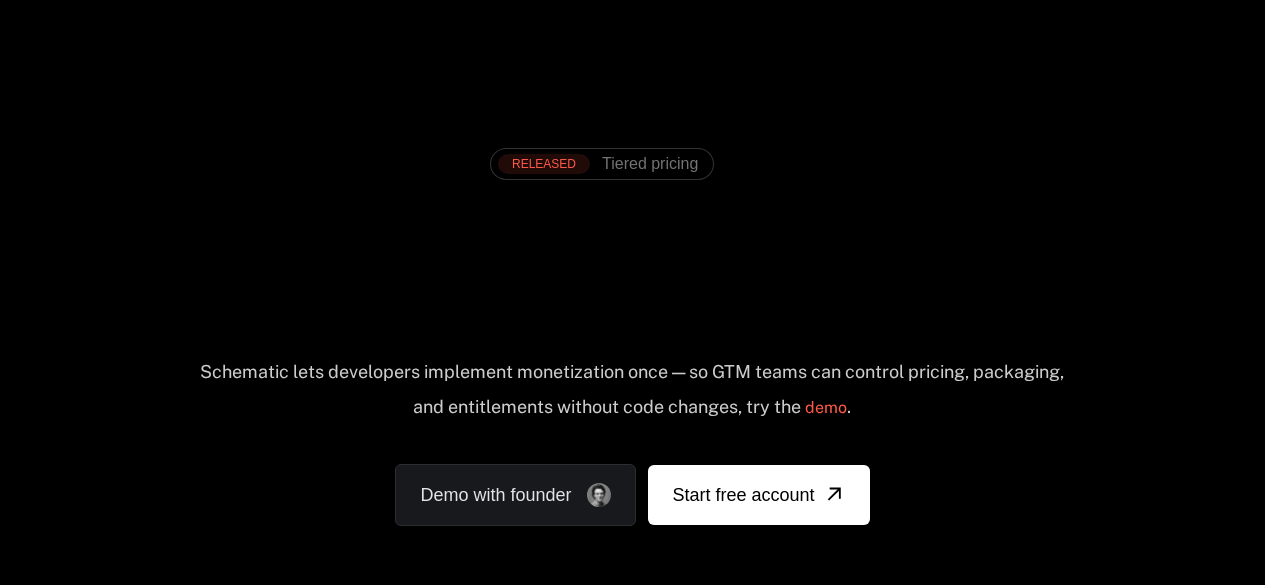 scroll, scrollTop: 0, scrollLeft: 0, axis: both 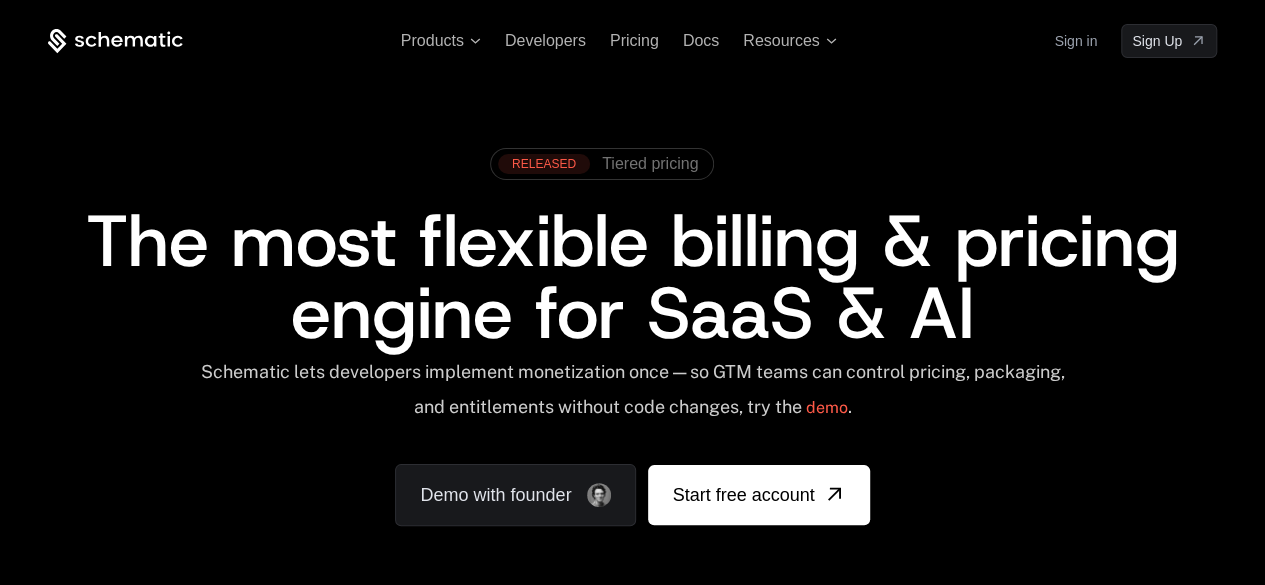 click on "Sign in" at bounding box center [1075, 41] 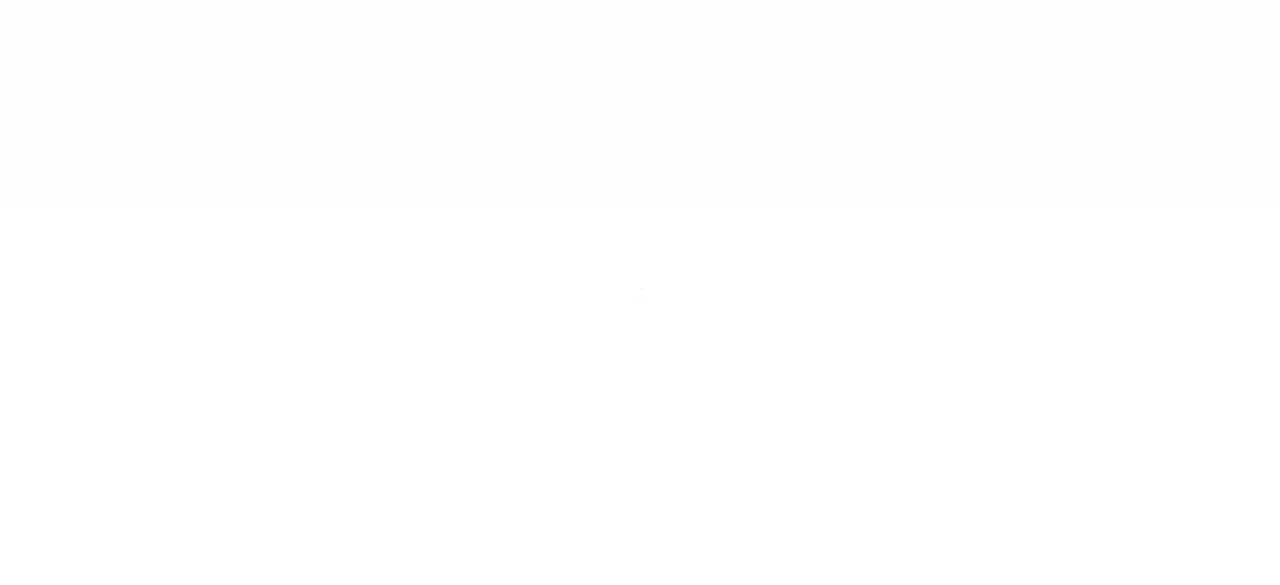 scroll, scrollTop: 0, scrollLeft: 0, axis: both 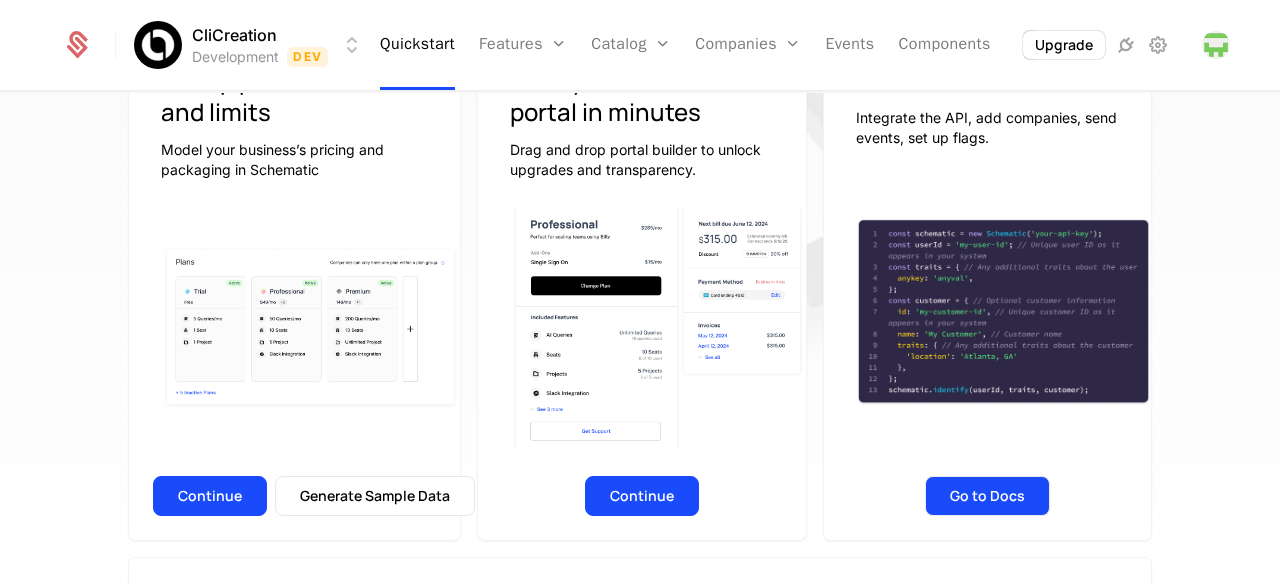 click on "Go to Docs" at bounding box center [987, 496] 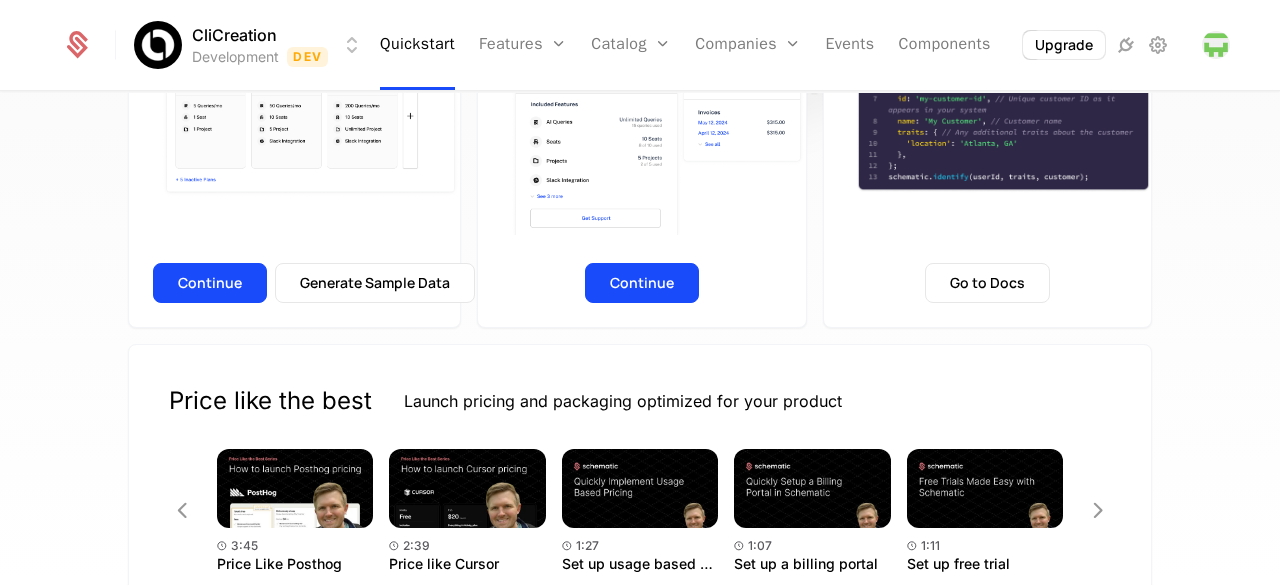 scroll, scrollTop: 584, scrollLeft: 0, axis: vertical 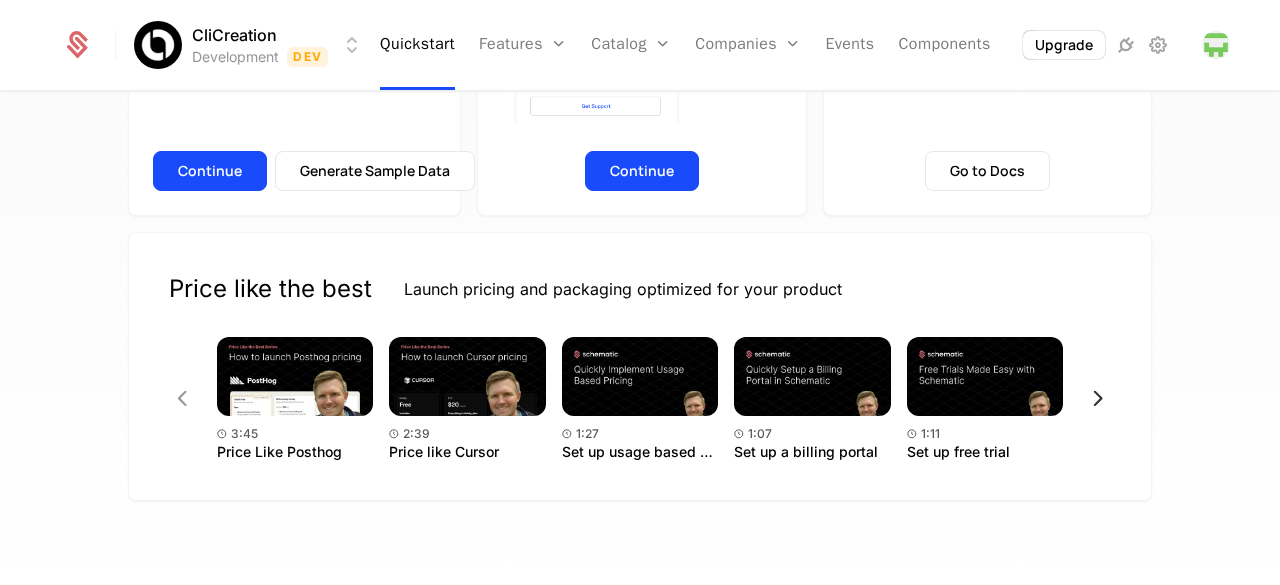 click at bounding box center [1098, 399] 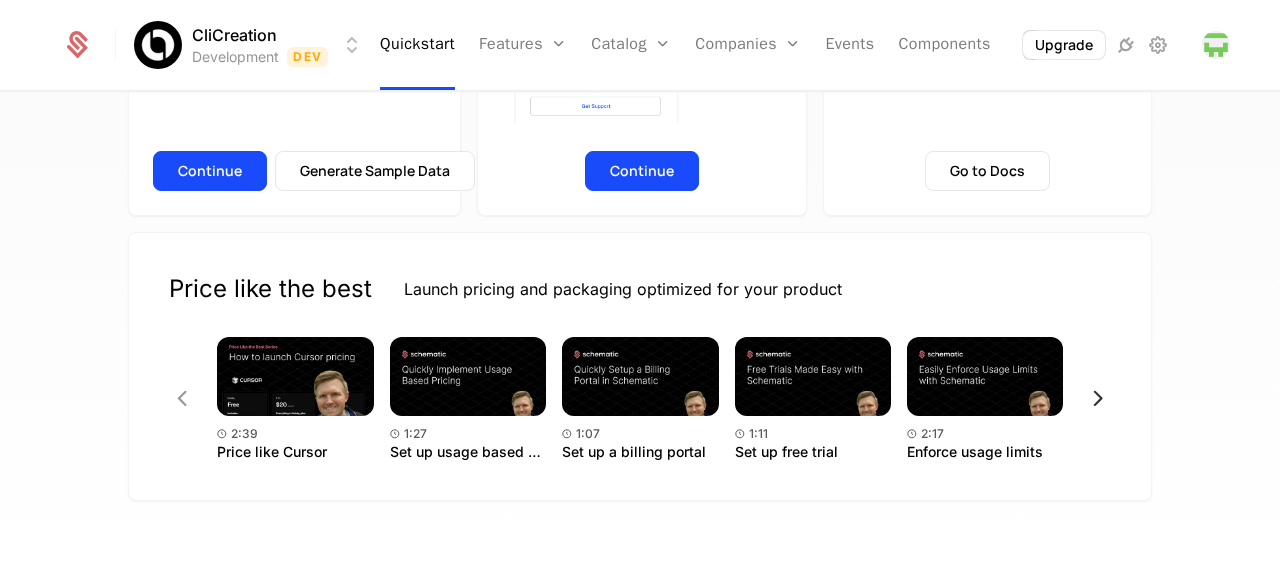 click at bounding box center [1098, 399] 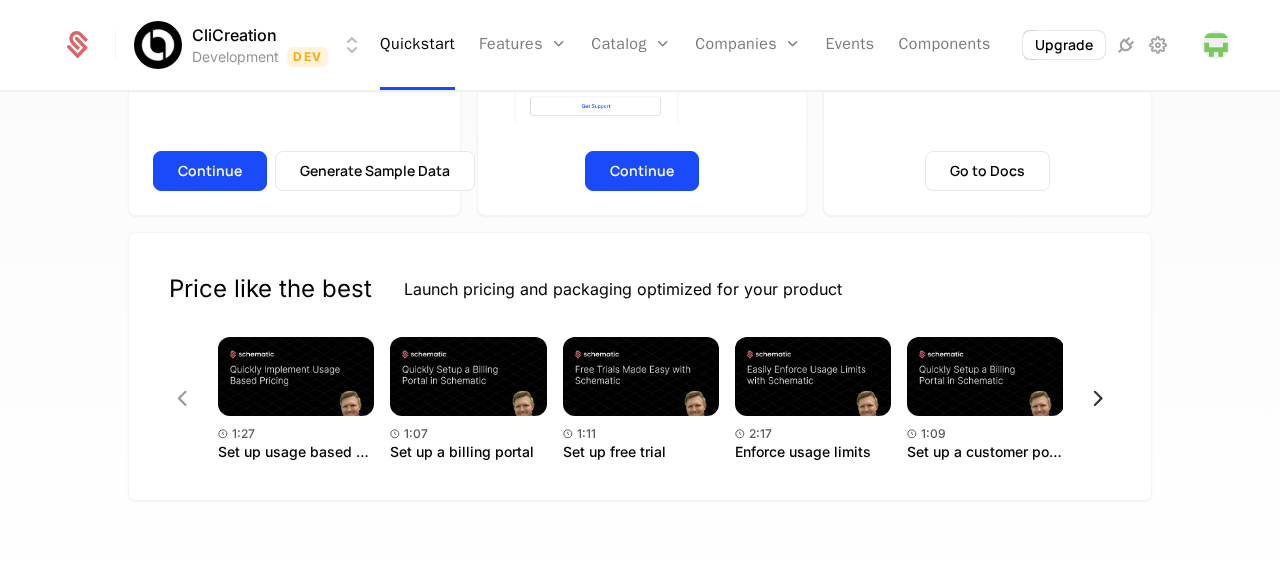 click at bounding box center (1098, 399) 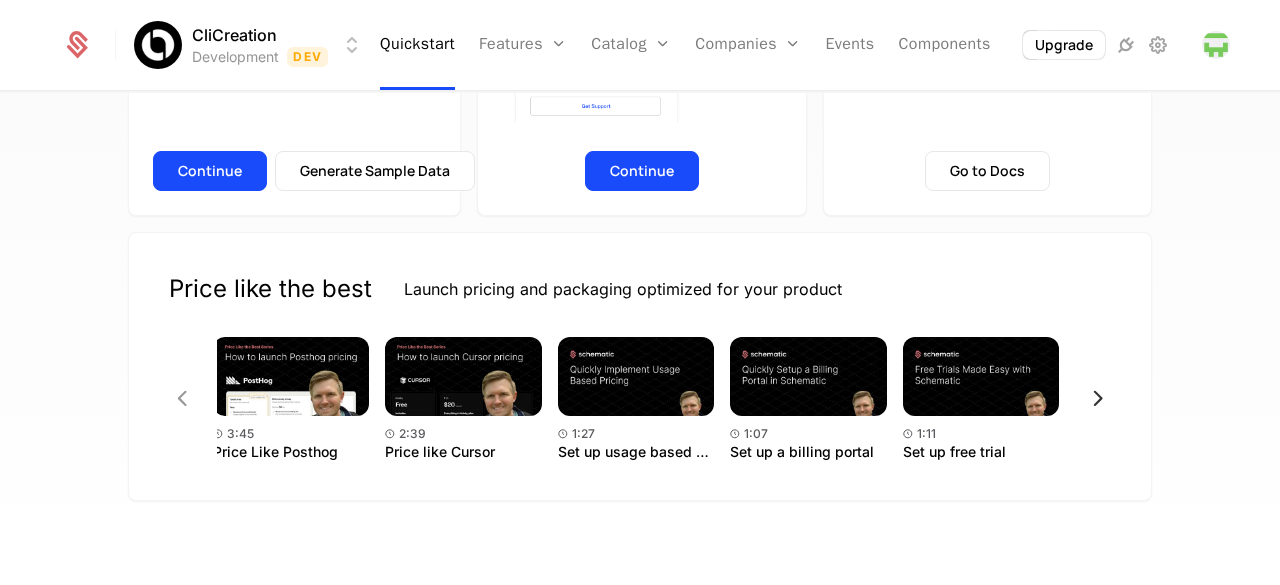 scroll, scrollTop: 0, scrollLeft: 0, axis: both 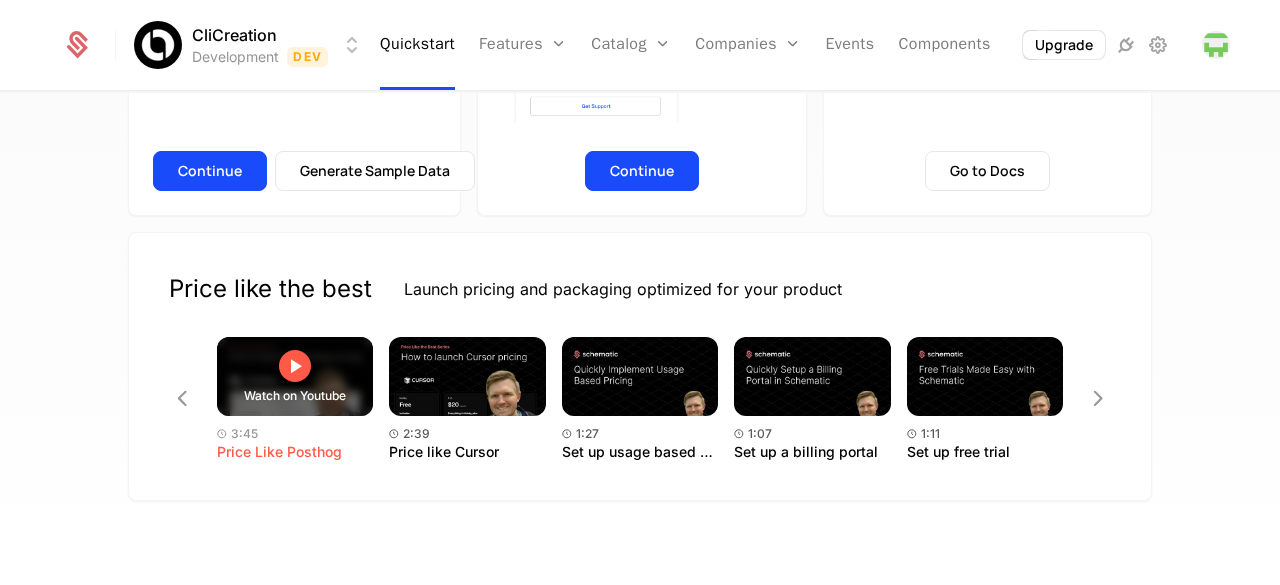 click 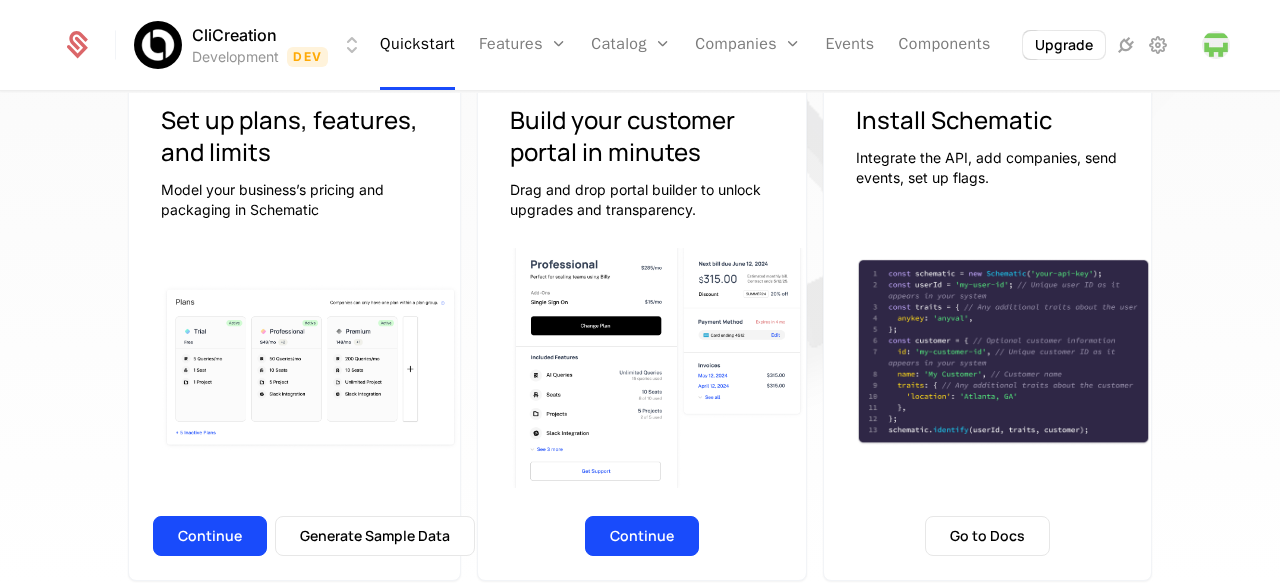 scroll, scrollTop: 203, scrollLeft: 0, axis: vertical 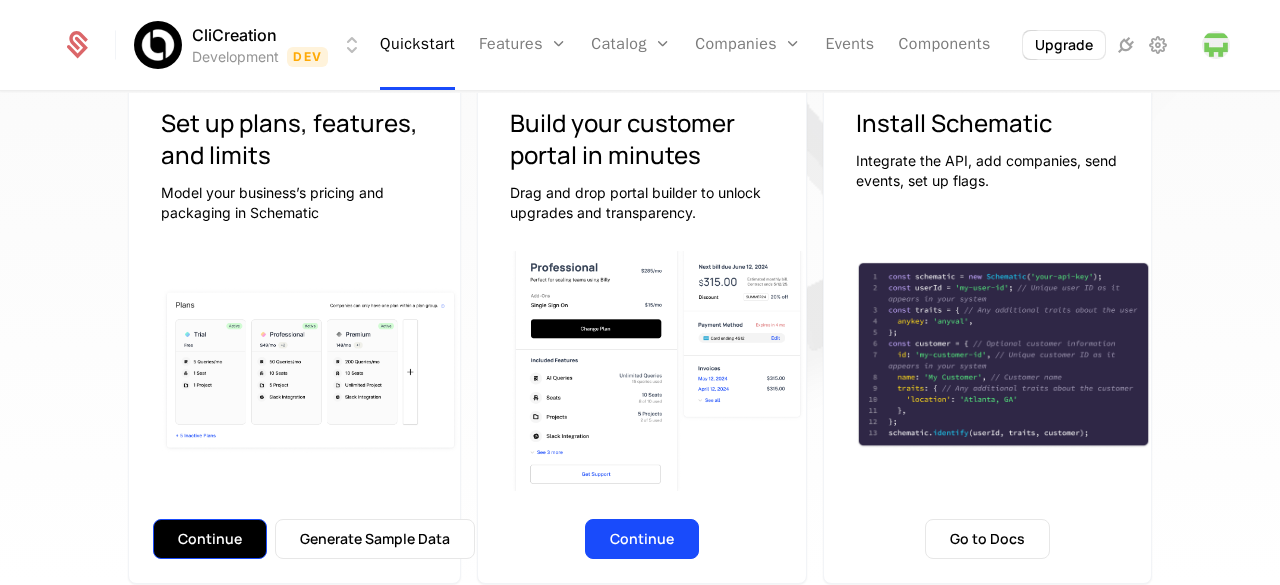 click on "Continue" at bounding box center (210, 539) 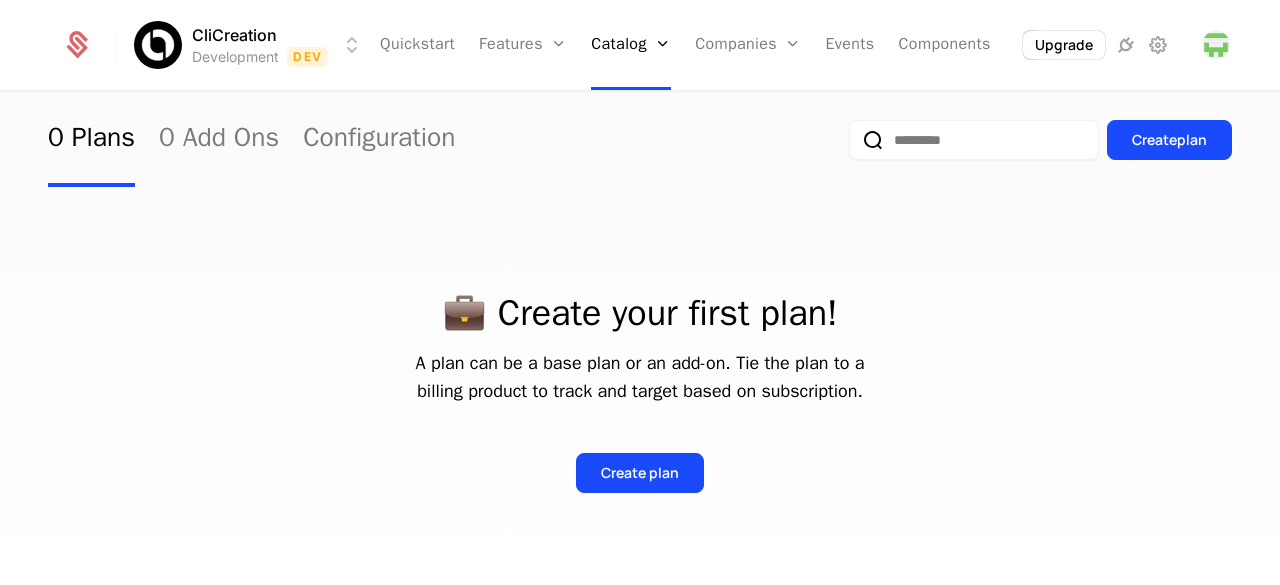 scroll, scrollTop: 100, scrollLeft: 0, axis: vertical 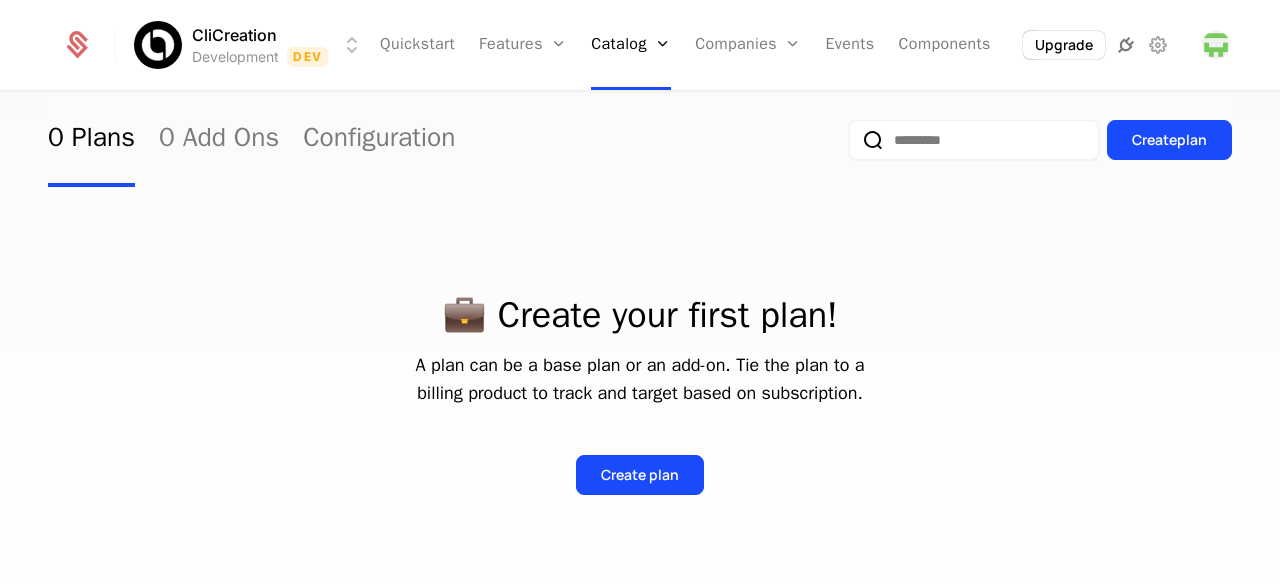 click at bounding box center [1126, 45] 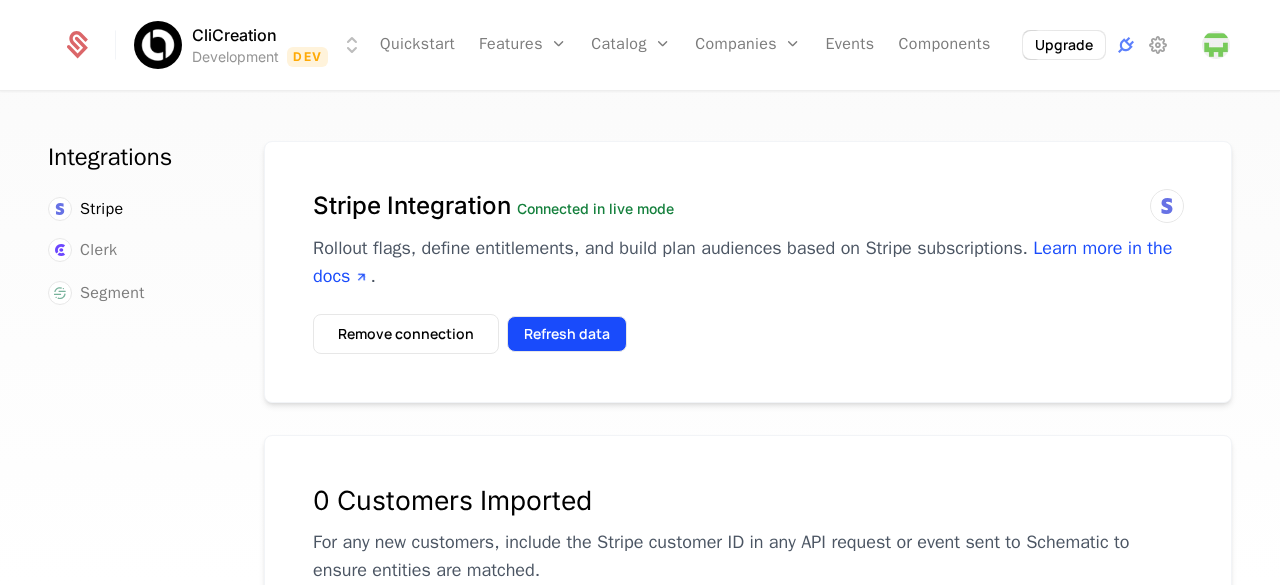 click on "Refresh data" at bounding box center [567, 334] 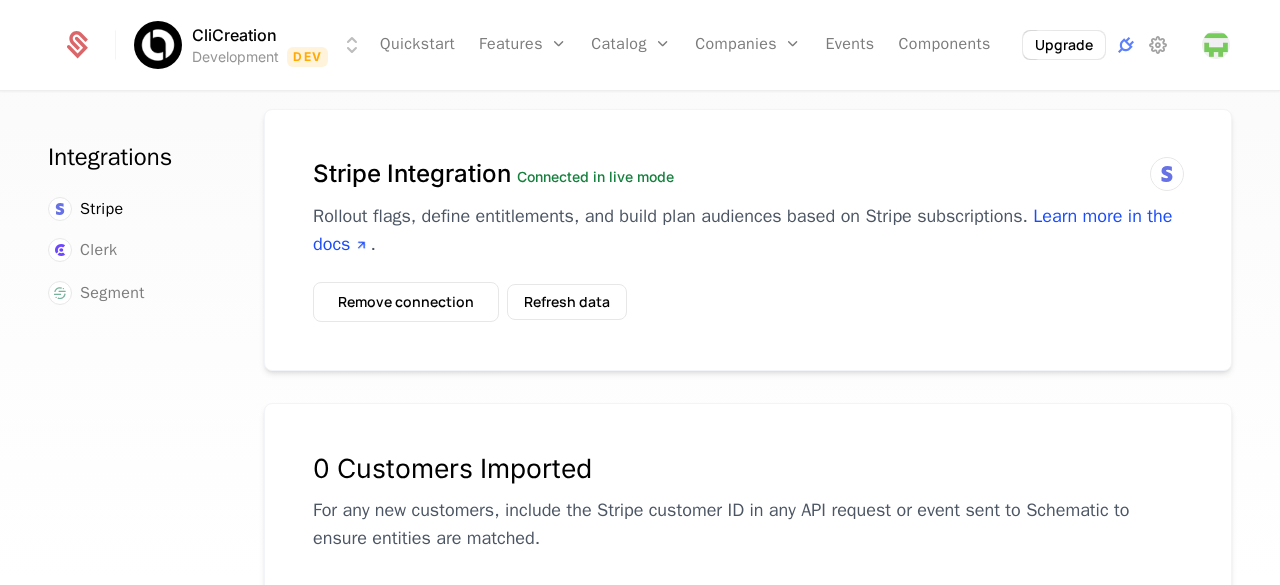 scroll, scrollTop: 0, scrollLeft: 0, axis: both 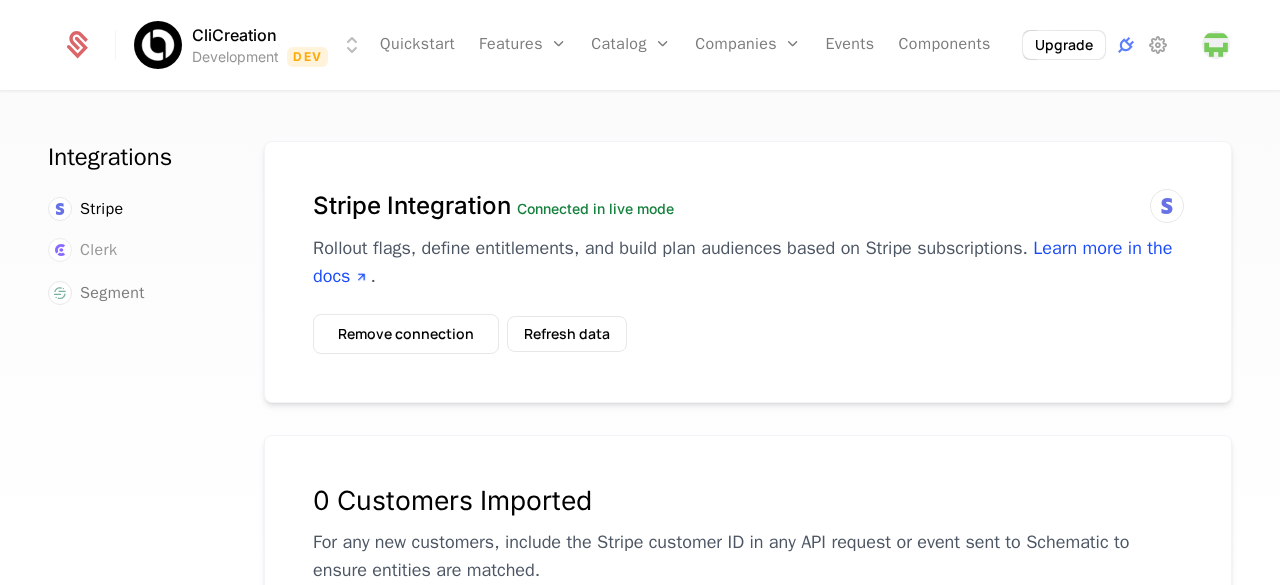 click on "Clerk" at bounding box center (98, 250) 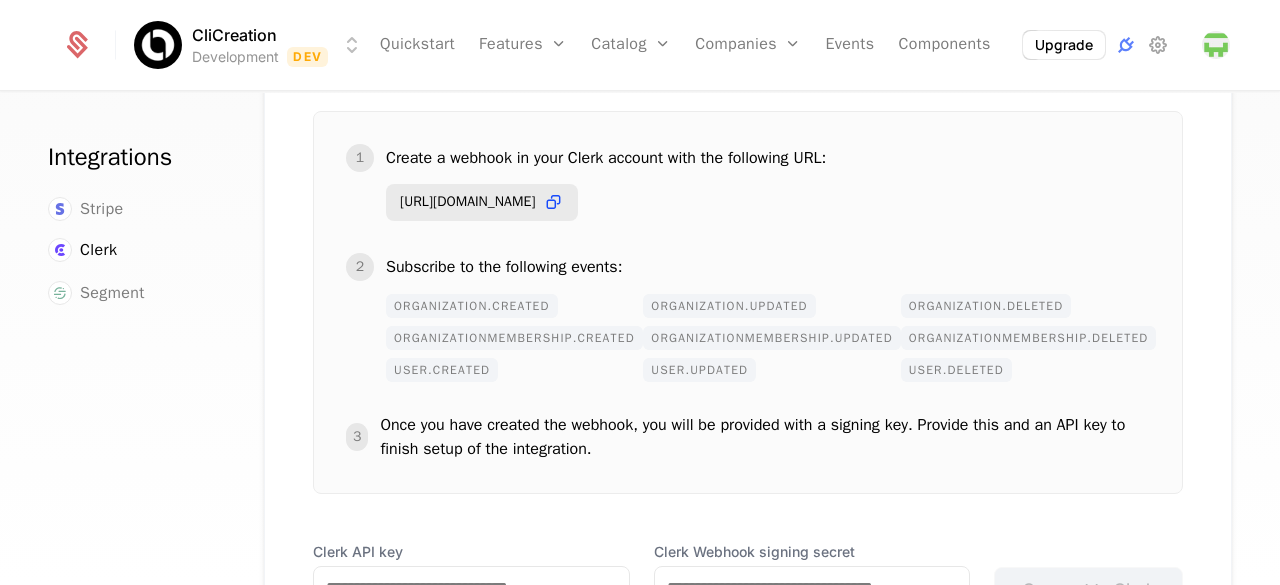 scroll, scrollTop: 385, scrollLeft: 0, axis: vertical 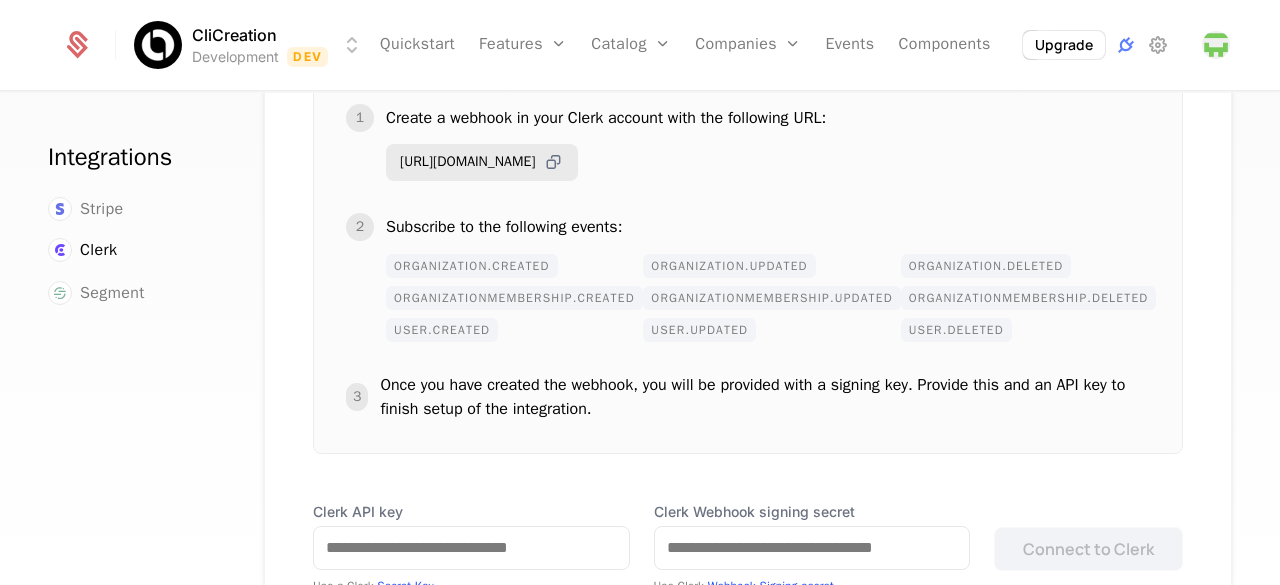 click at bounding box center [553, 162] 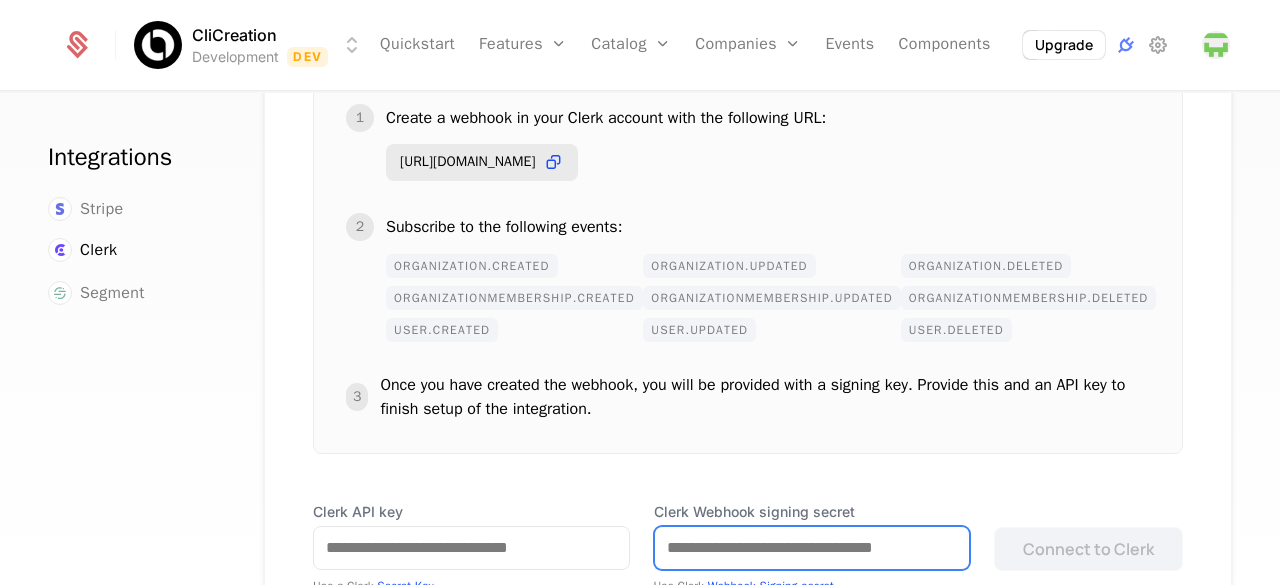 click on "Clerk Webhook signing secret" at bounding box center (812, 548) 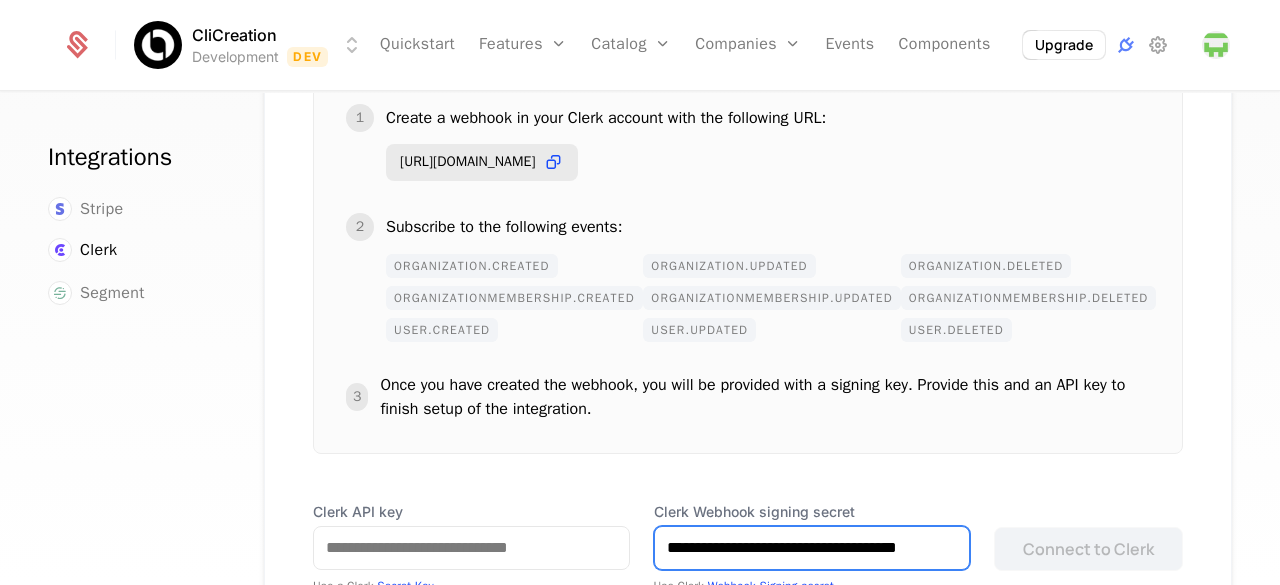 scroll, scrollTop: 0, scrollLeft: 29, axis: horizontal 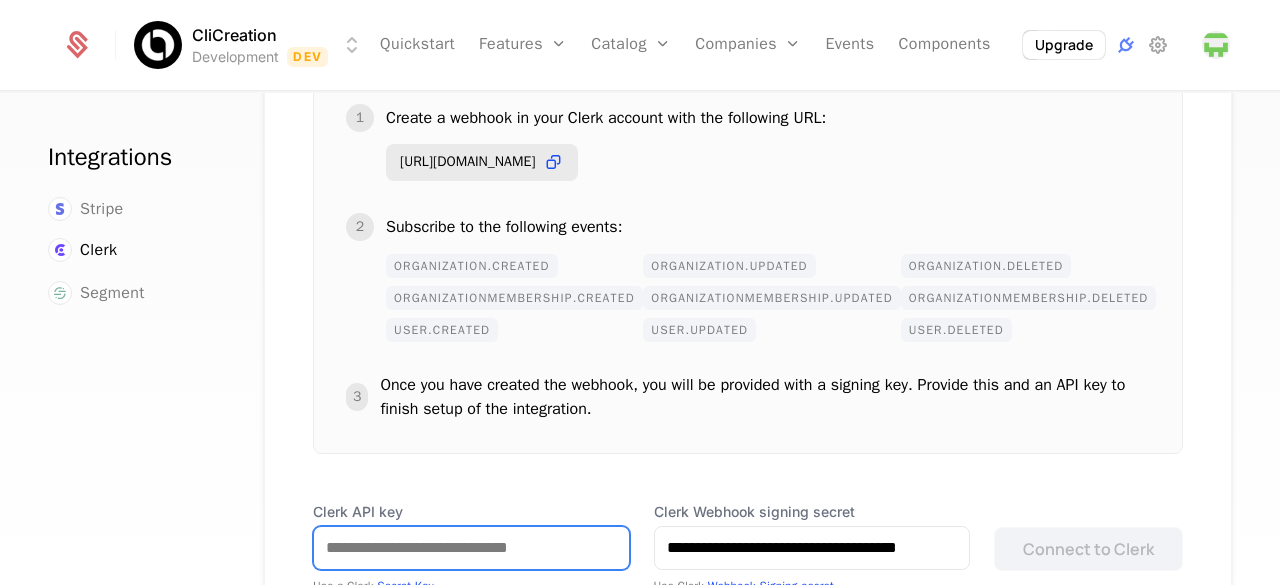 click on "Clerk API key" at bounding box center (471, 548) 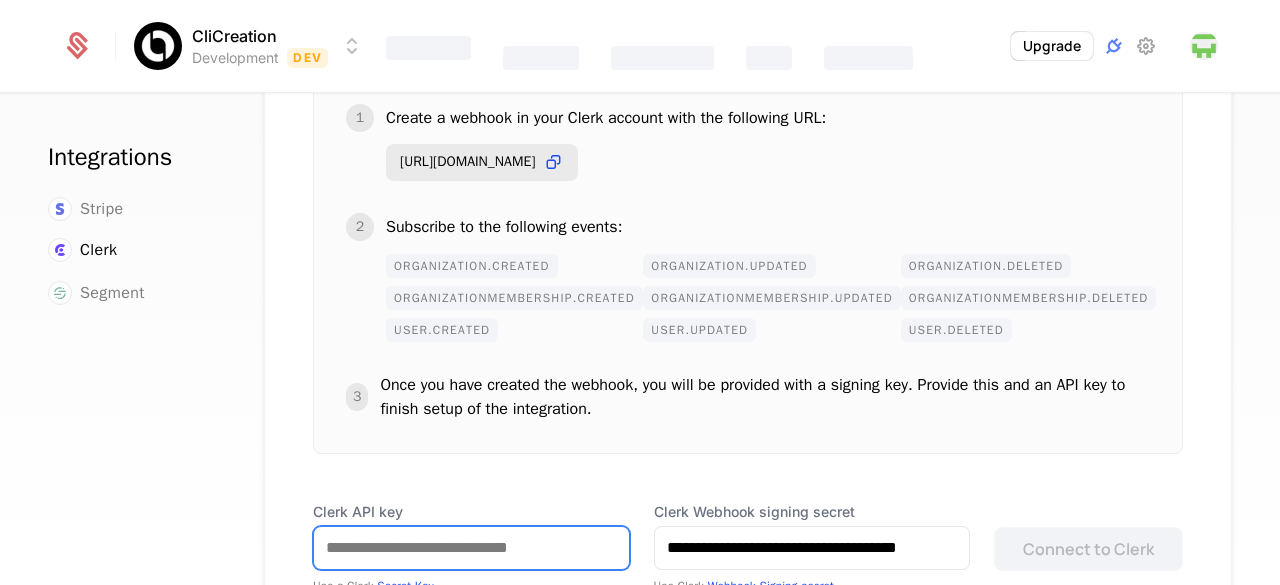 paste on "**********" 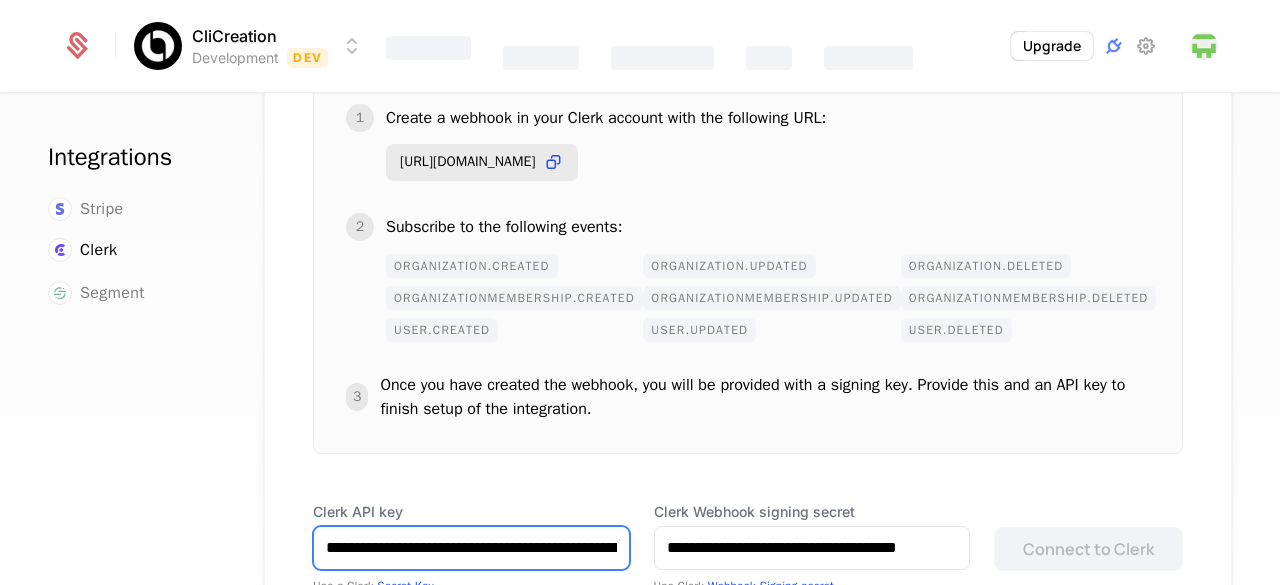 scroll, scrollTop: 0, scrollLeft: 132, axis: horizontal 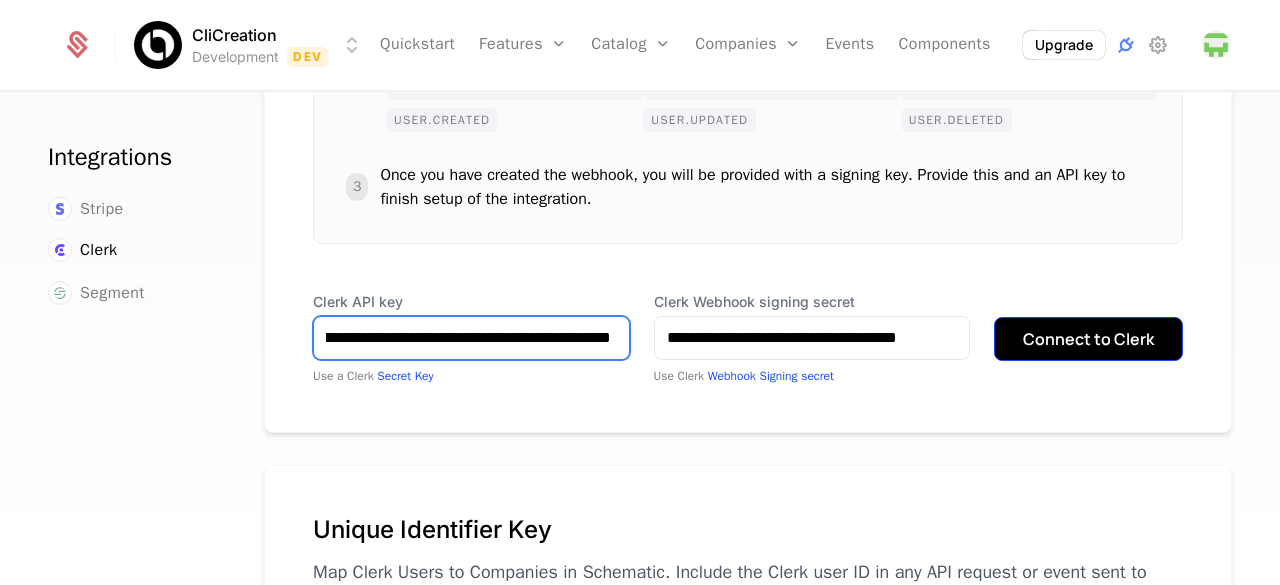 type on "**********" 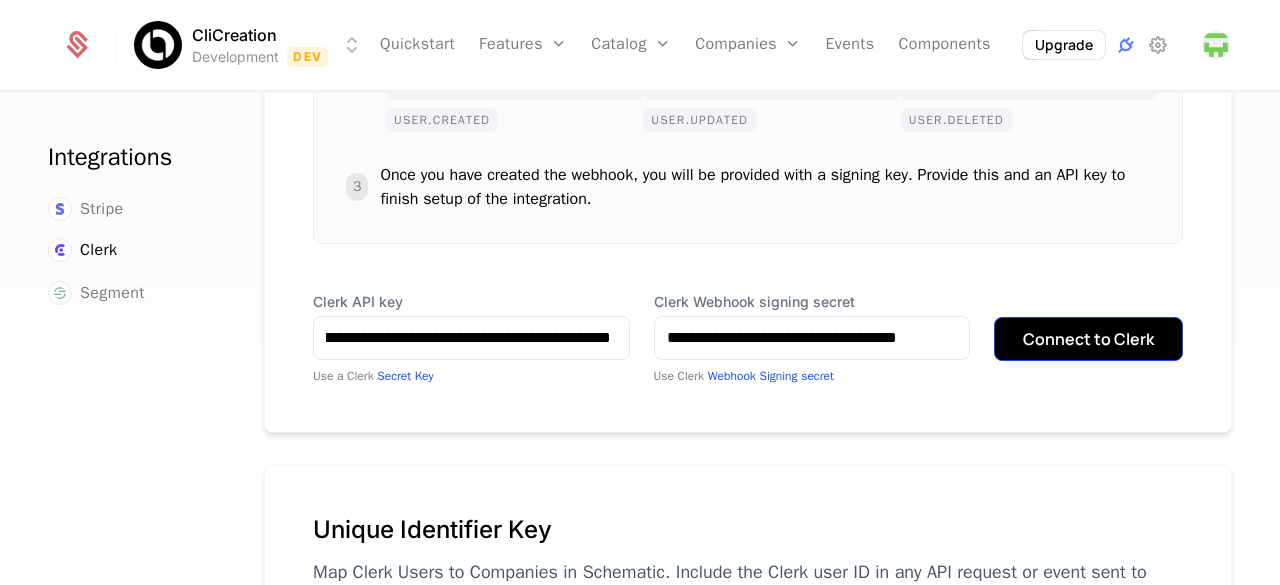click on "Connect to Clerk" at bounding box center [1088, 339] 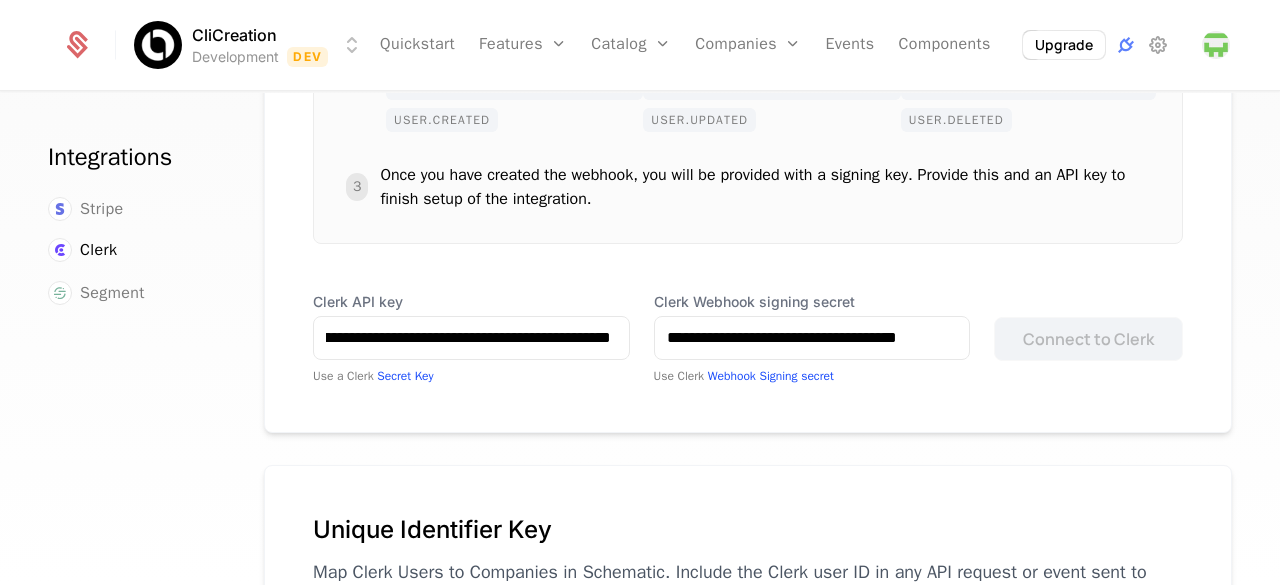 scroll, scrollTop: 0, scrollLeft: 0, axis: both 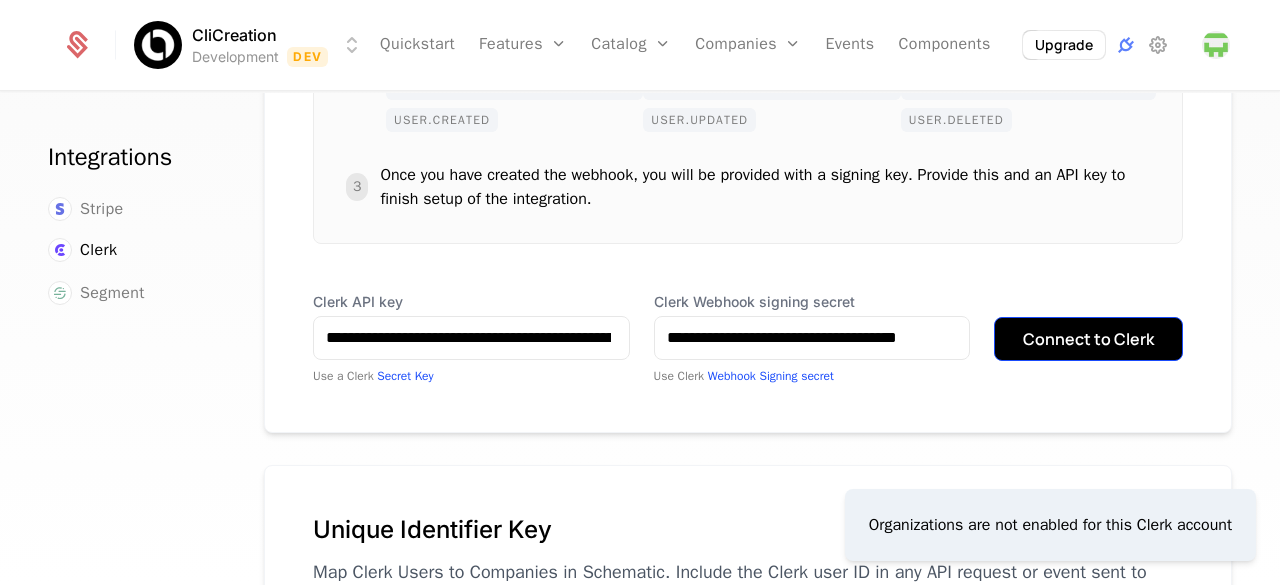 click on "Connect to Clerk" at bounding box center [1088, 339] 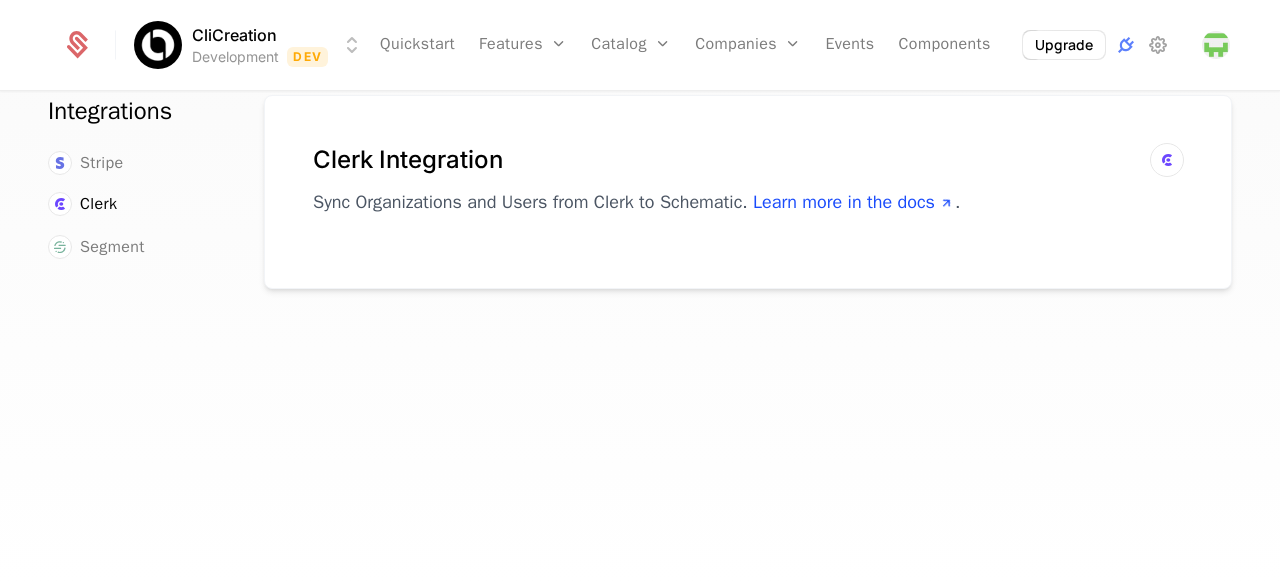 scroll, scrollTop: 0, scrollLeft: 0, axis: both 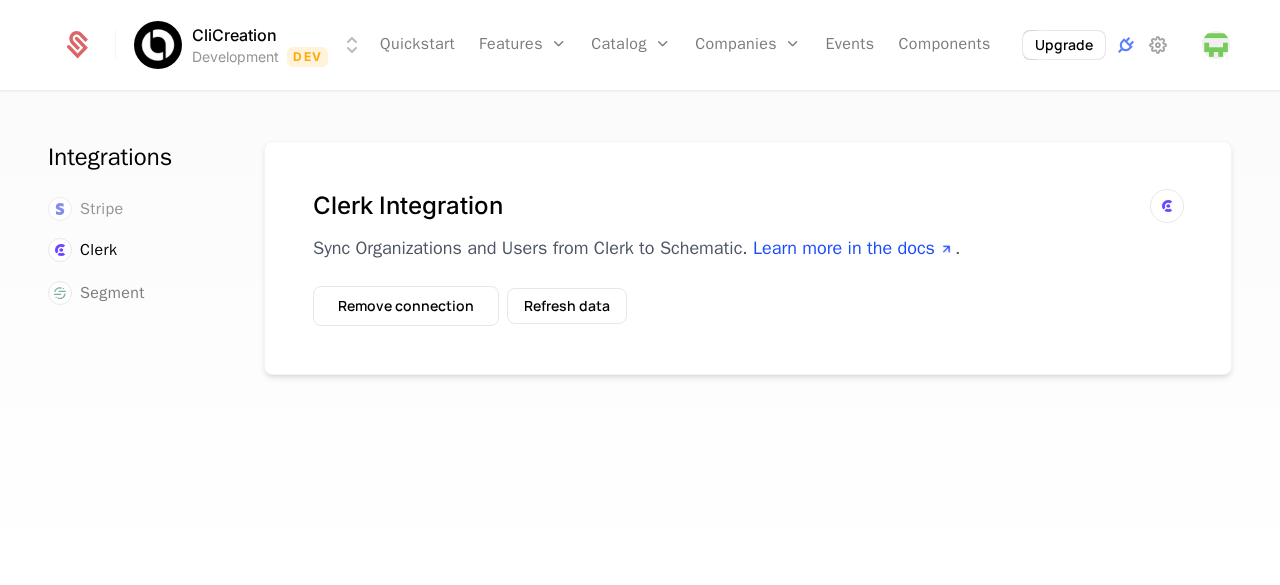 click on "Stripe" at bounding box center (102, 209) 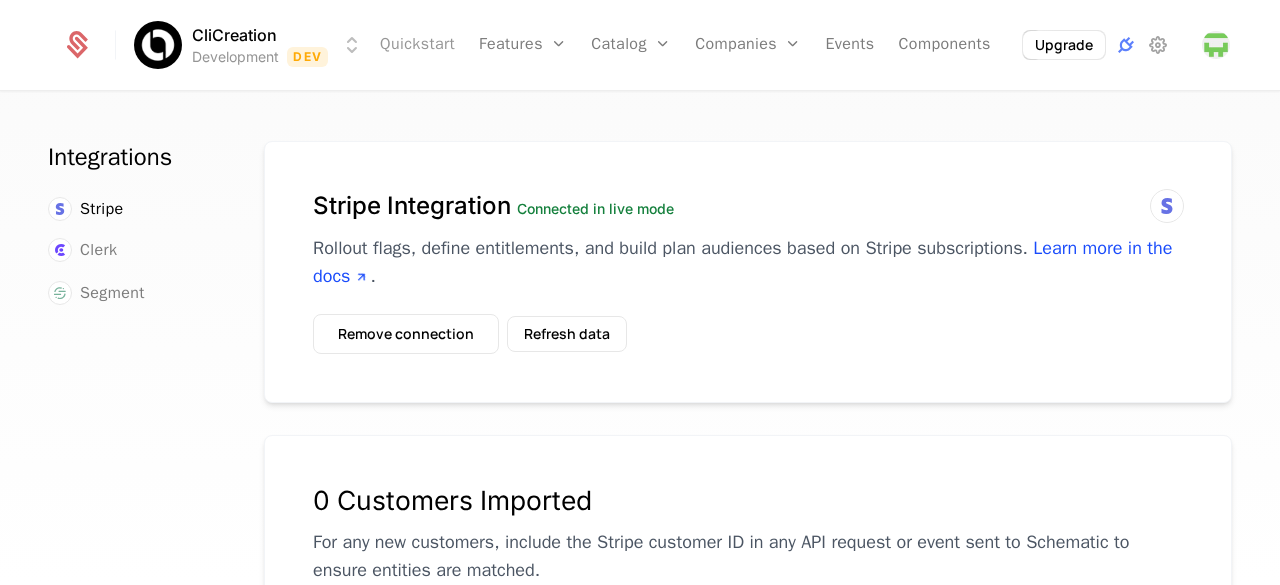 click on "Quickstart" at bounding box center (417, 45) 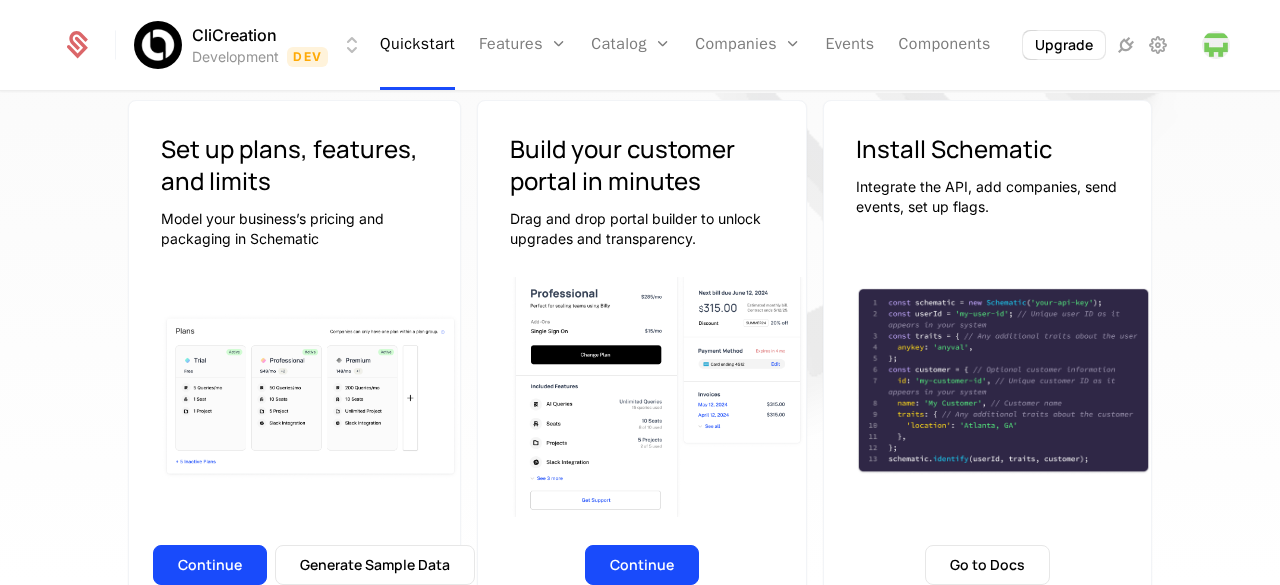 scroll, scrollTop: 178, scrollLeft: 0, axis: vertical 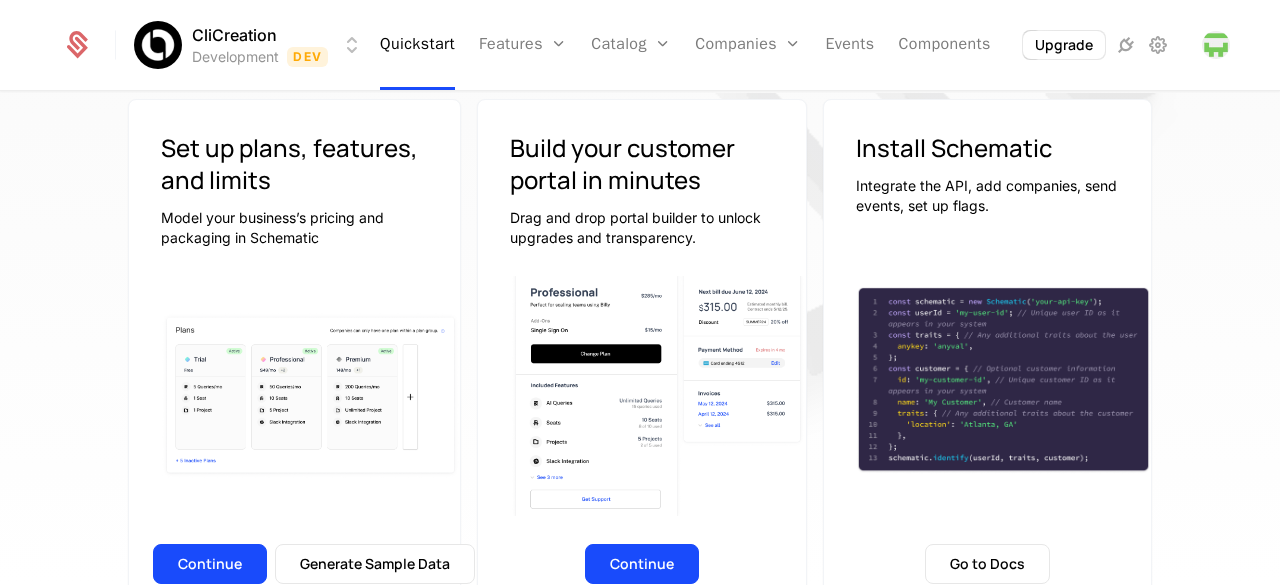 click on "Continue Generate Sample Data" at bounding box center (294, 570) 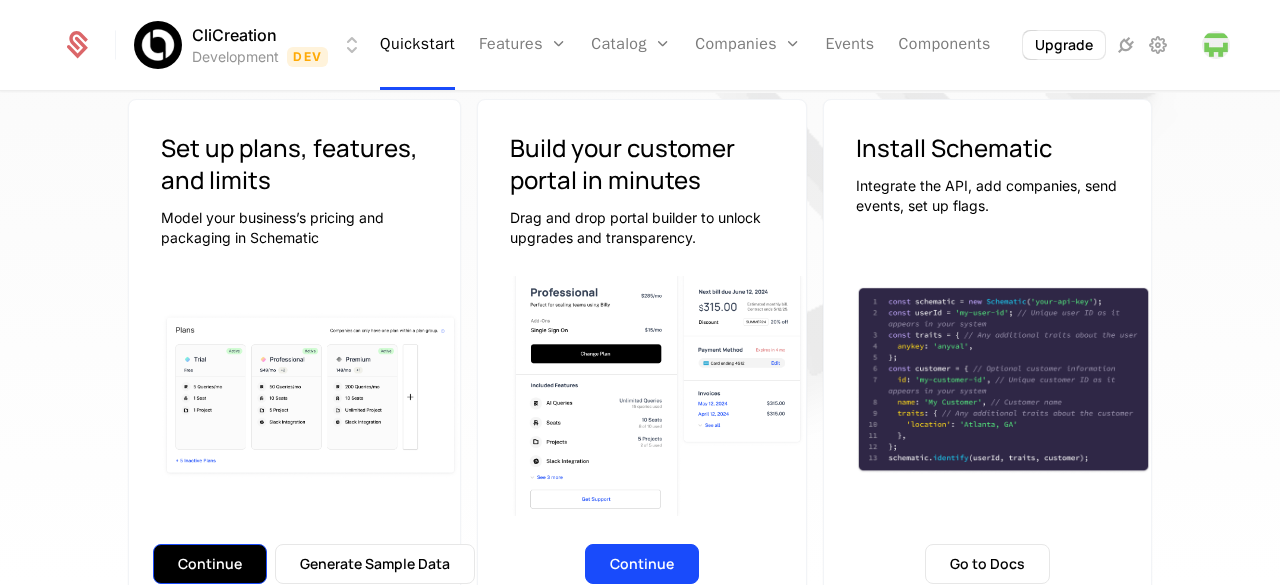 click on "Continue" at bounding box center (210, 564) 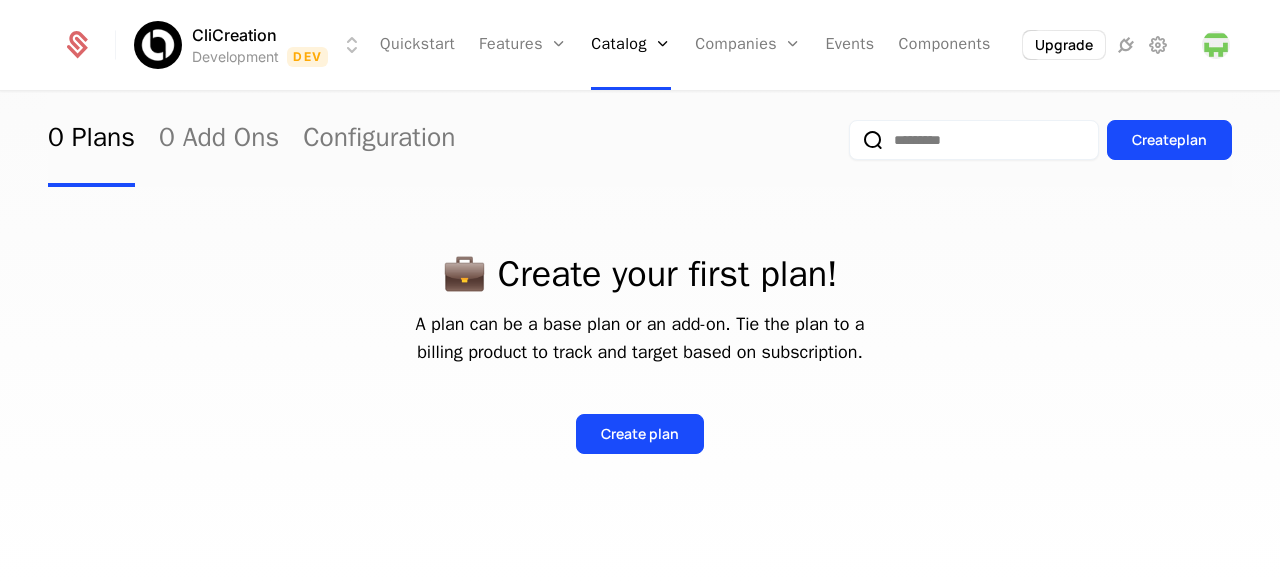 scroll, scrollTop: 142, scrollLeft: 0, axis: vertical 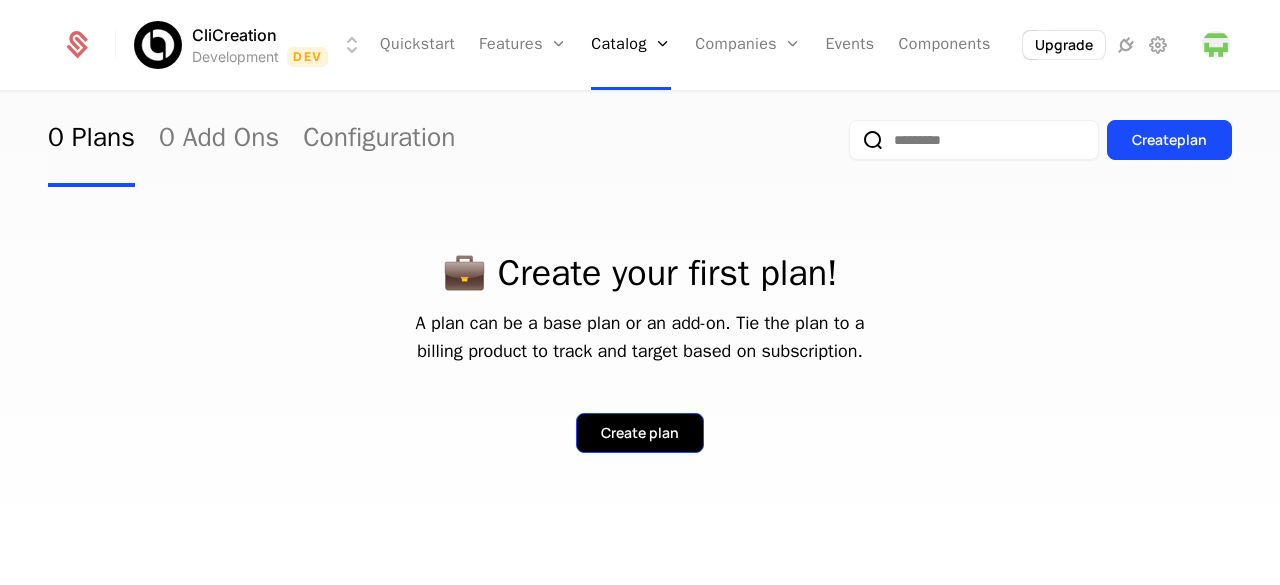 click on "Create plan" at bounding box center (640, 433) 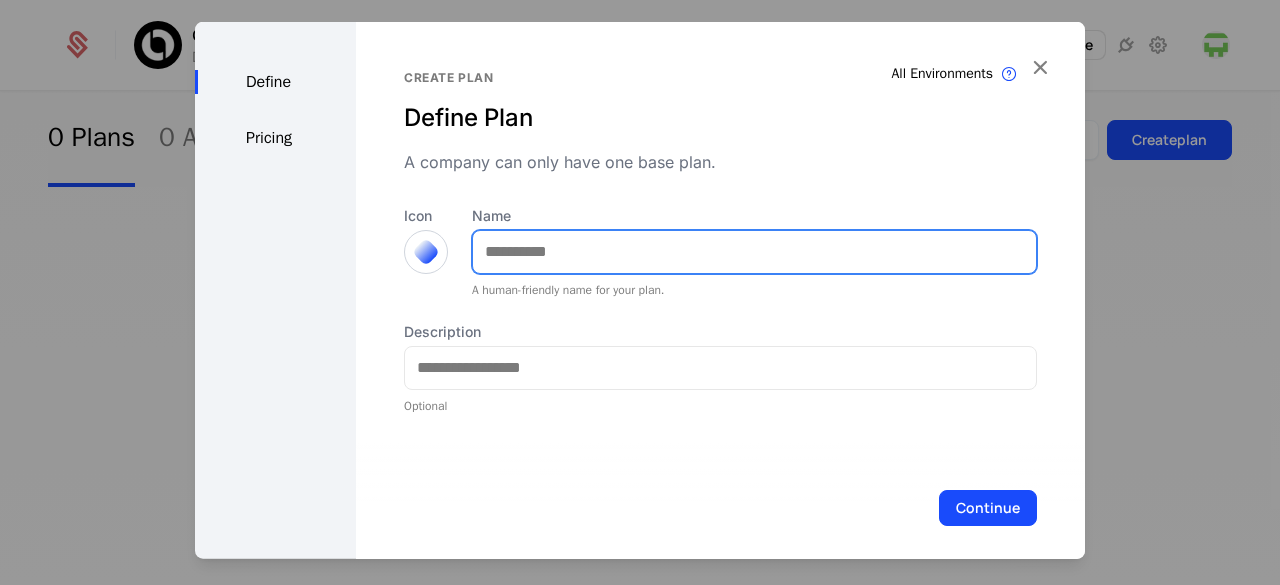 click on "Name" at bounding box center [754, 251] 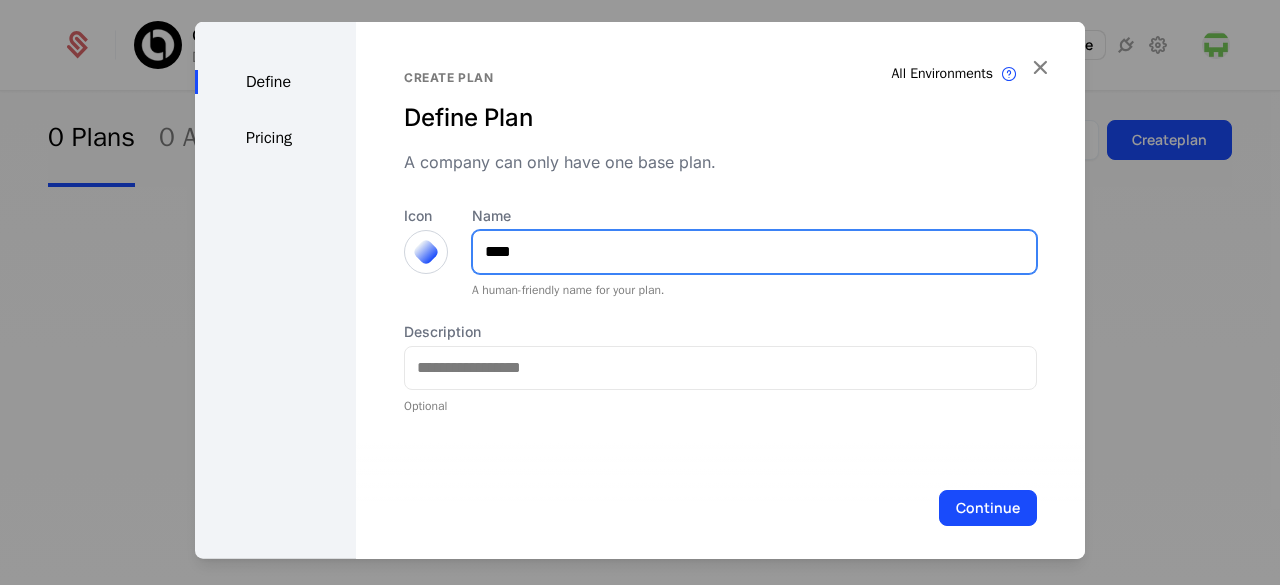 type on "*********" 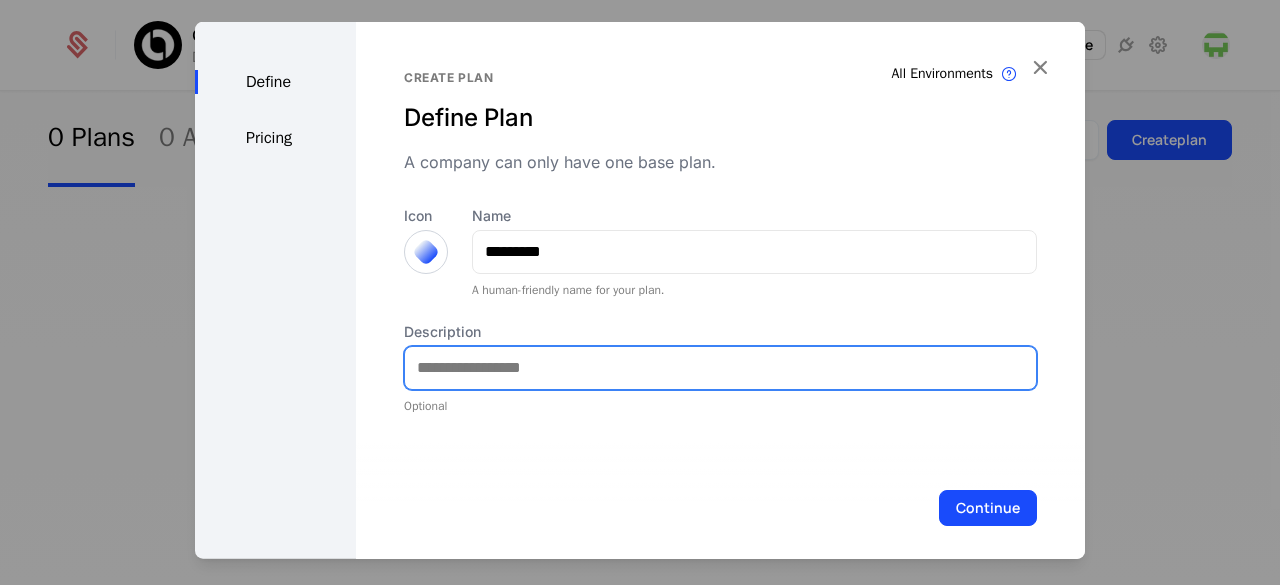 click on "Description" at bounding box center [720, 367] 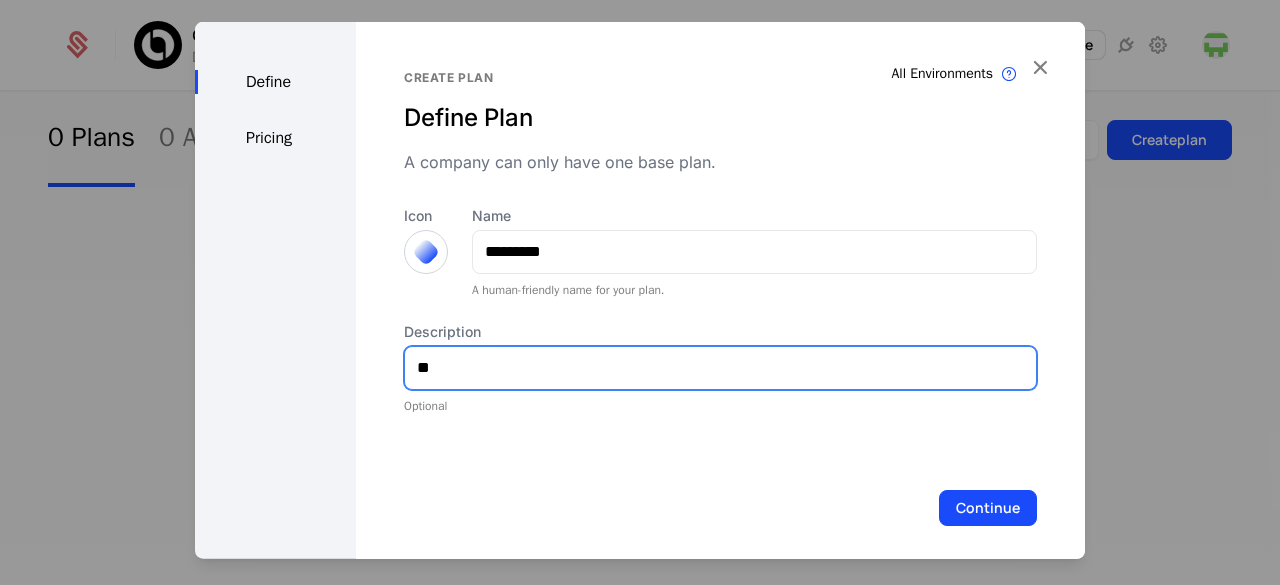 type on "*" 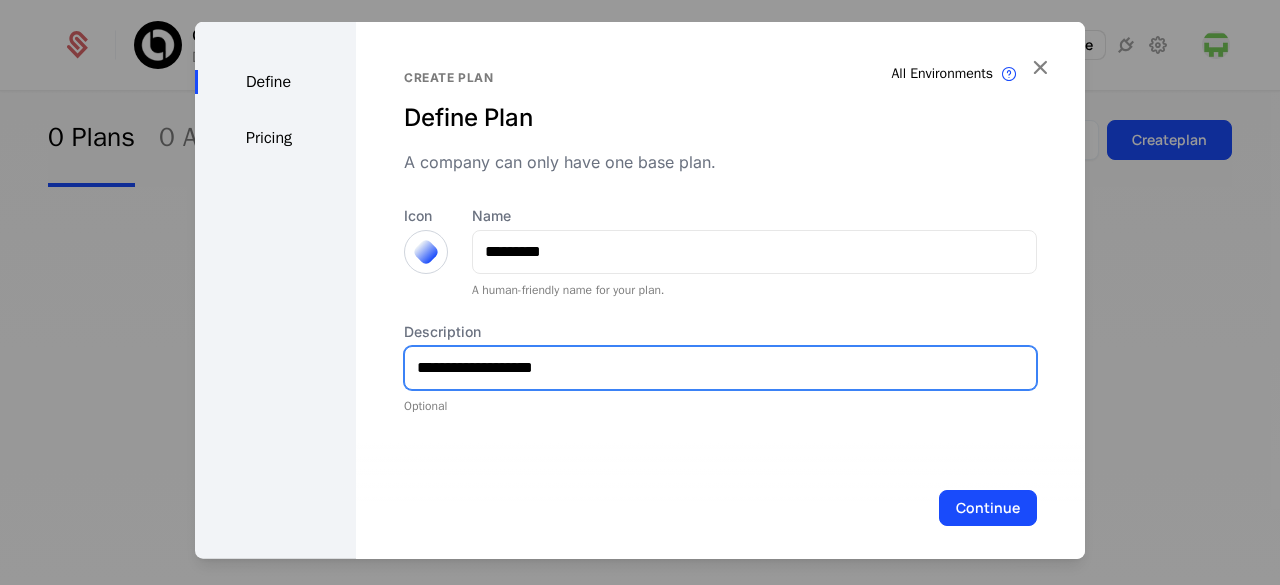 type on "**********" 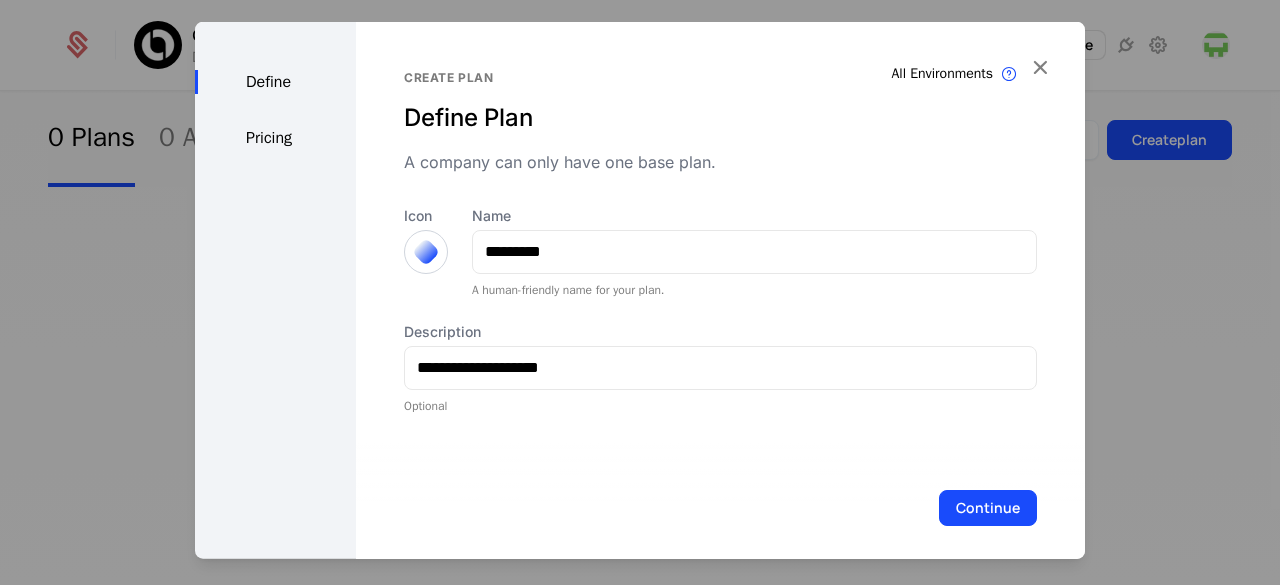 click on "Continue" at bounding box center (988, 507) 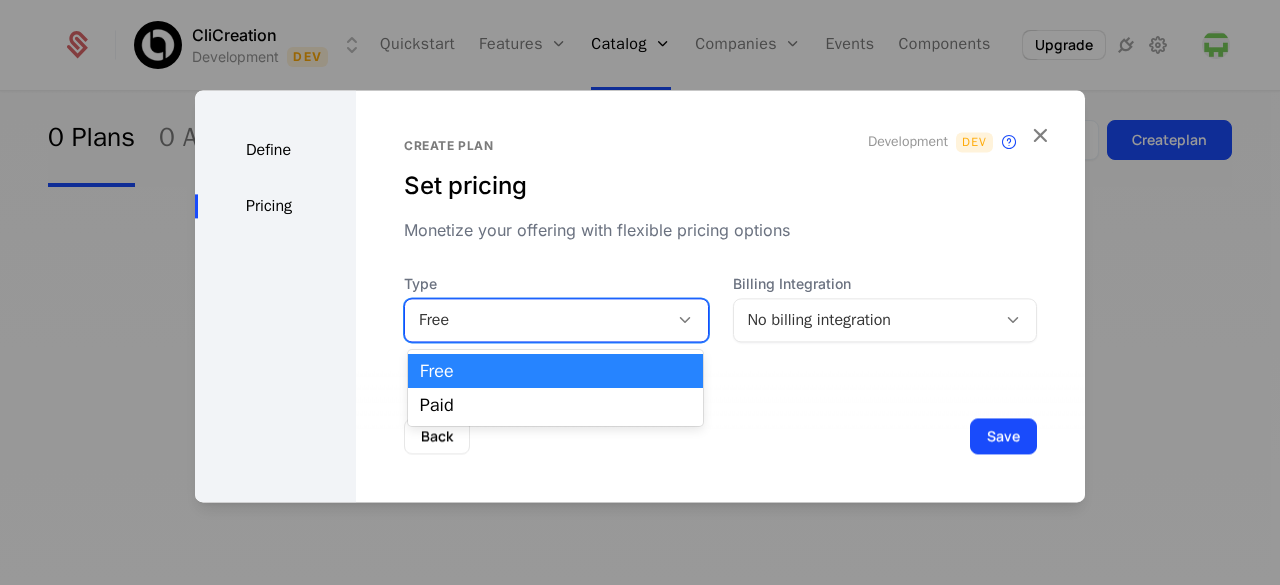click at bounding box center (685, 320) 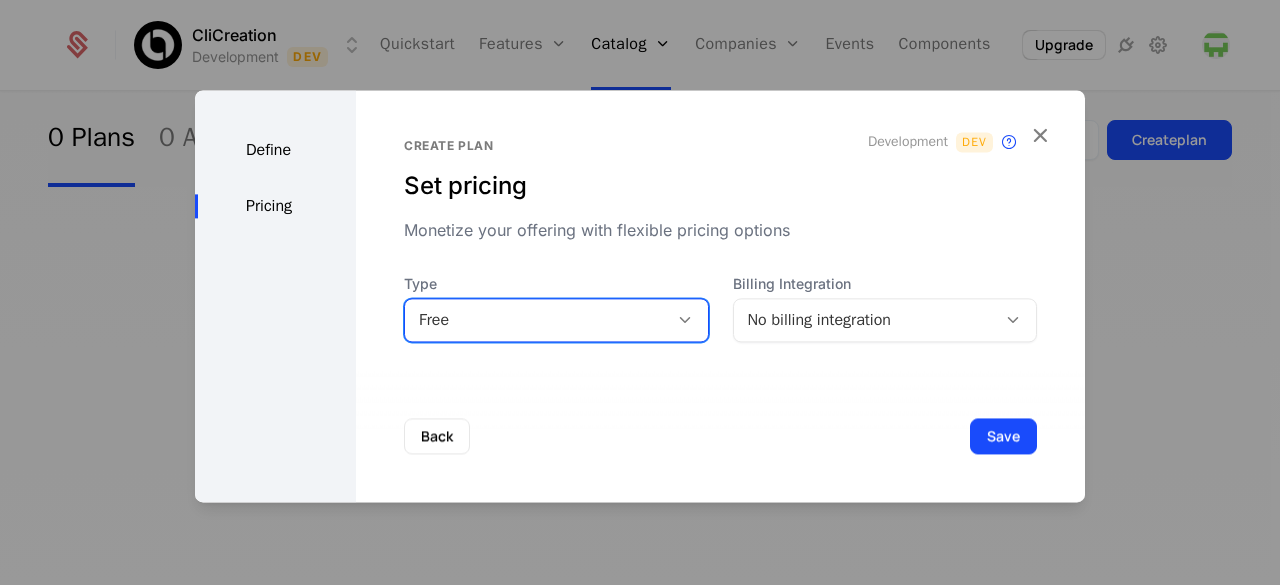 click on "No billing integration" at bounding box center (865, 320) 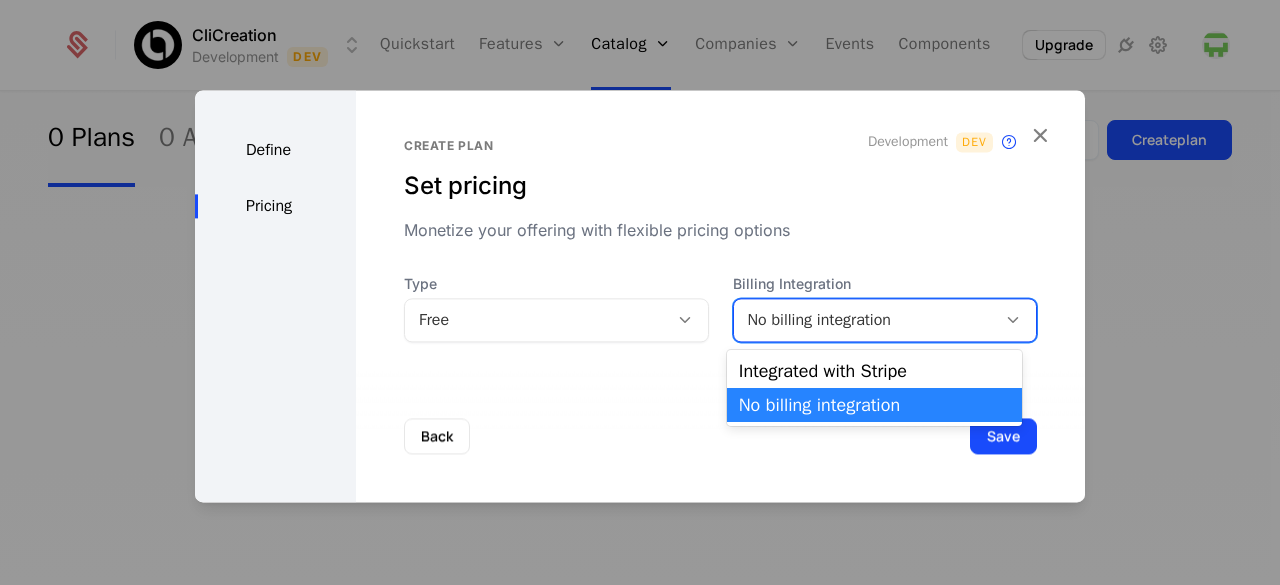 click on "No billing integration" at bounding box center [874, 405] 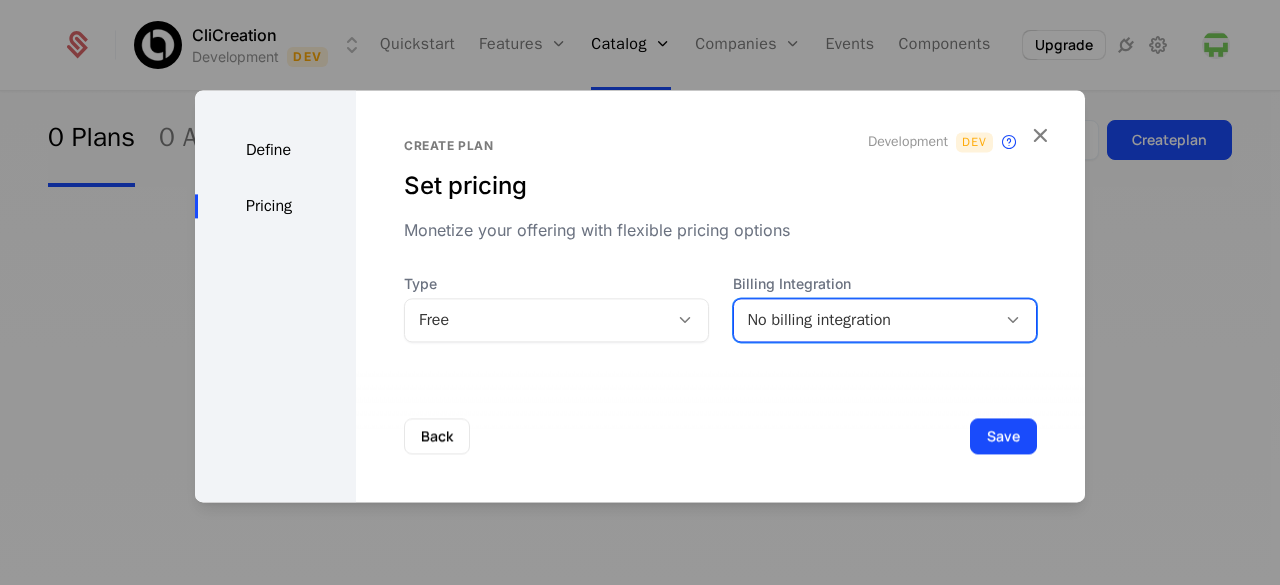 click on "Back Save" at bounding box center (720, 436) 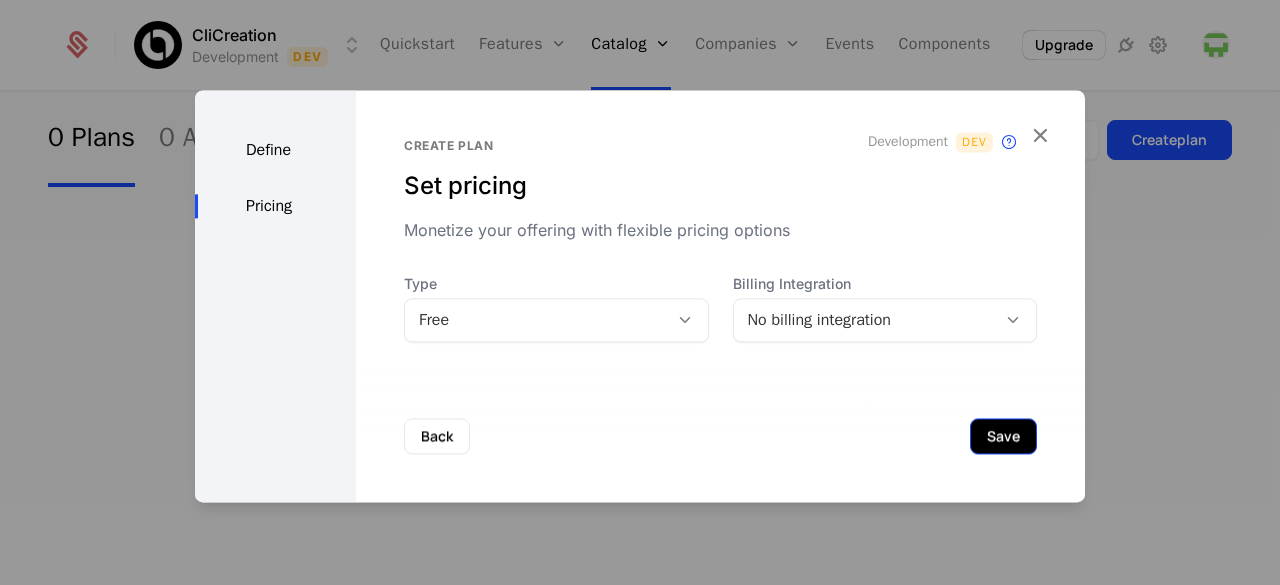 click on "Save" at bounding box center [1003, 436] 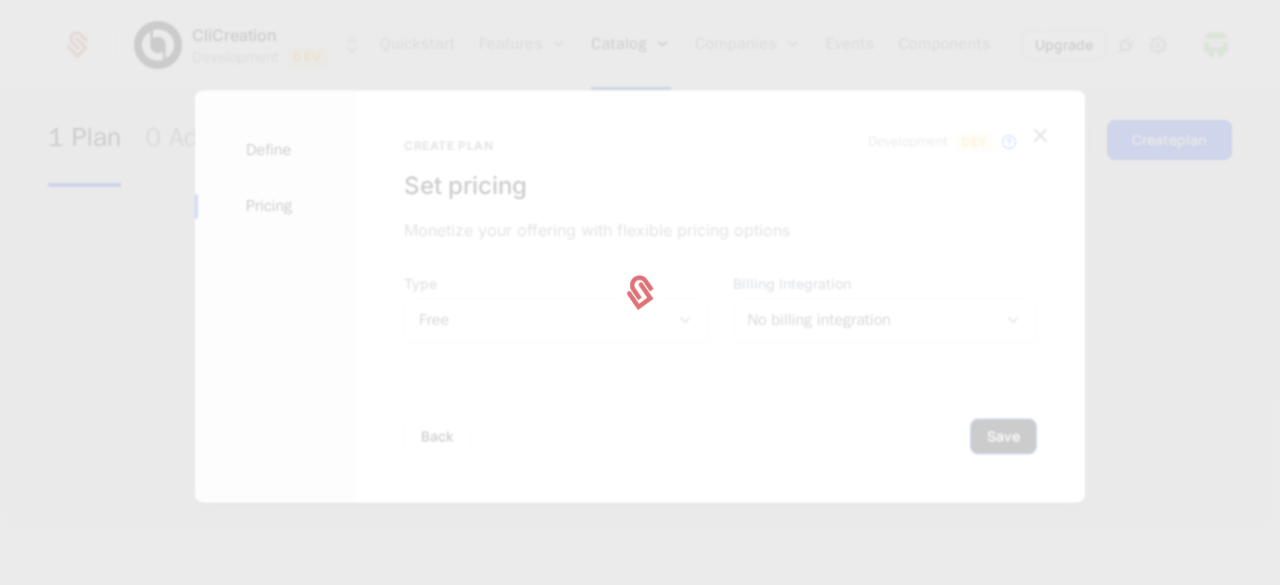 scroll, scrollTop: 0, scrollLeft: 0, axis: both 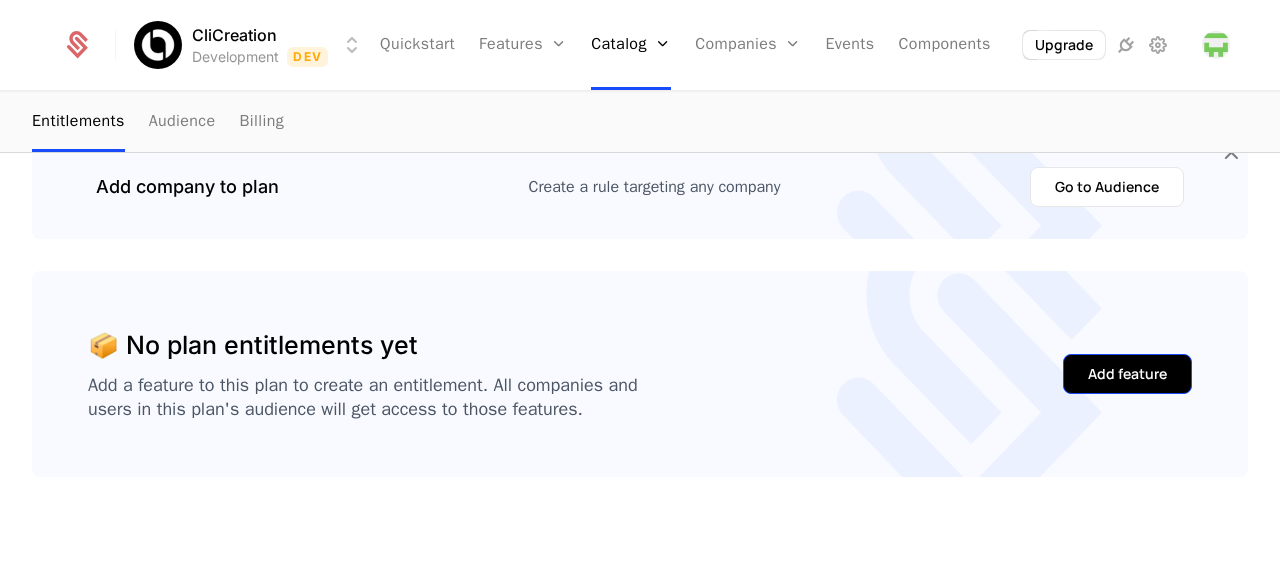 click on "Add feature" at bounding box center [1127, 374] 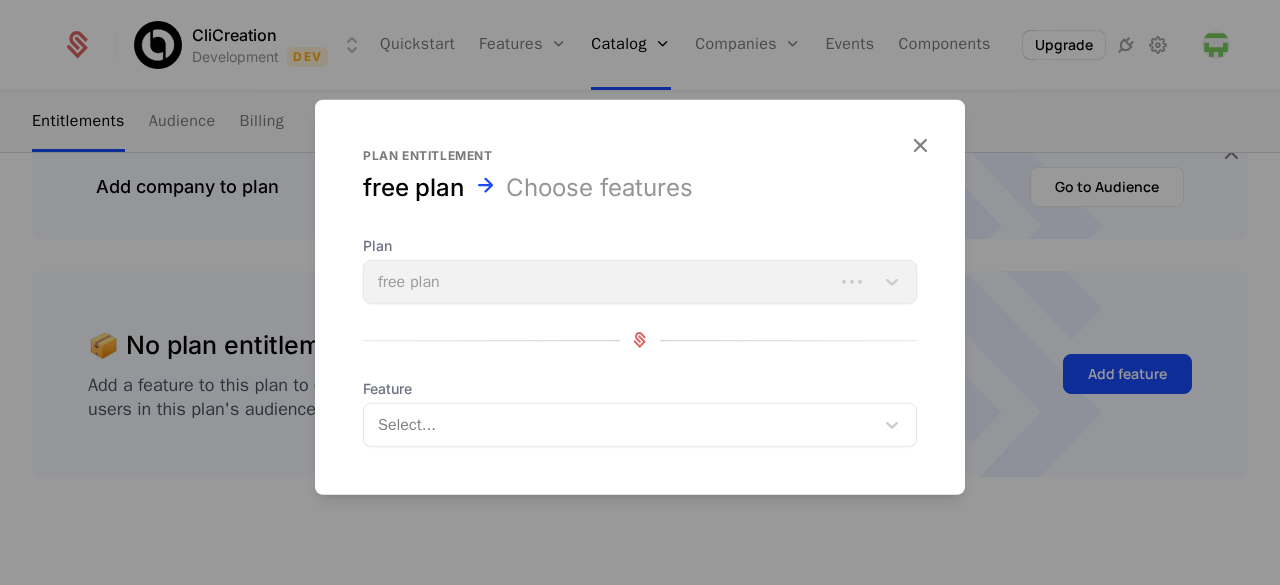 click on "Plan free plan" at bounding box center (640, 269) 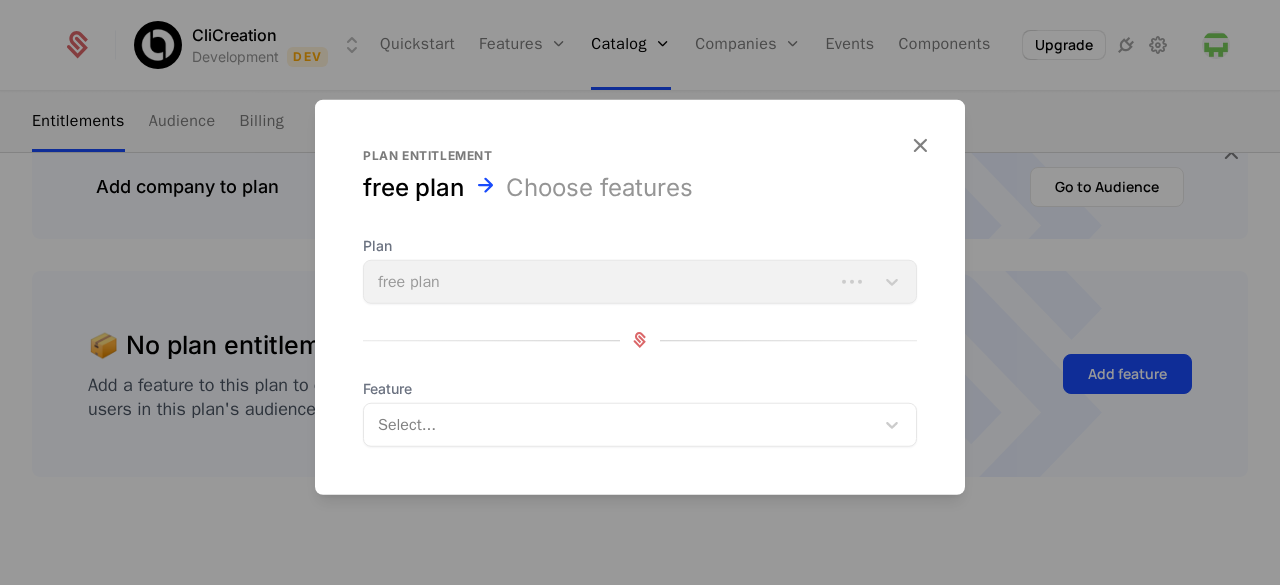 click on "Feature" at bounding box center (640, 388) 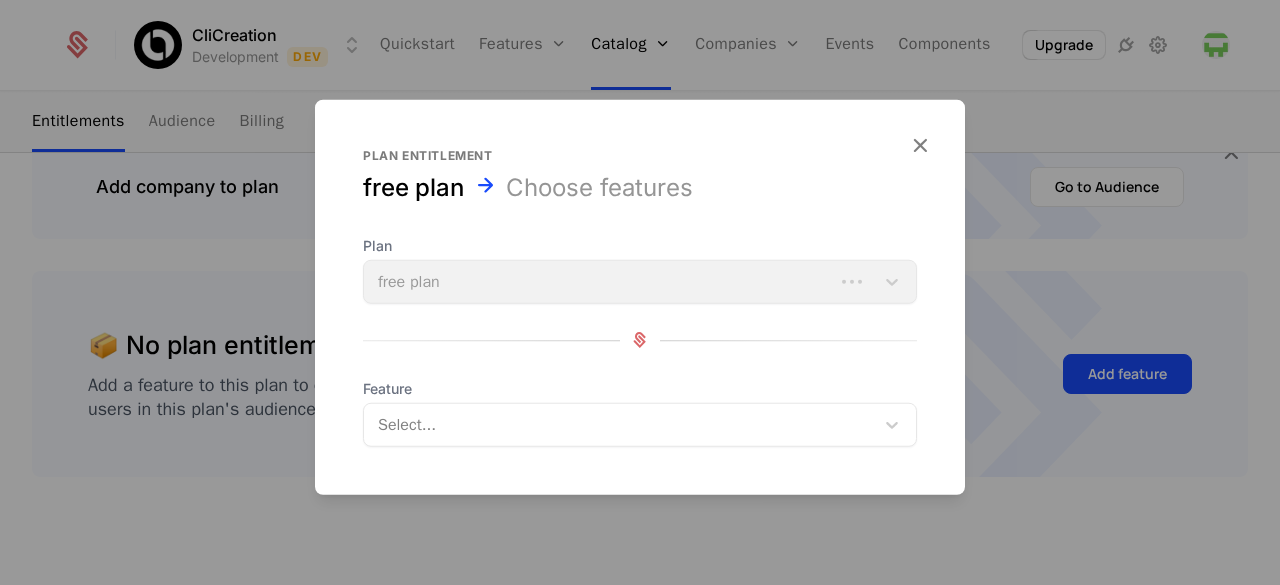 click on "Plan free plan" at bounding box center (640, 269) 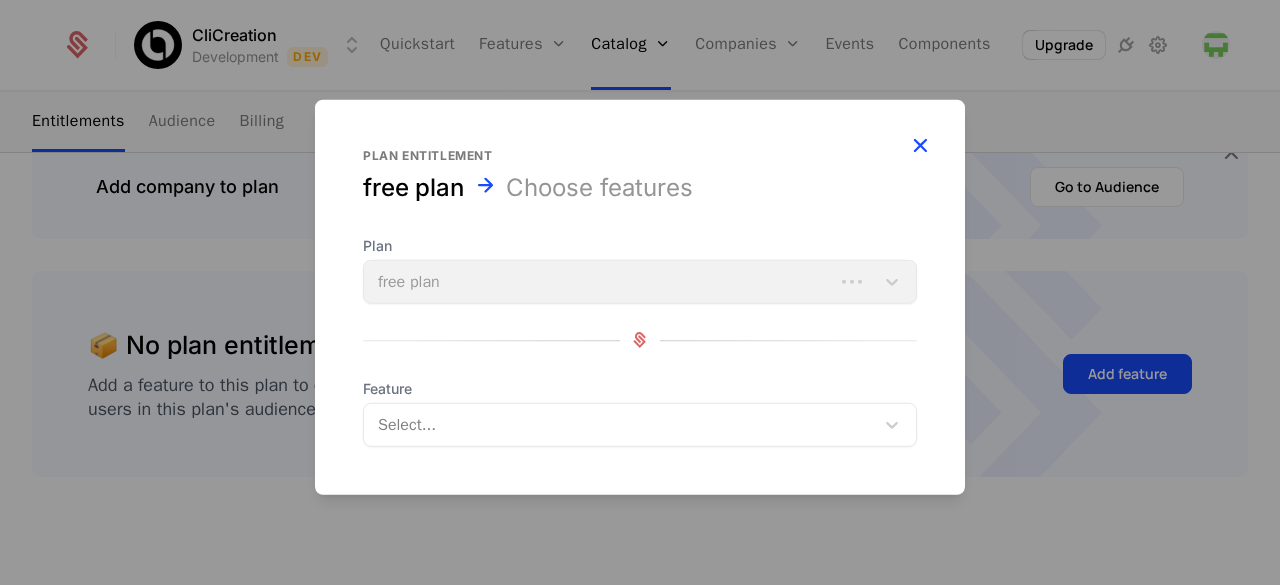 click at bounding box center (920, 144) 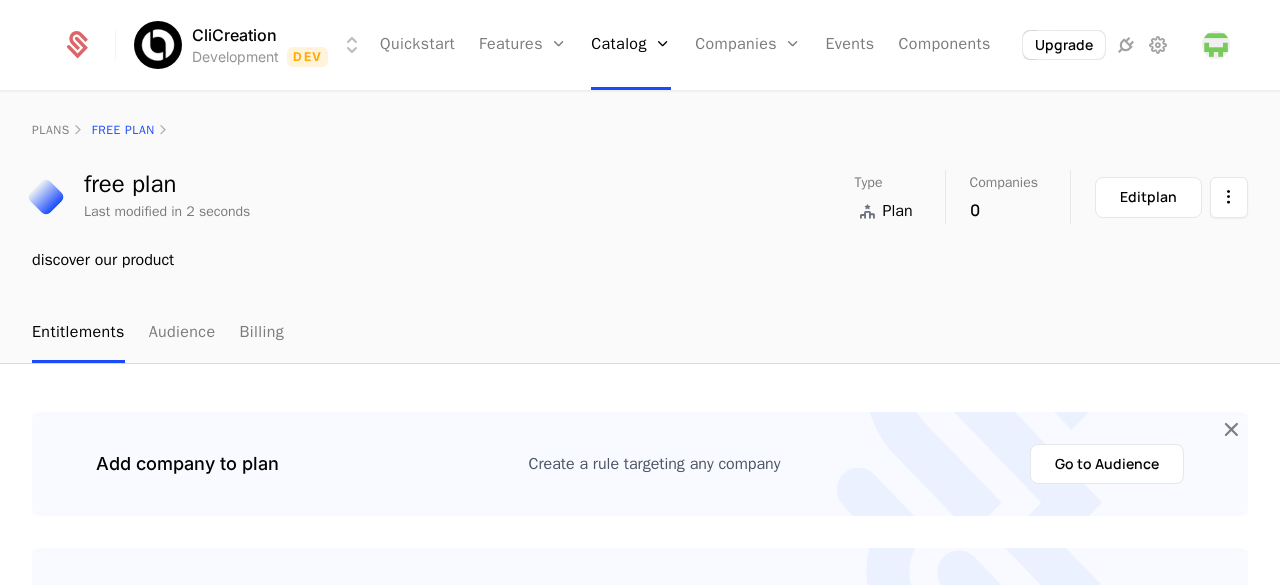 scroll, scrollTop: 4, scrollLeft: 0, axis: vertical 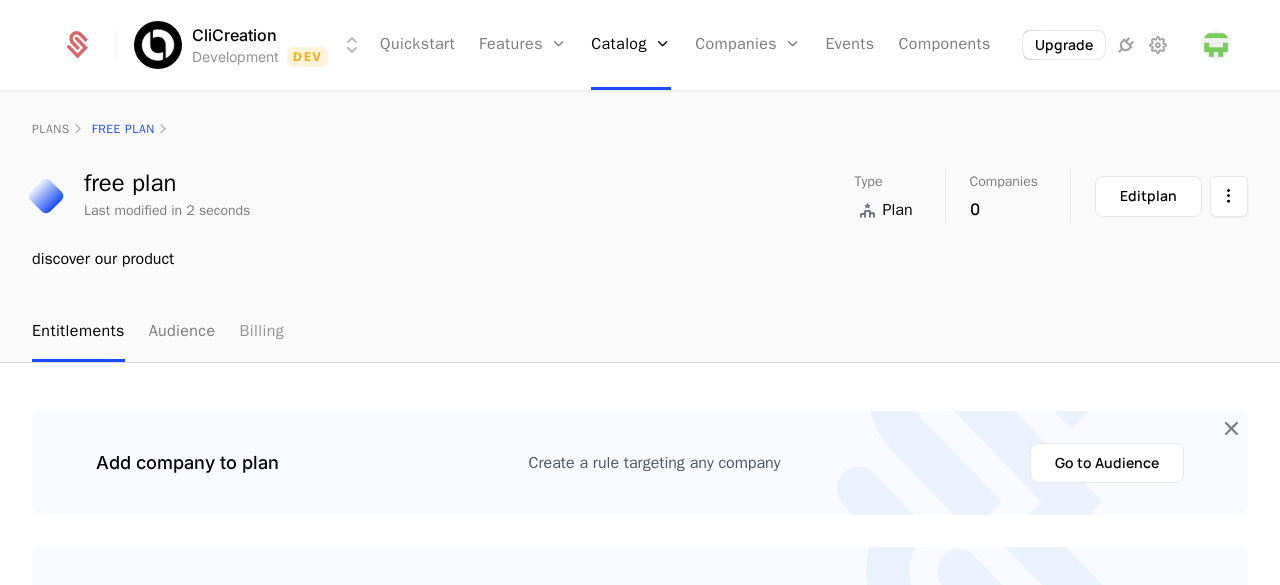 click on "Billing" at bounding box center (261, 332) 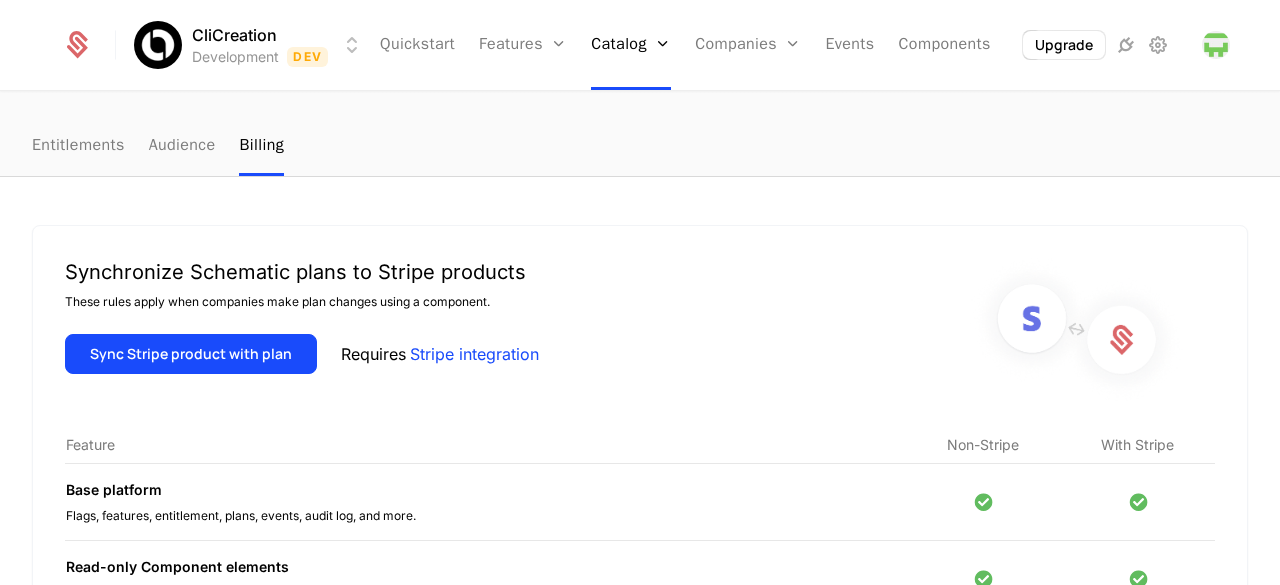 scroll, scrollTop: 182, scrollLeft: 0, axis: vertical 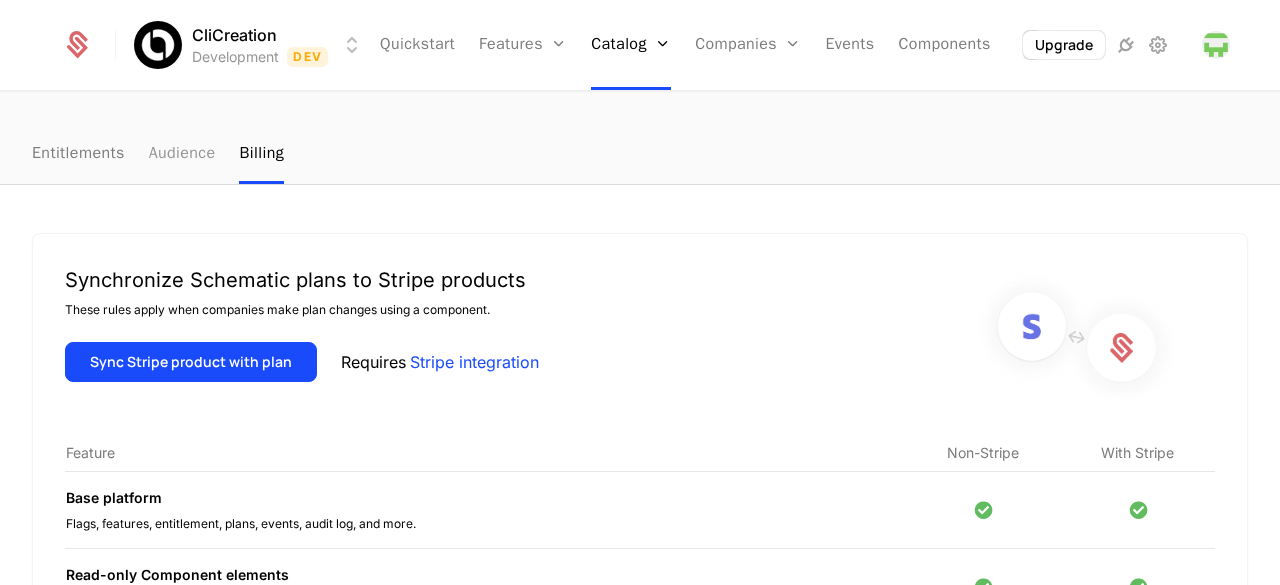 click on "Audience" at bounding box center [182, 154] 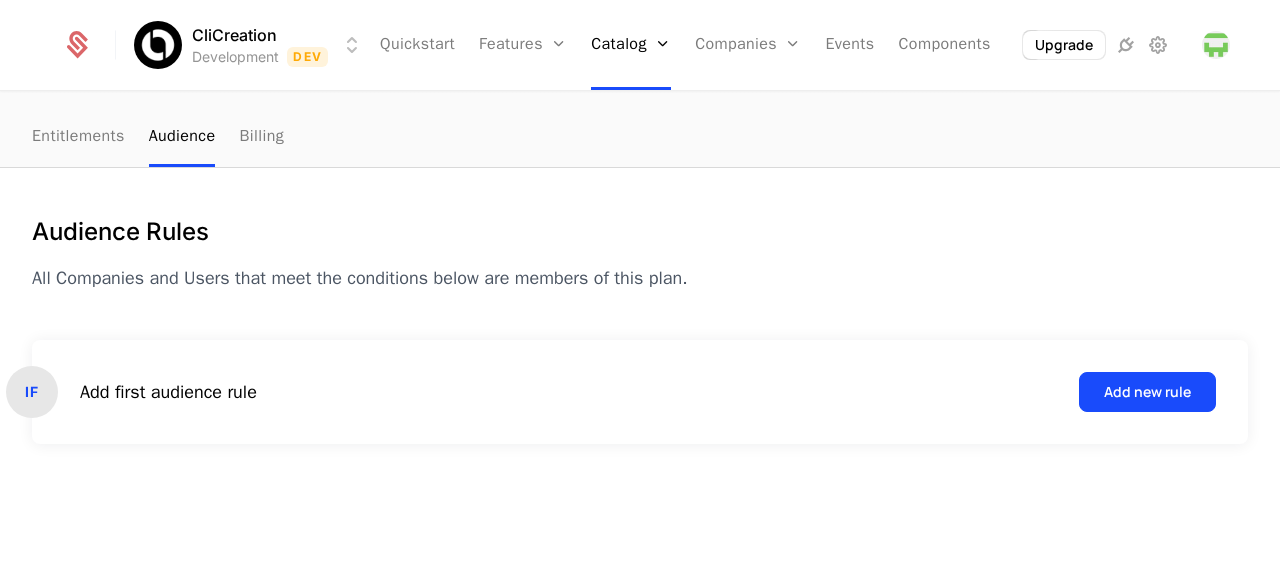 scroll, scrollTop: 199, scrollLeft: 0, axis: vertical 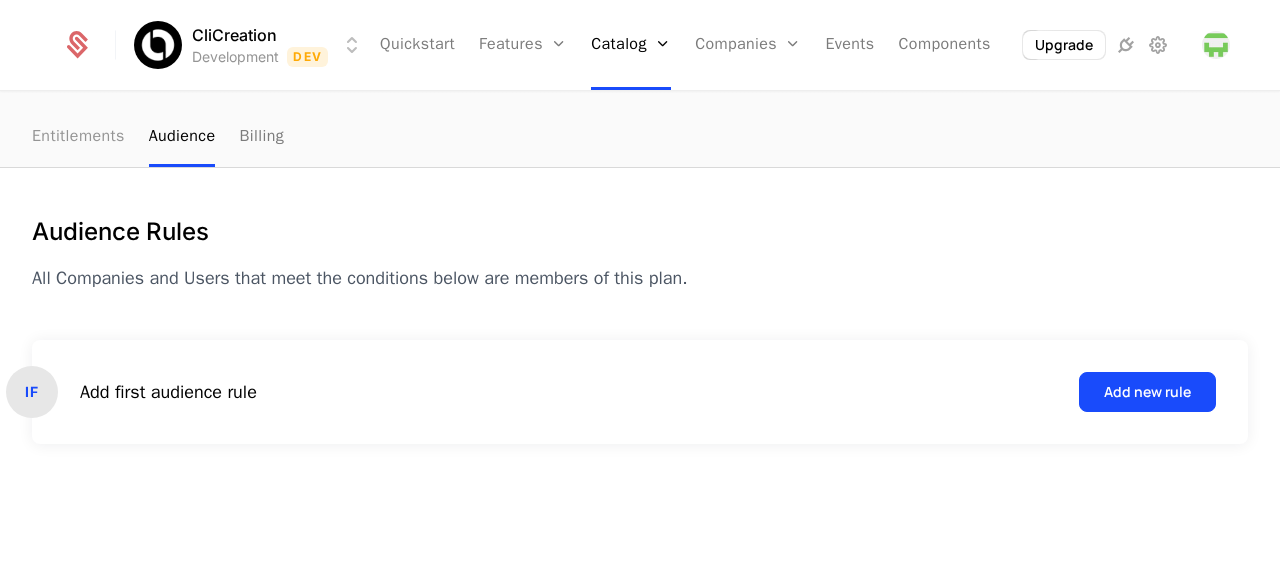 click on "Entitlements" at bounding box center (78, 137) 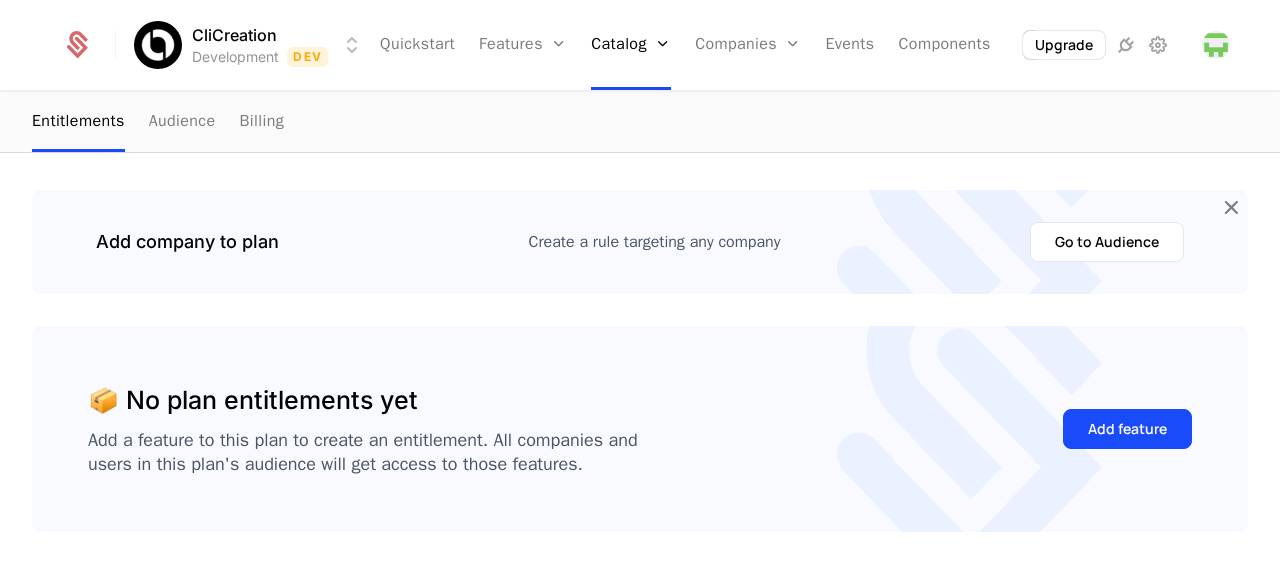 scroll, scrollTop: 280, scrollLeft: 0, axis: vertical 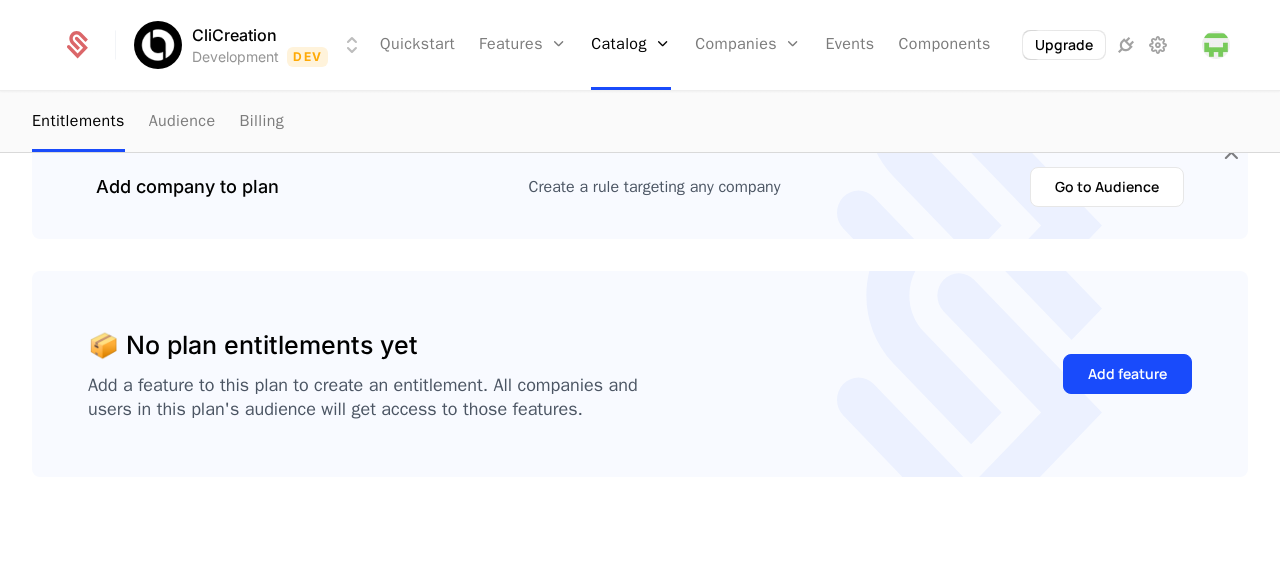 click on "📦 No plan entitlements yet Add a feature to this plan to create an entitlement. All companies and users in this plan's audience will get access to those features. Add feature" at bounding box center [640, 374] 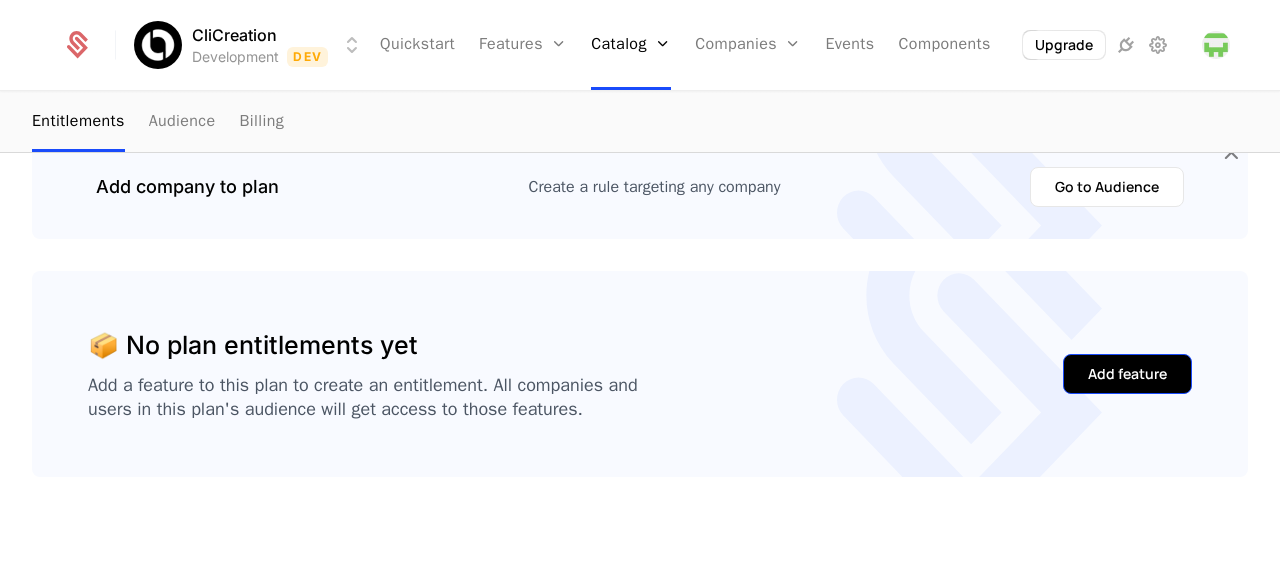 click on "Add feature" at bounding box center (1127, 374) 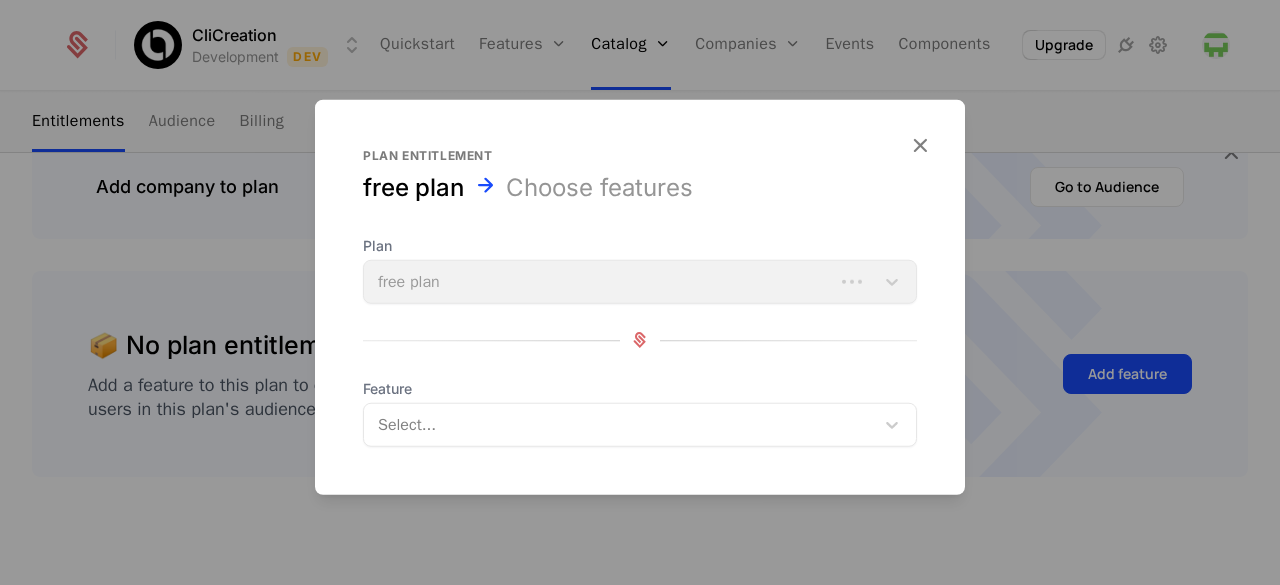 click on "Feature" at bounding box center [640, 388] 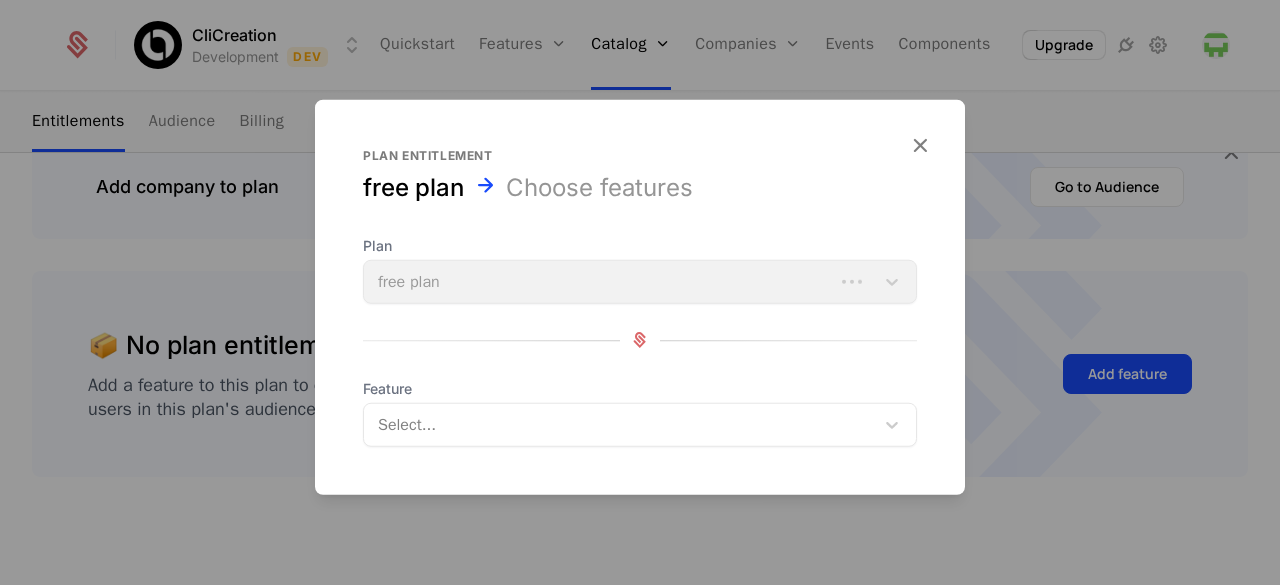 click at bounding box center (621, 424) 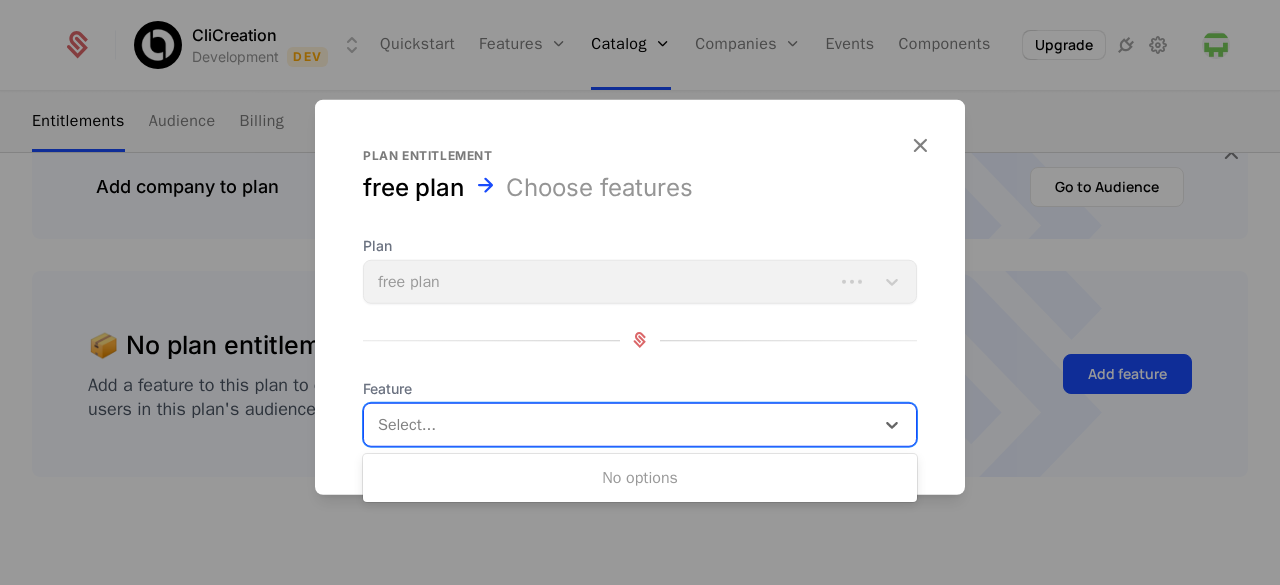 click on "No options" at bounding box center (640, 478) 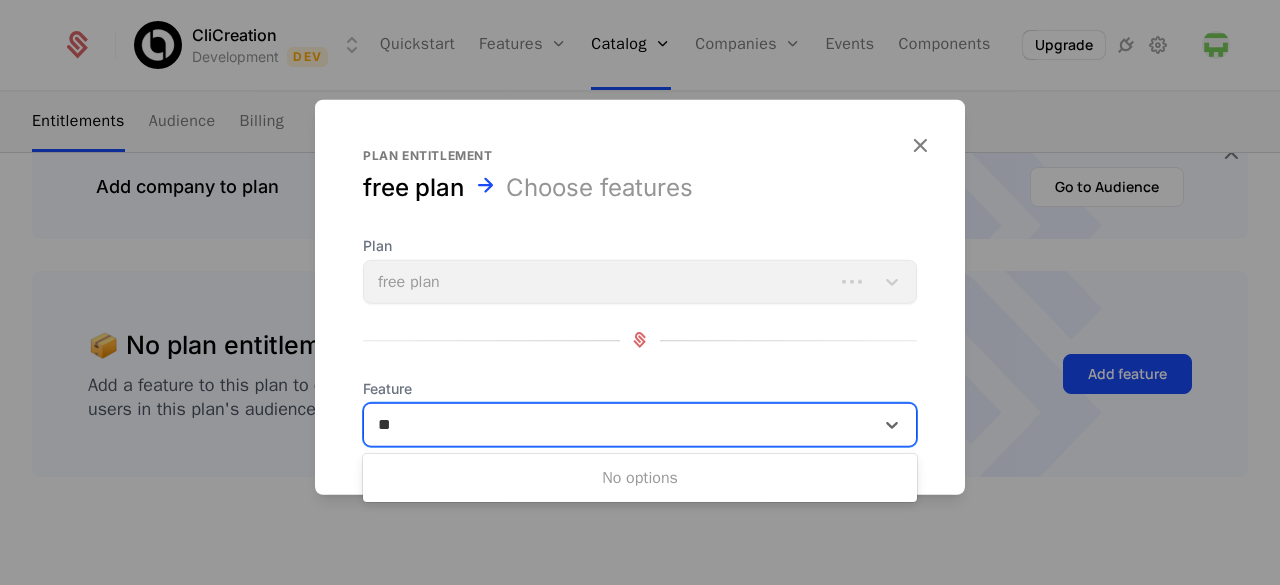 type on "*" 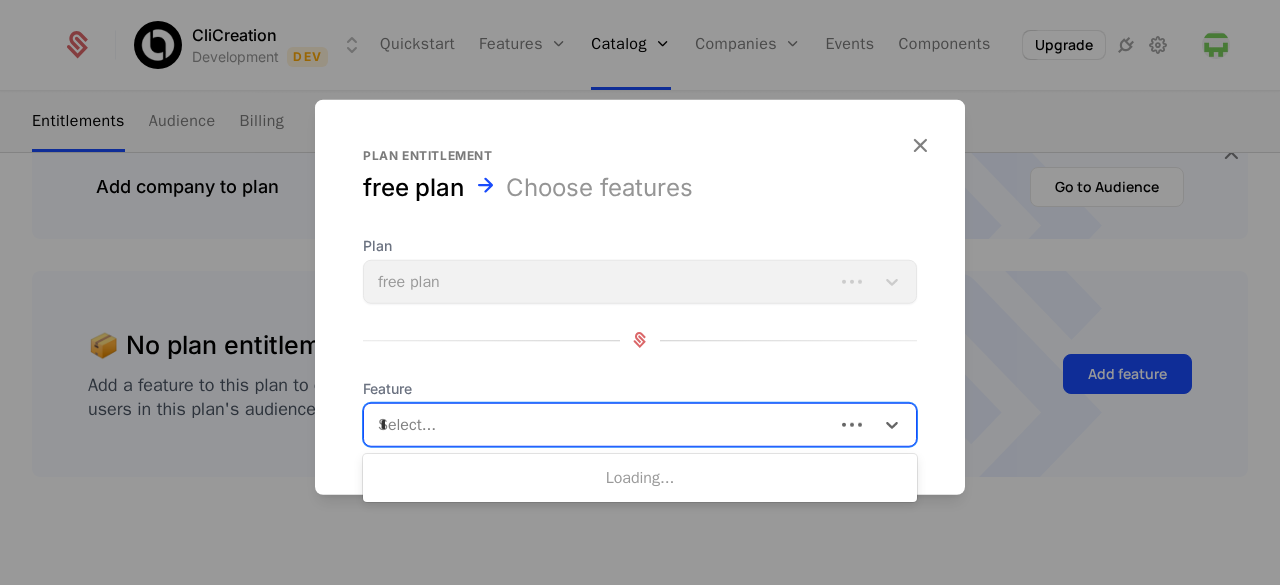 type 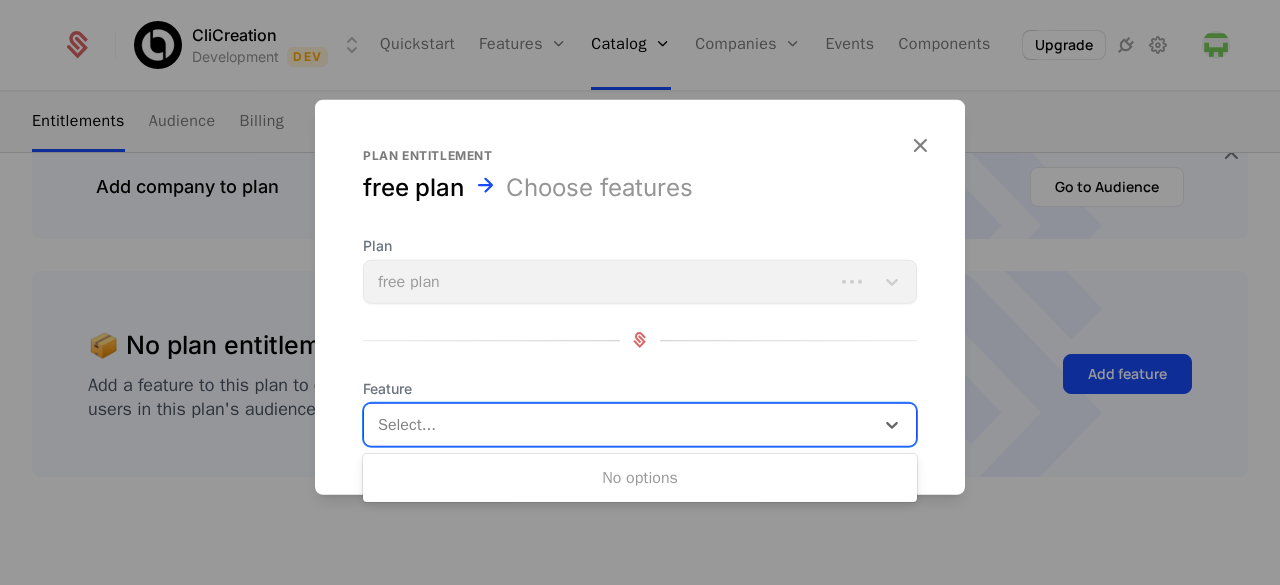 click on "Plan free plan" at bounding box center [640, 269] 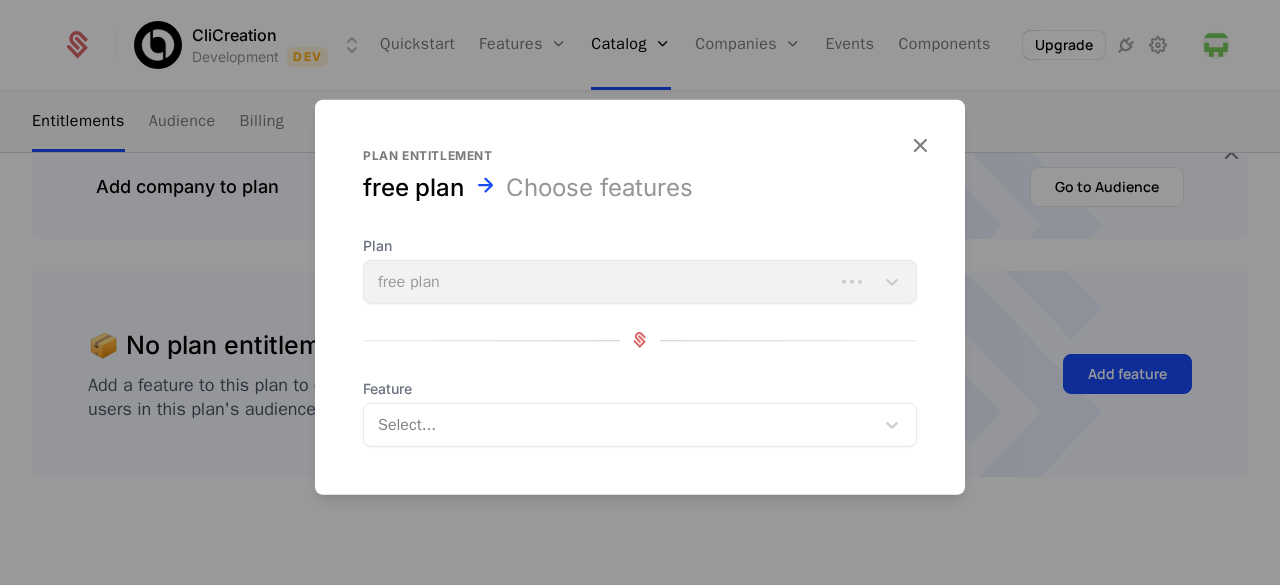click on "Plan entitlement" at bounding box center (640, 155) 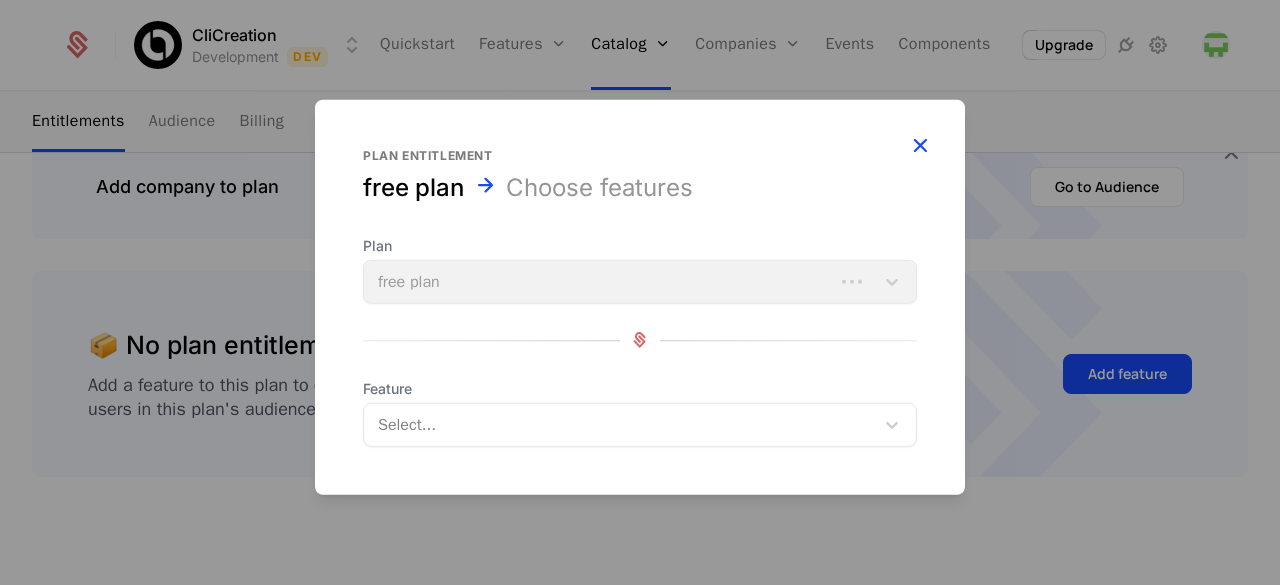 click at bounding box center (920, 144) 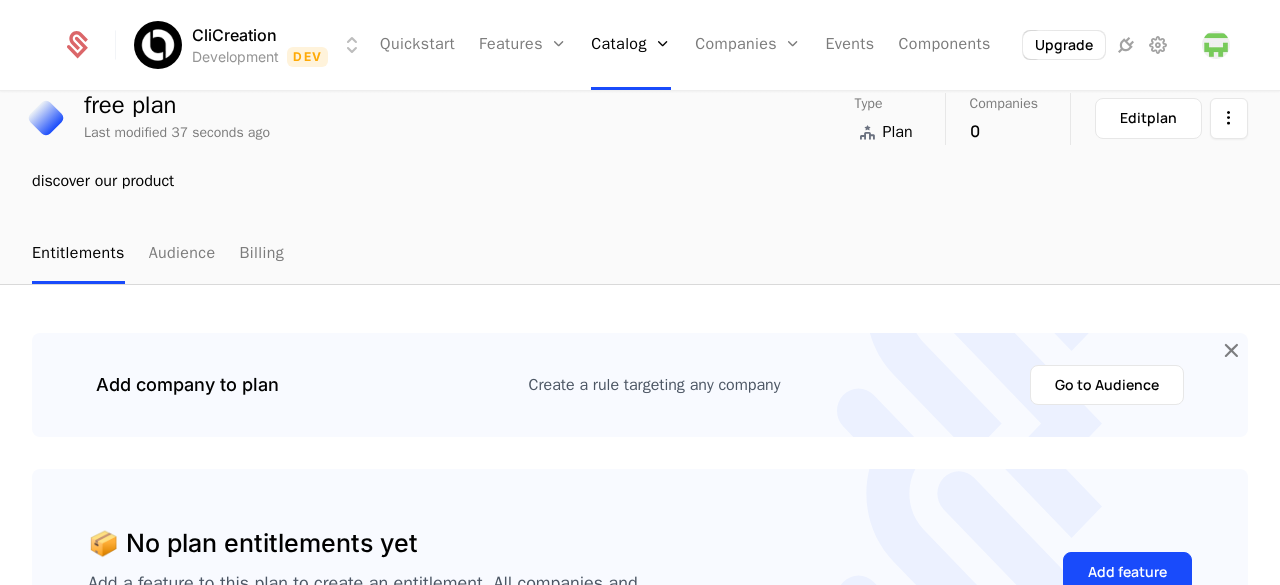scroll, scrollTop: 0, scrollLeft: 0, axis: both 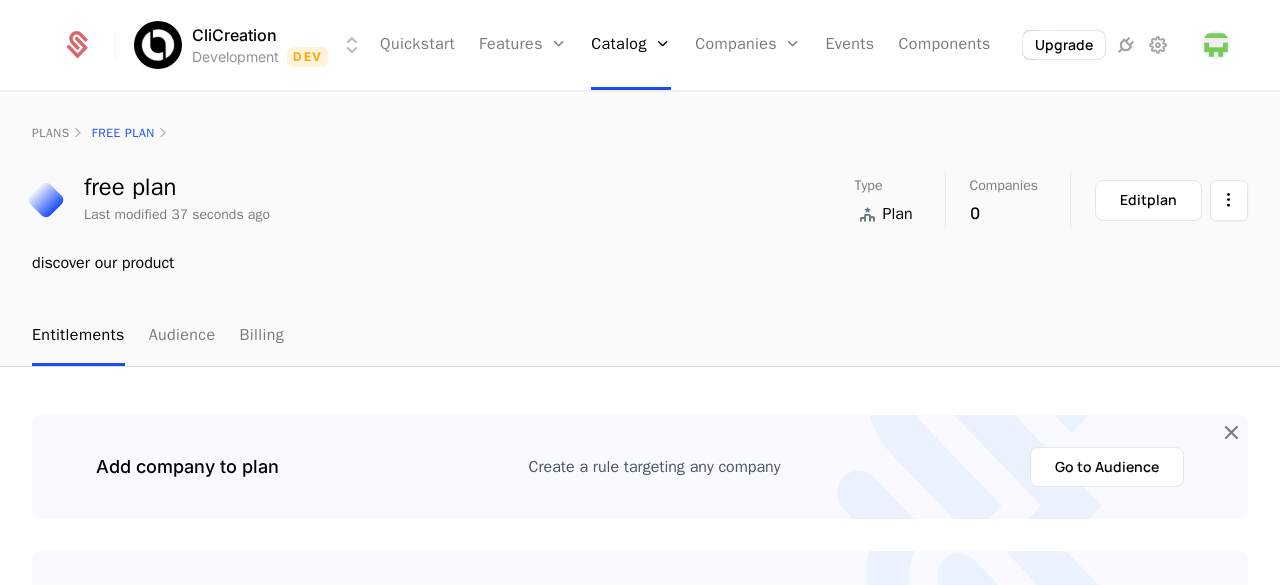 click on "free plan Last modified 37 seconds ago Type Plan Companies 0 Edit  plan discover our product" at bounding box center [640, 224] 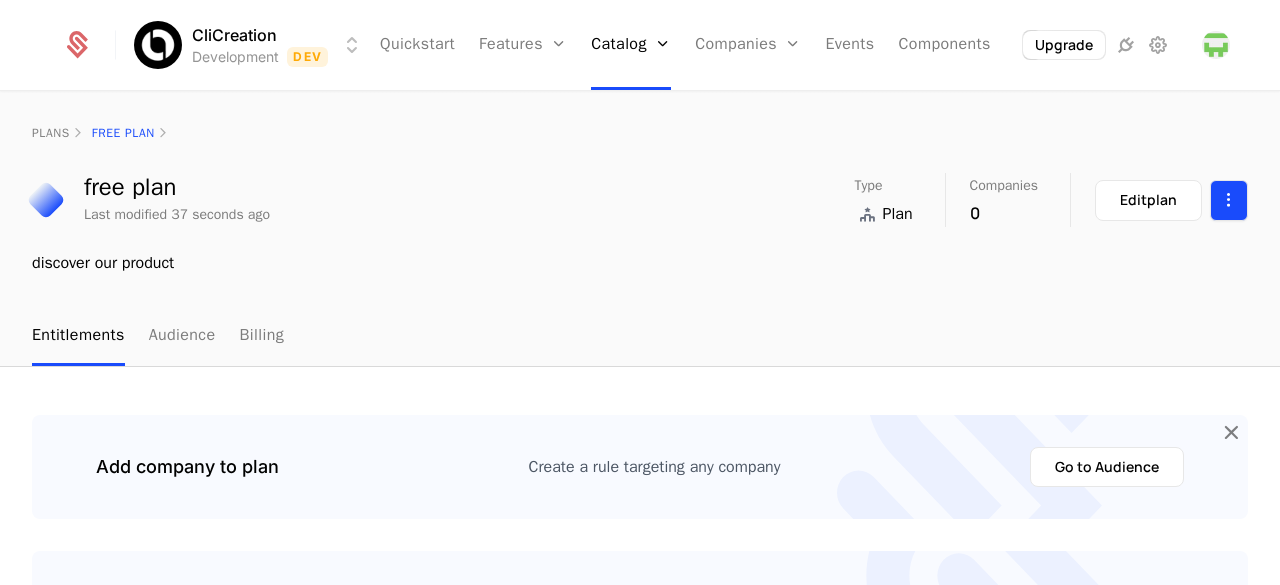 click on "CliCreation Development Dev Quickstart Features Features Flags Catalog Plans Add Ons Configuration Companies Companies Users Events Components Upgrade plans free plan free plan Last modified 37 seconds ago Type Plan Companies 0 Edit  plan discover our product Entitlements Audience Billing Add company to plan Create a rule targeting any company Go to Audience 📦 No plan entitlements yet Add a feature to this plan to create an entitlement. All companies and users in this plan's audience will get access to those features. Add feature
Best Viewed on Desktop You're currently viewing this on a  mobile device . For the best experience,   we recommend using a desktop or larger screens , as the application isn't fully optimized for smaller resolutions just yet. Got it" at bounding box center (640, 292) 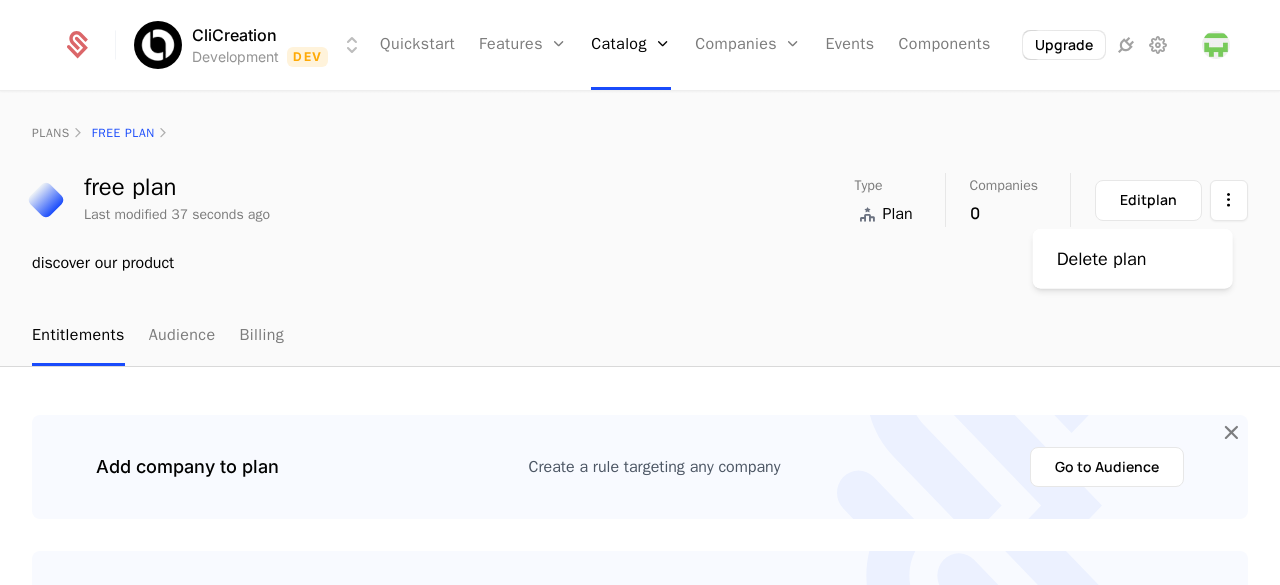 click on "CliCreation Development Dev Quickstart Features Features Flags Catalog Plans Add Ons Configuration Companies Companies Users Events Components Upgrade plans free plan free plan Last modified 37 seconds ago Type Plan Companies 0 Edit  plan discover our product Entitlements Audience Billing Add company to plan Create a rule targeting any company Go to Audience 📦 No plan entitlements yet Add a feature to this plan to create an entitlement. All companies and users in this plan's audience will get access to those features. Add feature
Best Viewed on Desktop You're currently viewing this on a  mobile device . For the best experience,   we recommend using a desktop or larger screens , as the application isn't fully optimized for smaller resolutions just yet. Got it  Delete plan" at bounding box center (640, 292) 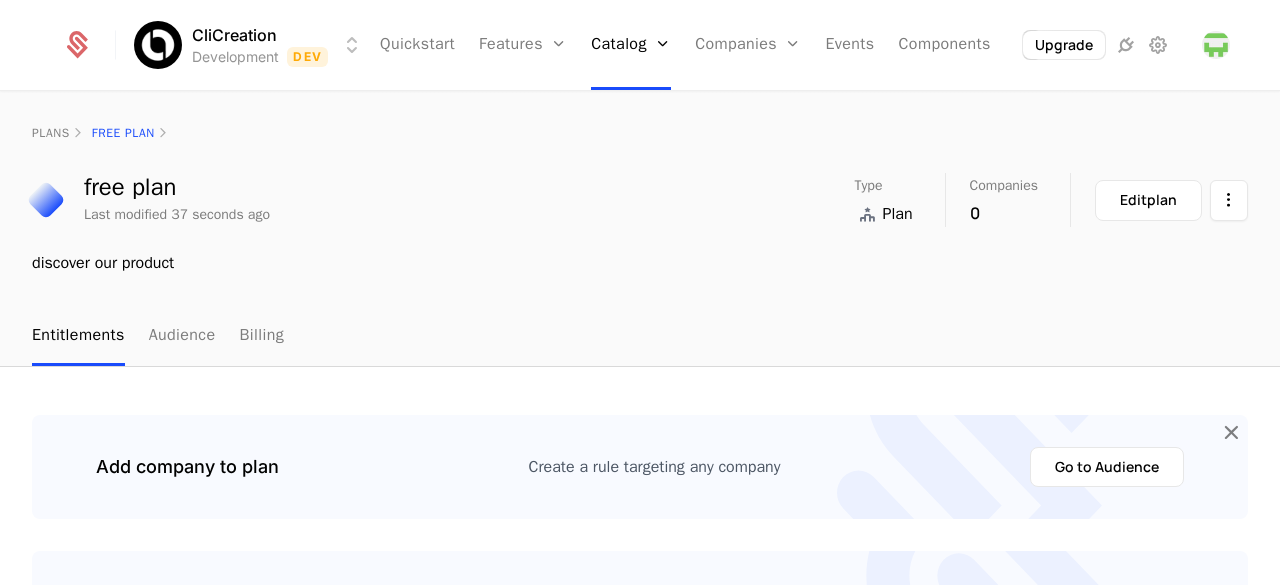click on "Edit  plan" at bounding box center [1148, 200] 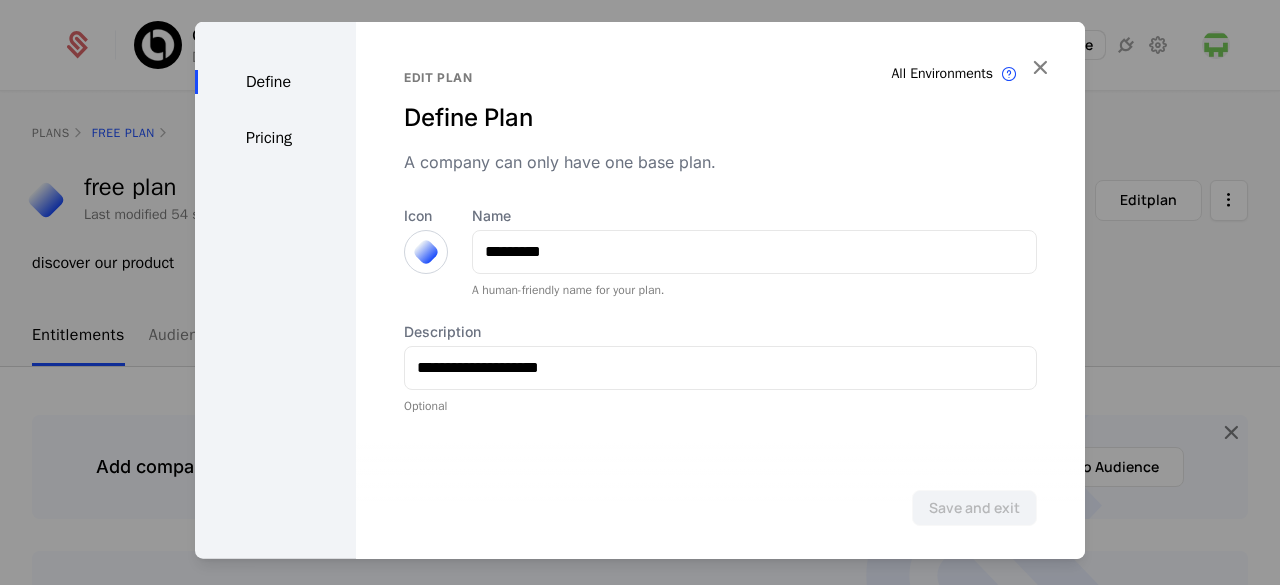 click on "Pricing" at bounding box center [275, 137] 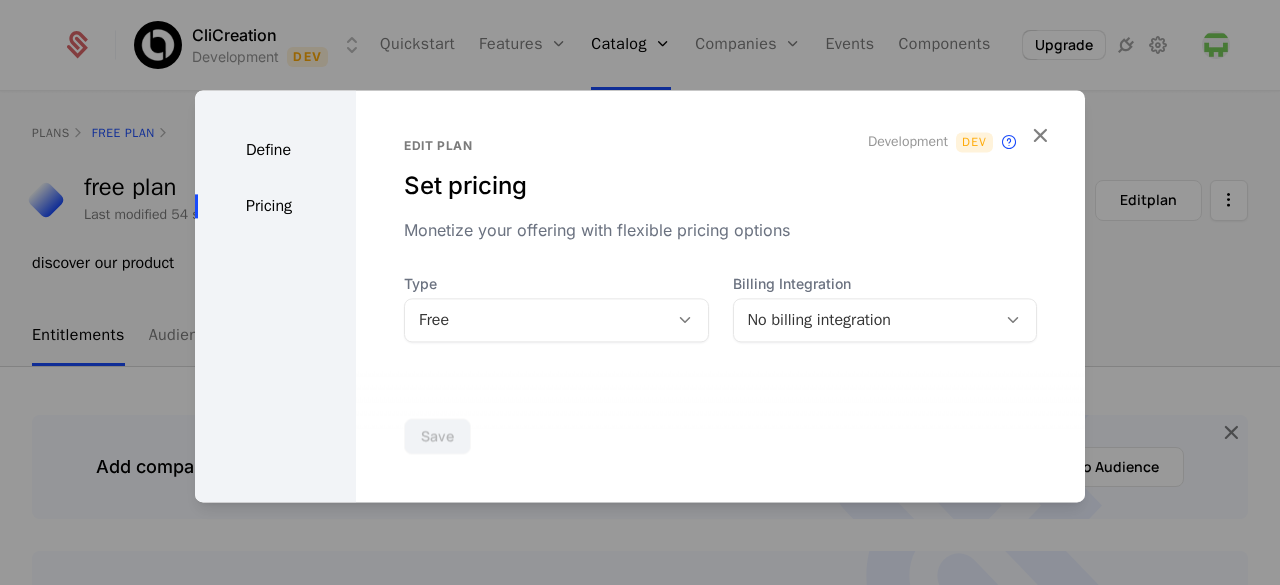 click on "Define Pricing" at bounding box center (275, 296) 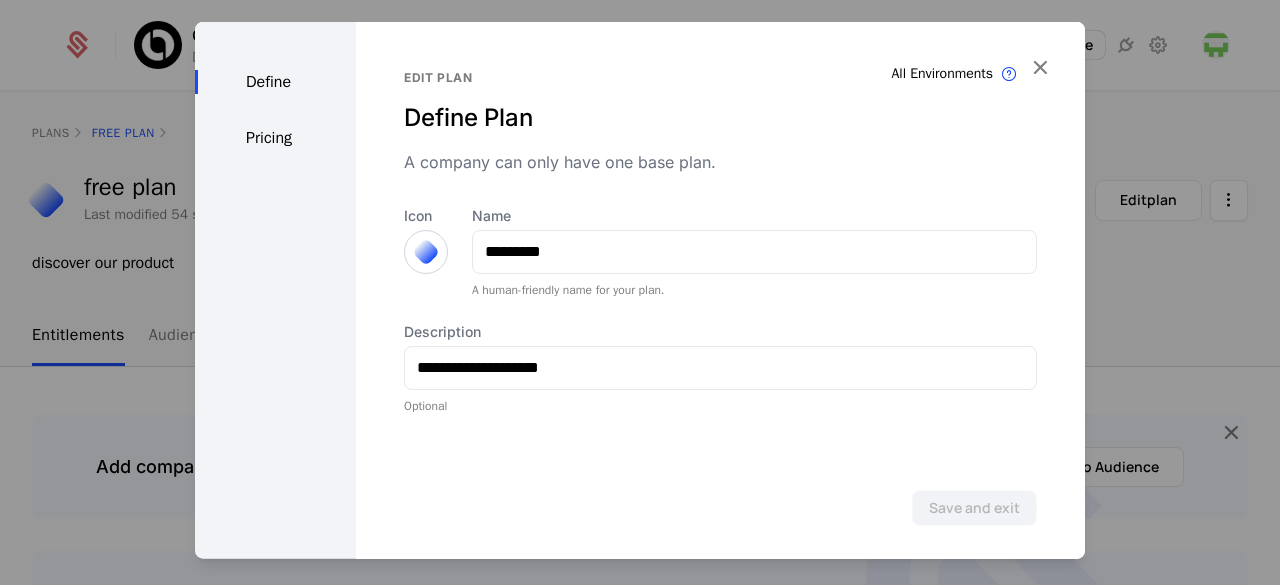 click on "Pricing" at bounding box center (275, 137) 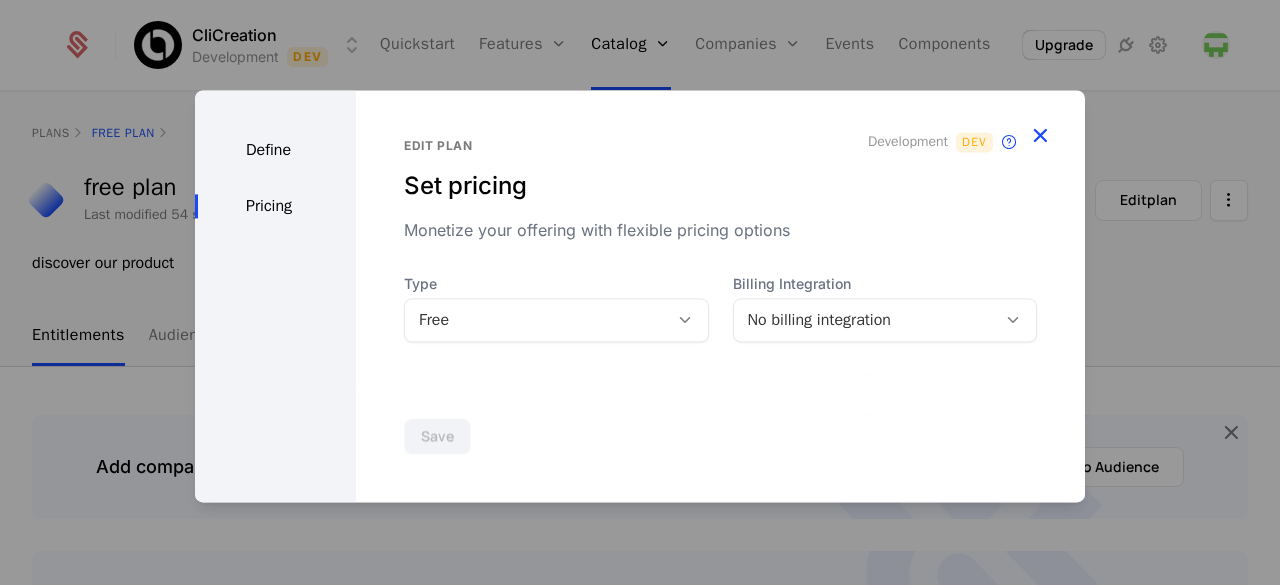 click at bounding box center [1040, 135] 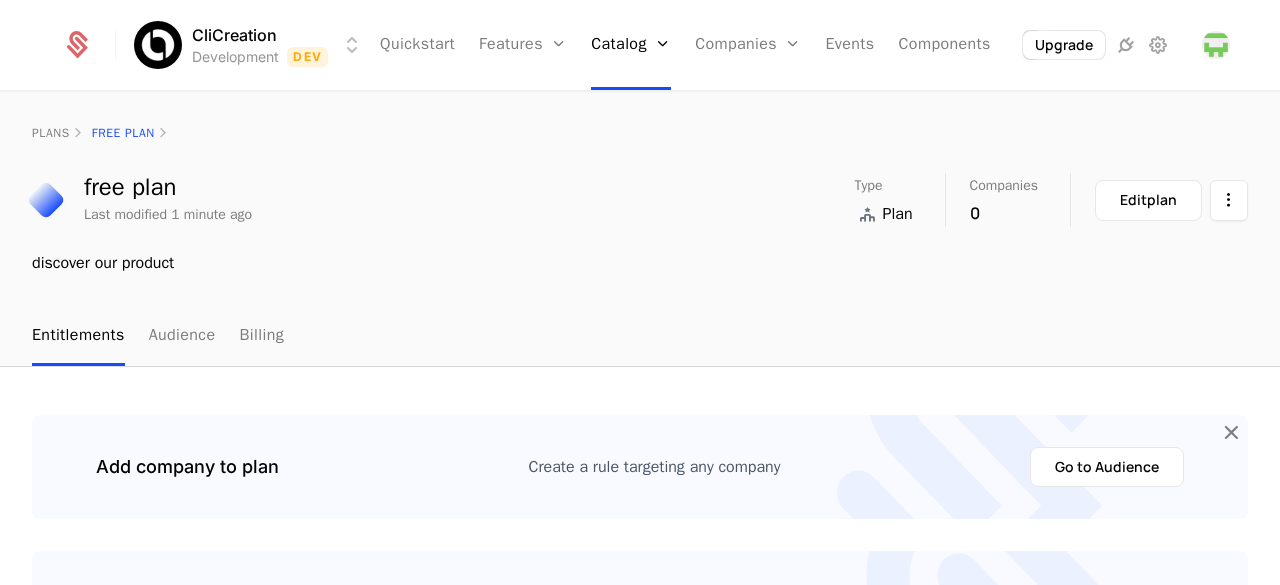 scroll, scrollTop: 280, scrollLeft: 0, axis: vertical 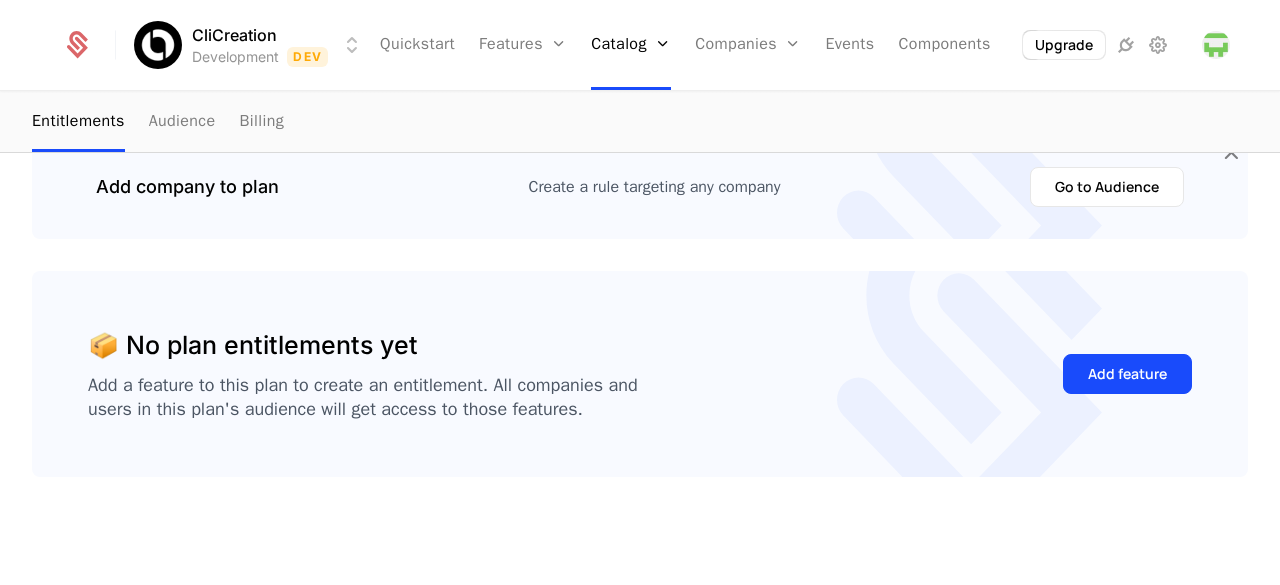 click on "📦 No plan entitlements yet Add a feature to this plan to create an entitlement. All companies and users in this plan's audience will get access to those features. Add feature" at bounding box center (640, 374) 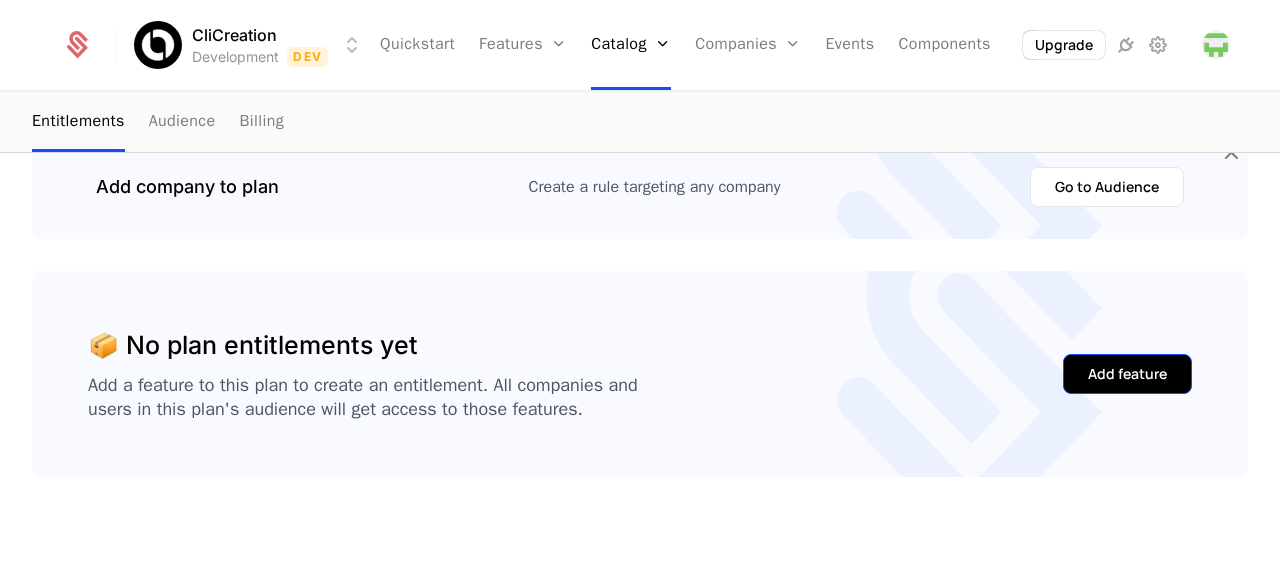 click on "Add feature" at bounding box center (1127, 374) 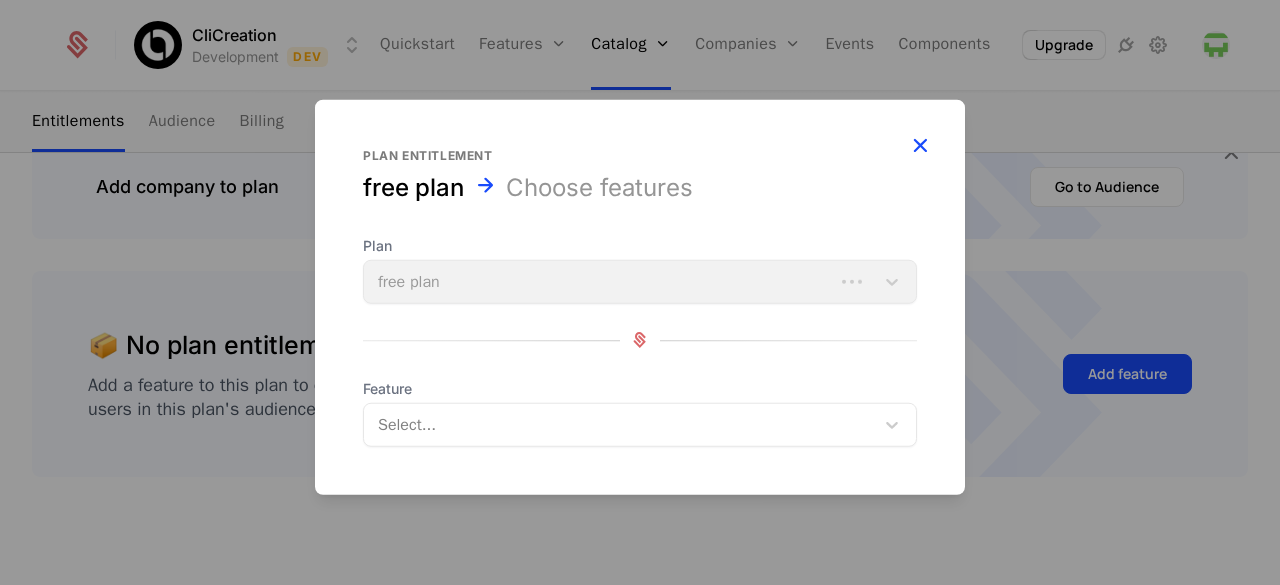 click at bounding box center [920, 144] 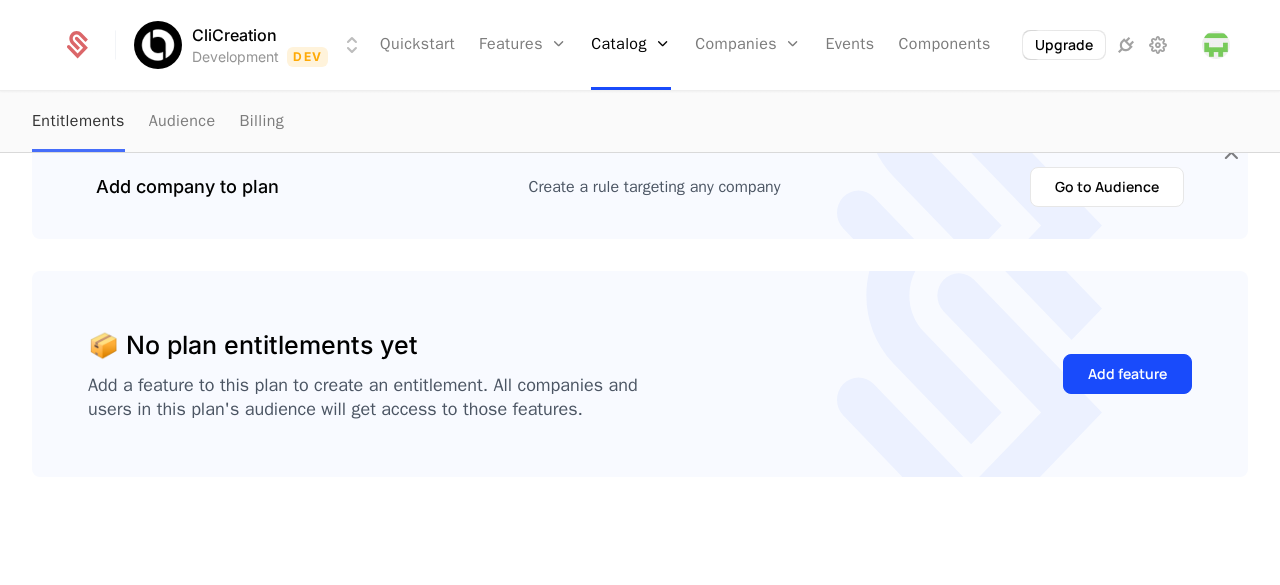 click on "Entitlements" at bounding box center [78, 122] 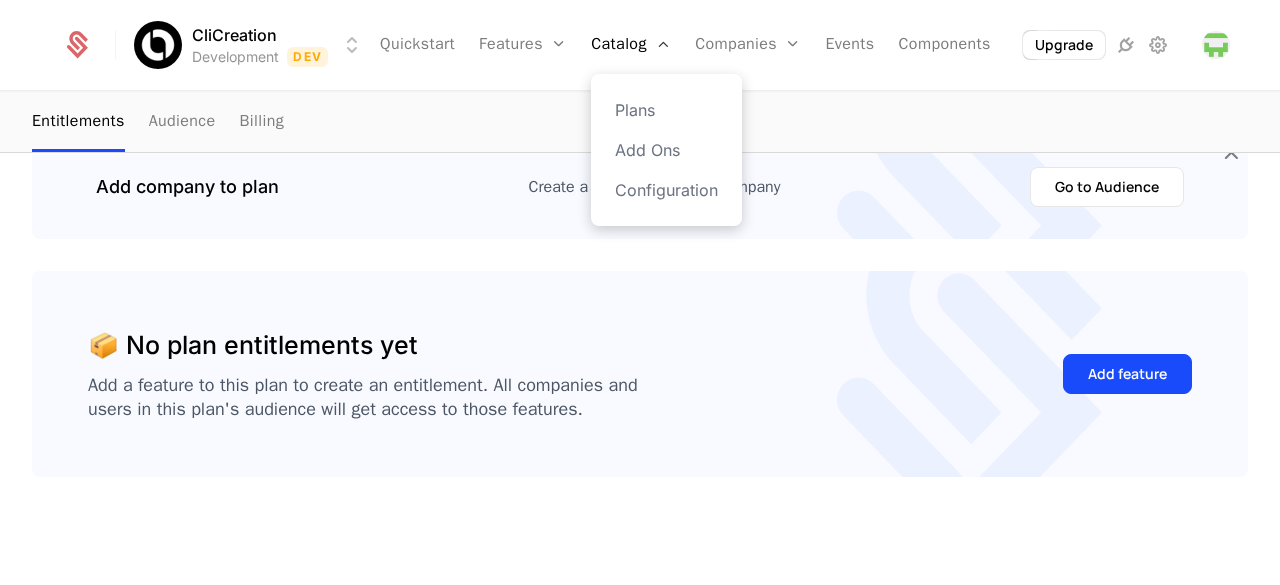 click on "Plans Add Ons Configuration" at bounding box center [666, 150] 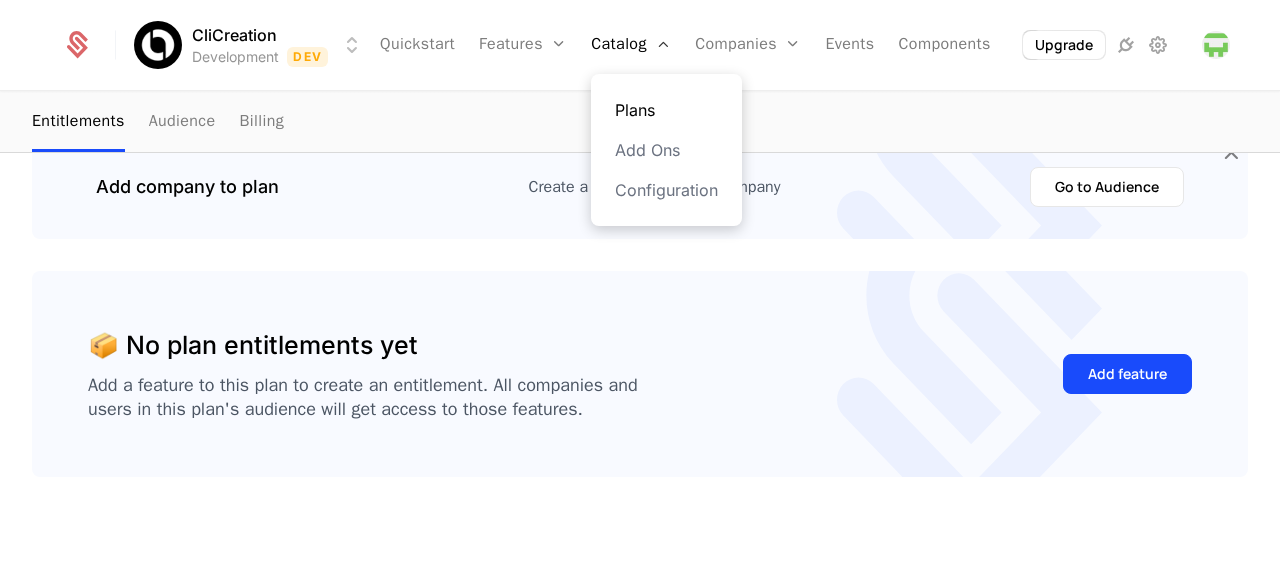 click on "Plans" at bounding box center [666, 110] 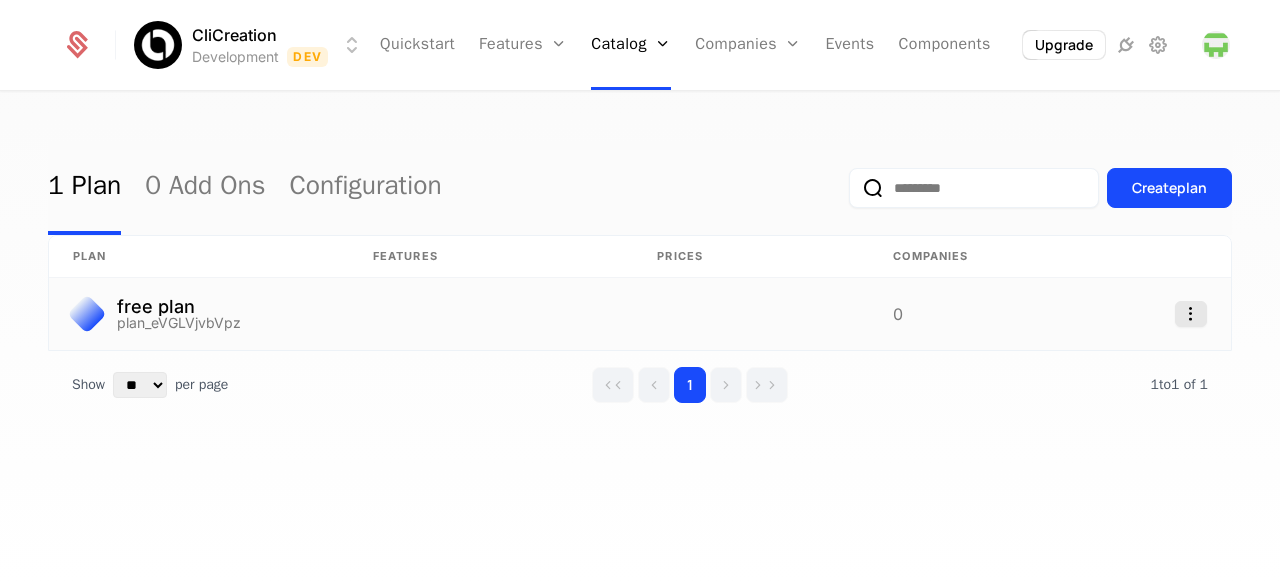 click on "CliCreation Development Dev Quickstart Features Features Flags Catalog Plans Add Ons Configuration Companies Companies Users Events Components Upgrade 1 Plan 0 Add Ons Configuration Create  plan plan Features Prices Companies free plan plan_eVGLVjvbVpz 0 Show ** ** ** *** *** per page per page 1 1  to  1   of   1  of   1
Best Viewed on Desktop You're currently viewing this on a  mobile device . For the best experience,   we recommend using a desktop or larger screens , as the application isn't fully optimized for smaller resolutions just yet. Got it" at bounding box center (640, 292) 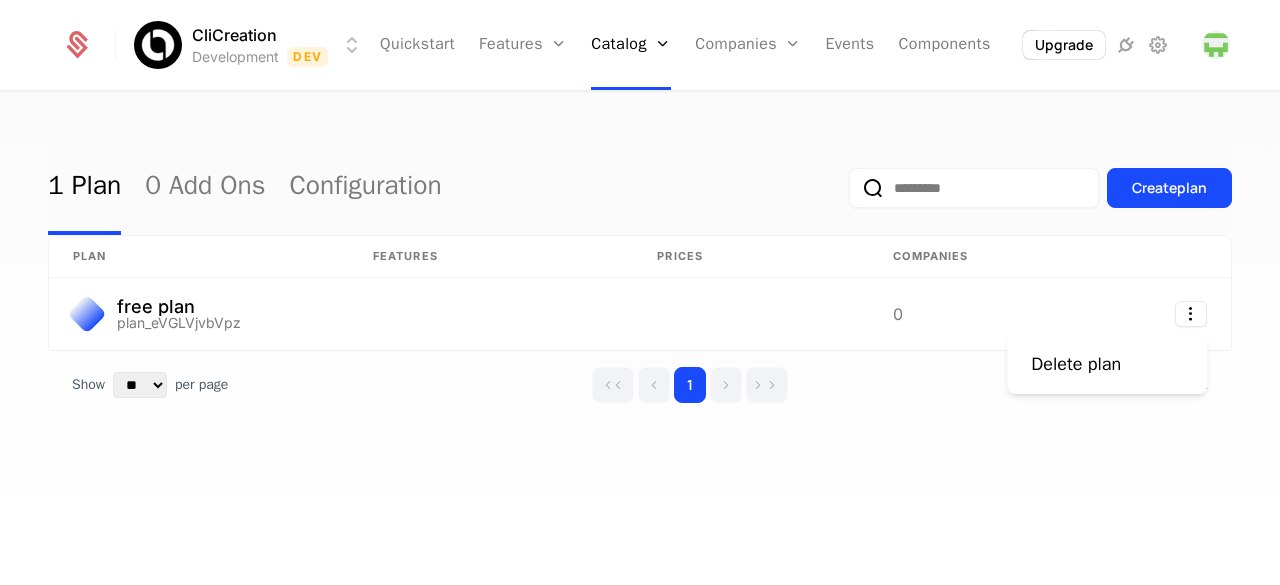 click on "CliCreation Development Dev Quickstart Features Features Flags Catalog Plans Add Ons Configuration Companies Companies Users Events Components Upgrade 1 Plan 0 Add Ons Configuration Create  plan plan Features Prices Companies free plan plan_eVGLVjvbVpz 0 Show ** ** ** *** *** per page per page 1 1  to  1   of   1  of   1
Best Viewed on Desktop You're currently viewing this on a  mobile device . For the best experience,   we recommend using a desktop or larger screens , as the application isn't fully optimized for smaller resolutions just yet. Got it  Delete plan" at bounding box center (640, 292) 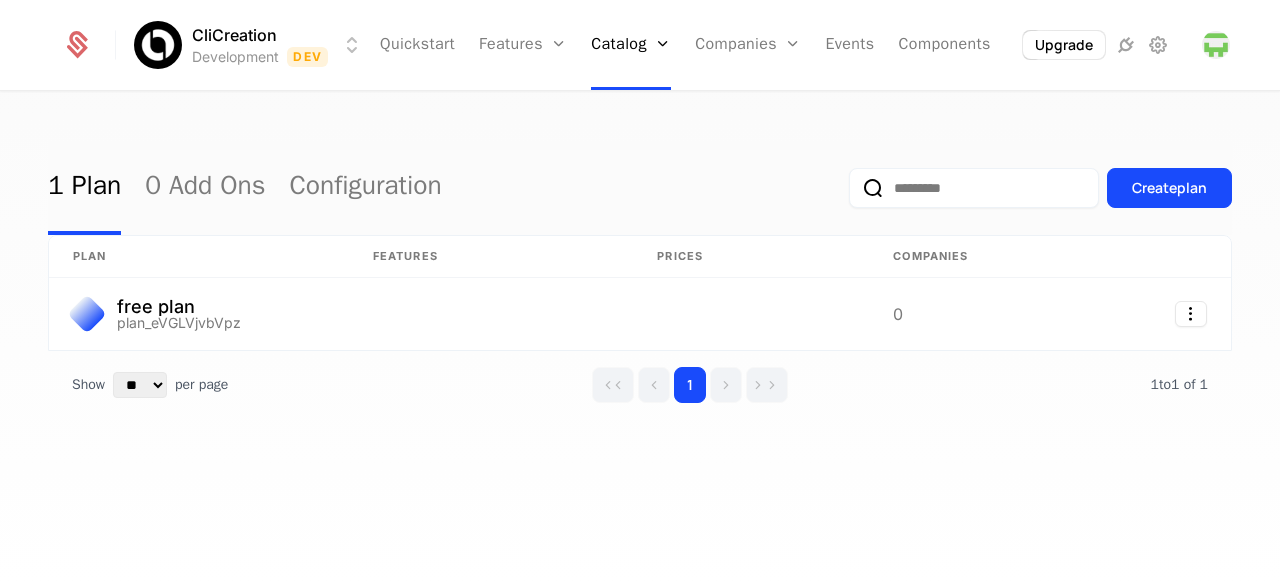 click on "0" at bounding box center (949, 314) 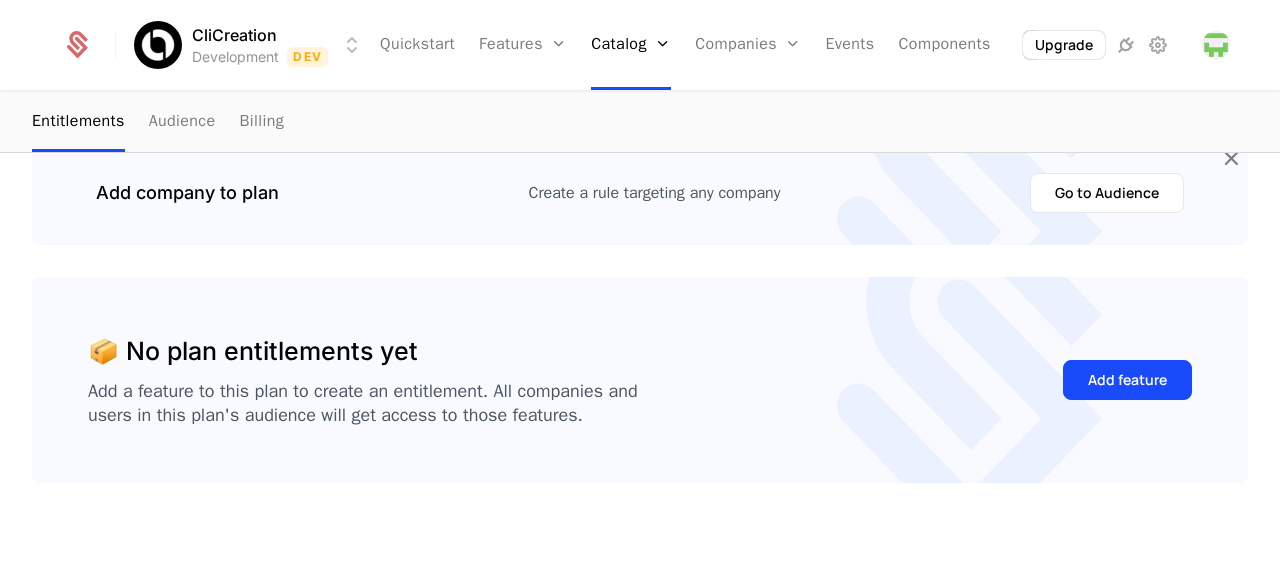 scroll, scrollTop: 280, scrollLeft: 0, axis: vertical 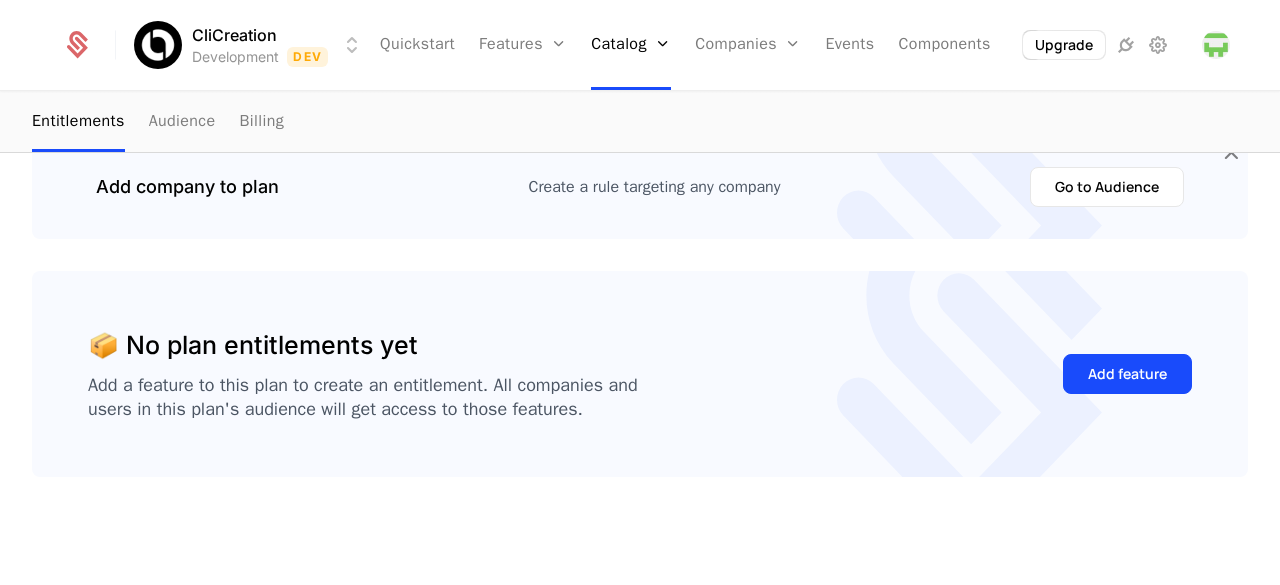click on "Add feature" at bounding box center [1127, 374] 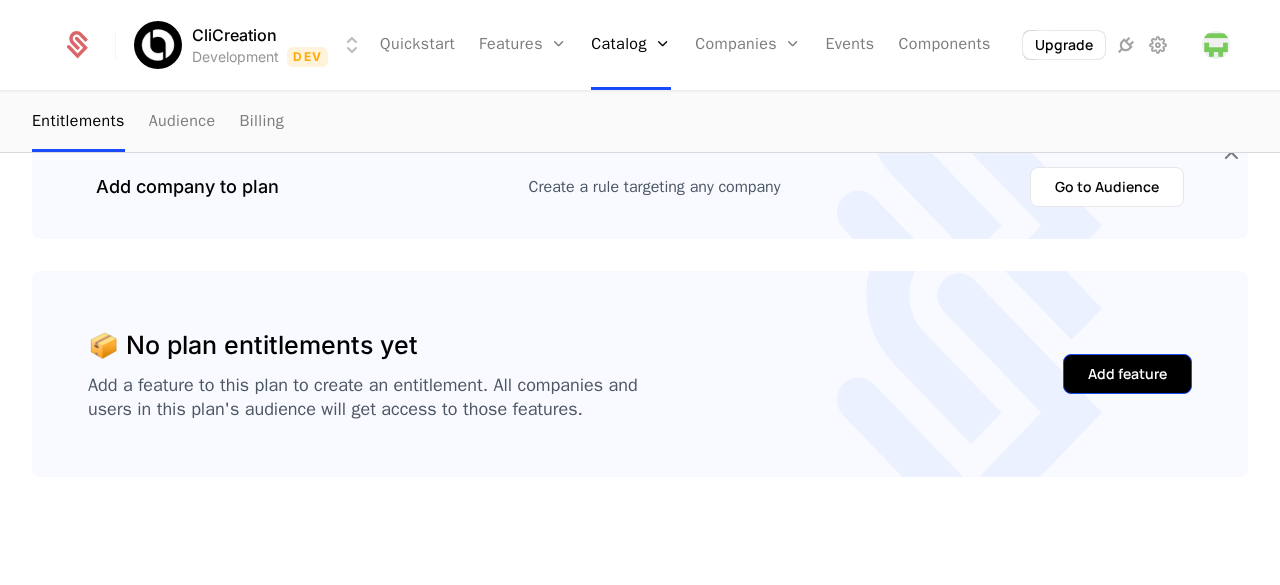 click on "Add feature" at bounding box center [1127, 374] 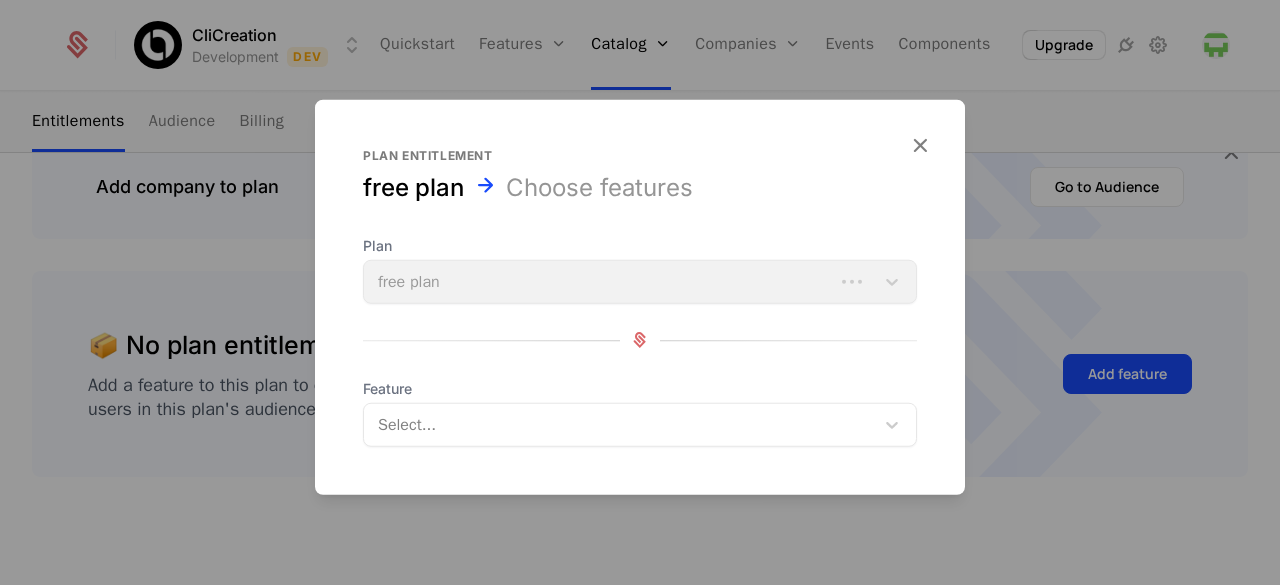 click on "Plan free plan" at bounding box center (640, 269) 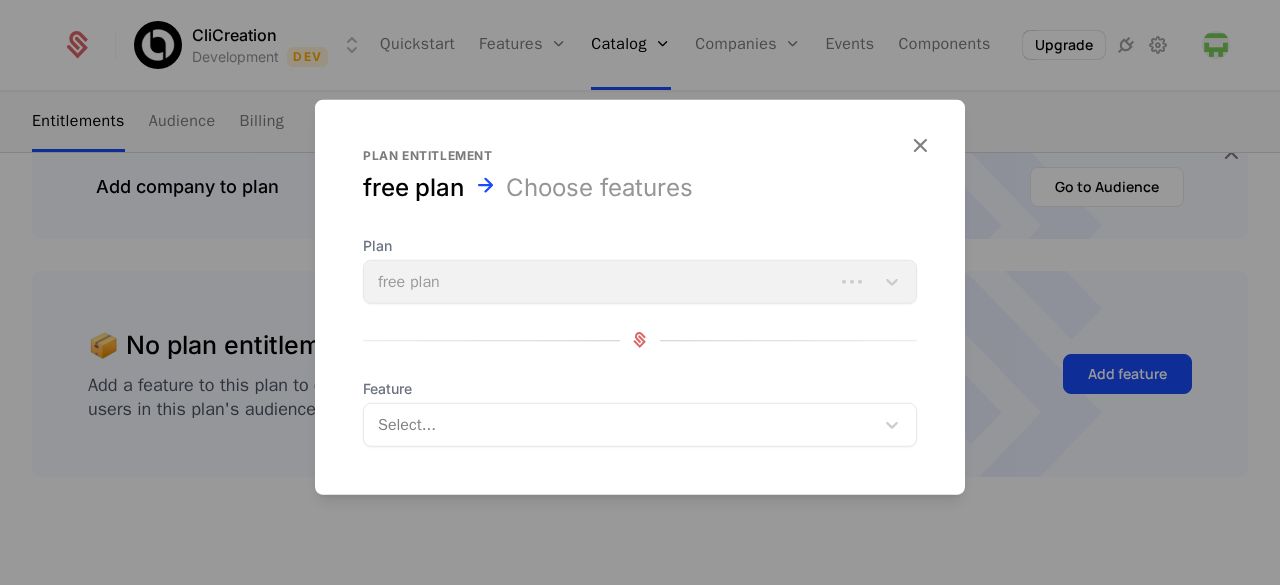 click on "Plan free plan" at bounding box center (640, 269) 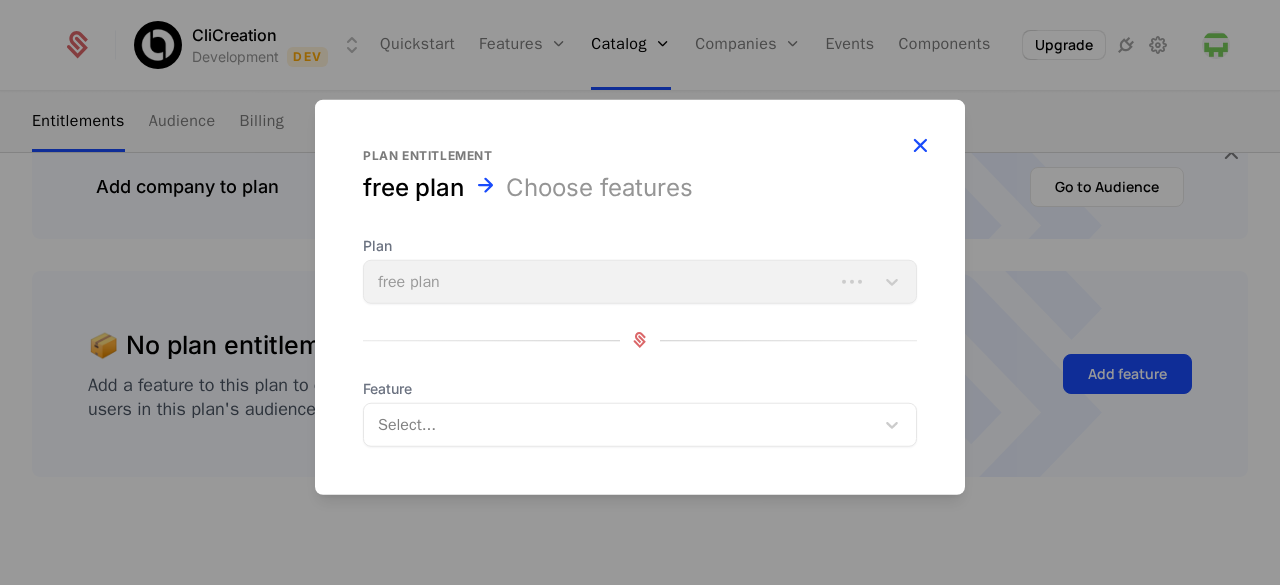 click at bounding box center [920, 144] 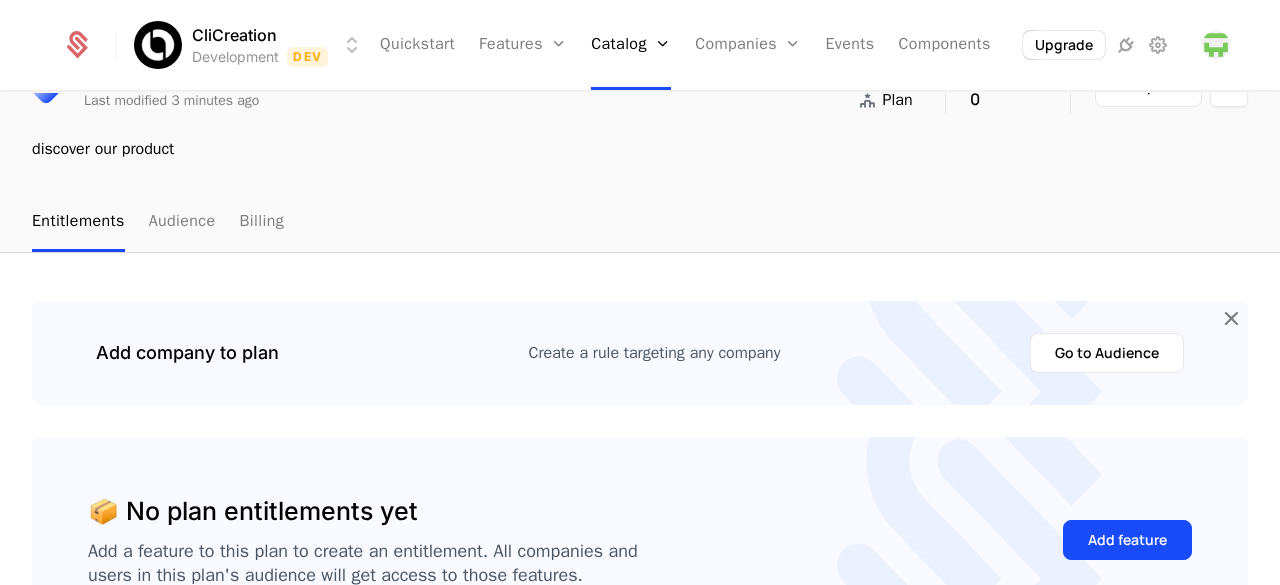 scroll, scrollTop: 0, scrollLeft: 0, axis: both 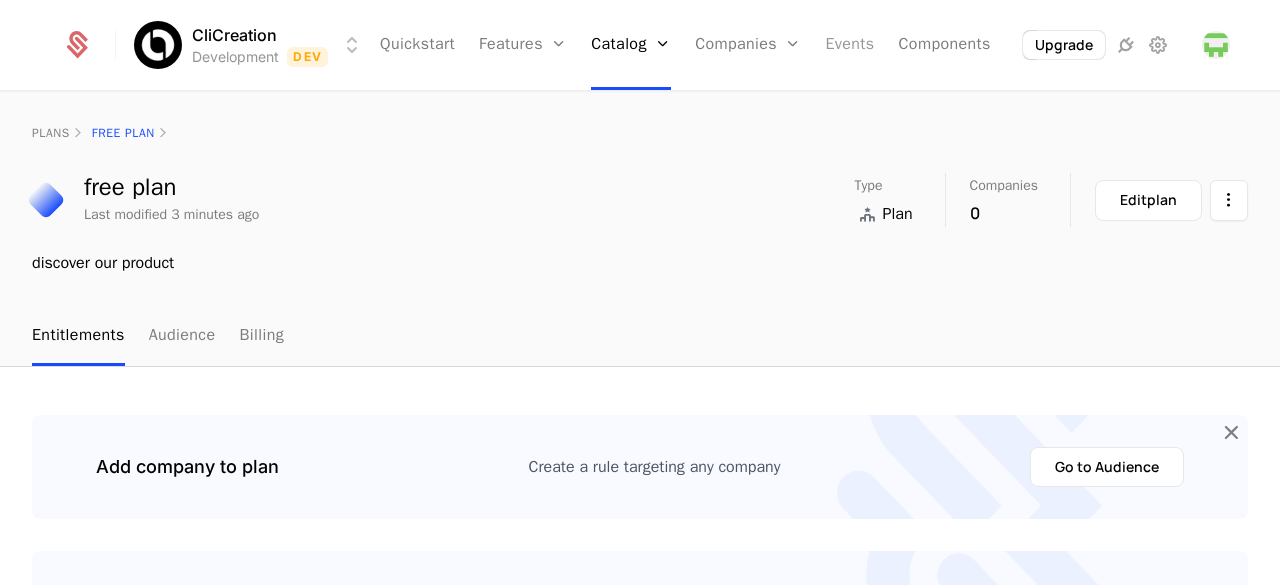 click on "Events" at bounding box center [850, 45] 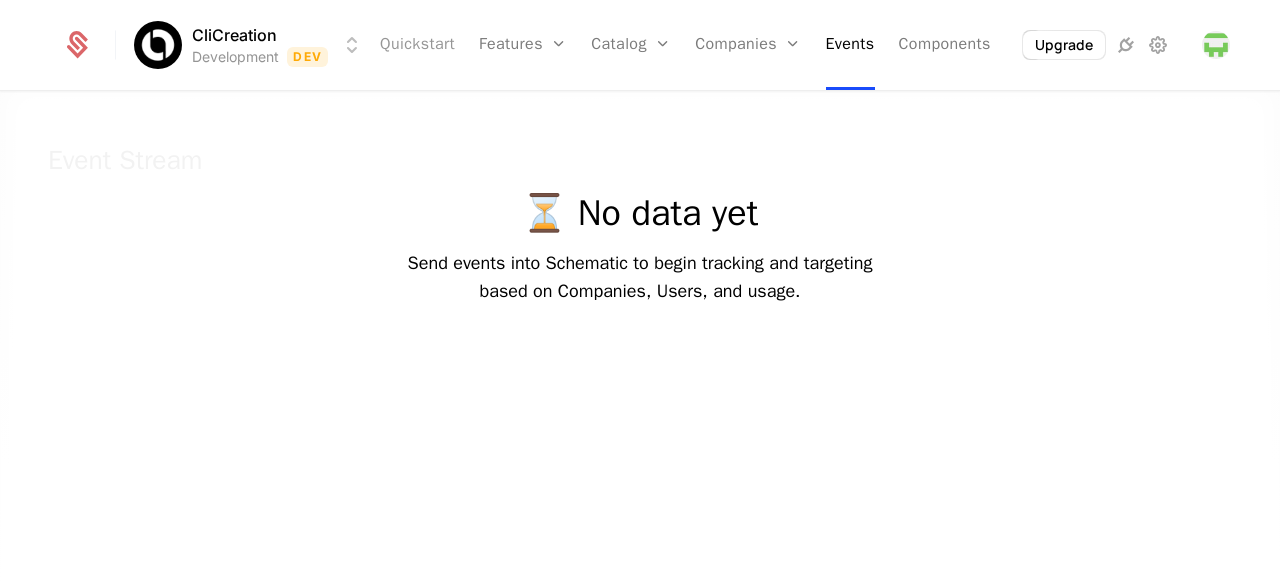 click on "Quickstart" at bounding box center [417, 45] 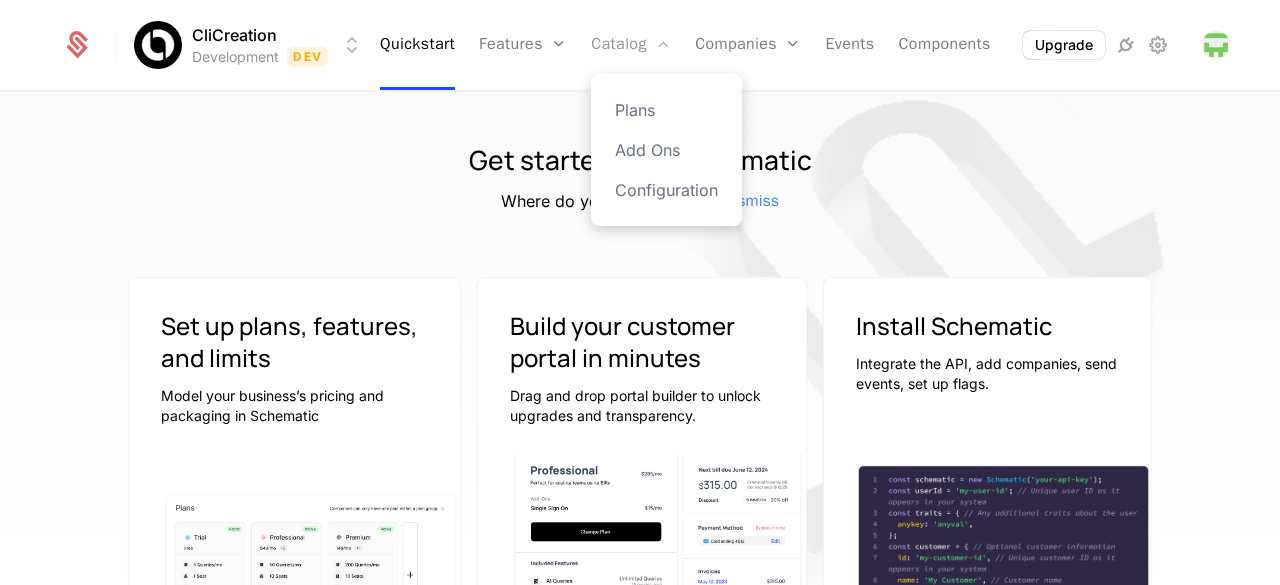click on "Catalog" at bounding box center (631, 45) 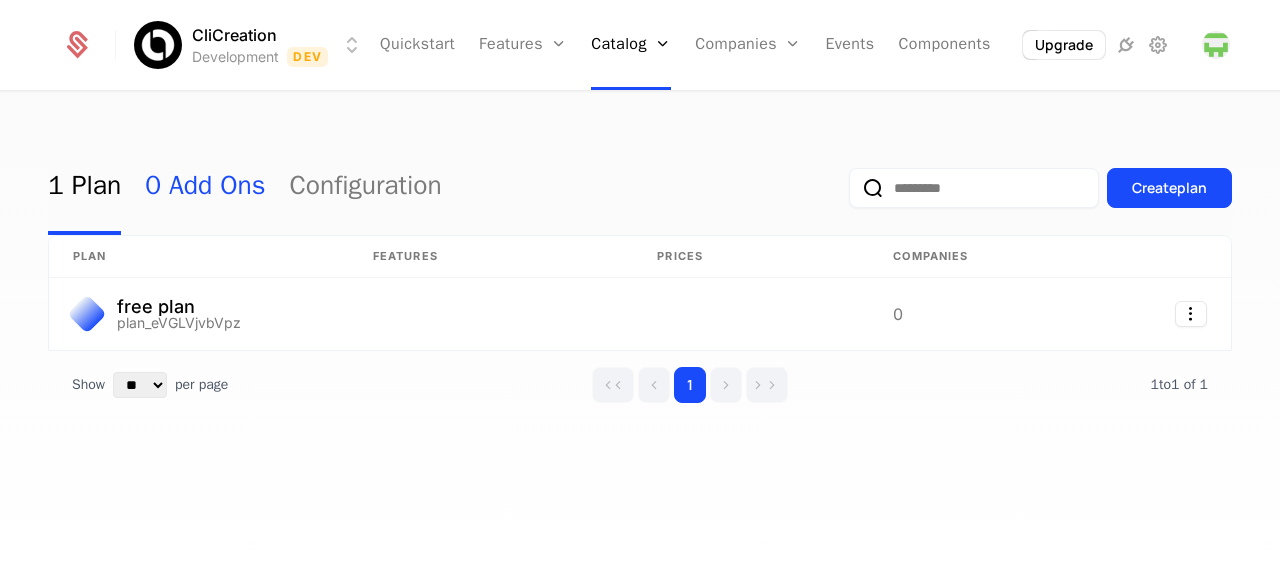 click on "0 Add Ons" at bounding box center (205, 188) 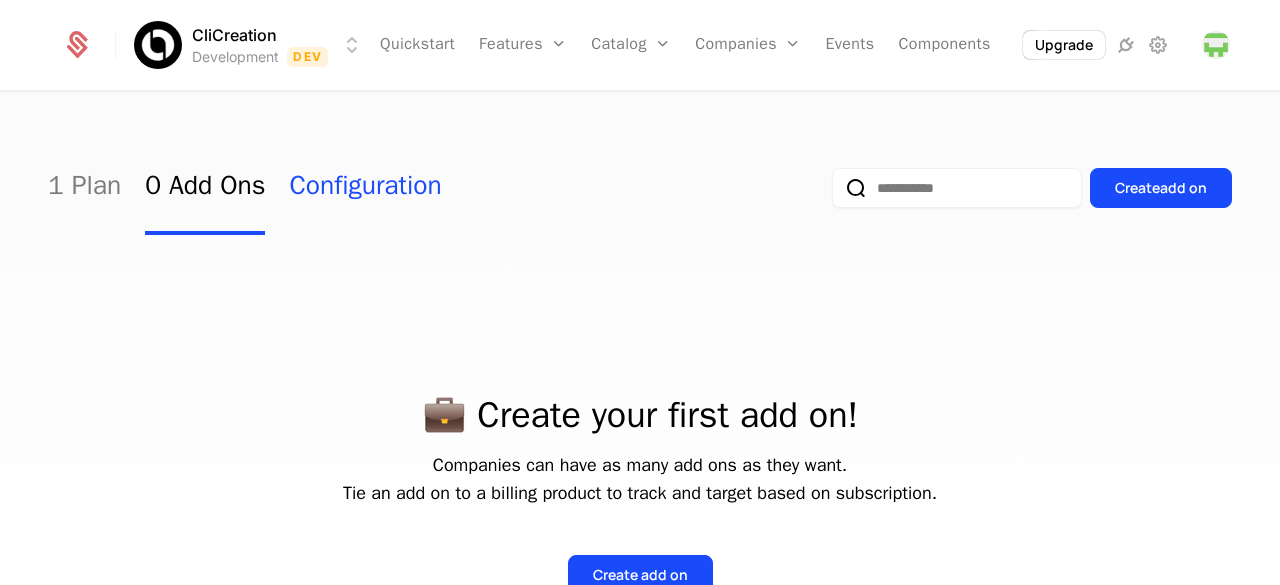 click on "Configuration" at bounding box center (365, 188) 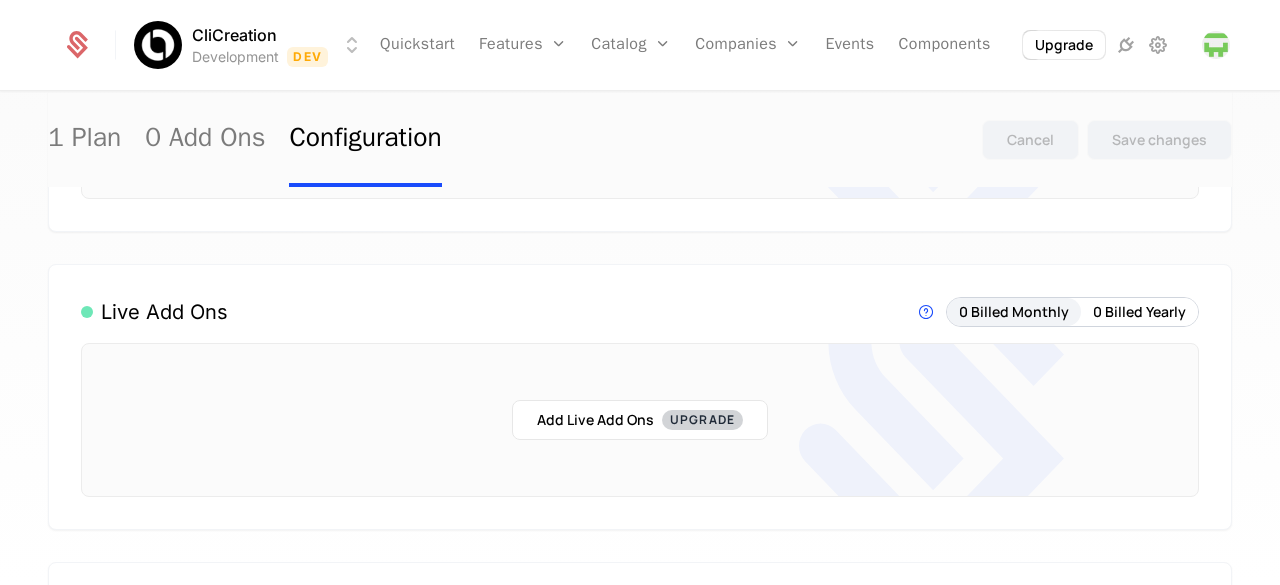 scroll, scrollTop: 0, scrollLeft: 0, axis: both 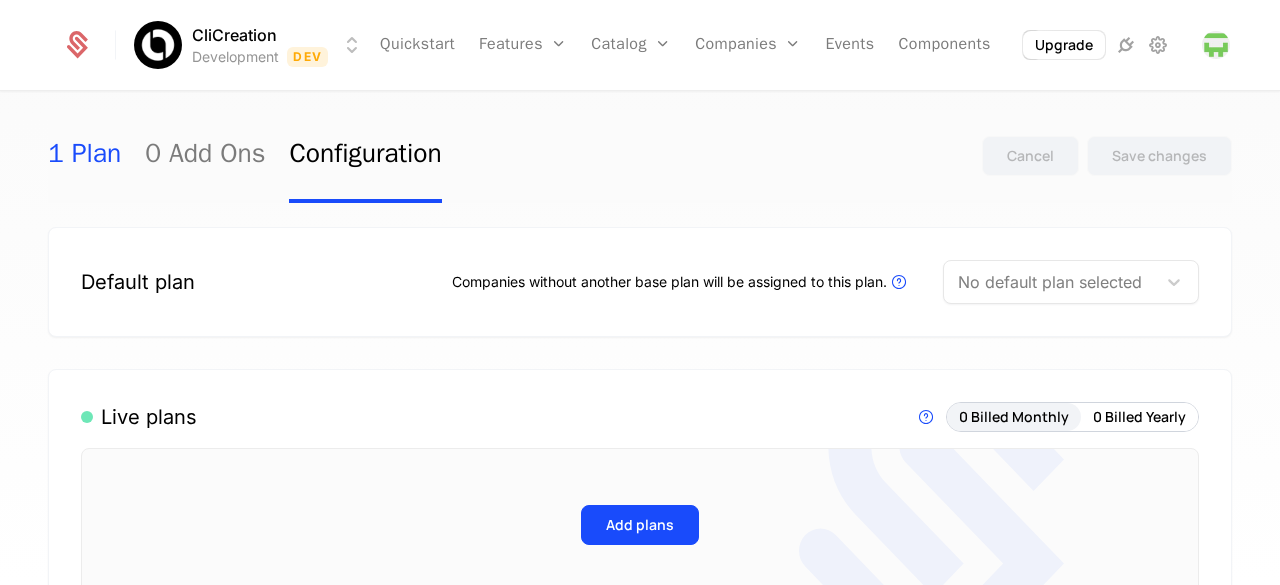click on "1 Plan" at bounding box center (84, 156) 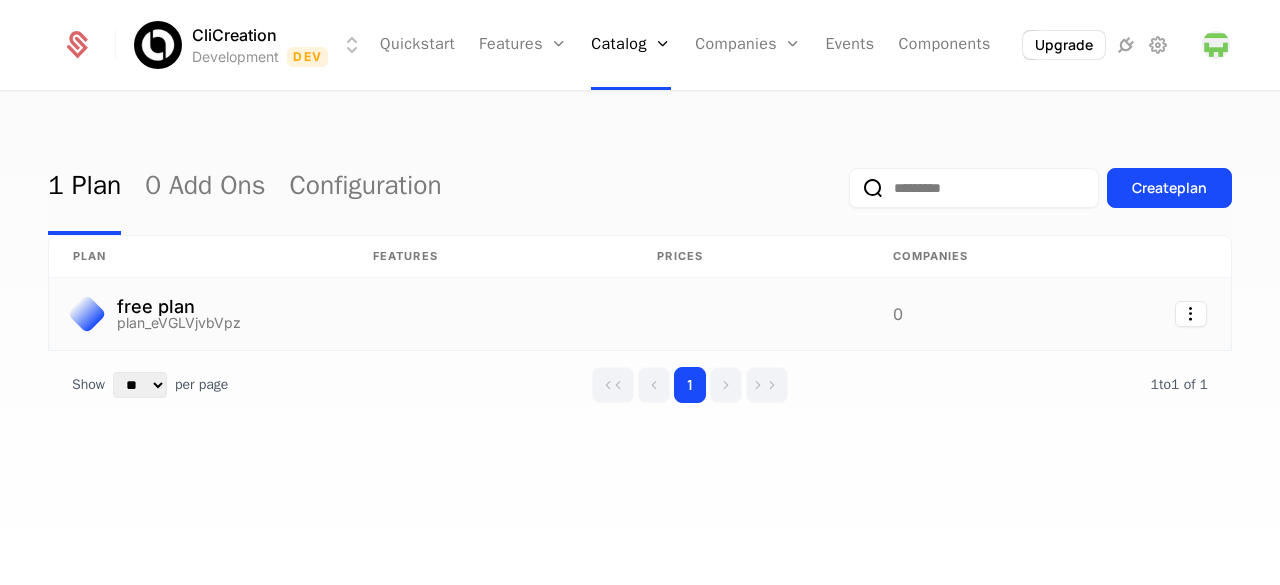 click on "free plan plan_eVGLVjvbVpz" at bounding box center (199, 314) 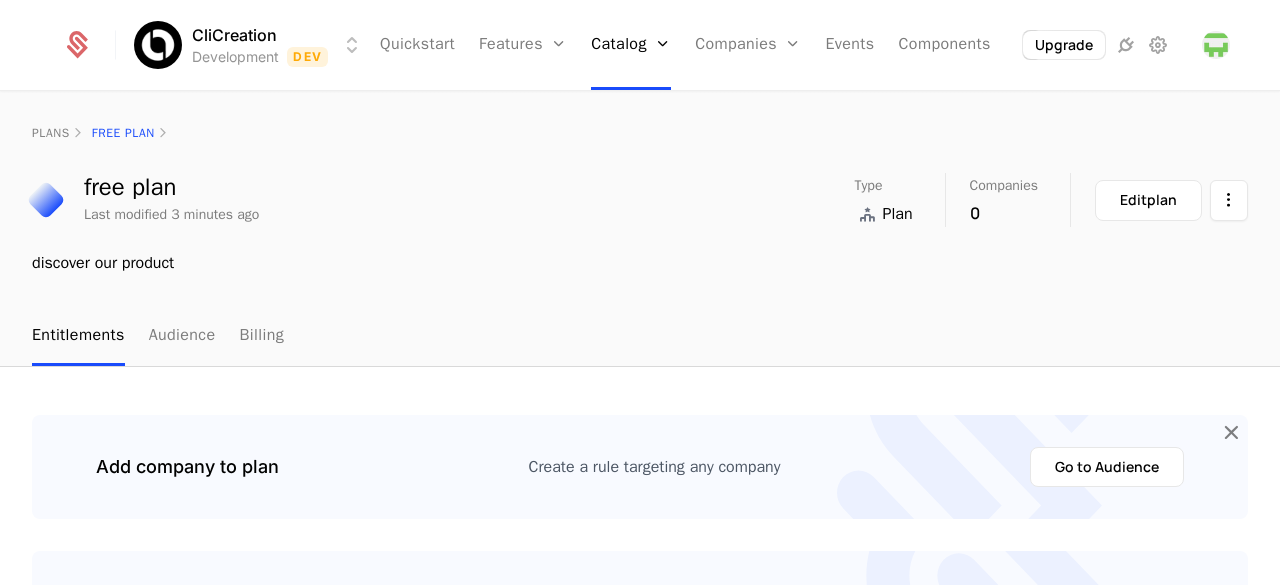 scroll, scrollTop: 280, scrollLeft: 0, axis: vertical 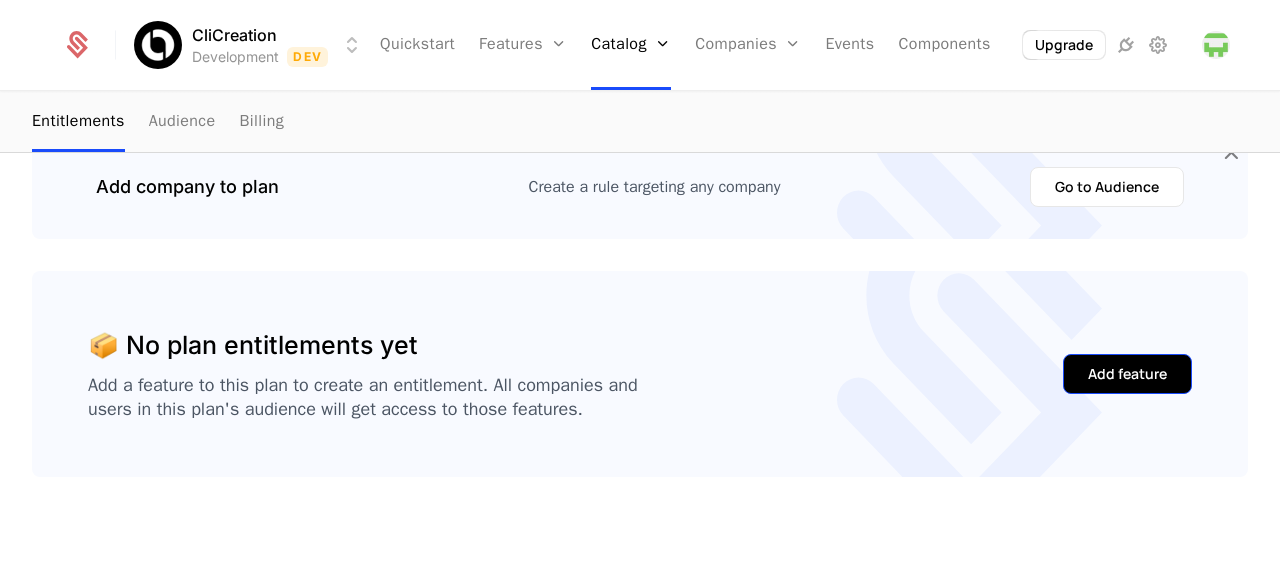 click on "Add feature" at bounding box center (1127, 374) 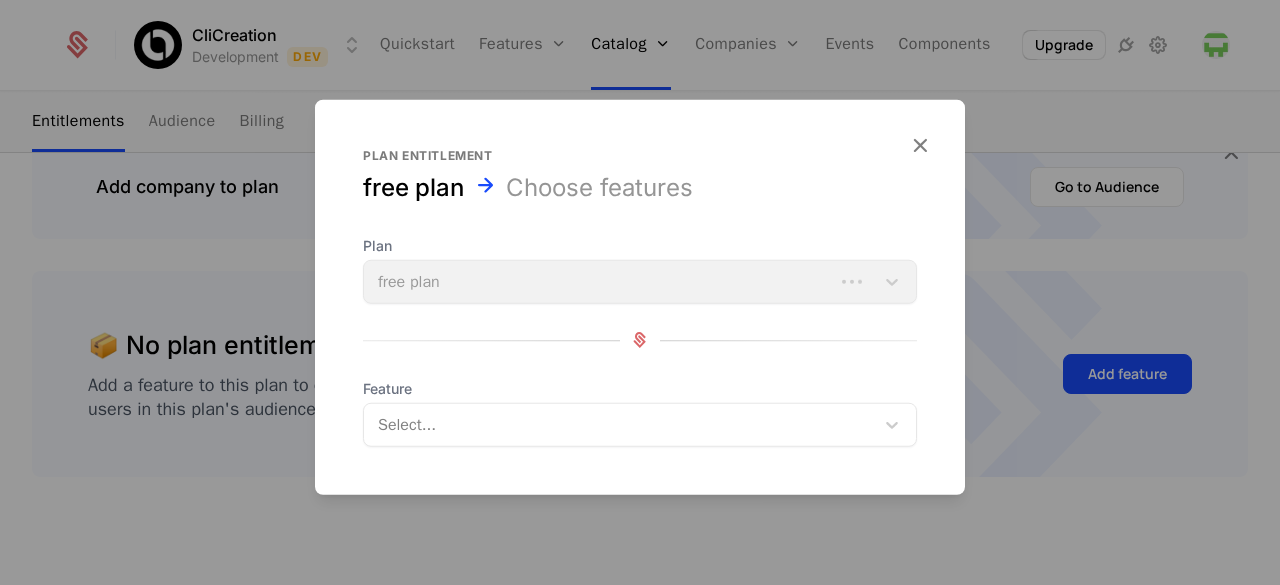 click at bounding box center [621, 424] 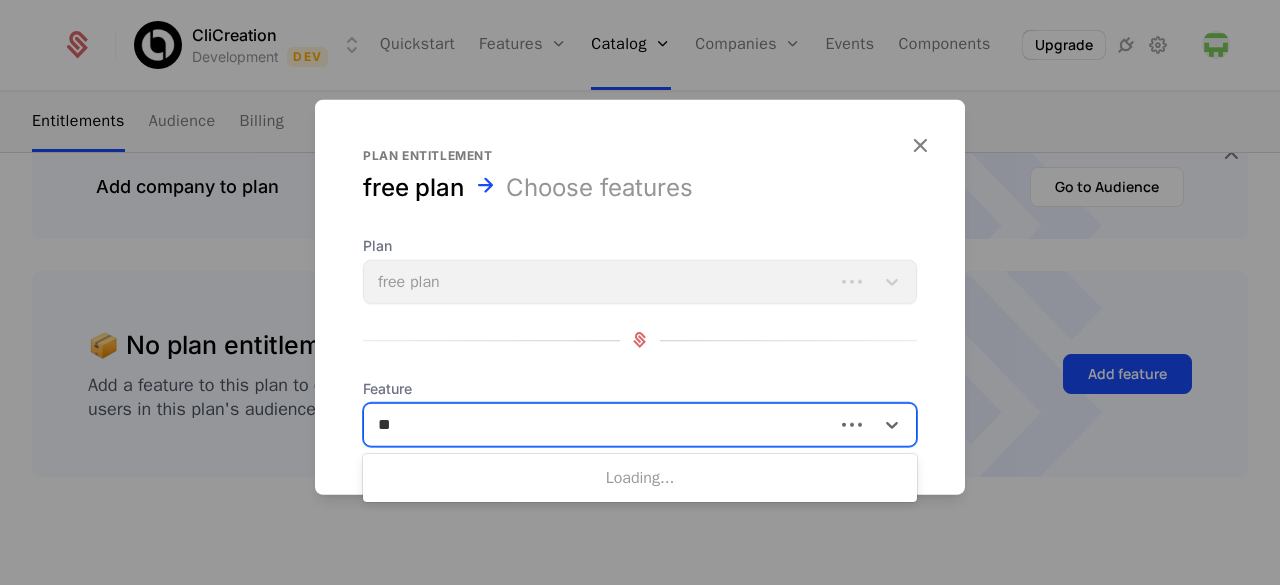 type on "*" 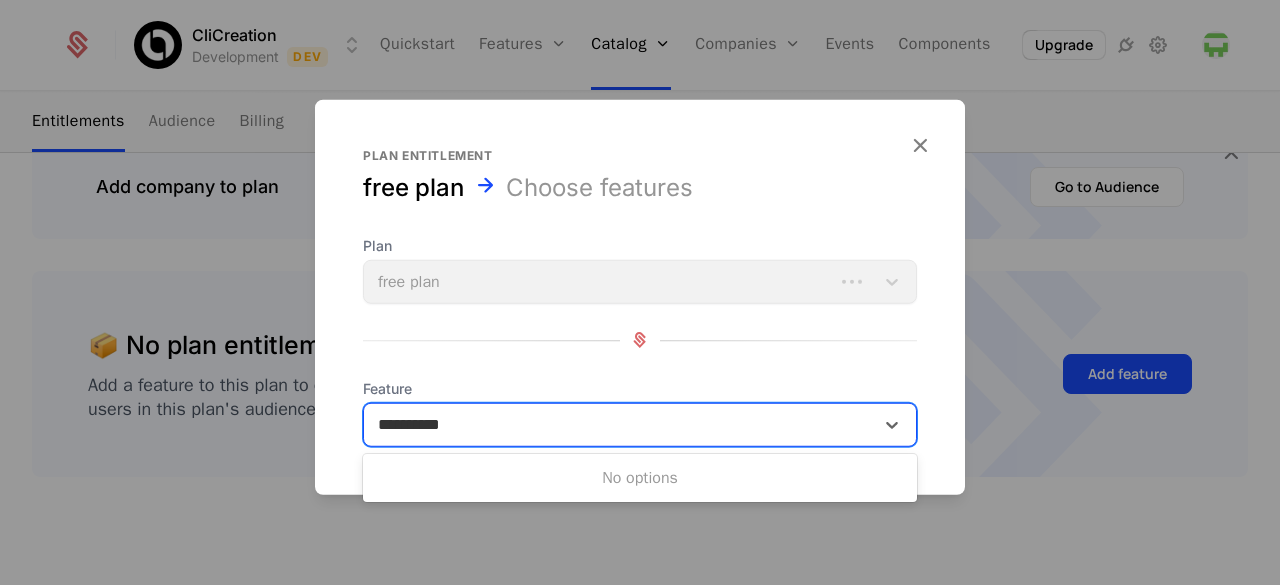type on "*********" 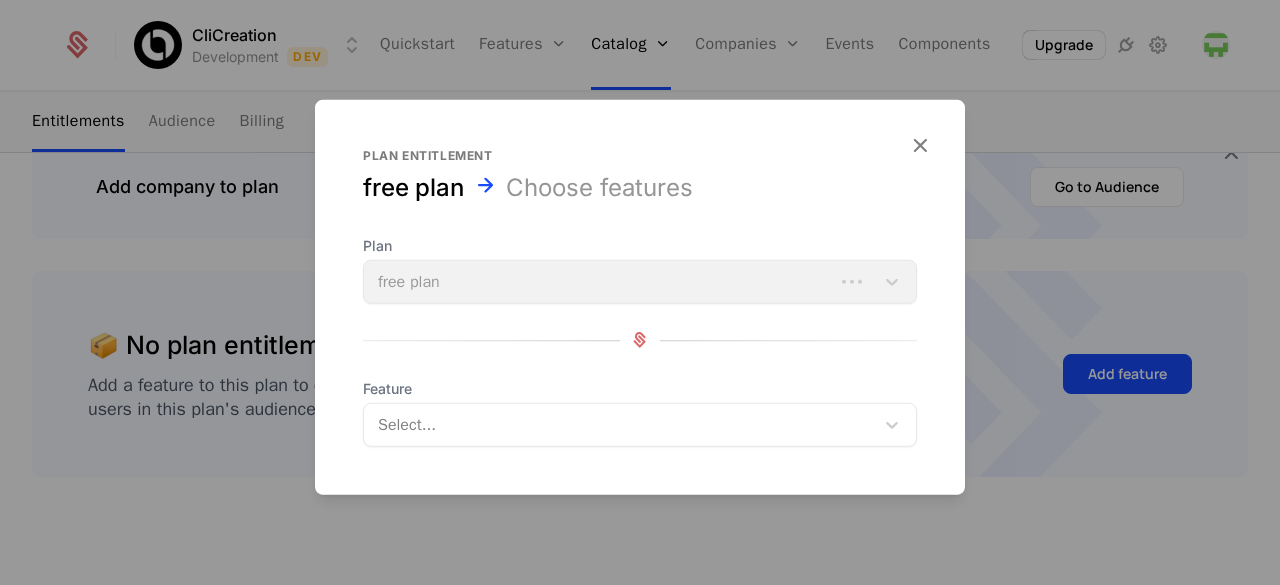 click on "Plan free plan Feature Select..." at bounding box center [640, 340] 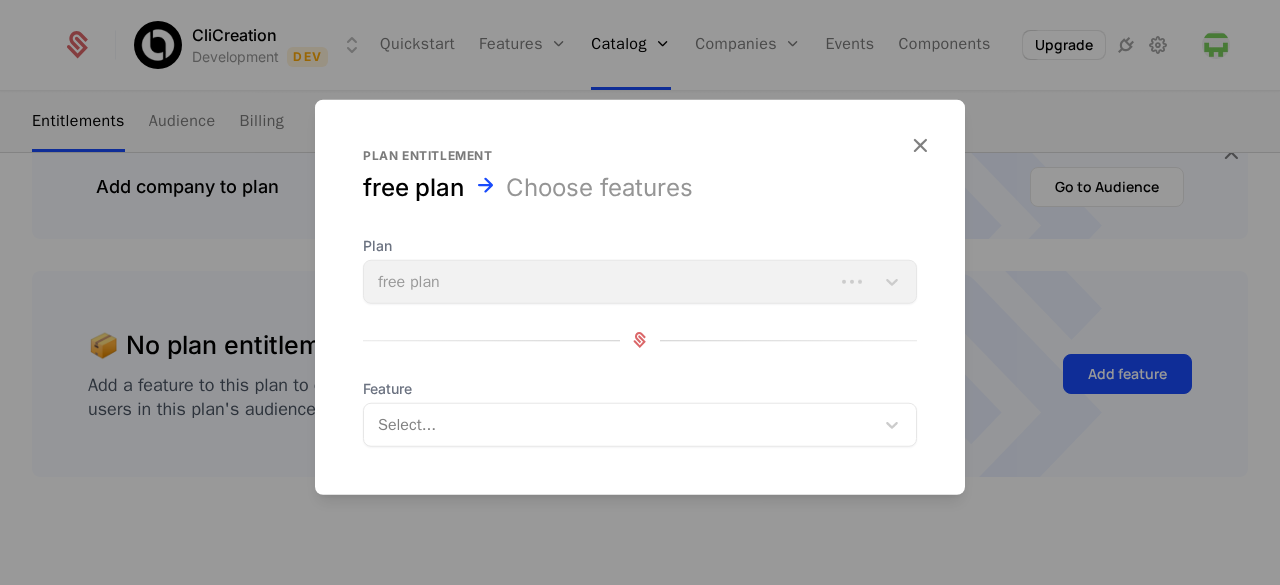 click on "Plan free plan" at bounding box center [640, 269] 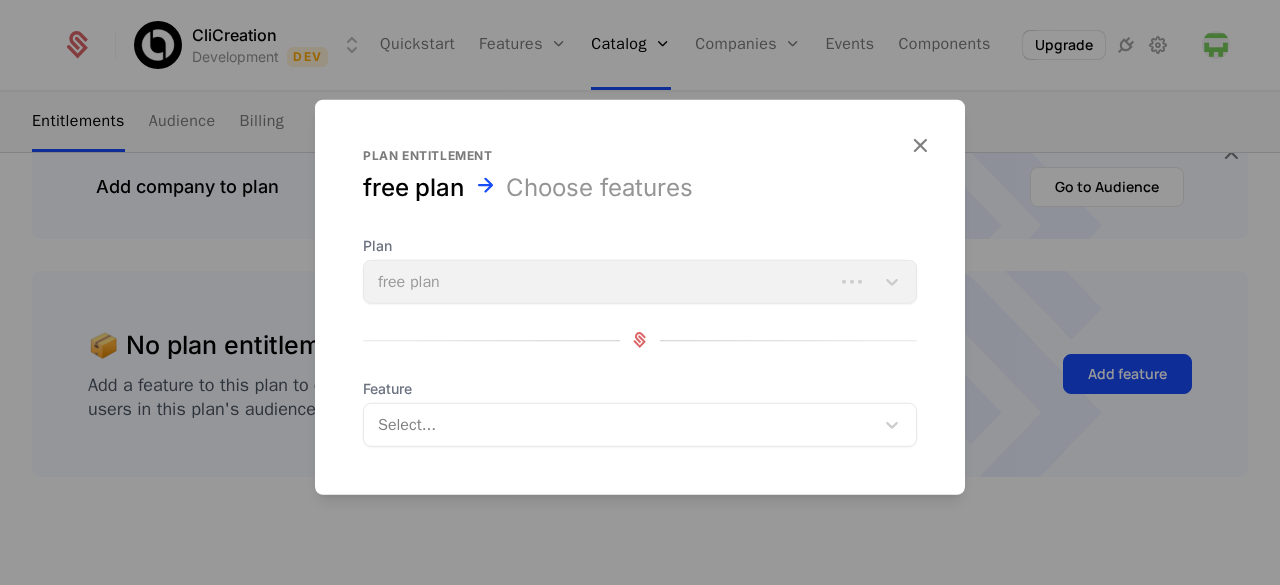 click on "Plan free plan" at bounding box center (640, 269) 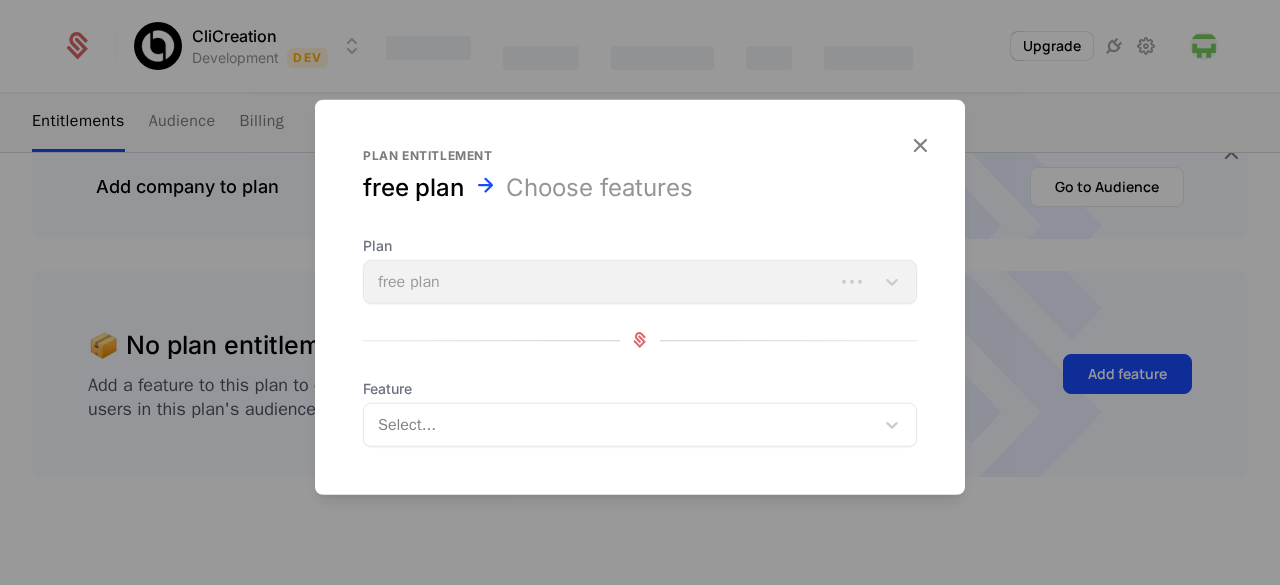 click on "Plan entitlement free plan Choose features Plan free plan Feature Select..." at bounding box center [640, 296] 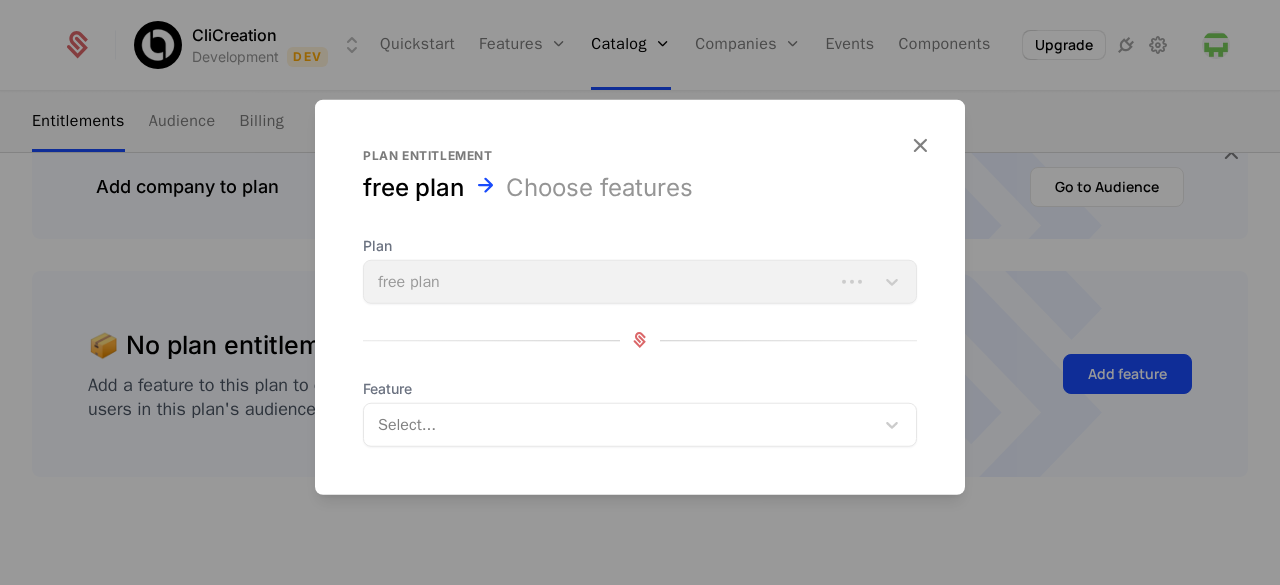 click on "Plan entitlement free plan Choose features Plan free plan Feature Select..." at bounding box center (640, 296) 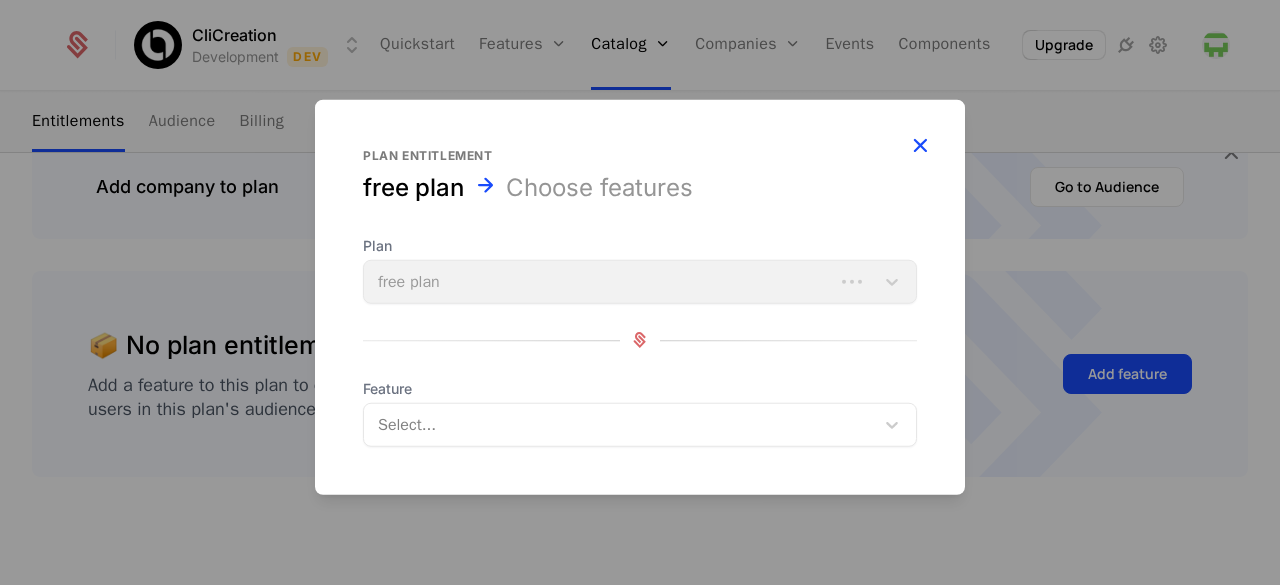 click at bounding box center (920, 144) 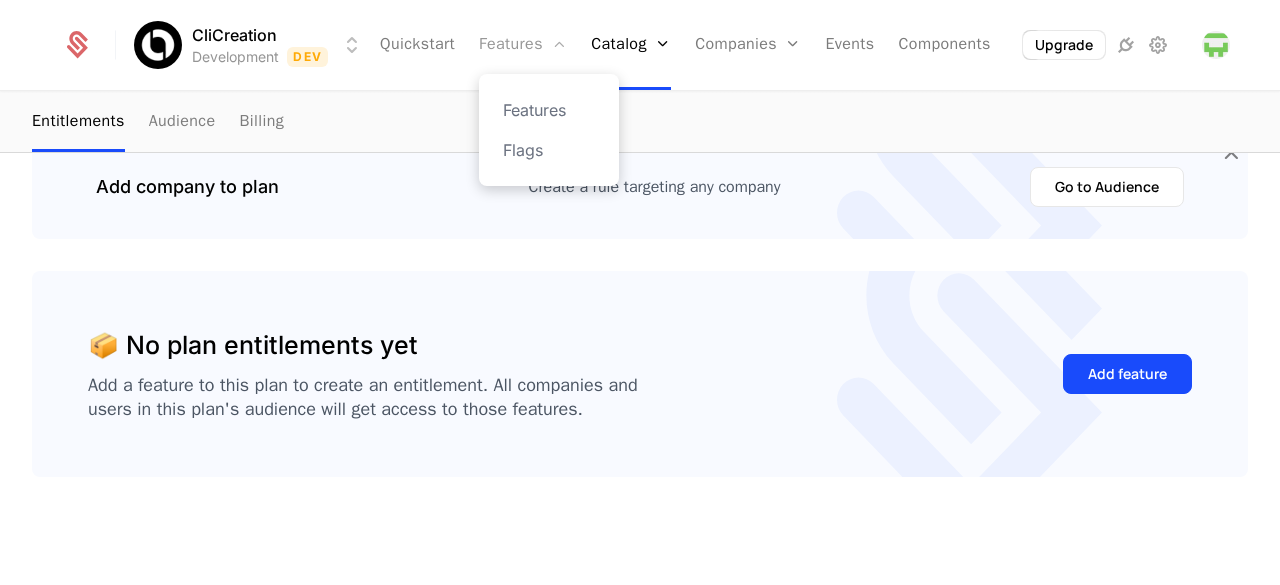 click on "Features" at bounding box center [523, 45] 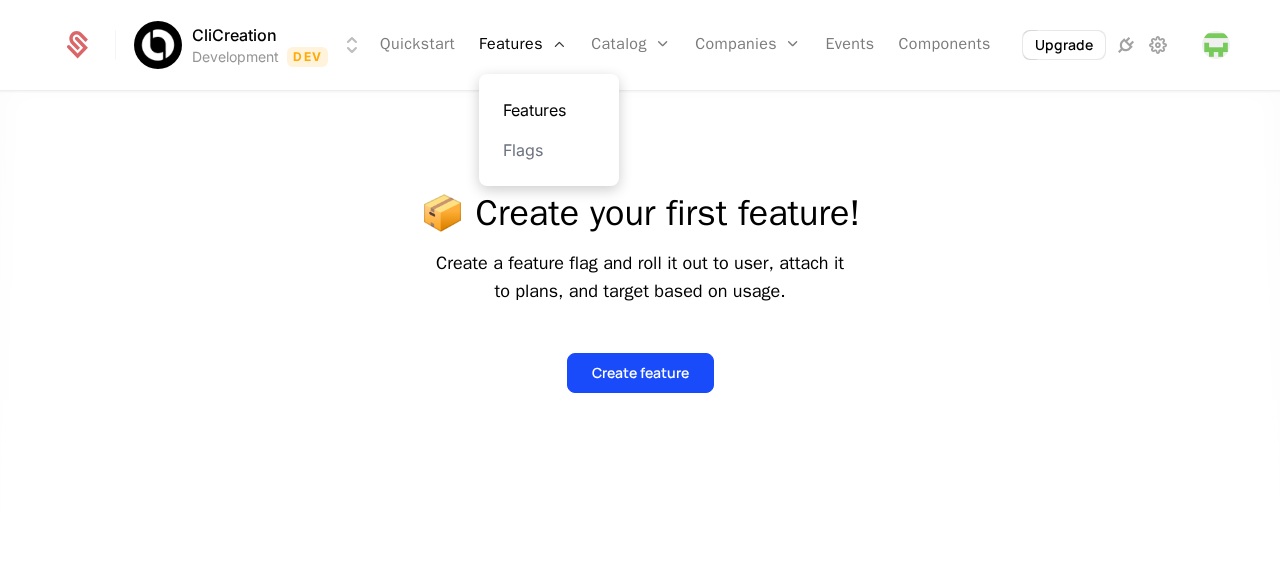 click on "Features" at bounding box center [549, 110] 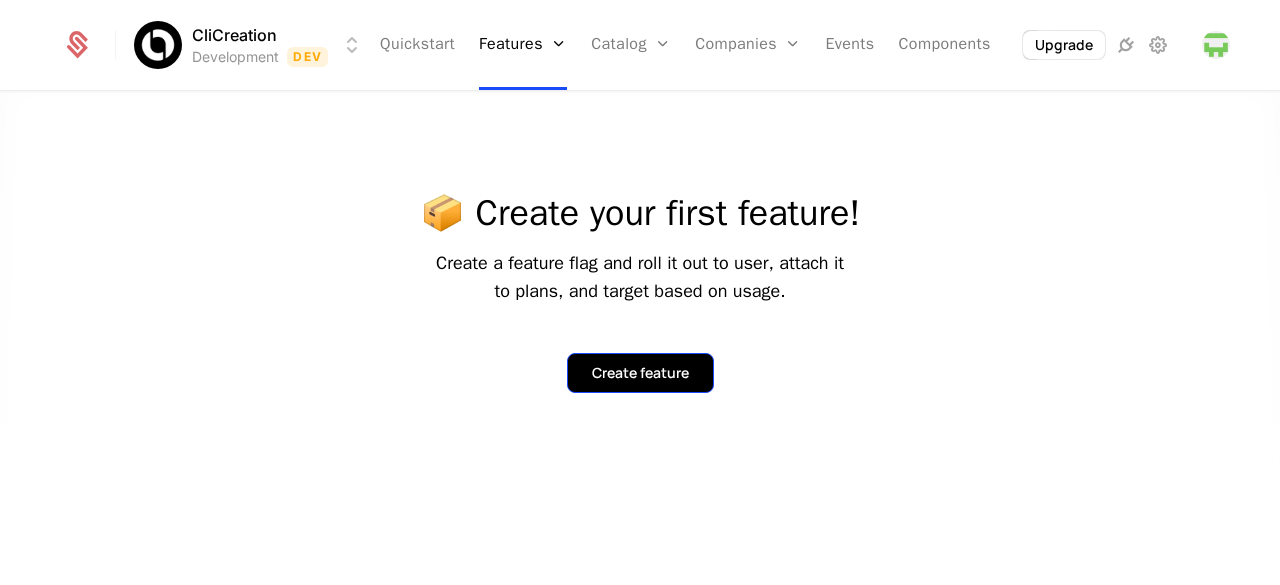 click on "Create feature" at bounding box center (640, 373) 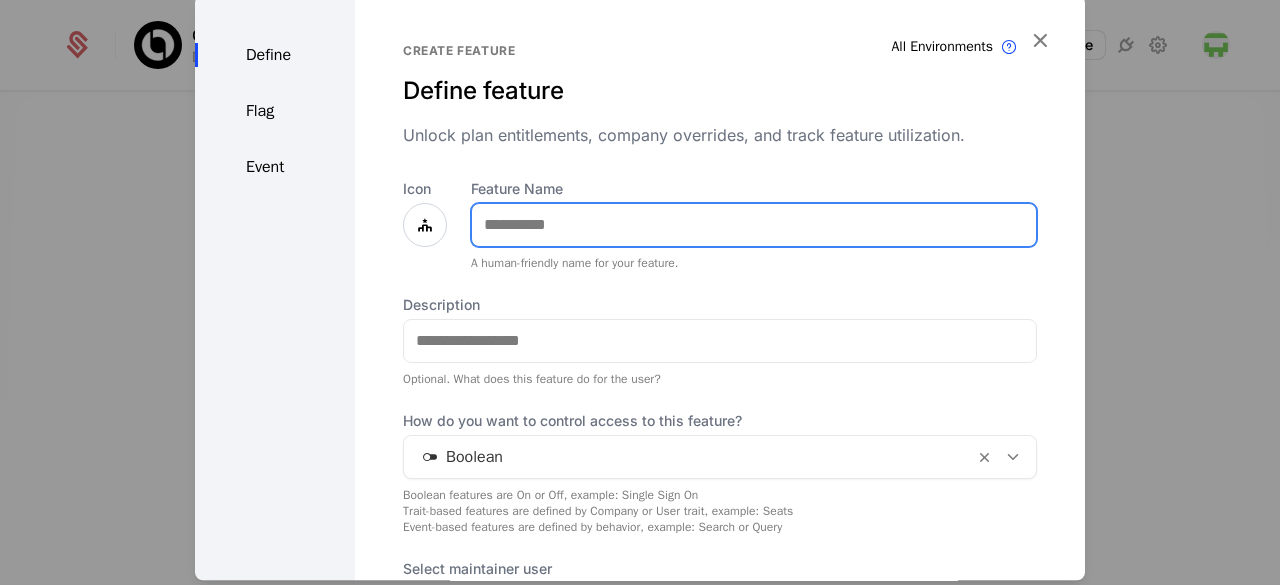 click on "Feature Name" at bounding box center (754, 225) 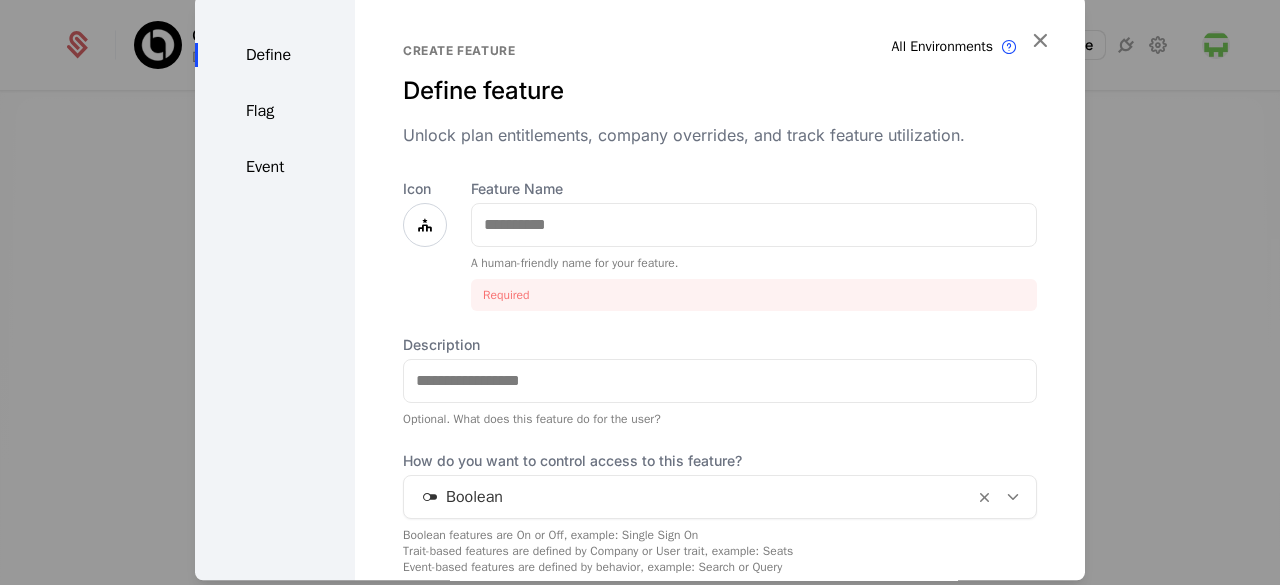 click on "Icon Feature Name A human-friendly name for your feature. Required Description Optional. What does this feature do for the user? How do you want to control access to this feature? Boolean Boolean   features are On or Off, example: Single Sign On Trait-based   features are defined by Company or User trait, example: Seats Event-based   features are defined by behavior, example: Search or Query Select maintainer user hello.clicreation@gmail.com" at bounding box center (720, 423) 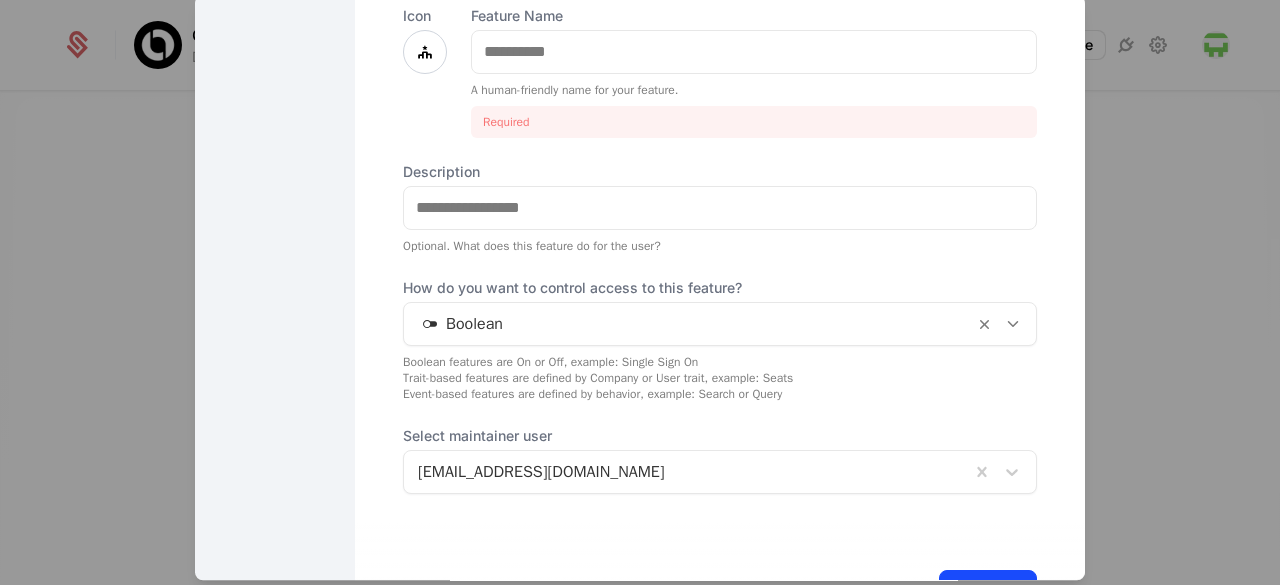 scroll, scrollTop: 174, scrollLeft: 0, axis: vertical 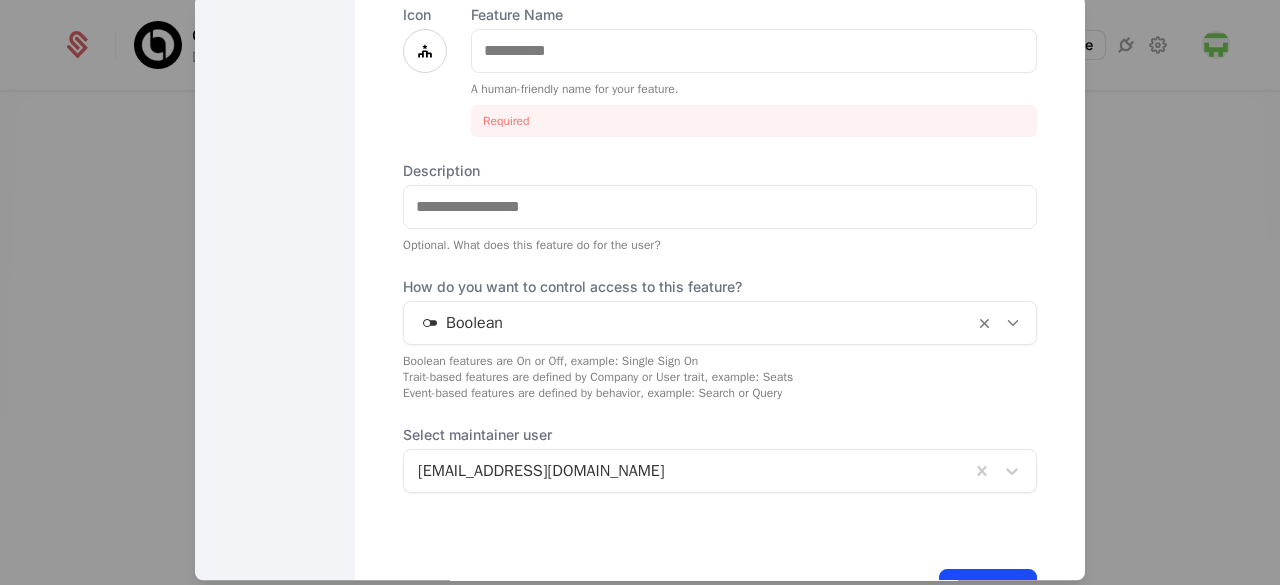 click at bounding box center (689, 323) 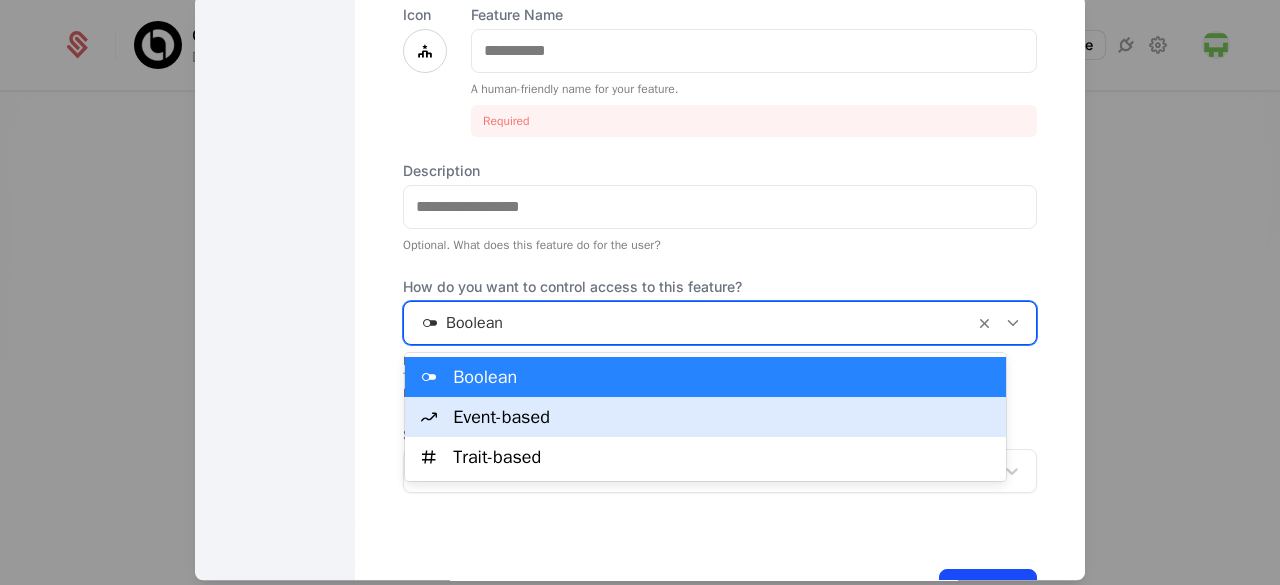 click on "Event-based" at bounding box center (723, 417) 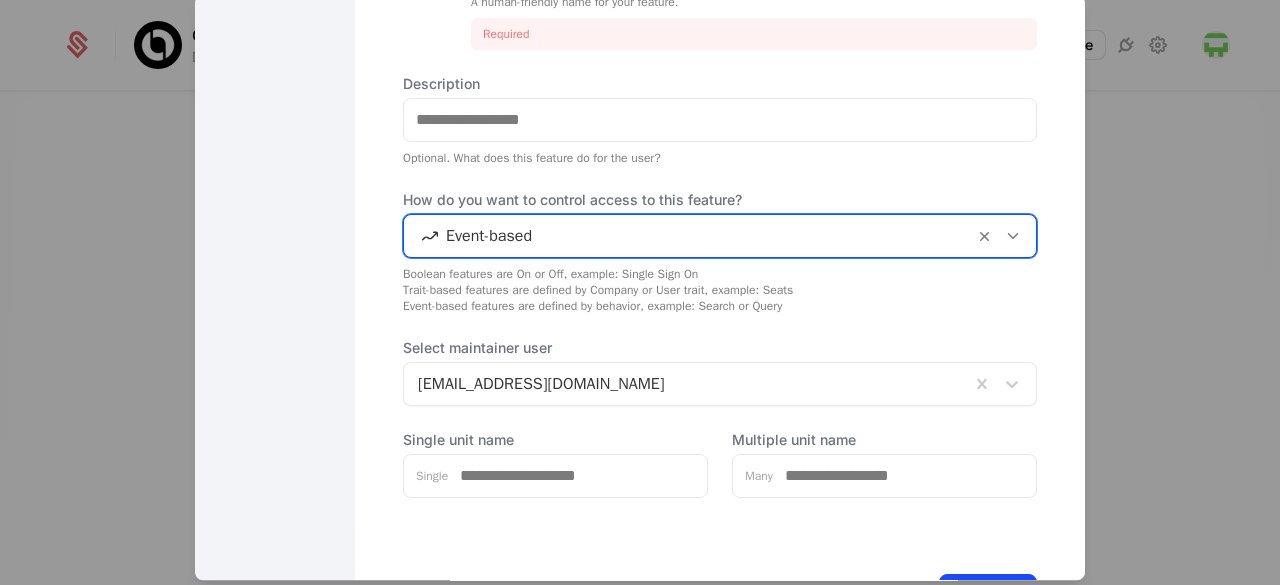 scroll, scrollTop: 260, scrollLeft: 0, axis: vertical 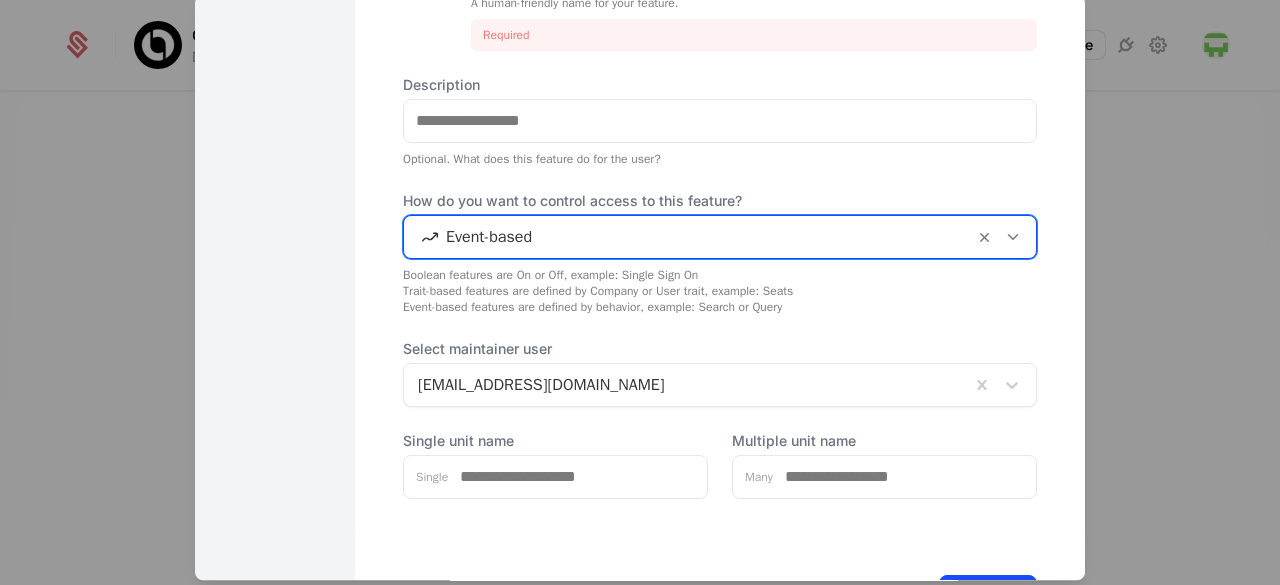 click at bounding box center [687, 385] 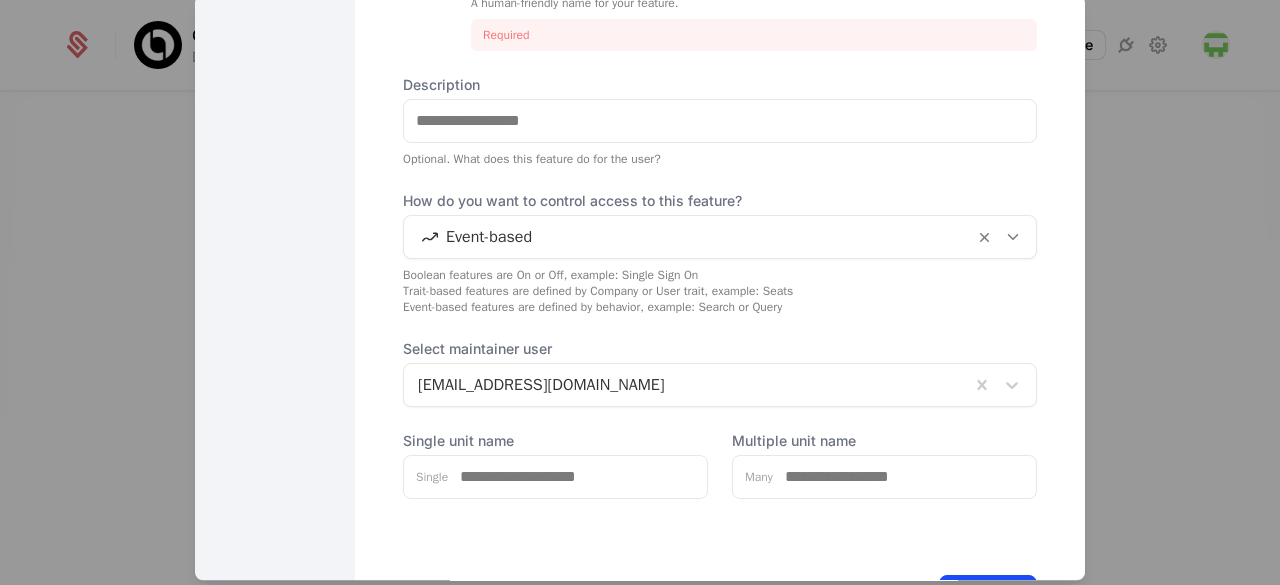 click on "Icon Feature Name A human-friendly name for your feature. Required Description Optional. What does this feature do for the user? How do you want to control access to this feature? Event-based Boolean   features are On or Off, example: Single Sign On Trait-based   features are defined by Company or User trait, example: Seats Event-based   features are defined by behavior, example: Search or Query Select maintainer user hello.clicreation@gmail.com Single unit name Single Multiple unit name Many" at bounding box center [720, 209] 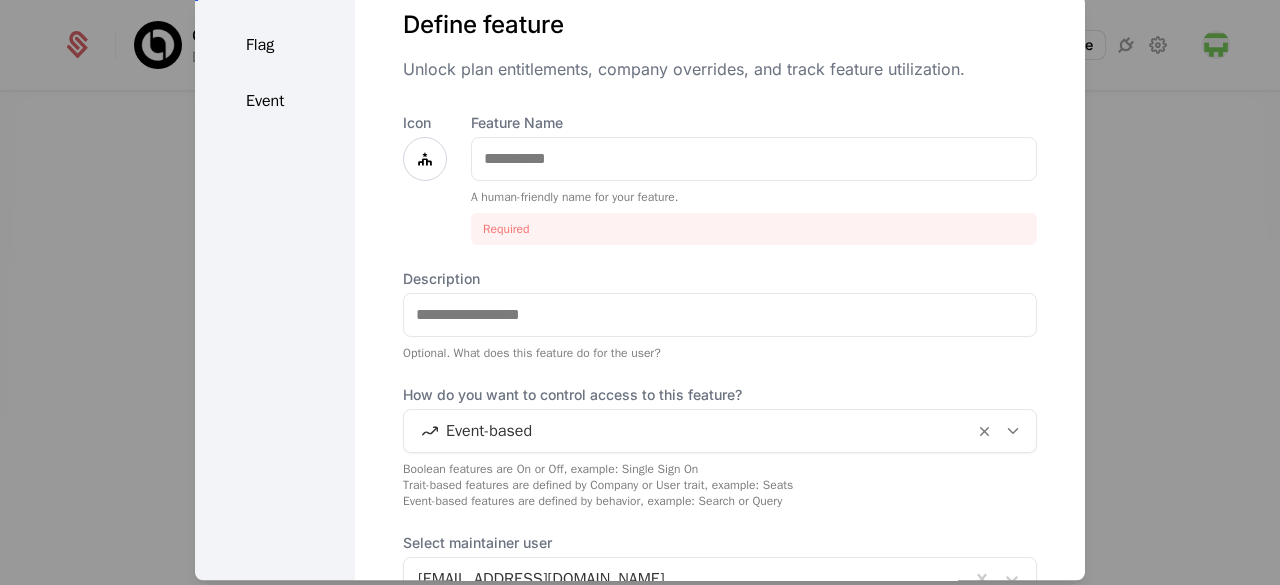 scroll, scrollTop: 64, scrollLeft: 0, axis: vertical 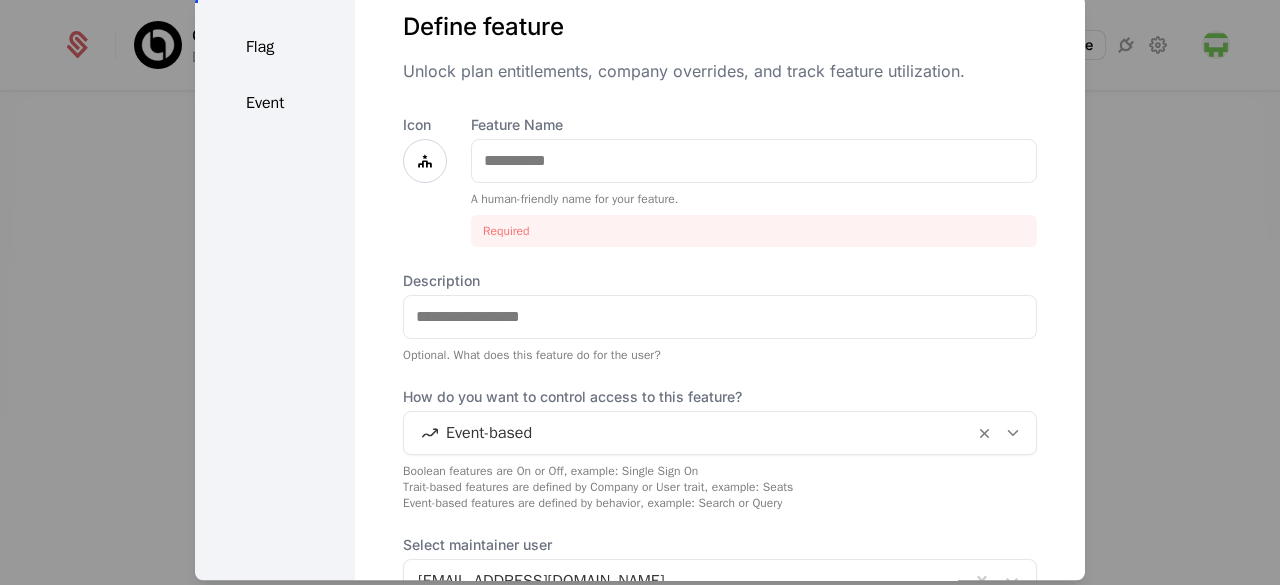 click on "Feature Name A human-friendly name for your feature. Required" at bounding box center (754, 181) 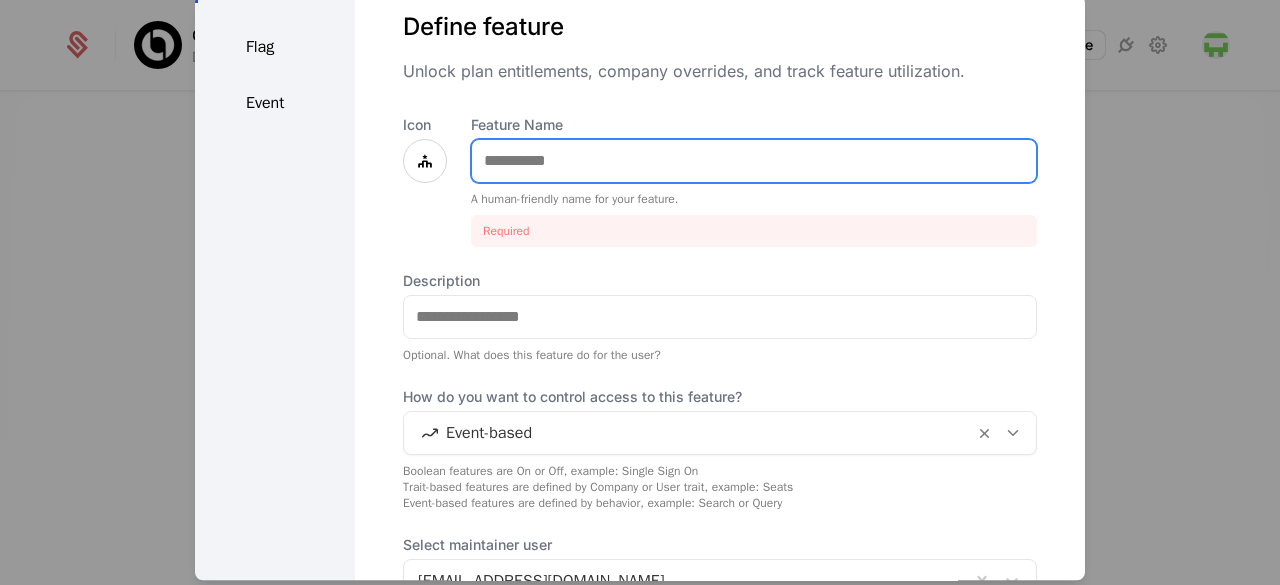 click on "Feature Name" at bounding box center [754, 161] 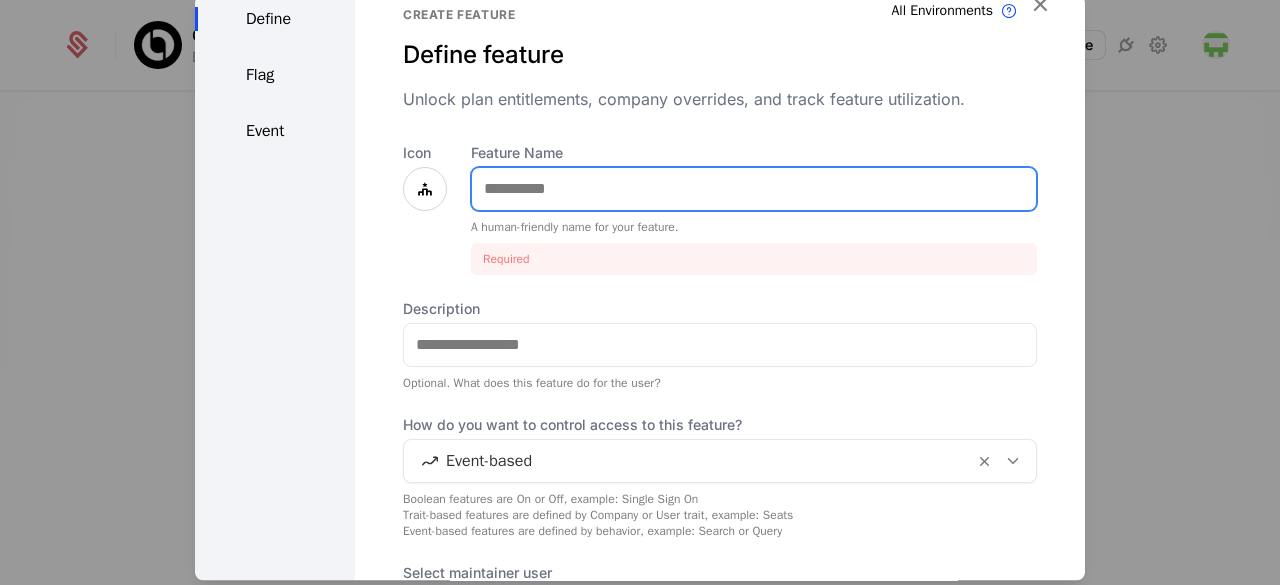 scroll, scrollTop: 35, scrollLeft: 0, axis: vertical 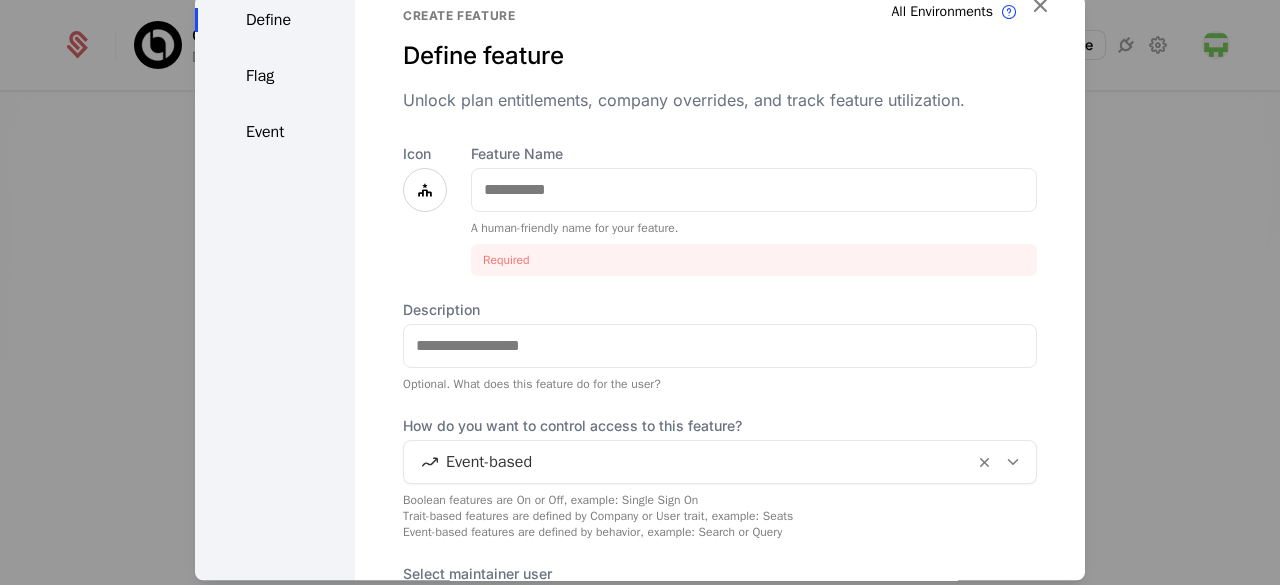 click at bounding box center [425, 190] 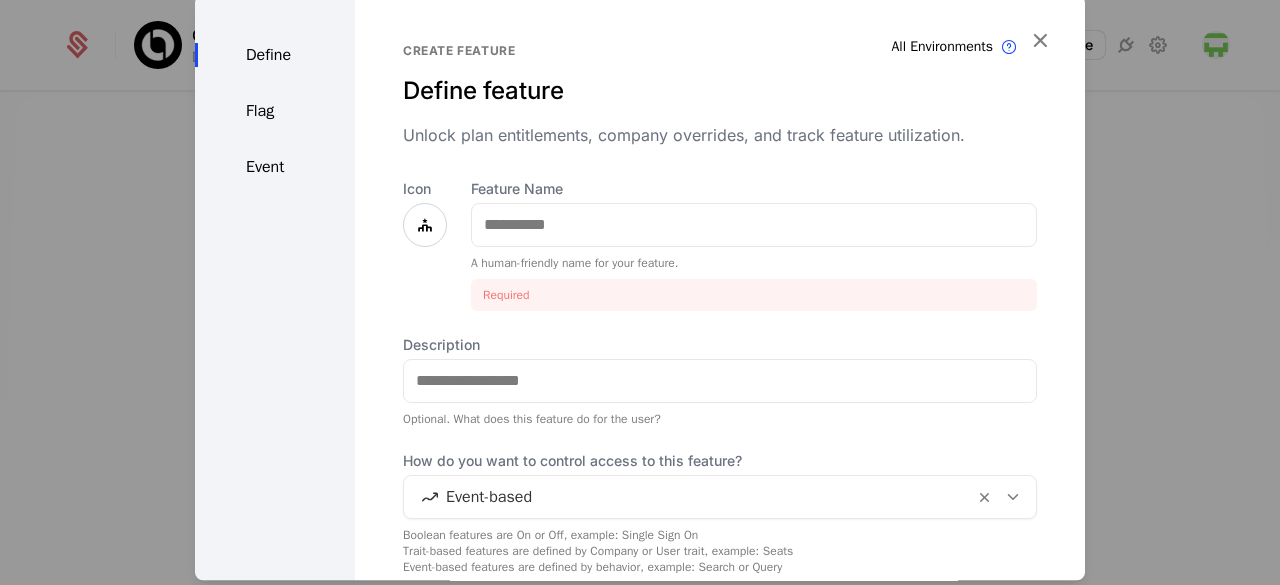 scroll, scrollTop: 1, scrollLeft: 0, axis: vertical 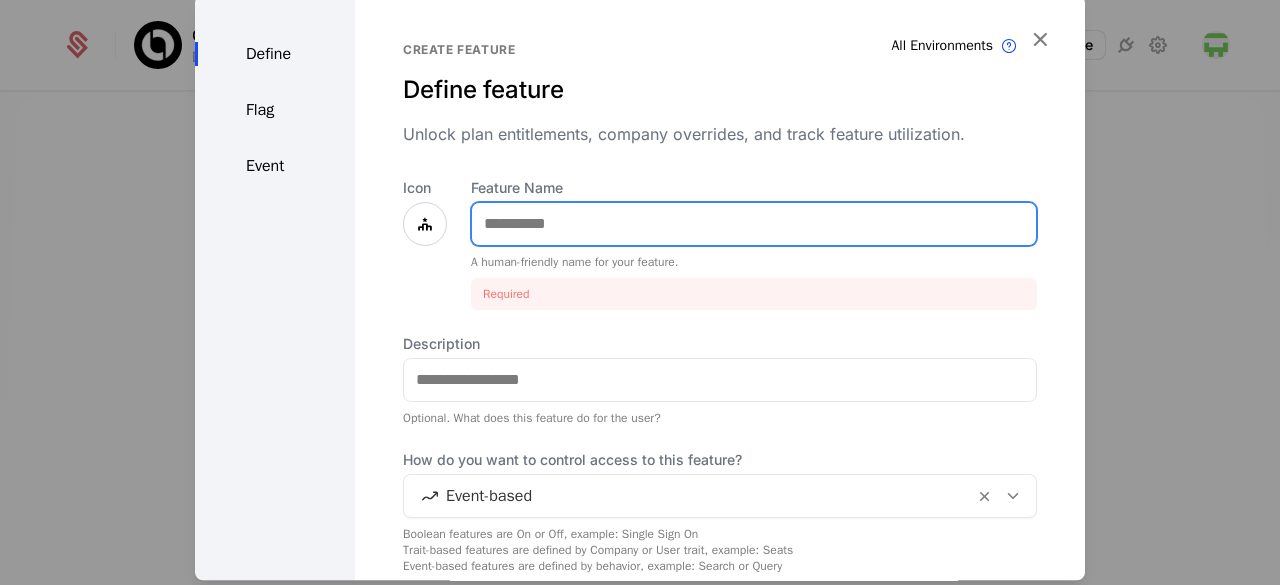 click on "Feature Name" at bounding box center (754, 224) 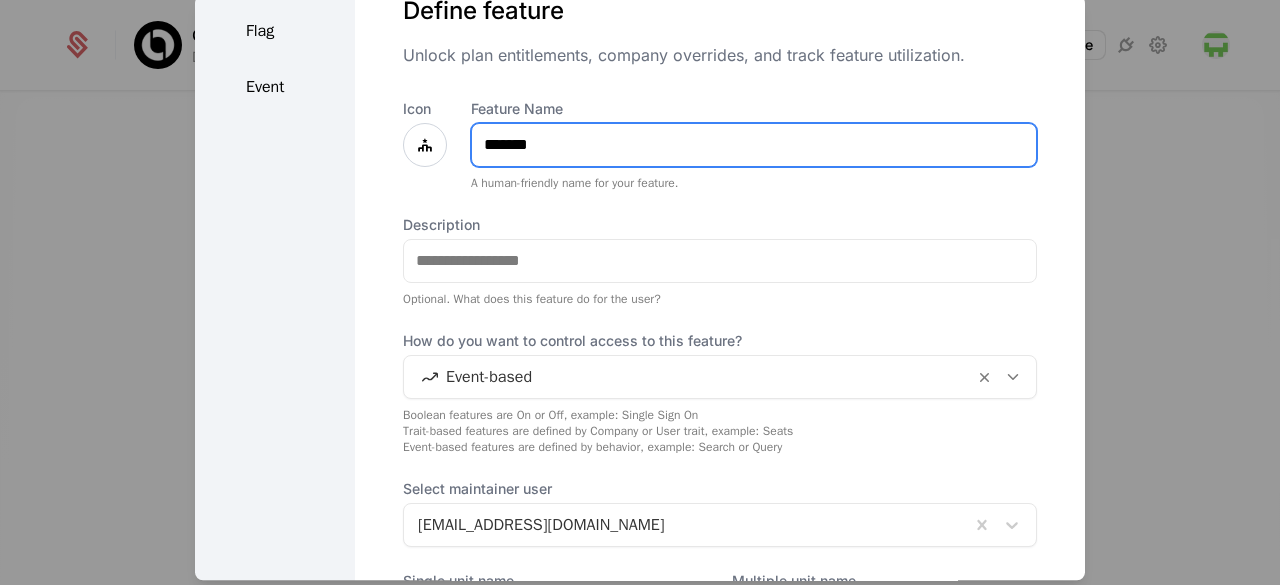scroll, scrollTop: 81, scrollLeft: 0, axis: vertical 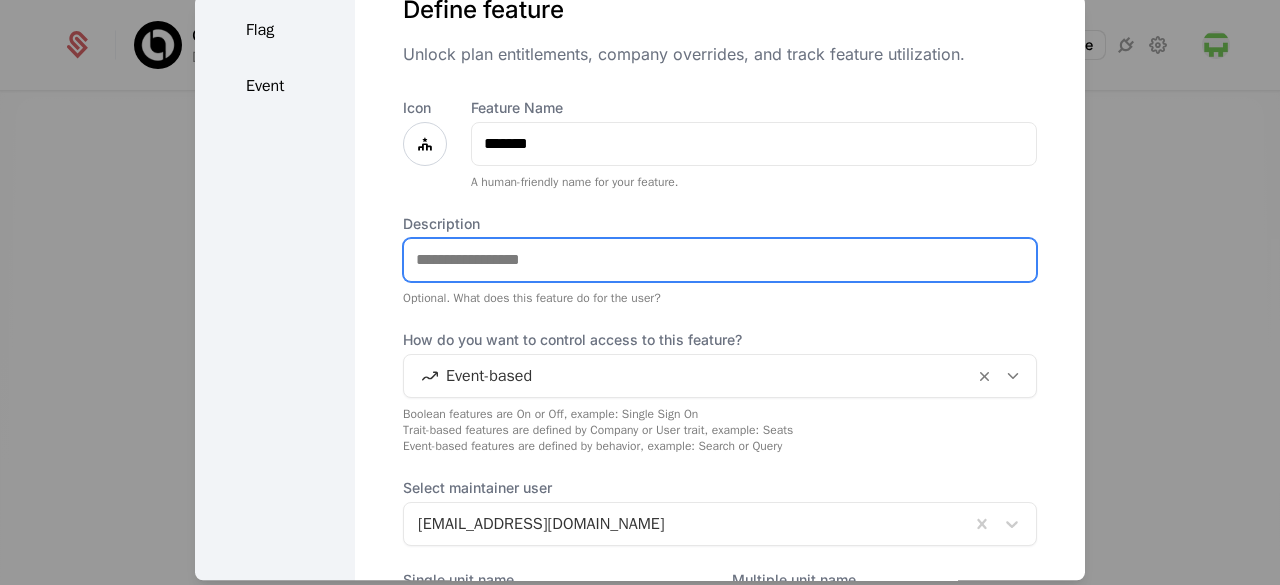 click on "Description" at bounding box center (720, 260) 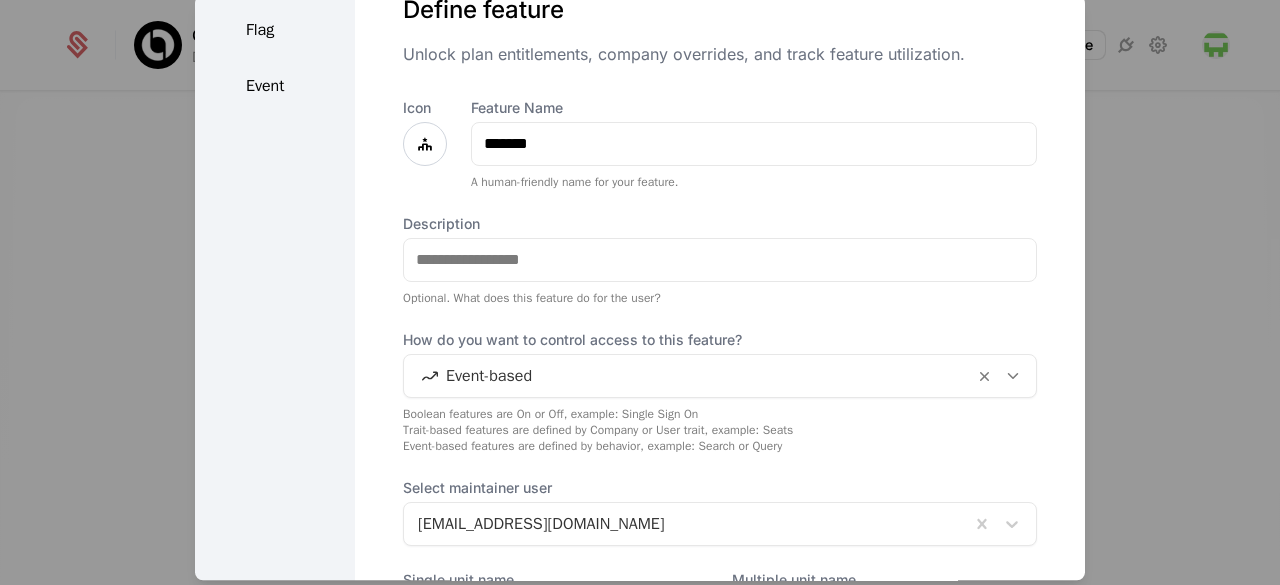 click on "Description" at bounding box center (720, 224) 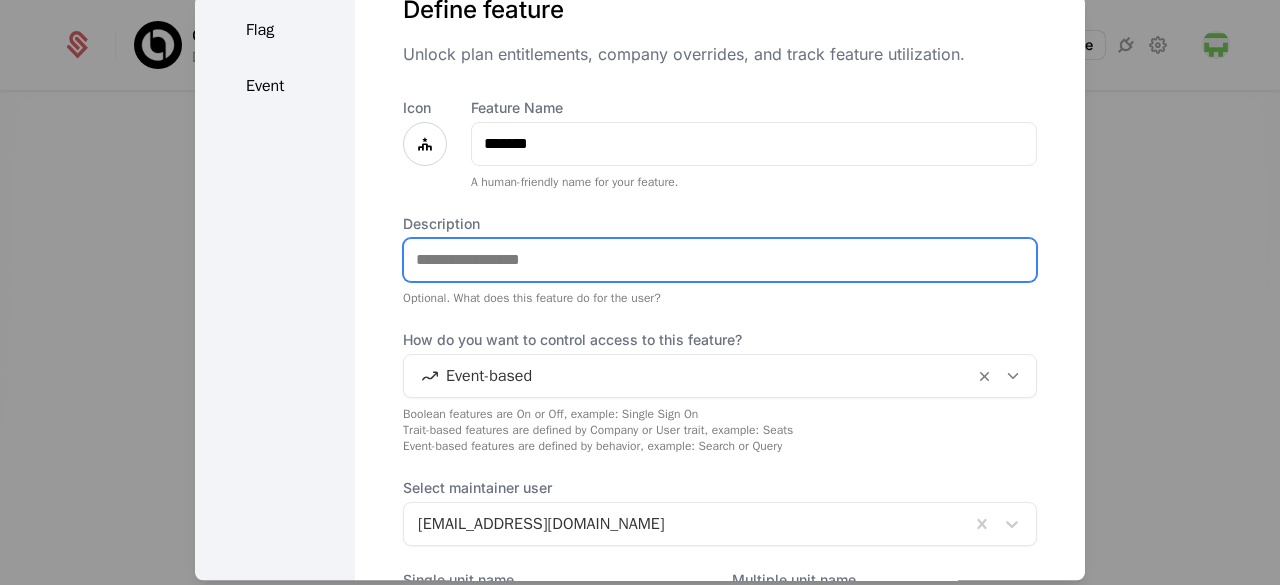 click on "Description" at bounding box center [720, 260] 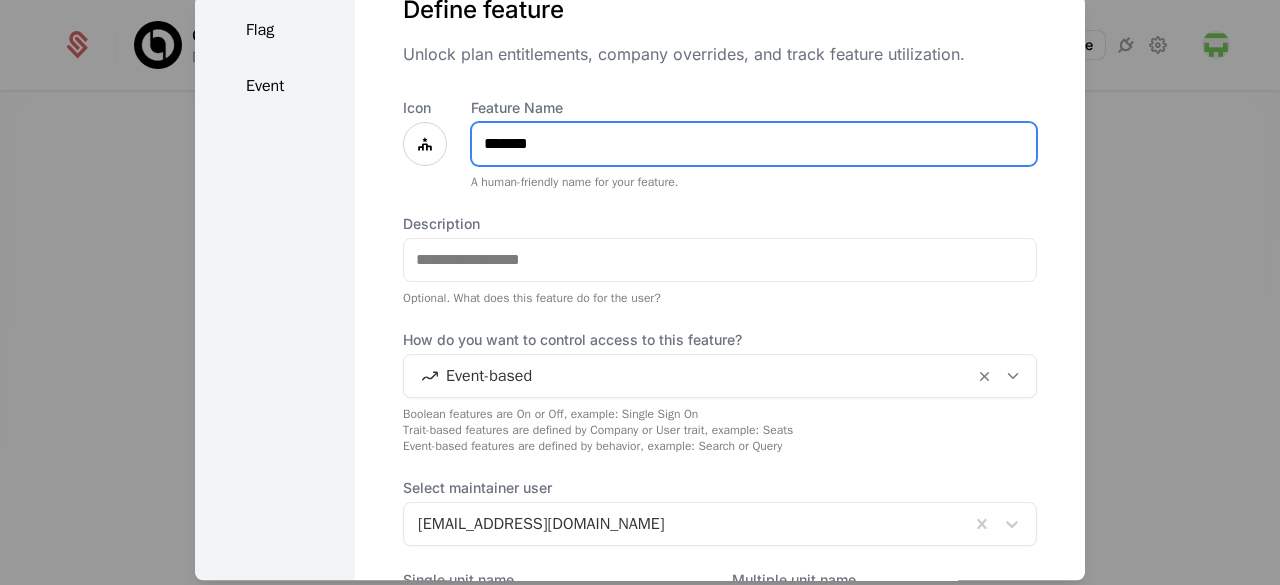 click on "*******" at bounding box center (754, 144) 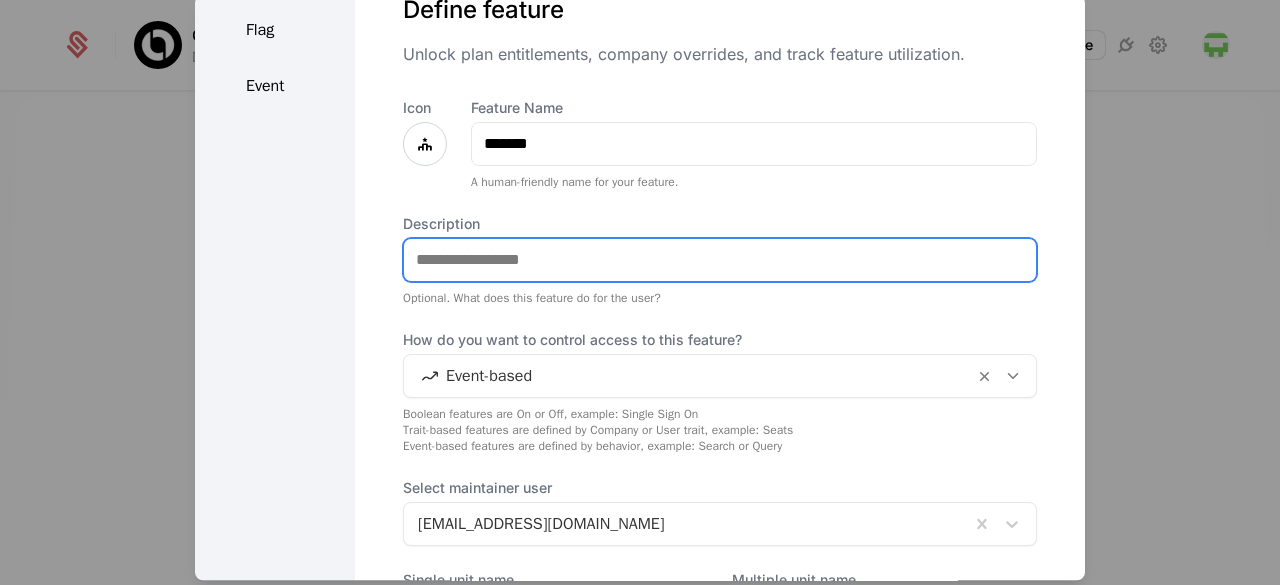 click on "Description" at bounding box center [720, 260] 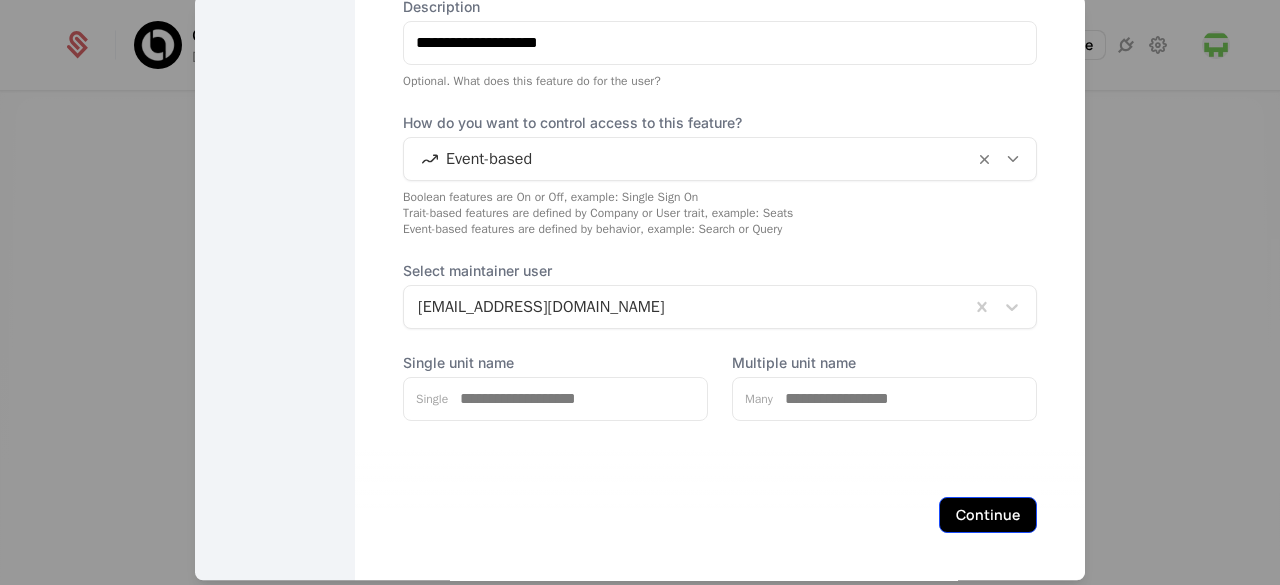 click on "Continue" at bounding box center (988, 515) 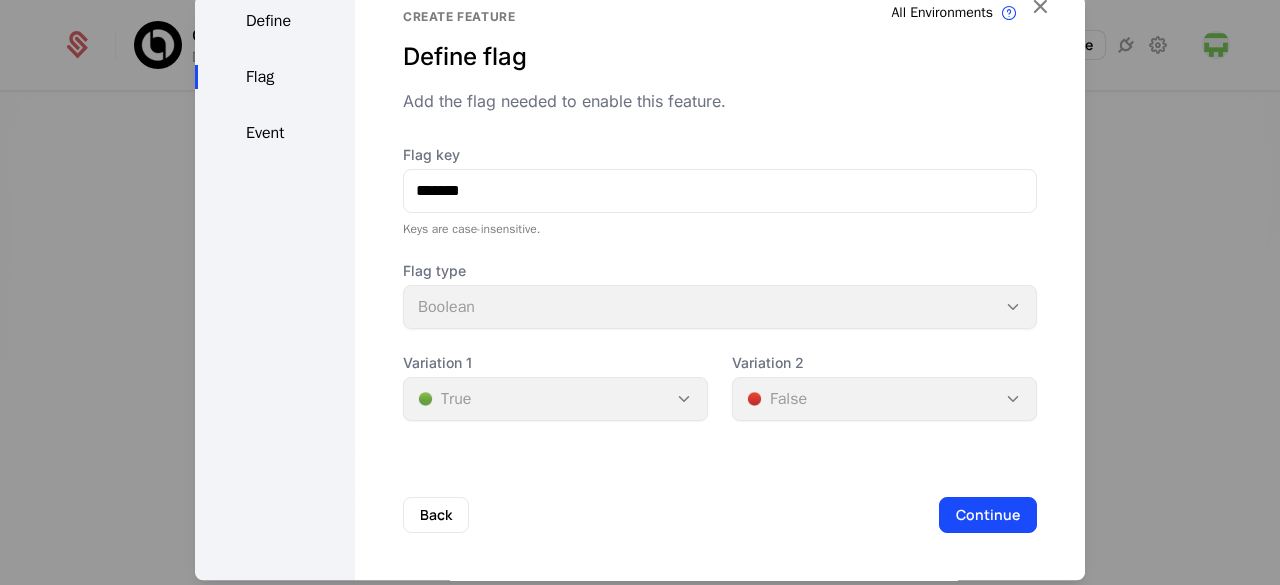 scroll, scrollTop: 0, scrollLeft: 0, axis: both 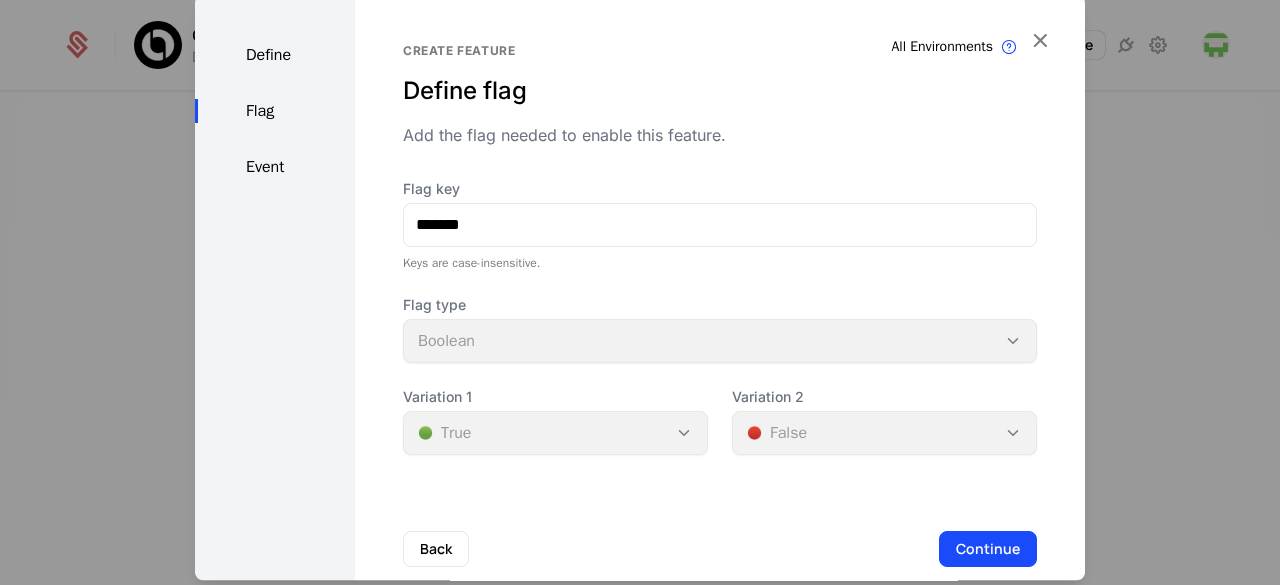 click on "Flag type Boolean" at bounding box center (720, 329) 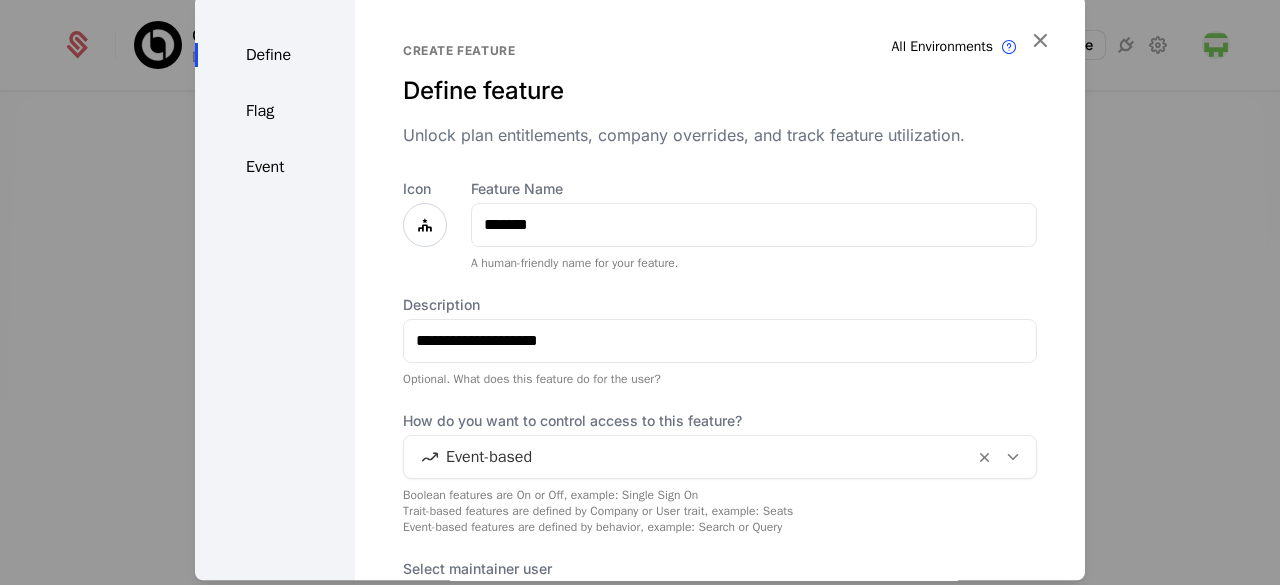 click on "Define Flag Event" at bounding box center (275, 437) 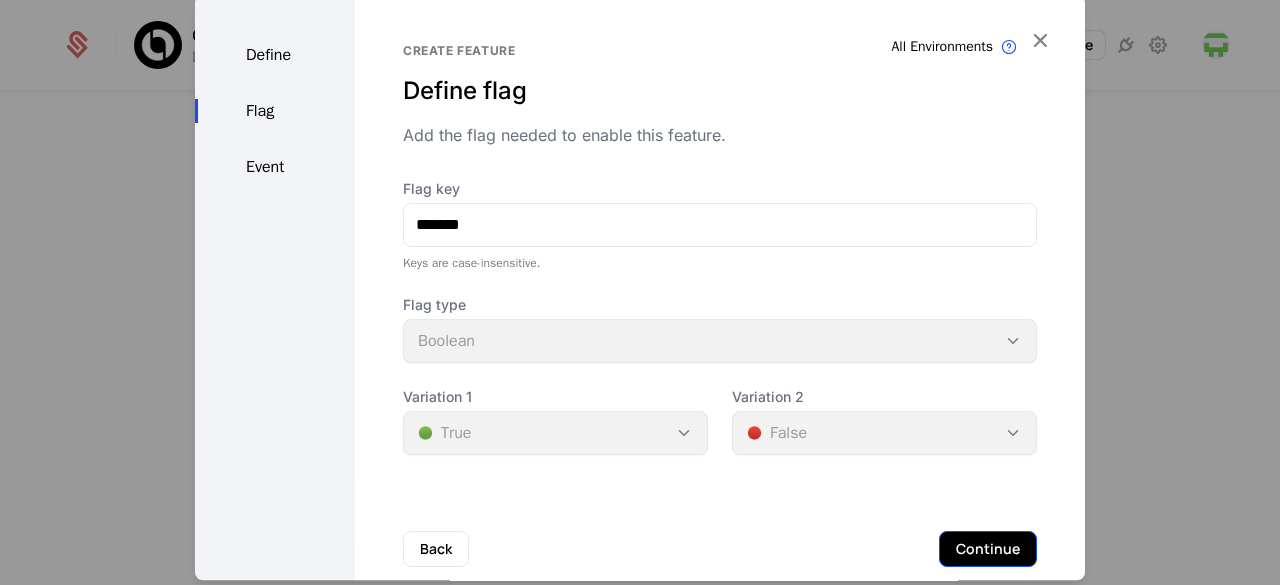 click on "Continue" at bounding box center (988, 549) 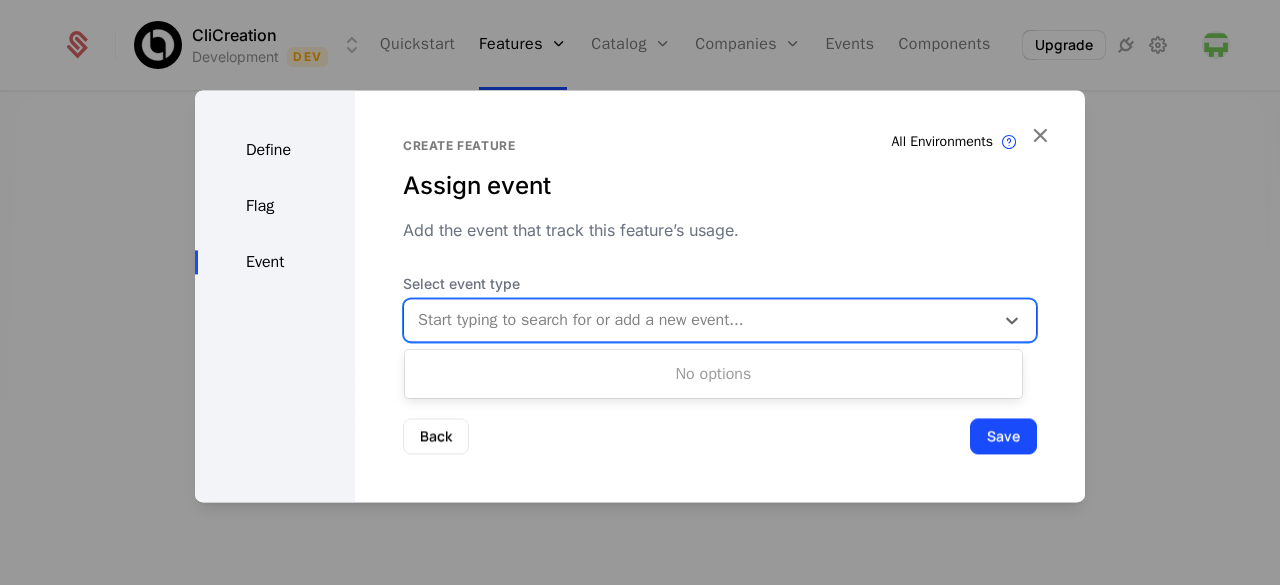 click at bounding box center [699, 320] 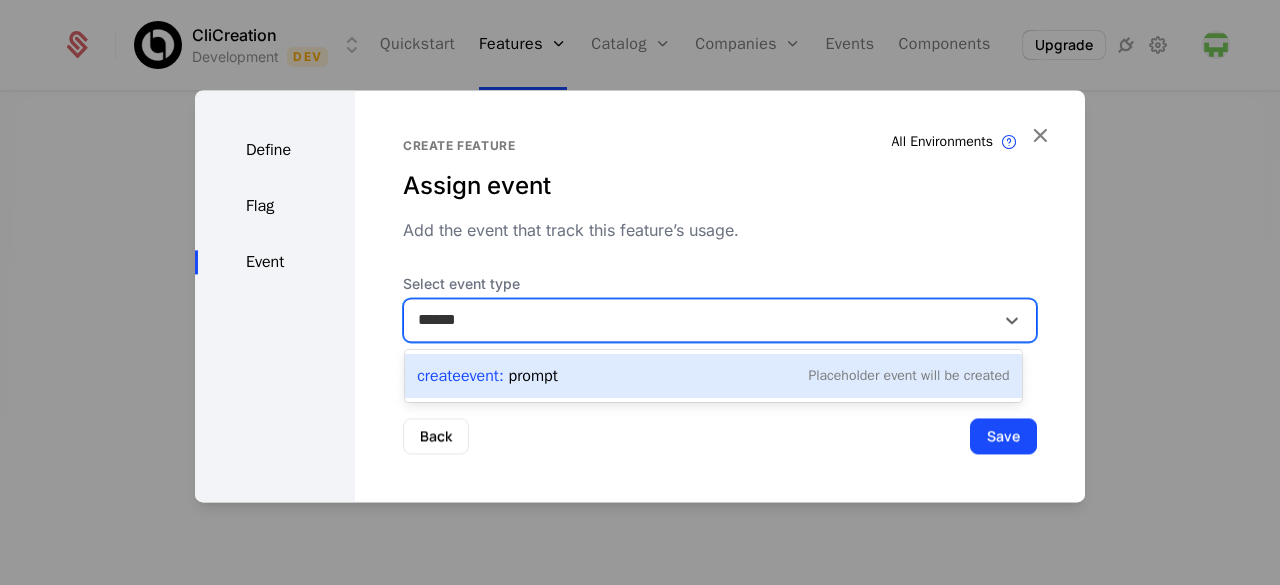 type on "*******" 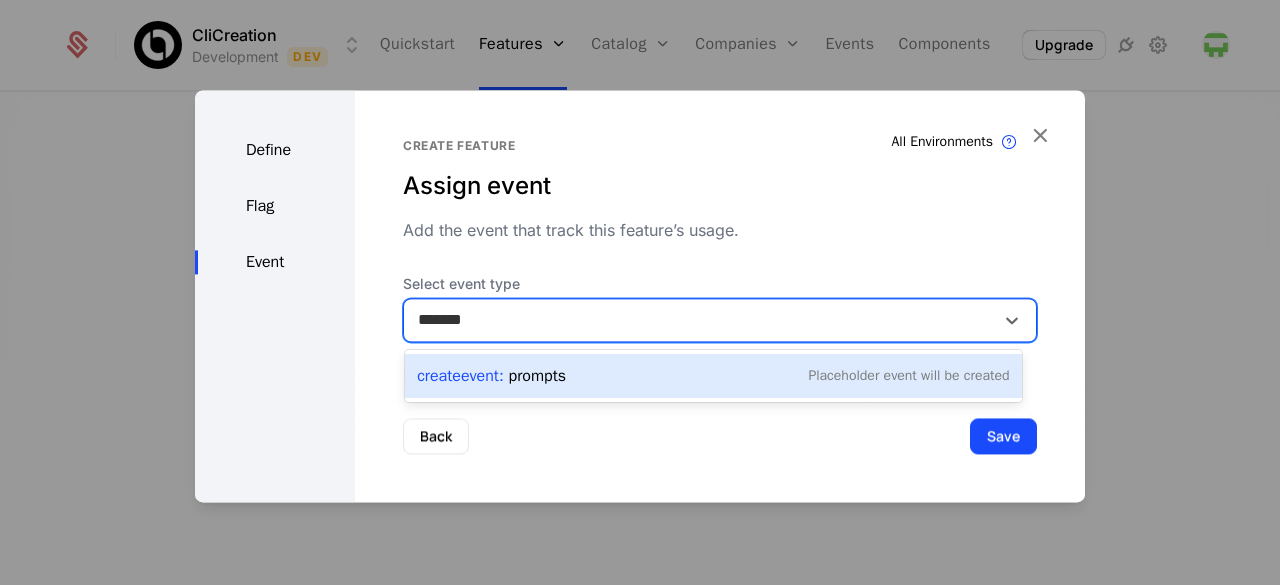 click on "Create  Event :   prompts Placeholder   Event   will be created" at bounding box center (713, 376) 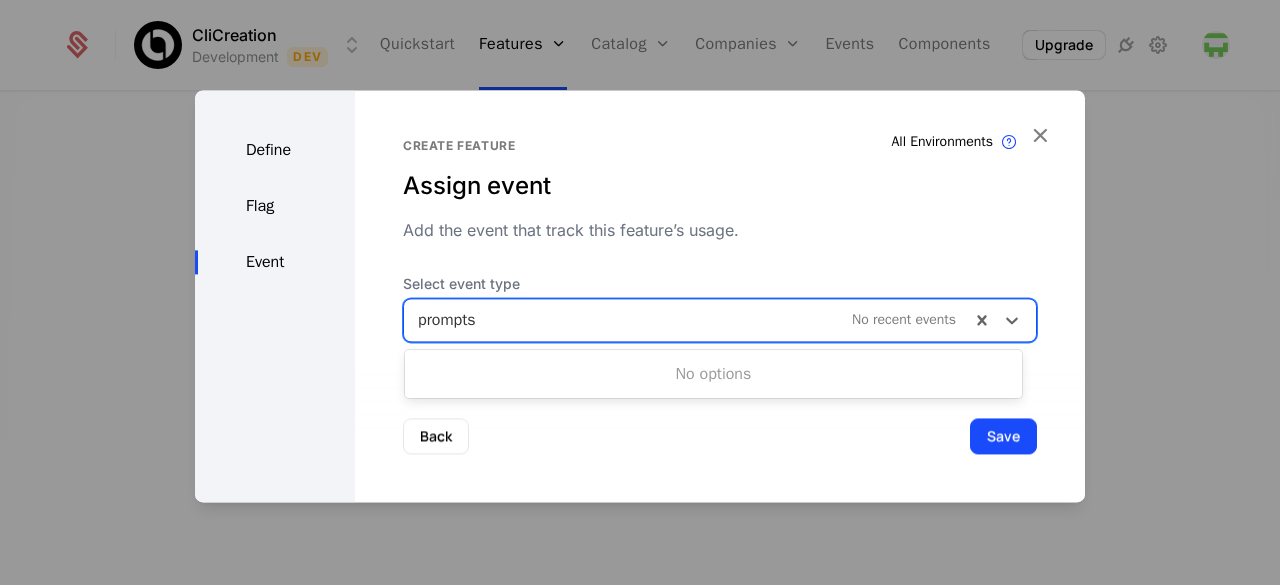 click at bounding box center [687, 320] 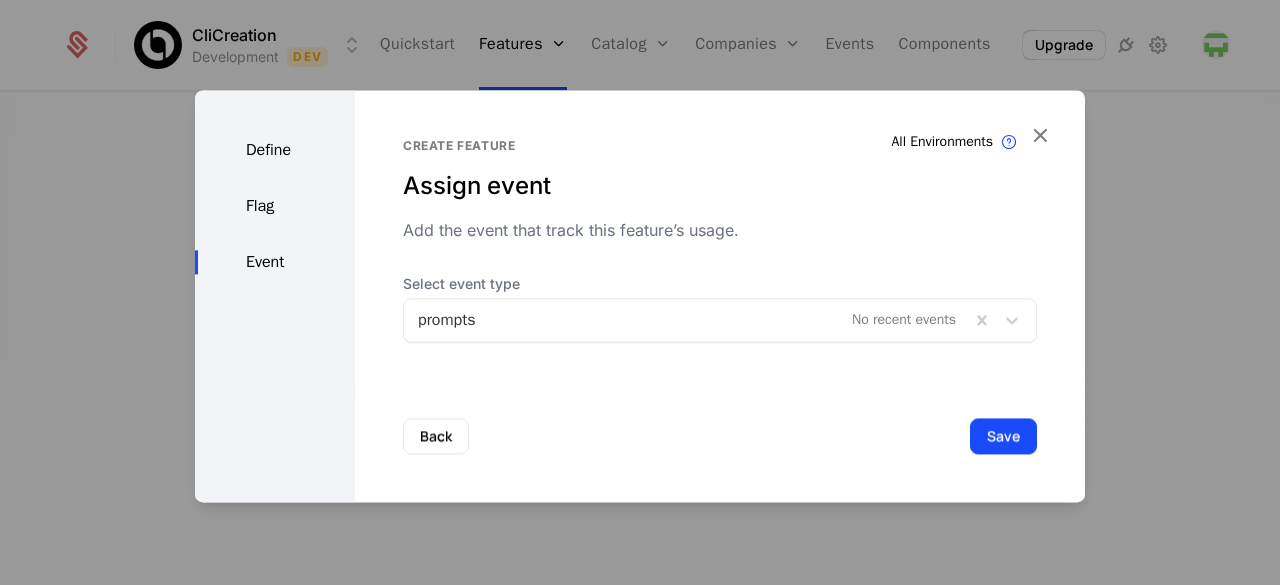 click on "Create feature Assign event Add the event that track this feature’s usage.  Select event type prompts No recent events" at bounding box center (720, 240) 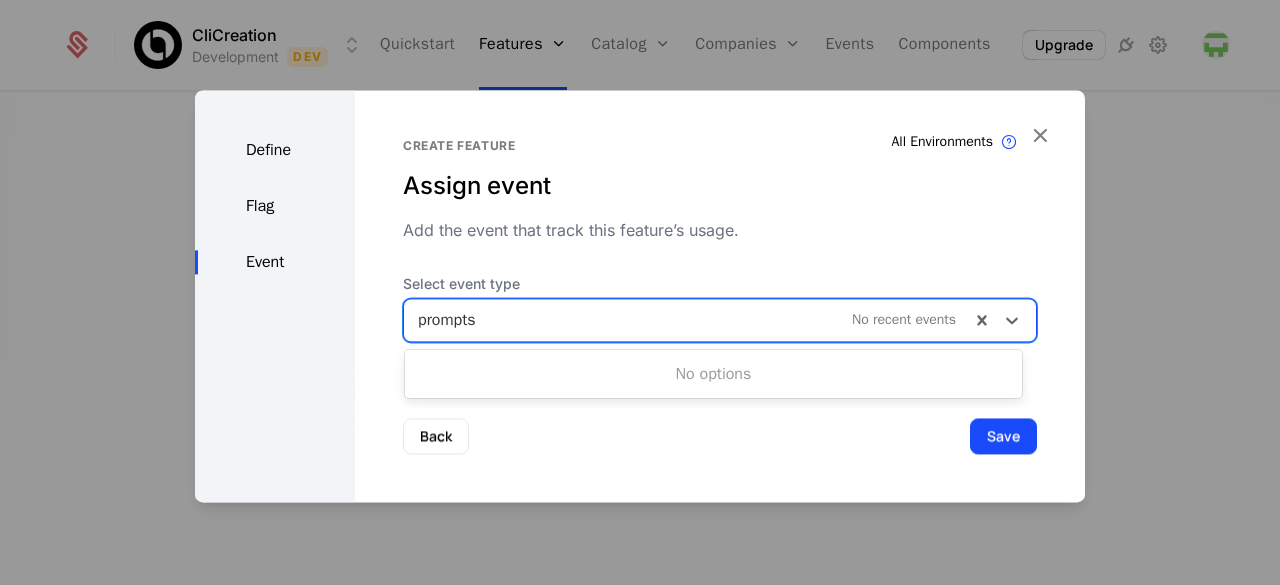 click at bounding box center [687, 320] 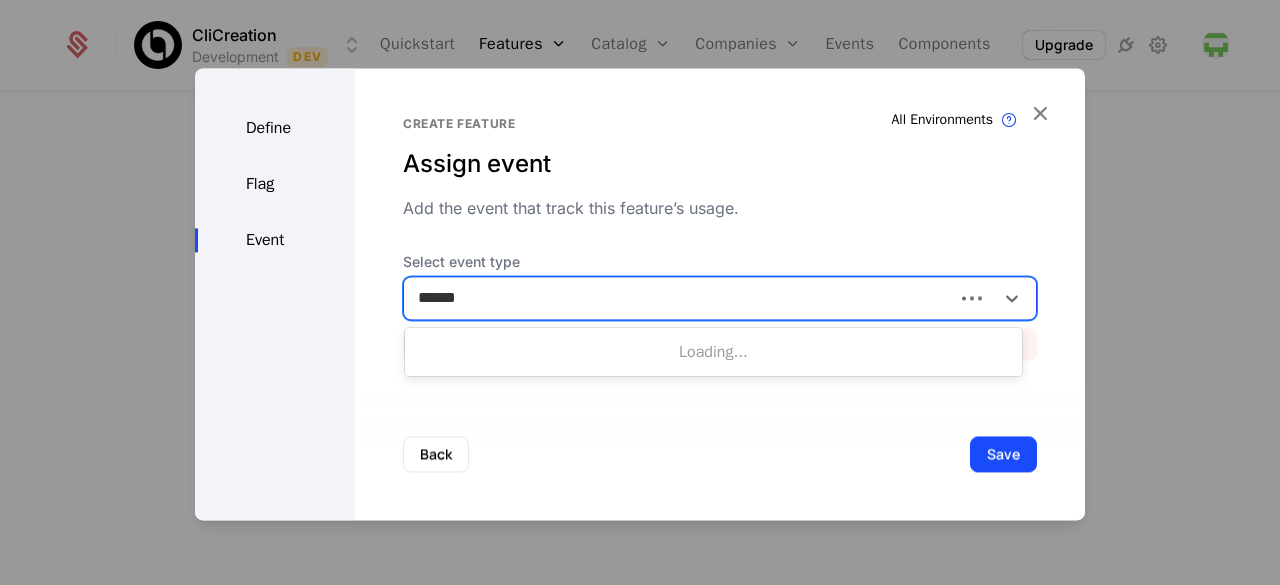 type on "*******" 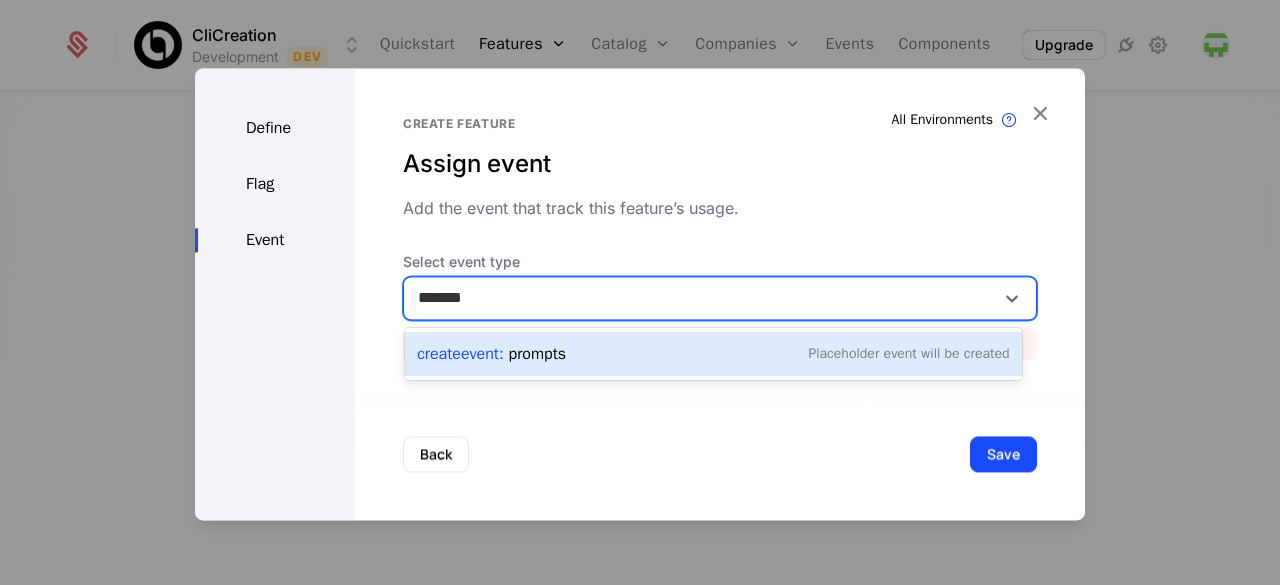 click on "Create  Event :   prompts Placeholder   Event   will be created" at bounding box center [713, 354] 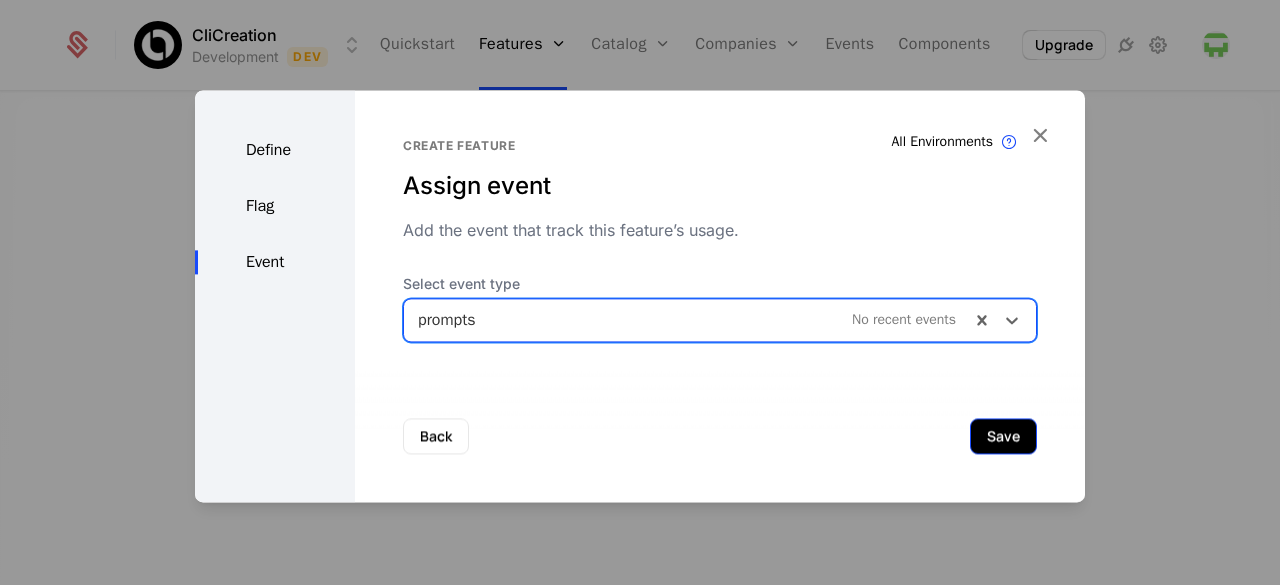 click on "Save" at bounding box center [1003, 436] 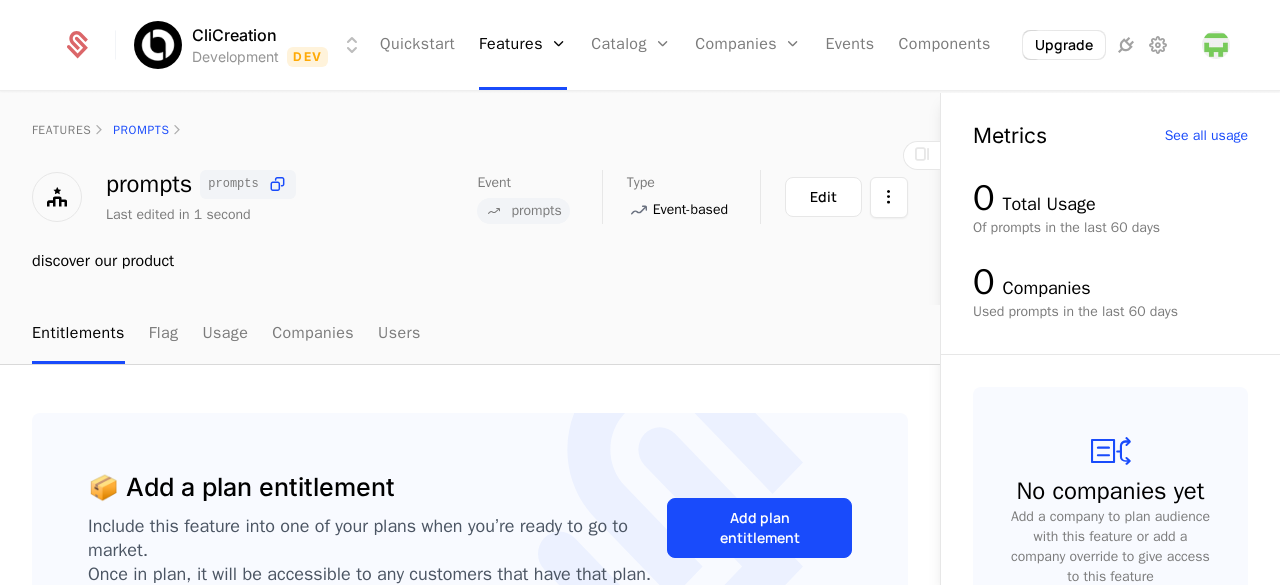scroll, scrollTop: 0, scrollLeft: 0, axis: both 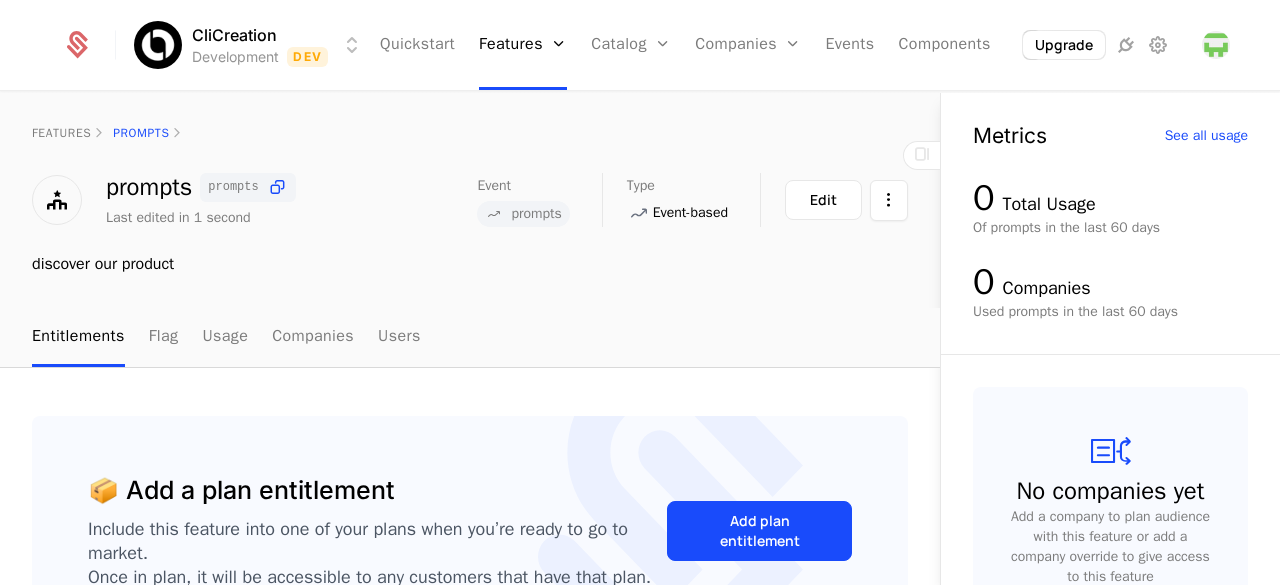click at bounding box center (57, 200) 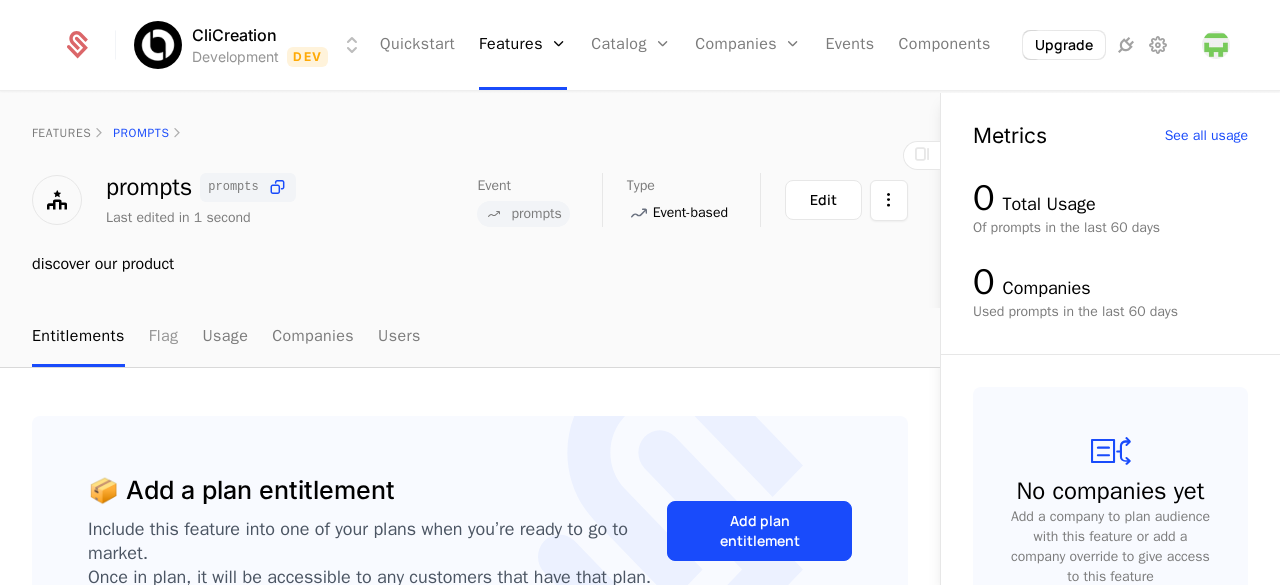 click on "Flag" at bounding box center (164, 337) 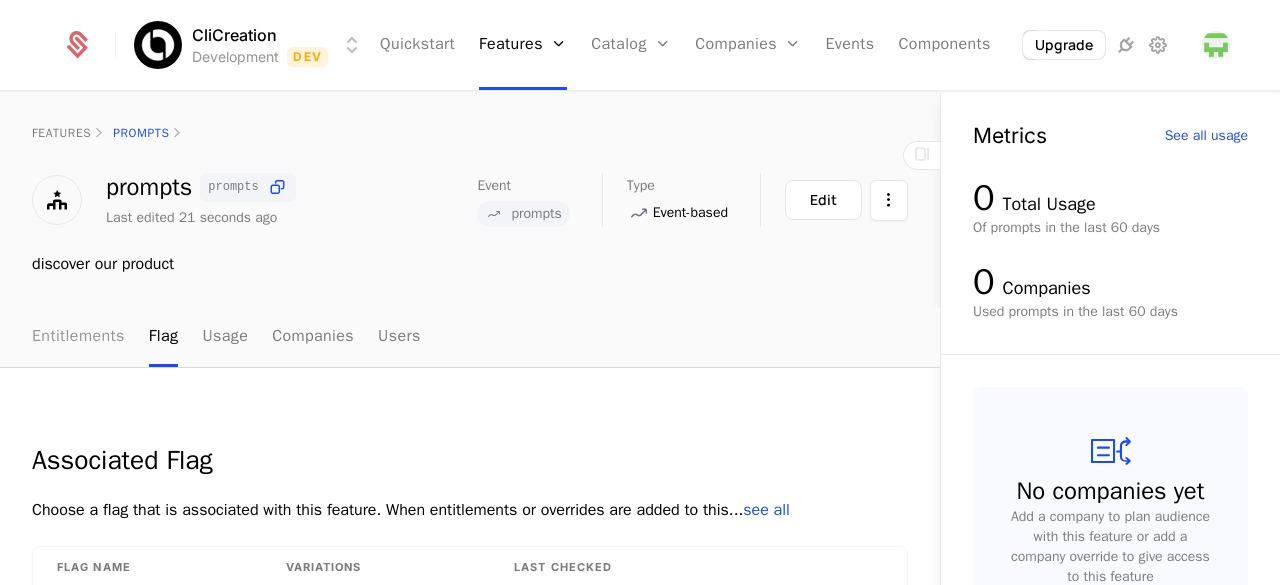 click on "Entitlements" at bounding box center [78, 337] 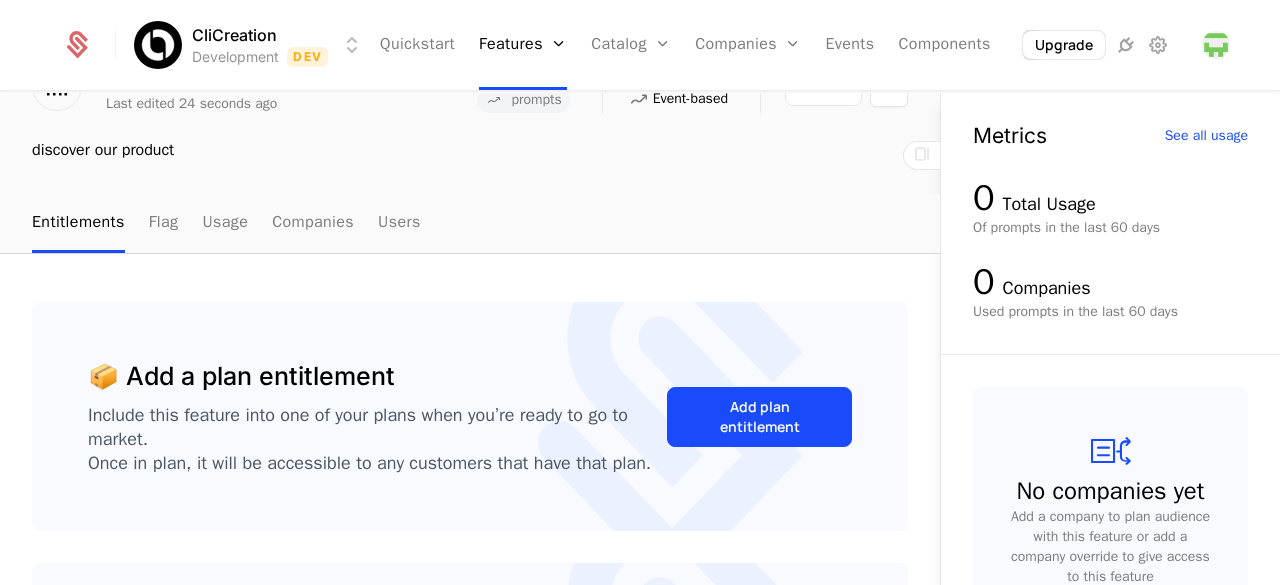 scroll, scrollTop: 120, scrollLeft: 0, axis: vertical 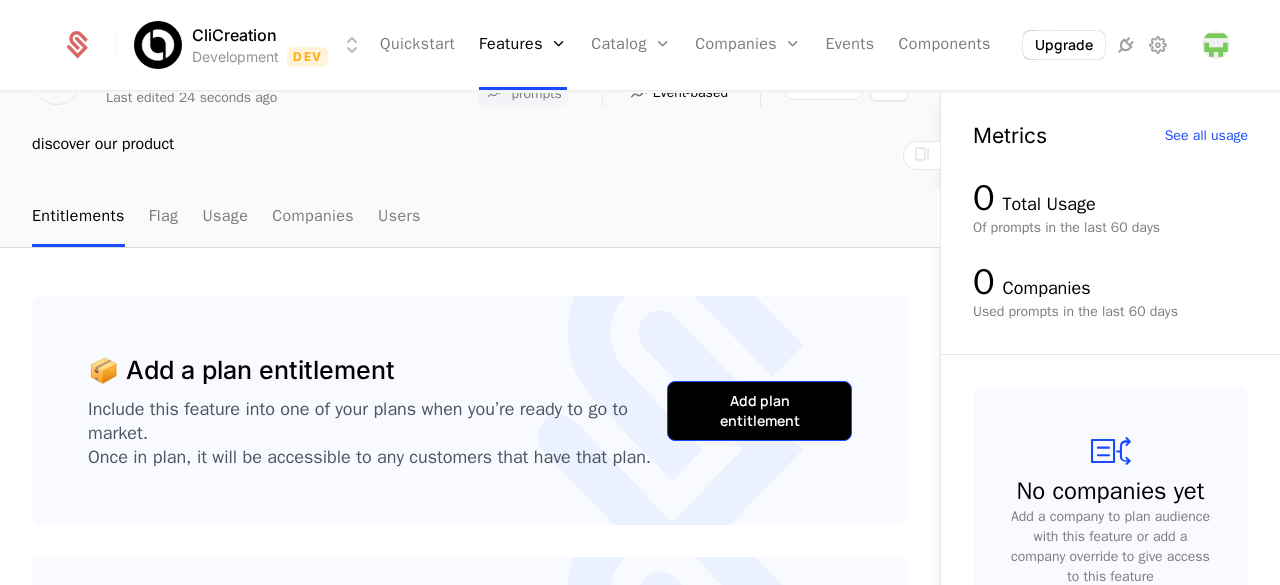 click on "Add plan entitlement" at bounding box center (759, 411) 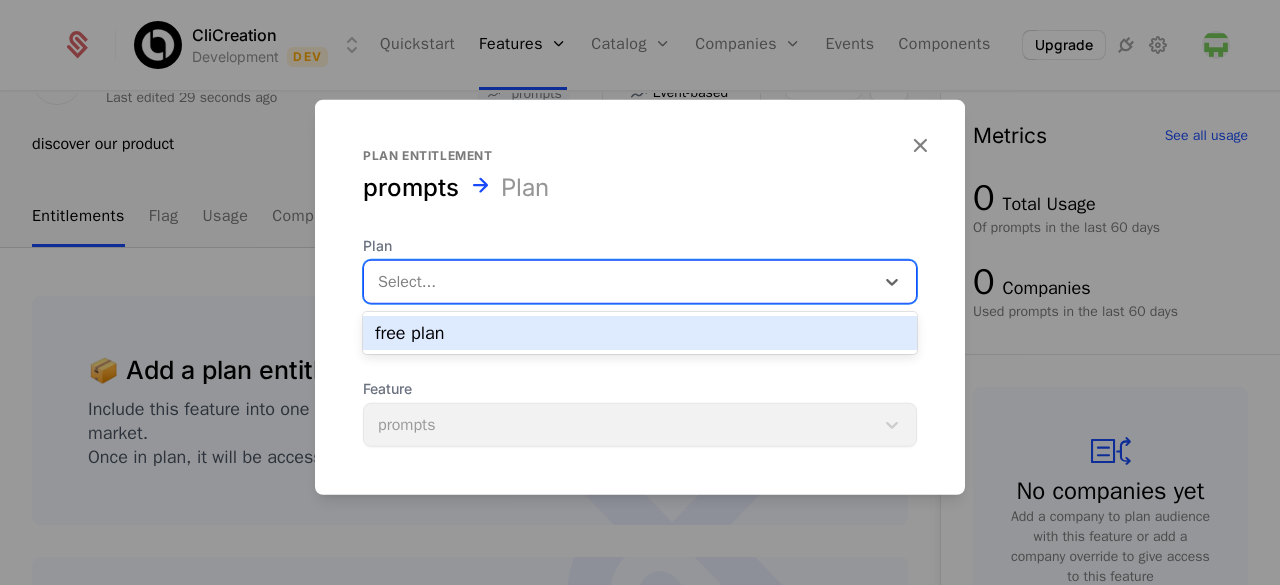click at bounding box center [619, 281] 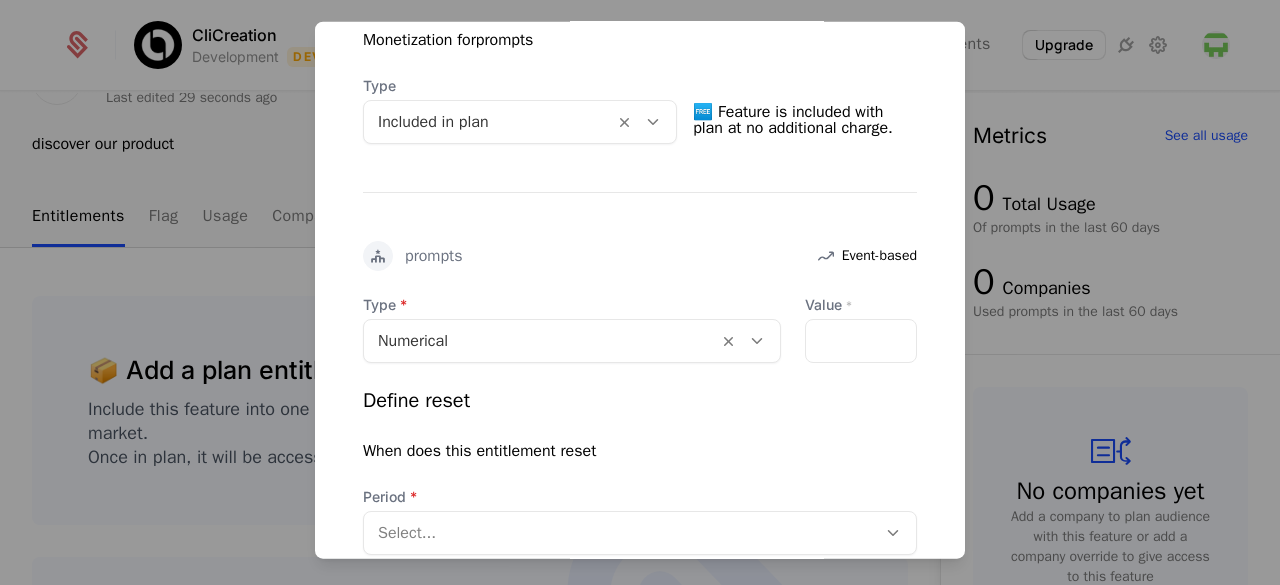 scroll, scrollTop: 439, scrollLeft: 0, axis: vertical 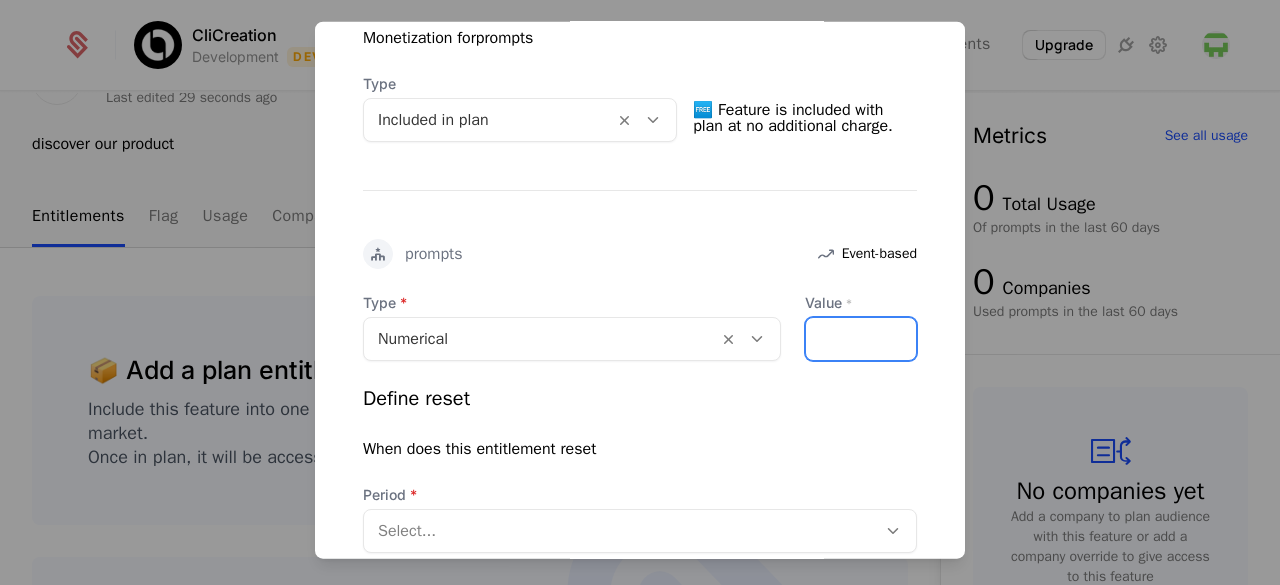 click on "Value *" at bounding box center (861, 338) 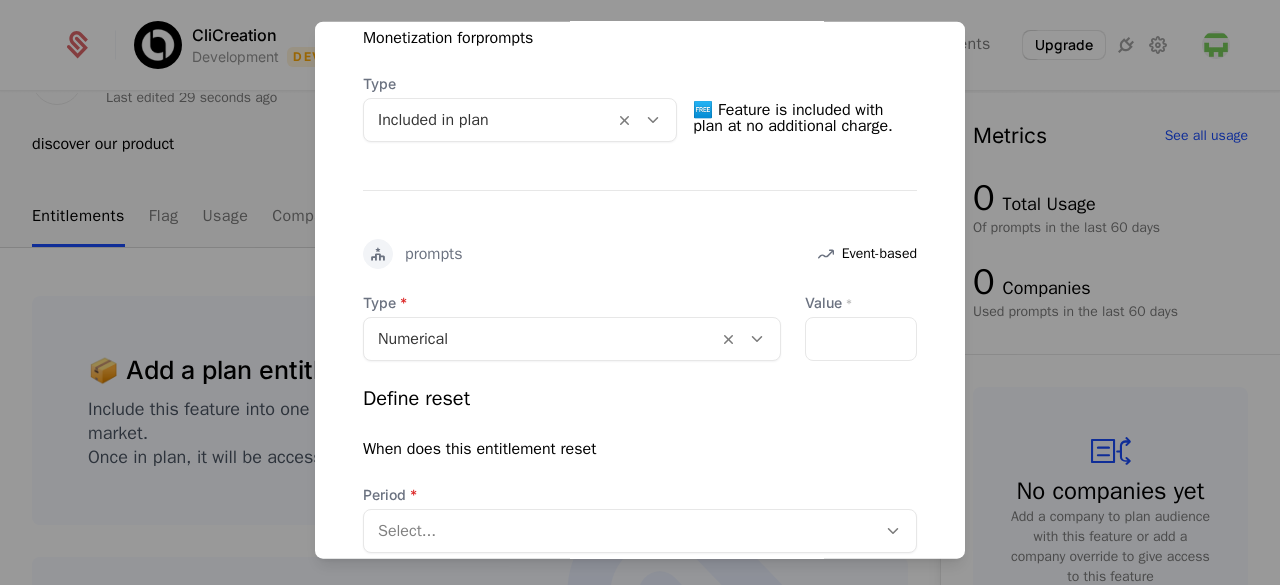 click on "Type Numerical Value * * Define reset When does this entitlement reset Period Select..." at bounding box center (640, 422) 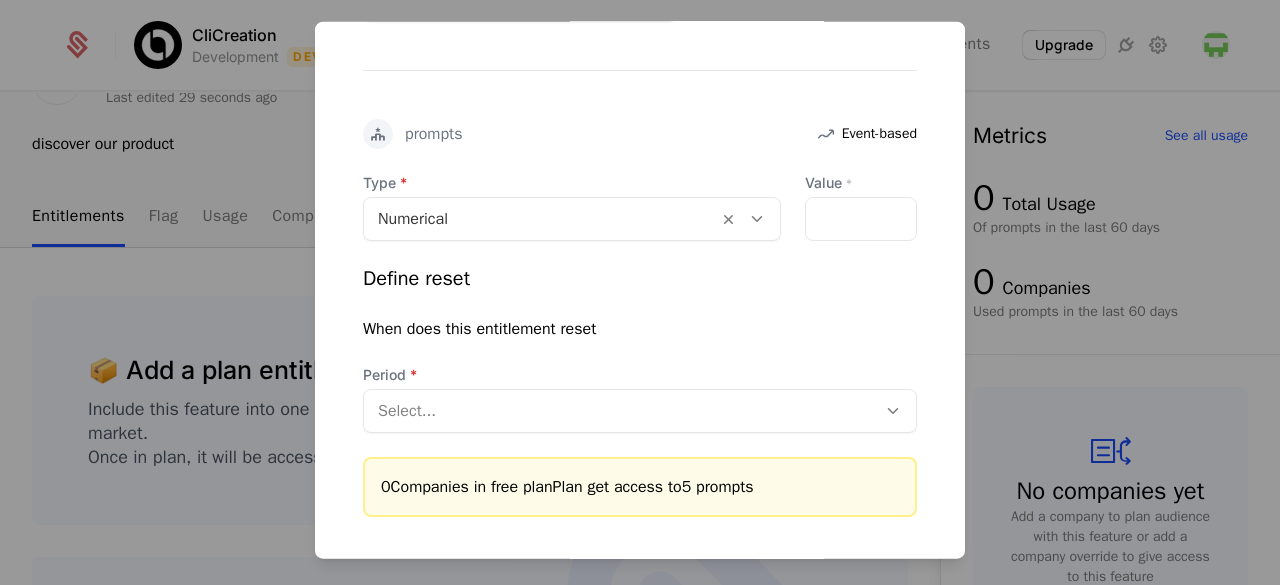 scroll, scrollTop: 568, scrollLeft: 0, axis: vertical 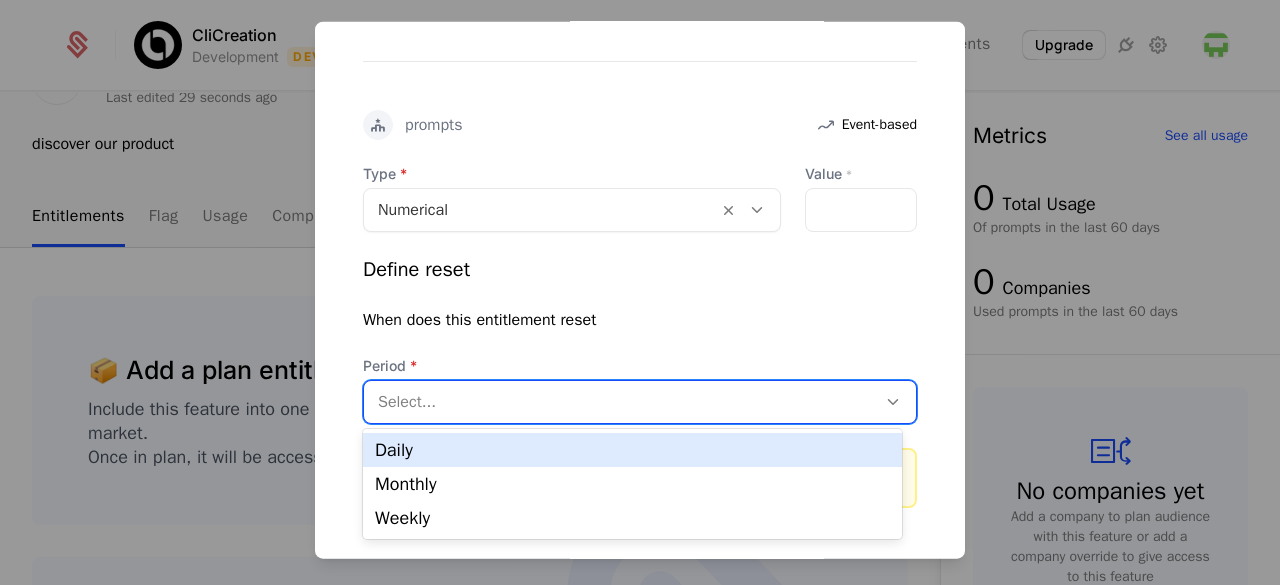click at bounding box center (620, 401) 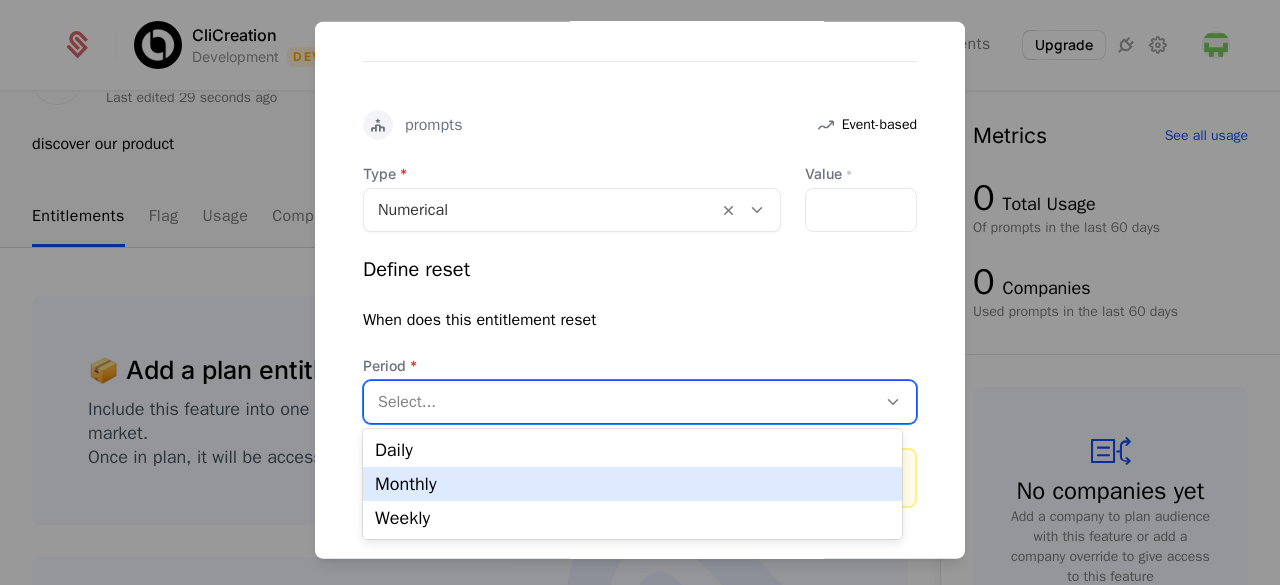 click on "Monthly" at bounding box center (632, 484) 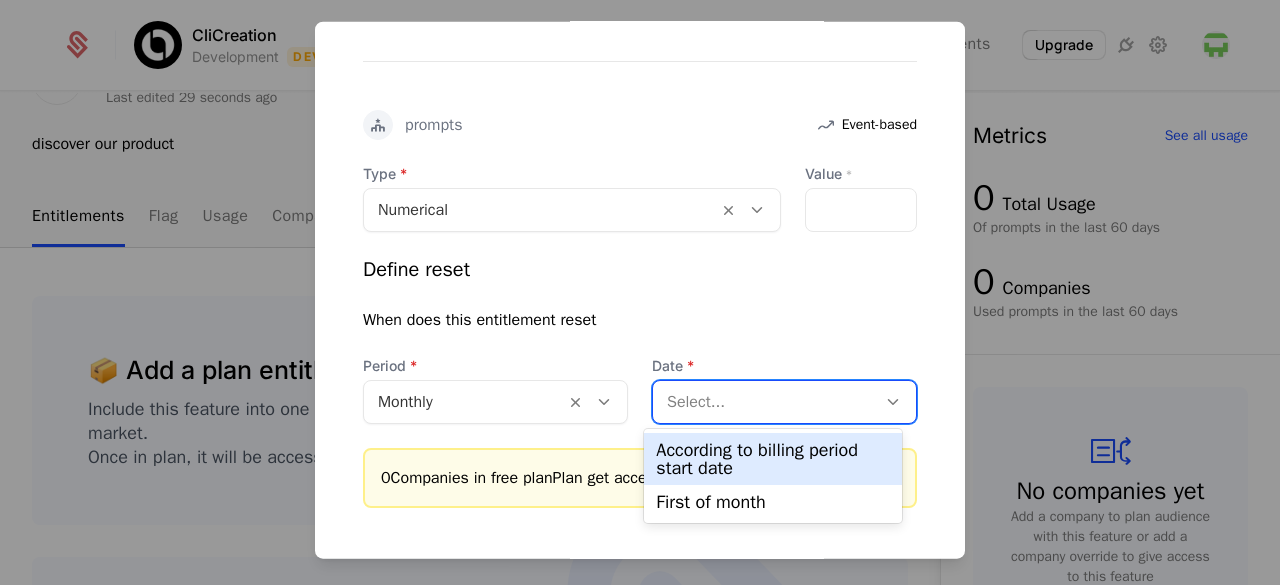 click at bounding box center [764, 401] 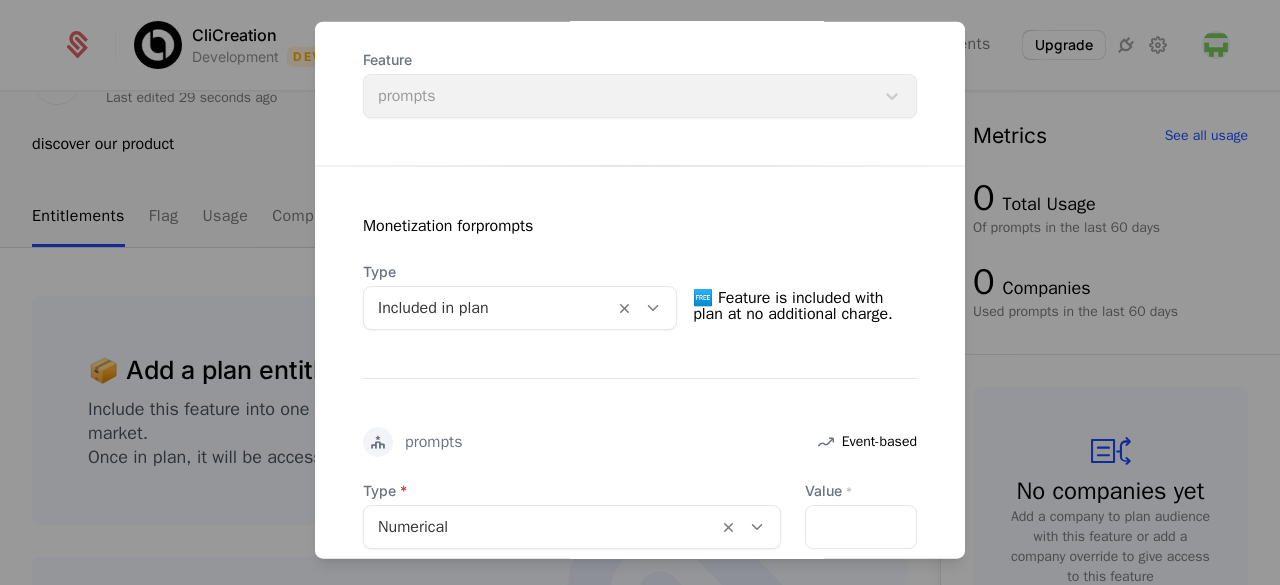 scroll, scrollTop: 226, scrollLeft: 0, axis: vertical 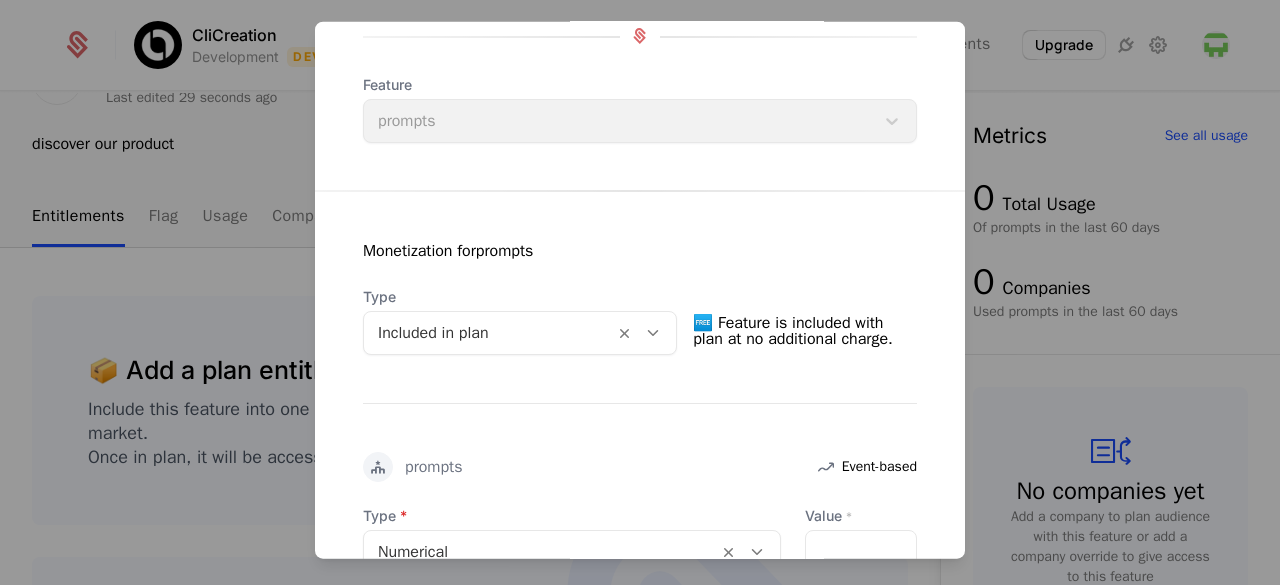 click at bounding box center [653, 332] 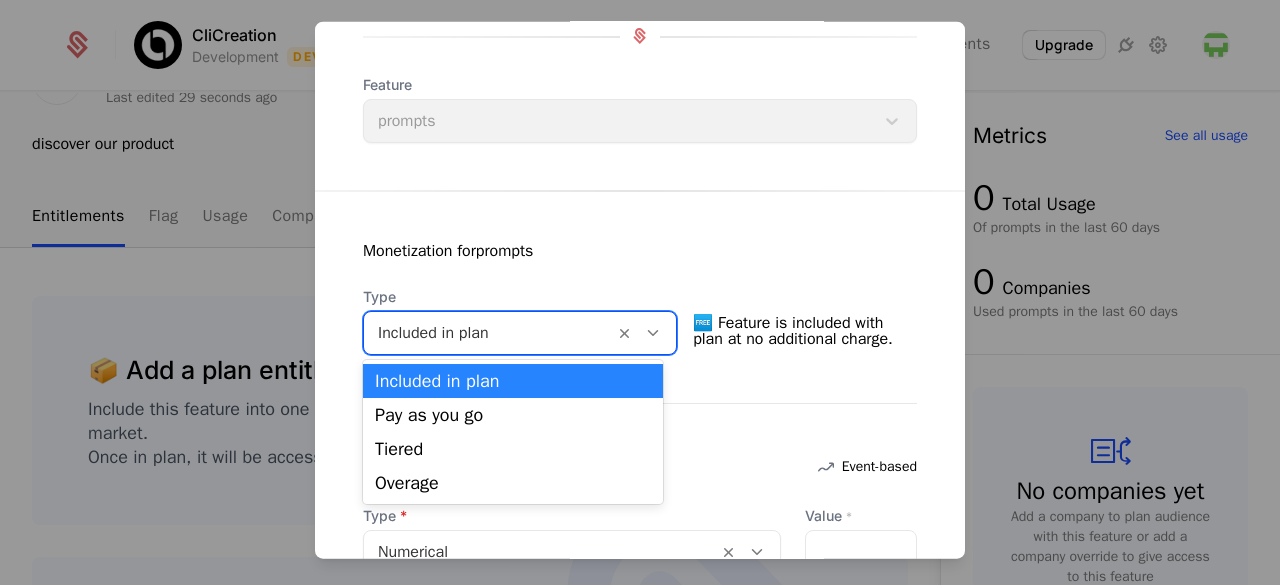 click at bounding box center (653, 332) 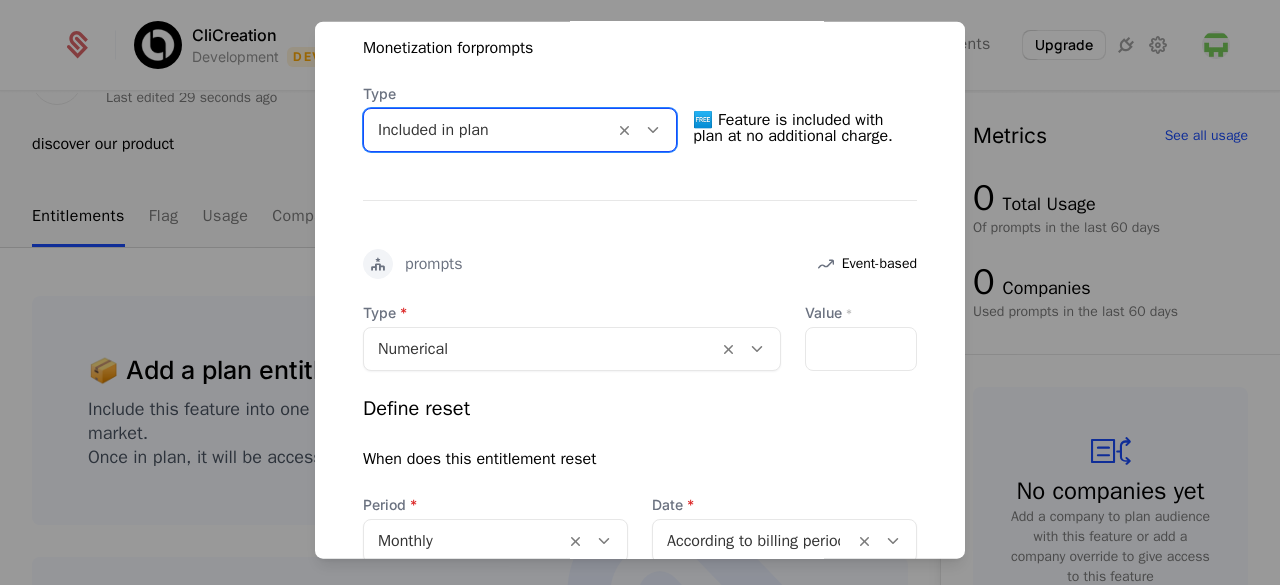 scroll, scrollTop: 698, scrollLeft: 0, axis: vertical 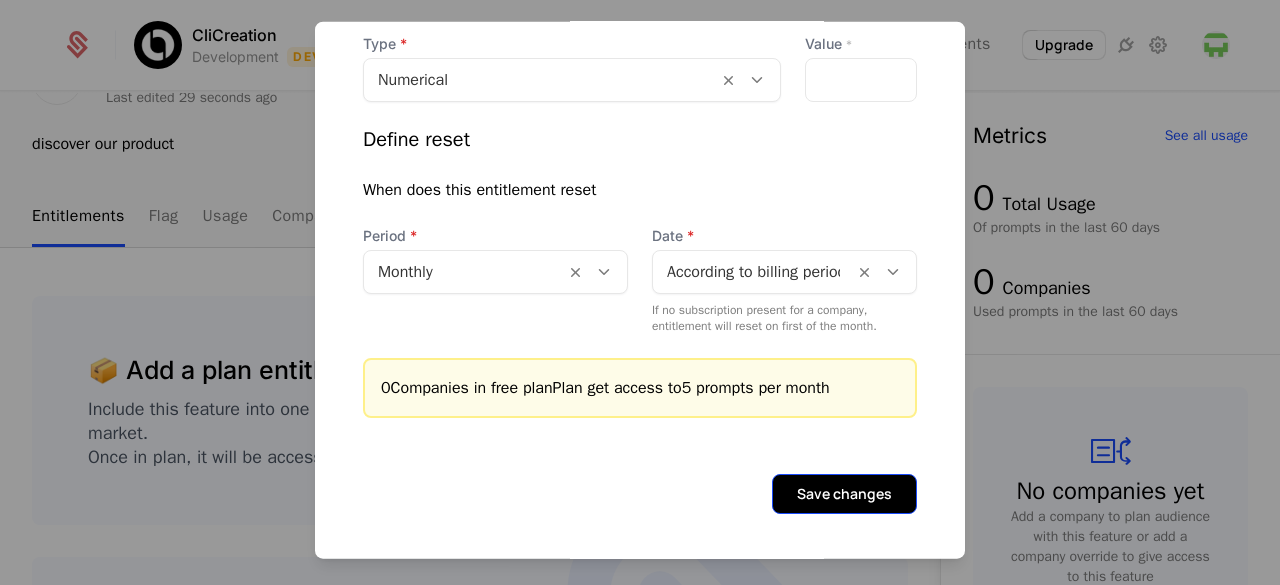 click on "Save changes" at bounding box center (844, 493) 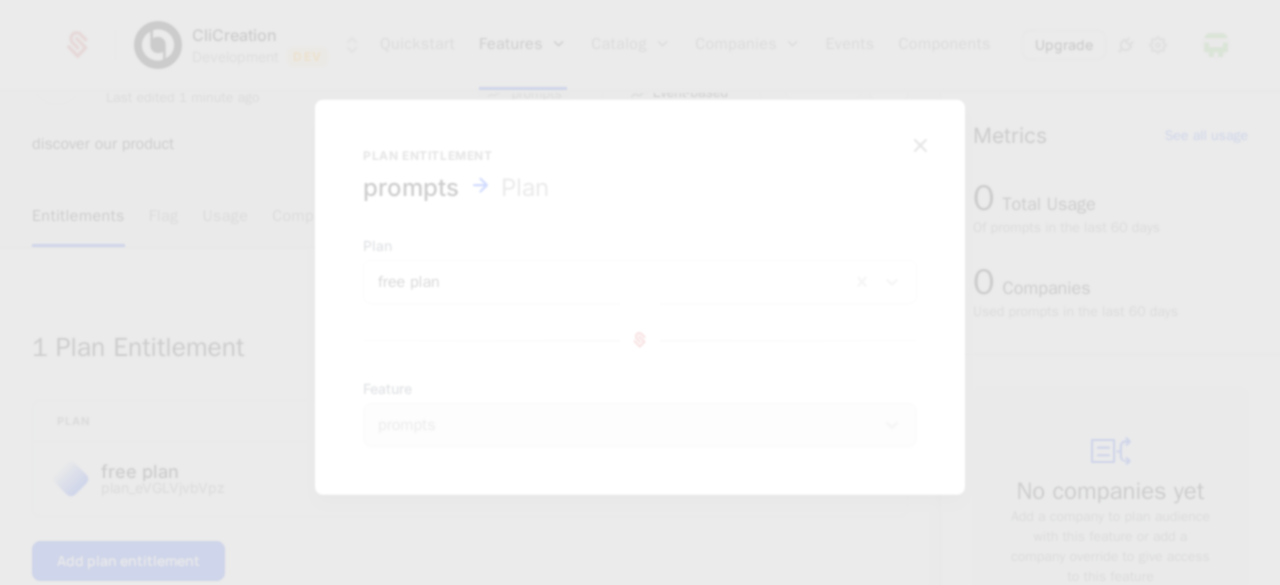 scroll, scrollTop: 0, scrollLeft: 0, axis: both 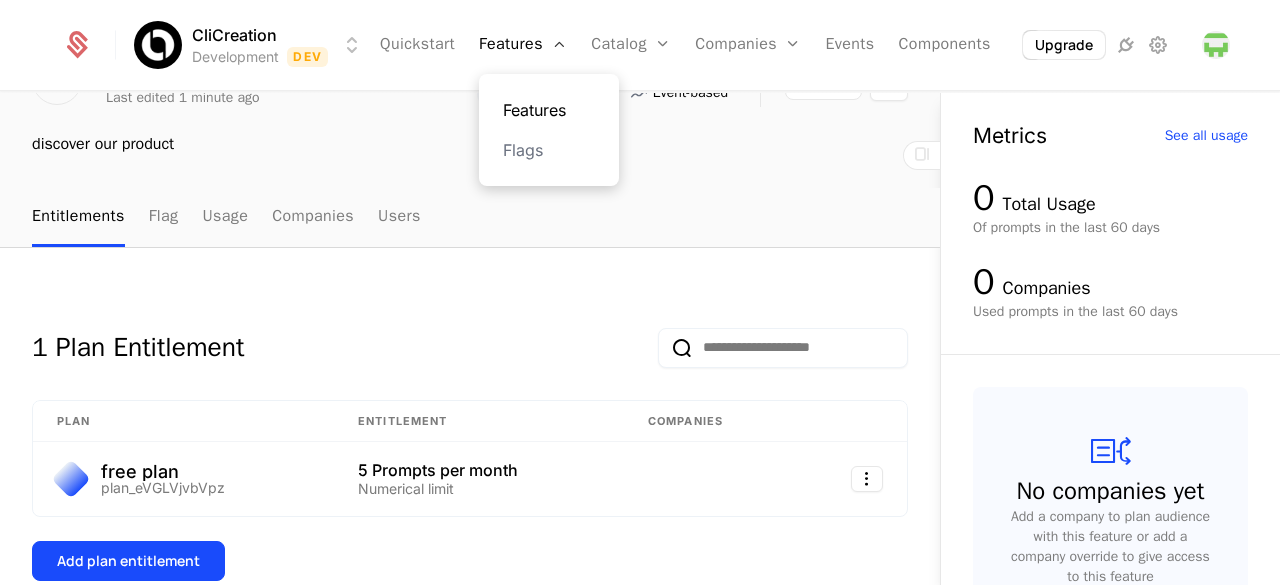 click on "Features" at bounding box center [549, 110] 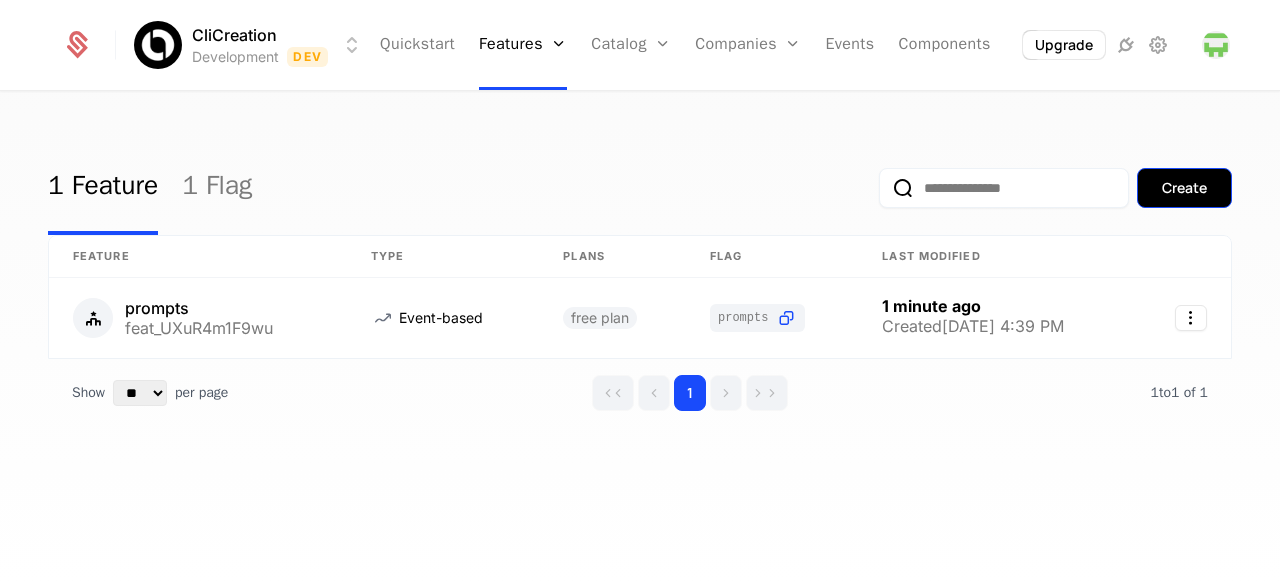 click on "Create" at bounding box center (1184, 188) 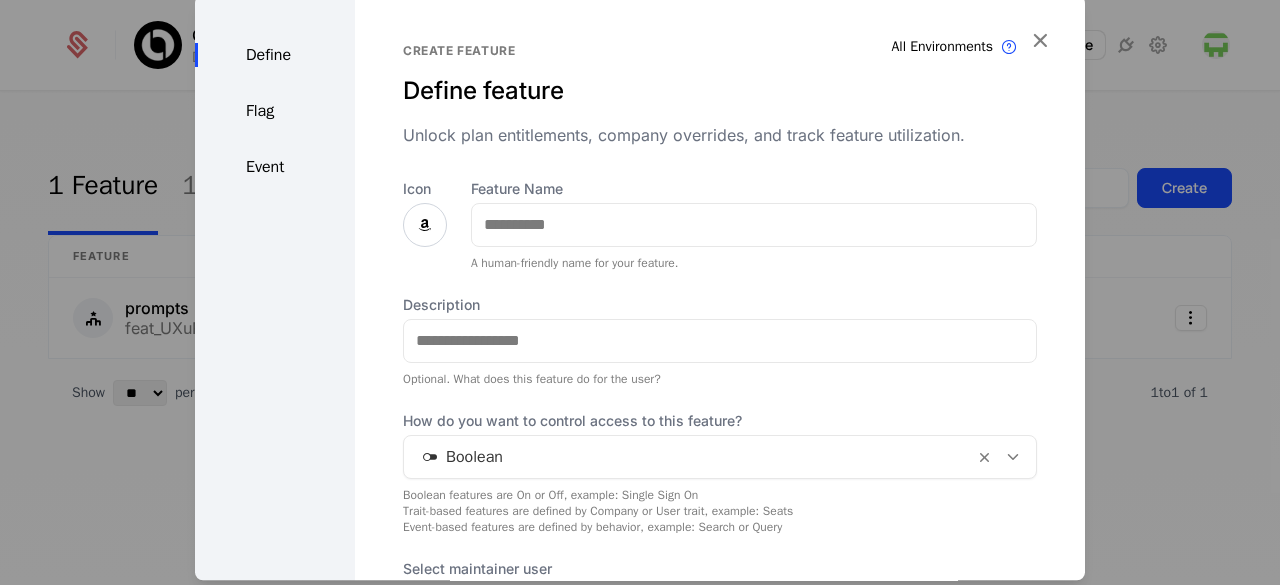 drag, startPoint x: 404, startPoint y: 229, endPoint x: 426, endPoint y: 228, distance: 22.022715 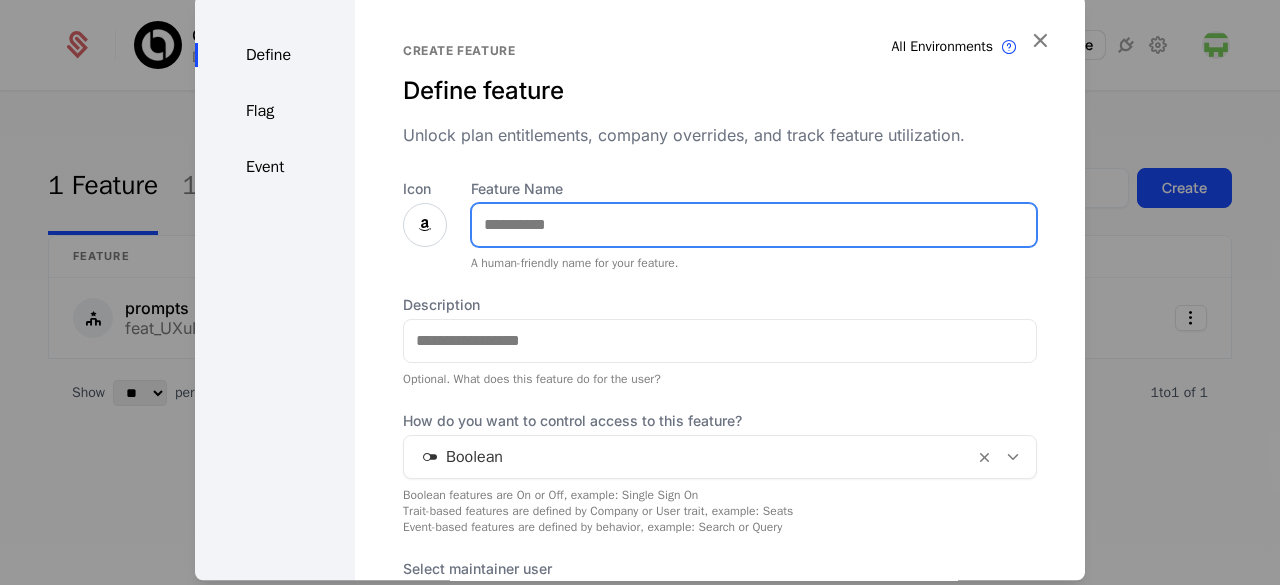 click on "Feature Name" at bounding box center [754, 225] 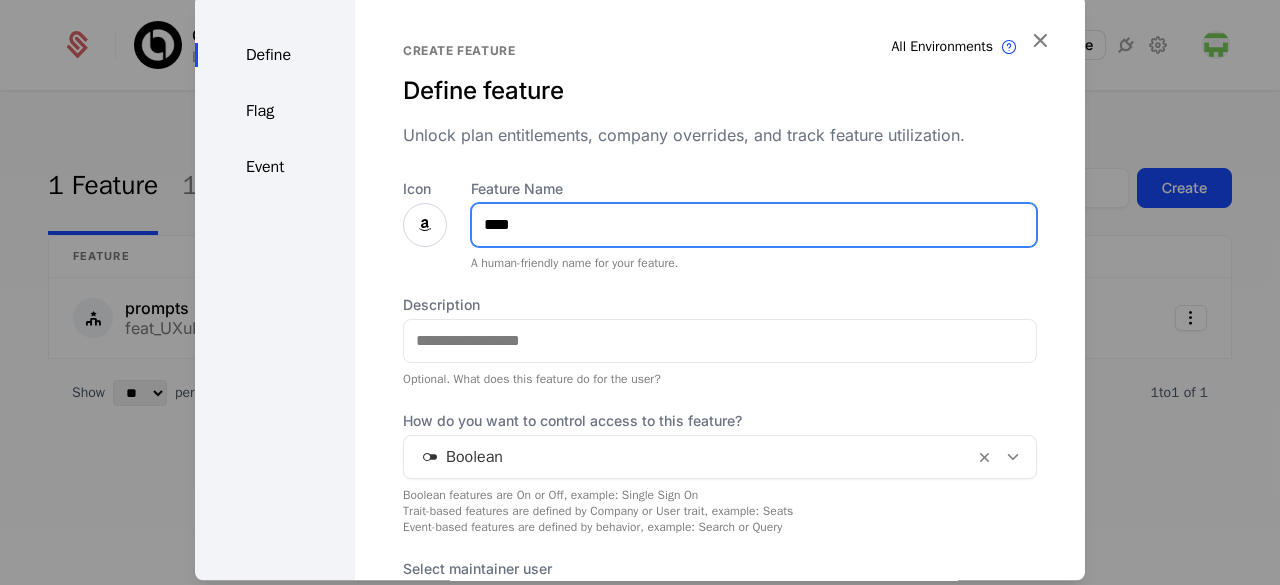 type on "****" 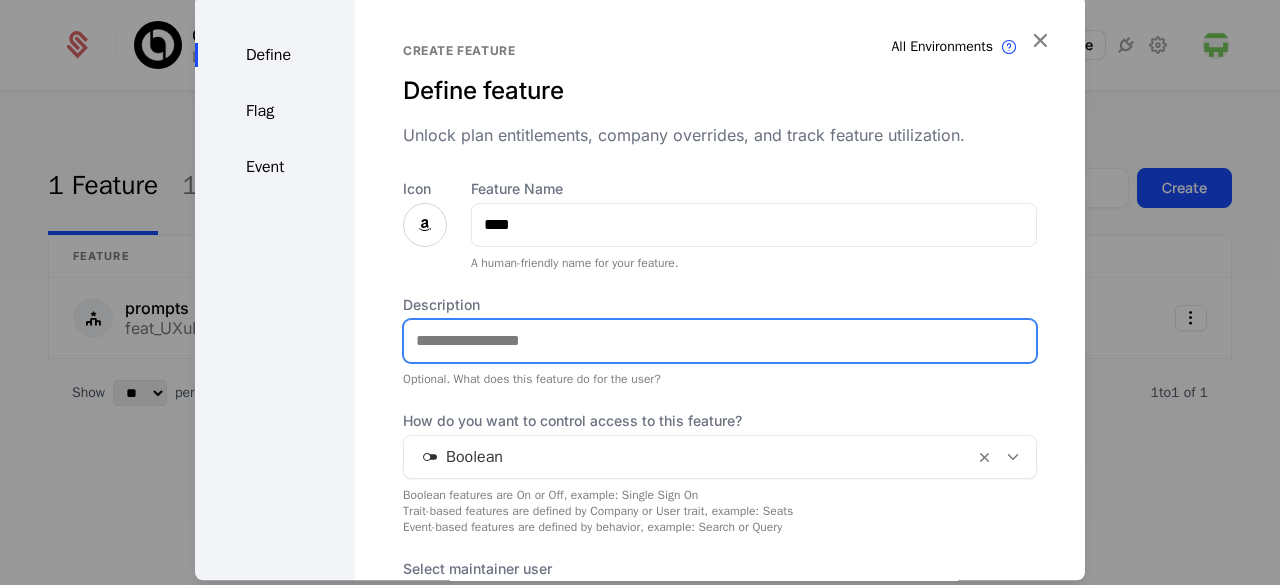 click on "Description" at bounding box center (720, 341) 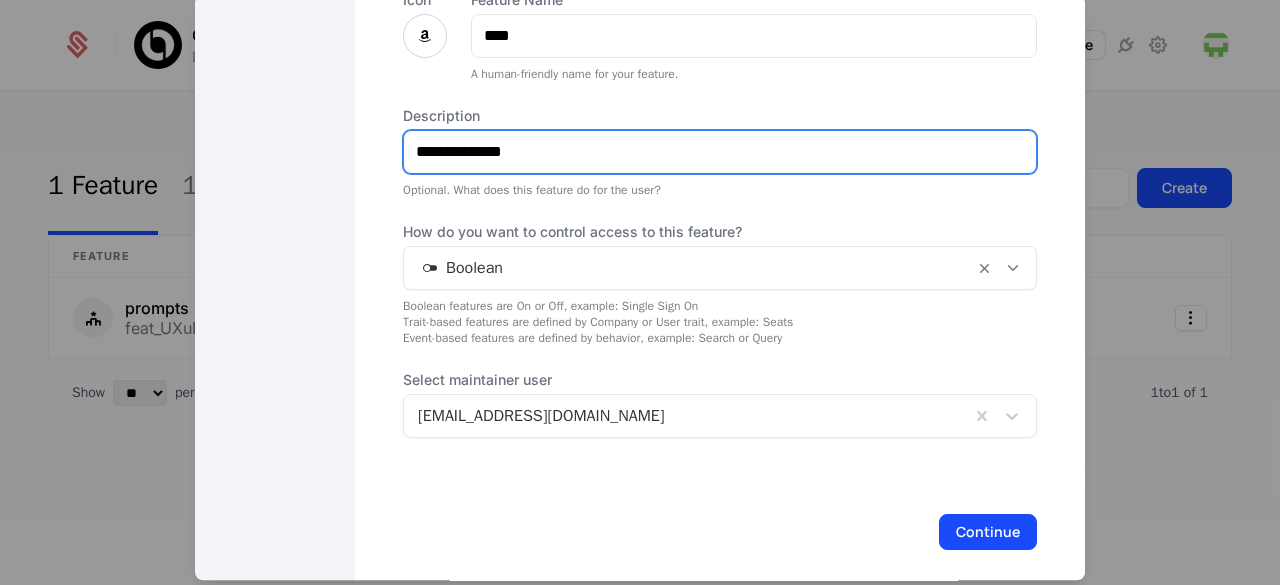 scroll, scrollTop: 206, scrollLeft: 0, axis: vertical 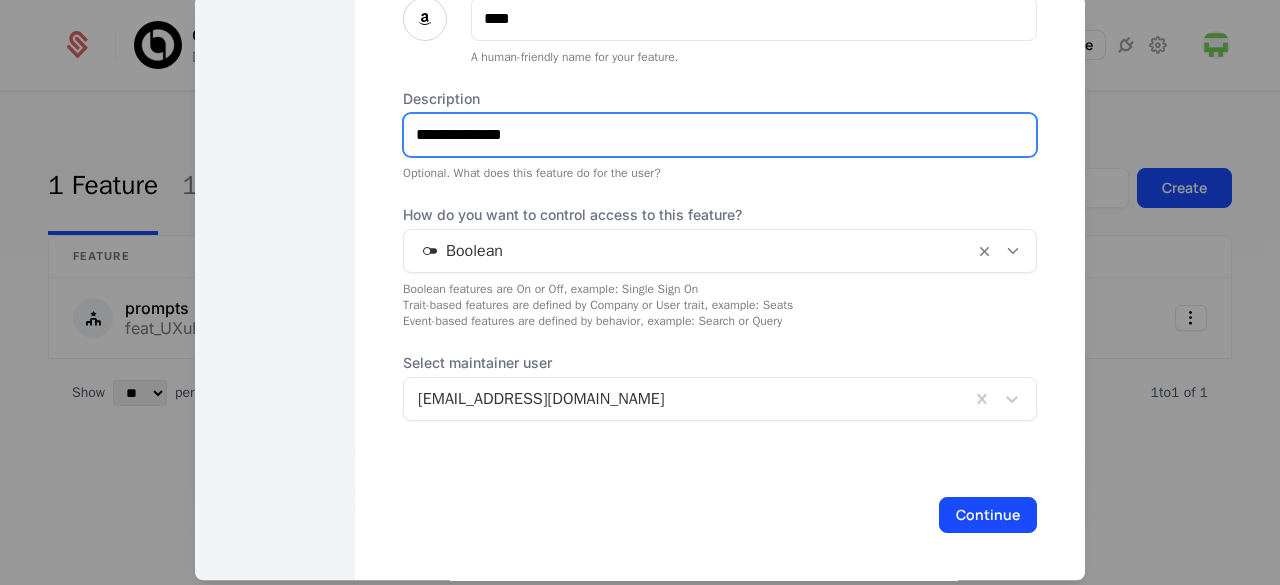 type on "**********" 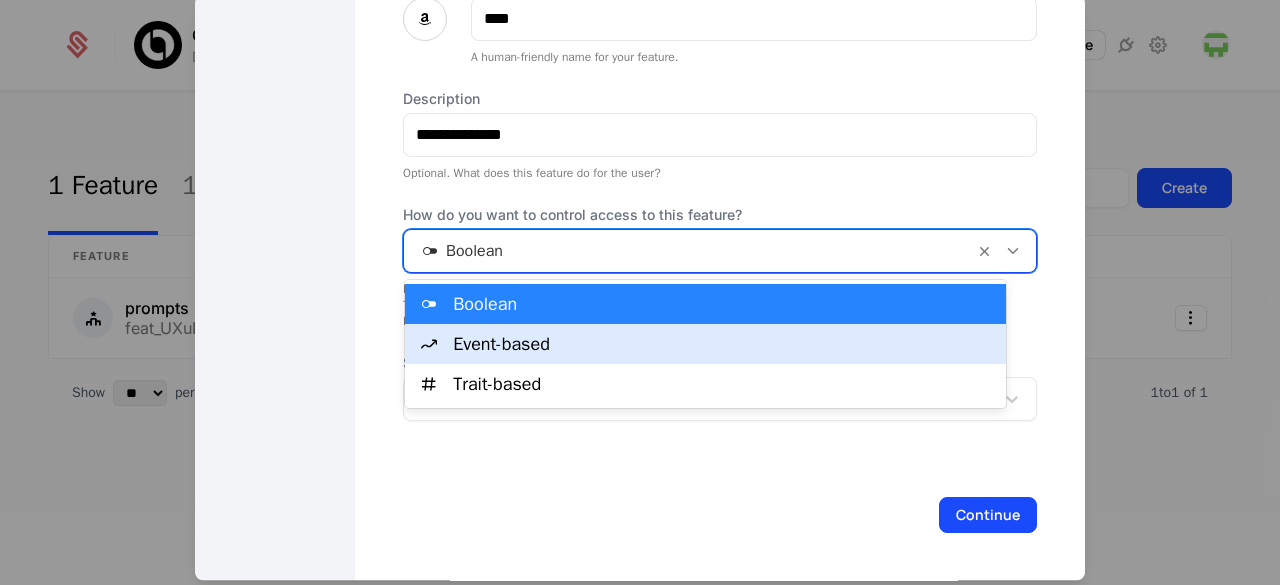 click on "Event-based" at bounding box center (723, 344) 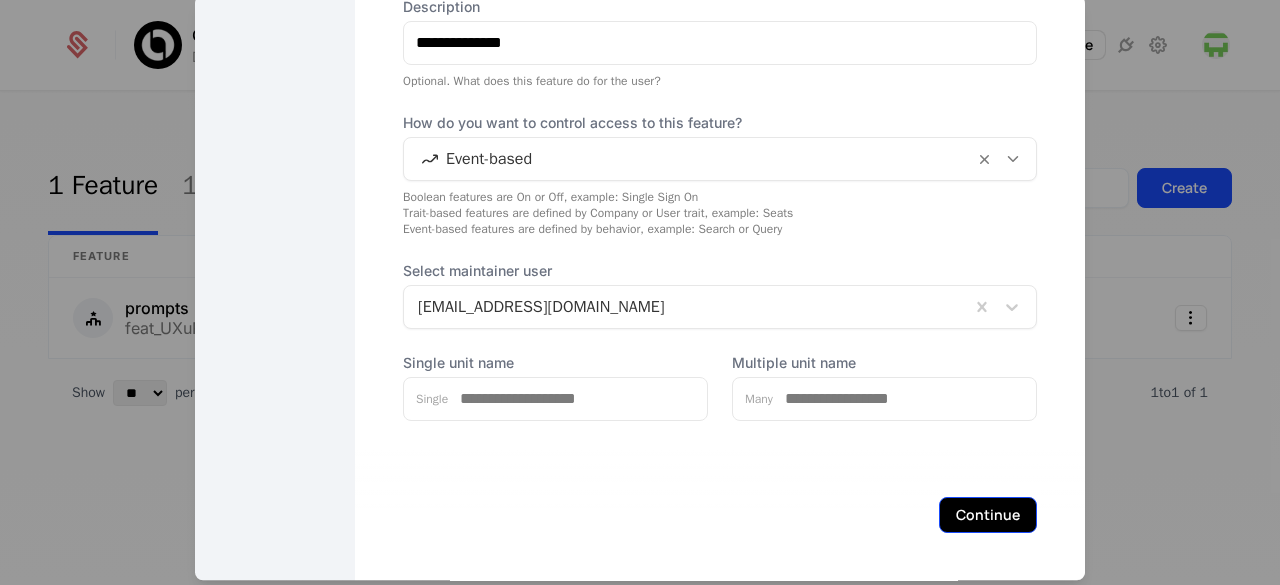 click on "Continue" at bounding box center [988, 515] 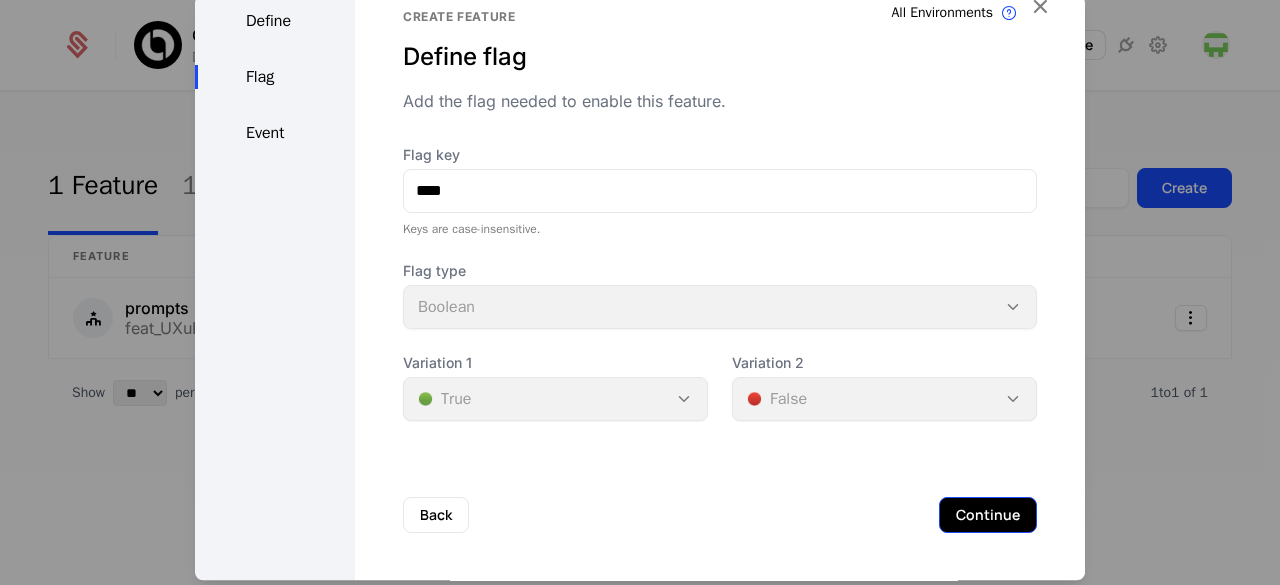 click on "Continue" at bounding box center (988, 515) 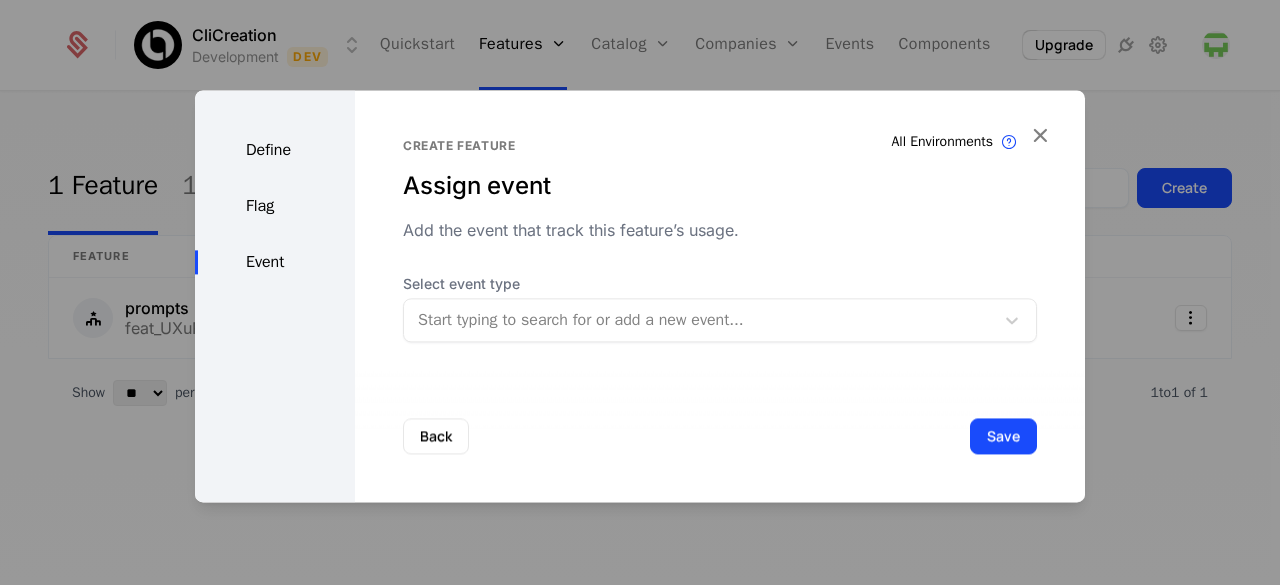 click at bounding box center [699, 320] 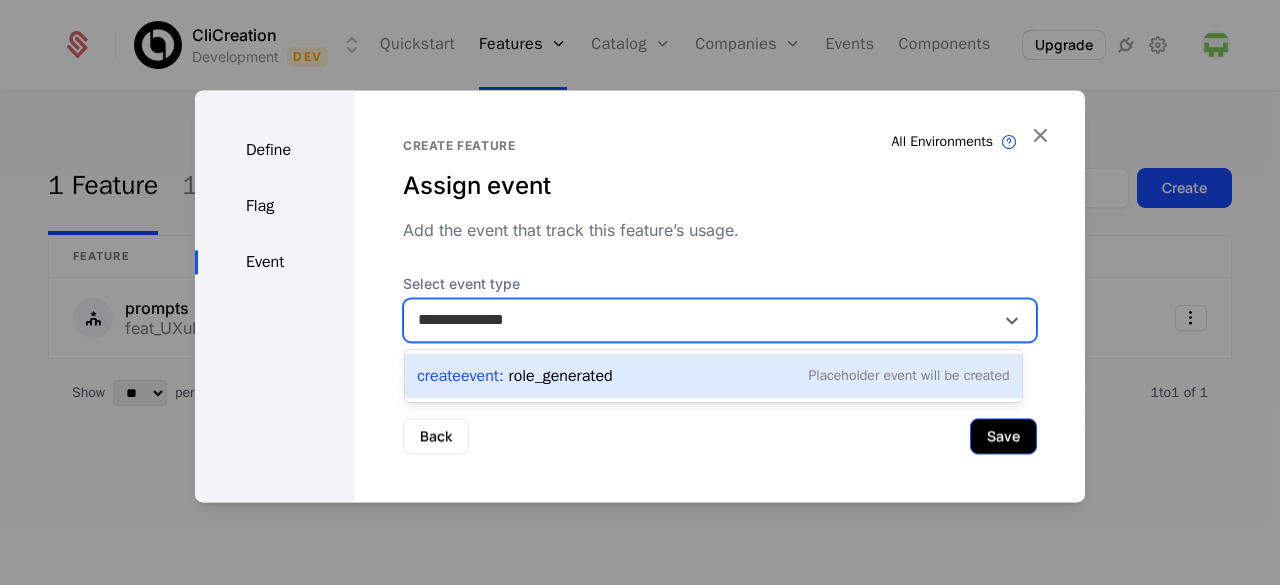type on "**********" 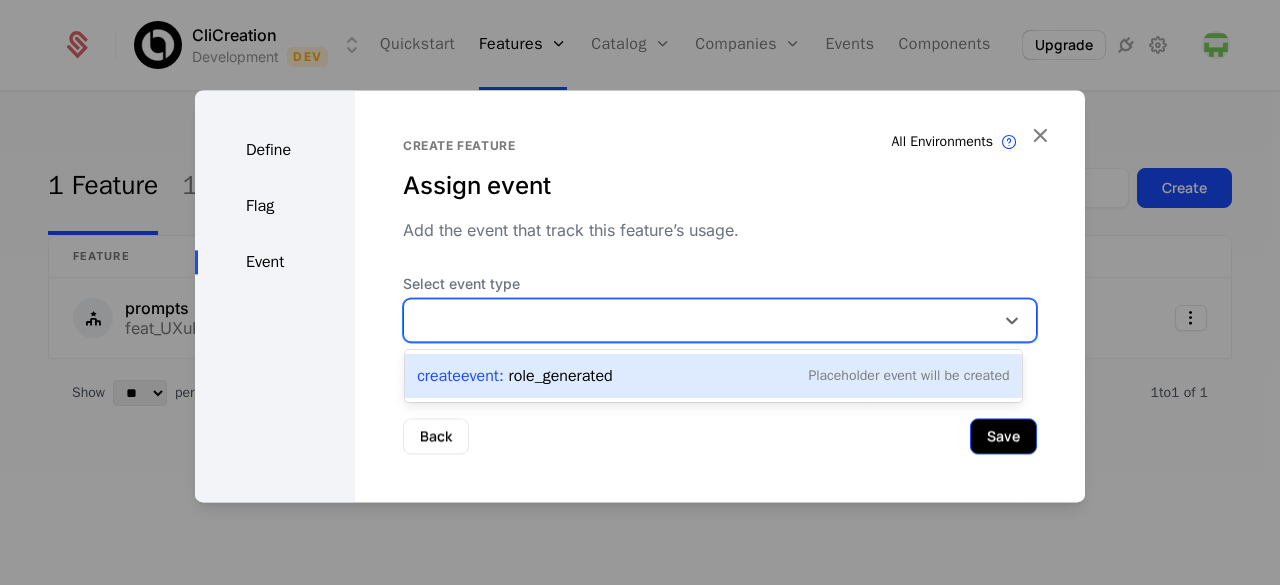 click on "Save" at bounding box center [1003, 436] 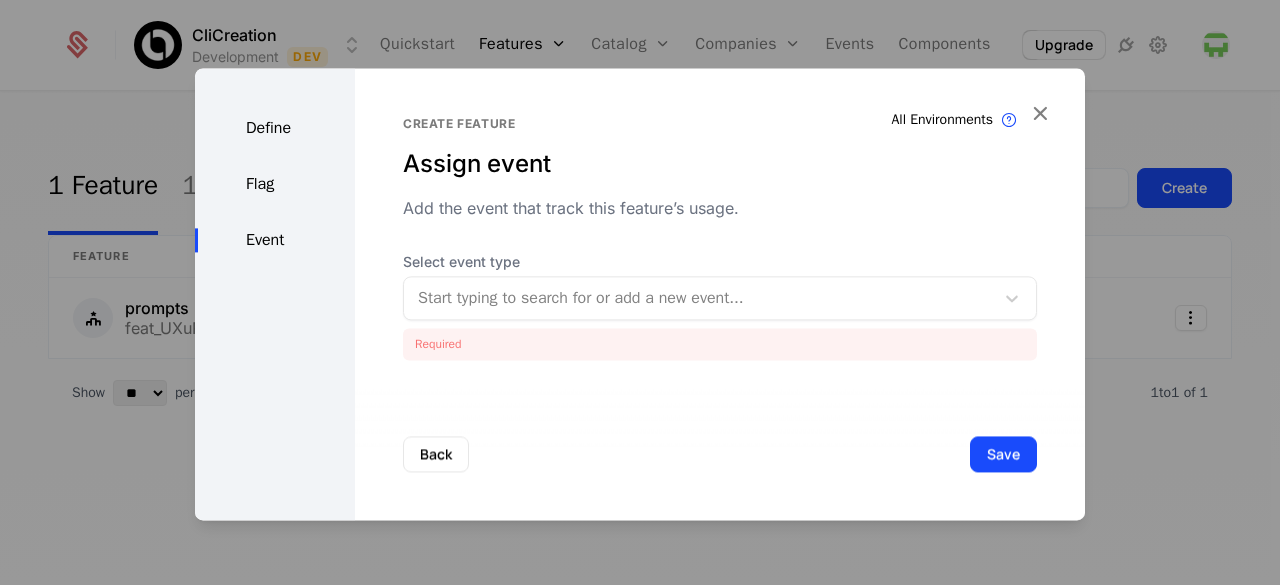 click at bounding box center (699, 298) 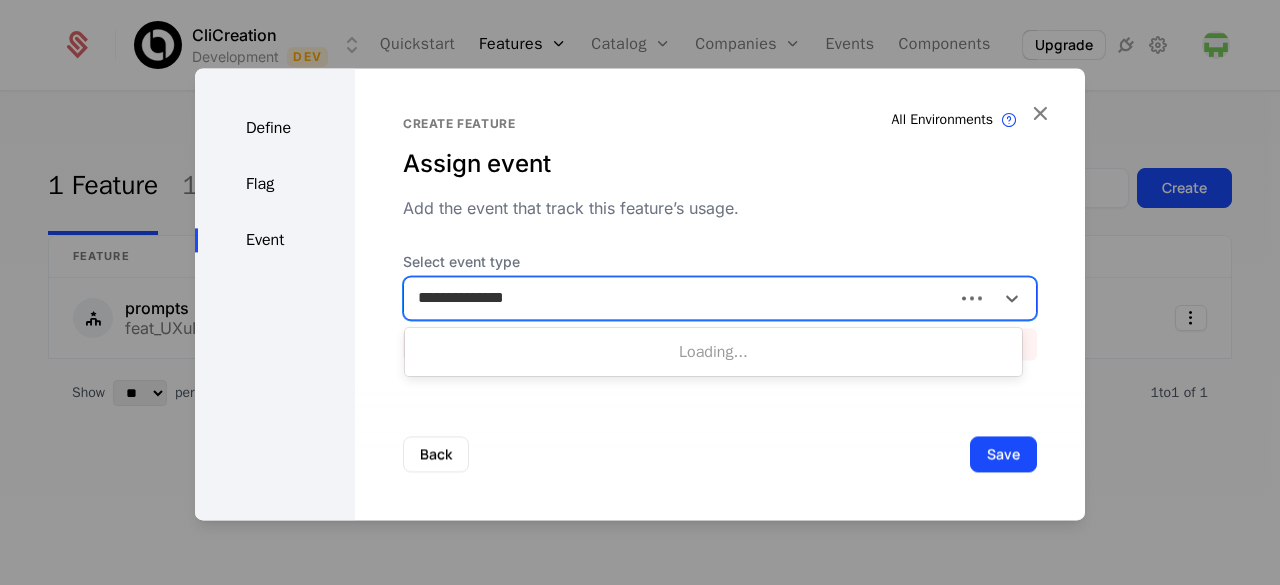 type on "**********" 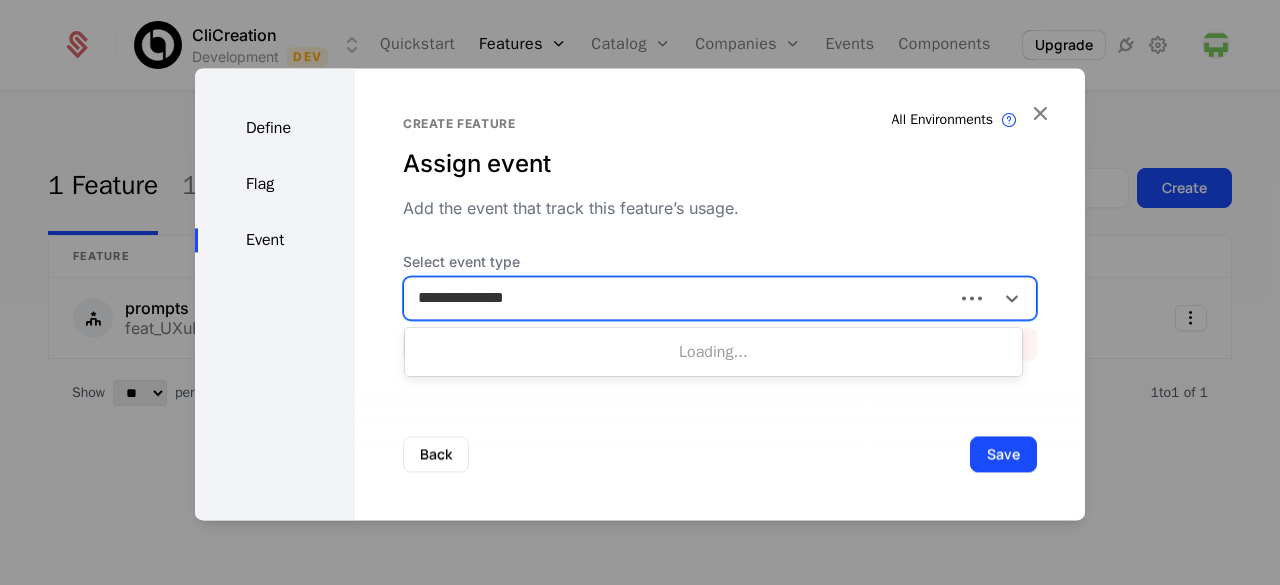 click on "Save" at bounding box center [1003, 454] 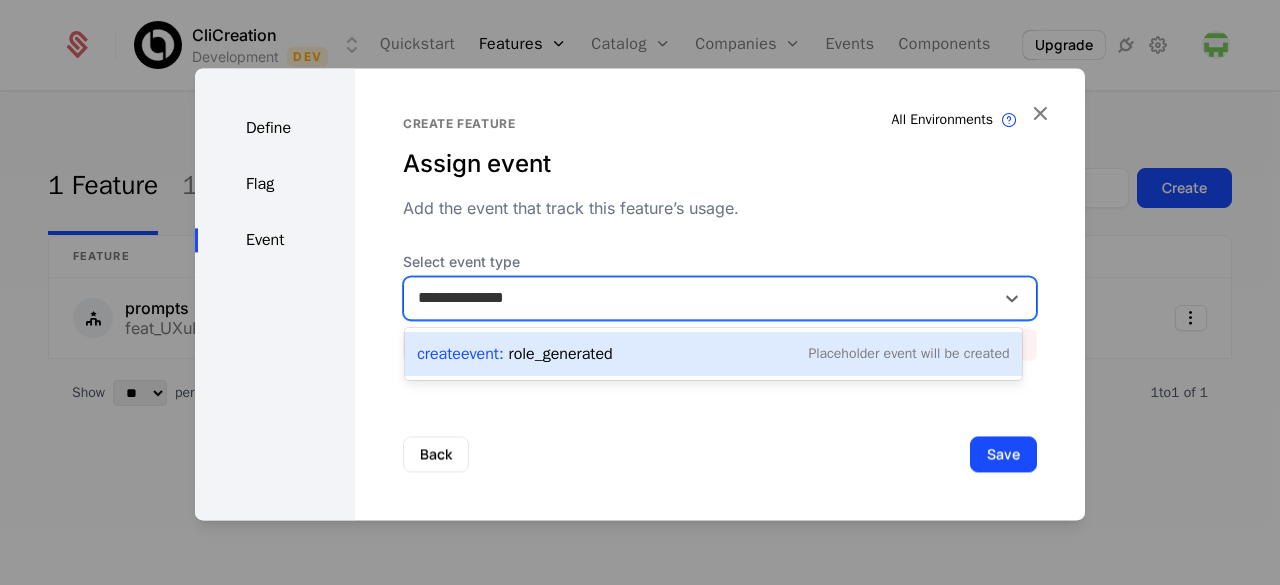 click on "Create  Event :   role_generated Placeholder   Event   will be created" at bounding box center [713, 354] 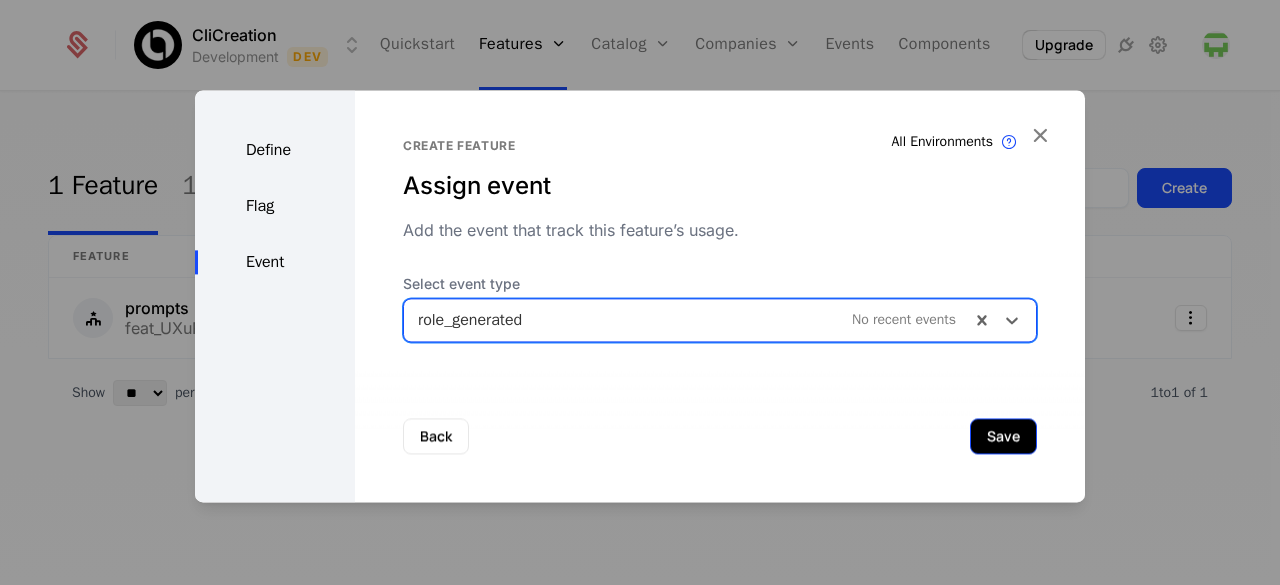 click on "Save" at bounding box center (1003, 436) 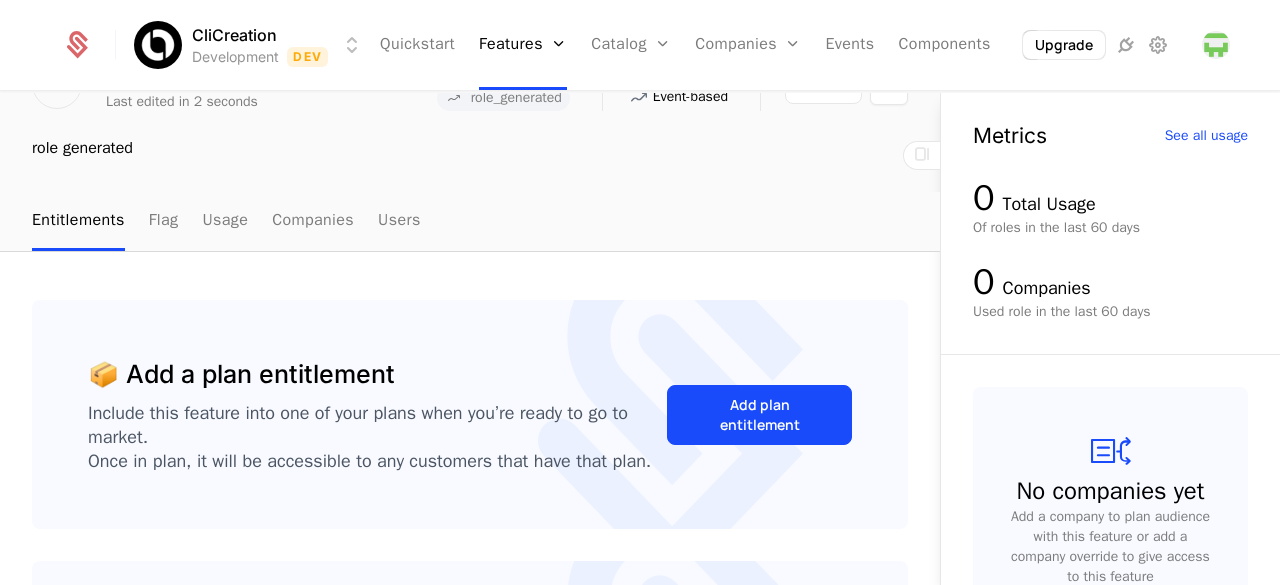scroll, scrollTop: 0, scrollLeft: 0, axis: both 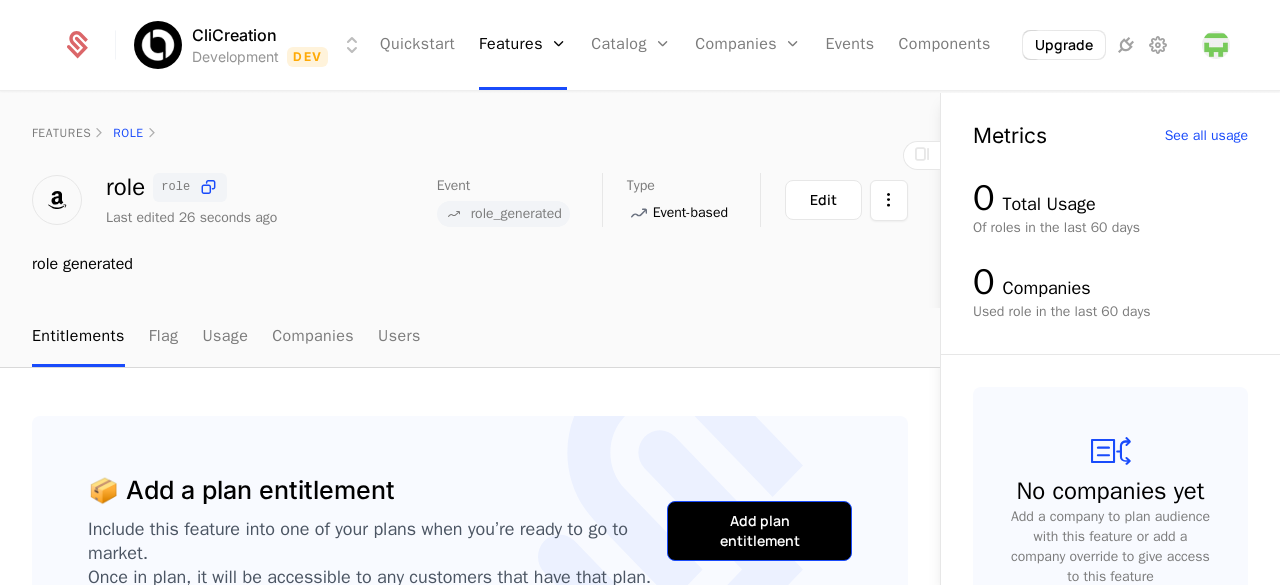 click on "Add plan entitlement" at bounding box center [759, 531] 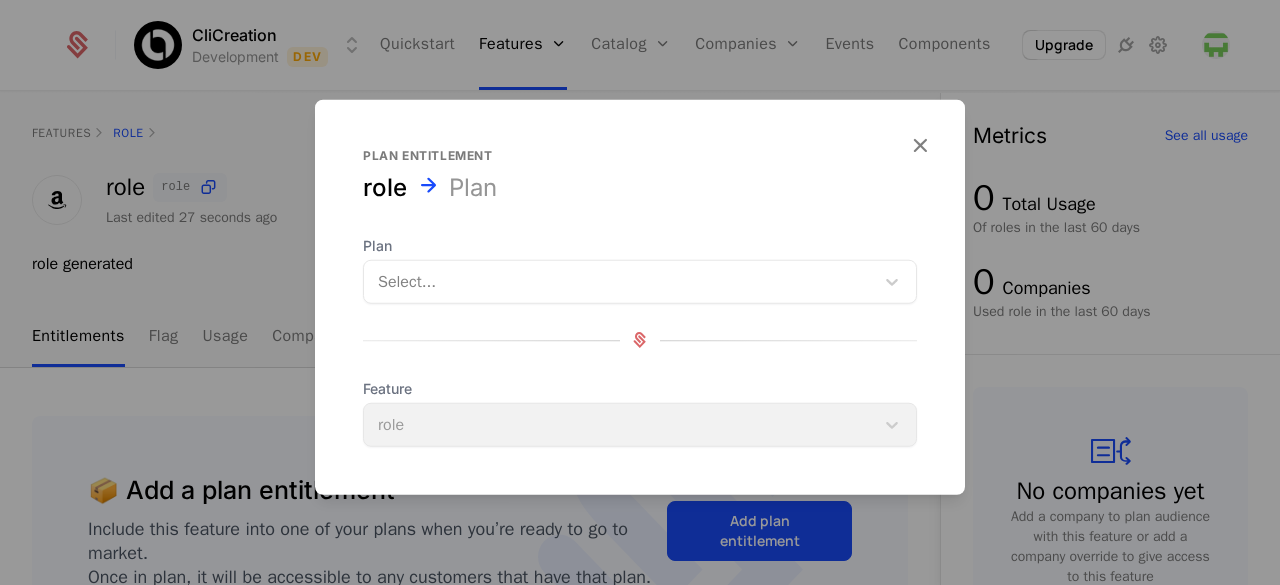click at bounding box center [619, 281] 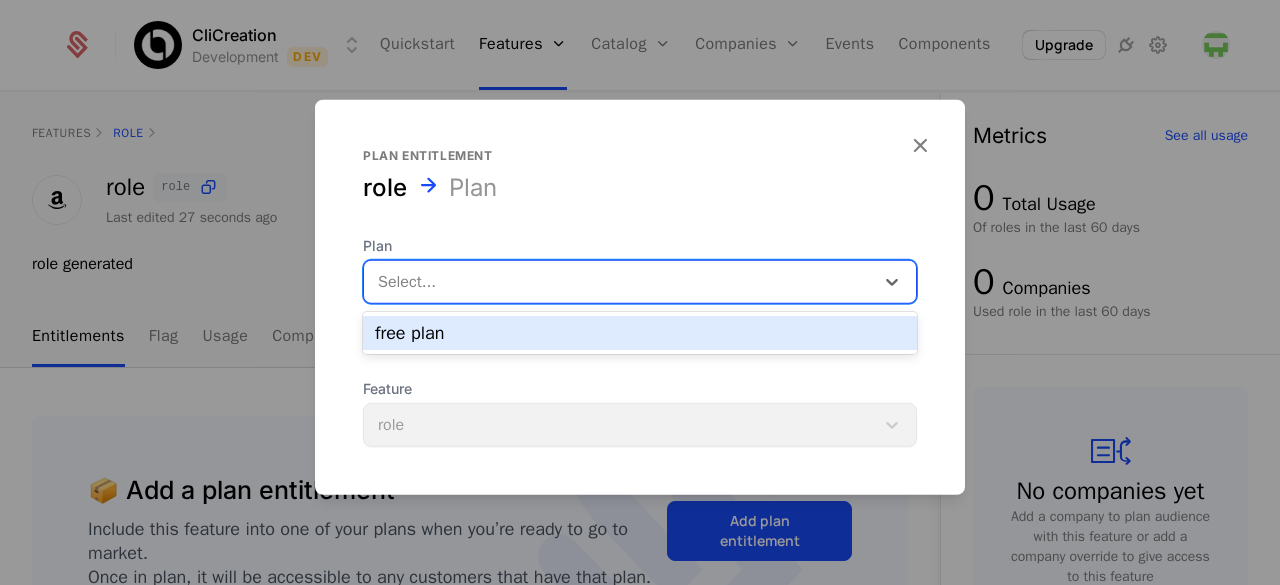 click on "free plan" at bounding box center (640, 333) 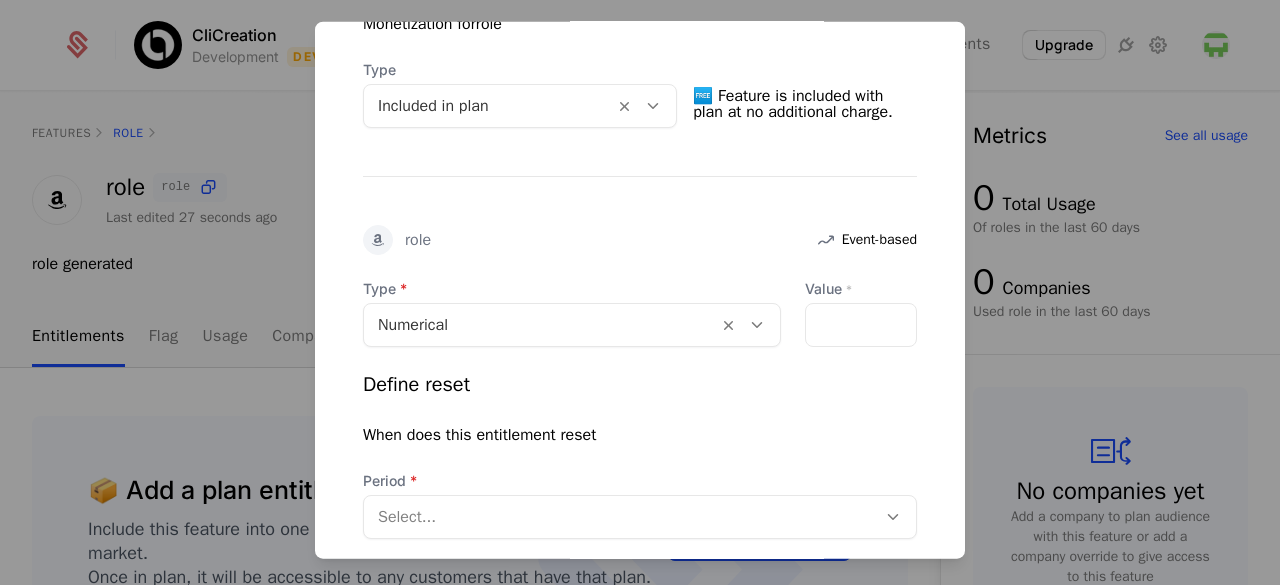 scroll, scrollTop: 454, scrollLeft: 0, axis: vertical 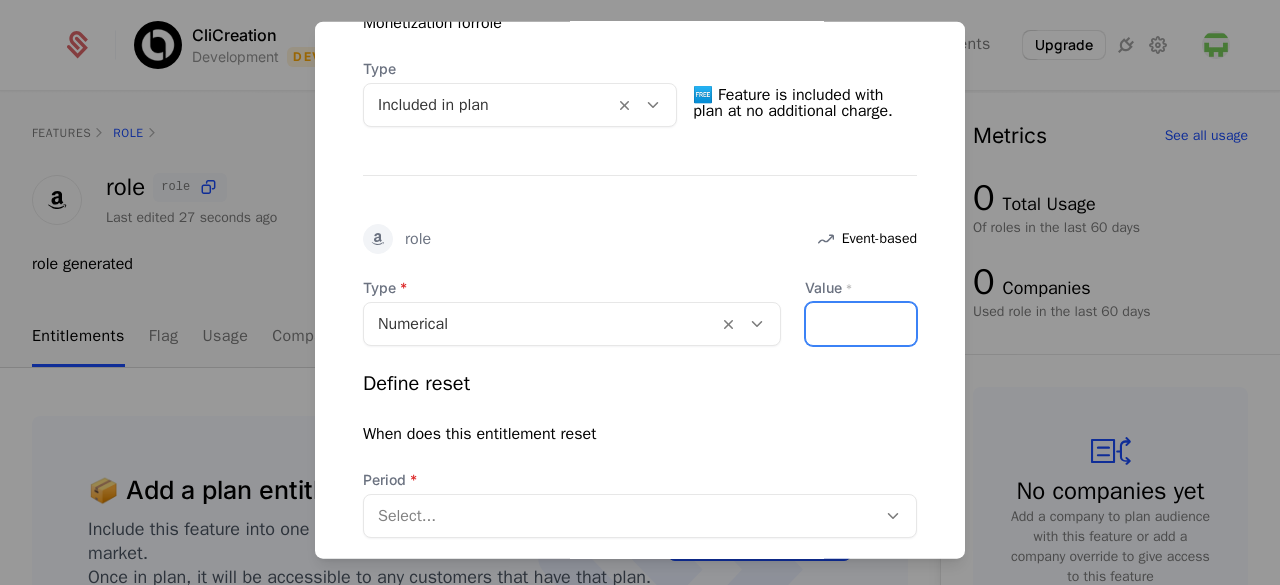 click on "Value *" at bounding box center (861, 323) 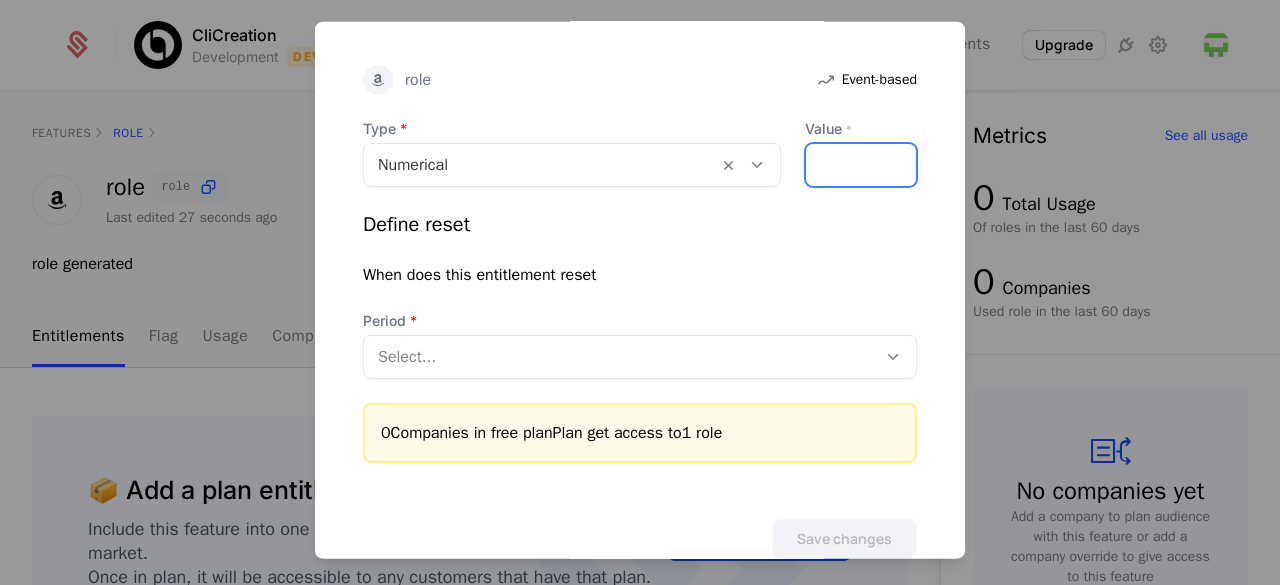 scroll, scrollTop: 644, scrollLeft: 0, axis: vertical 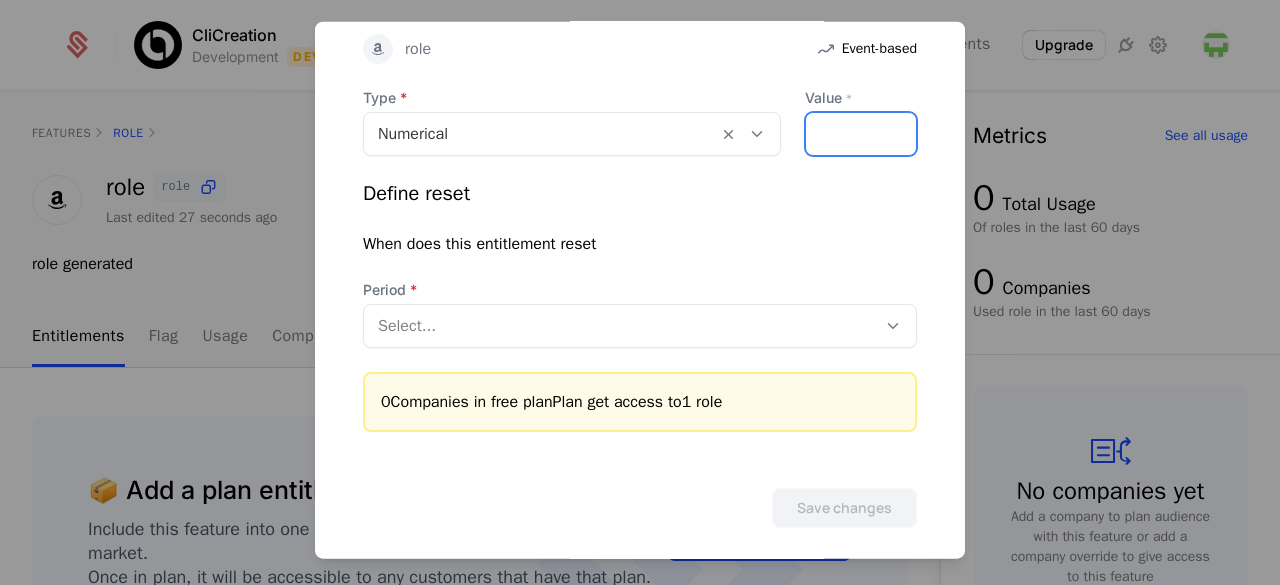 type on "*" 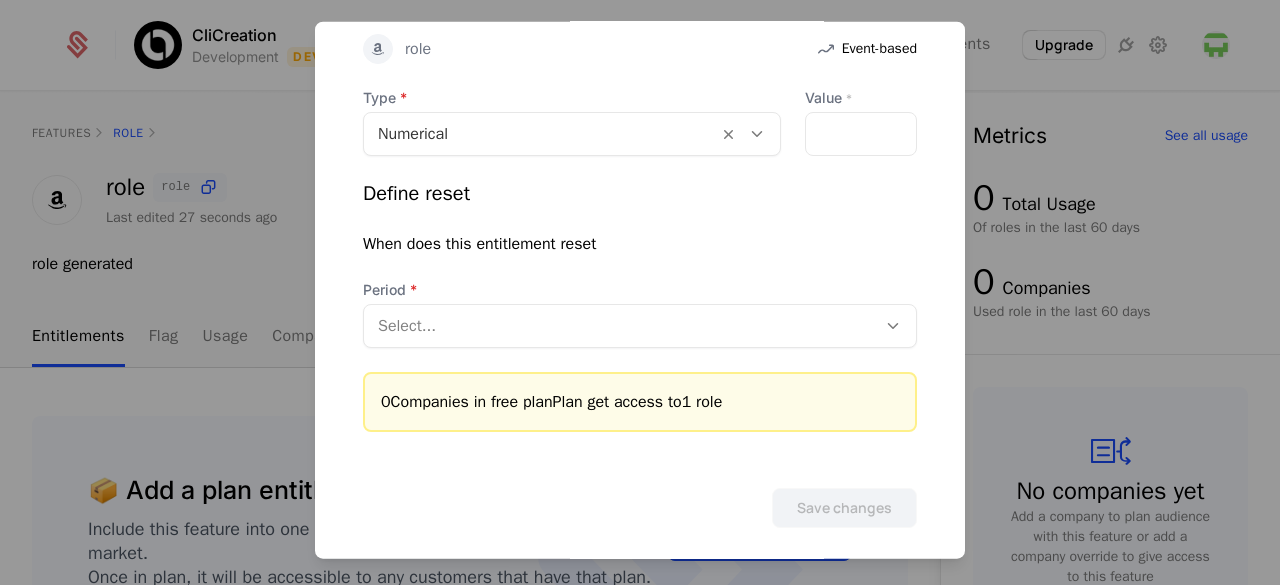 click at bounding box center [620, 325] 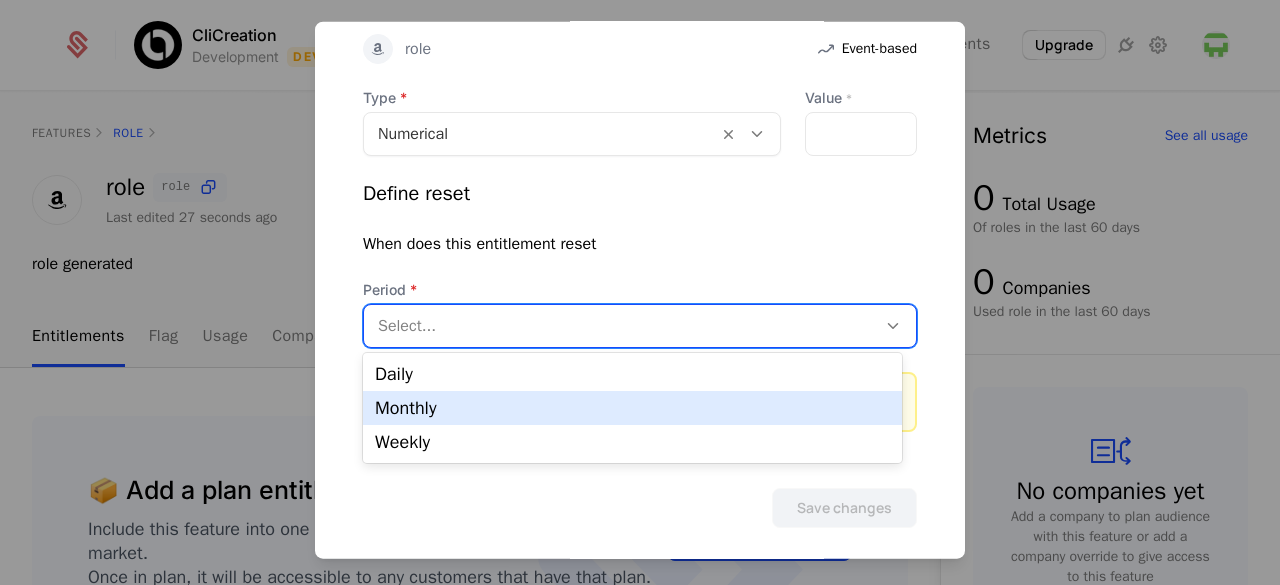 click on "Monthly" at bounding box center [632, 408] 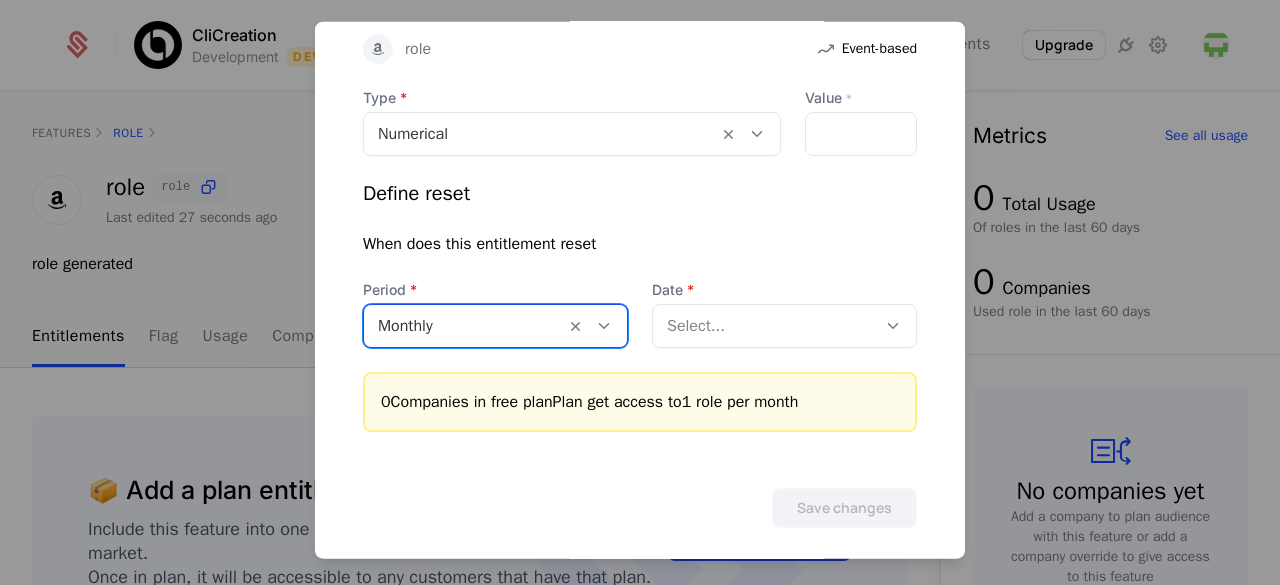 click on "Type Numerical Value * * Define reset When does this entitlement reset Period option Monthly, selected. Monthly Date Select... 0  Companies in   free plan  Plan get access to  1   role   per month" at bounding box center [640, 259] 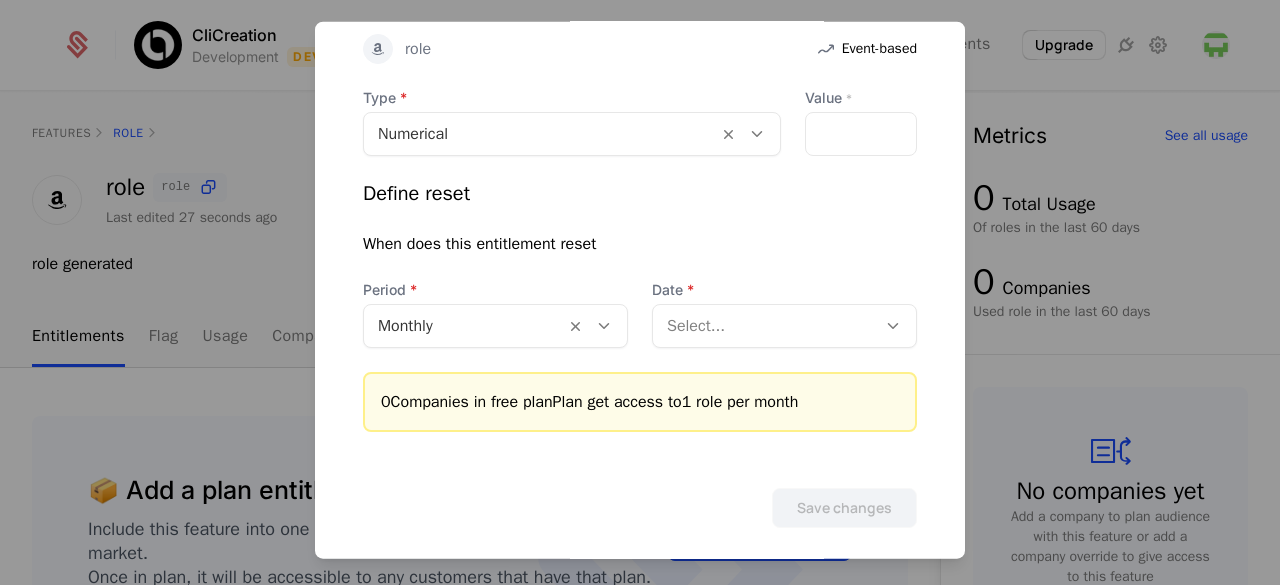 click at bounding box center (764, 325) 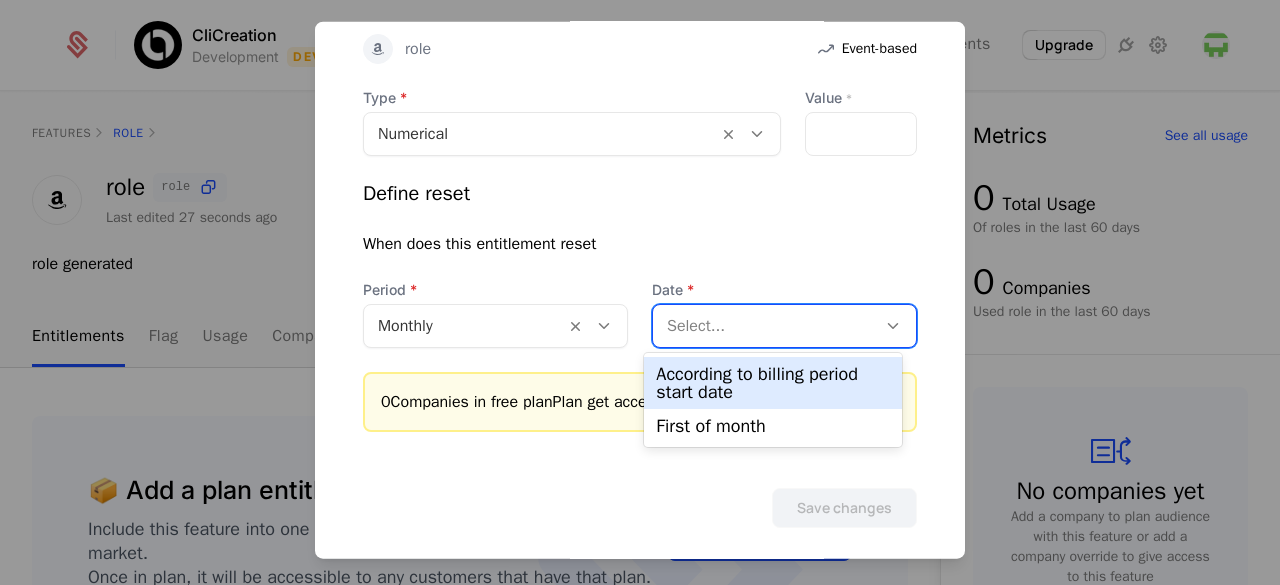click on "According to billing period start date" at bounding box center [772, 383] 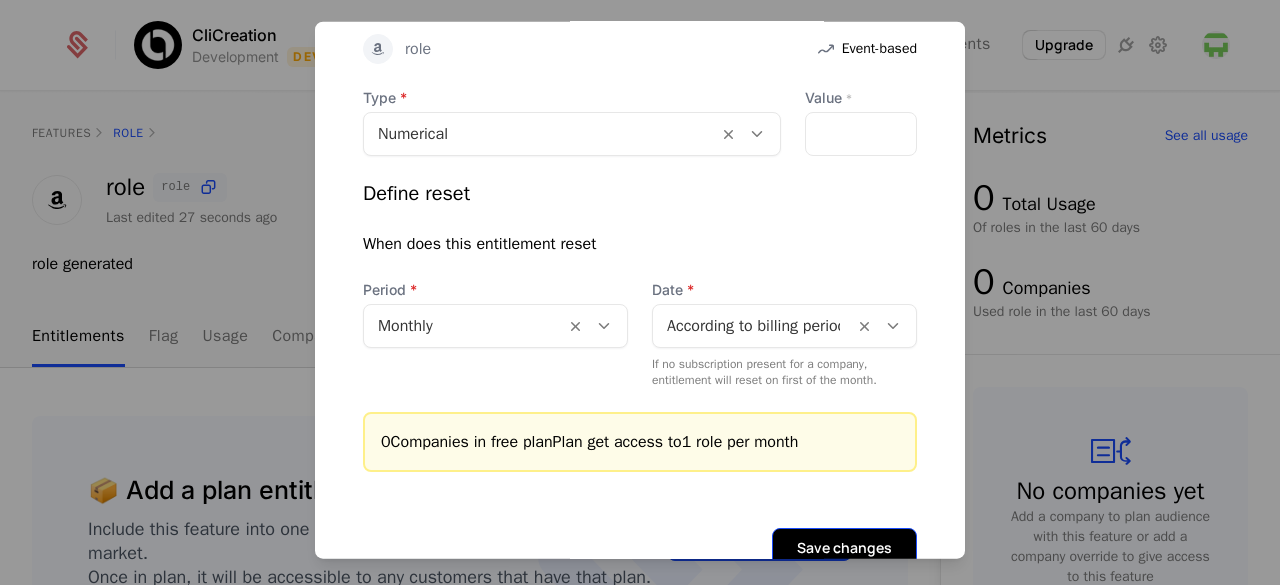 click on "Save changes" at bounding box center [844, 547] 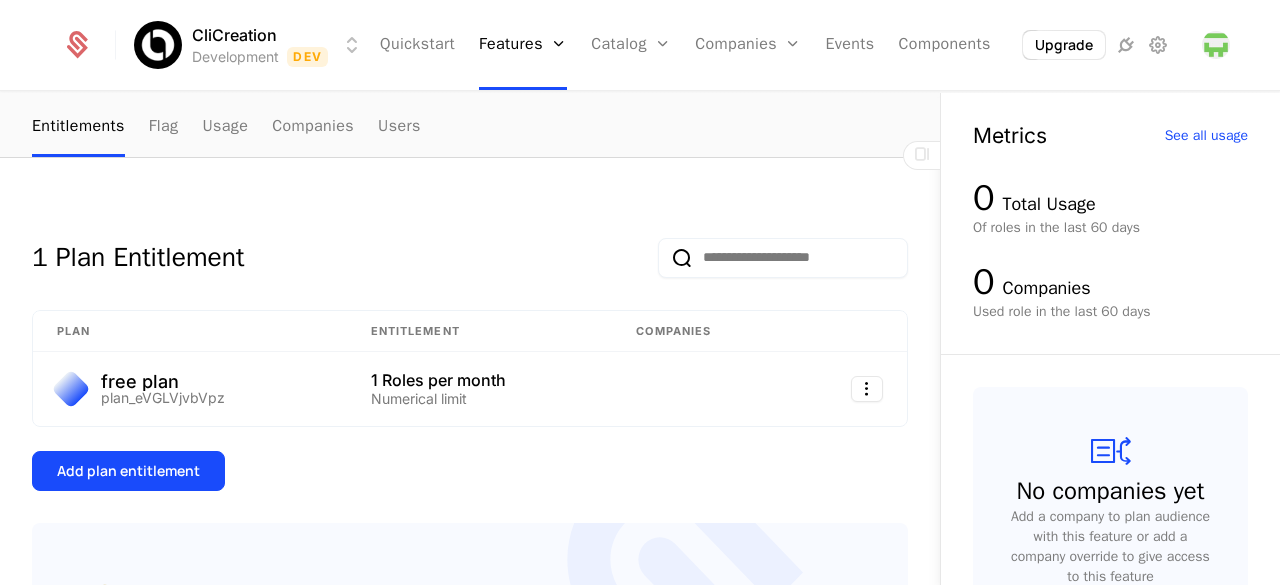 scroll, scrollTop: 74, scrollLeft: 0, axis: vertical 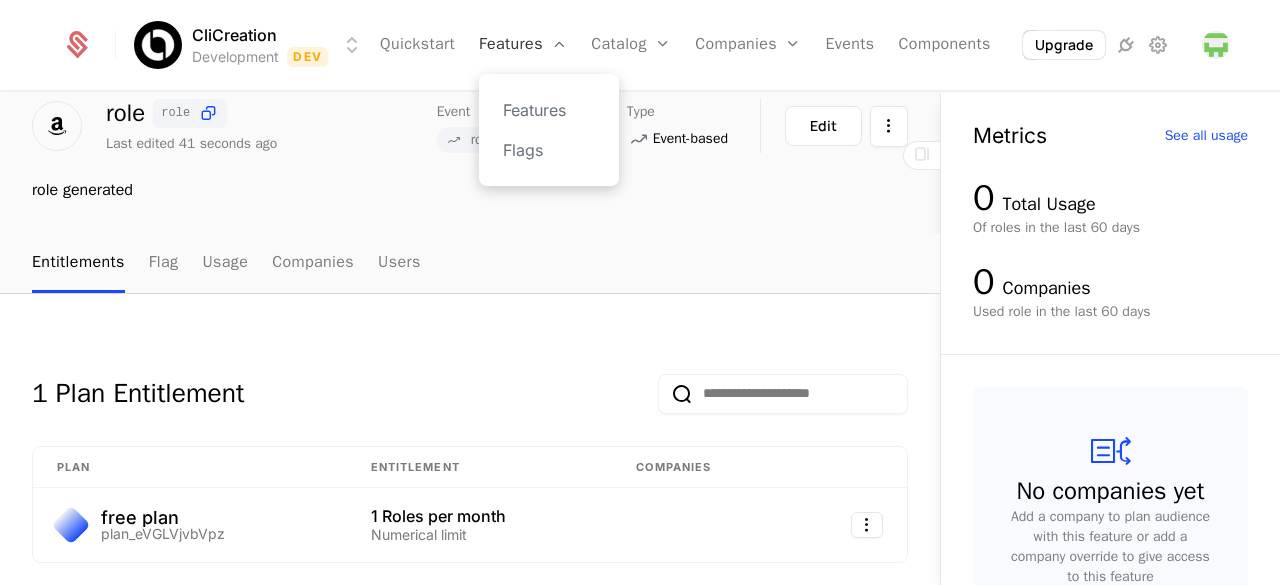 click on "Features" at bounding box center [523, 45] 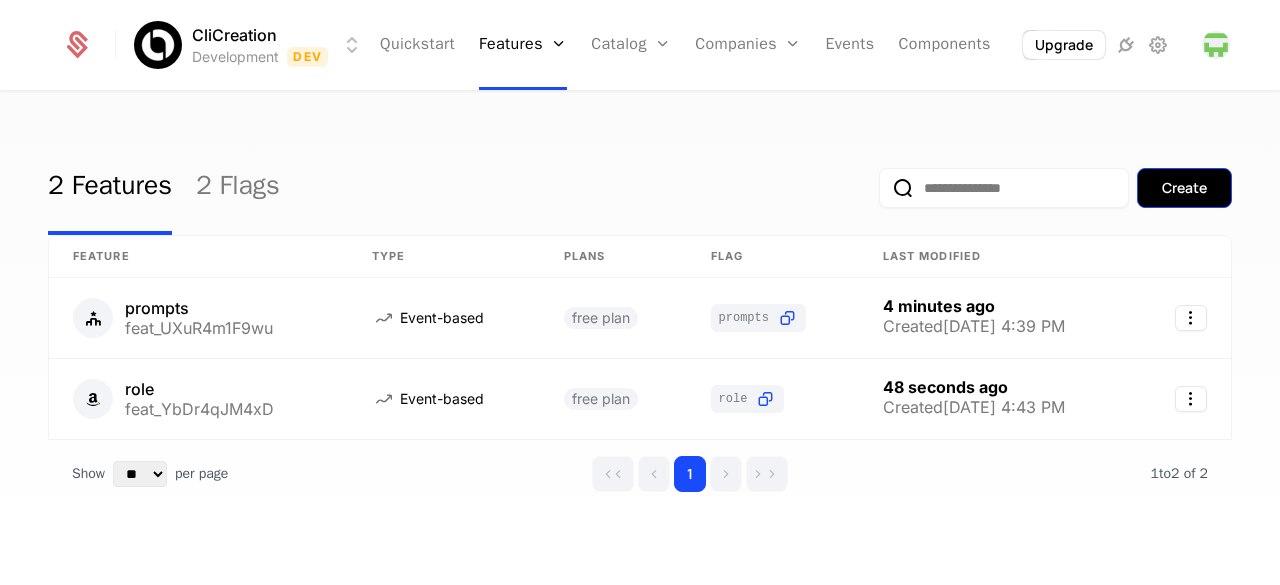 click on "Create" at bounding box center [1184, 188] 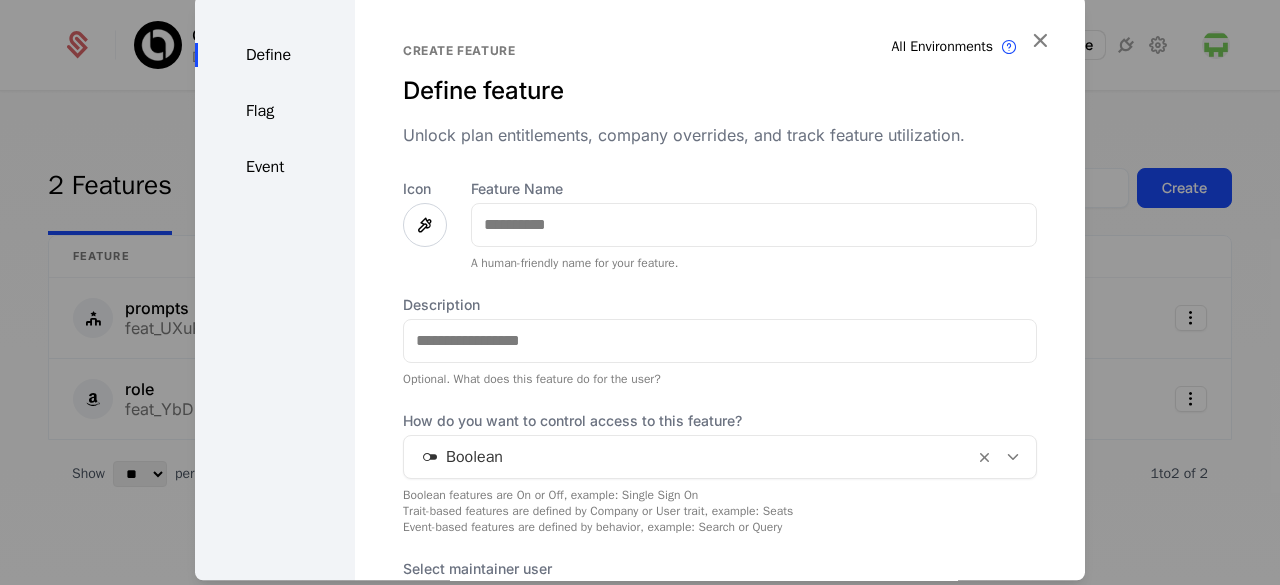 click on "Feature Name A human-friendly name for your feature." at bounding box center [754, 225] 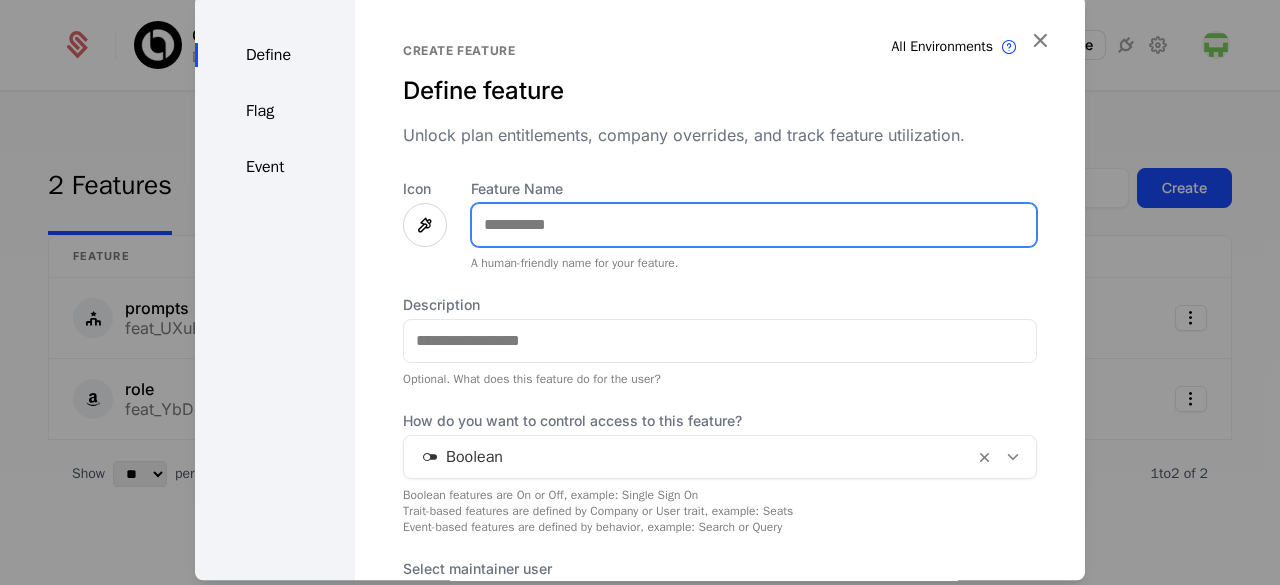 click on "Feature Name" at bounding box center (754, 225) 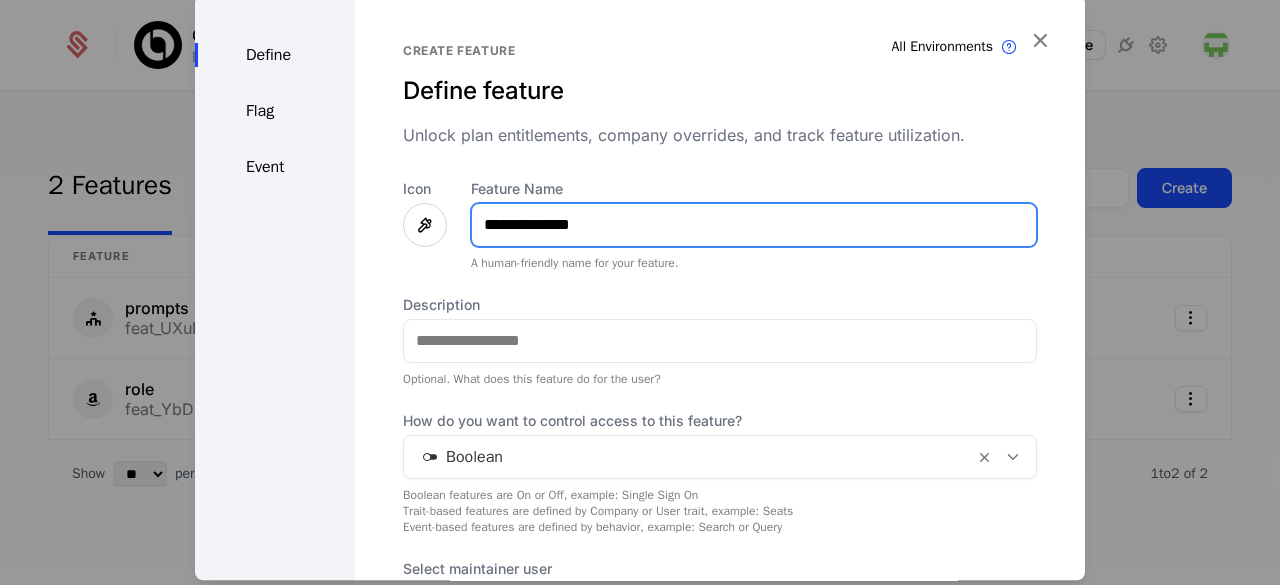 type on "**********" 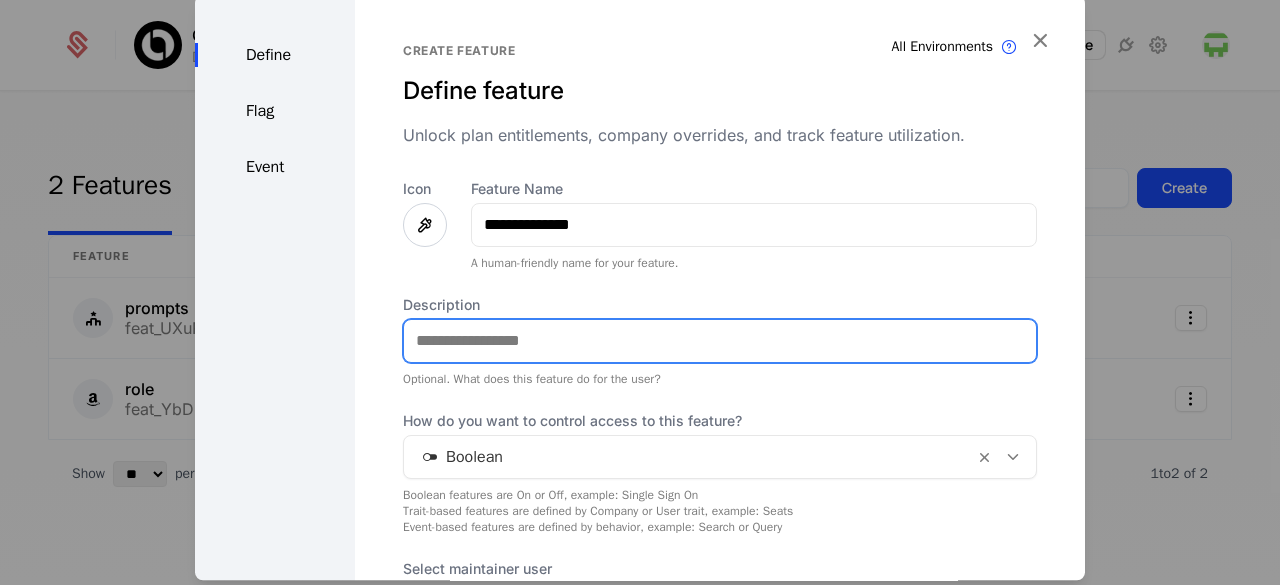 click on "Description" at bounding box center (720, 341) 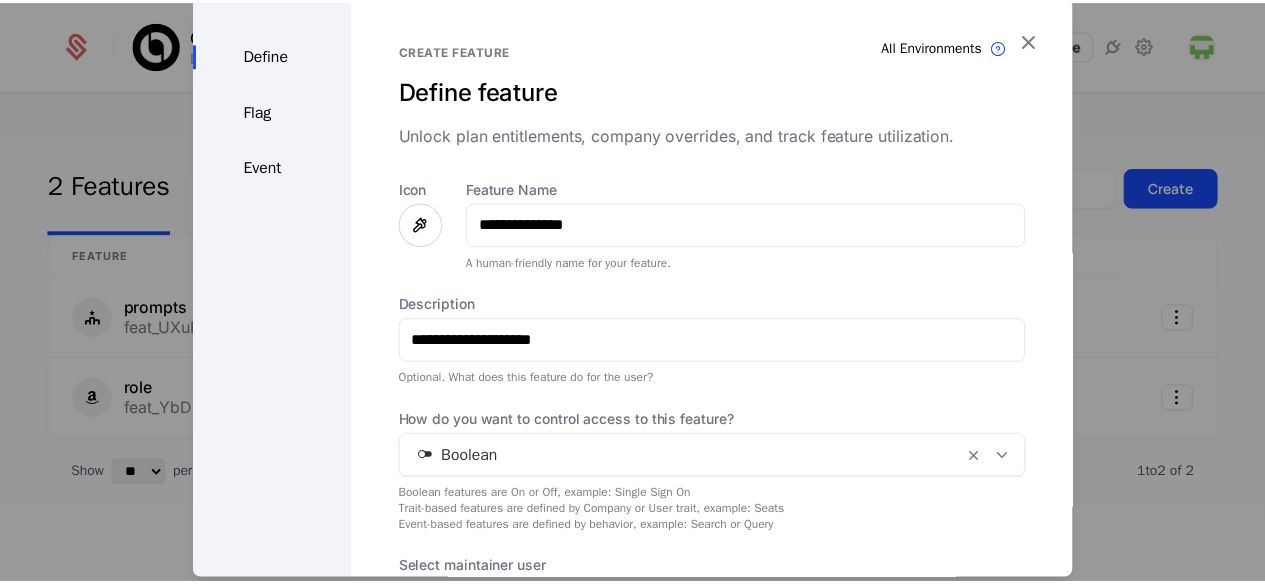 scroll, scrollTop: 29, scrollLeft: 0, axis: vertical 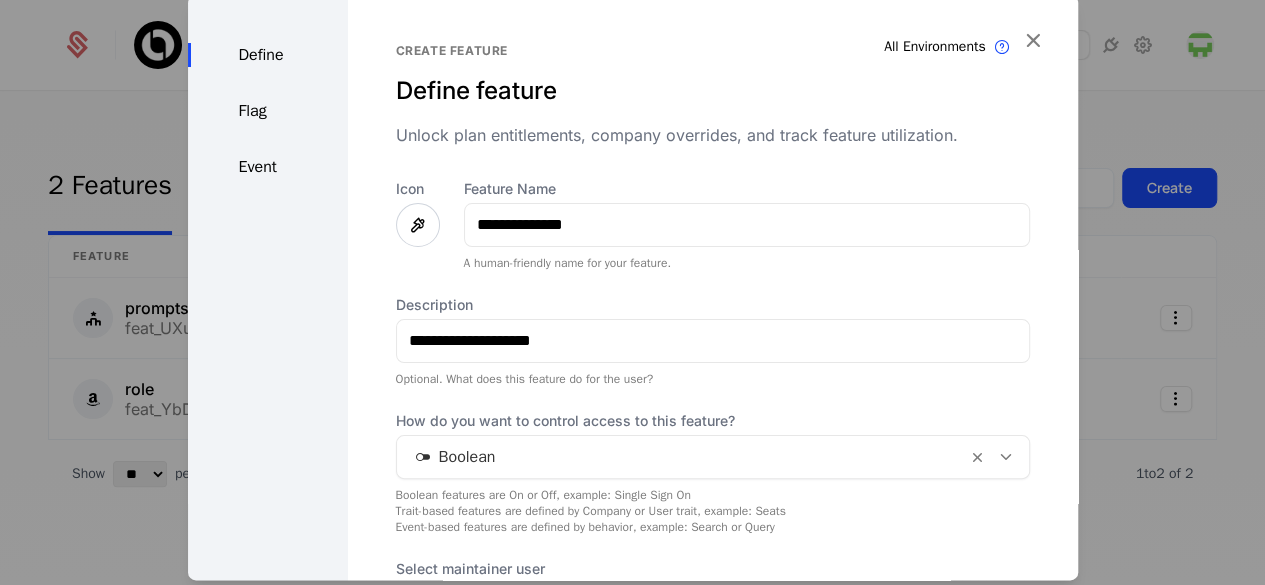 click at bounding box center [682, 457] 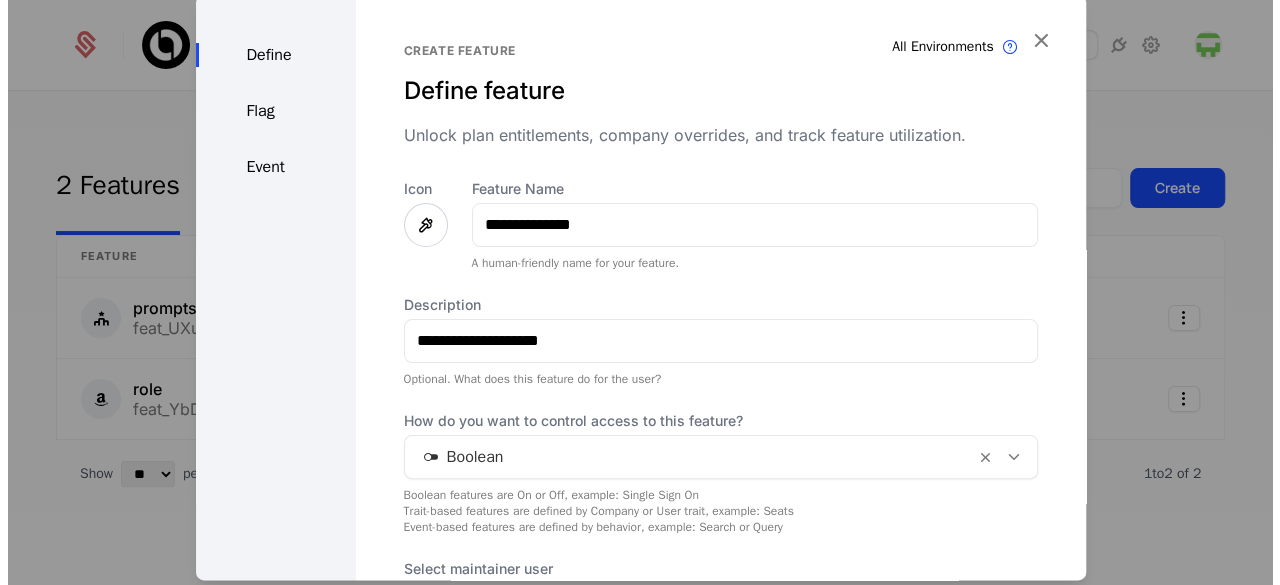 scroll, scrollTop: 0, scrollLeft: 0, axis: both 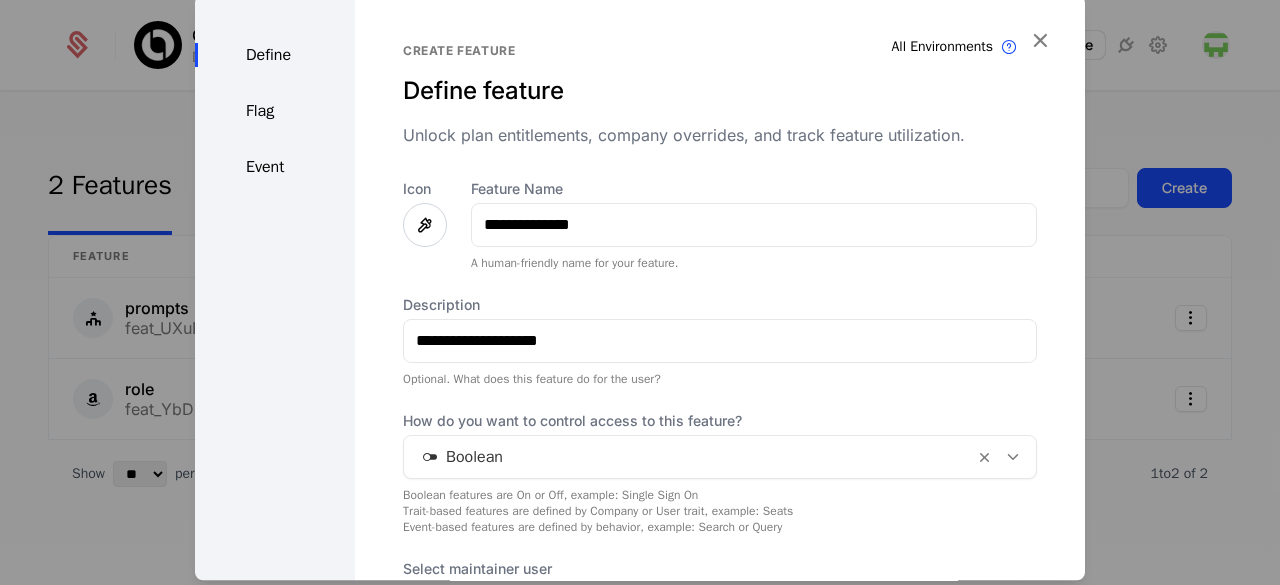 click on "**********" at bounding box center (720, 403) 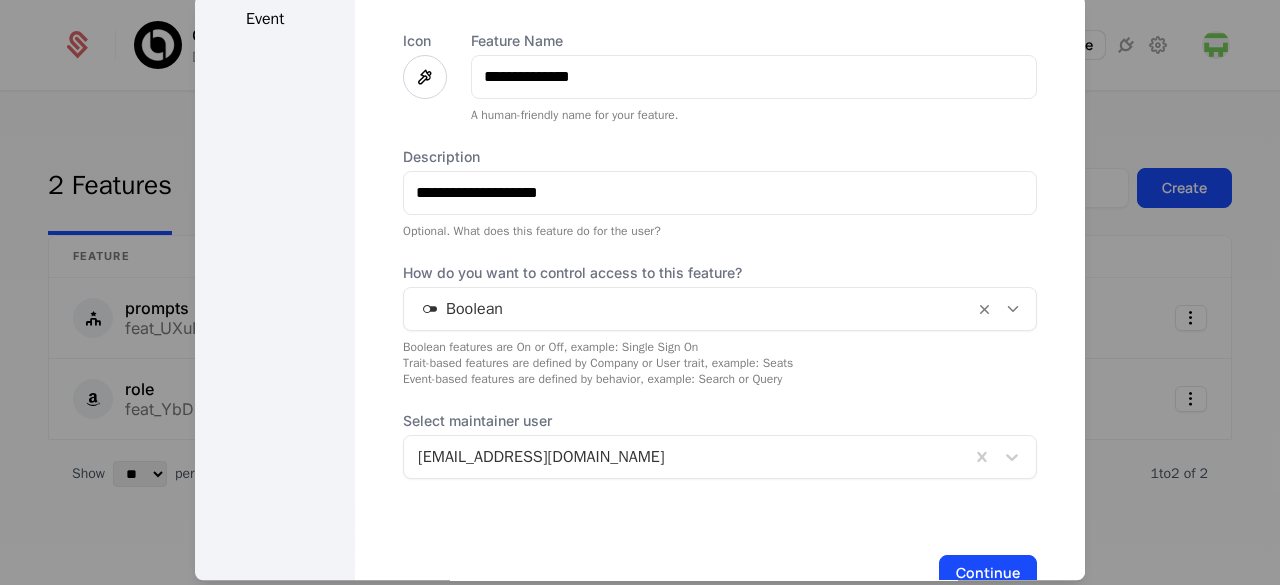 scroll, scrollTop: 206, scrollLeft: 0, axis: vertical 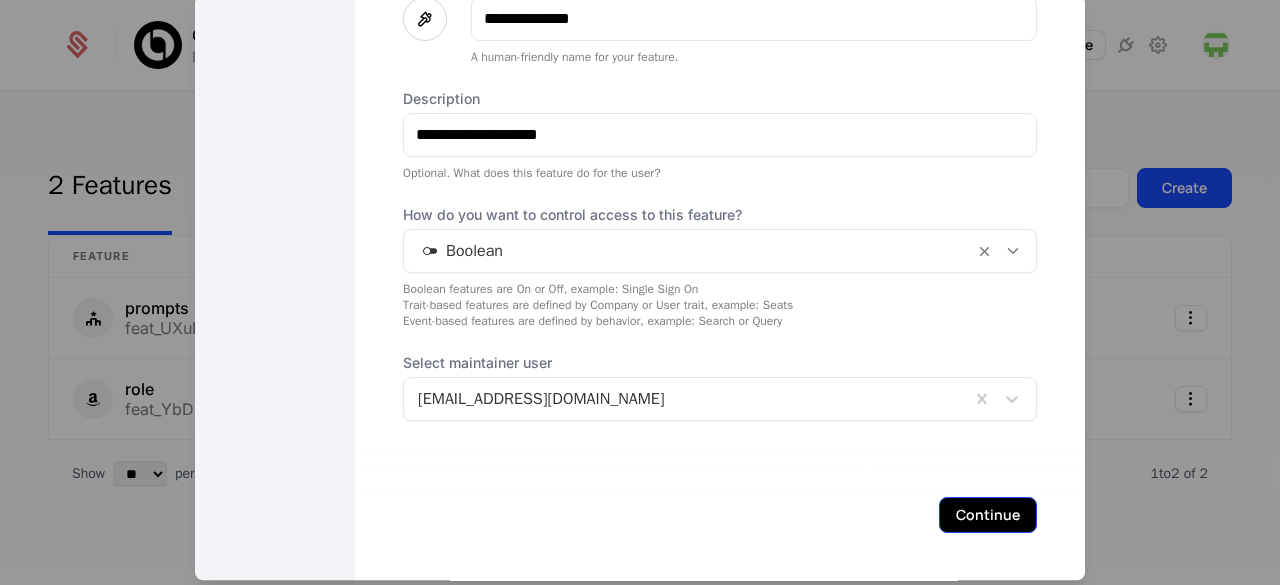 click on "Continue" at bounding box center (988, 515) 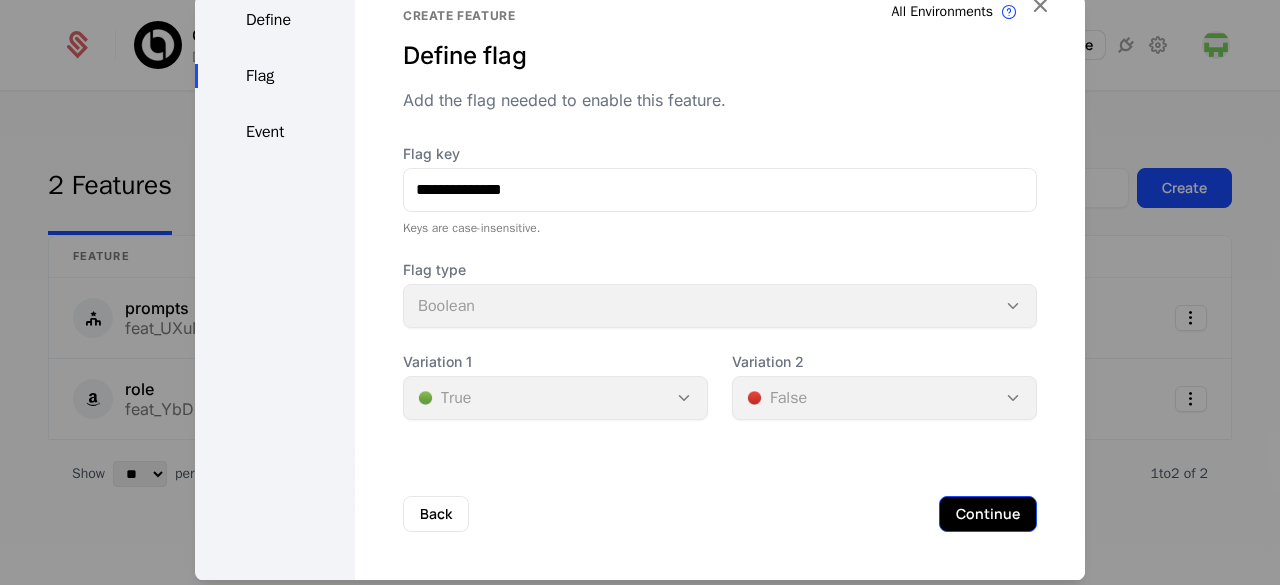 scroll, scrollTop: 34, scrollLeft: 0, axis: vertical 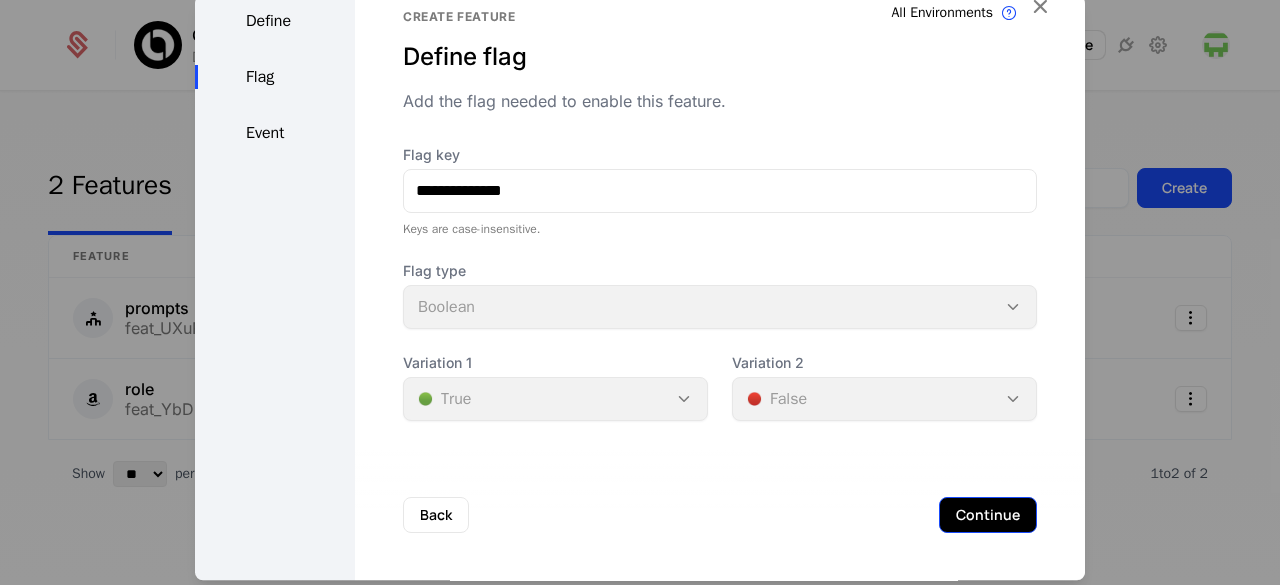 click on "Continue" at bounding box center [988, 515] 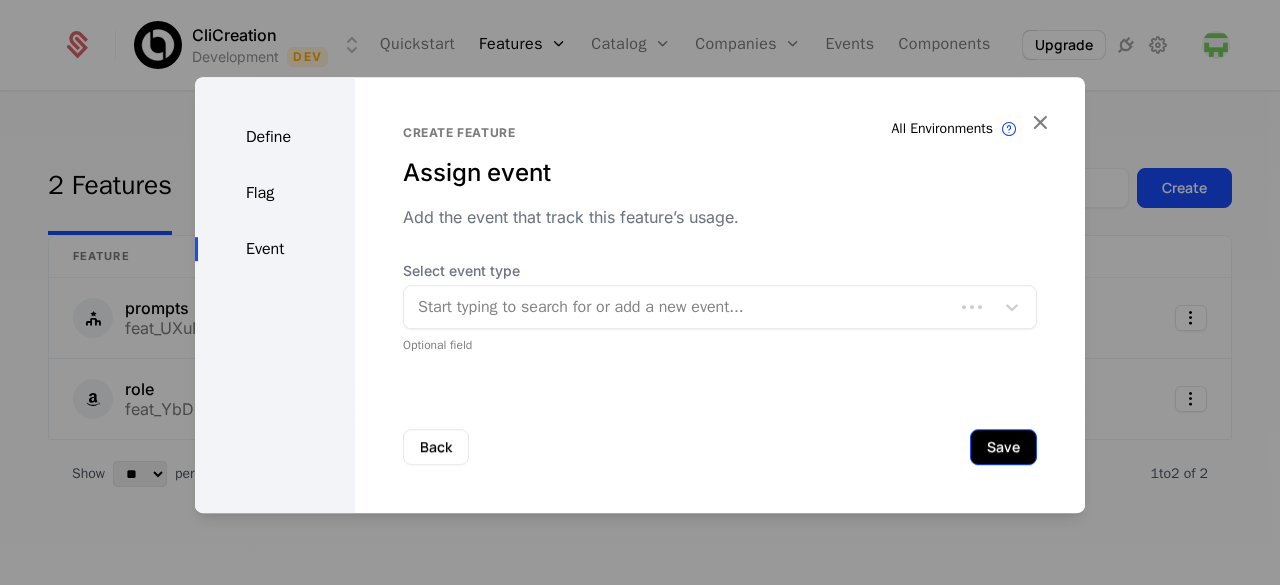 scroll, scrollTop: 0, scrollLeft: 0, axis: both 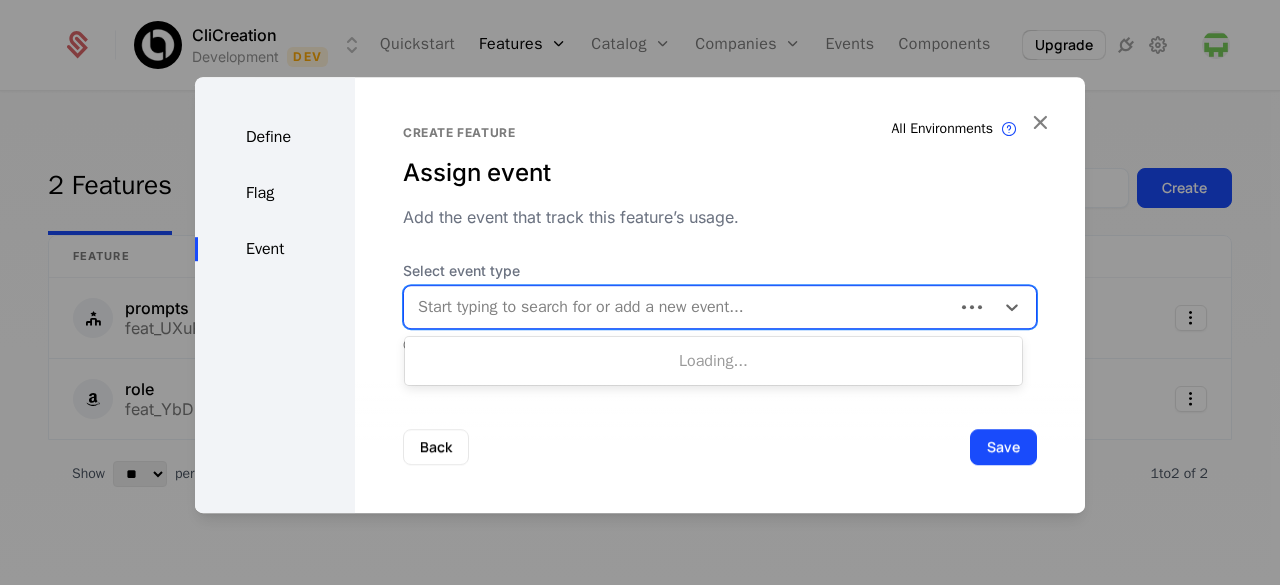 click at bounding box center (679, 307) 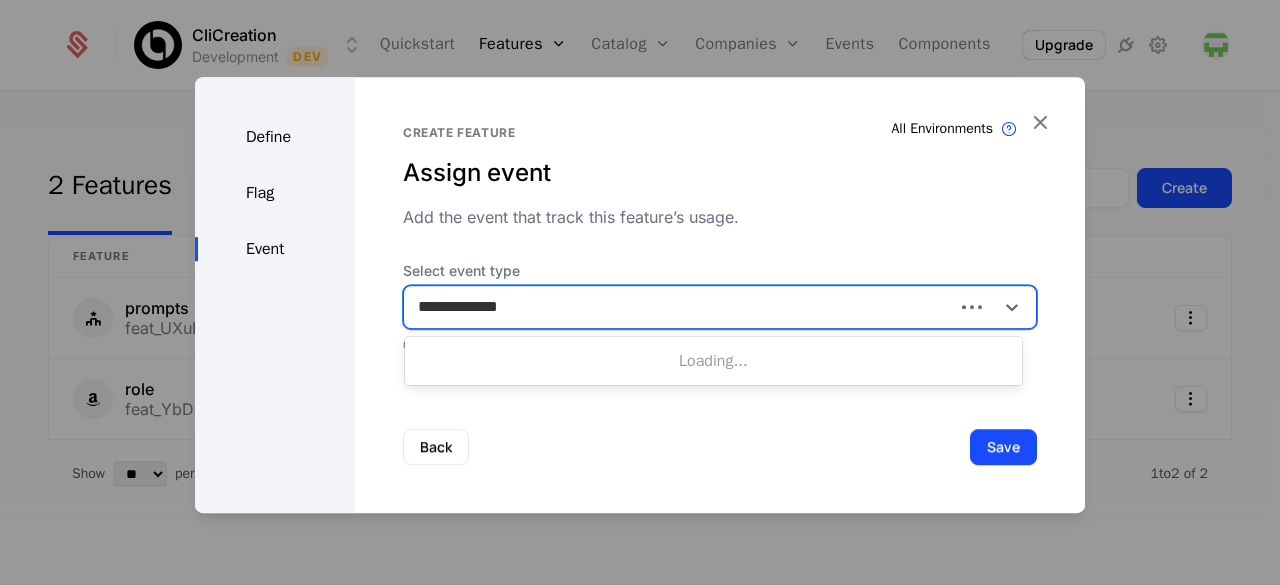 type on "**********" 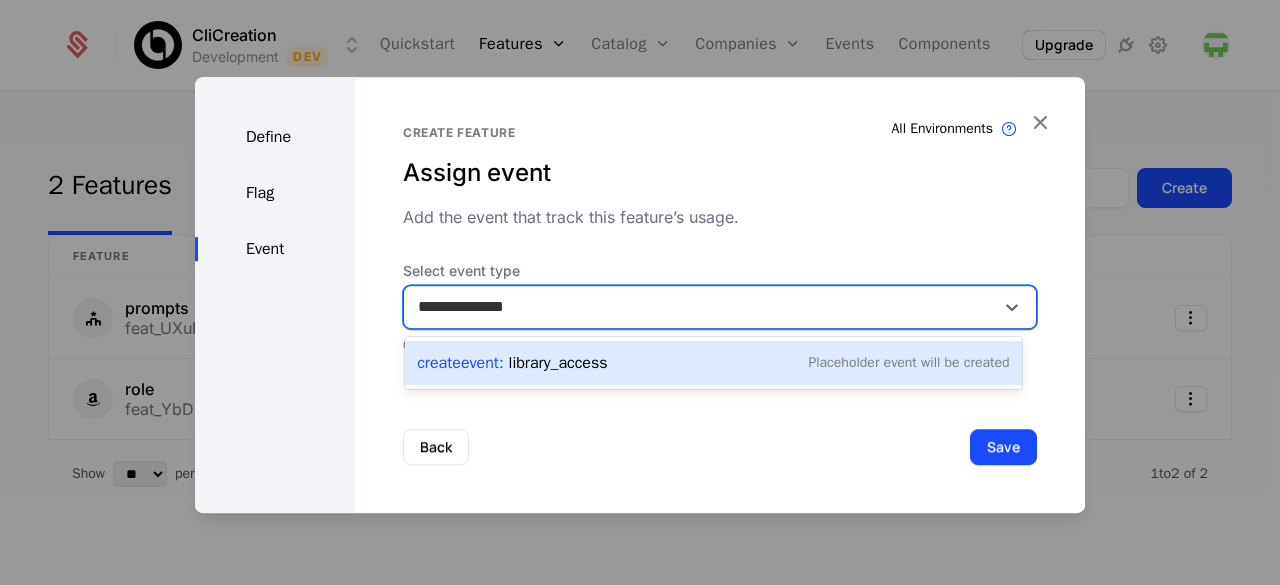 click on "Create  Event :   library_access Placeholder   Event   will be created" at bounding box center (713, 363) 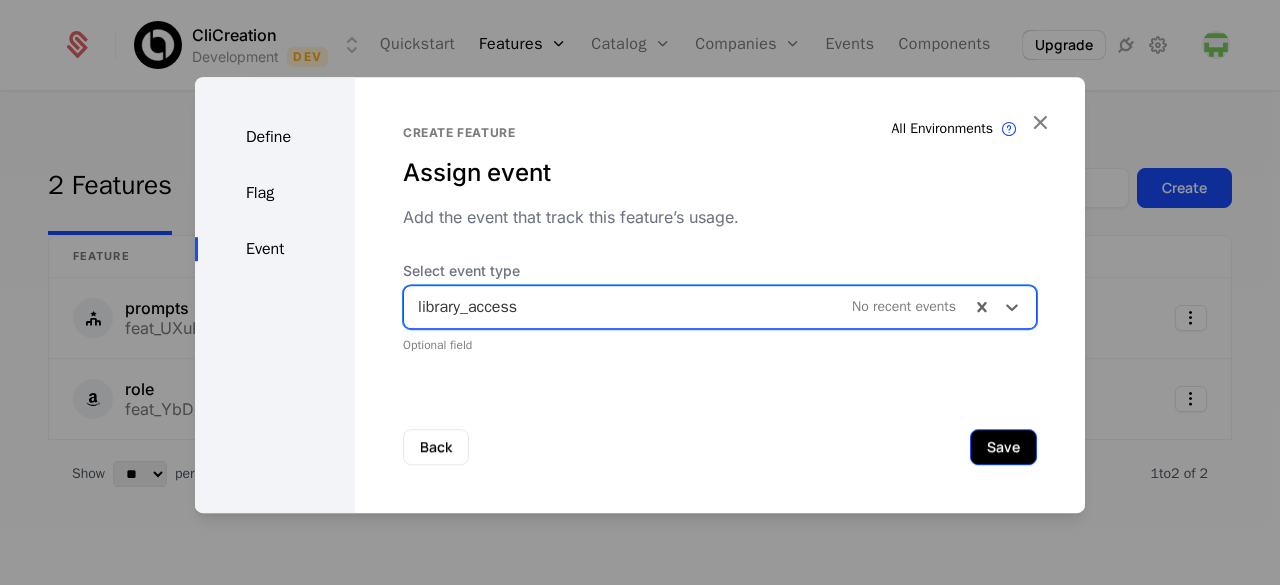 click on "Save" at bounding box center (1003, 447) 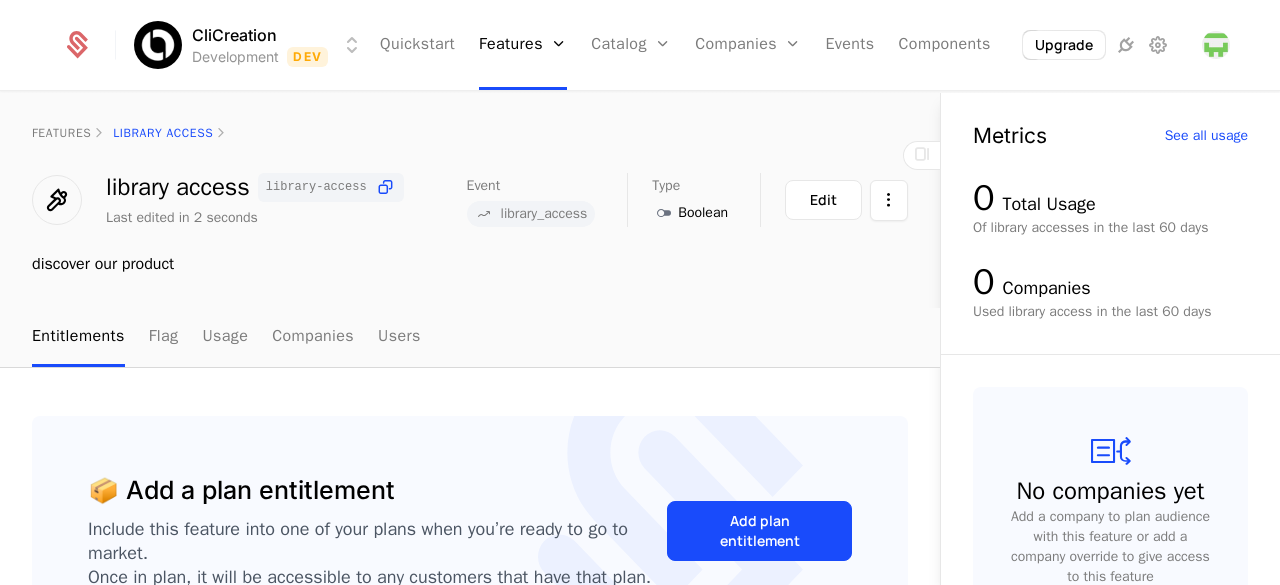 click on "Add plan entitlement" at bounding box center [759, 531] 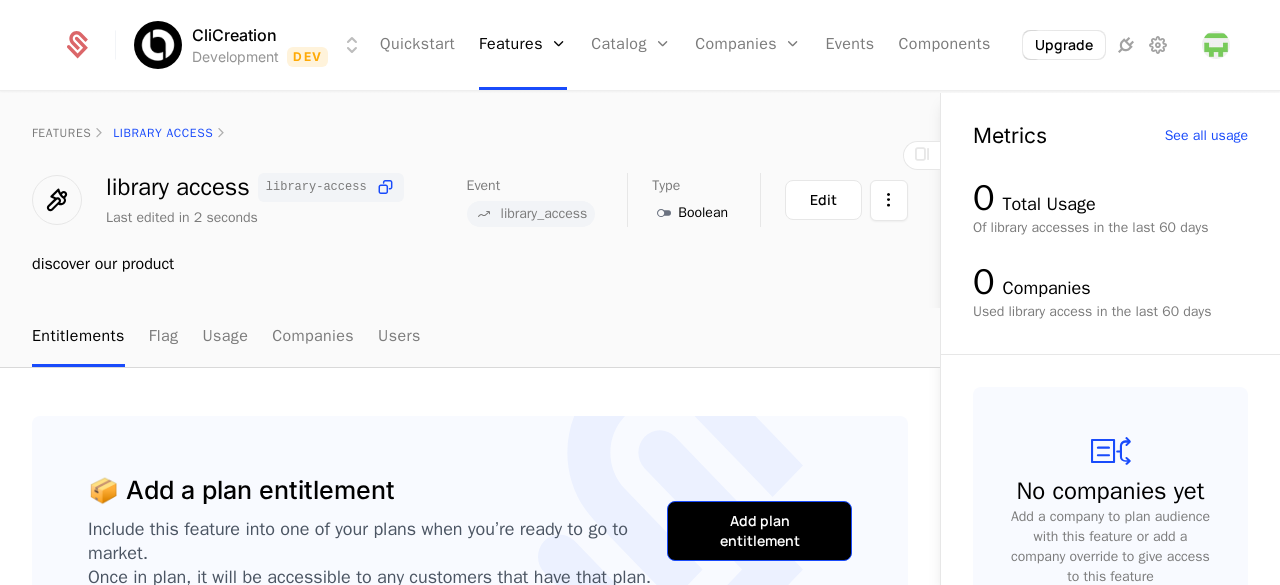 click on "Add plan entitlement" at bounding box center (759, 531) 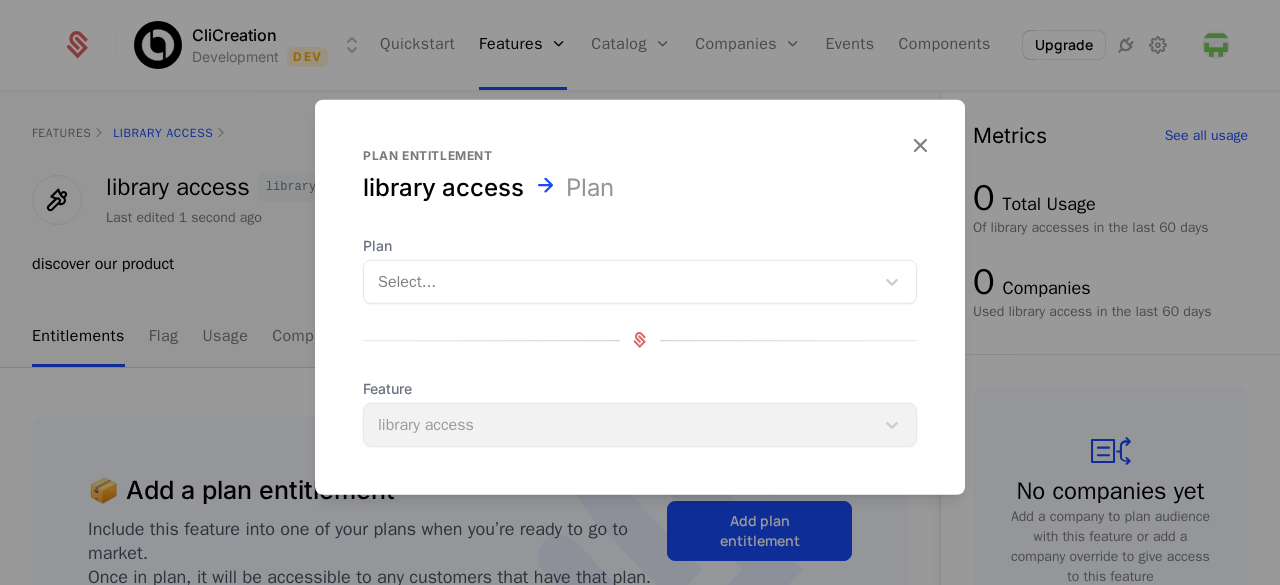 click at bounding box center [619, 281] 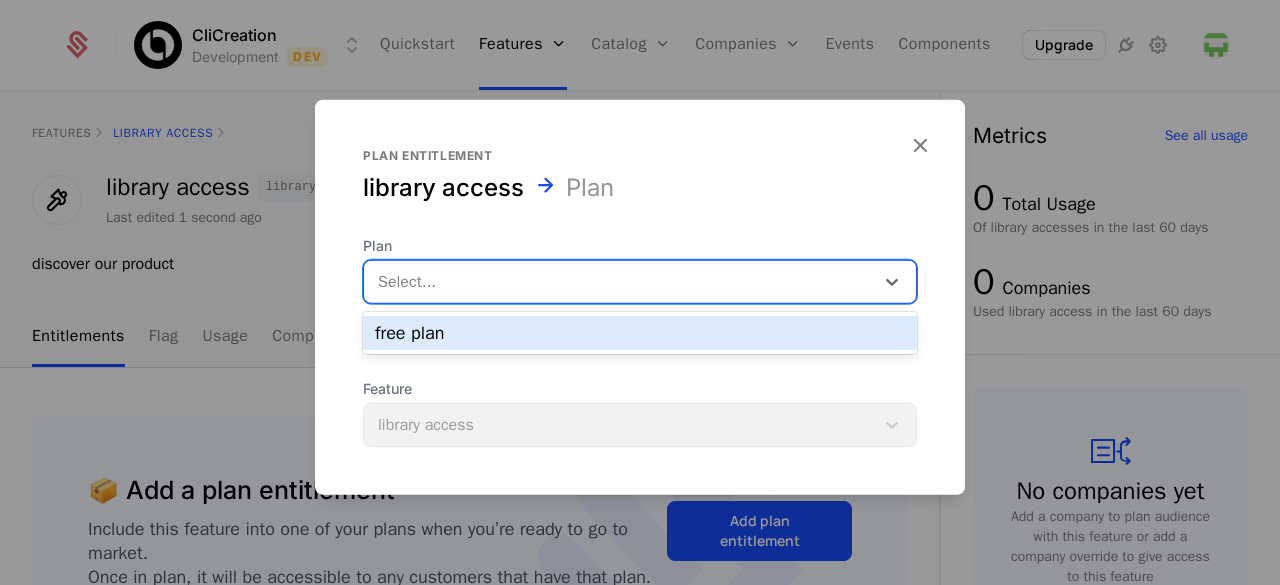 click on "free plan" at bounding box center [640, 333] 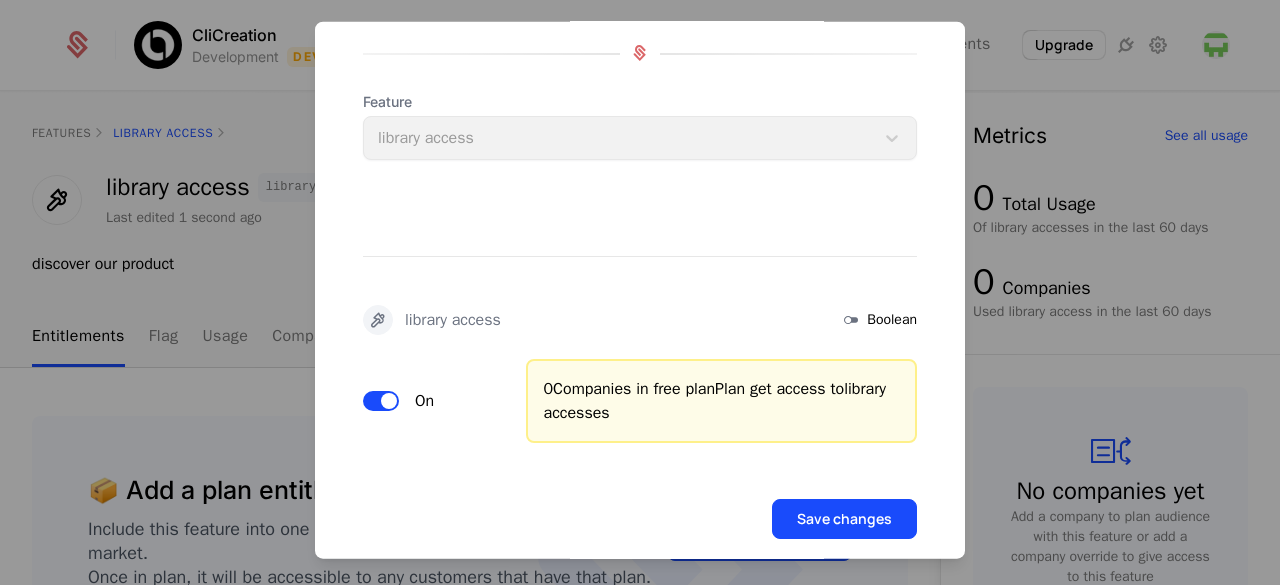 scroll, scrollTop: 220, scrollLeft: 0, axis: vertical 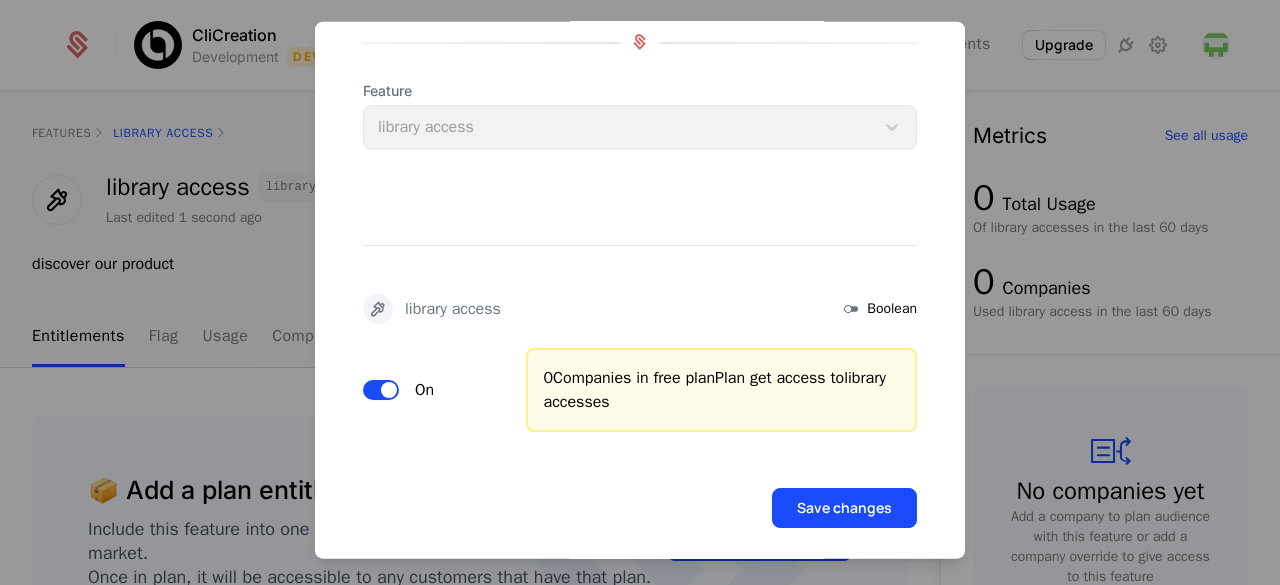 click at bounding box center (389, 389) 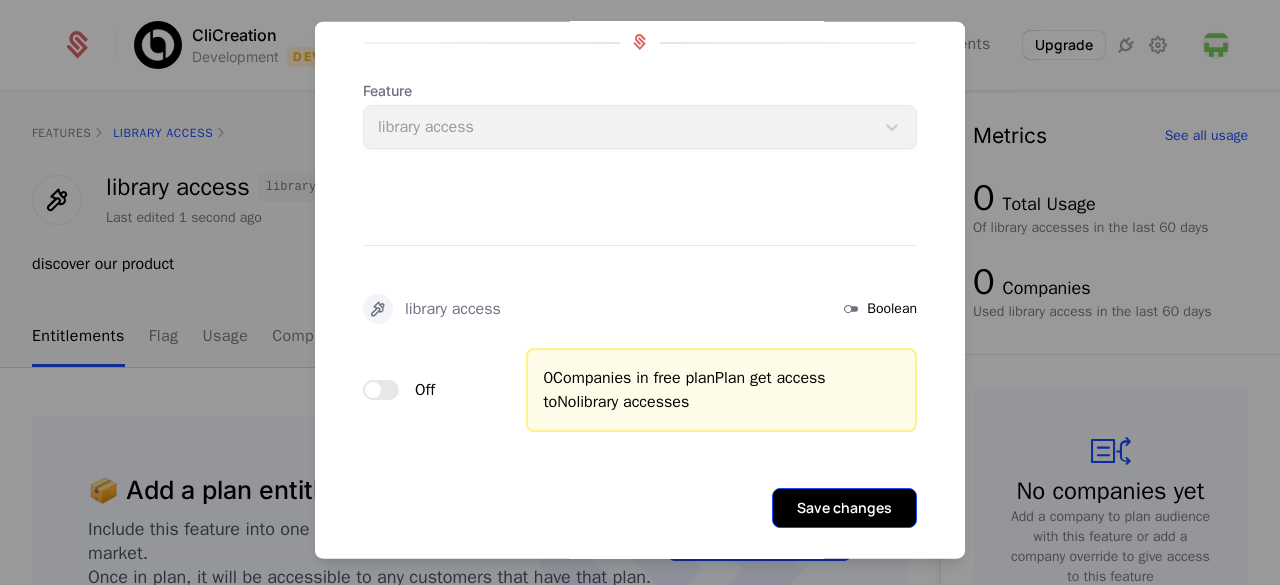 click on "Save changes" at bounding box center (844, 507) 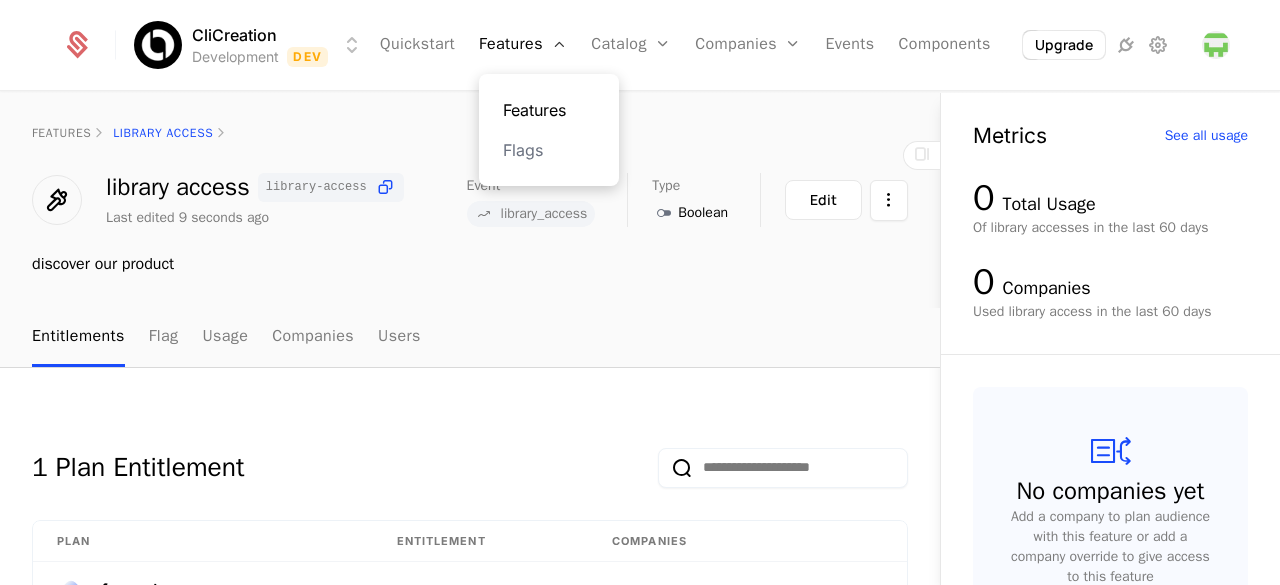 click on "Features" at bounding box center (549, 110) 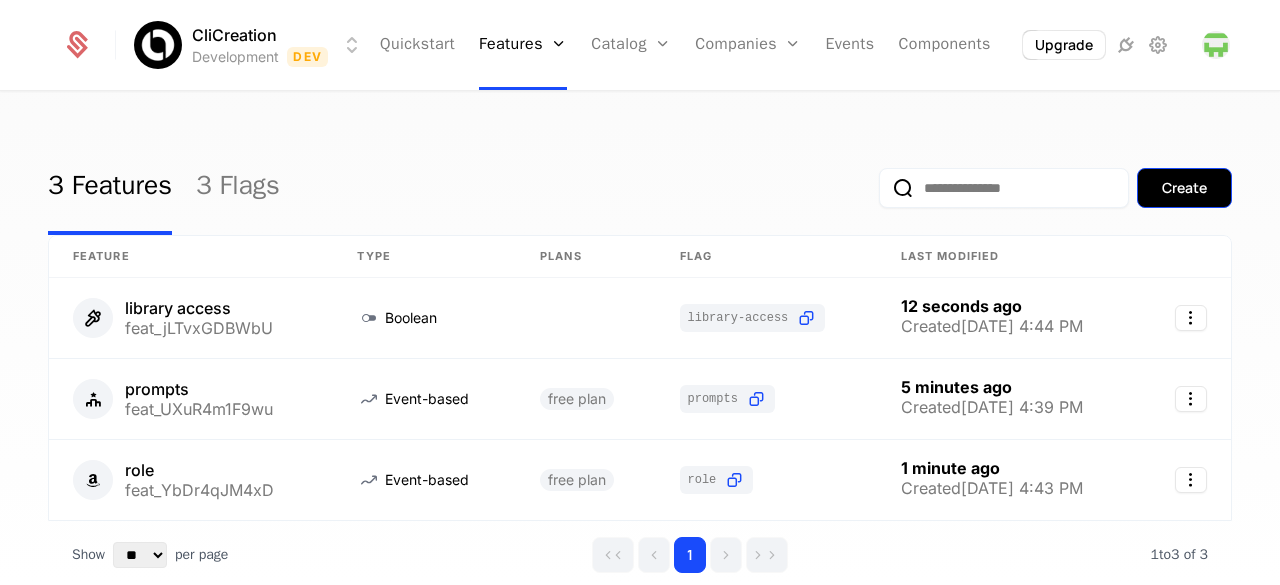 click on "Create" at bounding box center (1184, 188) 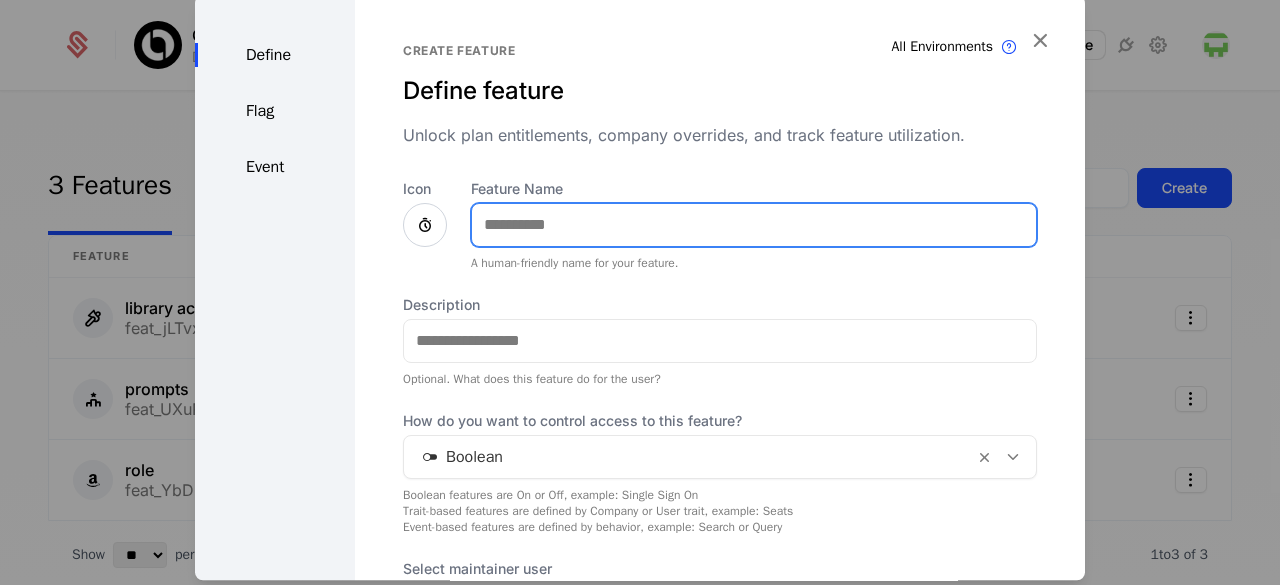 click on "Feature Name" at bounding box center [754, 225] 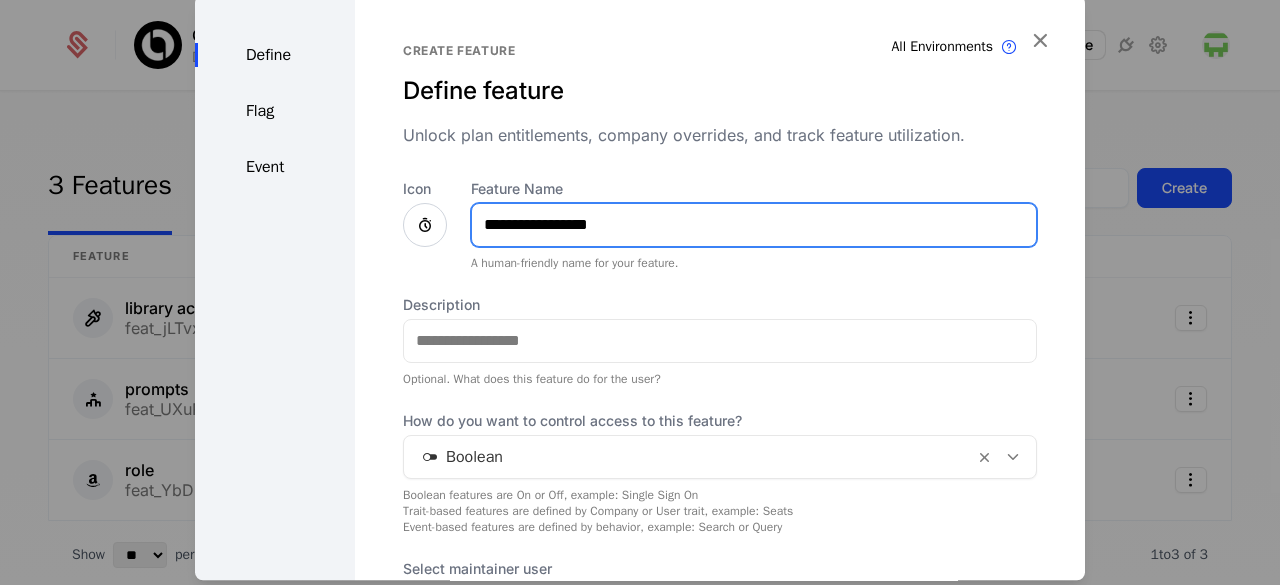 type on "**********" 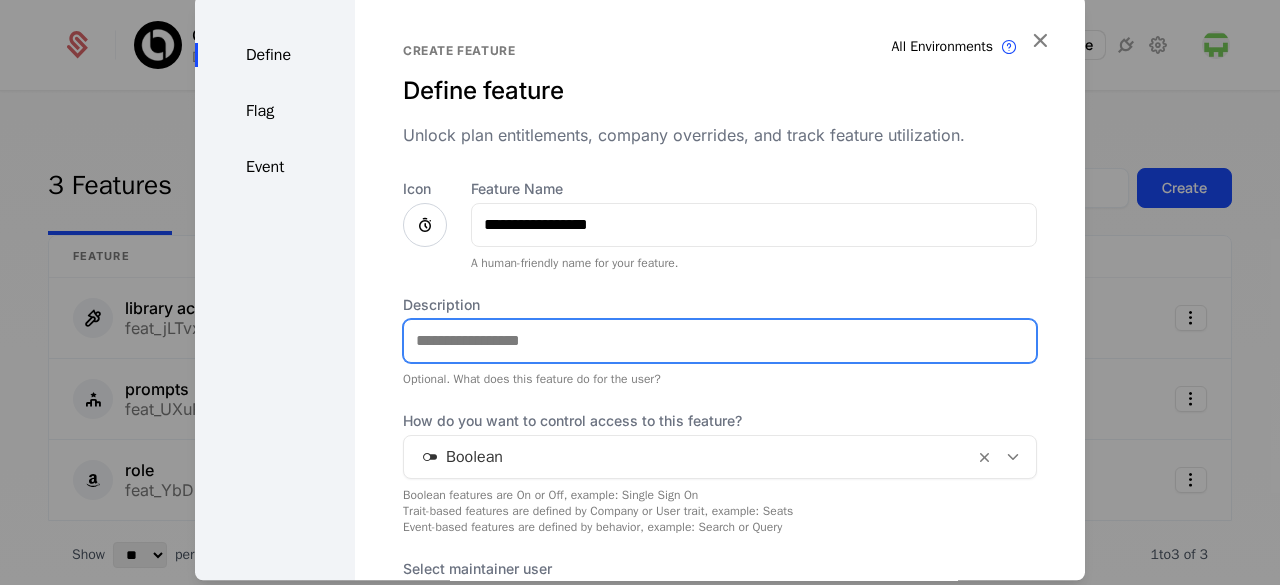 click on "Description" at bounding box center (720, 341) 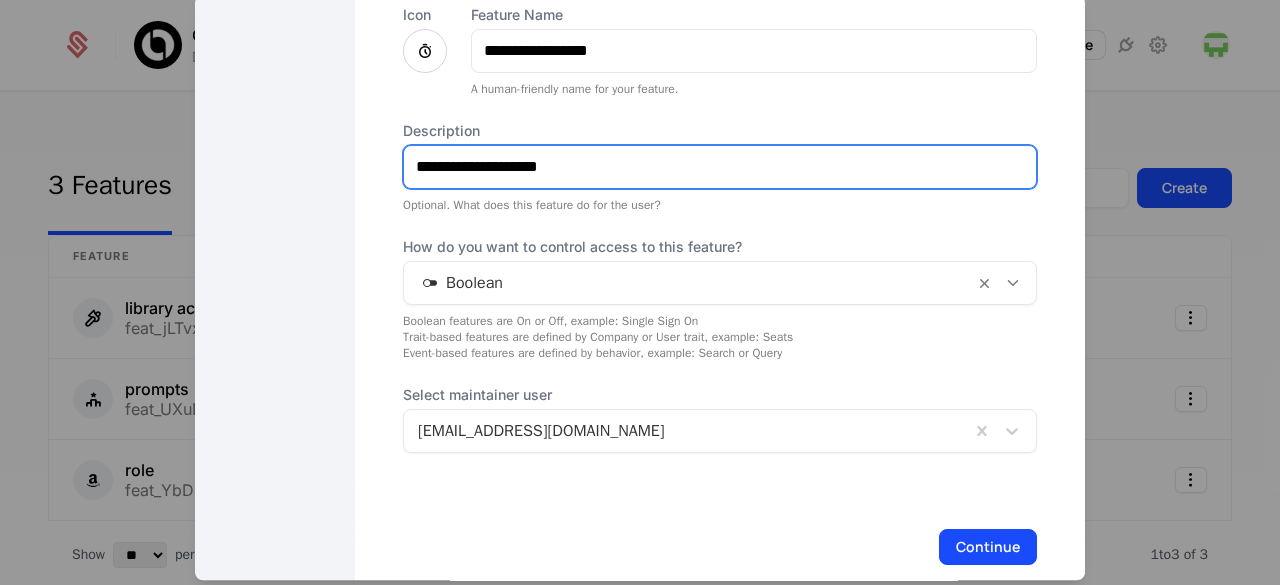 scroll, scrollTop: 206, scrollLeft: 0, axis: vertical 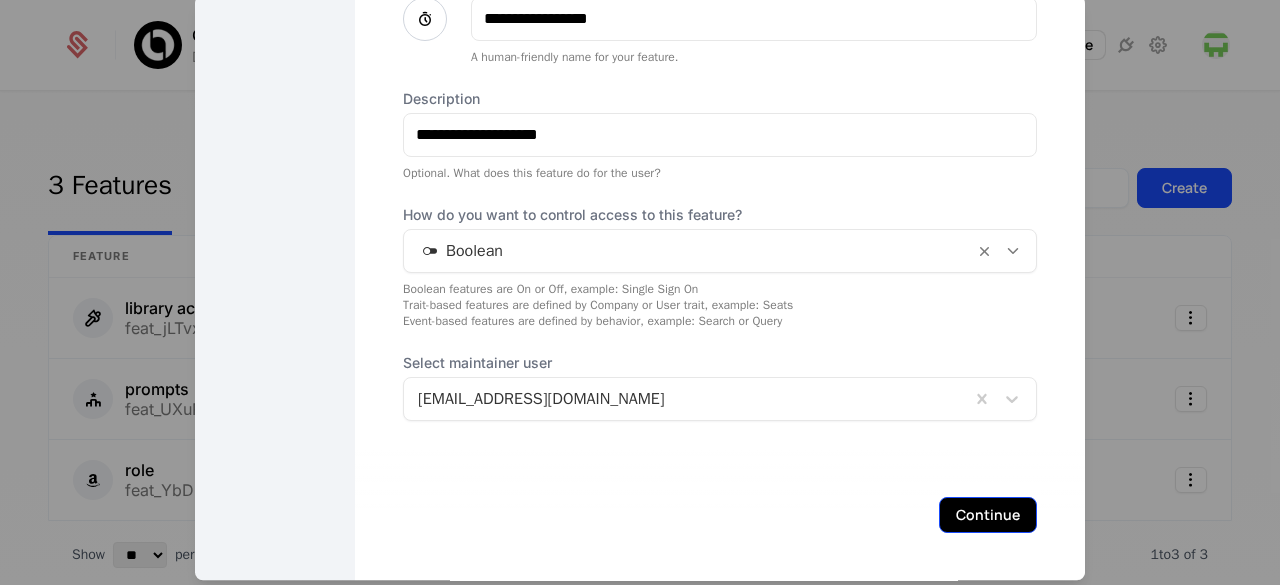 click on "Continue" at bounding box center (988, 515) 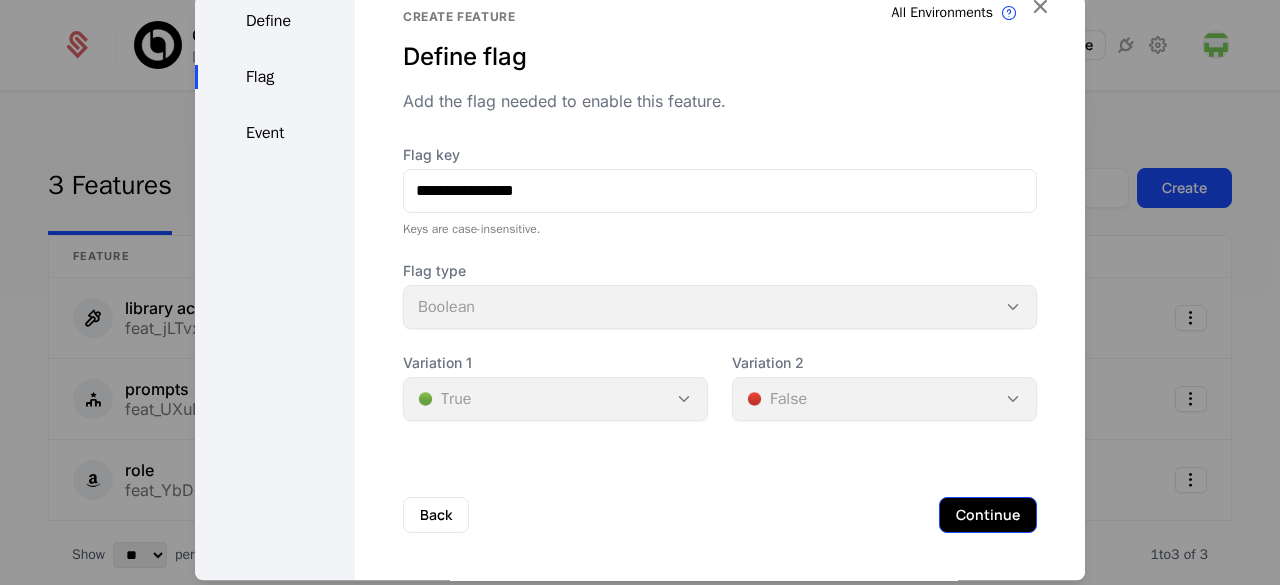click on "Continue" at bounding box center (988, 515) 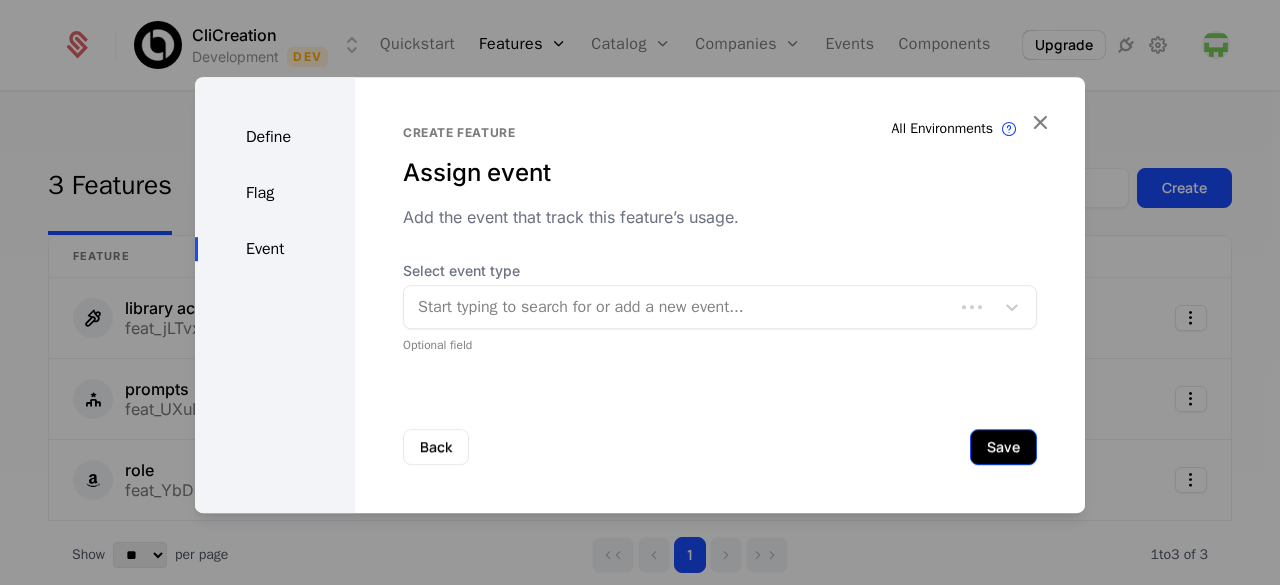 scroll, scrollTop: 0, scrollLeft: 0, axis: both 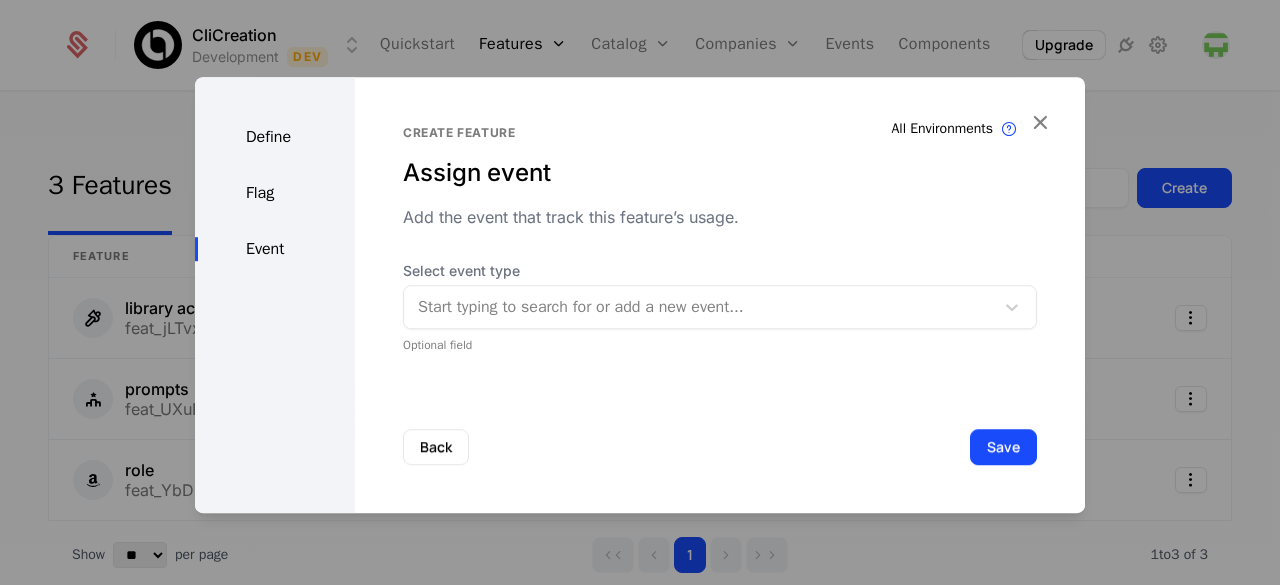 click at bounding box center [699, 307] 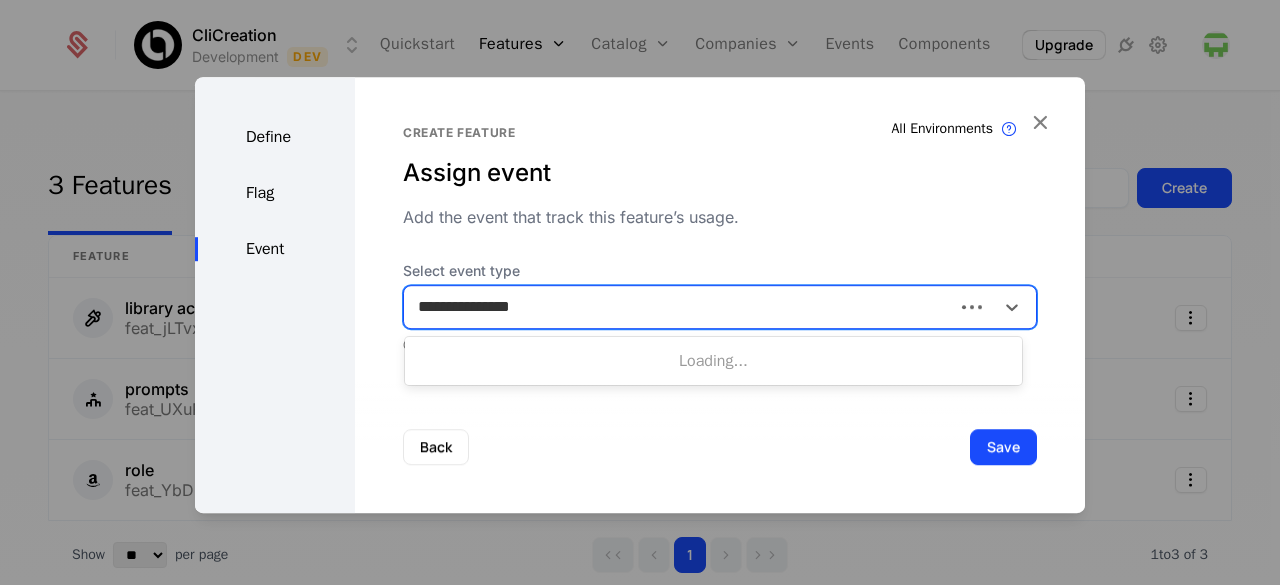 type on "**********" 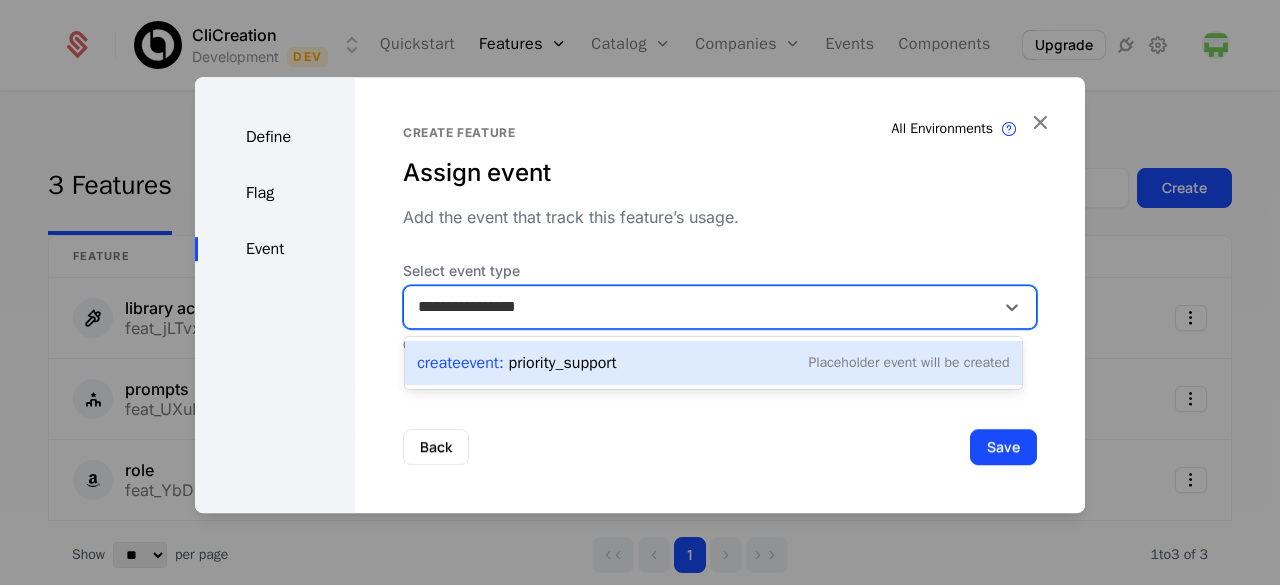 click on "Create  Event :   priority_support Placeholder   Event   will be created" at bounding box center [713, 363] 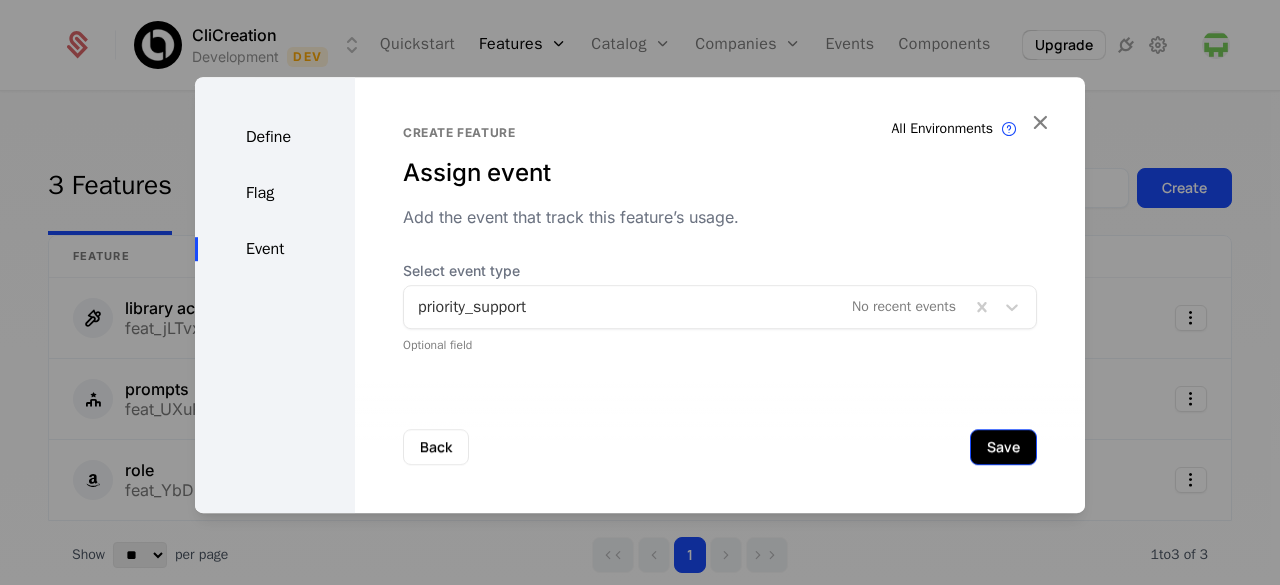 click on "Save" at bounding box center (1003, 447) 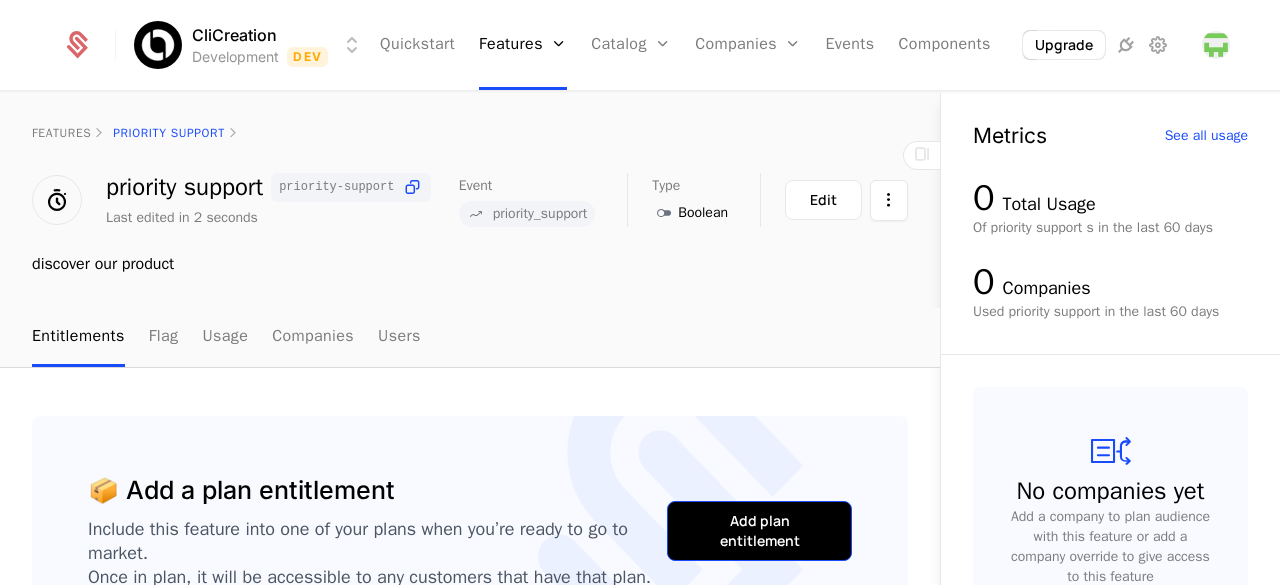 click on "Add plan entitlement" at bounding box center [759, 531] 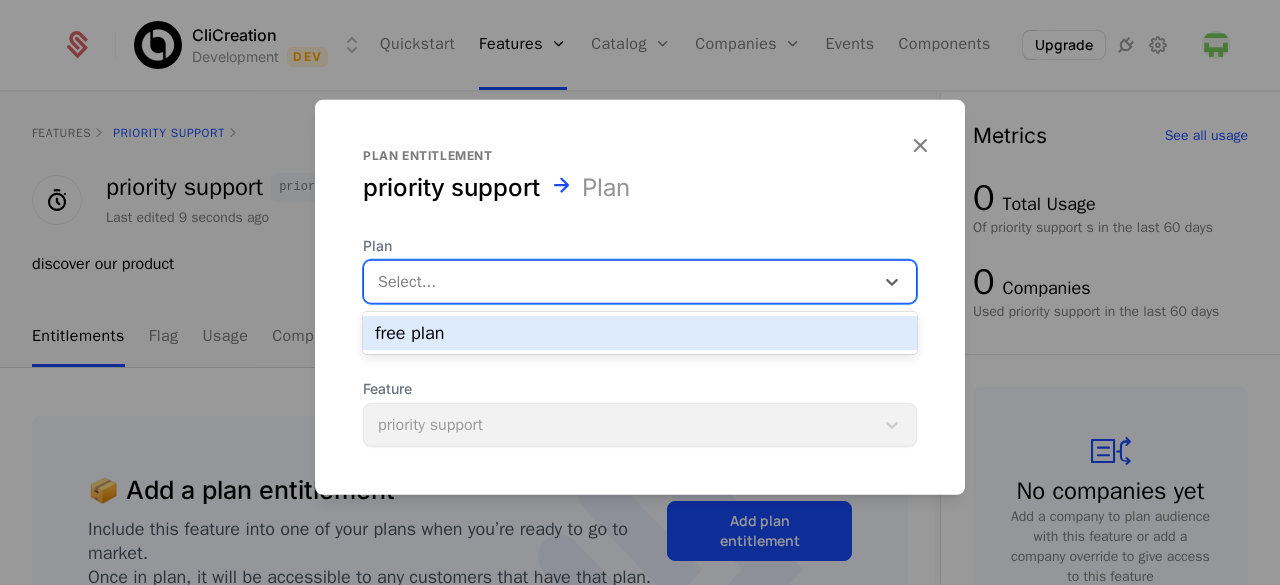 click at bounding box center [619, 281] 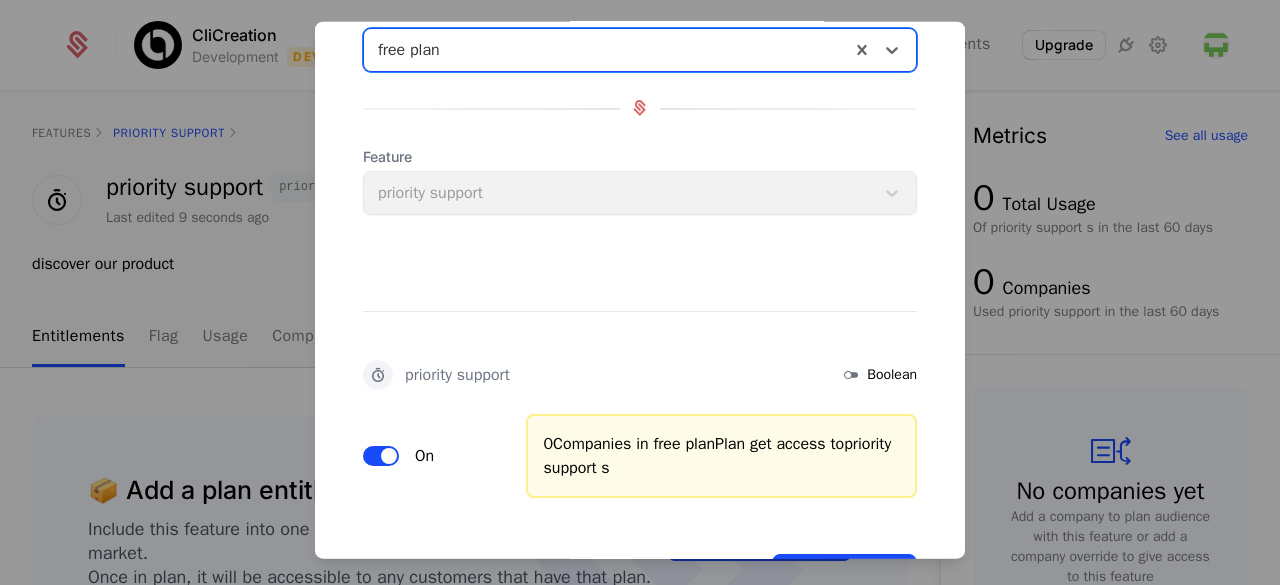 scroll, scrollTop: 160, scrollLeft: 0, axis: vertical 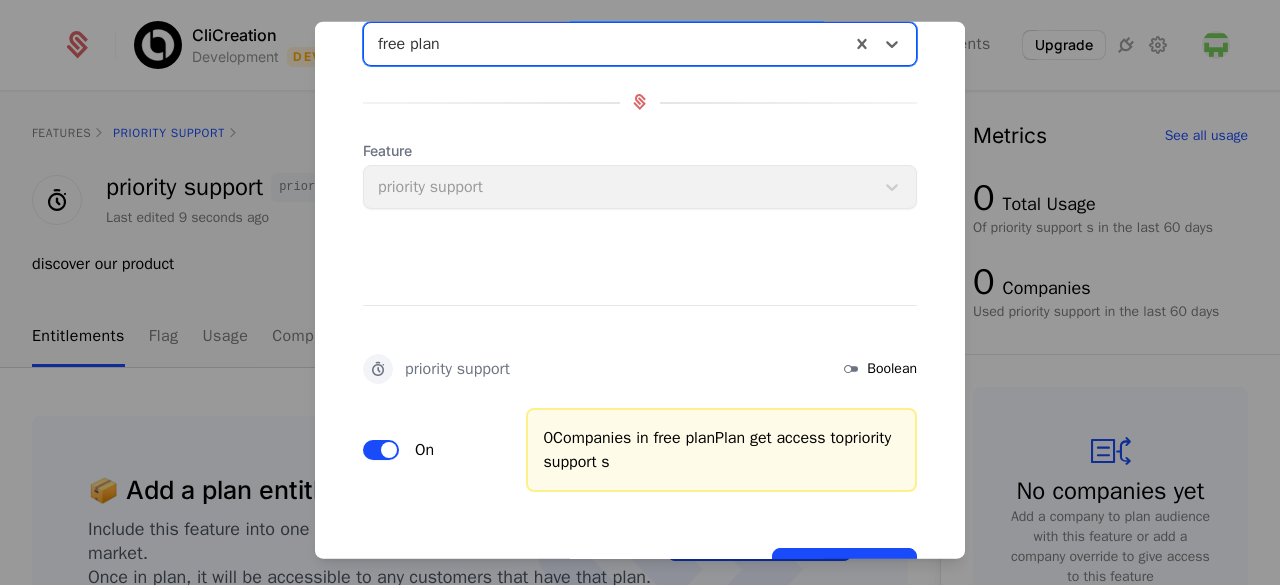 click at bounding box center [389, 449] 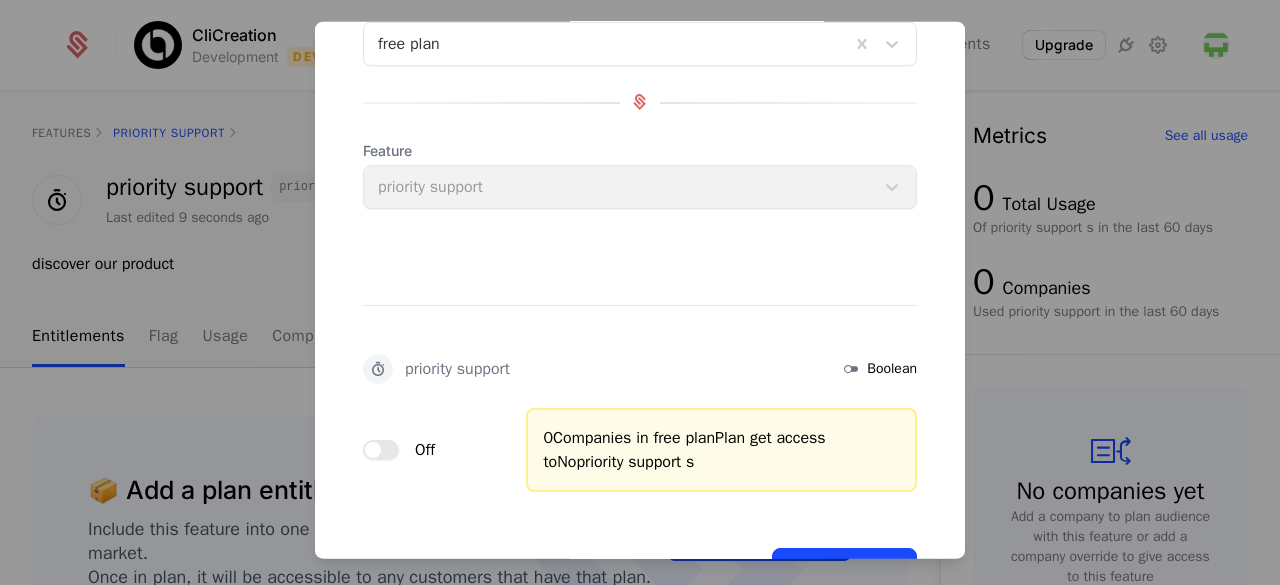 scroll, scrollTop: 234, scrollLeft: 0, axis: vertical 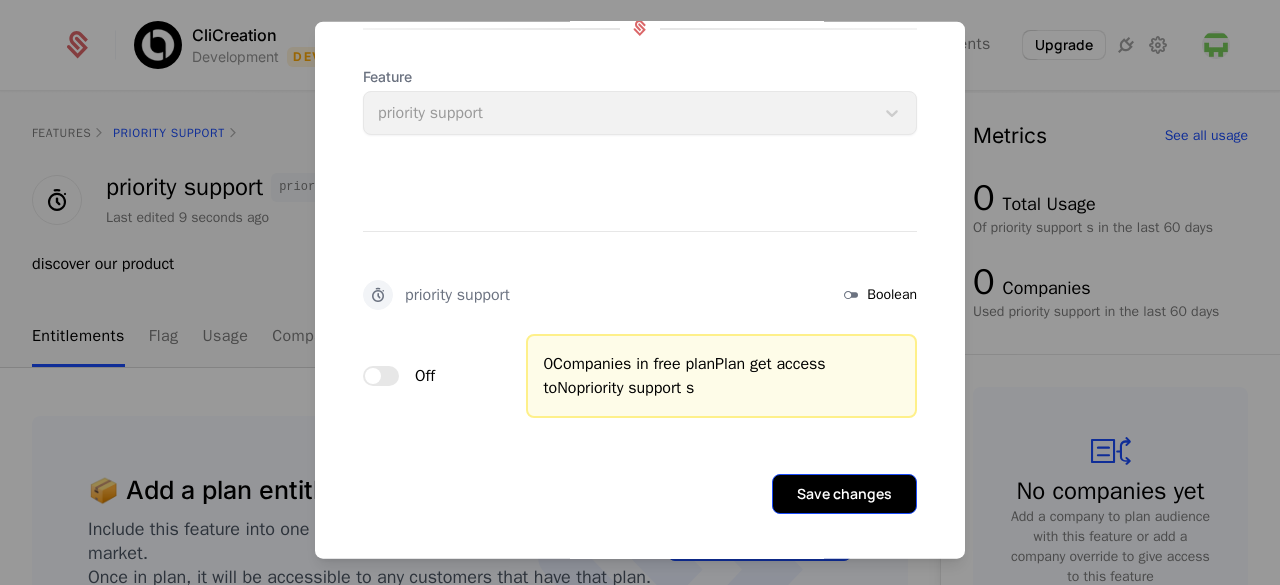 click on "Save changes" at bounding box center [844, 493] 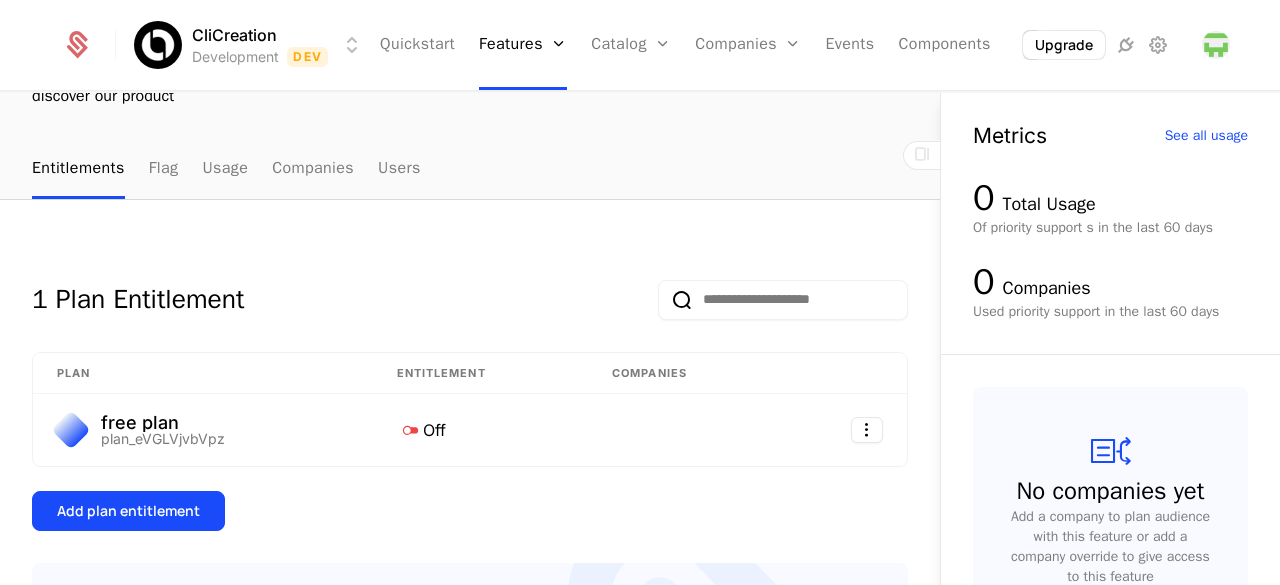 scroll, scrollTop: 0, scrollLeft: 0, axis: both 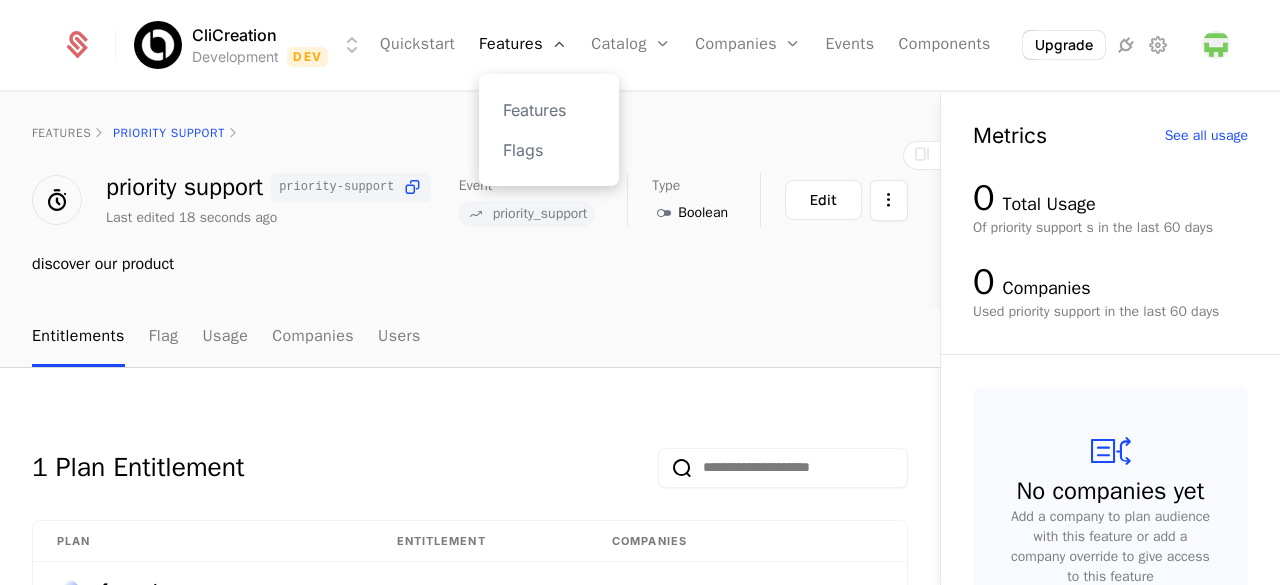 click on "Features Flags" at bounding box center (549, 130) 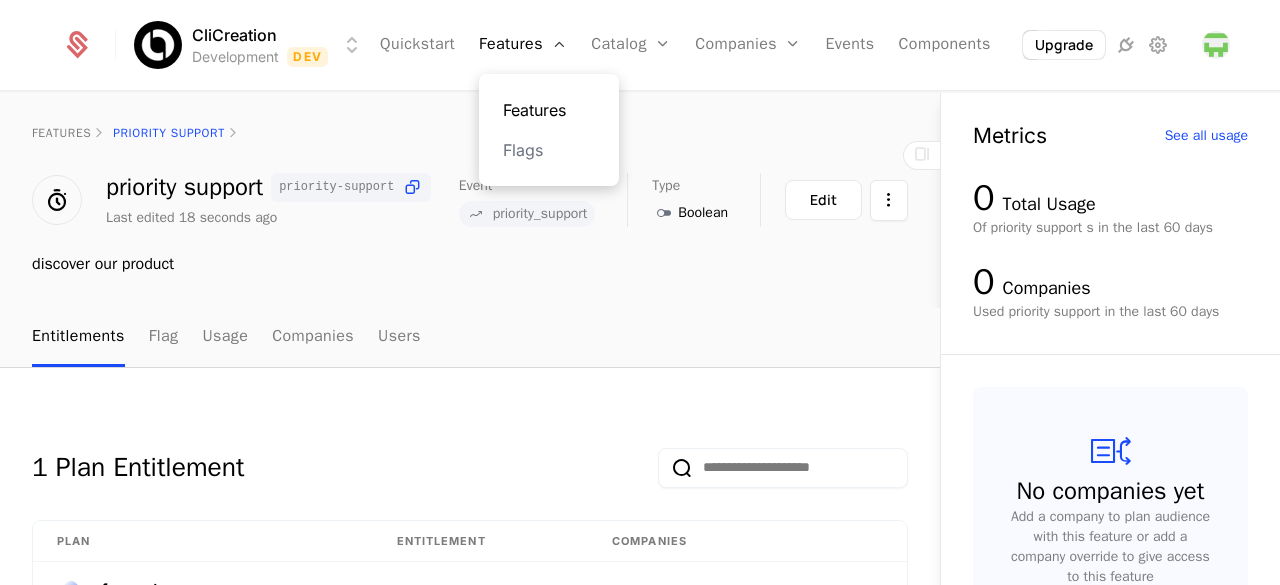 click on "Features" at bounding box center [549, 110] 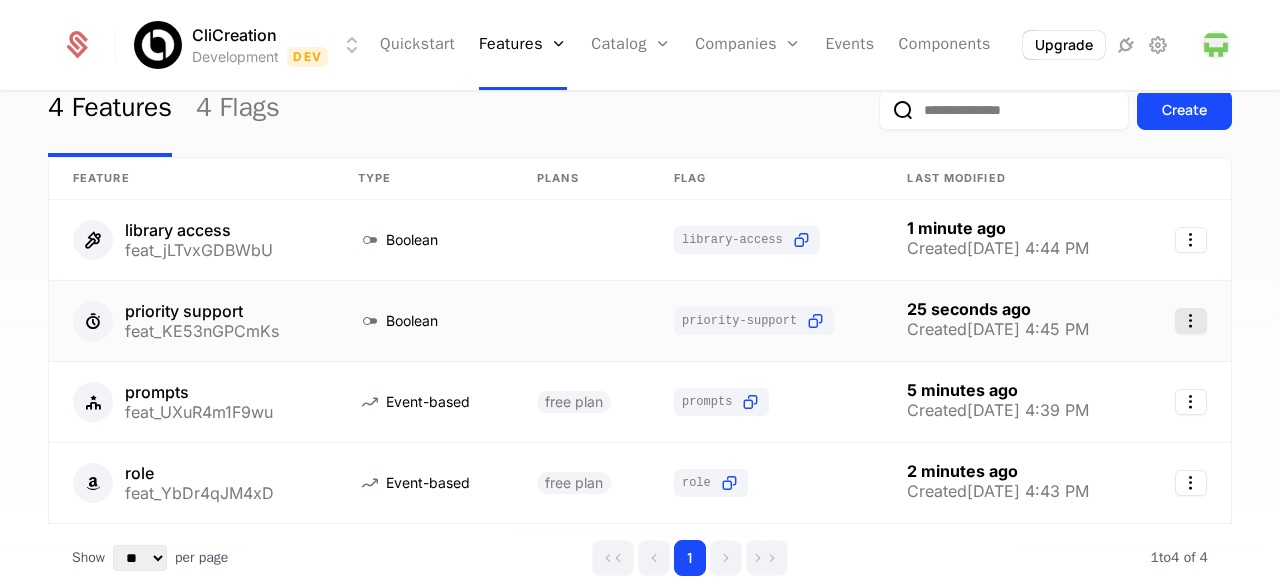 scroll, scrollTop: 77, scrollLeft: 0, axis: vertical 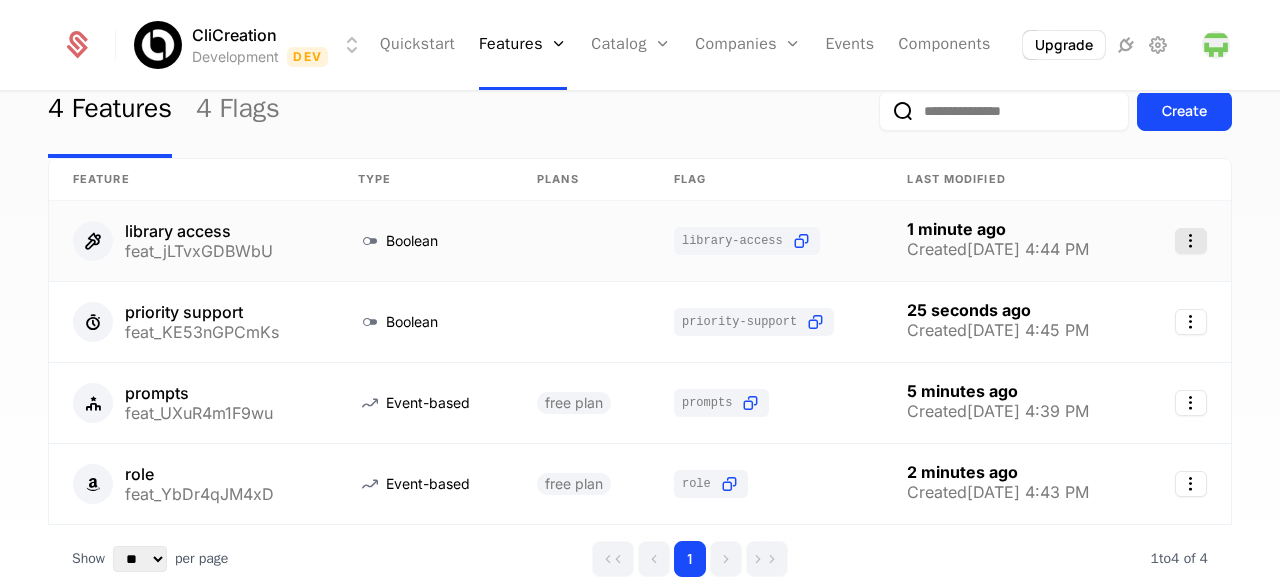 click on "CliCreation Development Dev Quickstart Features Features Flags Catalog Plans Add Ons Configuration Companies Companies Users Events Components Upgrade 4 Features 4 Flags Create Feature Type Plans Flag Last Modified library access feat_jLTvxGDBWbU Boolean library-access 1 minute ago Created  7/23/25, 4:44 PM priority support  feat_KE53nGPCmKs Boolean priority-support 25 seconds ago Created  7/23/25, 4:45 PM prompts feat_UXuR4m1F9wu Event-based free plan prompts 5 minutes ago Created  7/23/25, 4:39 PM role feat_YbDr4qJM4xD Event-based free plan role 2 minutes ago Created  7/23/25, 4:43 PM Show ** ** ** *** *** per page per page 1 1  to  4   of   4  of   4
Best Viewed on Desktop You're currently viewing this on a  mobile device . For the best experience,   we recommend using a desktop or larger screens , as the application isn't fully optimized for smaller resolutions just yet. Got it" at bounding box center (640, 292) 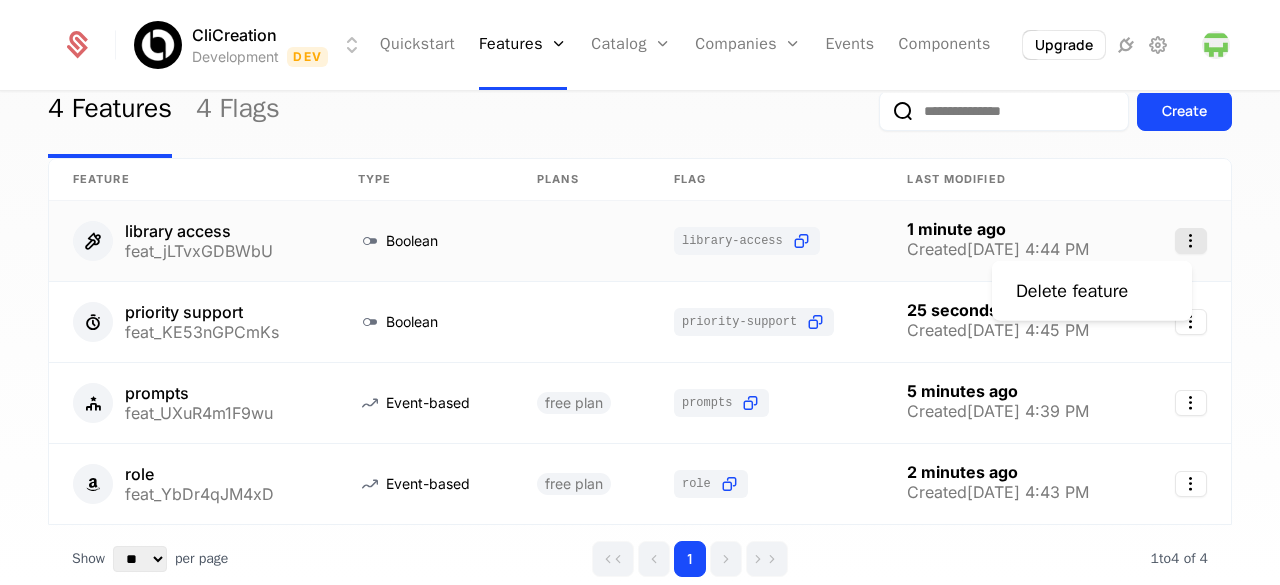 click on "CliCreation Development Dev Quickstart Features Features Flags Catalog Plans Add Ons Configuration Companies Companies Users Events Components Upgrade 4 Features 4 Flags Create Feature Type Plans Flag Last Modified library access feat_jLTvxGDBWbU Boolean library-access 1 minute ago Created  7/23/25, 4:44 PM priority support  feat_KE53nGPCmKs Boolean priority-support 25 seconds ago Created  7/23/25, 4:45 PM prompts feat_UXuR4m1F9wu Event-based free plan prompts 5 minutes ago Created  7/23/25, 4:39 PM role feat_YbDr4qJM4xD Event-based free plan role 2 minutes ago Created  7/23/25, 4:43 PM Show ** ** ** *** *** per page per page 1 1  to  4   of   4  of   4
Best Viewed on Desktop You're currently viewing this on a  mobile device . For the best experience,   we recommend using a desktop or larger screens , as the application isn't fully optimized for smaller resolutions just yet. Got it  Delete feature" at bounding box center (640, 292) 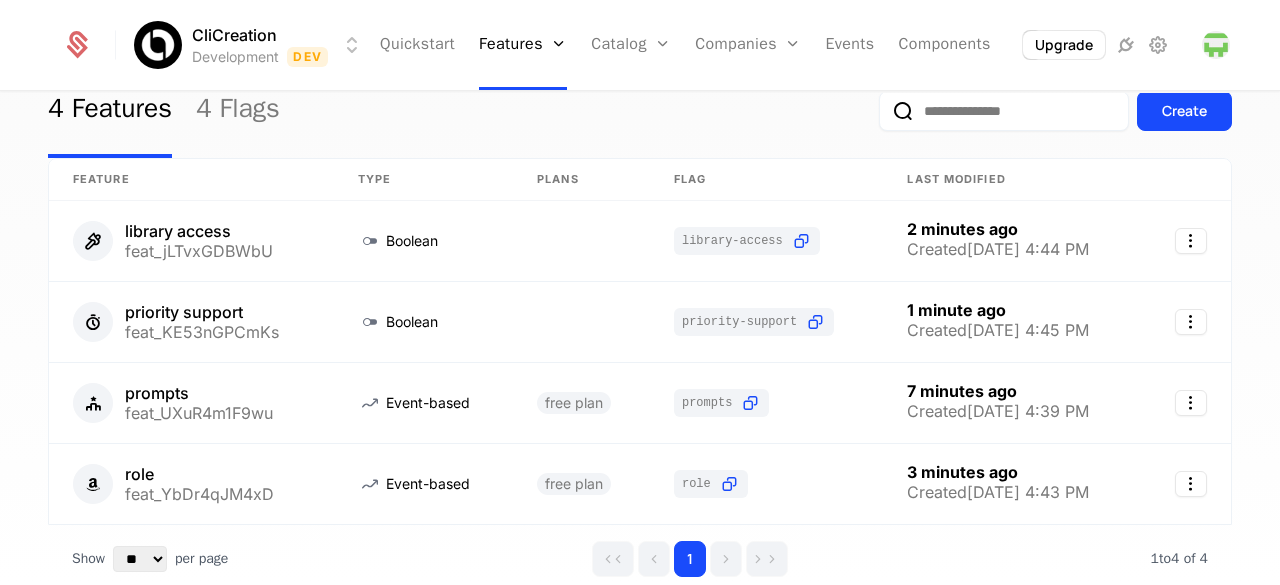 click on "4 Features 4 Flags" at bounding box center (164, 111) 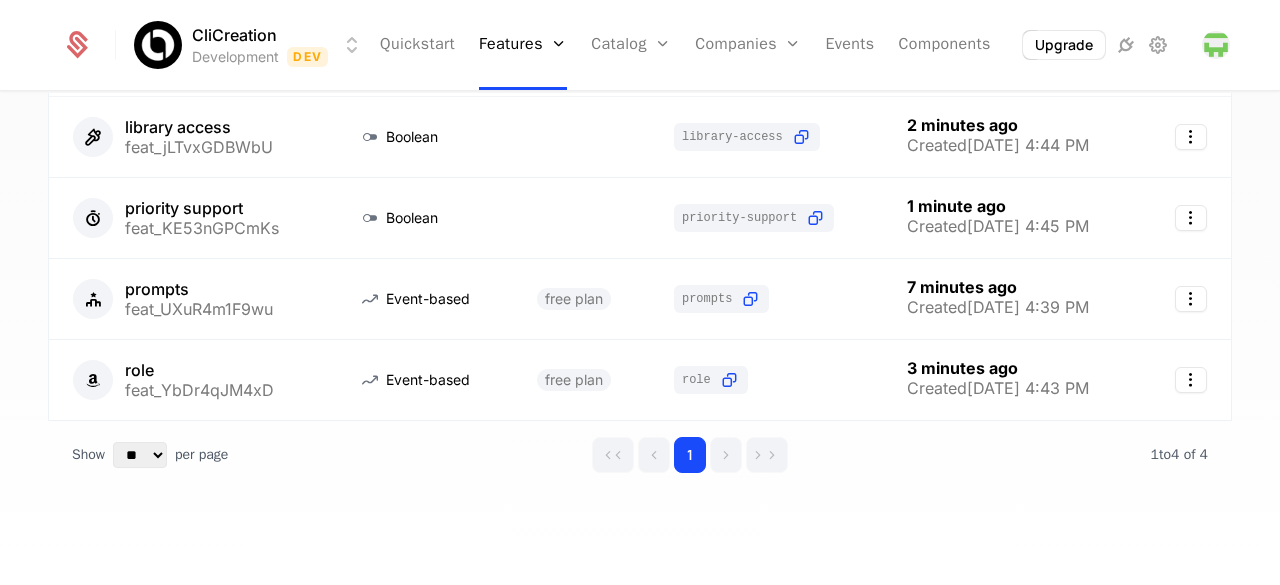 scroll, scrollTop: 0, scrollLeft: 0, axis: both 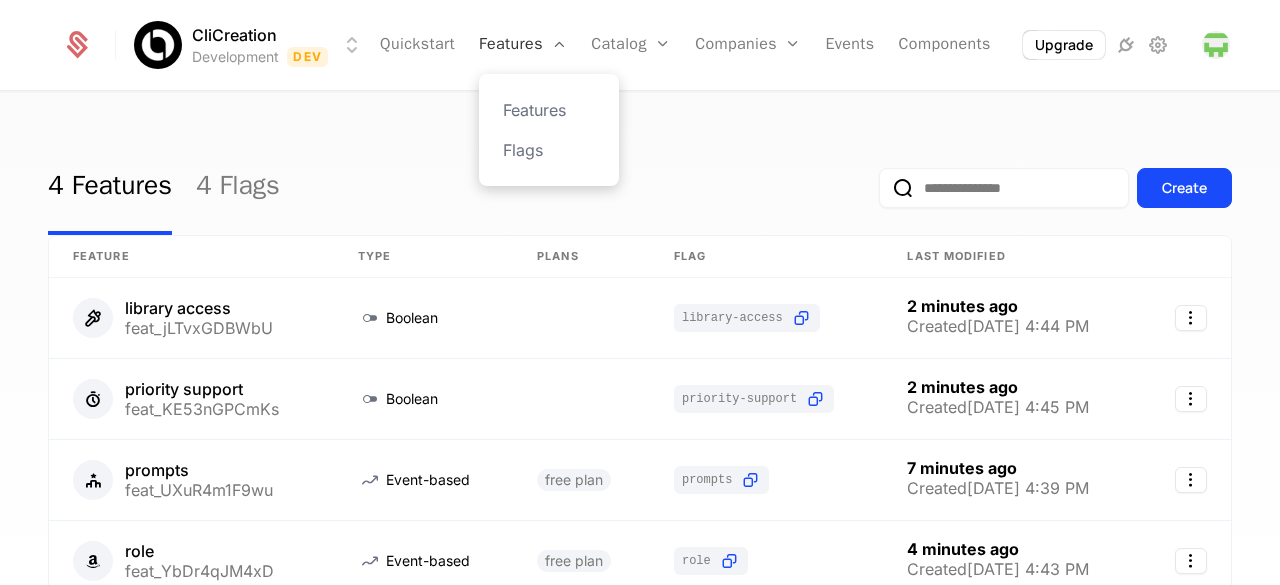 click on "Features" at bounding box center [523, 45] 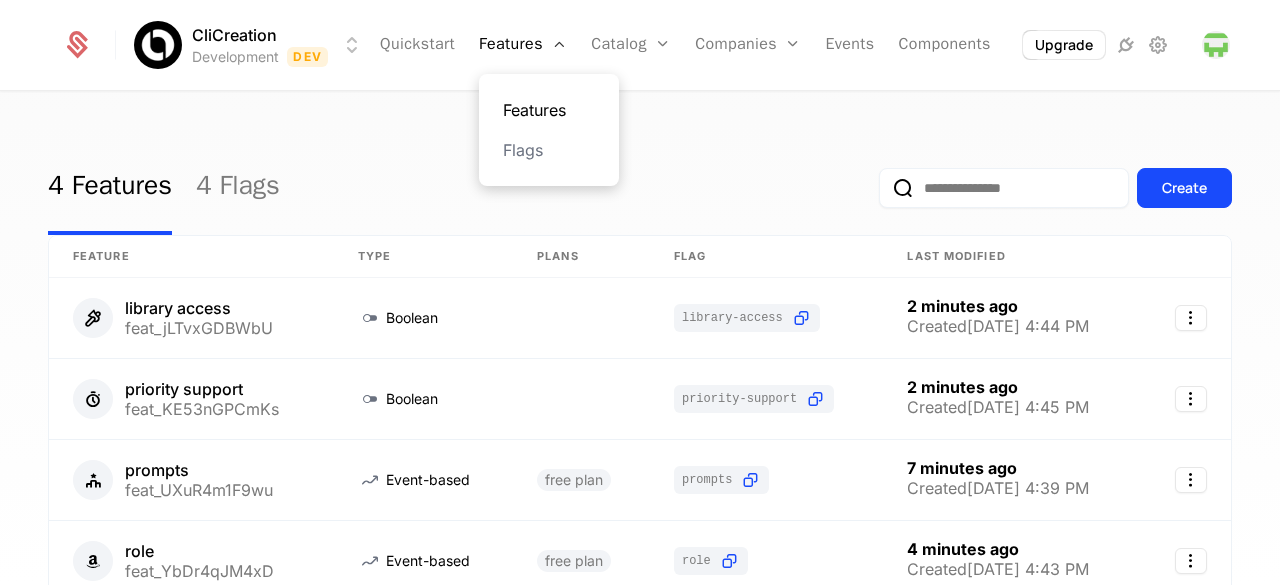 click on "Features" at bounding box center [549, 110] 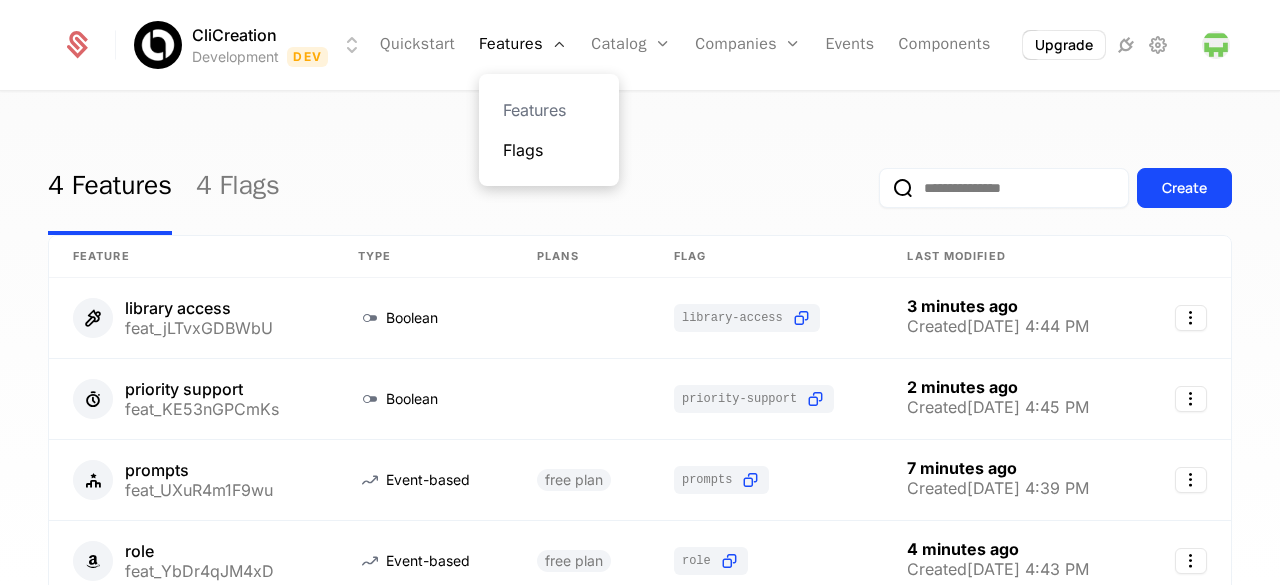 click on "Flags" at bounding box center [549, 150] 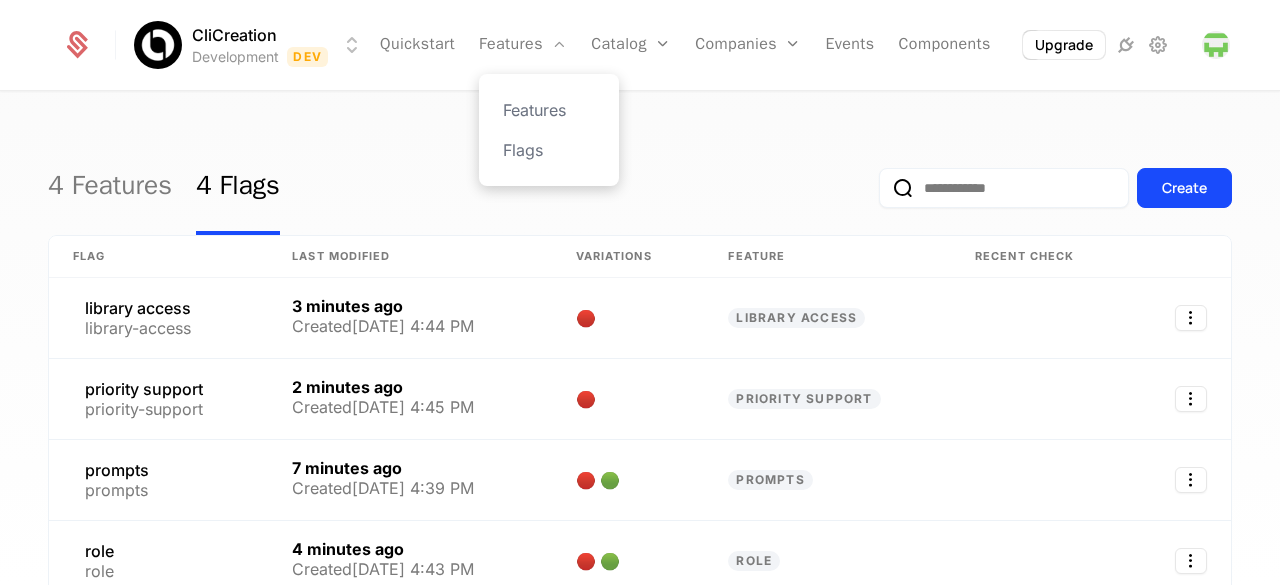 click on "Features Flags" at bounding box center [549, 130] 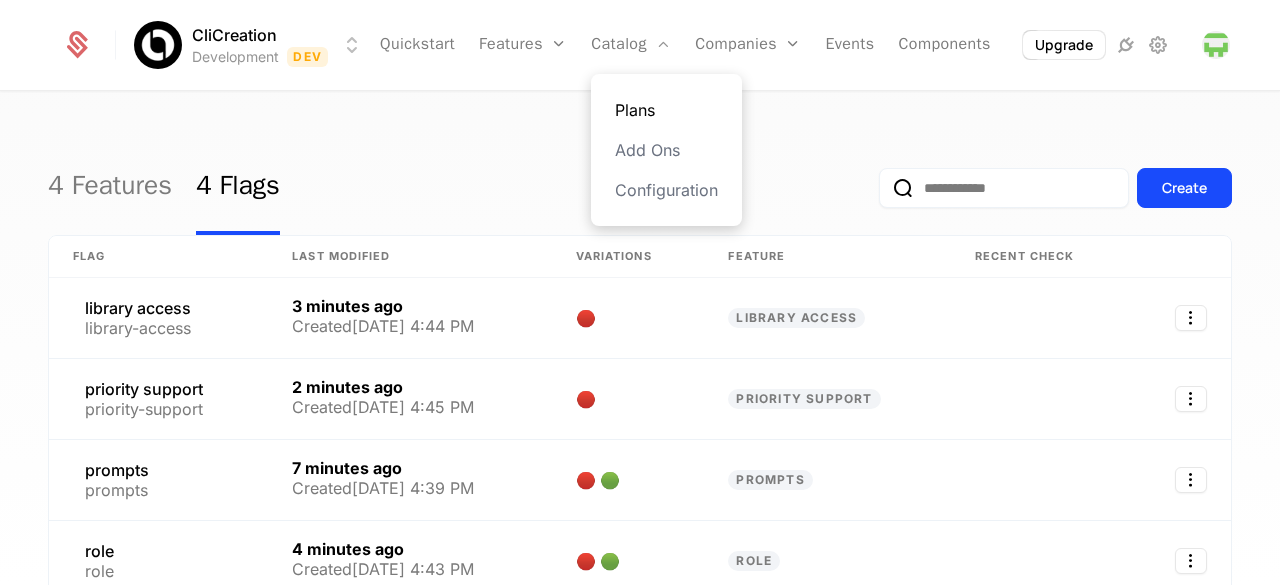 click on "Plans" at bounding box center (666, 110) 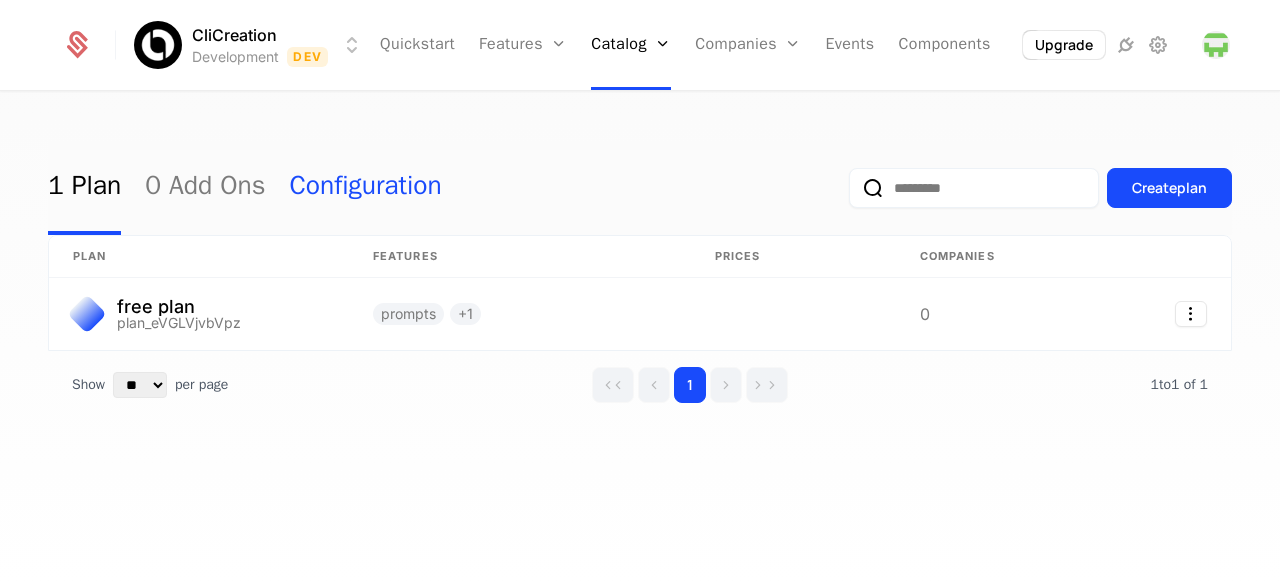 click on "Configuration" at bounding box center (365, 188) 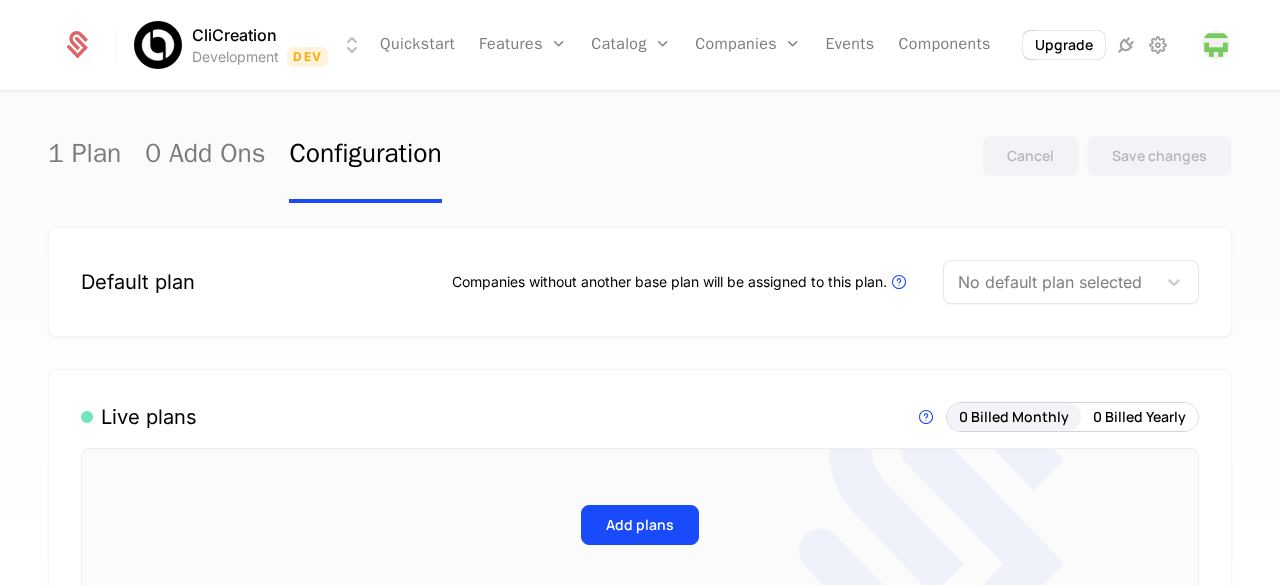 click at bounding box center (1050, 282) 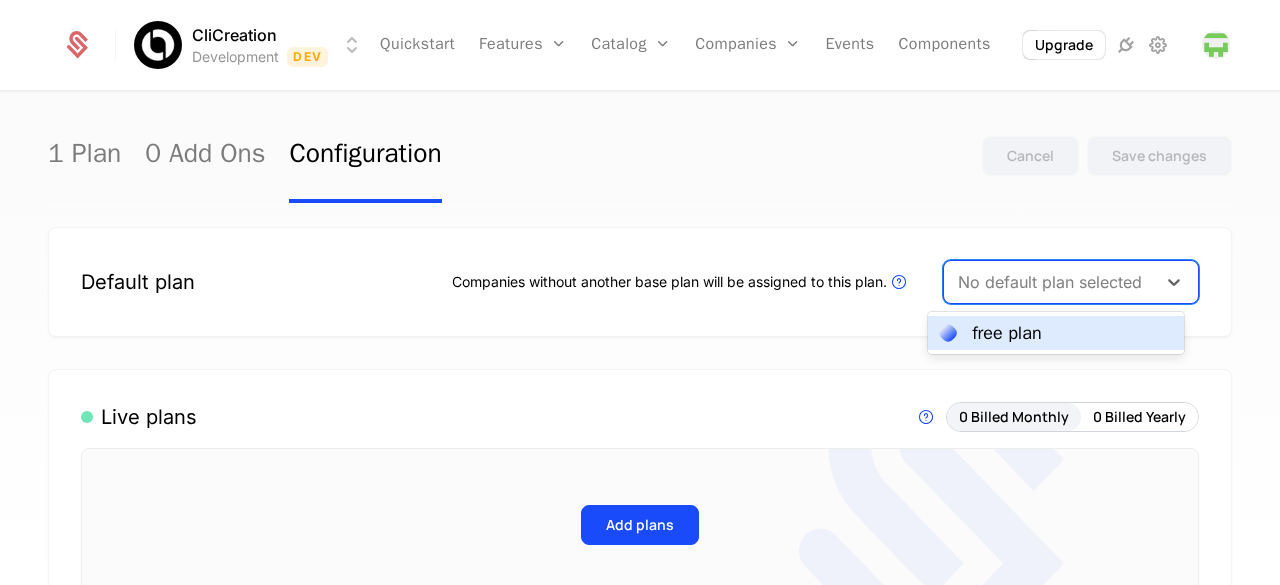 click on "free plan" at bounding box center (1006, 333) 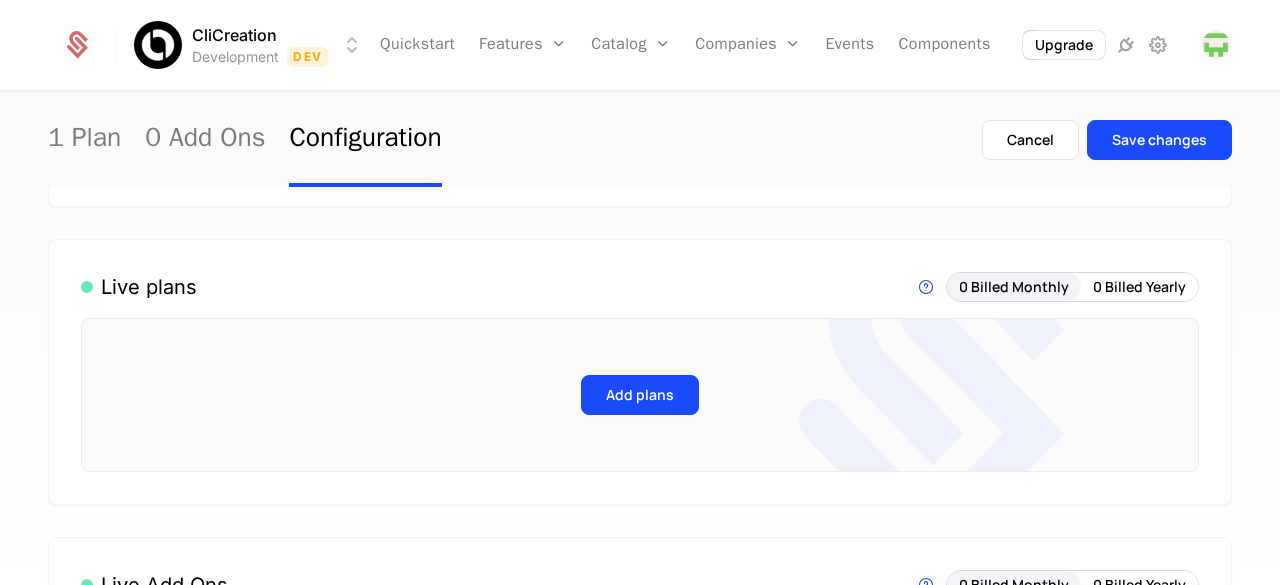 scroll, scrollTop: 207, scrollLeft: 0, axis: vertical 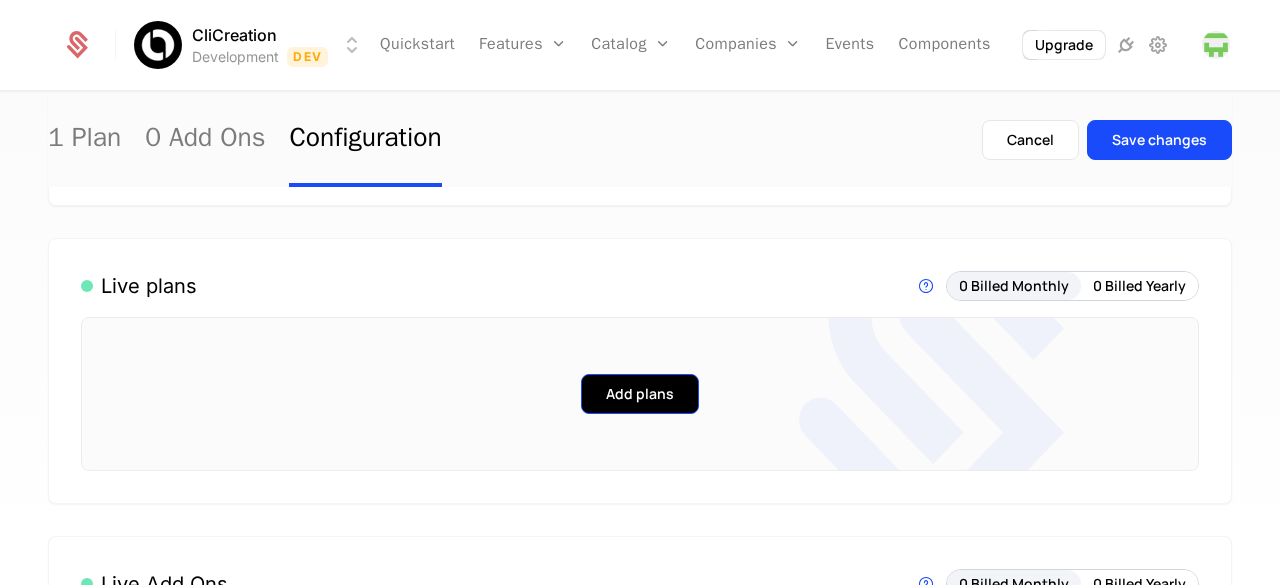 click on "Add plans" at bounding box center (640, 394) 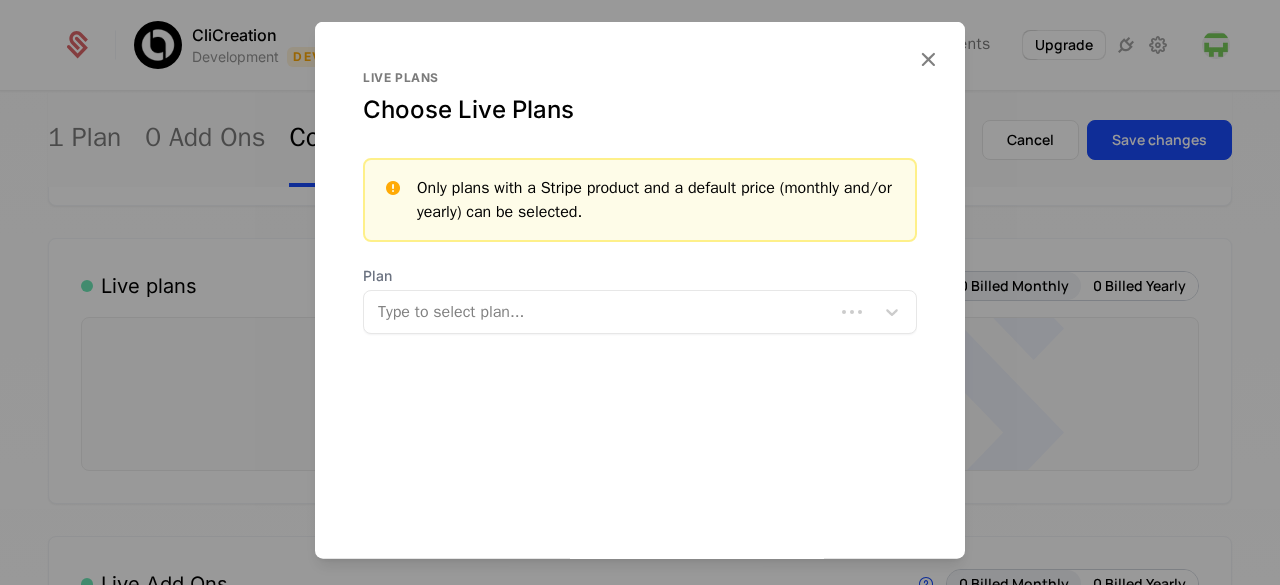 click at bounding box center [601, 311] 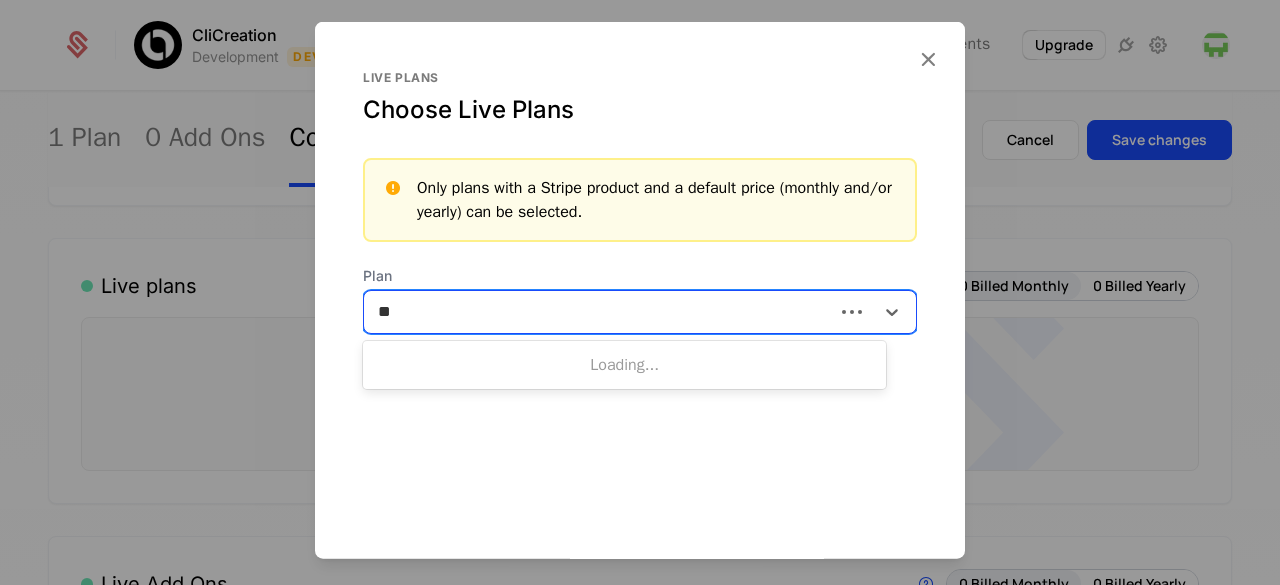 type on "*" 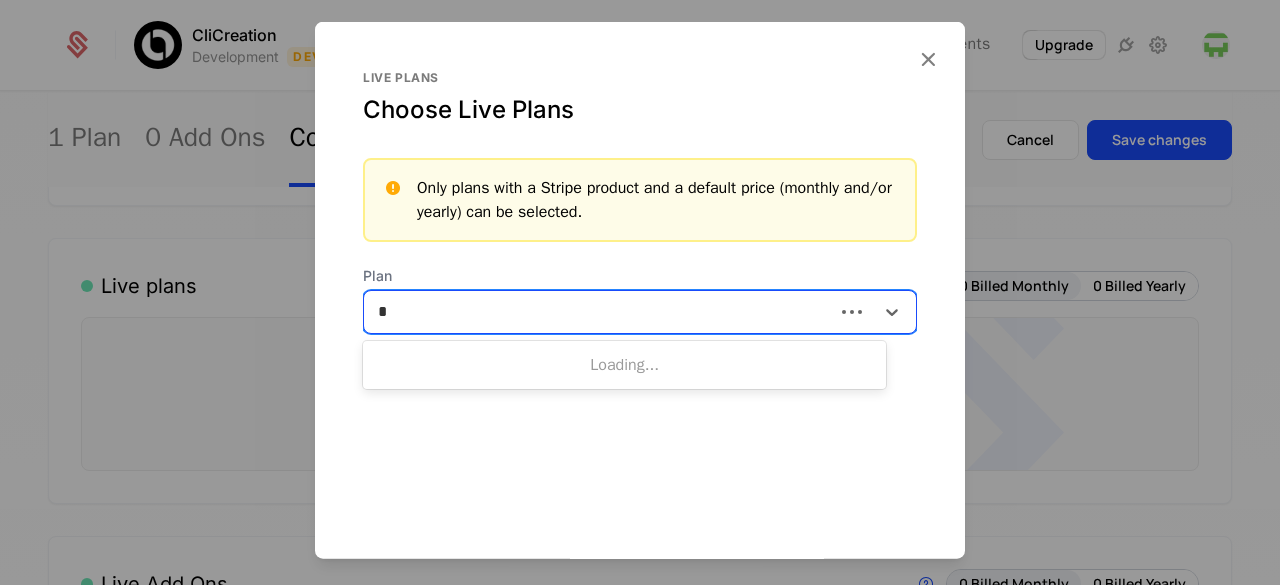 type 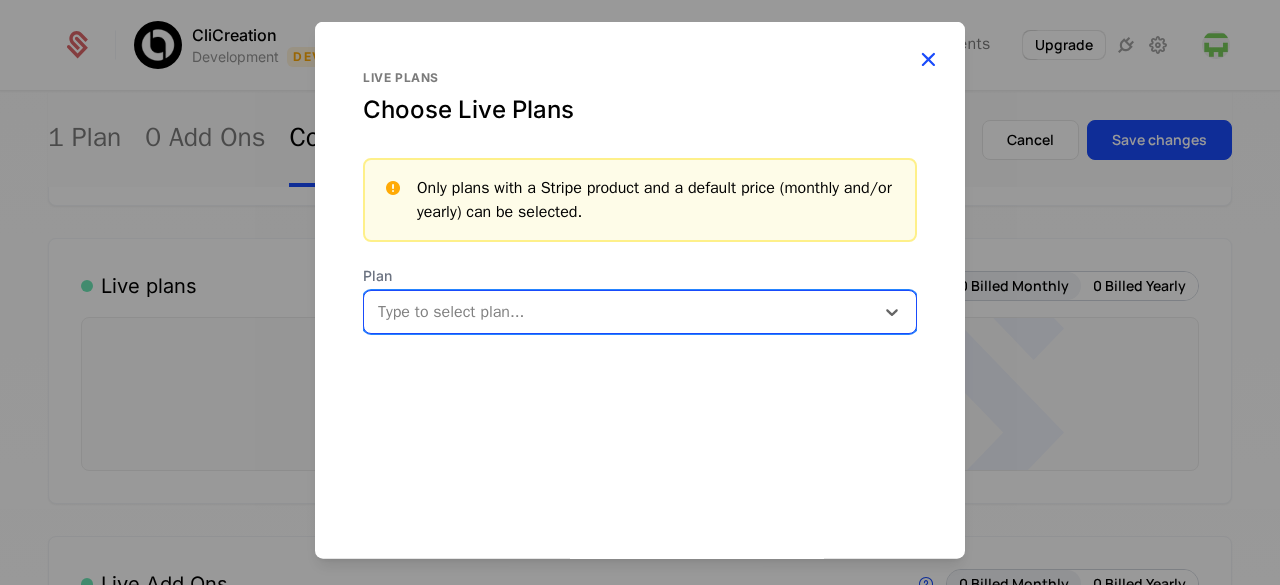 click at bounding box center [928, 58] 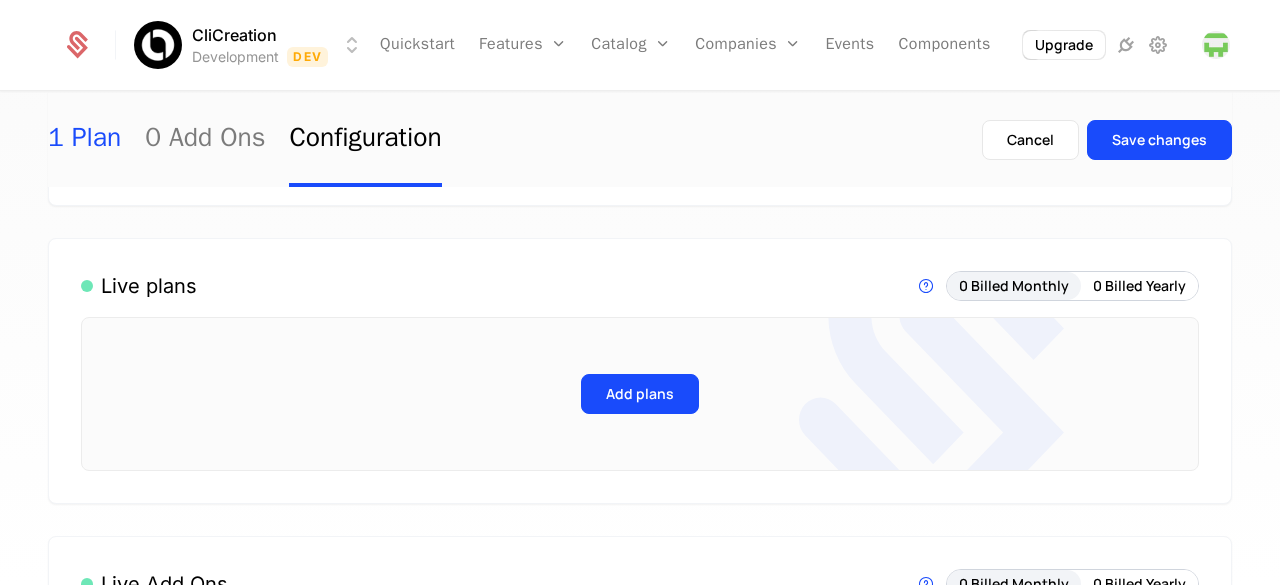 click on "1 Plan" at bounding box center [84, 140] 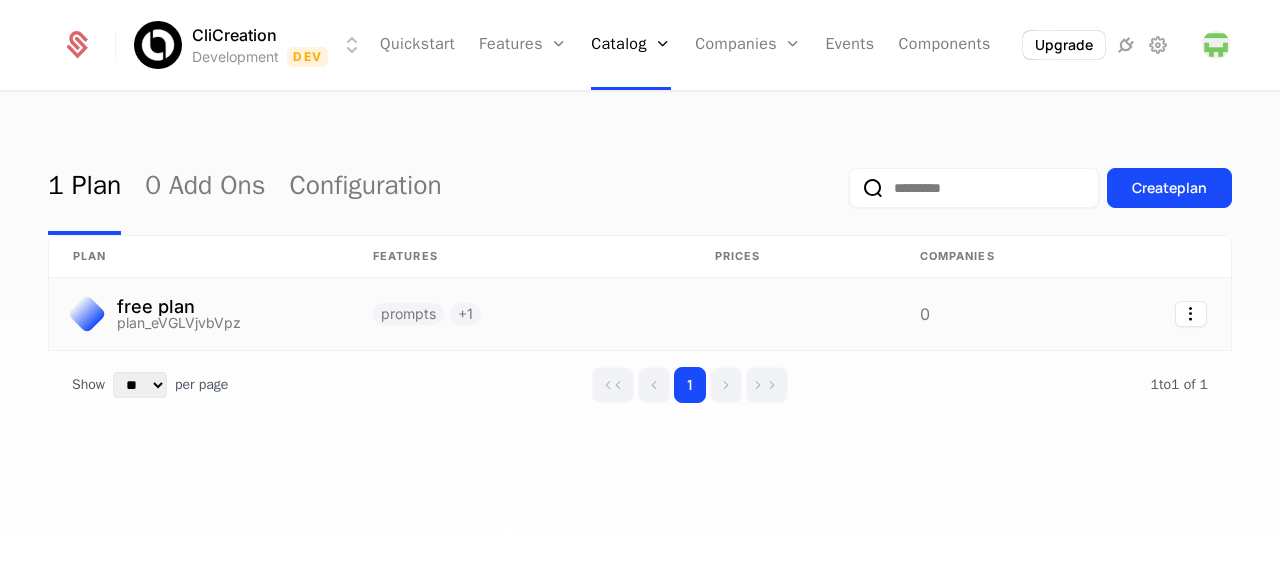 click on "prompts + 1" at bounding box center (520, 314) 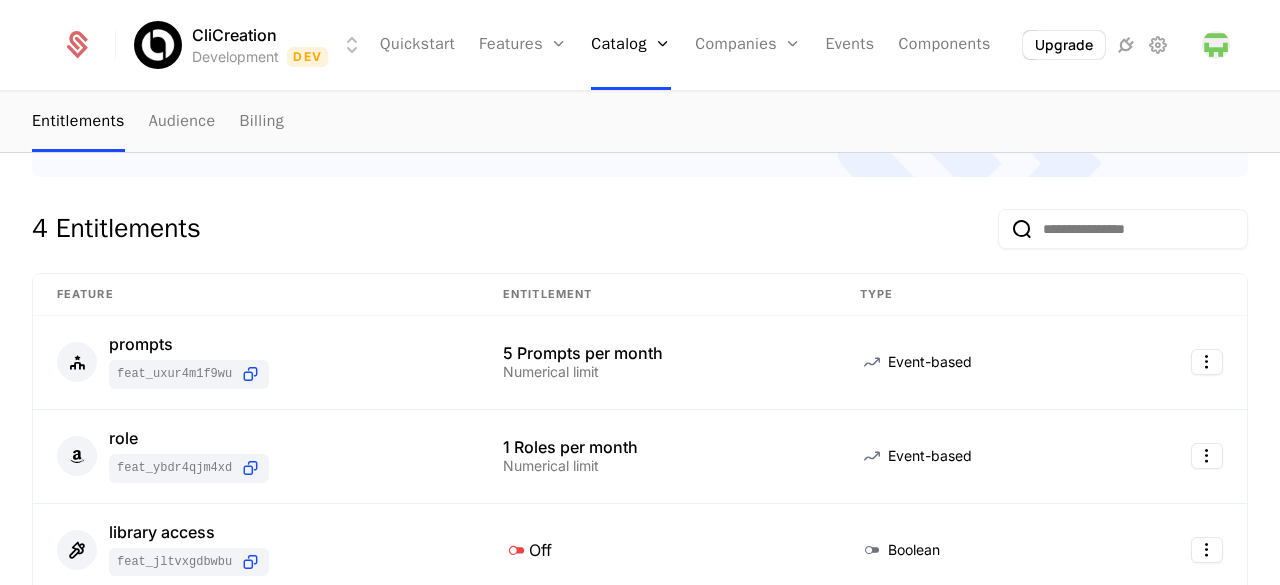 scroll, scrollTop: 118, scrollLeft: 0, axis: vertical 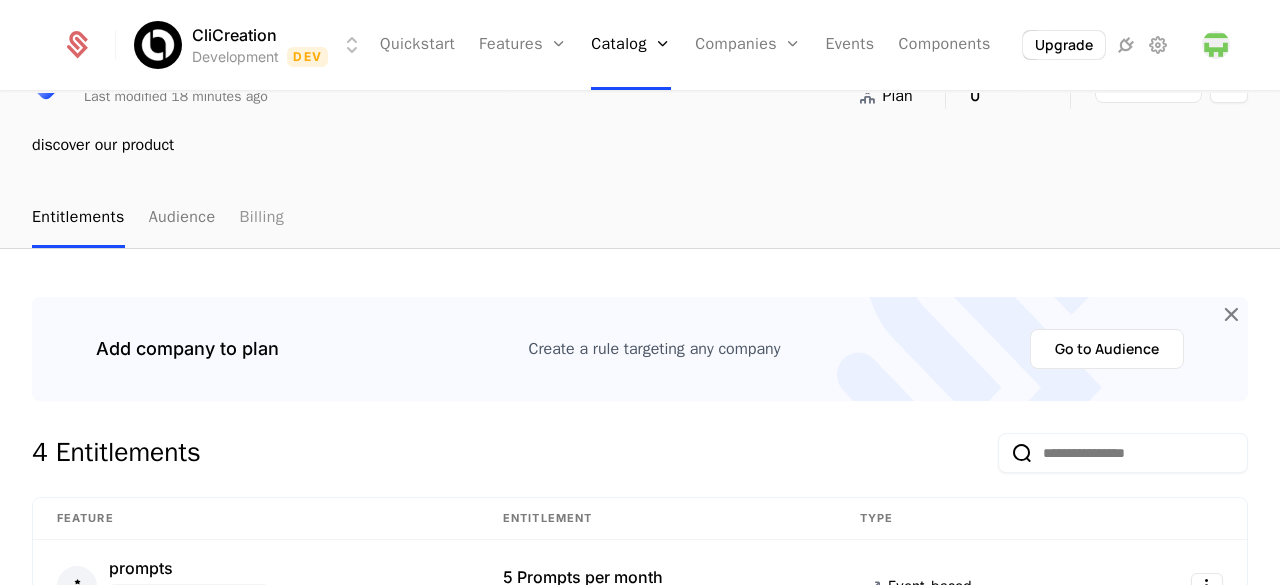 click on "Billing" at bounding box center (261, 218) 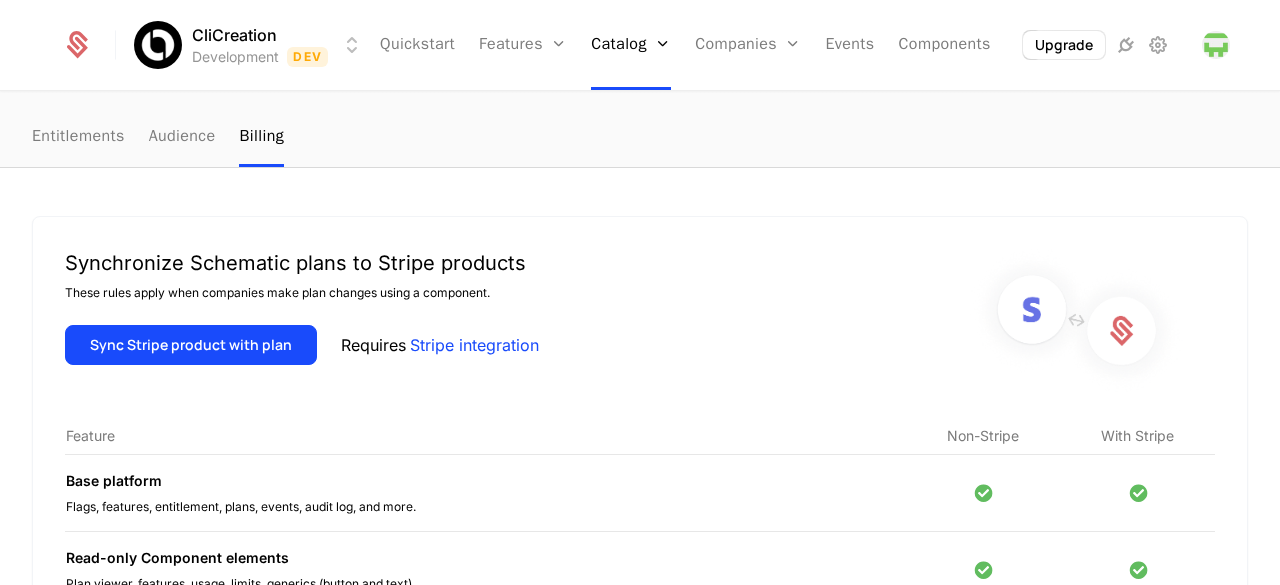 scroll, scrollTop: 198, scrollLeft: 0, axis: vertical 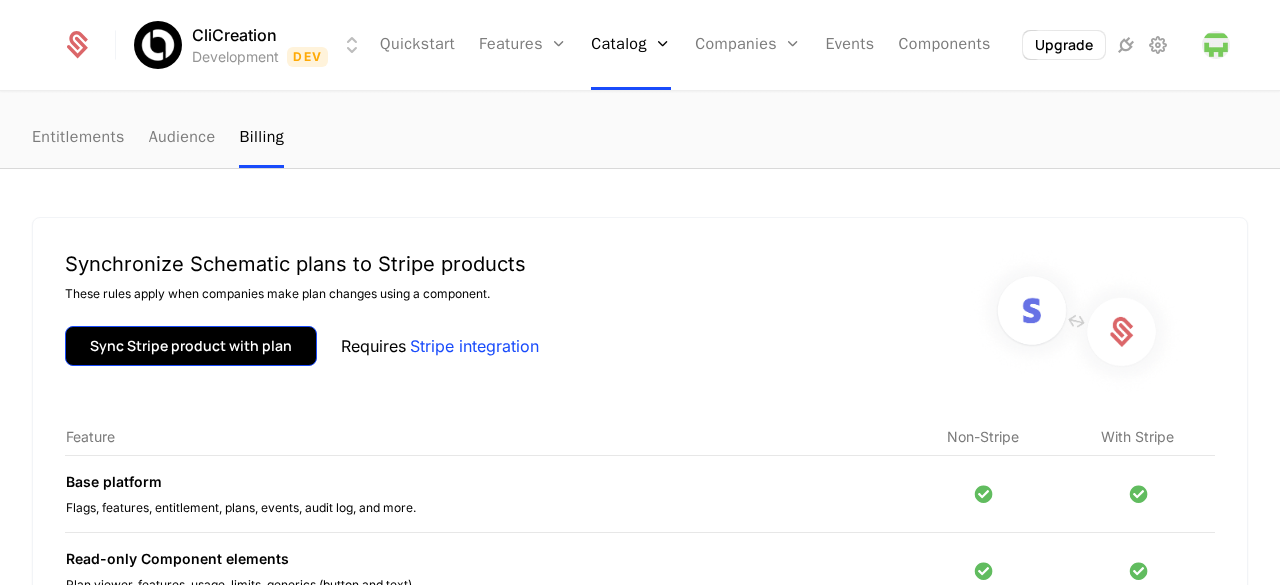 click on "Sync Stripe product with plan" at bounding box center [191, 346] 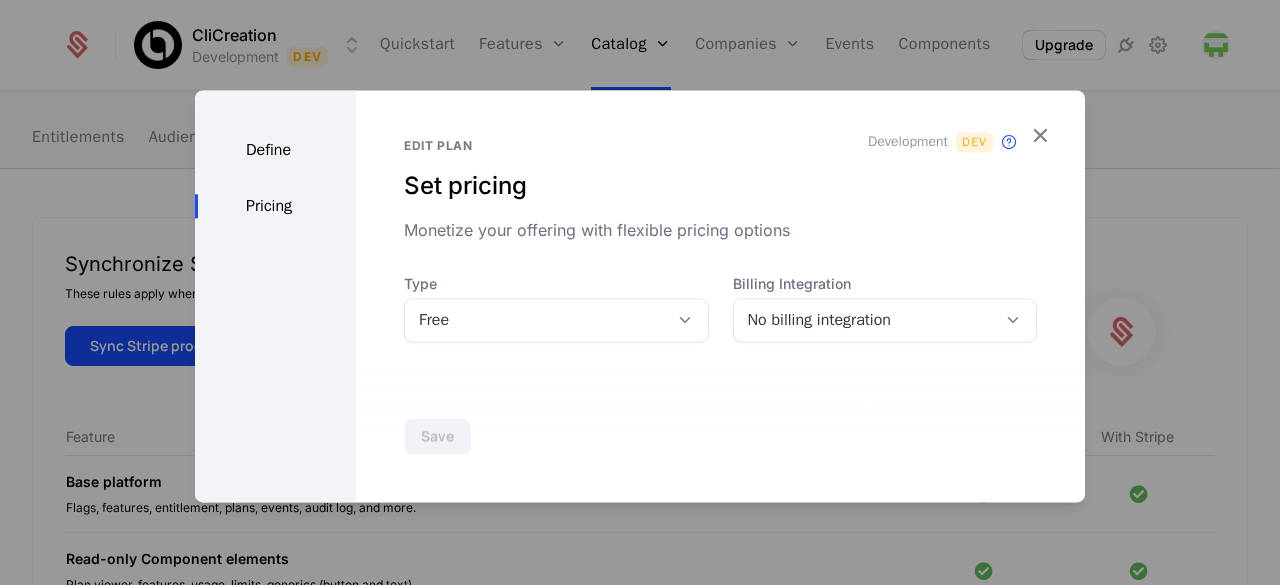 click on "No billing integration" at bounding box center (865, 320) 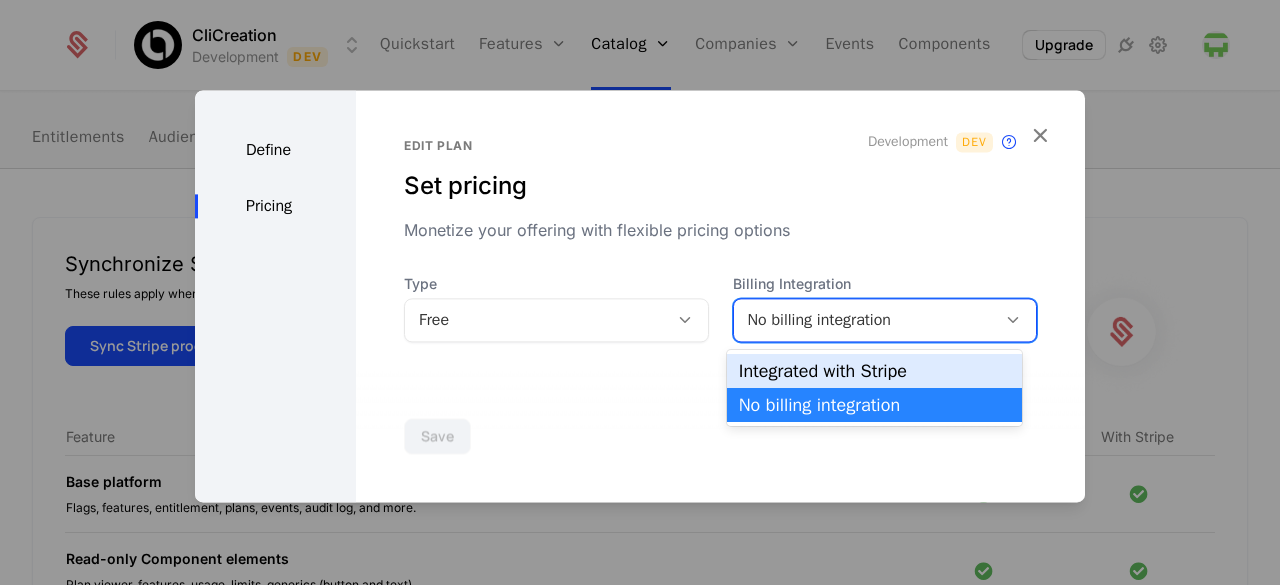 click on "Integrated with Stripe" at bounding box center (874, 371) 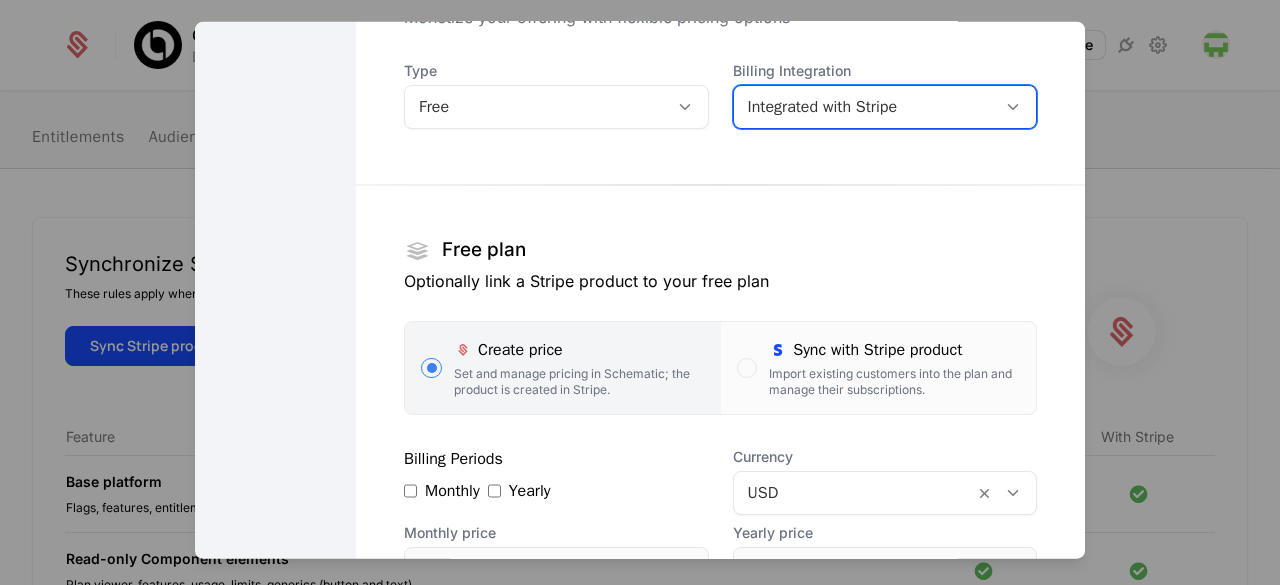 scroll, scrollTop: 155, scrollLeft: 0, axis: vertical 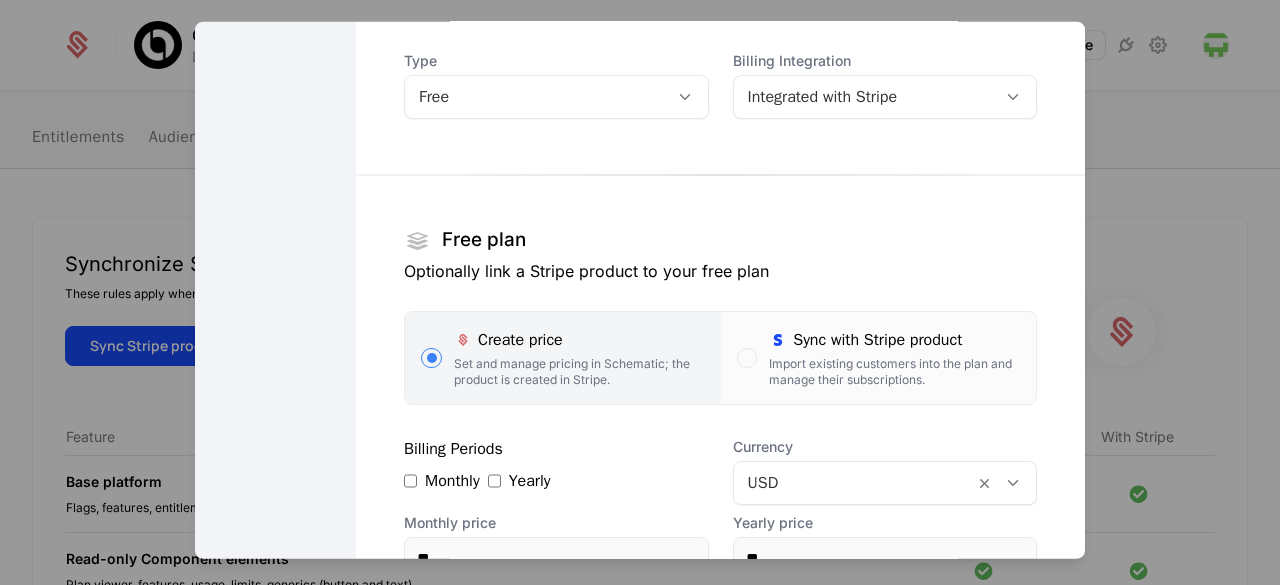 click on "Import existing customers into the plan and manage their subscriptions." at bounding box center (894, 371) 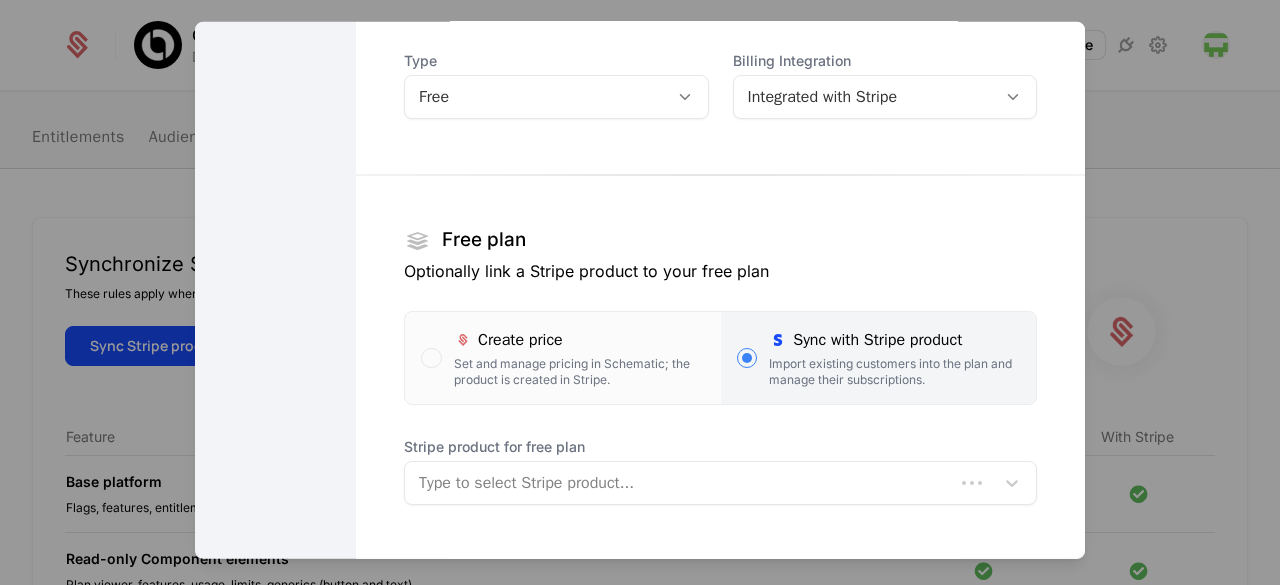scroll, scrollTop: 260, scrollLeft: 0, axis: vertical 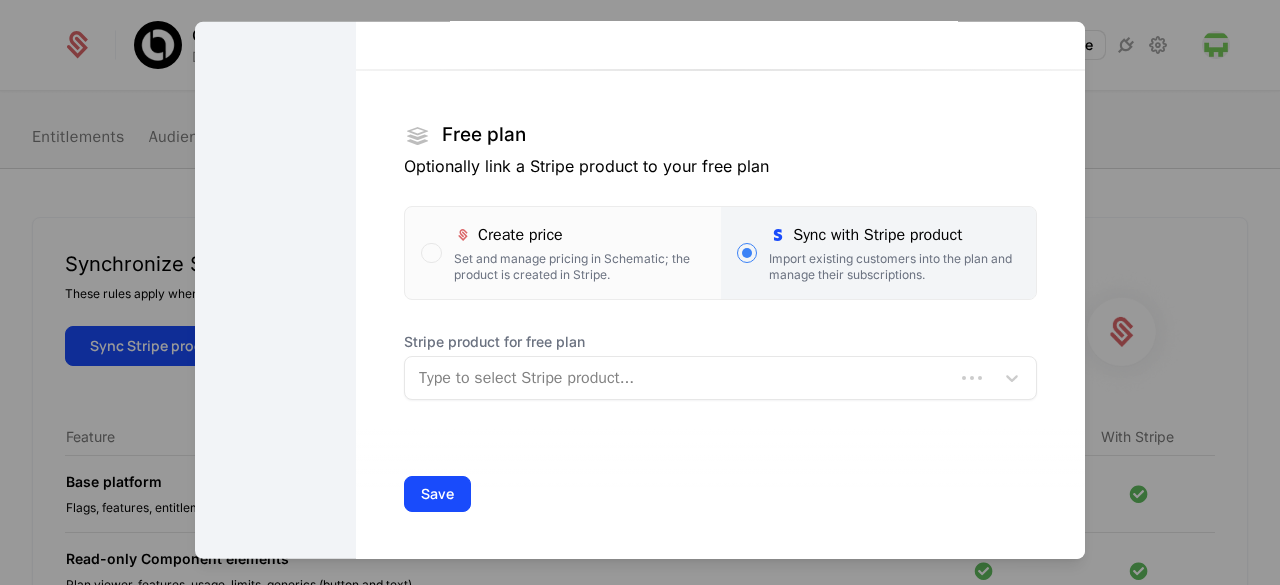 click at bounding box center [679, 377] 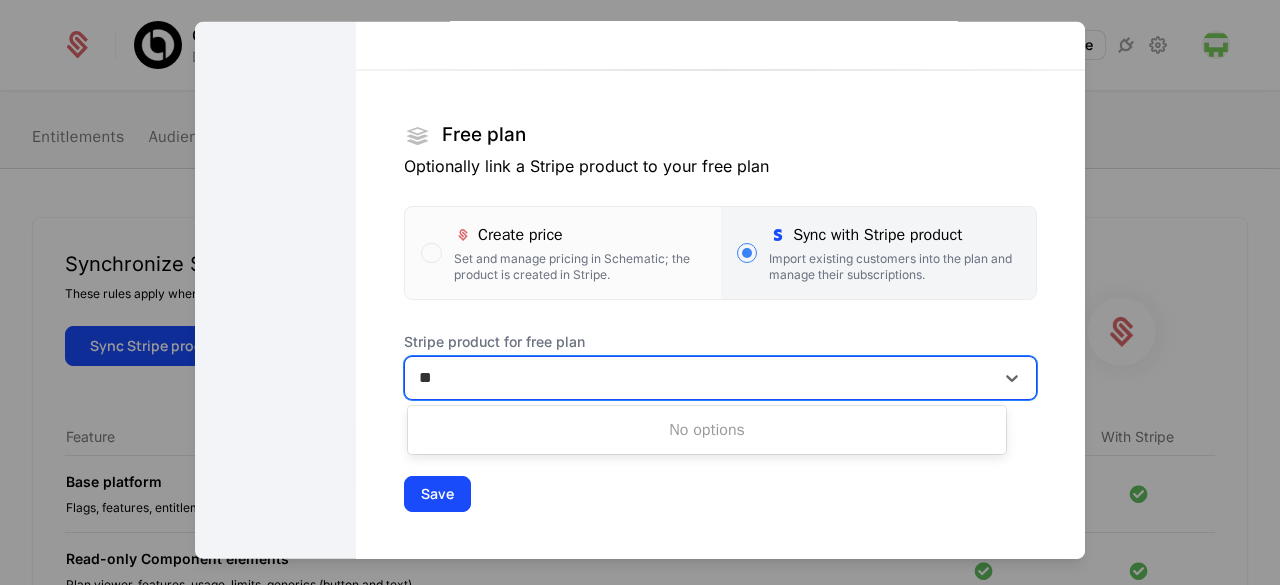 type on "*" 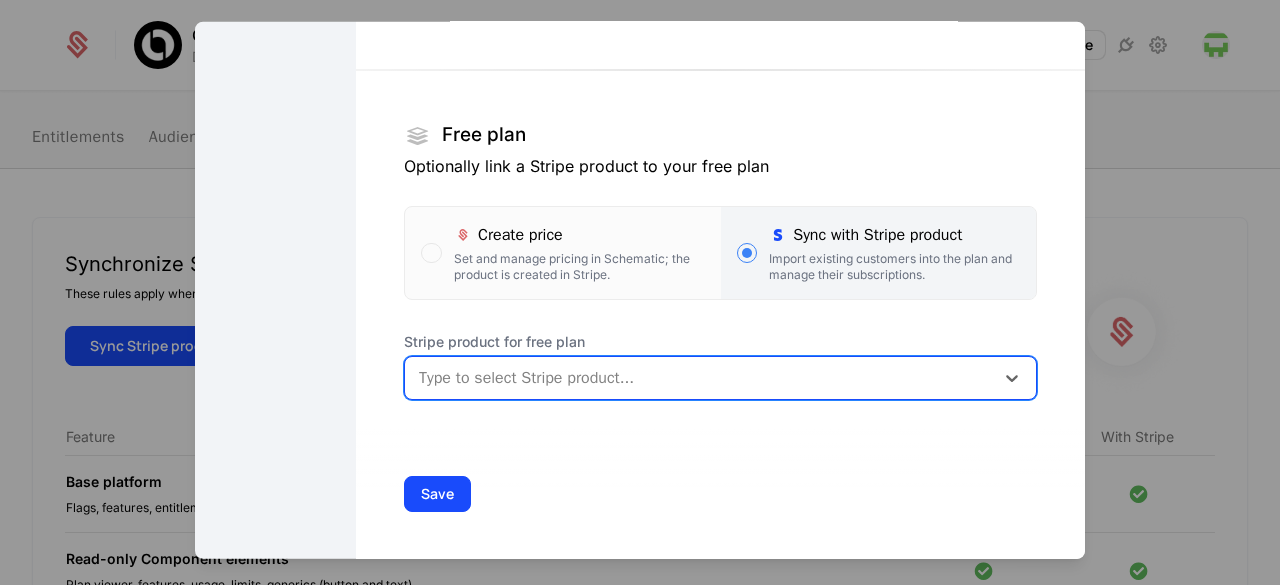 click at bounding box center (699, 377) 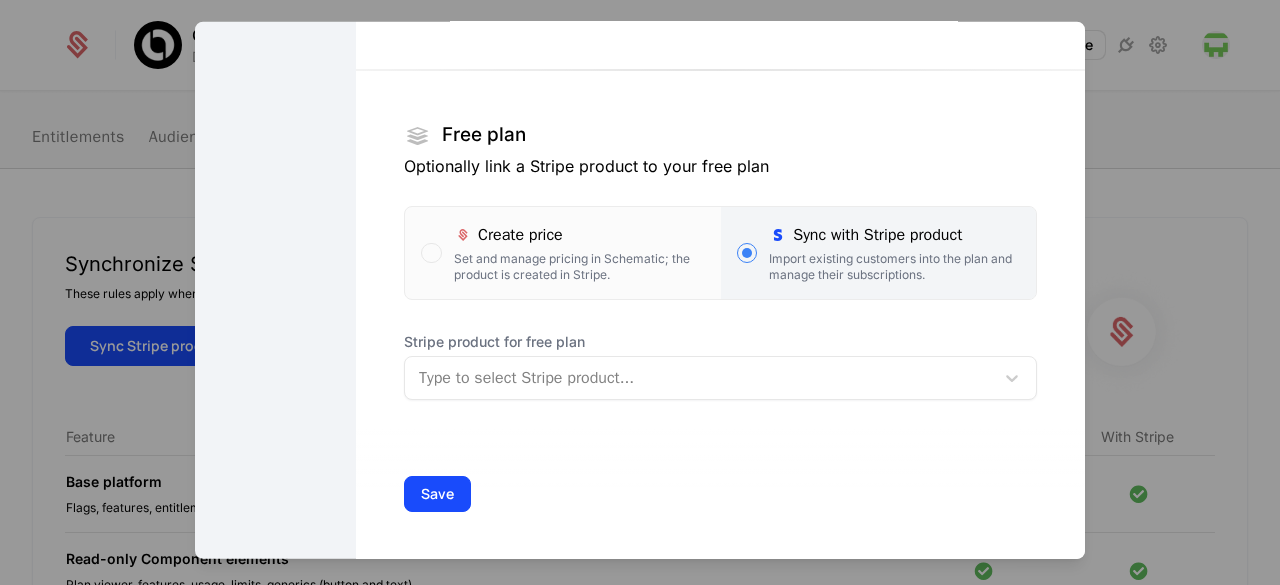click on "Sync with Stripe product" at bounding box center (894, 234) 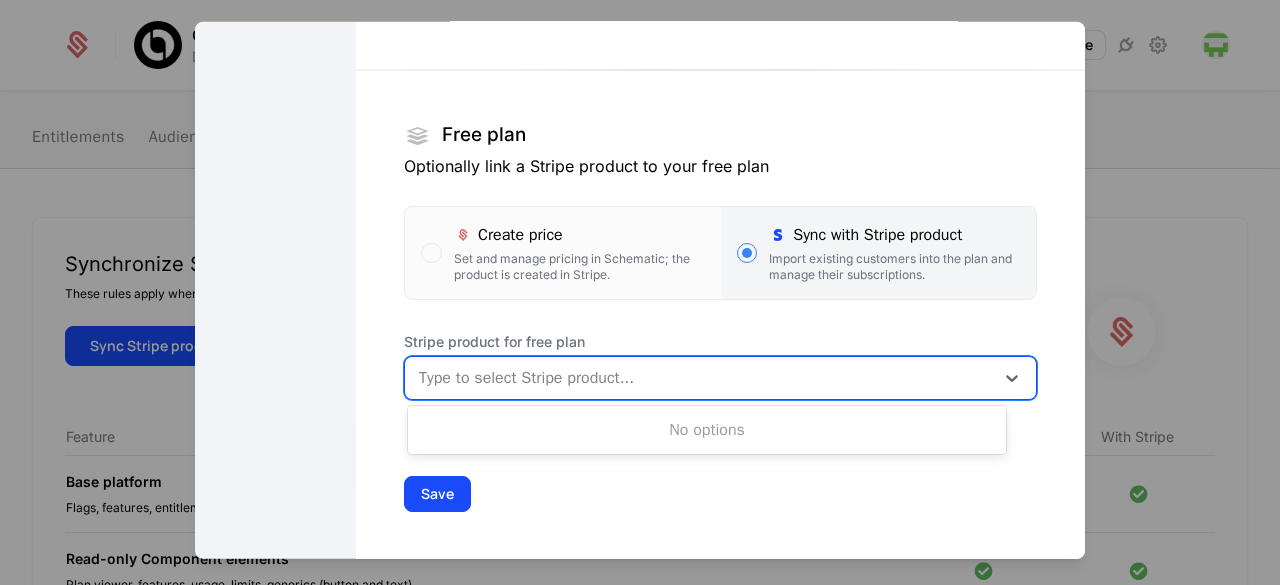 click at bounding box center [699, 377] 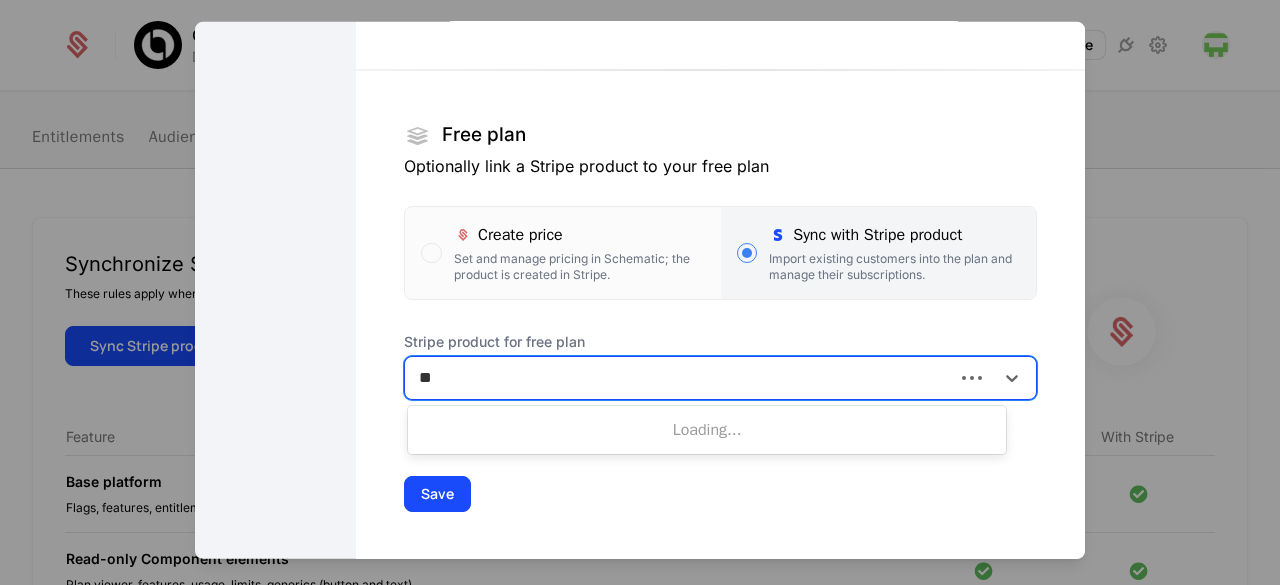 type on "*" 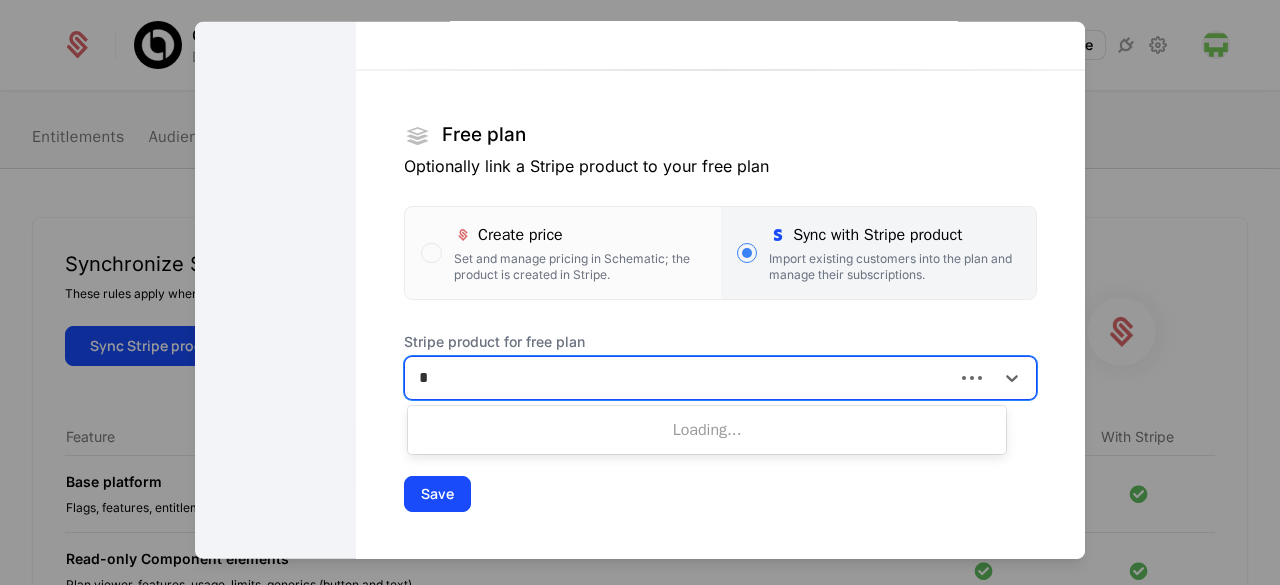 type 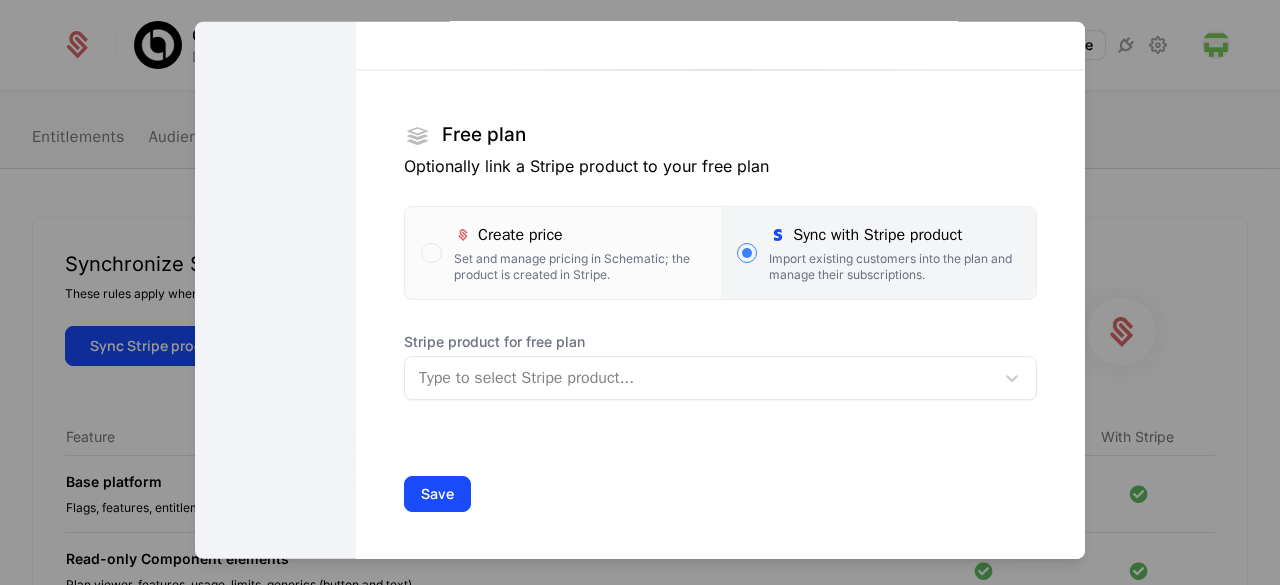 click on "Import existing customers into the plan and manage their subscriptions." at bounding box center (894, 266) 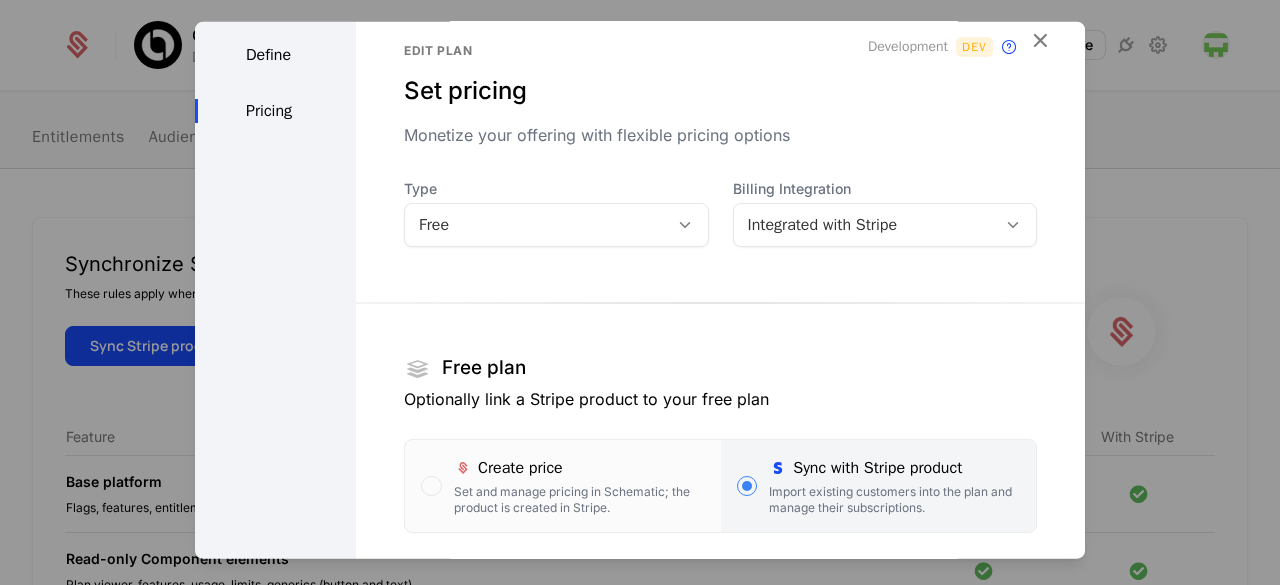scroll, scrollTop: 0, scrollLeft: 0, axis: both 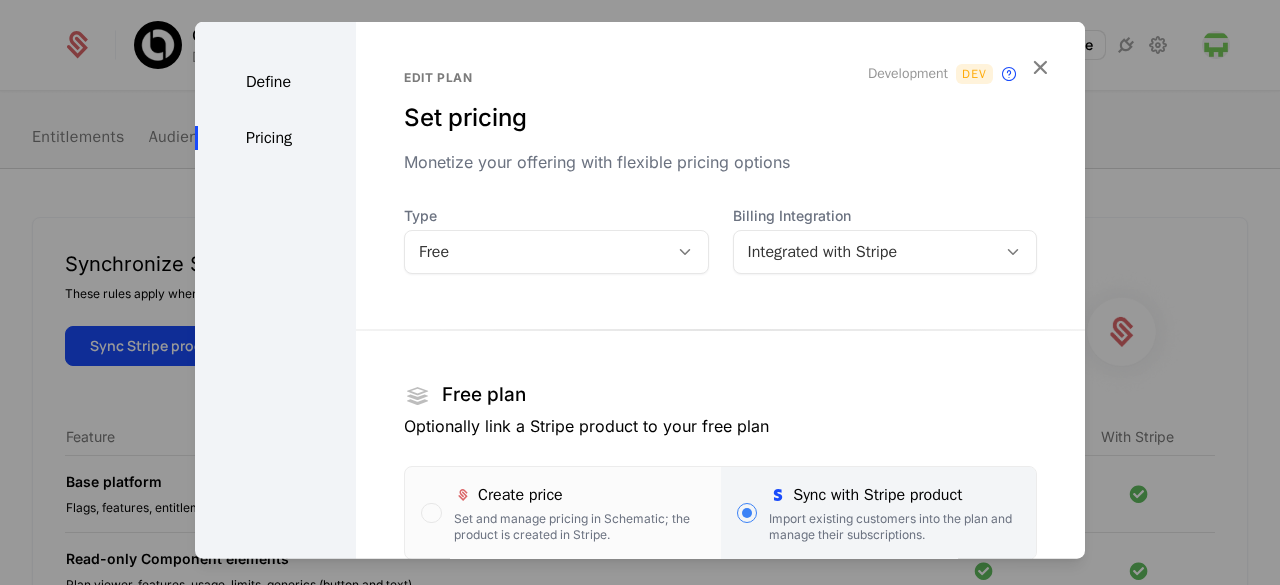 click on "Free" at bounding box center (536, 251) 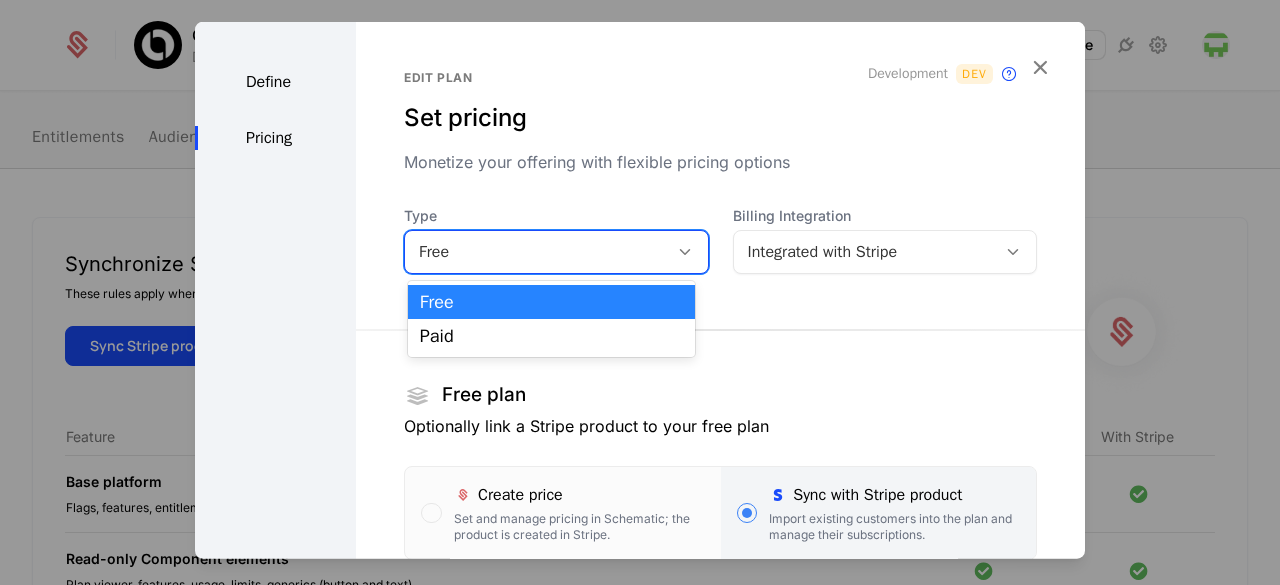 click on "Free" at bounding box center [536, 251] 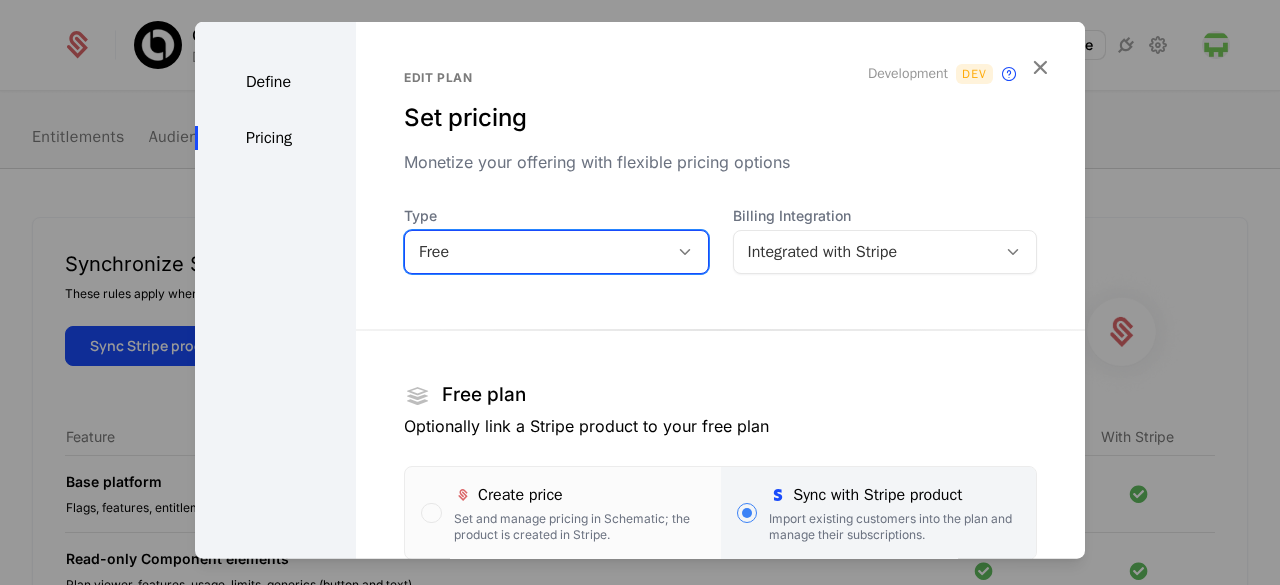click on "Free" at bounding box center [536, 251] 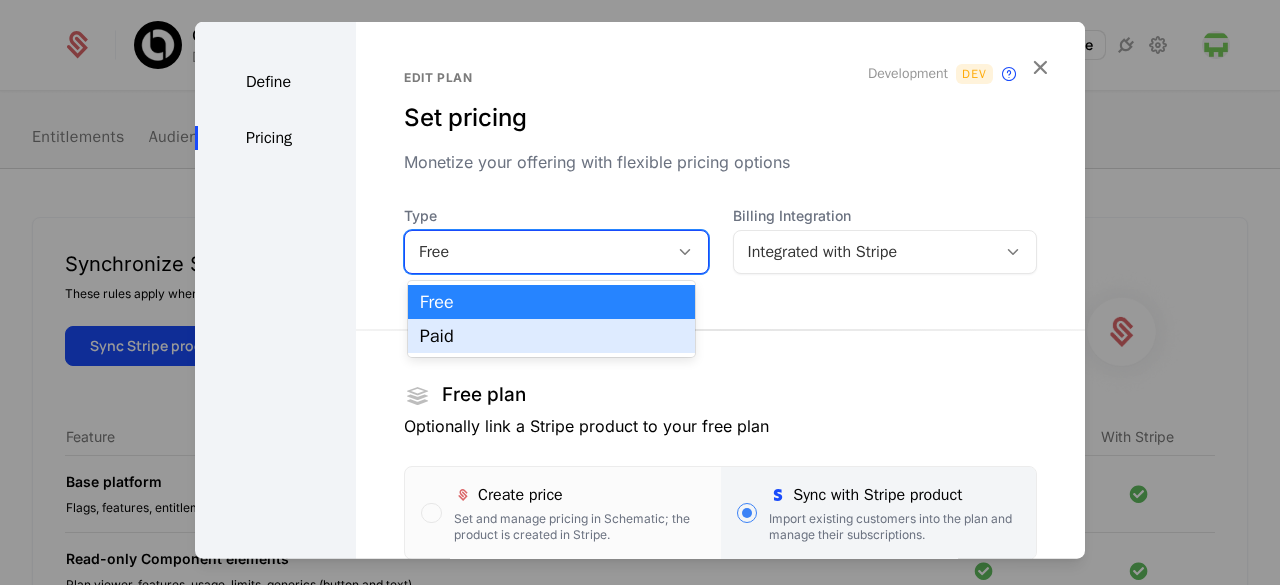 click on "Paid" at bounding box center [551, 336] 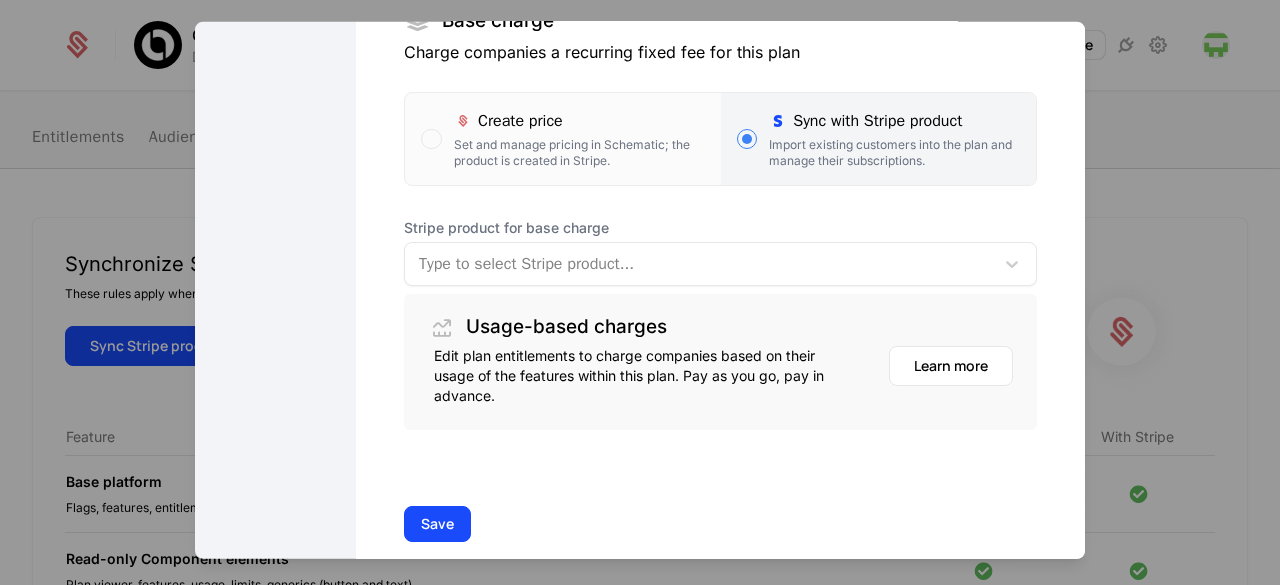 scroll, scrollTop: 404, scrollLeft: 0, axis: vertical 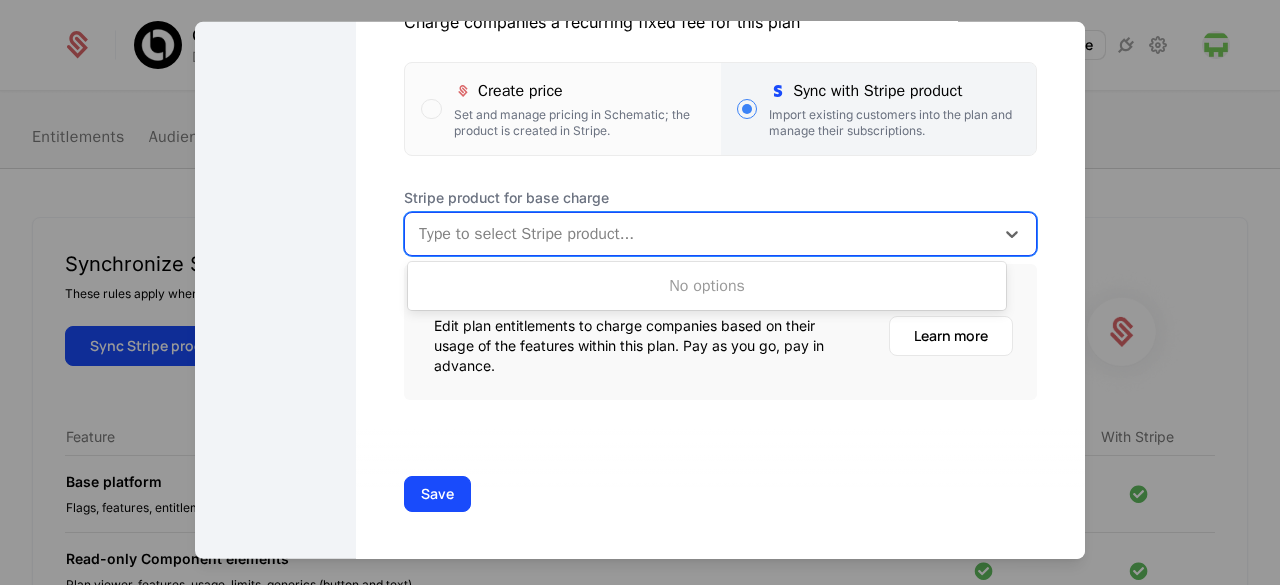 click at bounding box center [699, 233] 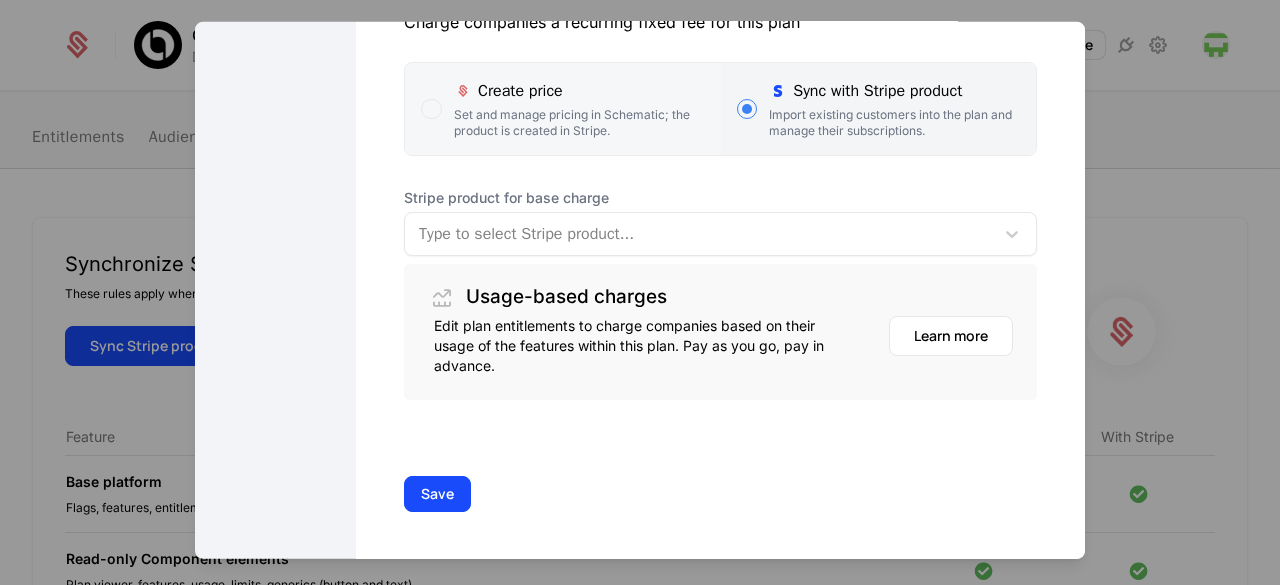 click on "Set and manage pricing in Schematic; the product is created in Stripe." at bounding box center [579, 122] 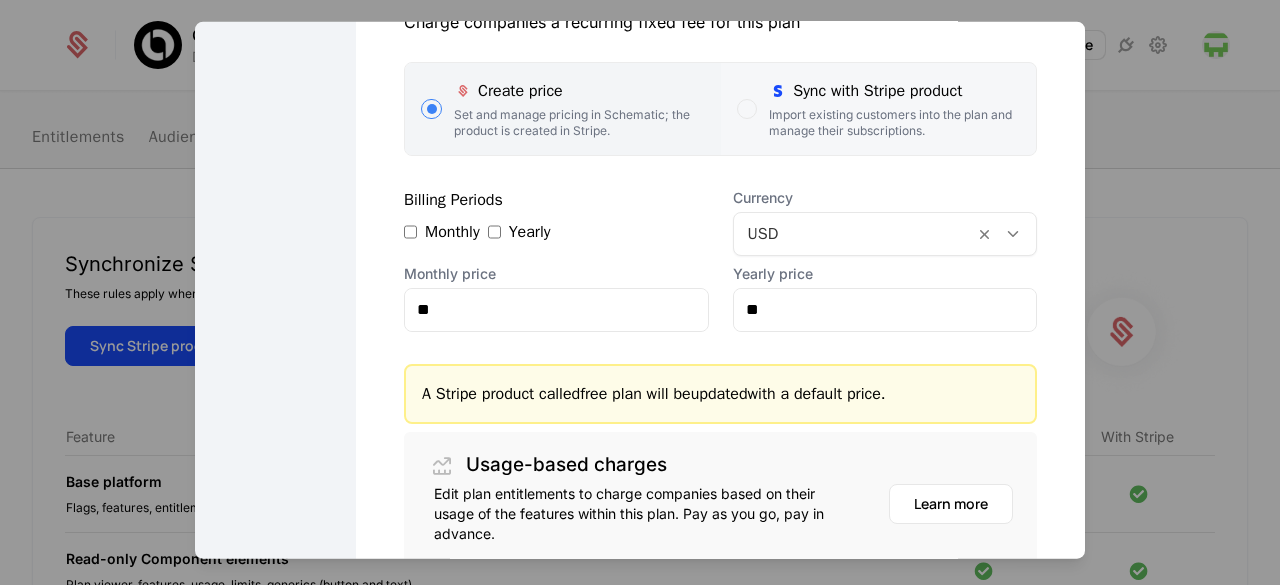 click on "Import existing customers into the plan and manage their subscriptions." at bounding box center [894, 122] 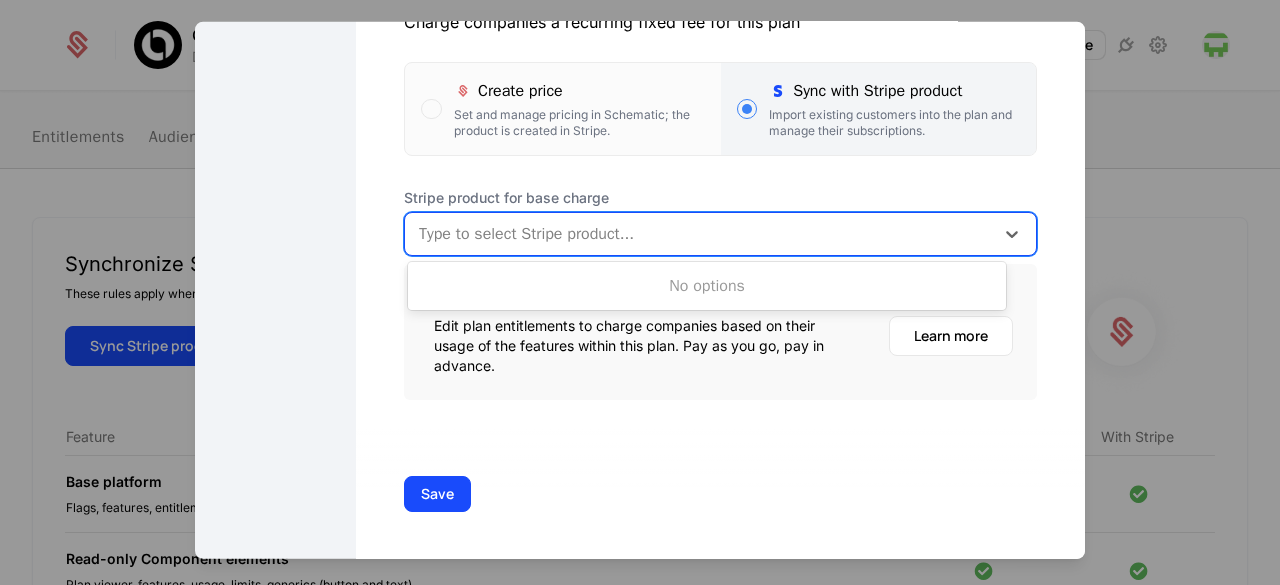 click at bounding box center (699, 233) 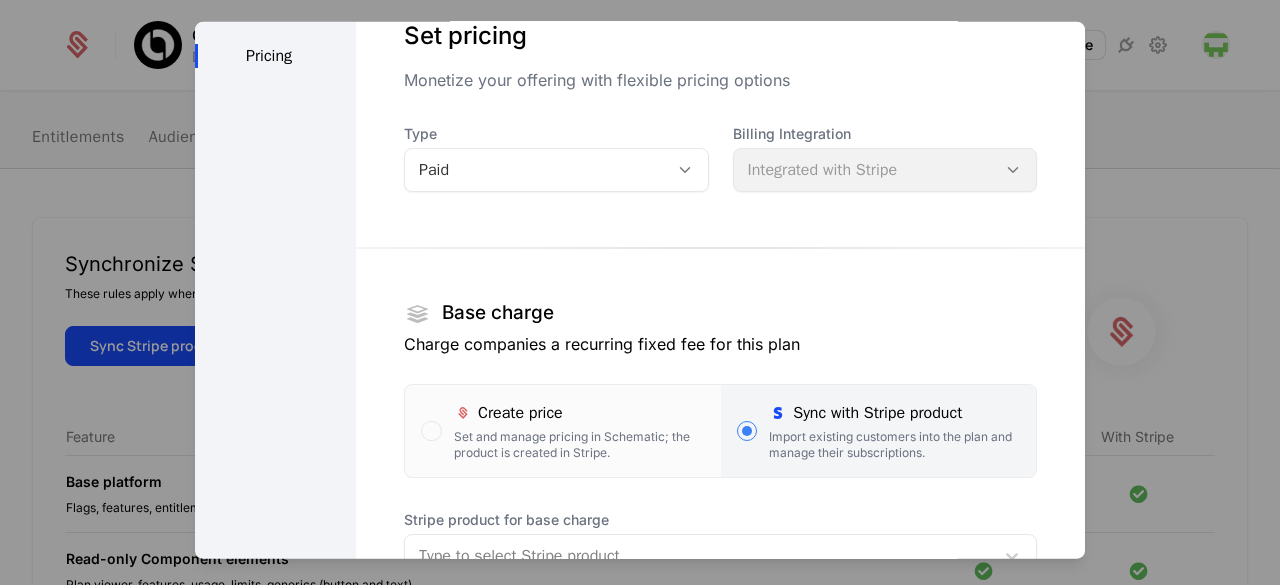 scroll, scrollTop: 74, scrollLeft: 0, axis: vertical 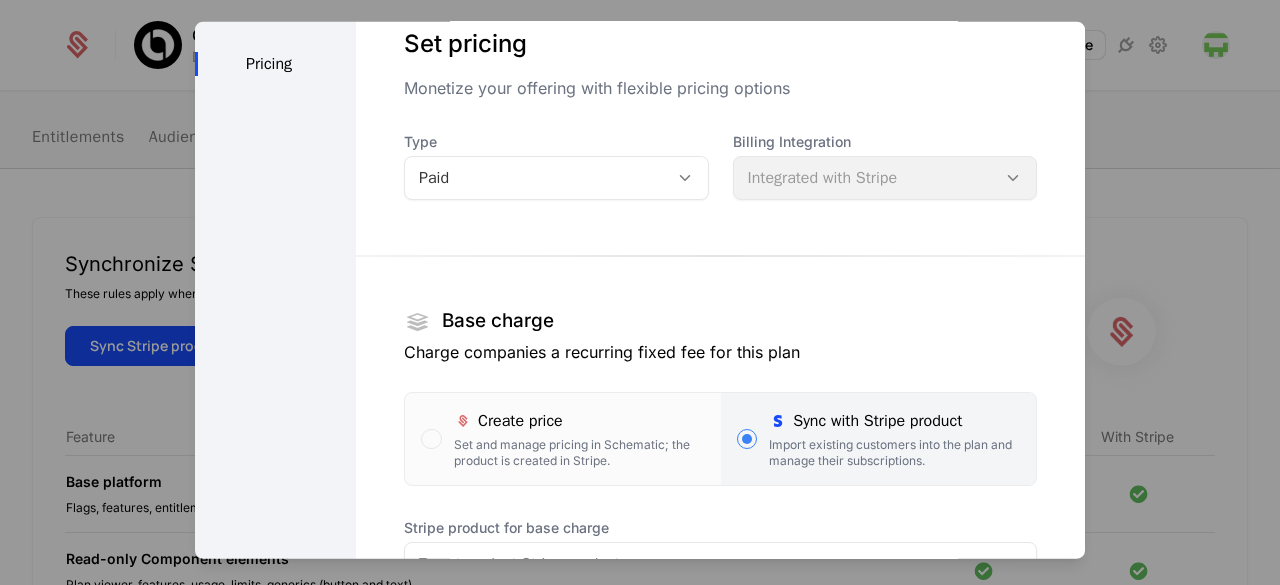click on "Billing Integration Integrated with Stripe" at bounding box center [885, 165] 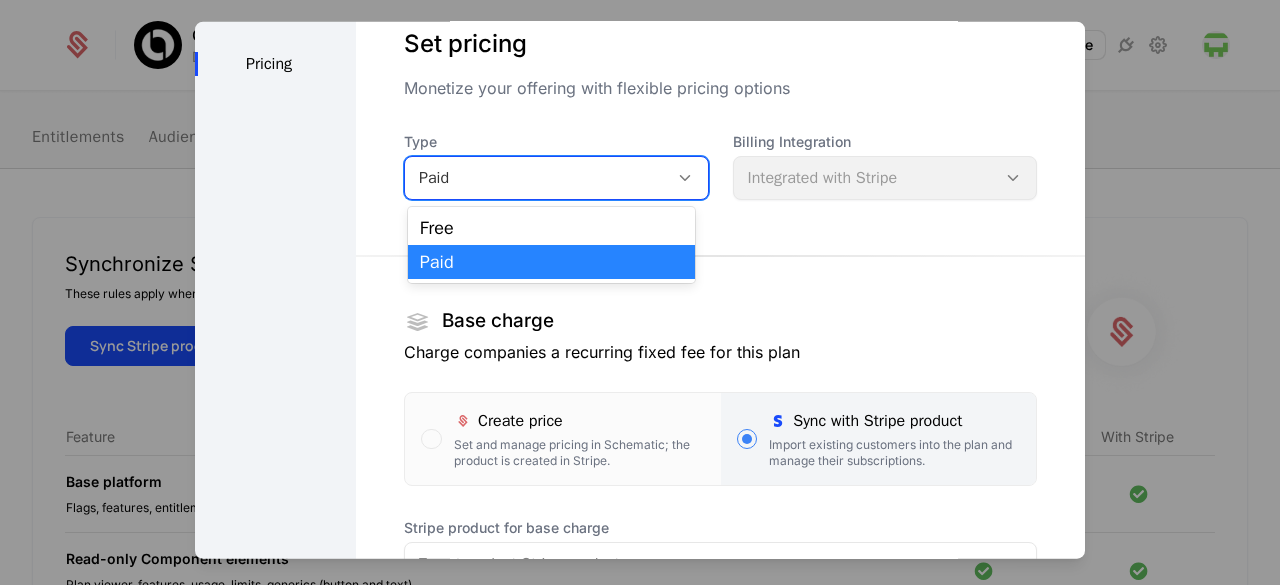 click on "Paid" at bounding box center [551, 262] 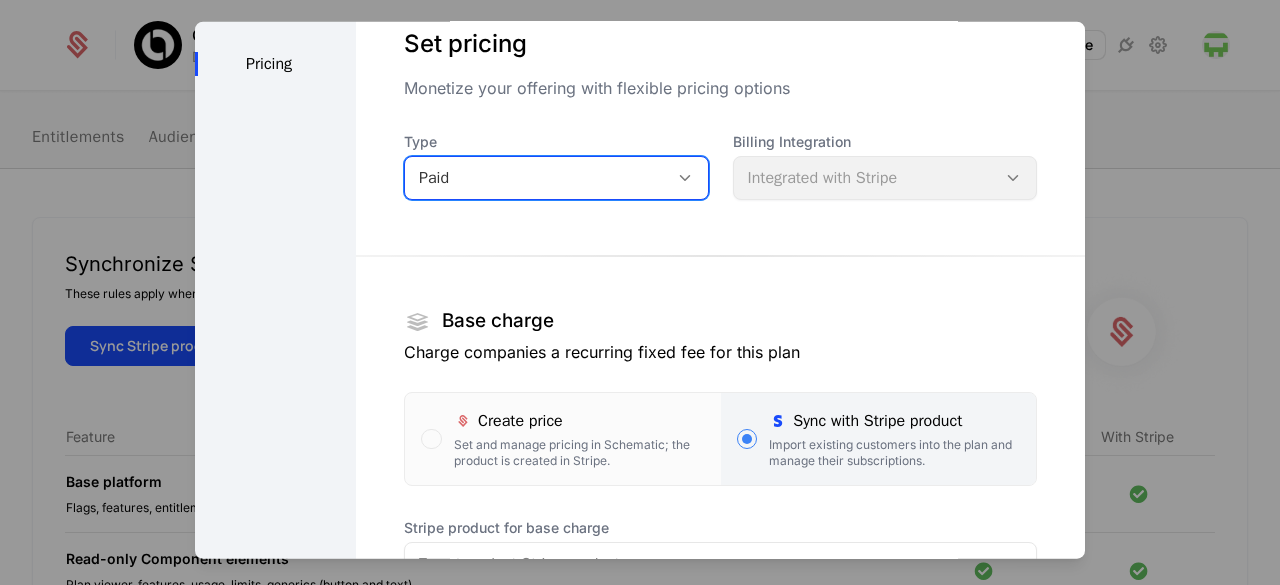 drag, startPoint x: 538, startPoint y: 153, endPoint x: 532, endPoint y: 188, distance: 35.510563 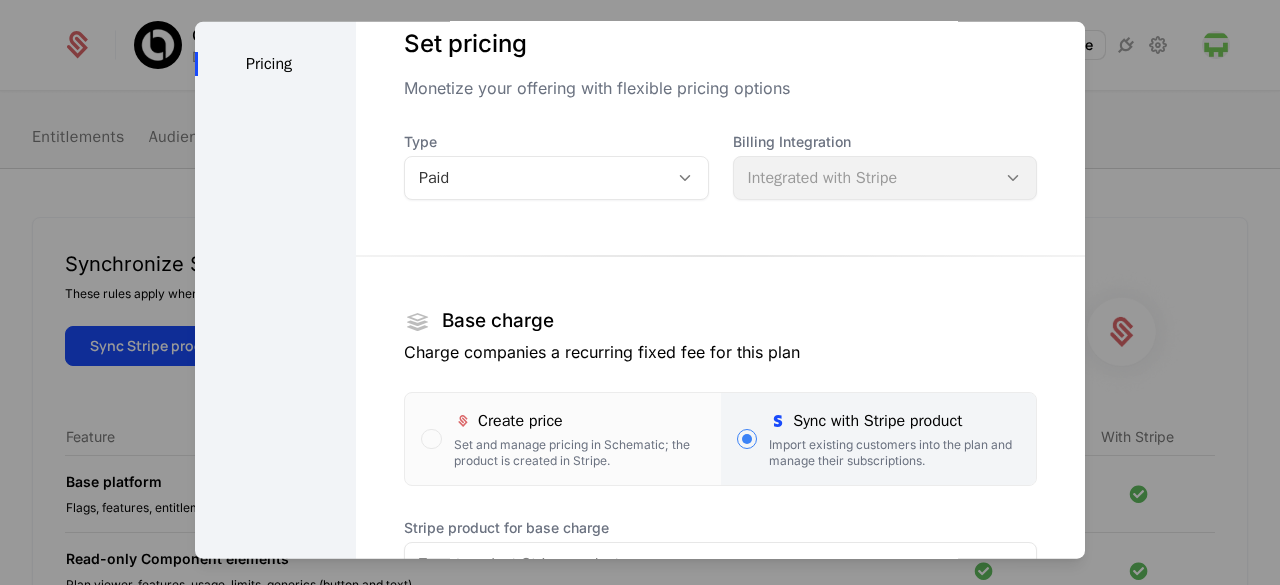 click on "Paid" at bounding box center [556, 177] 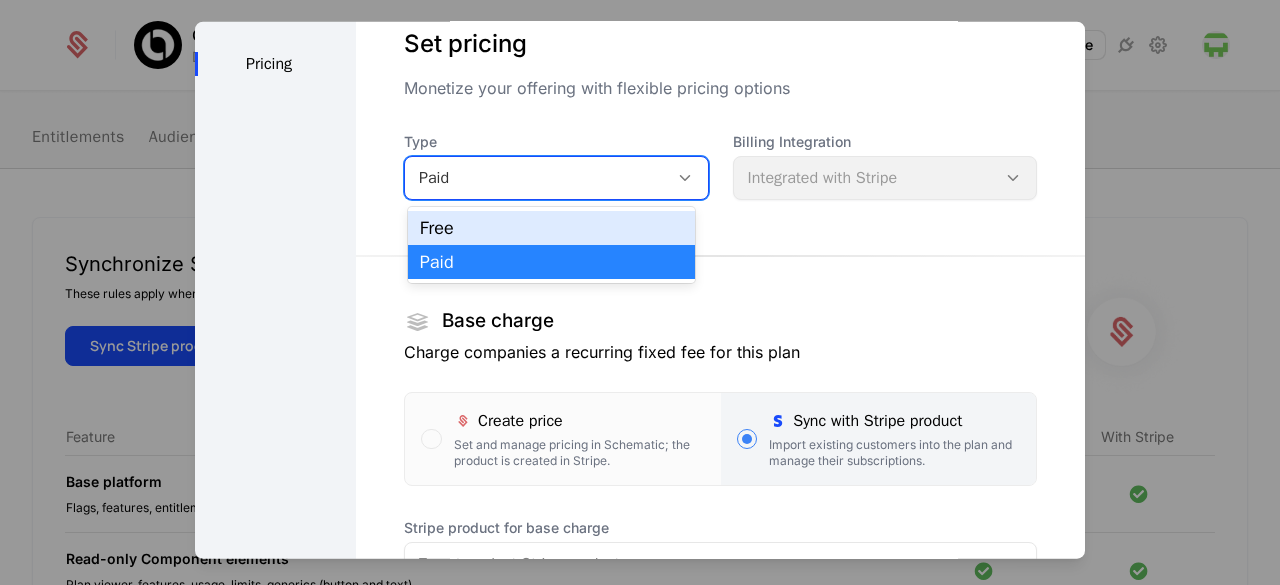 click on "Free" at bounding box center [551, 228] 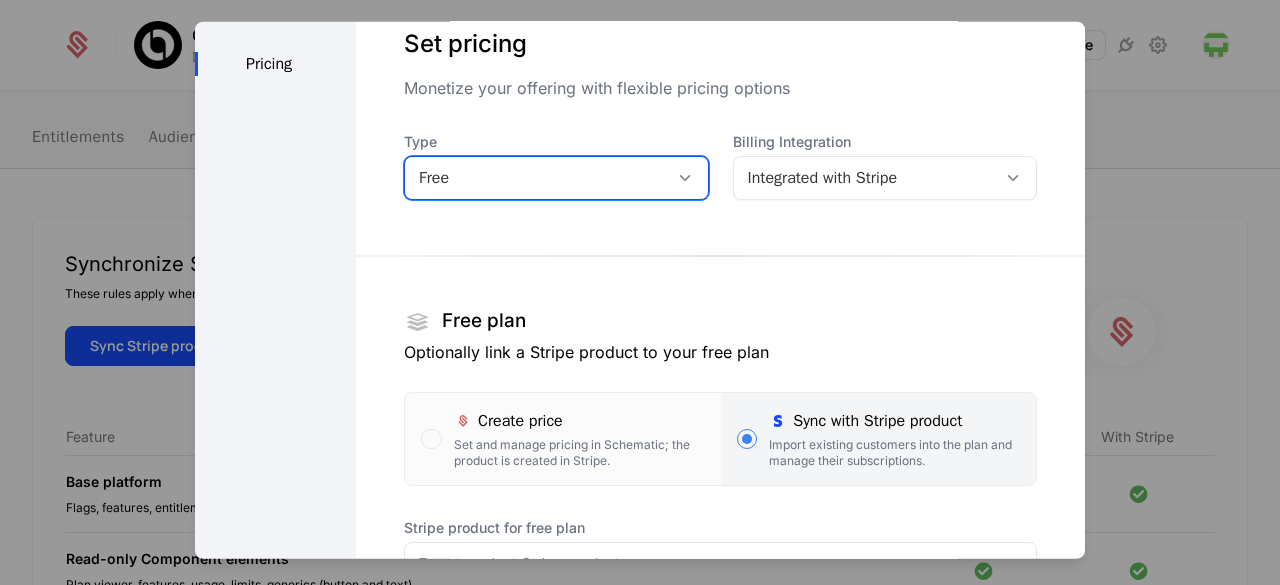 click on "Integrated with Stripe" at bounding box center [865, 177] 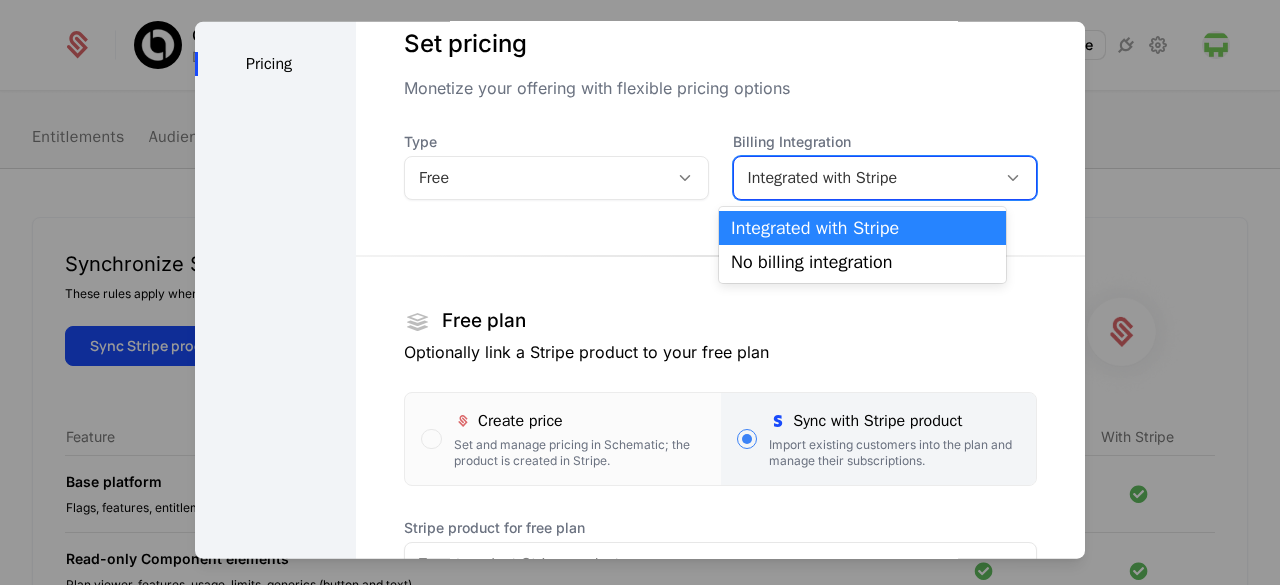 click on "Integrated with Stripe" at bounding box center (862, 228) 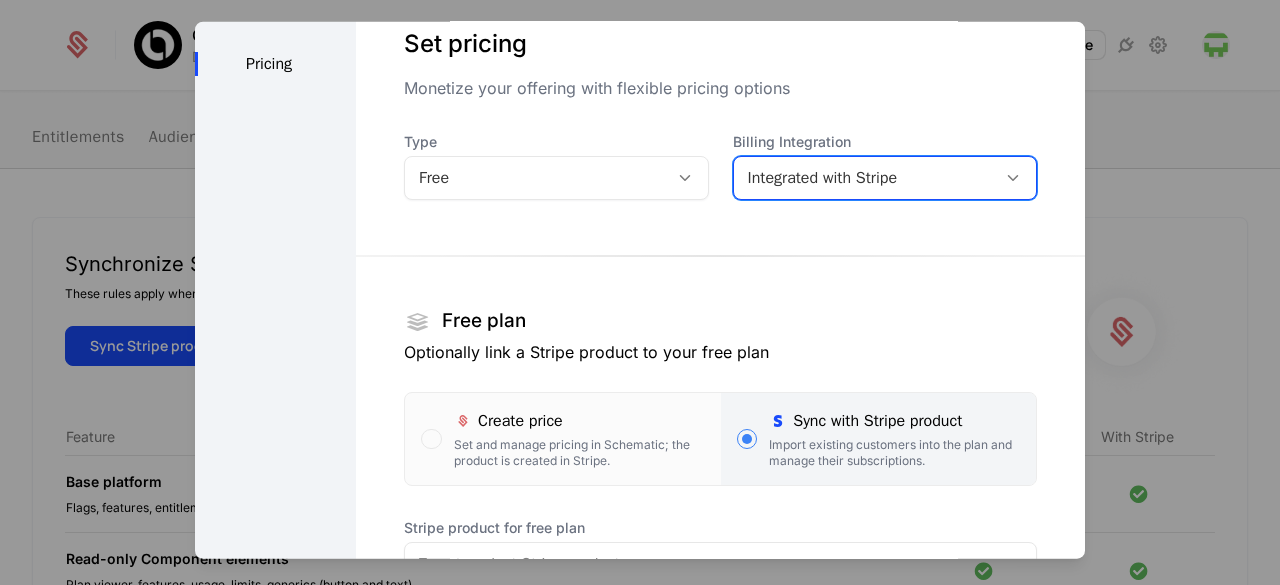 scroll, scrollTop: 260, scrollLeft: 0, axis: vertical 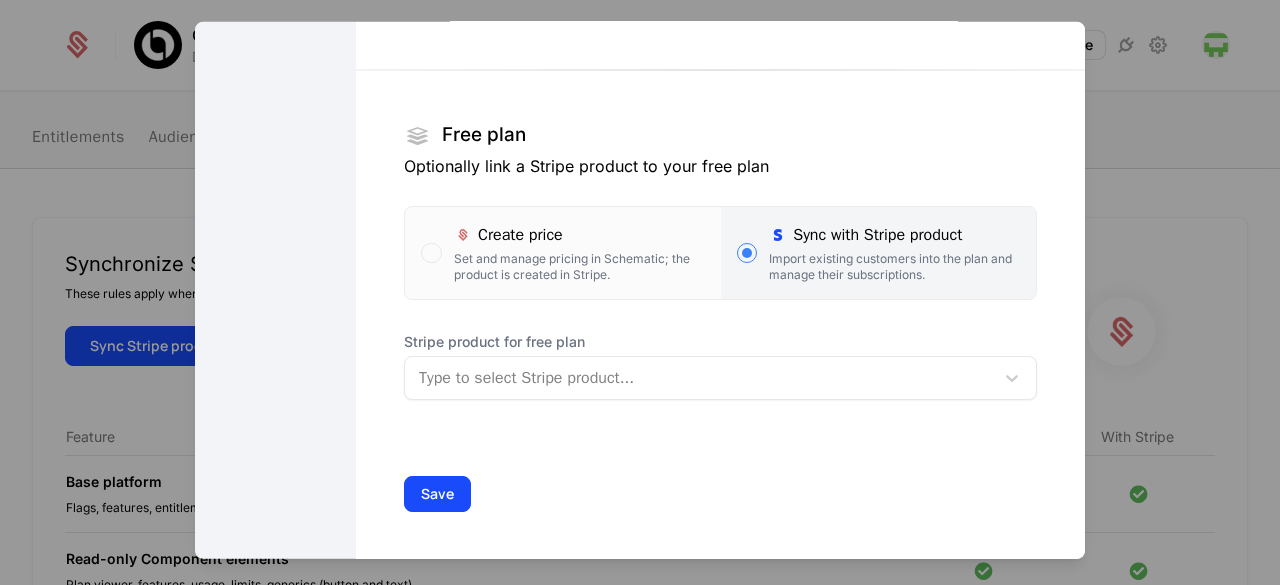 click at bounding box center (699, 377) 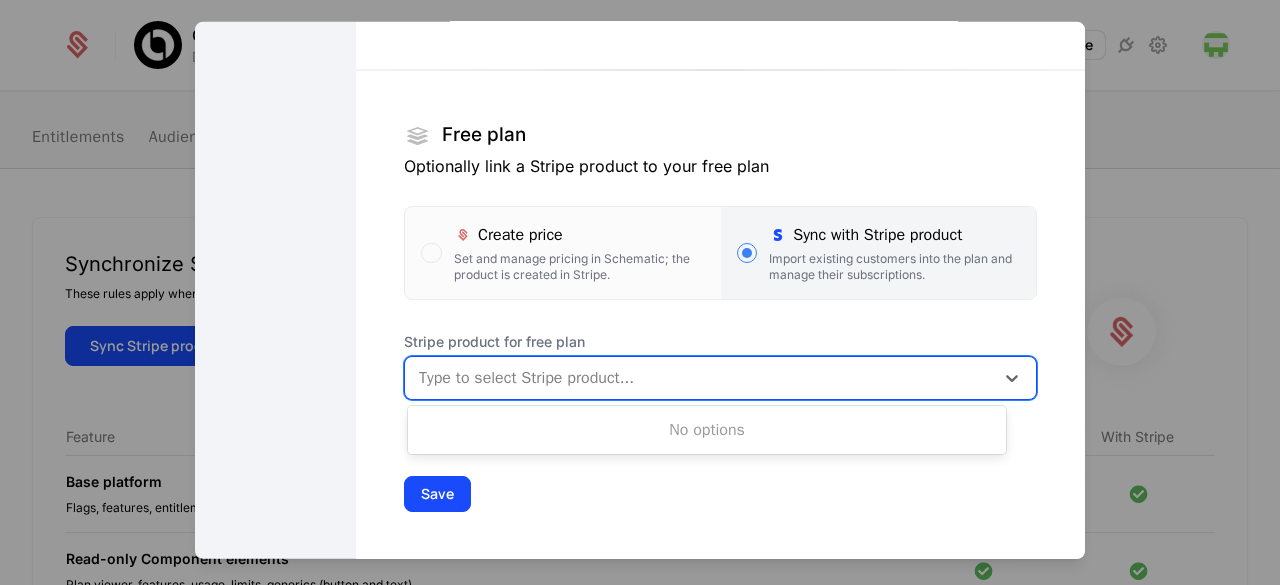 click on "Free plan Optionally link a Stripe product to your free plan Create price Set and manage pricing in Schematic; the product is created in Stripe. Sync with Stripe product Import existing customers into the plan and manage their subscriptions. Stripe product for free plan Use Up and Down to choose options, press Enter to select the currently focused option, press Escape to exit the menu, press Tab to select the option and exit the menu. Type to select Stripe product..." at bounding box center [720, 218] 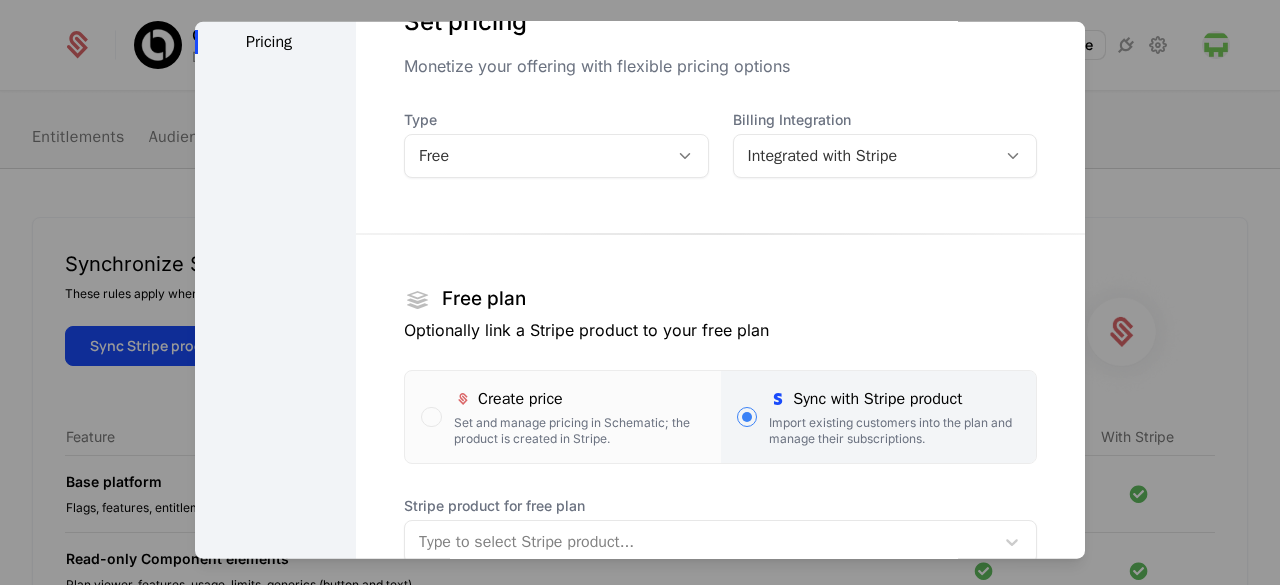 scroll, scrollTop: 260, scrollLeft: 0, axis: vertical 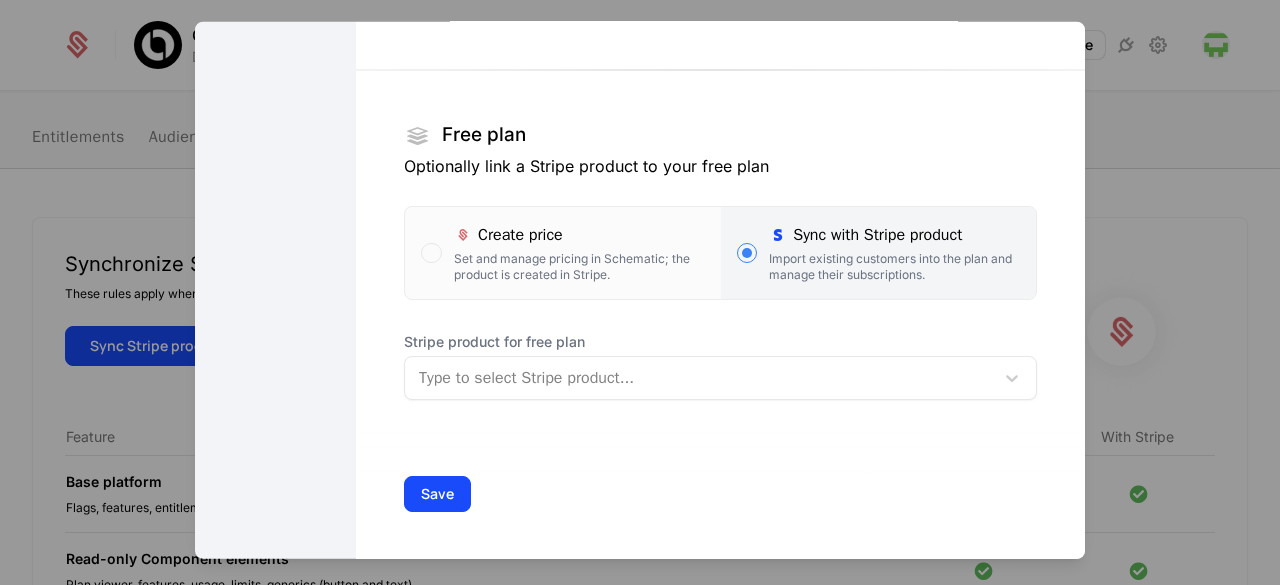 click at bounding box center [699, 377] 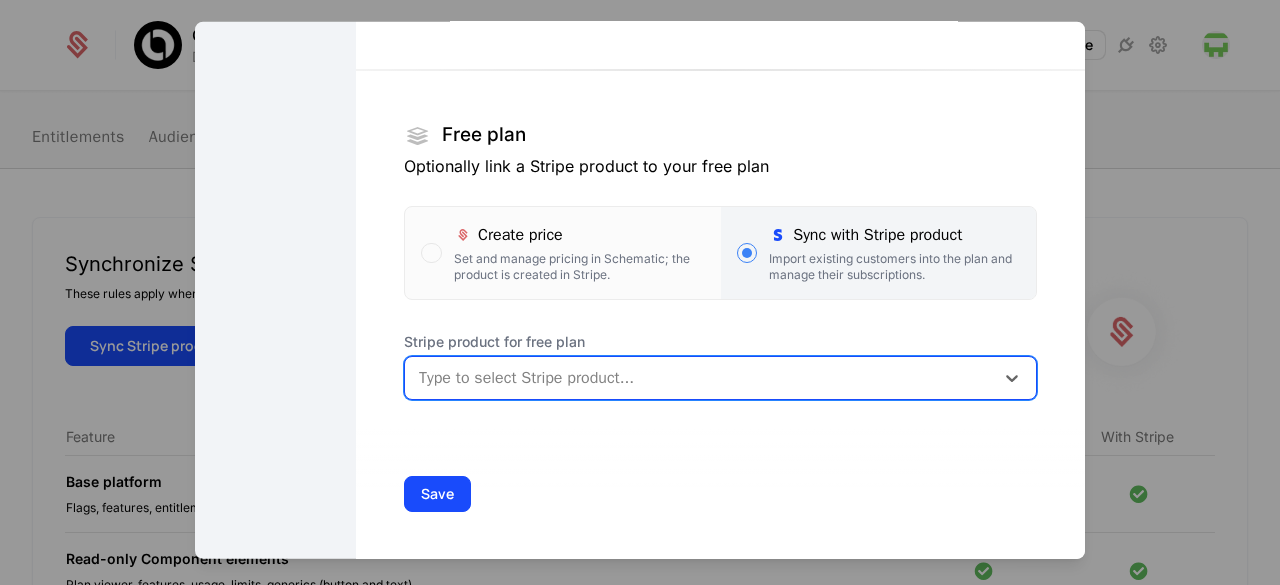 click at bounding box center (699, 377) 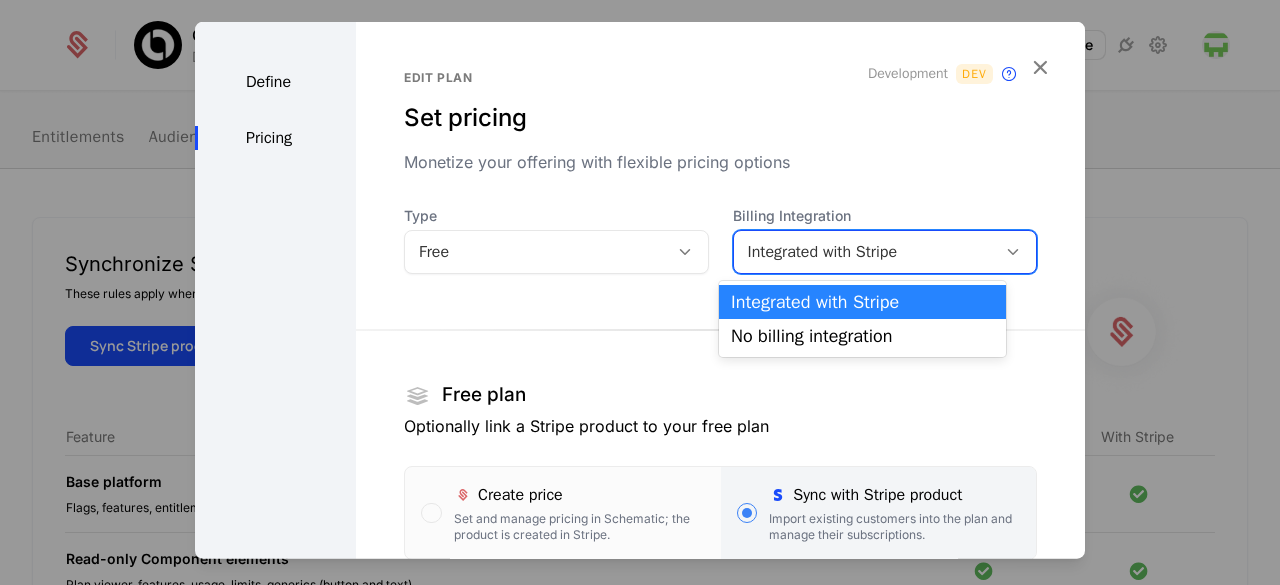click on "Integrated with Stripe" at bounding box center (865, 251) 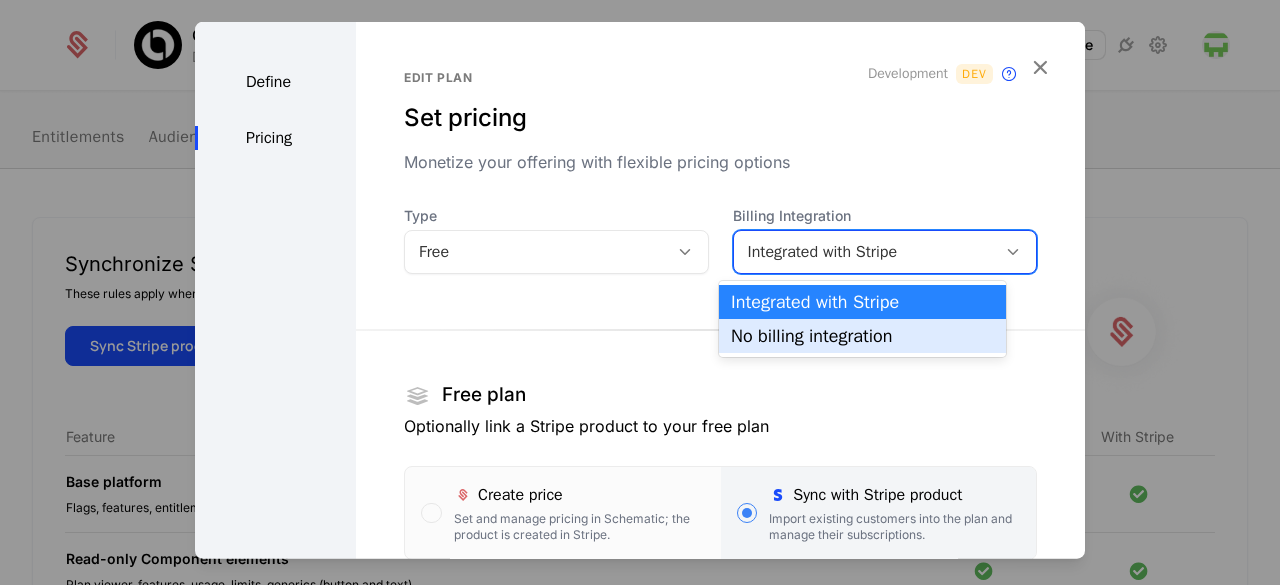 click on "No billing integration" at bounding box center (862, 336) 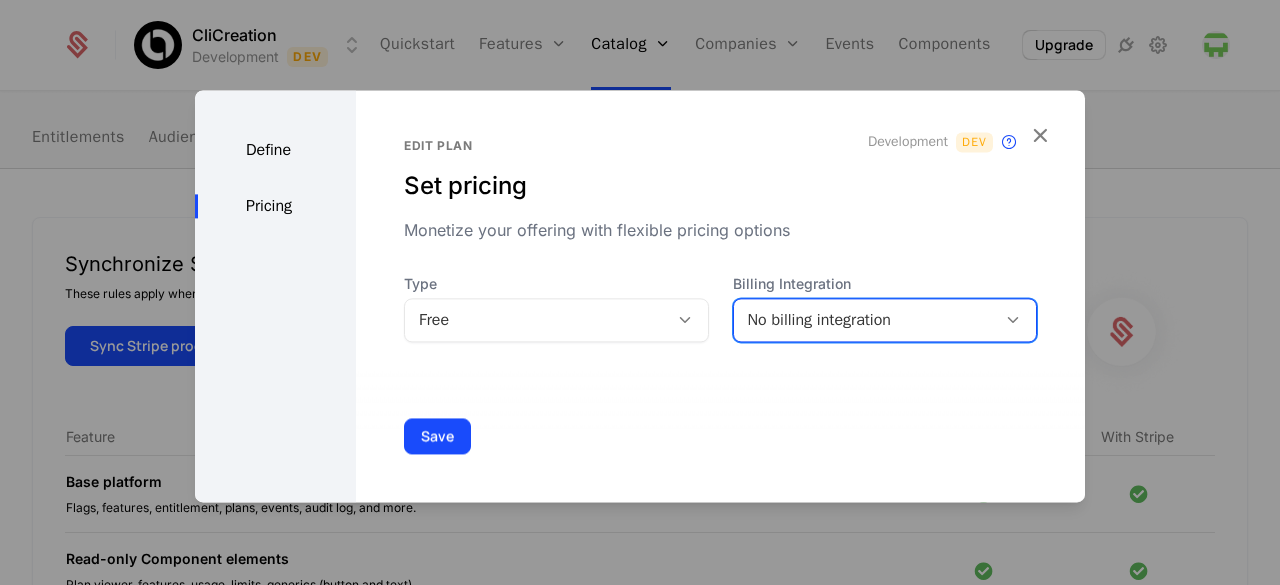 click on "Save" at bounding box center [720, 436] 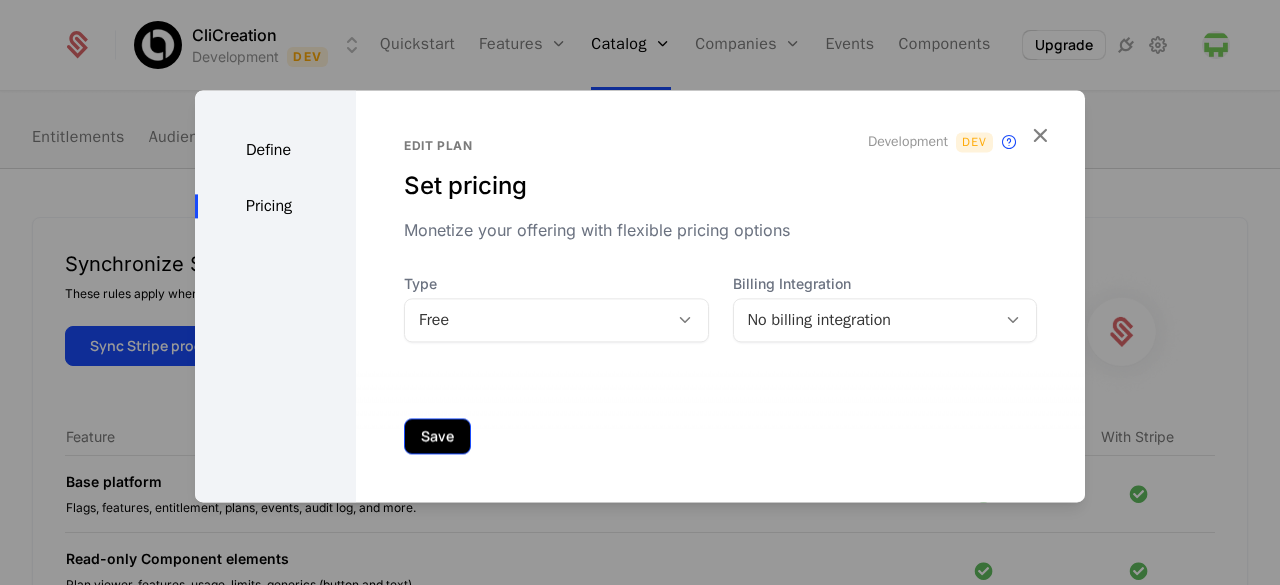 click on "Save" at bounding box center [437, 436] 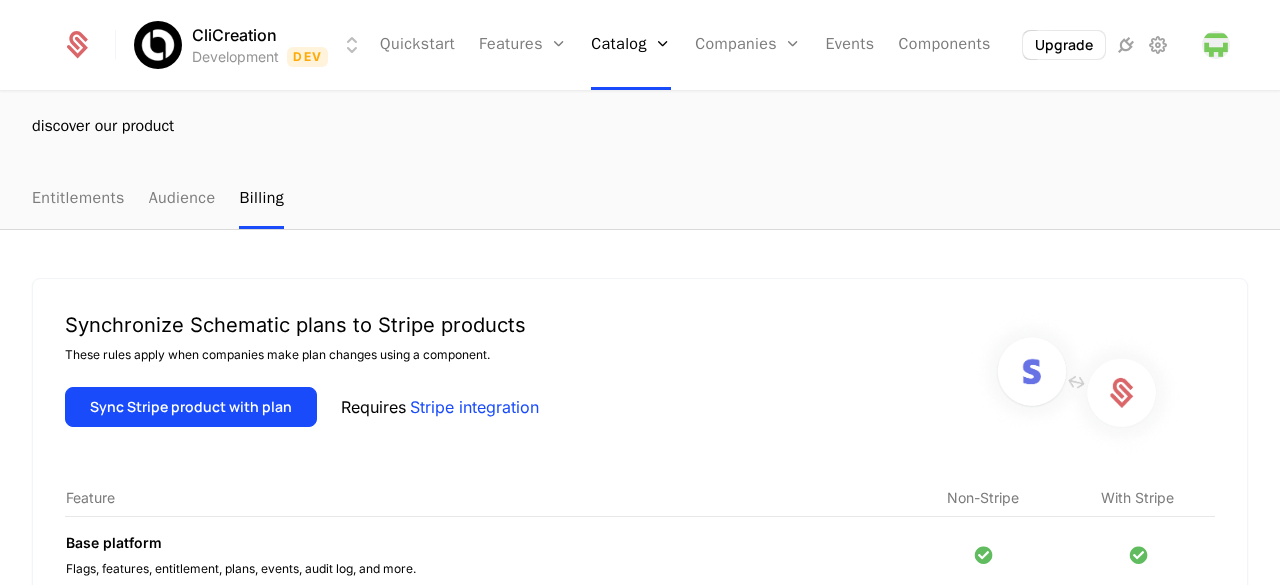 scroll, scrollTop: 0, scrollLeft: 0, axis: both 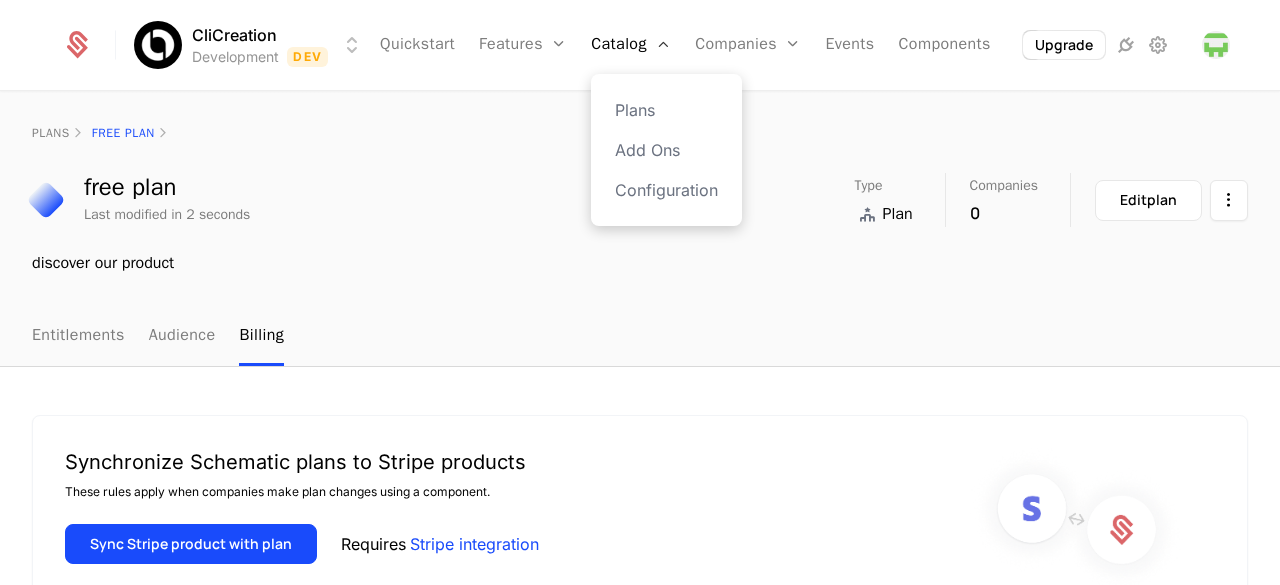 click on "Plans Add Ons Configuration" at bounding box center [666, 150] 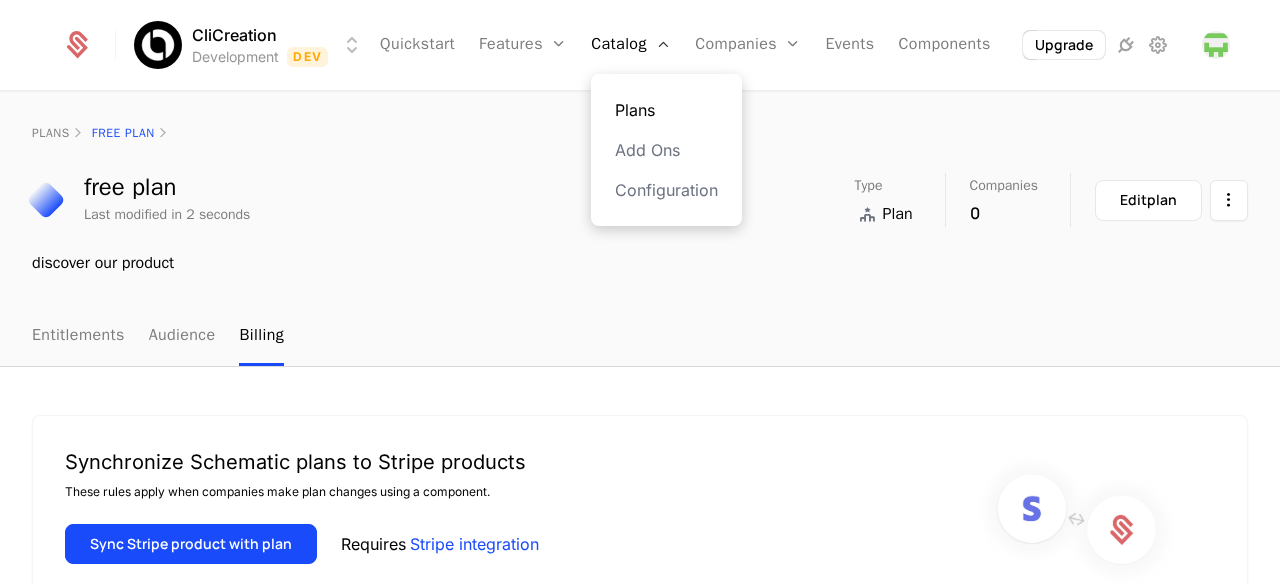 click on "Plans" at bounding box center [666, 110] 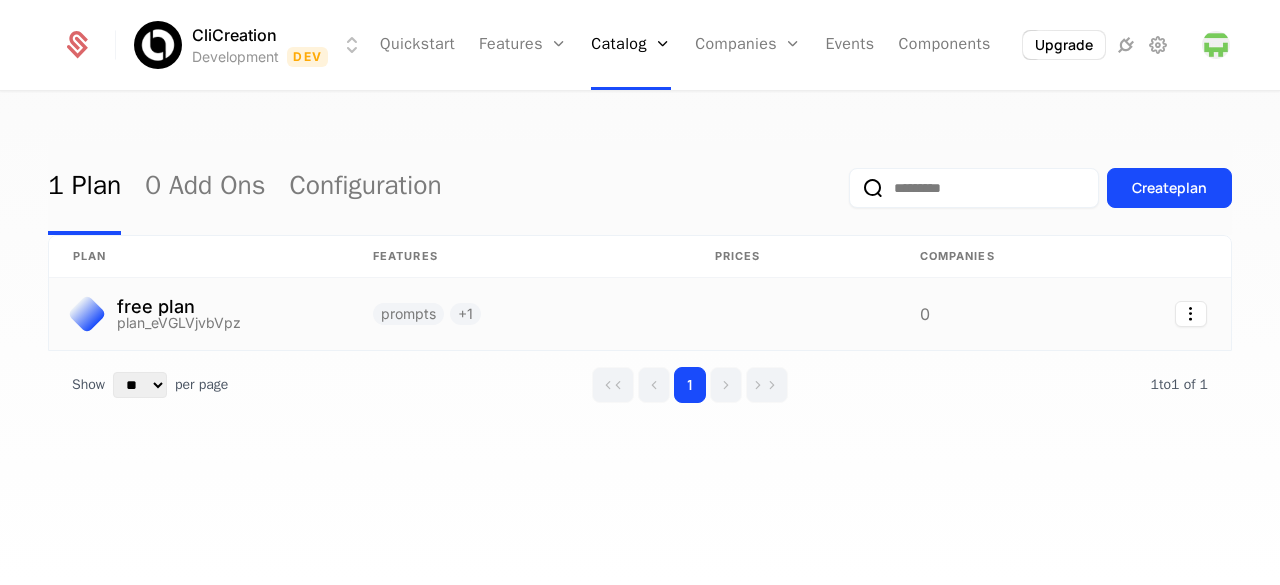 click at bounding box center (793, 314) 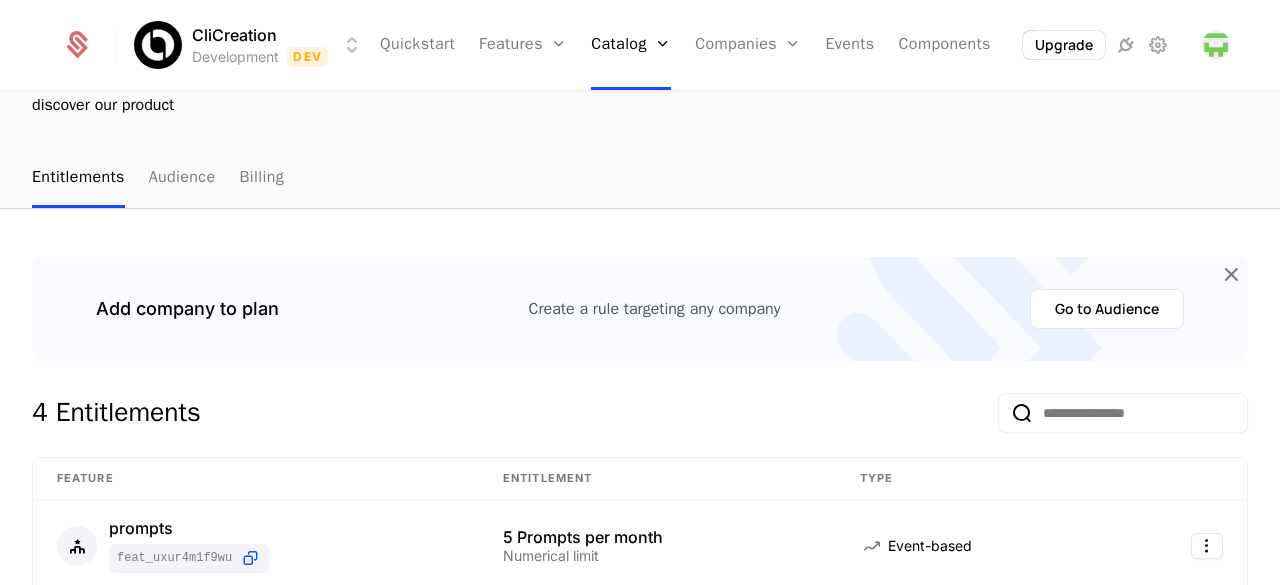 scroll, scrollTop: 0, scrollLeft: 0, axis: both 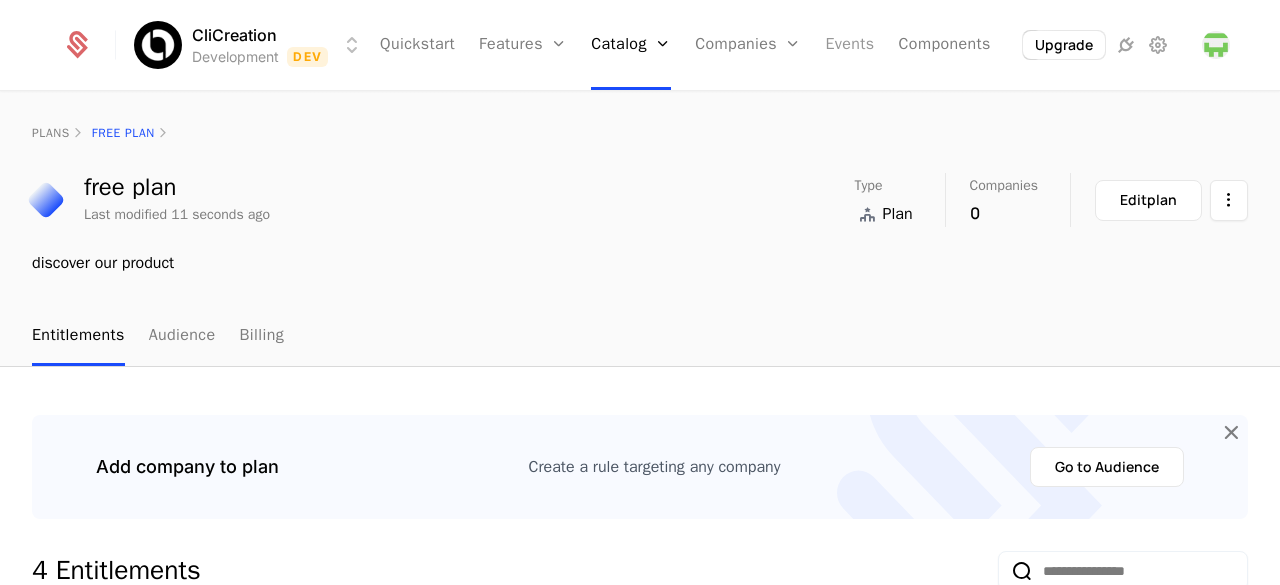 click on "Events" at bounding box center (850, 45) 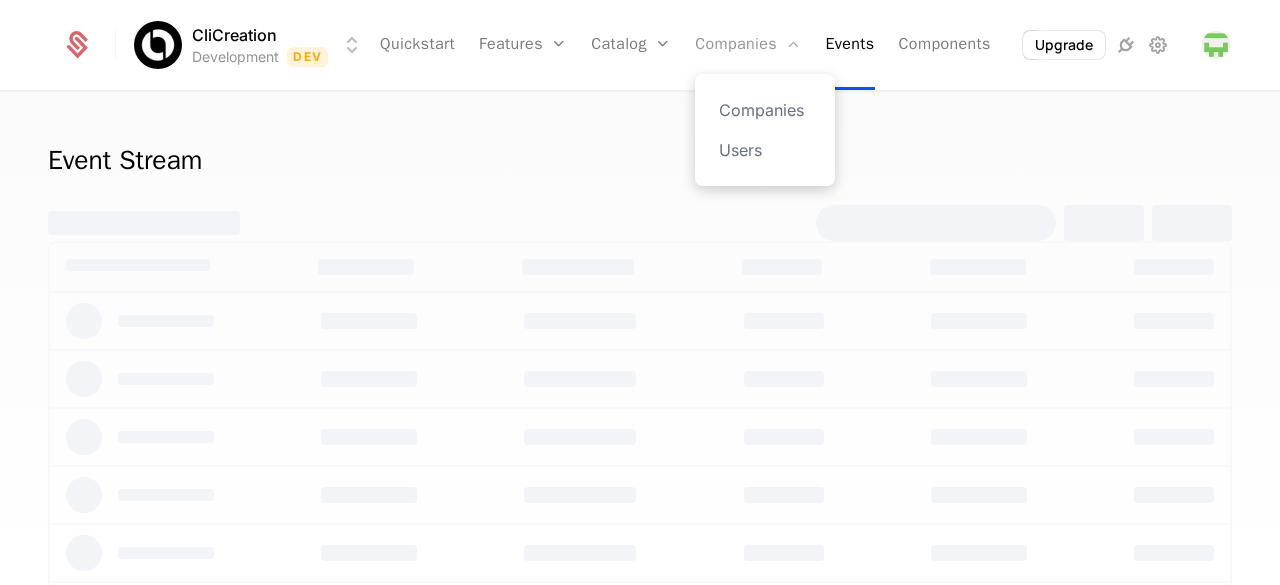 click on "Companies" at bounding box center [748, 45] 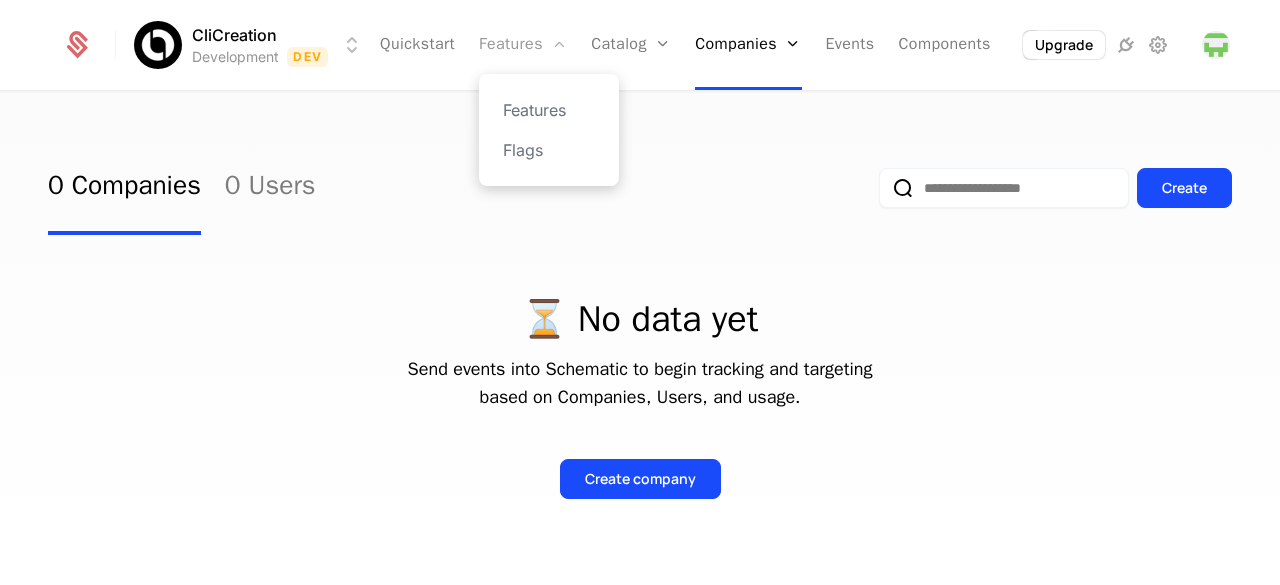 click on "Features" at bounding box center [523, 45] 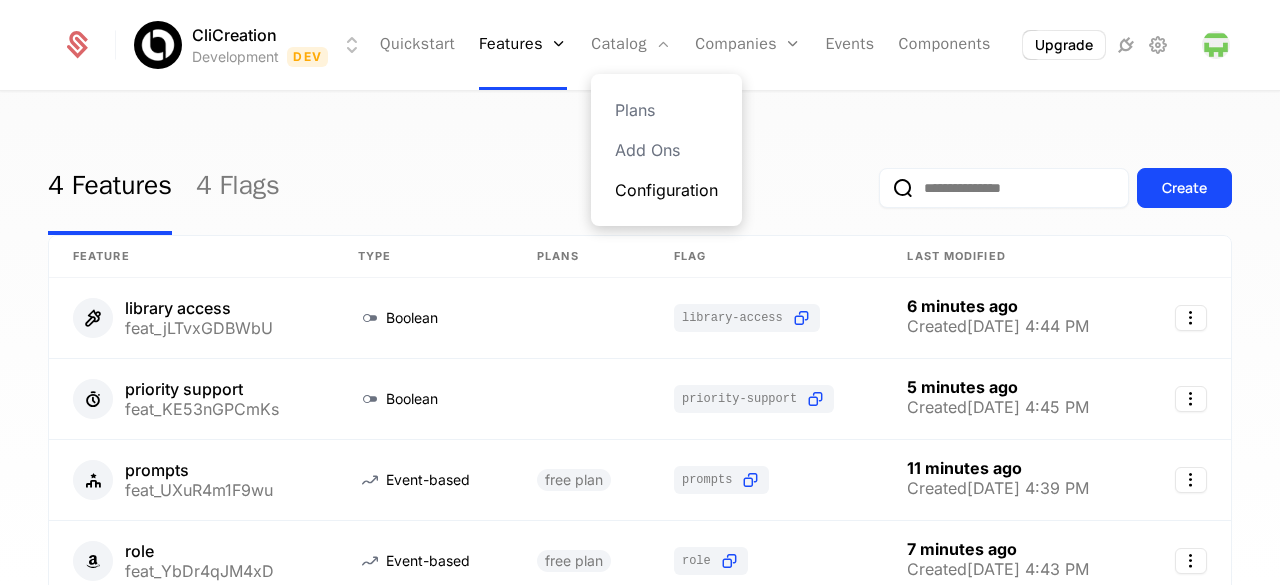click on "Configuration" at bounding box center (666, 190) 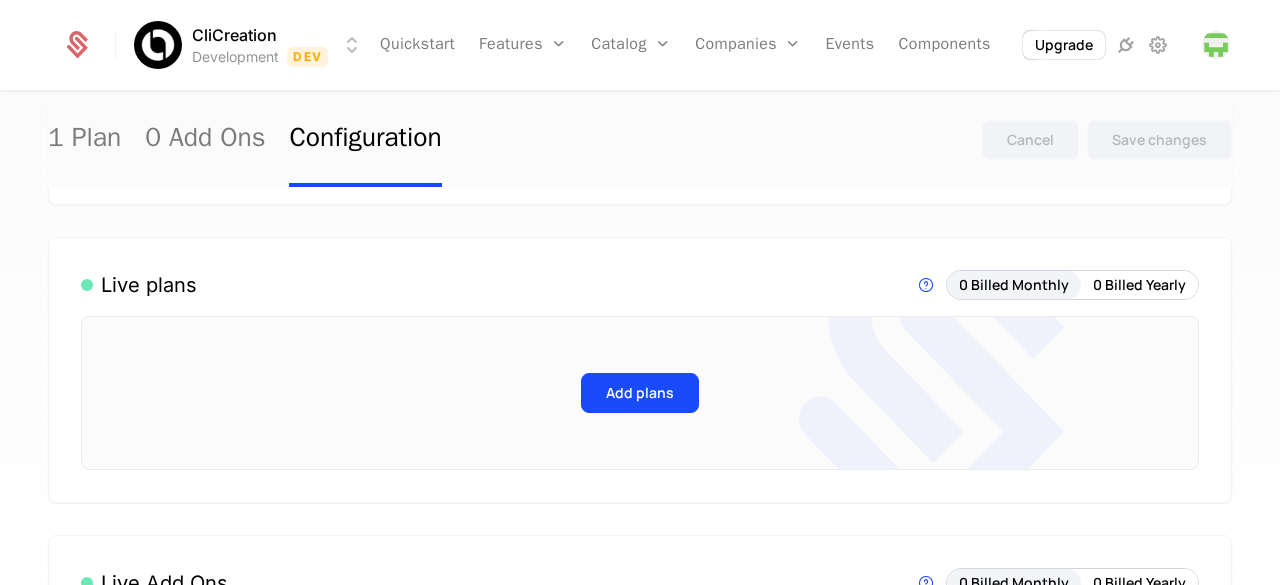 scroll, scrollTop: 0, scrollLeft: 0, axis: both 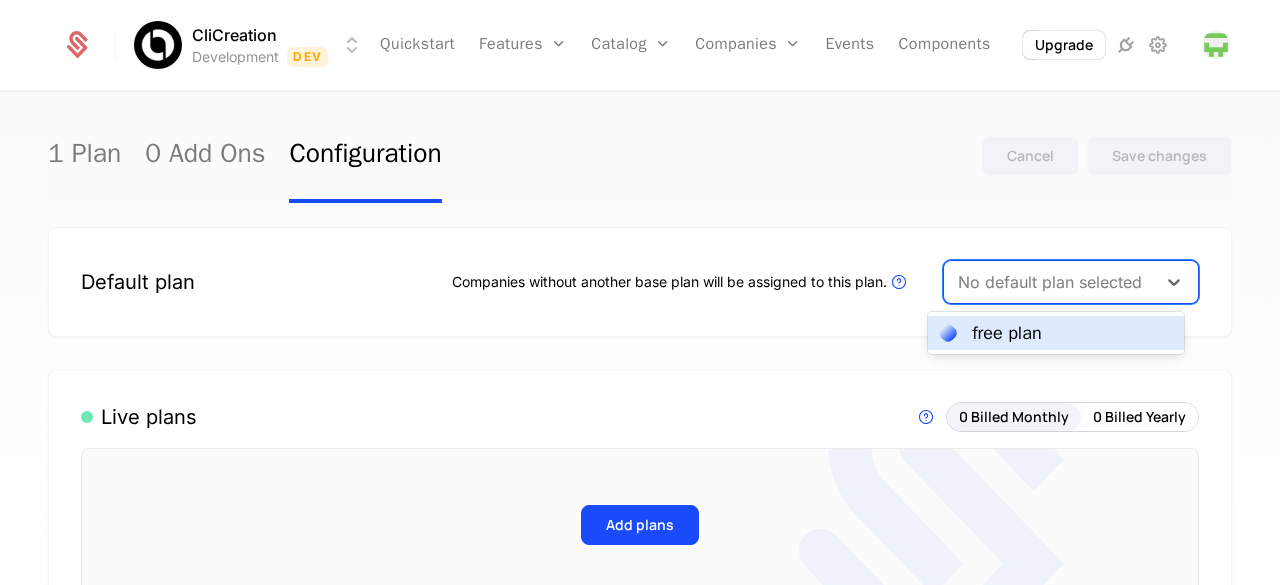 click at bounding box center [1050, 282] 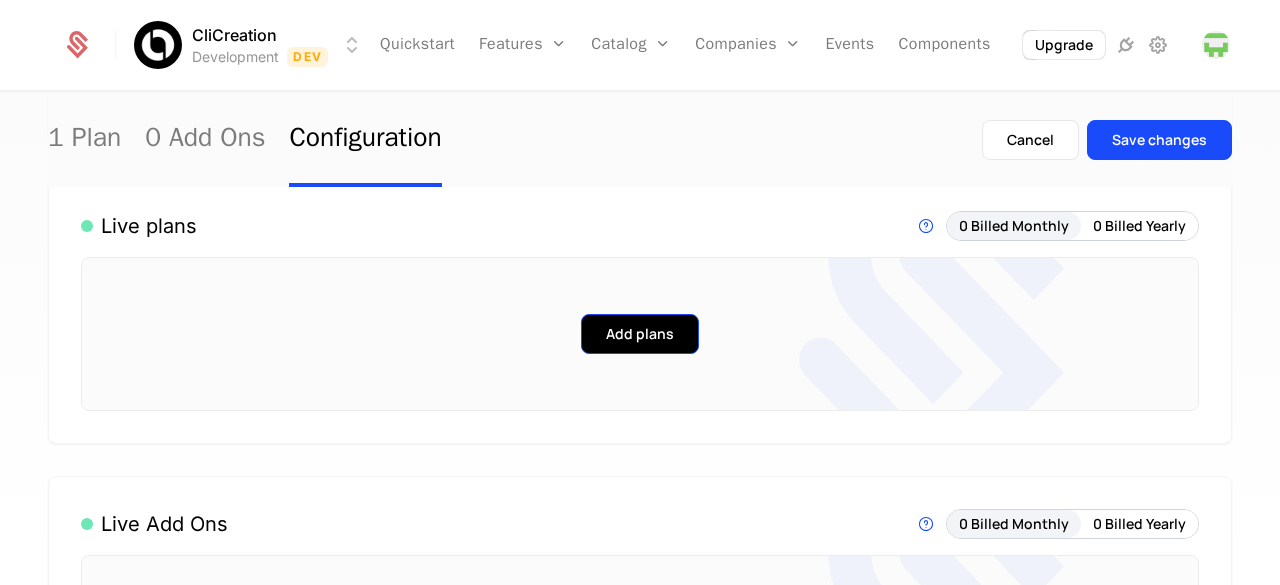 scroll, scrollTop: 272, scrollLeft: 0, axis: vertical 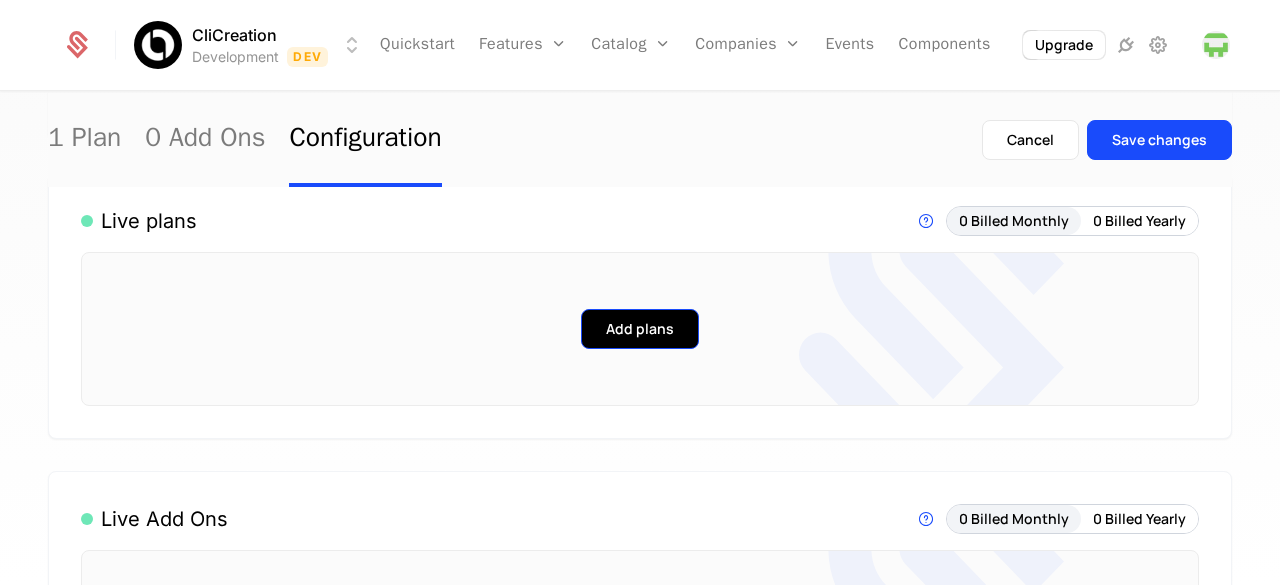 click on "Add plans" at bounding box center [640, 329] 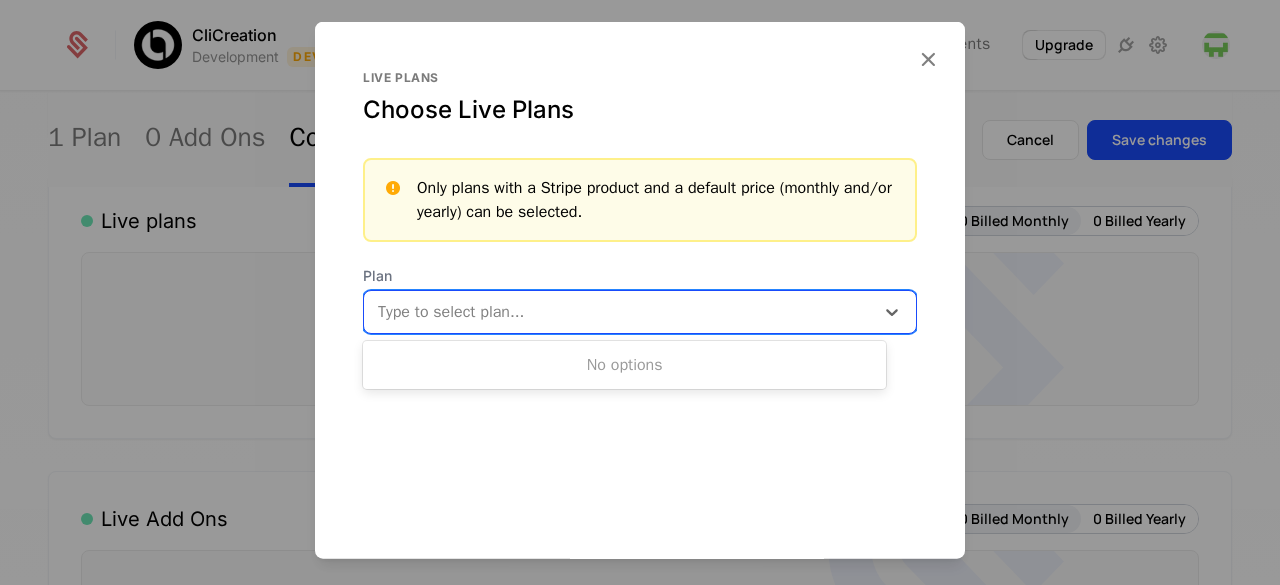 click at bounding box center (621, 311) 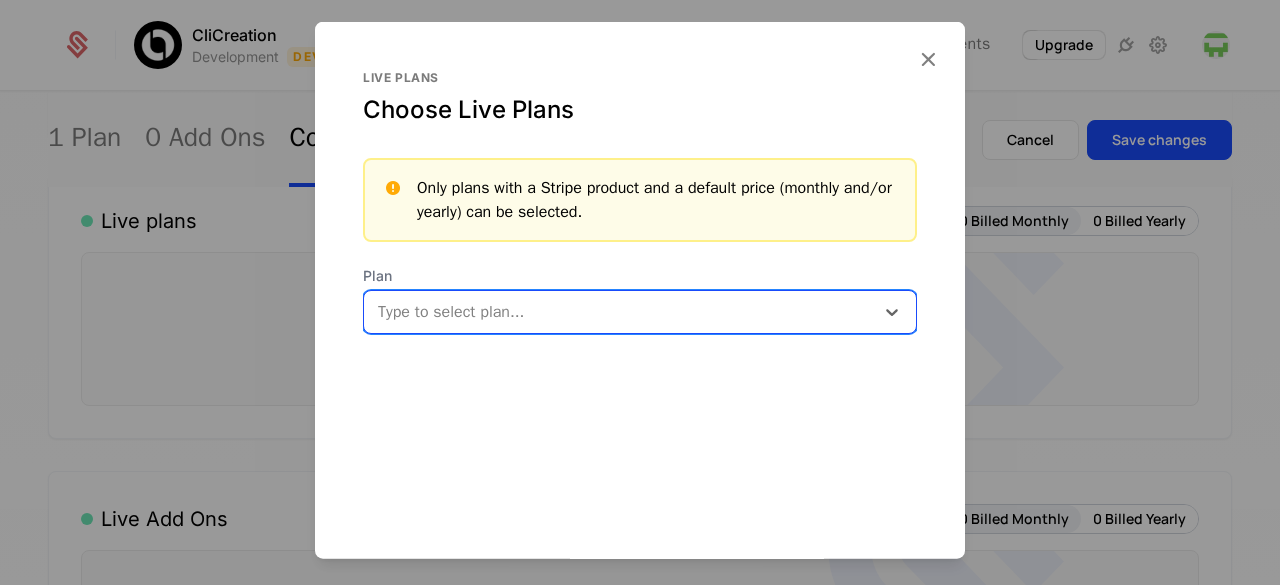 click at bounding box center [621, 311] 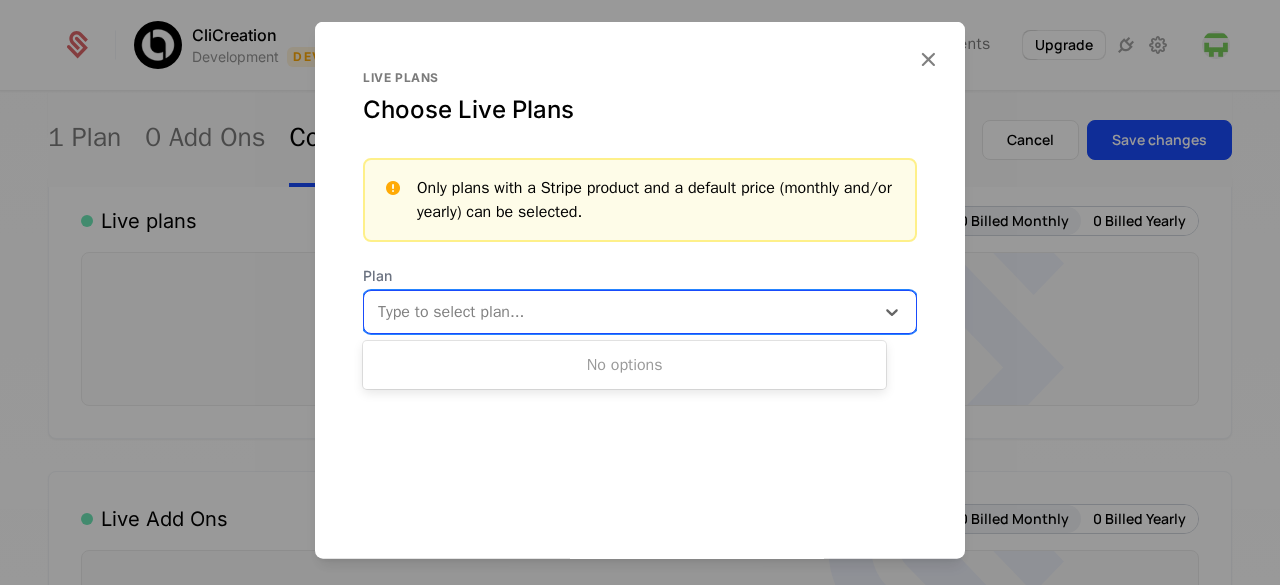 click at bounding box center [621, 311] 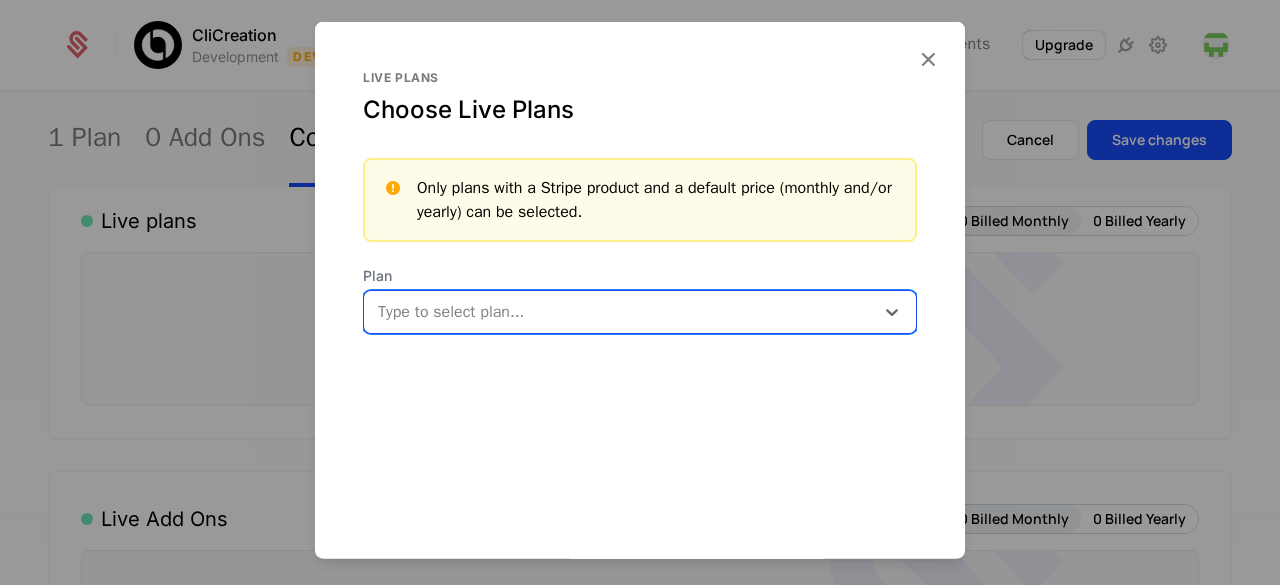 click at bounding box center (621, 311) 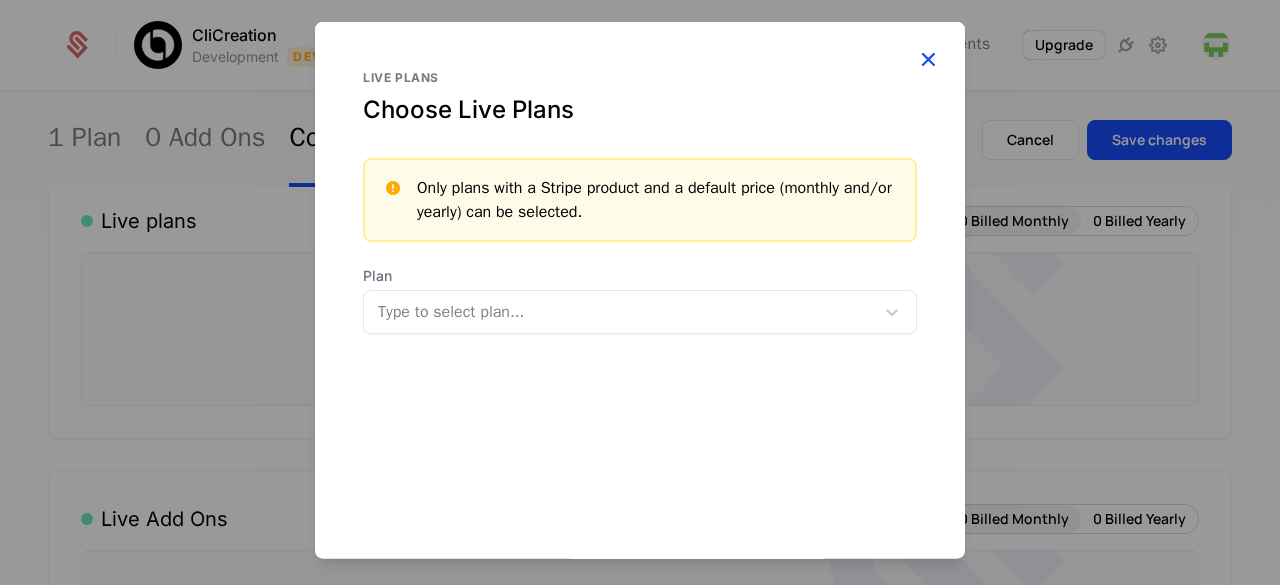click at bounding box center (928, 58) 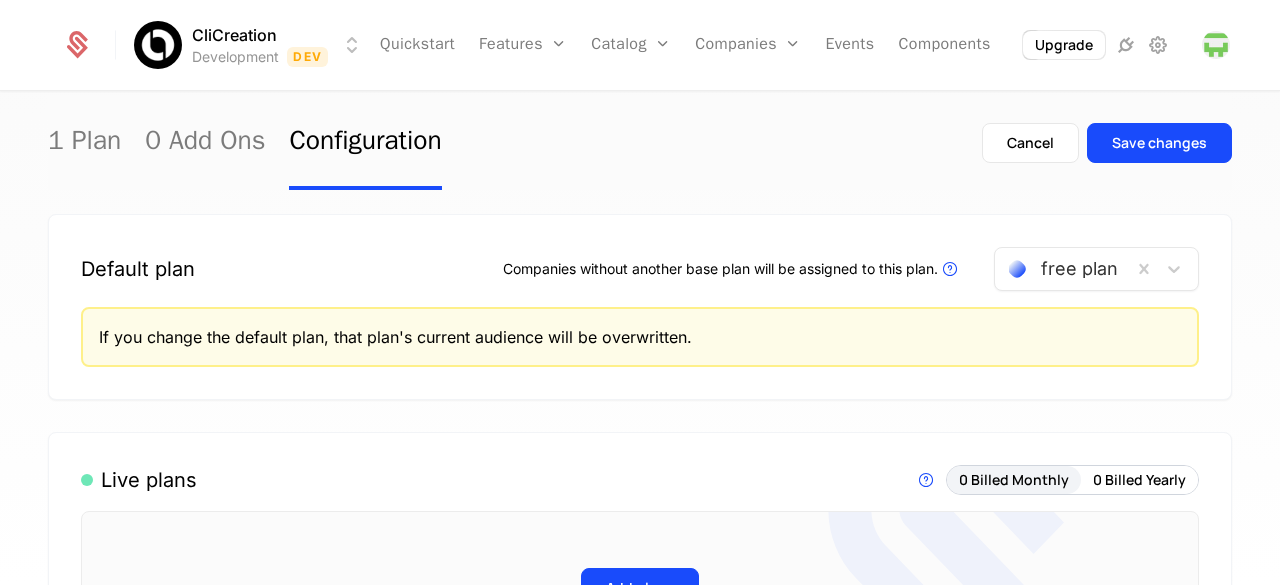 scroll, scrollTop: 0, scrollLeft: 0, axis: both 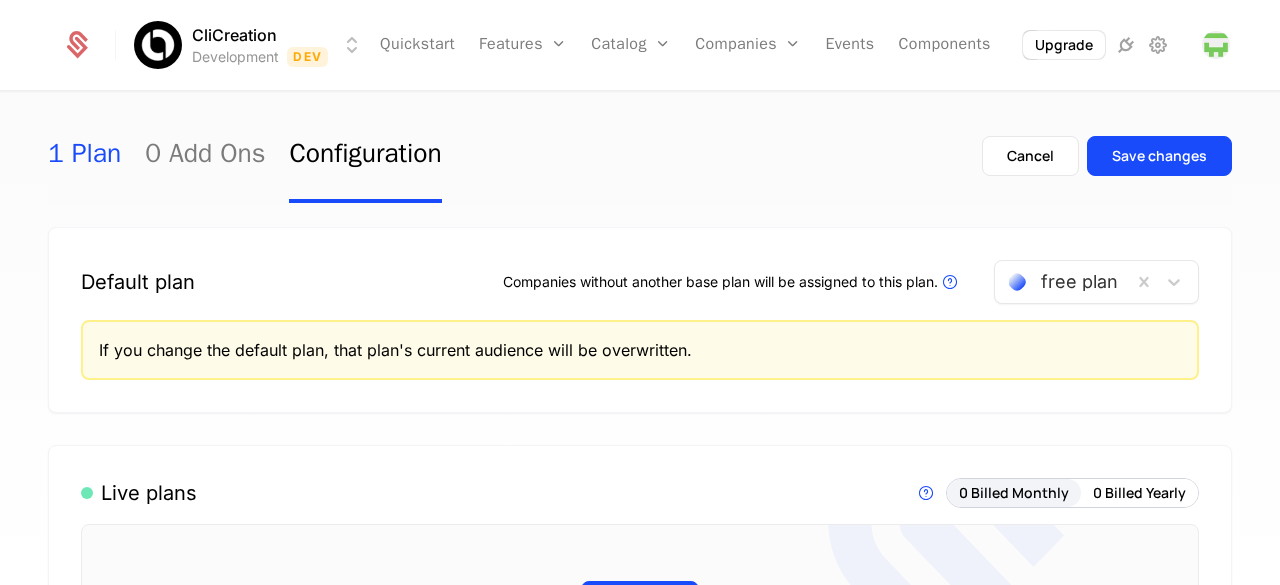 click on "1 Plan" at bounding box center [84, 156] 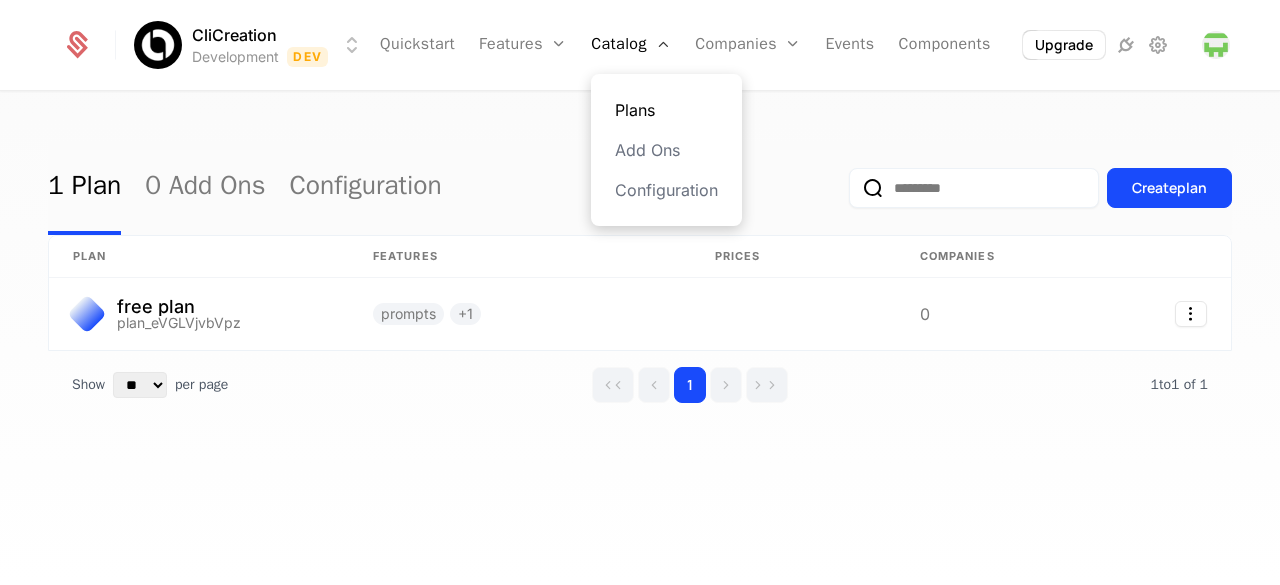 click on "Plans" at bounding box center [666, 110] 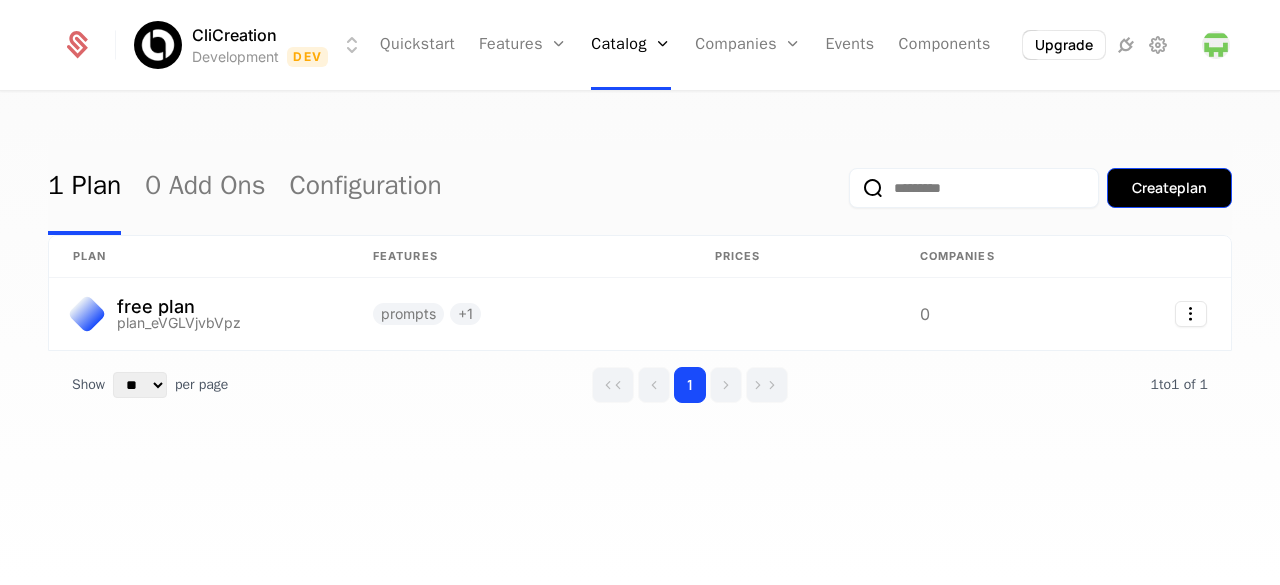 click on "Create  plan" at bounding box center (1169, 188) 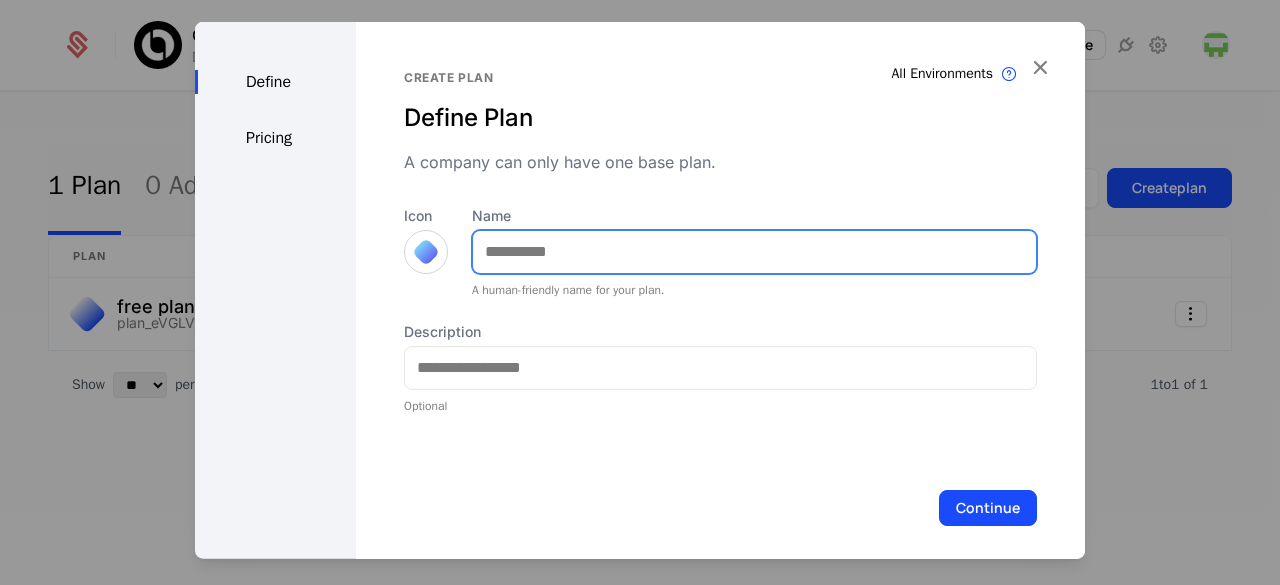 click on "Name" at bounding box center (754, 251) 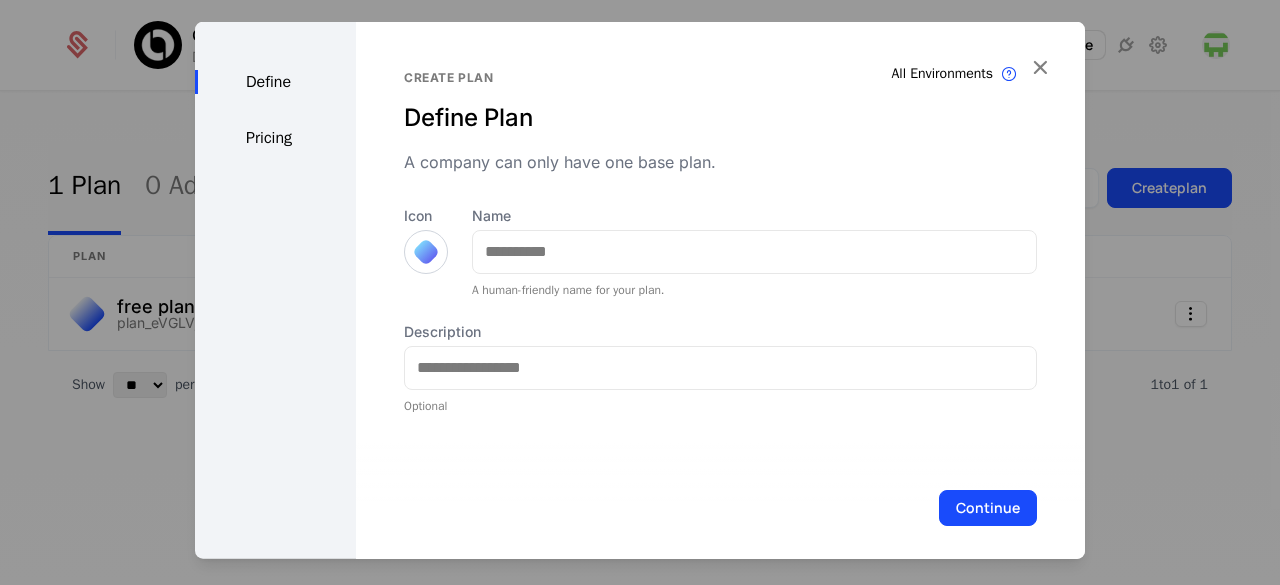 click on "Name" at bounding box center (754, 215) 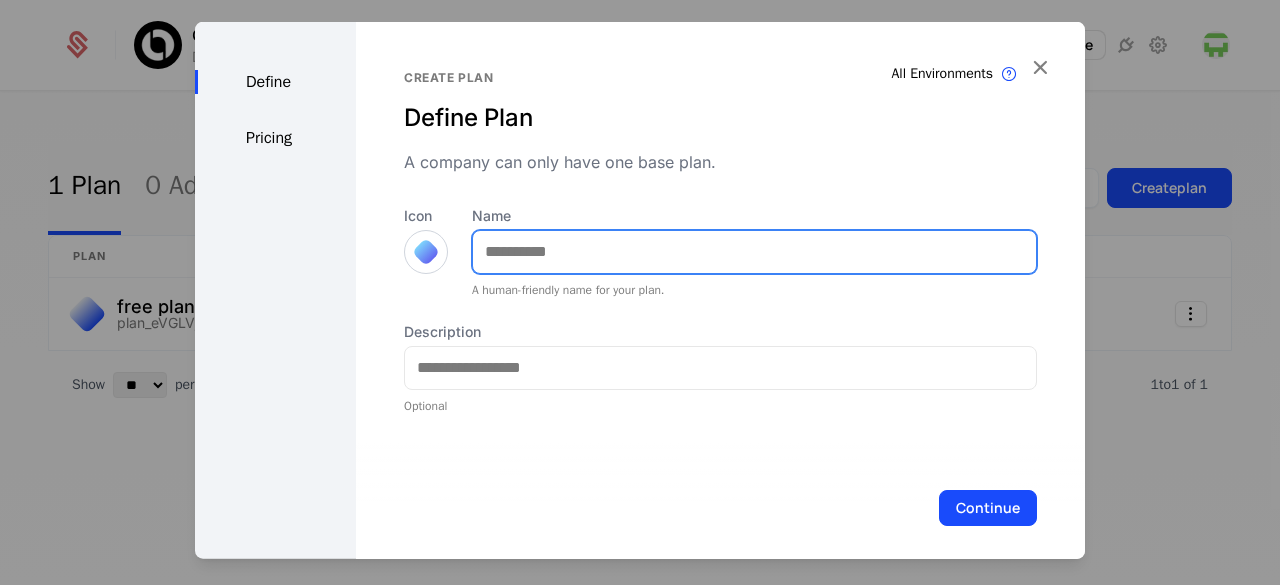 click on "Name" at bounding box center [754, 251] 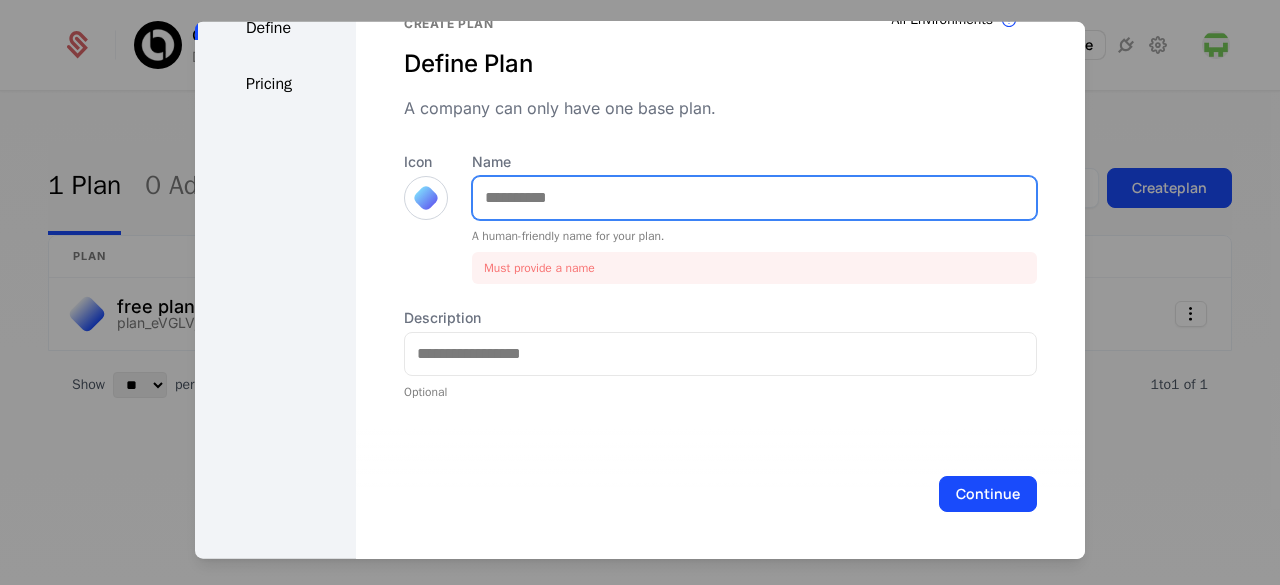 scroll, scrollTop: 0, scrollLeft: 0, axis: both 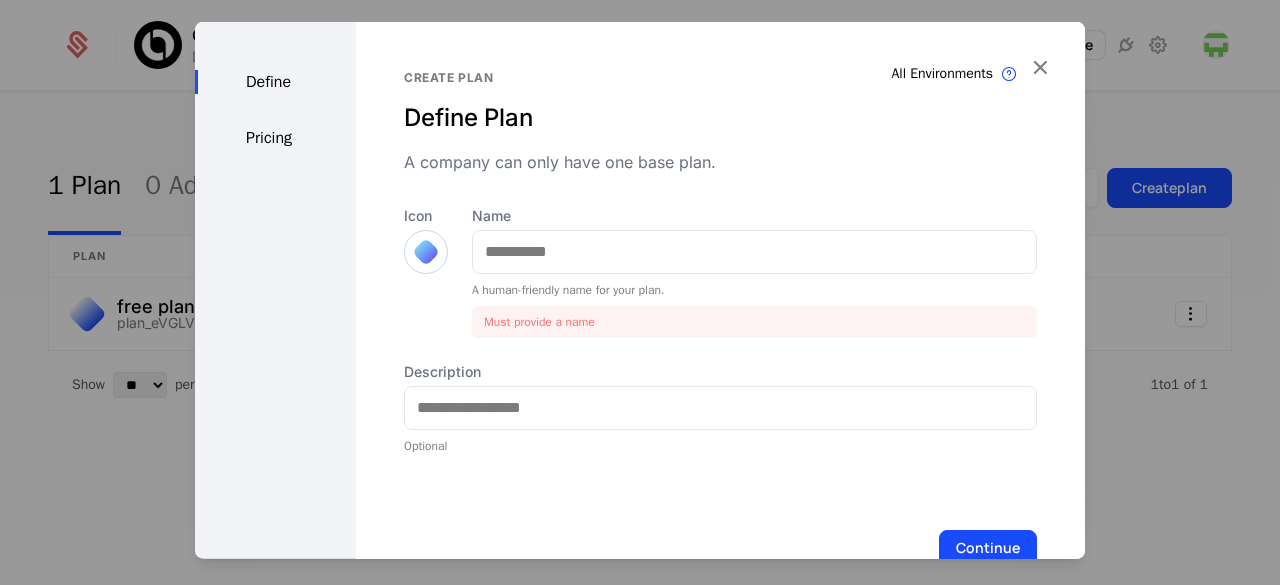 click on "Pricing" at bounding box center [275, 137] 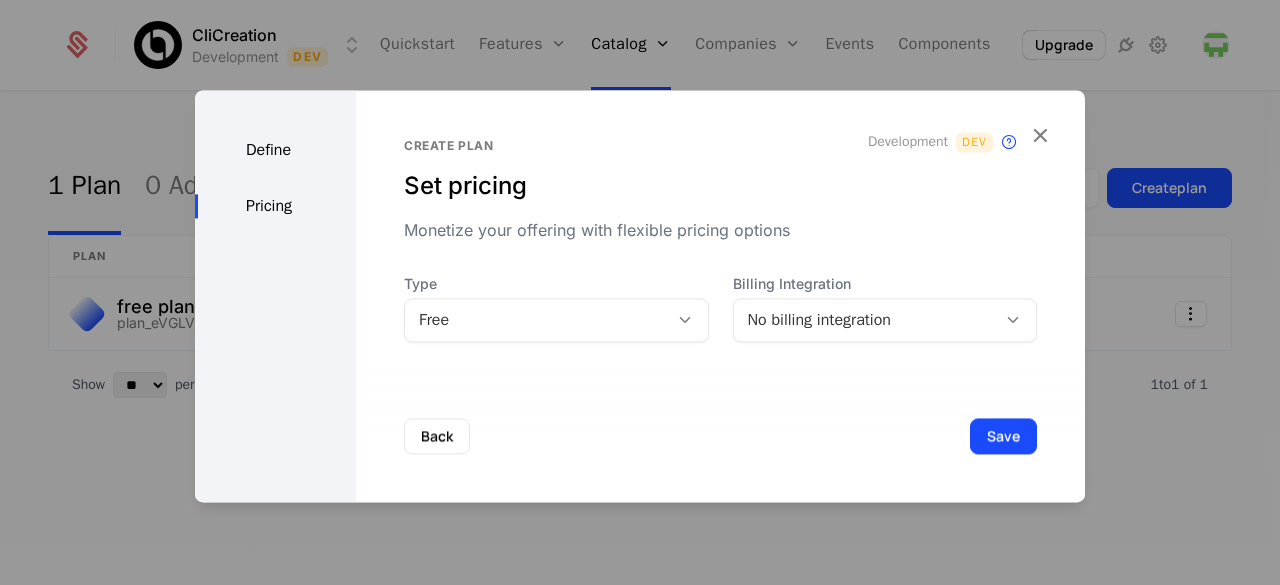 click on "No billing integration" at bounding box center [865, 320] 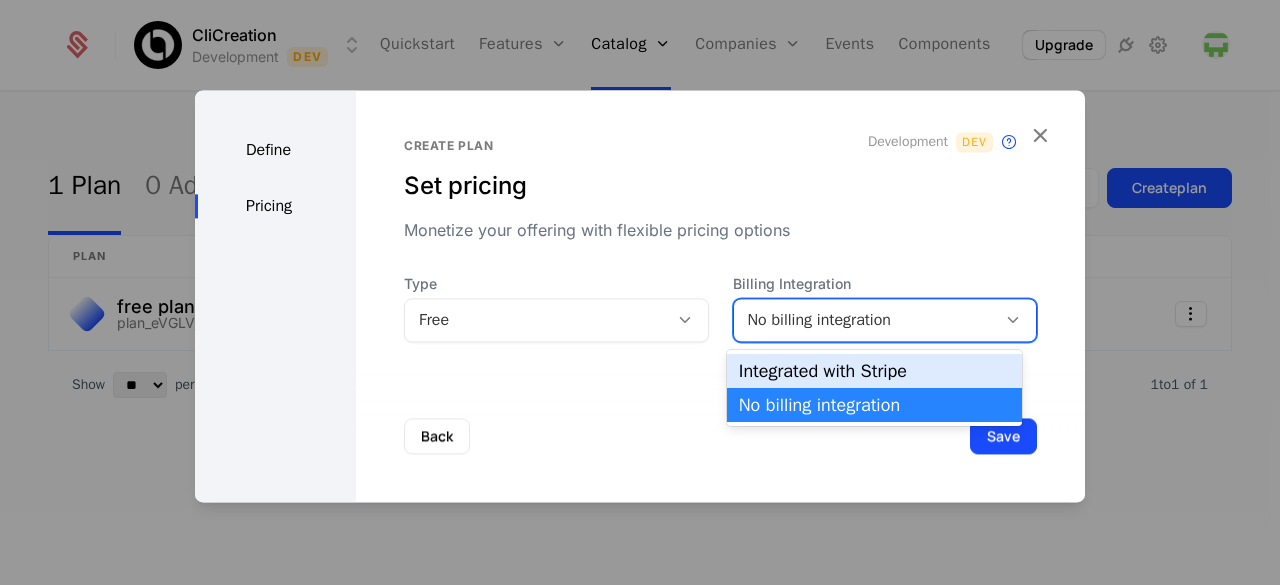click on "Integrated with Stripe" at bounding box center (874, 371) 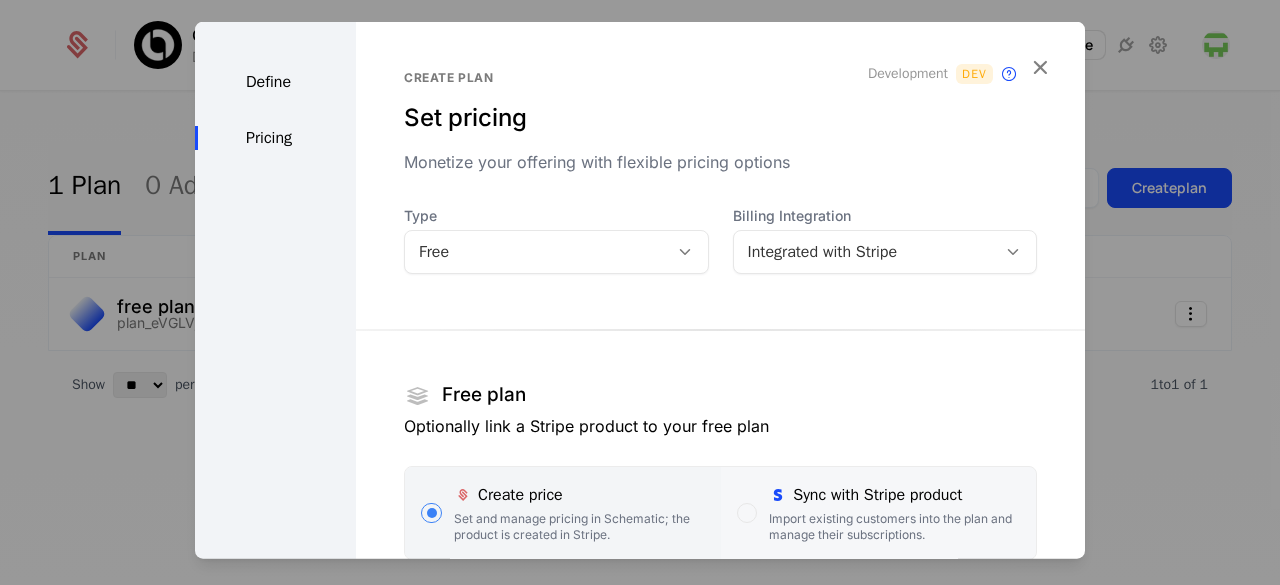 click on "Sync with Stripe product" at bounding box center [894, 494] 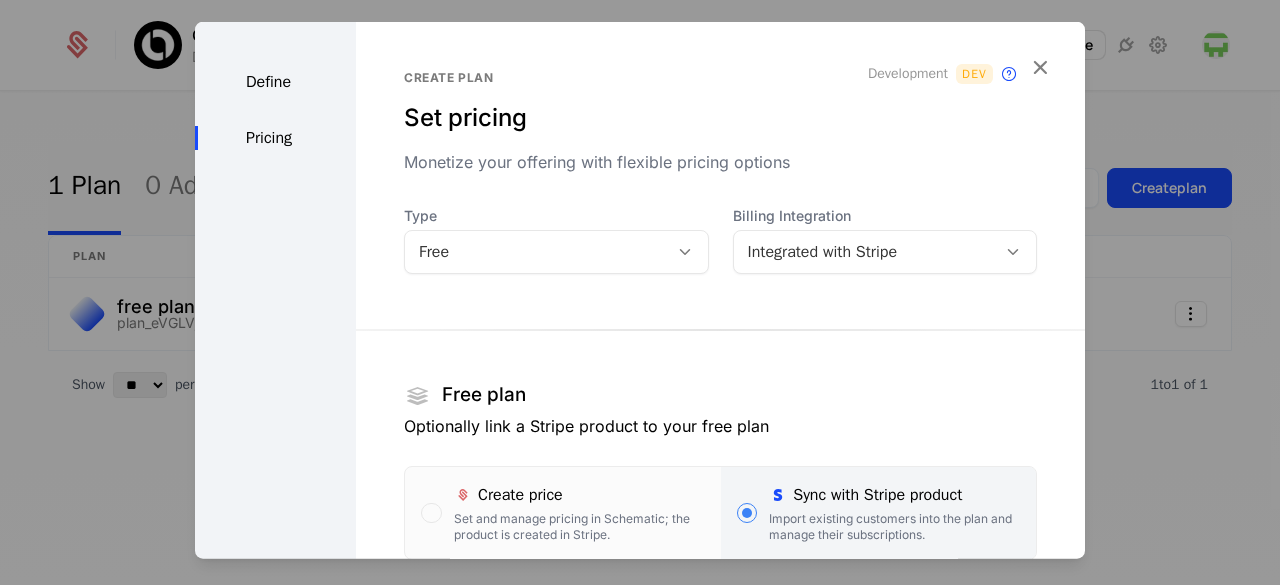 click on "Free plan Optionally link a Stripe product to your free plan Create price Set and manage pricing in Schematic; the product is created in Stripe. Sync with Stripe product Import existing customers into the plan and manage their subscriptions. Stripe product for free plan Type to select Stripe product..." at bounding box center [720, 478] 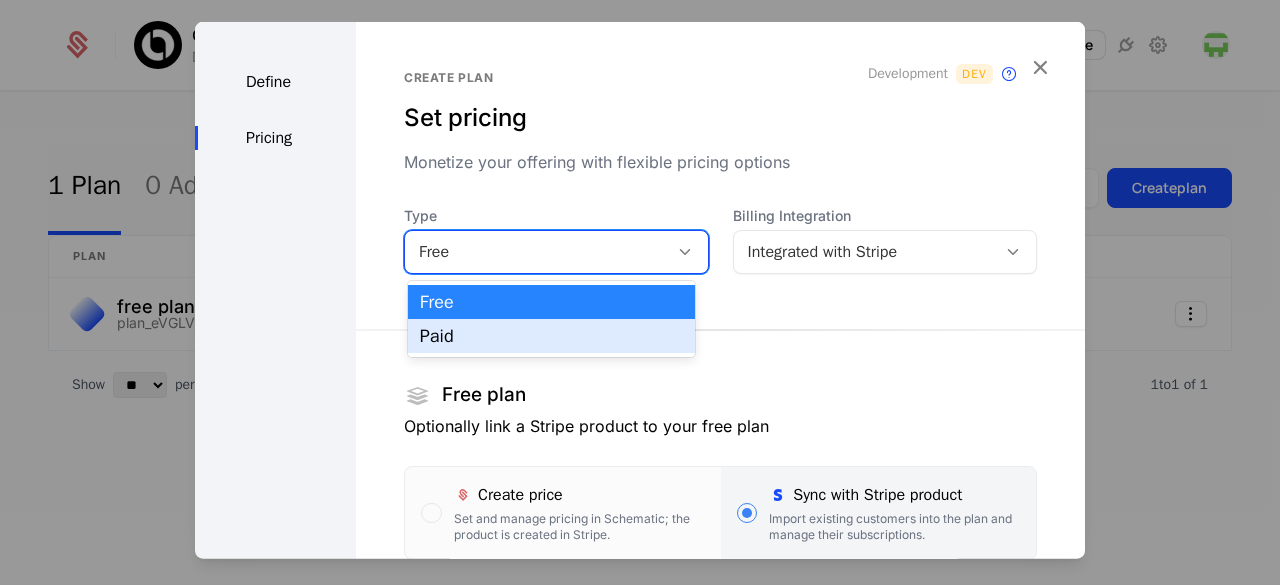 click on "Paid" at bounding box center [551, 336] 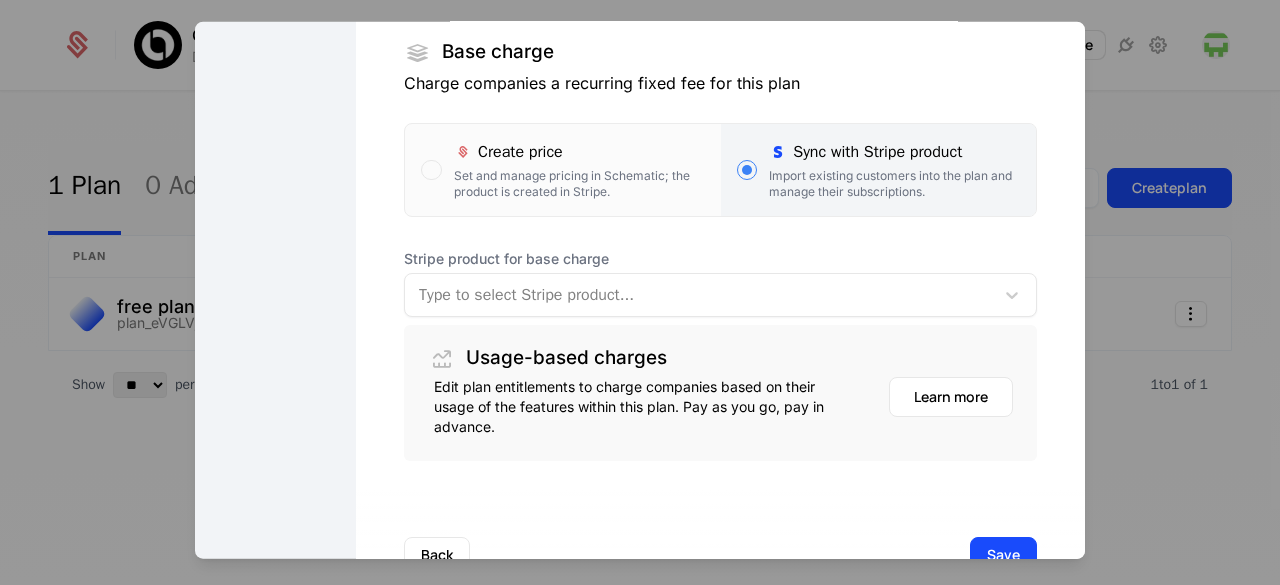scroll, scrollTop: 344, scrollLeft: 0, axis: vertical 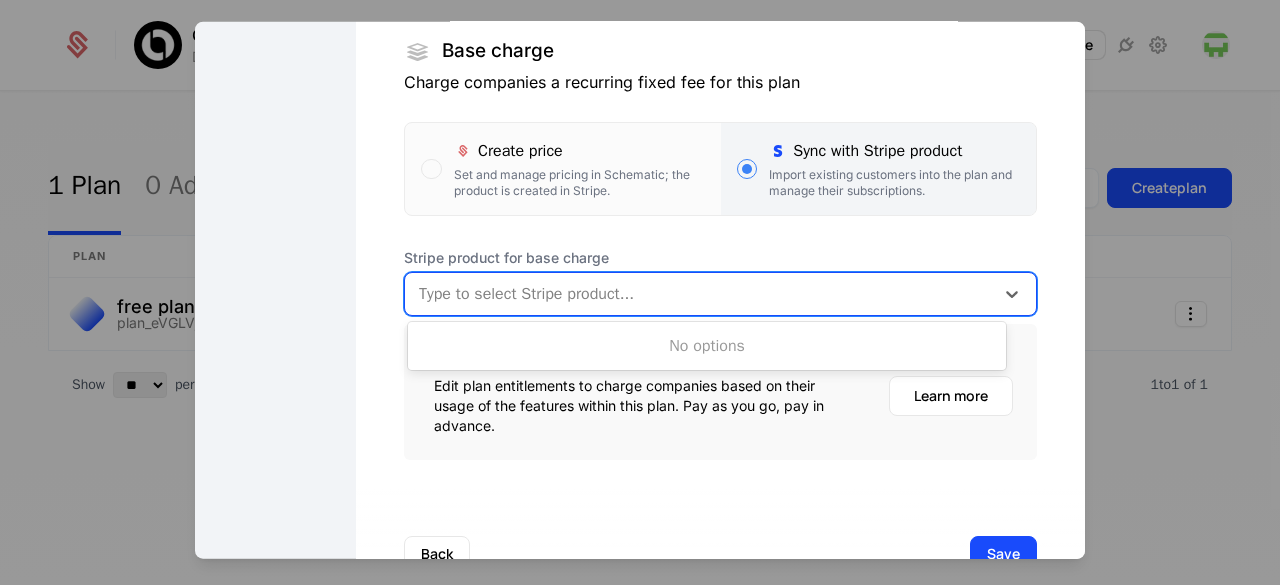 click at bounding box center (699, 293) 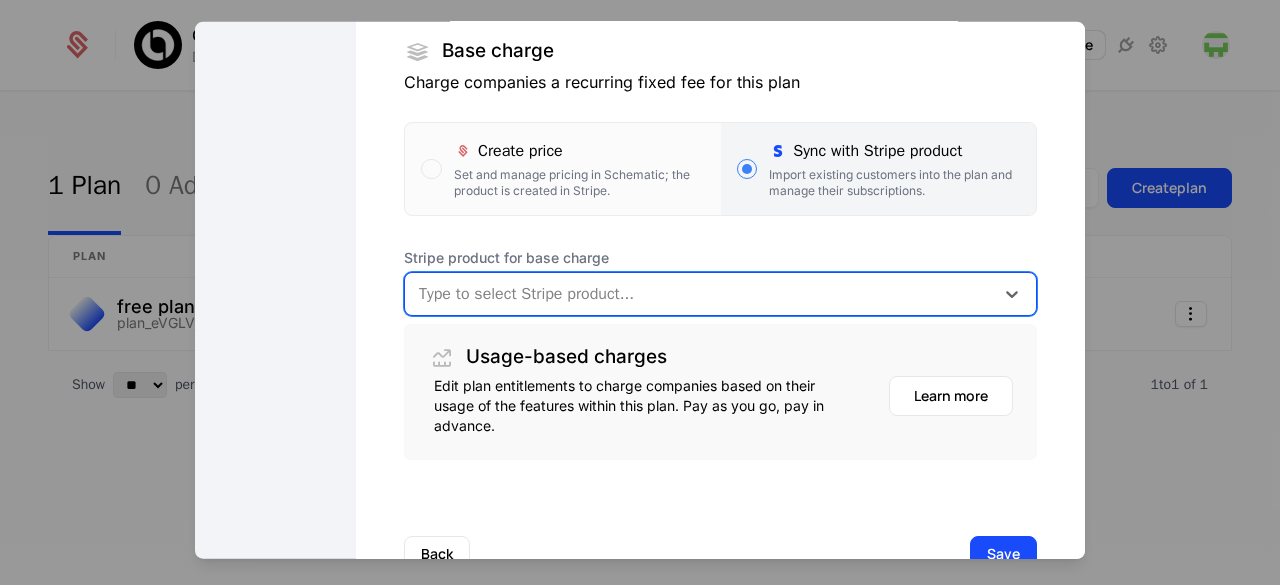 click at bounding box center (699, 293) 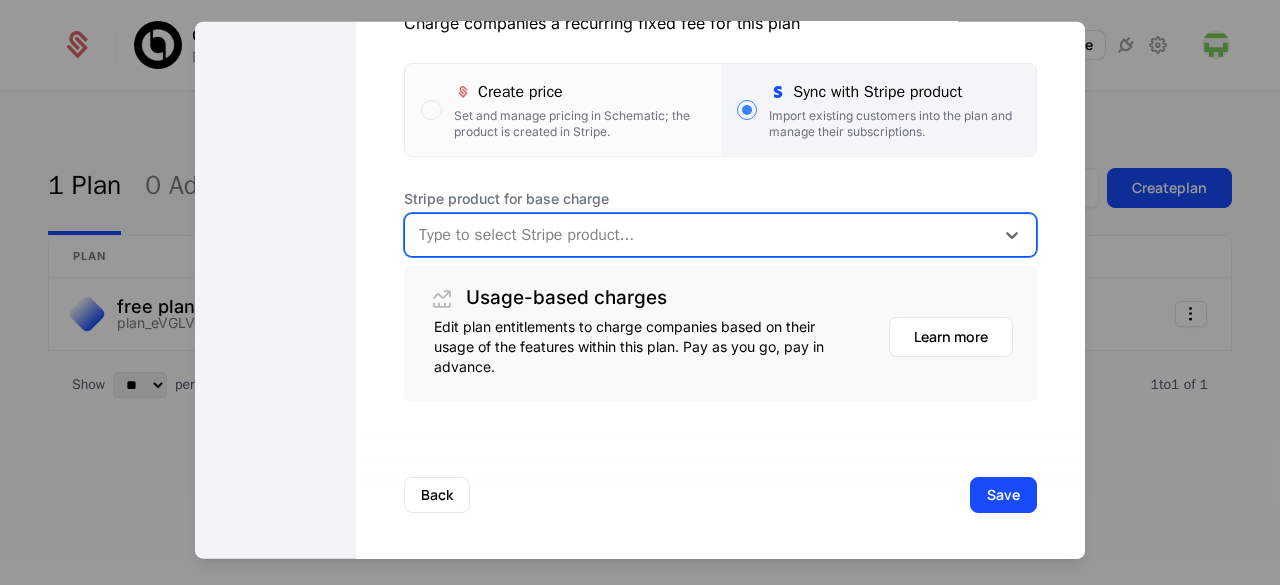 scroll, scrollTop: 404, scrollLeft: 0, axis: vertical 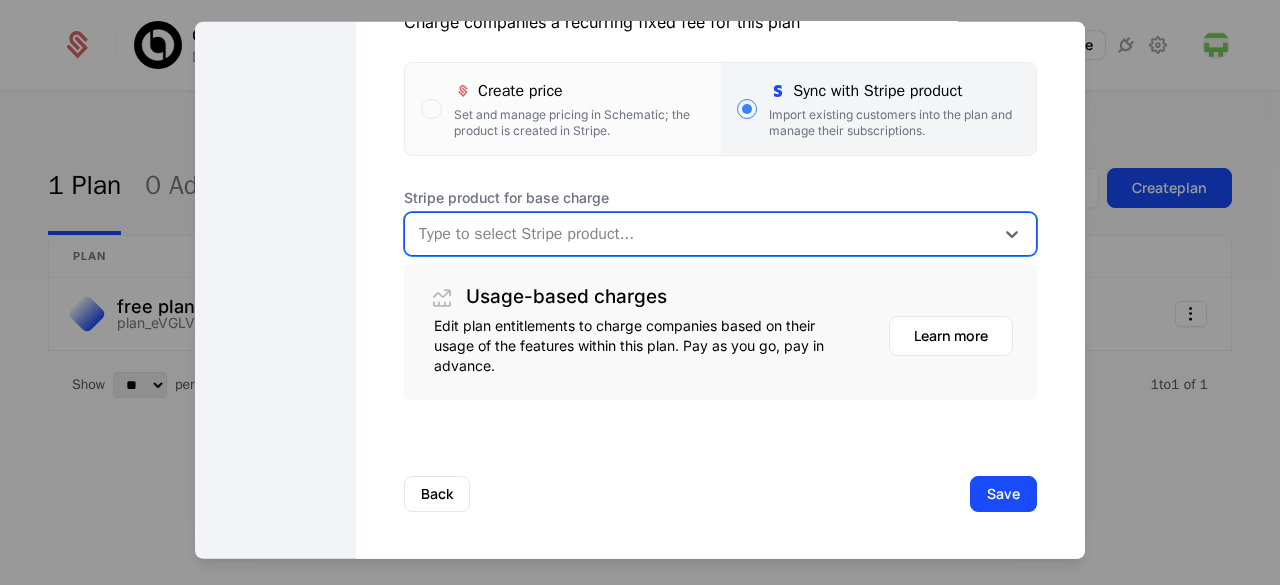 click at bounding box center (699, 233) 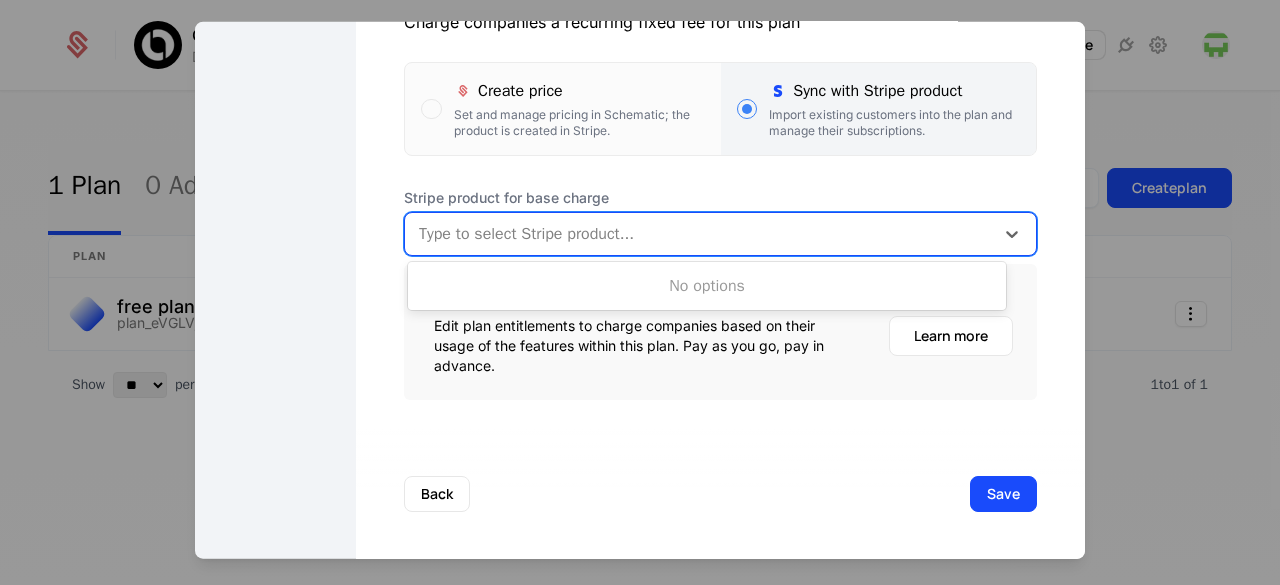 click at bounding box center [699, 233] 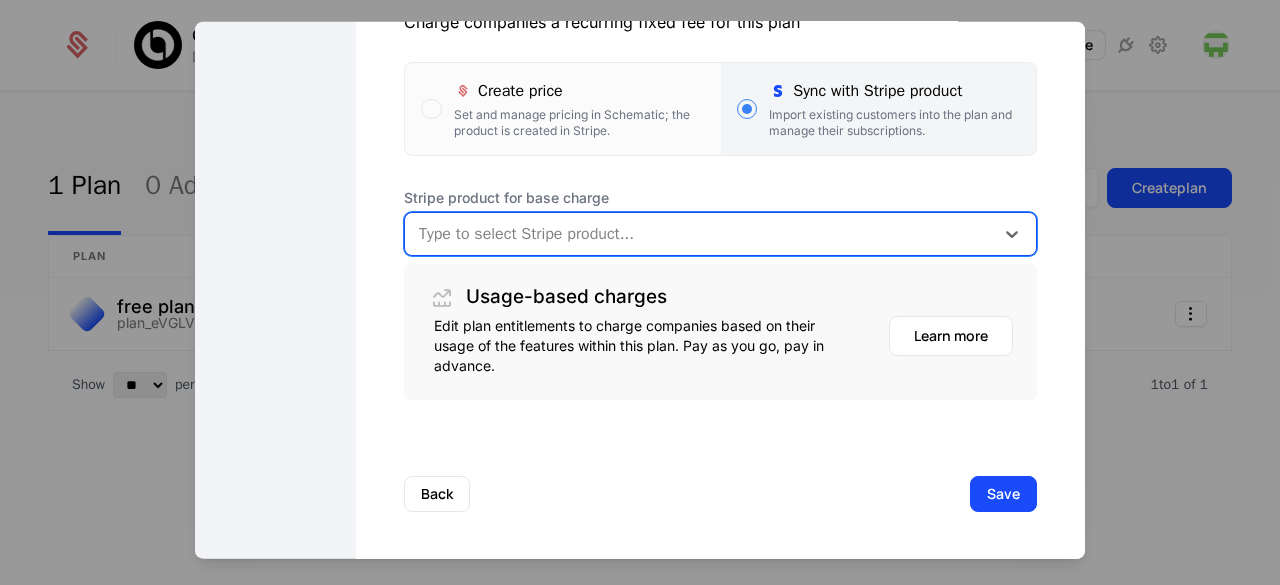 scroll, scrollTop: 0, scrollLeft: 0, axis: both 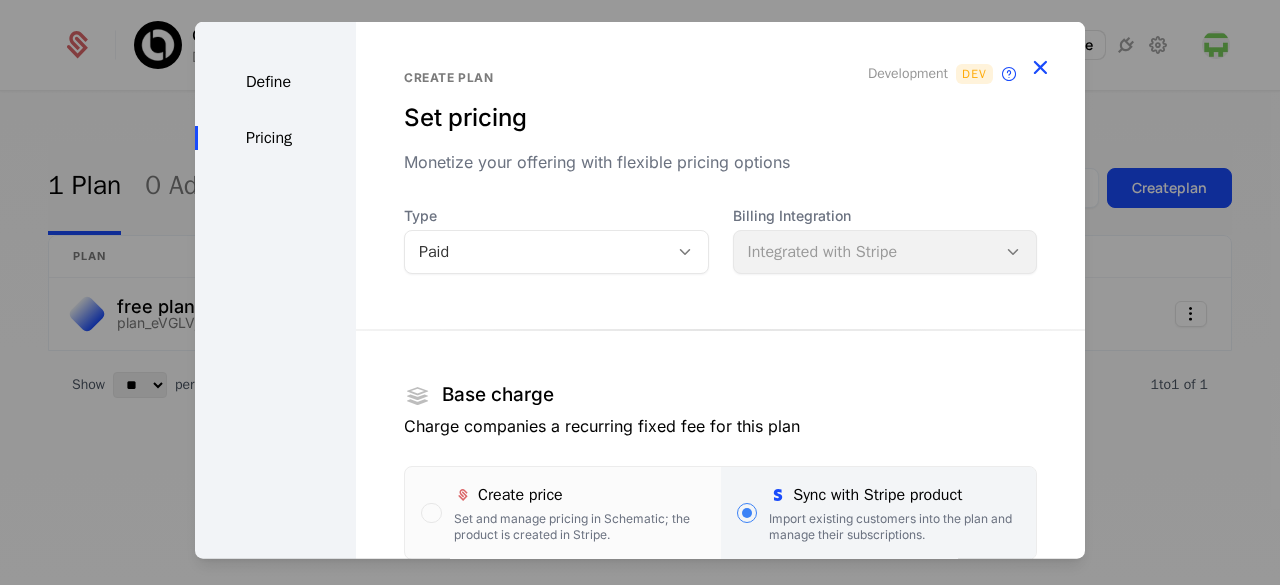 click at bounding box center (1040, 66) 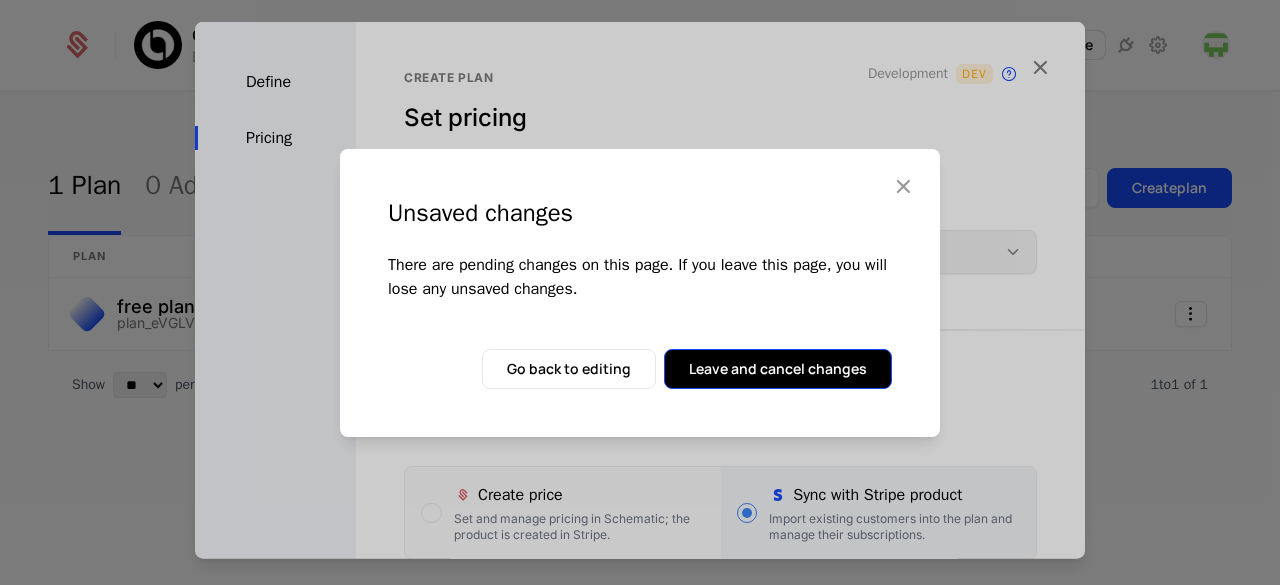 click on "Leave and cancel changes" at bounding box center (778, 369) 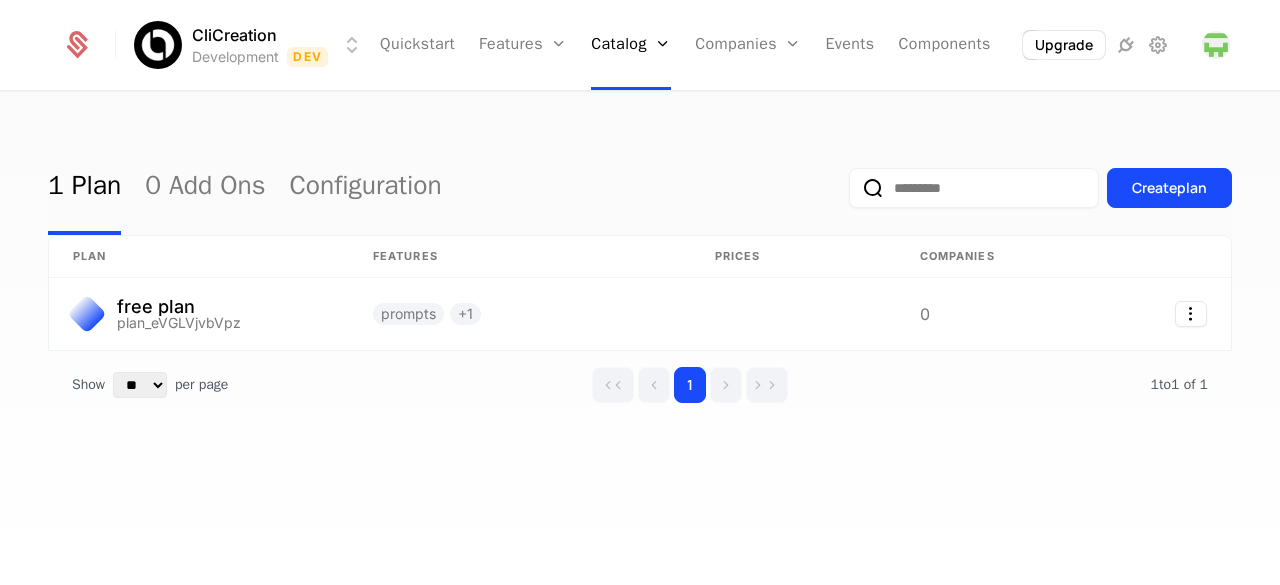 click on "Upgrade" at bounding box center [1058, 45] 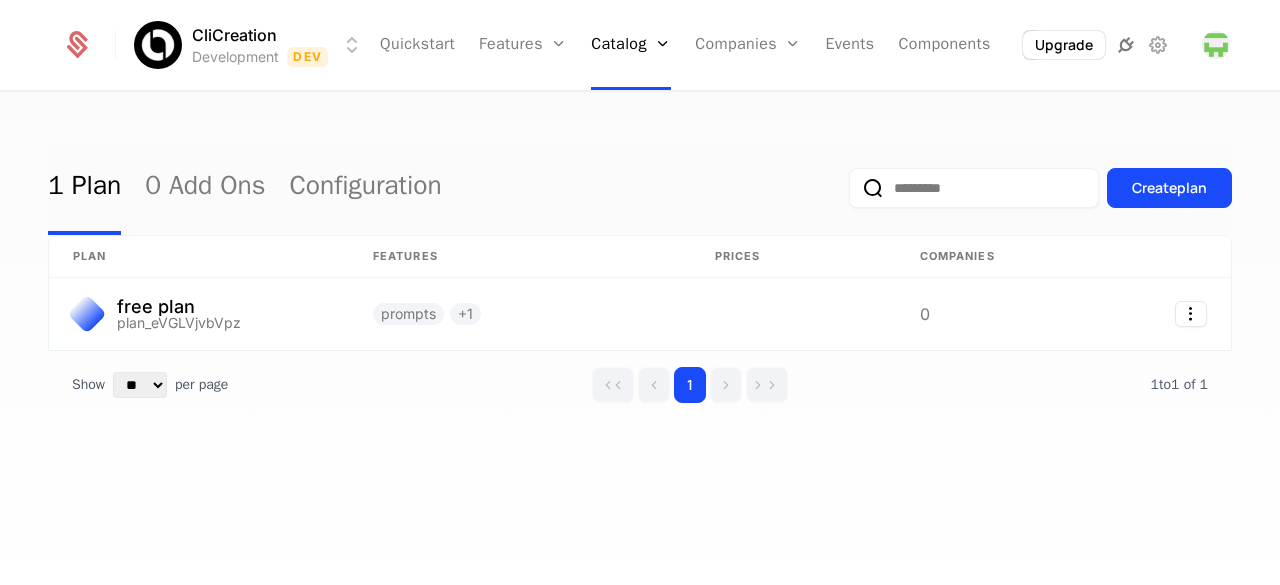 click at bounding box center (1126, 45) 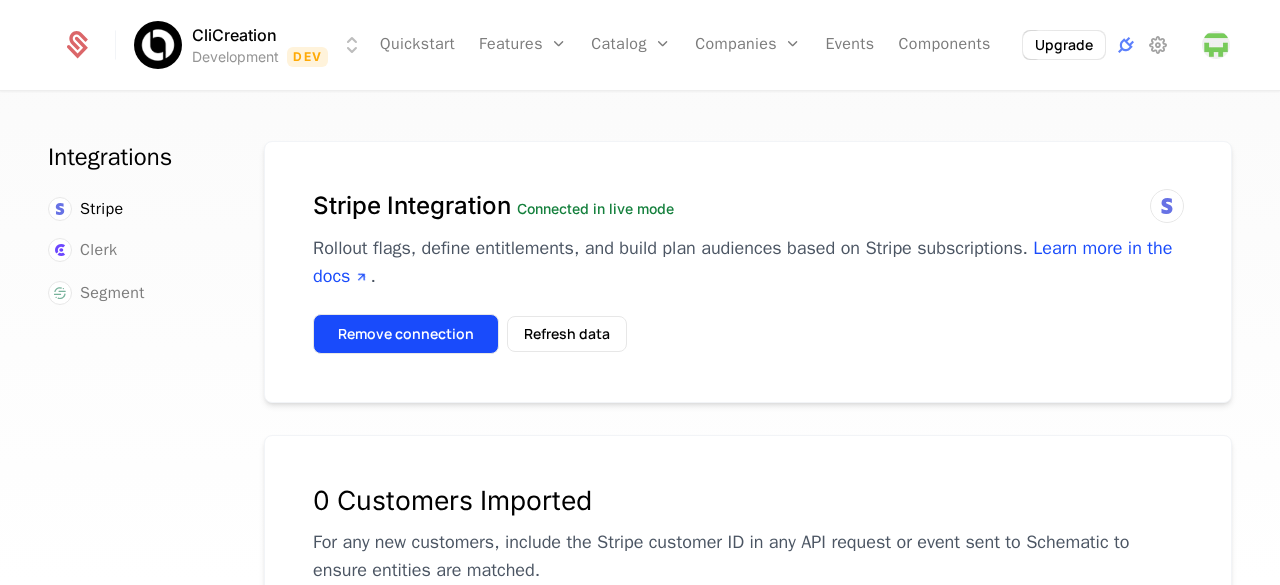 click on "Remove connection" at bounding box center [406, 334] 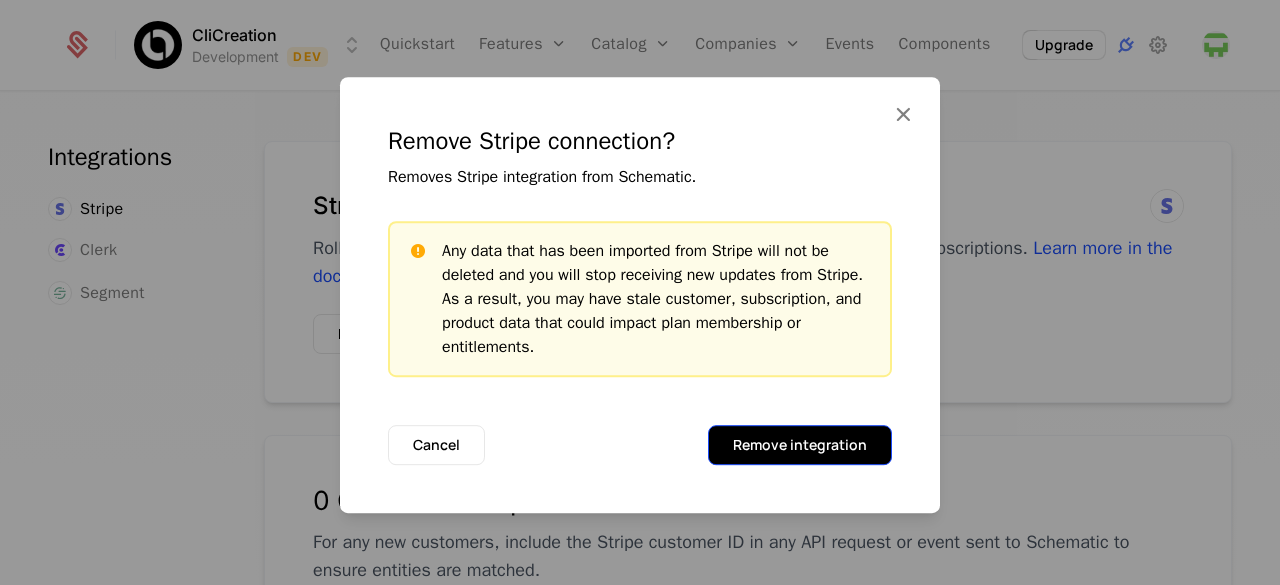 click on "Remove integration" at bounding box center [800, 445] 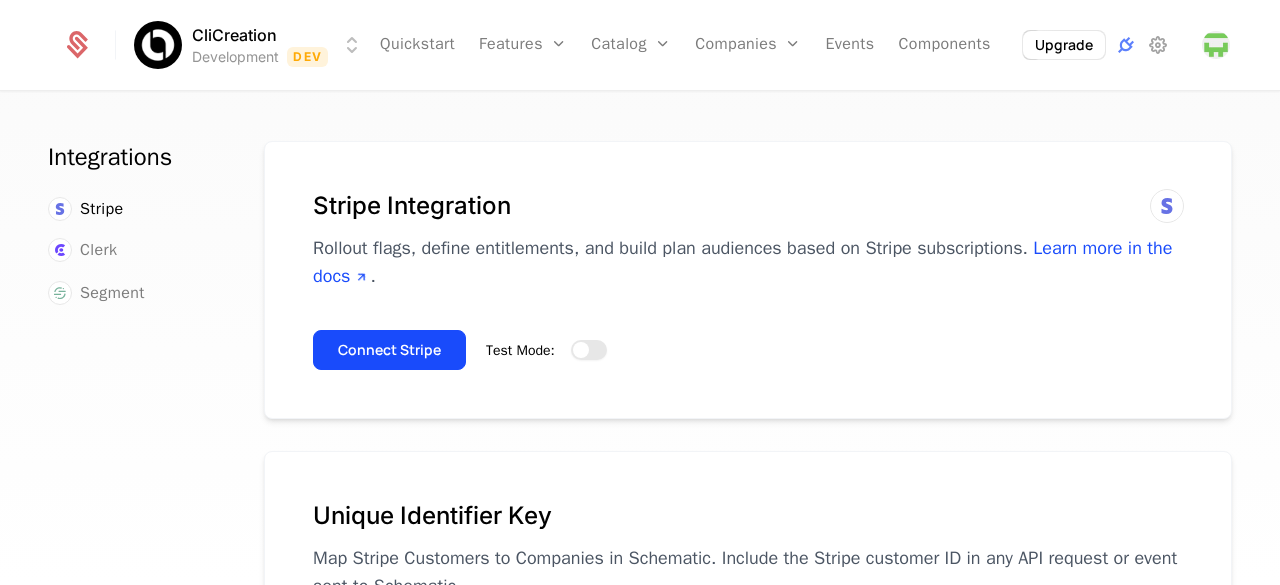 click at bounding box center (581, 350) 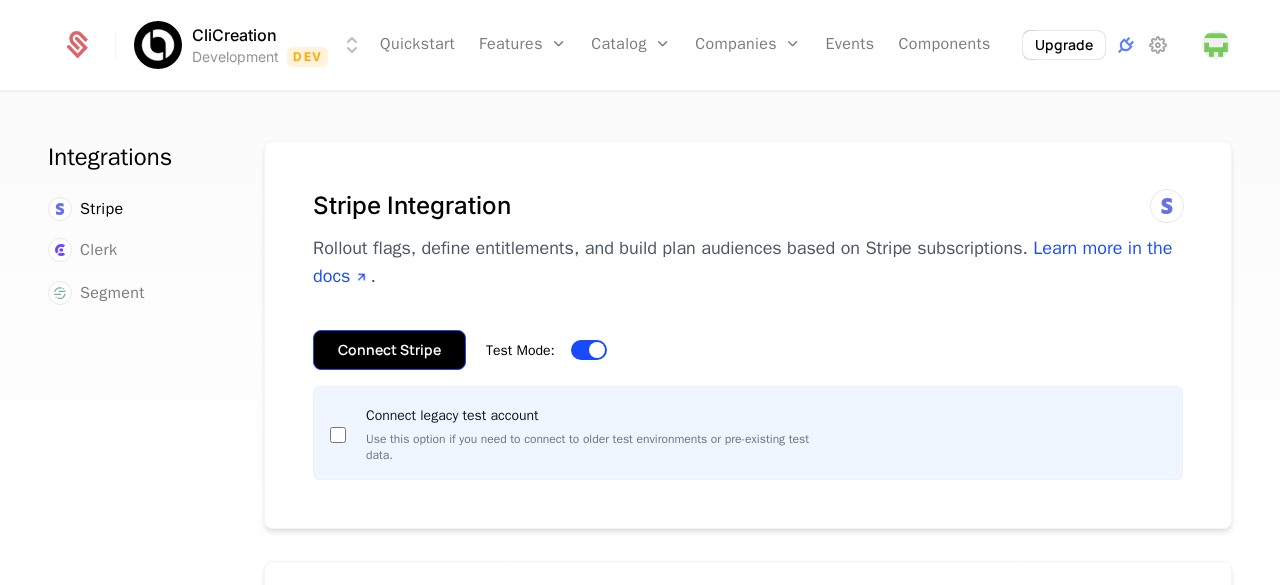 click on "Connect Stripe" at bounding box center (389, 350) 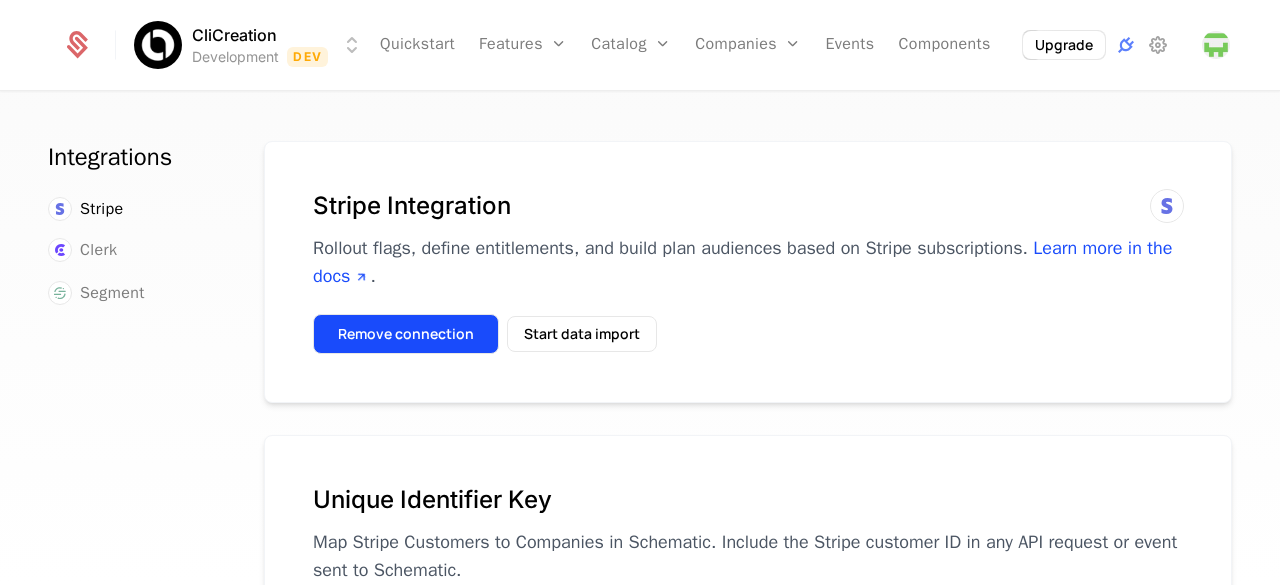 click on "Remove connection" at bounding box center [406, 334] 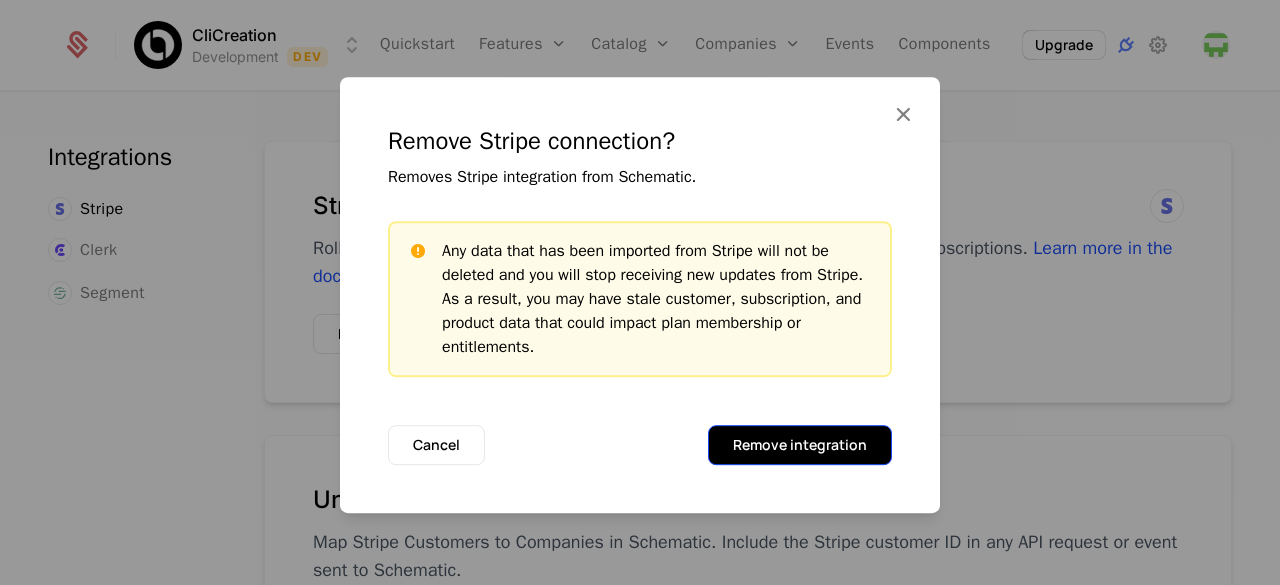 click on "Remove integration" at bounding box center (800, 445) 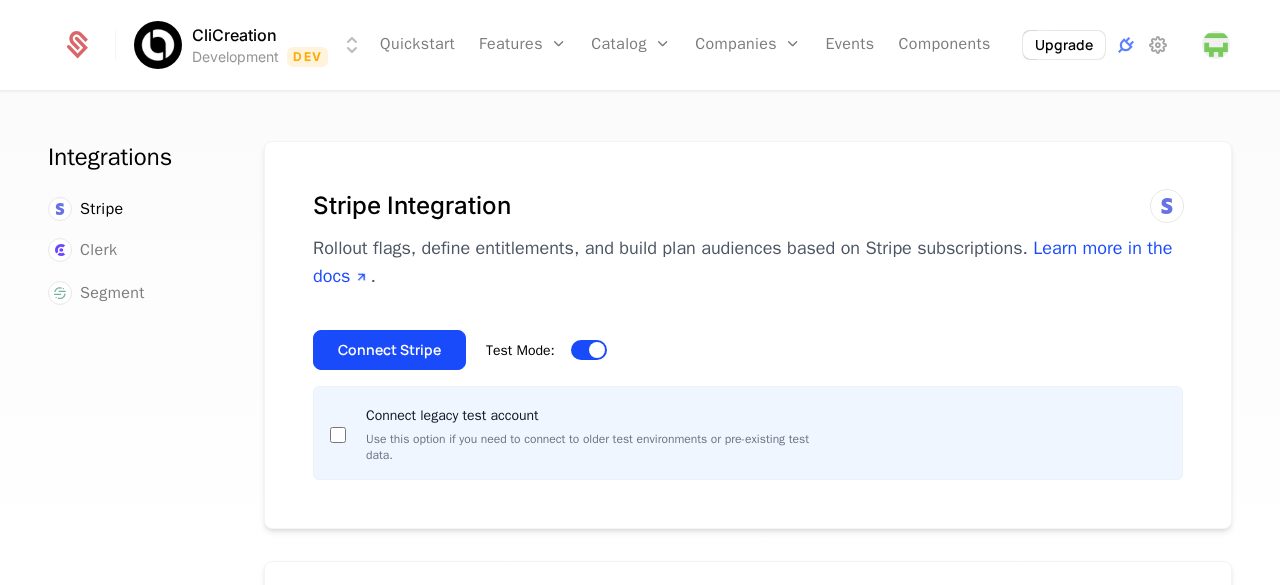 click on "Connect legacy test account" at bounding box center [452, 415] 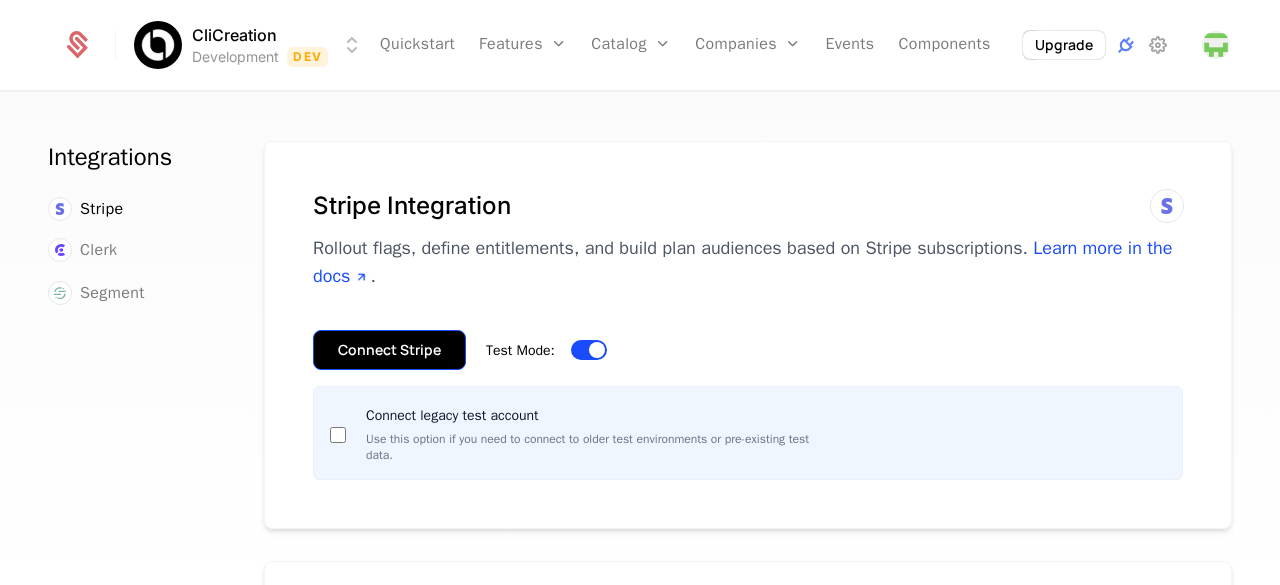 click on "Connect Stripe" at bounding box center [389, 350] 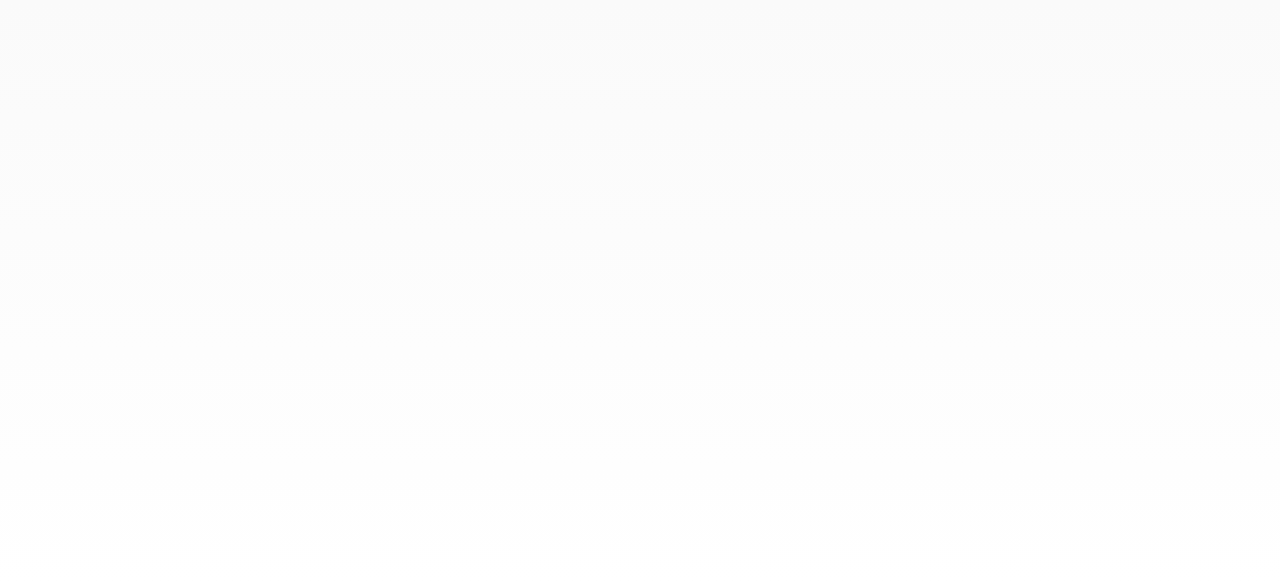 scroll, scrollTop: 0, scrollLeft: 0, axis: both 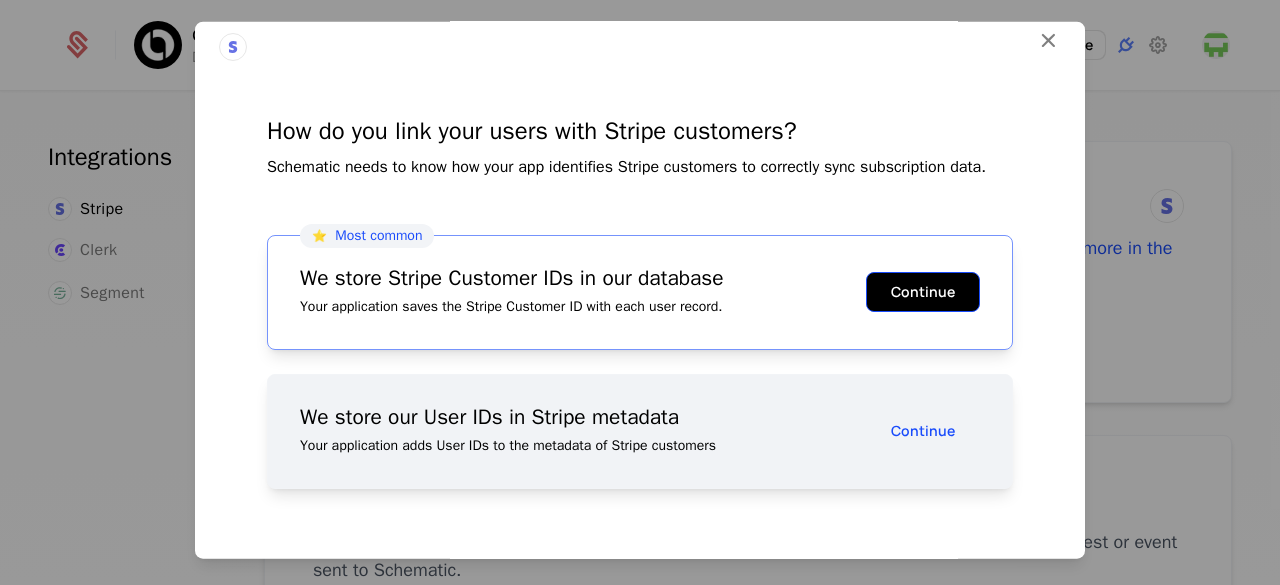 click on "Continue" at bounding box center (923, 292) 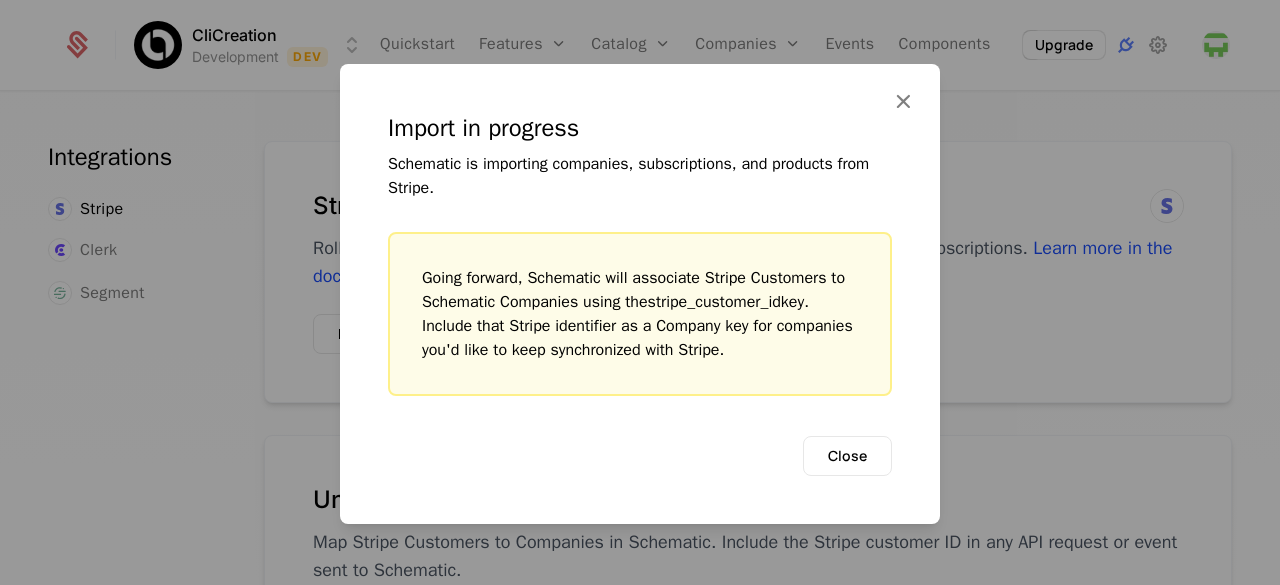 scroll, scrollTop: 0, scrollLeft: 0, axis: both 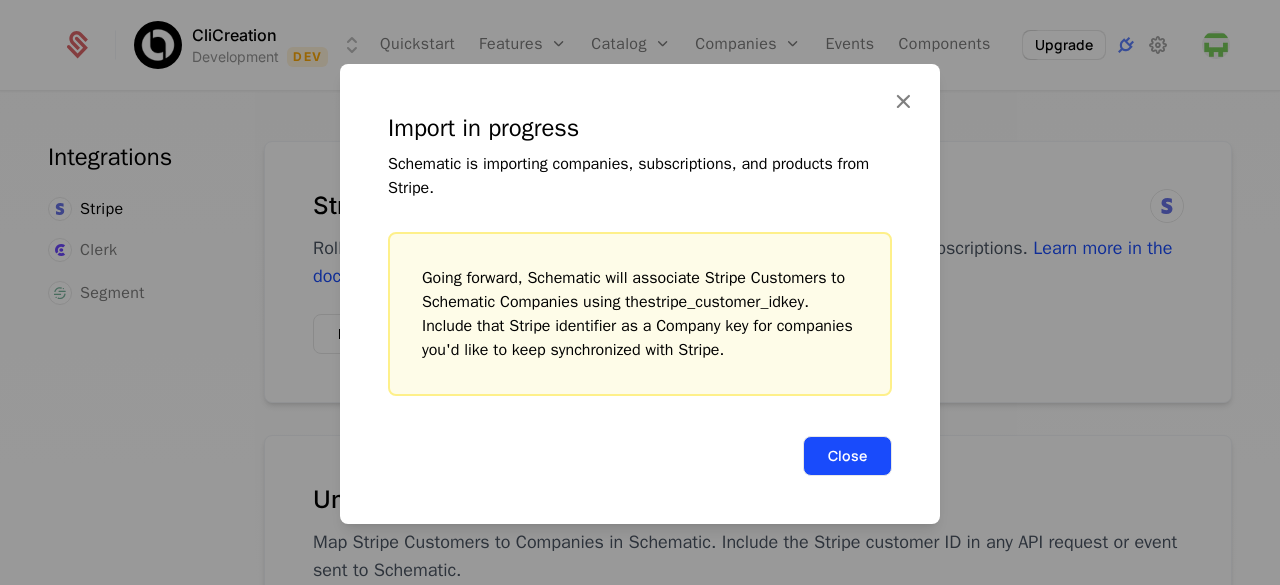 click on "Close" at bounding box center (847, 456) 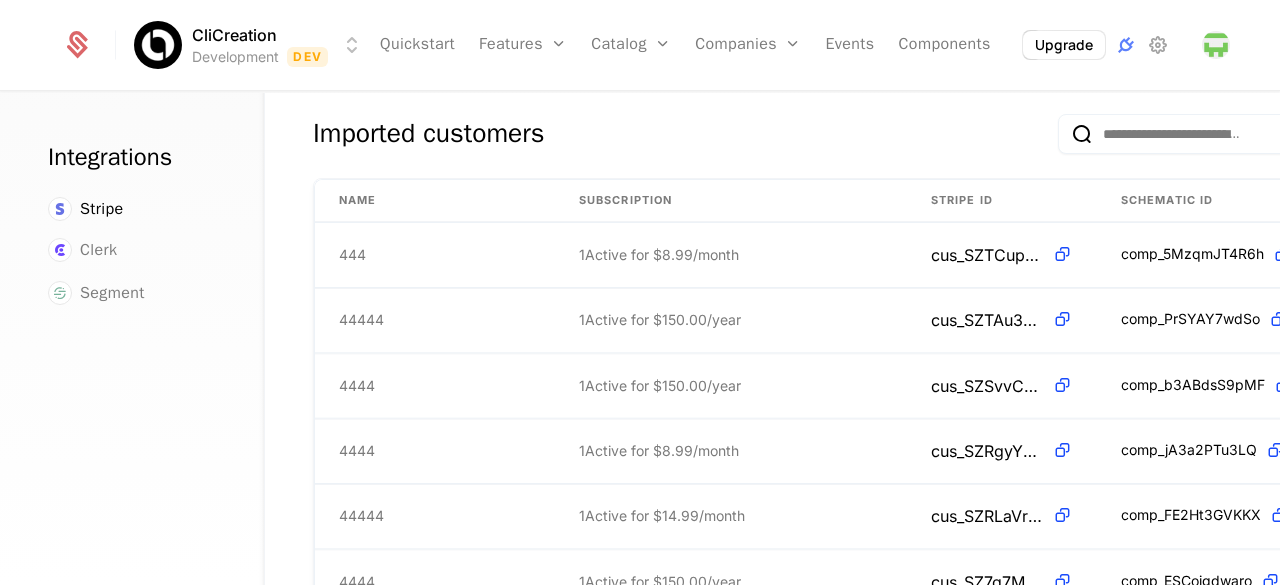 scroll, scrollTop: 470, scrollLeft: 0, axis: vertical 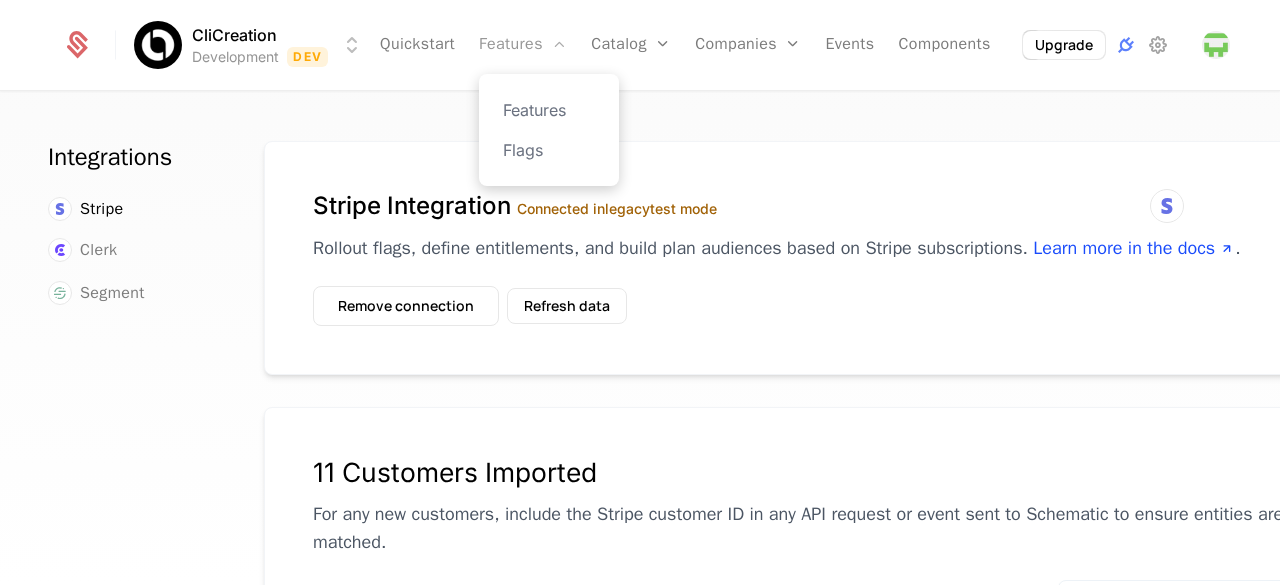 click on "Features" at bounding box center (523, 45) 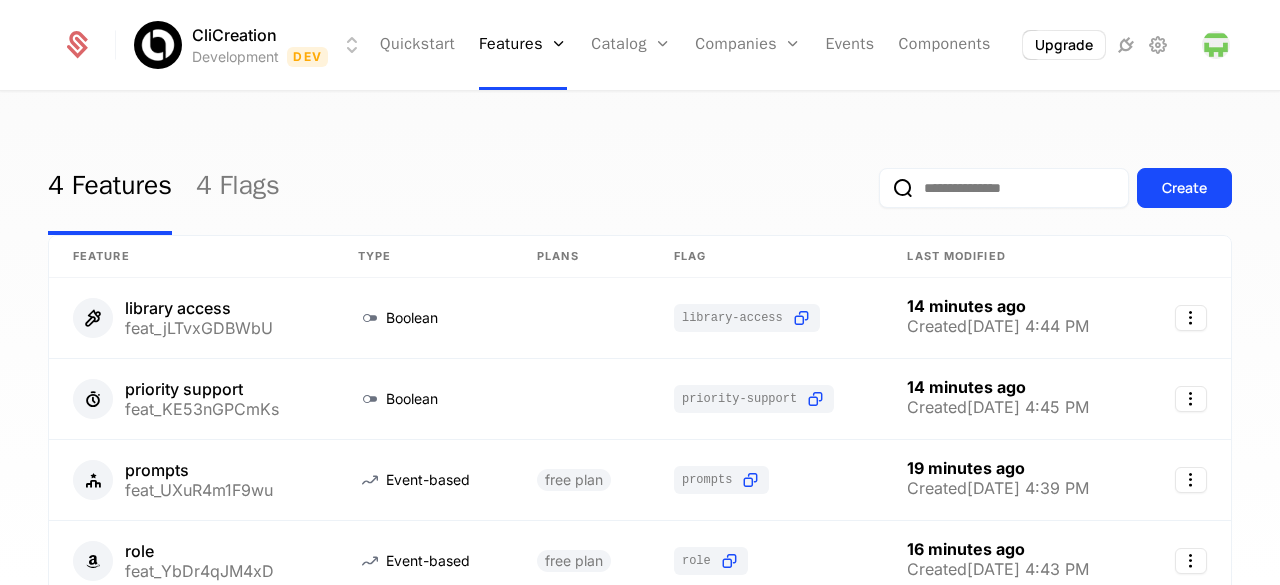click on "Quickstart Features Features Flags Catalog Plans Add Ons Configuration Companies Companies Users Events Components" at bounding box center [685, 45] 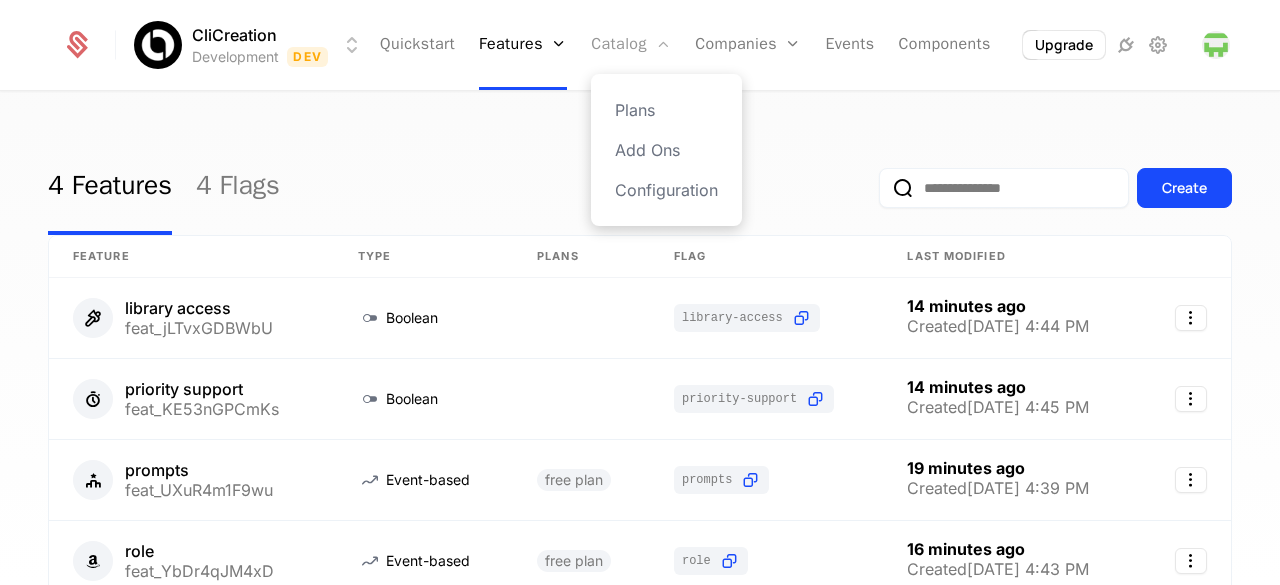 click on "Catalog" at bounding box center [631, 45] 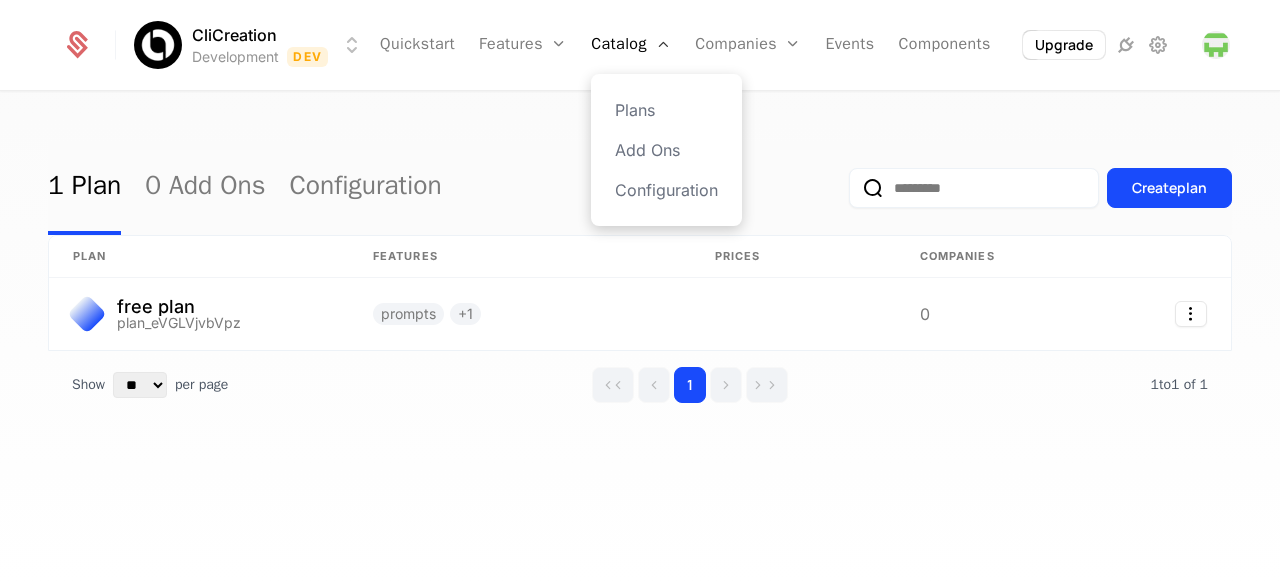 click on "Plans Add Ons Configuration" at bounding box center [666, 150] 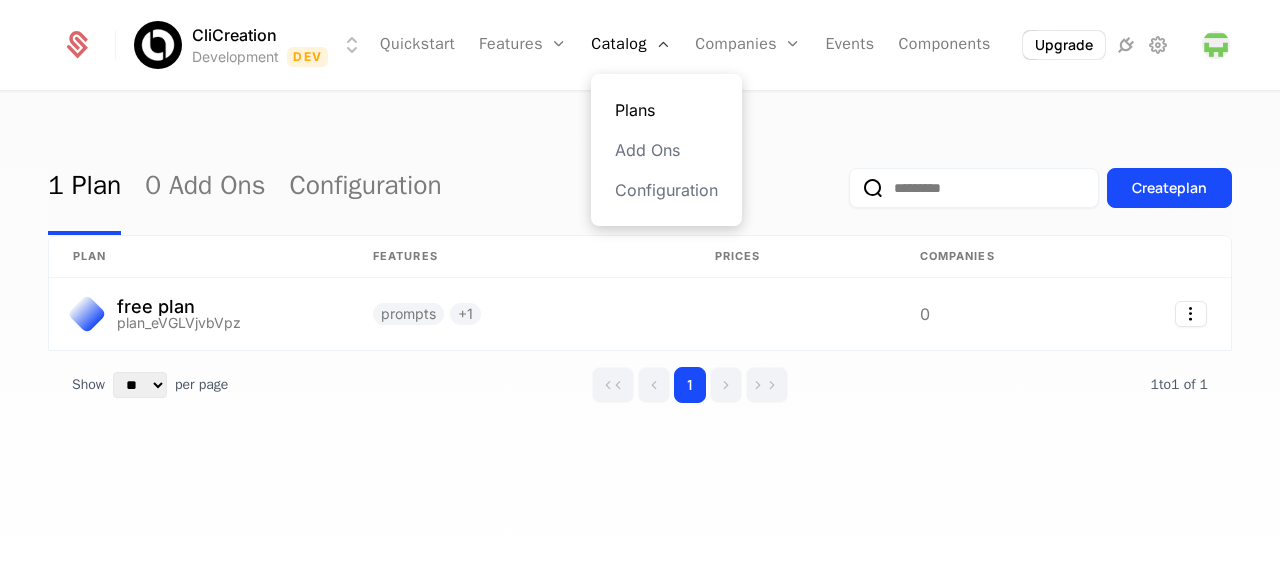 click on "Plans" at bounding box center (666, 110) 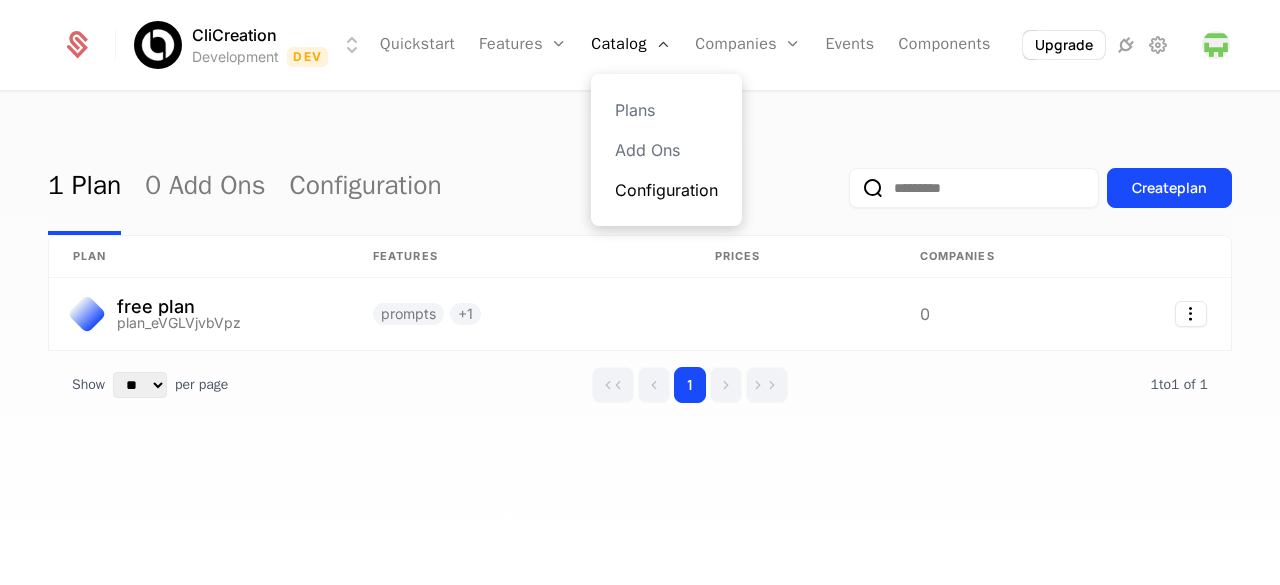 click on "Plans Add Ons Configuration" at bounding box center (666, 150) 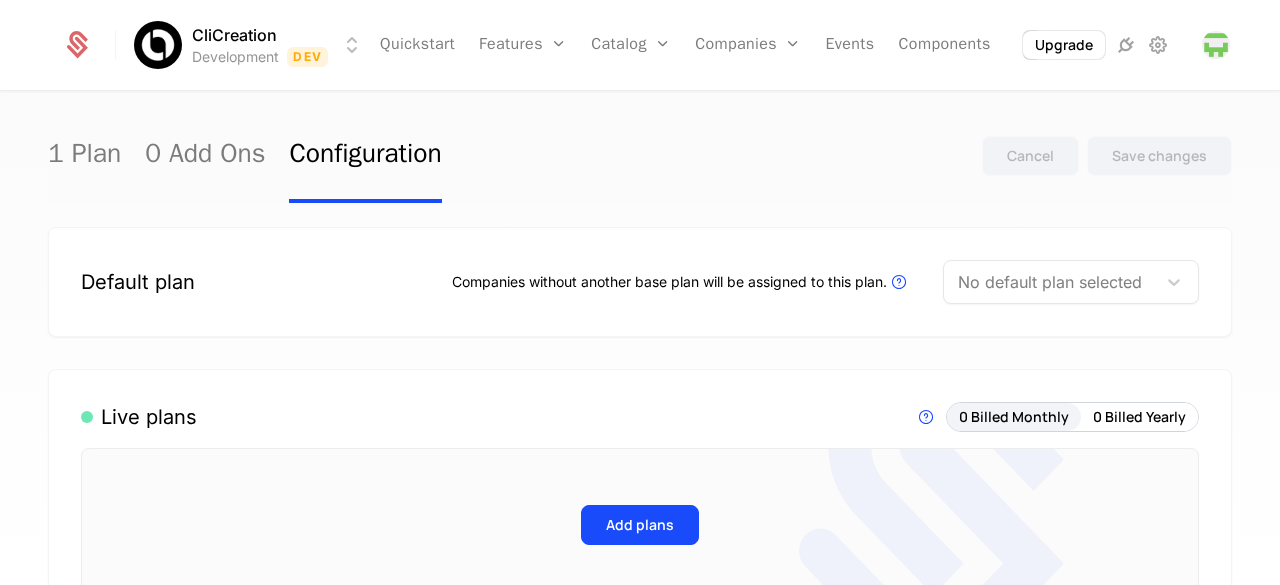 click on "Default plan Companies without another base plan will be assigned to this plan. Plans that are linked to paid billing products cannot be selected as the default plan No default plan selected" at bounding box center [640, 282] 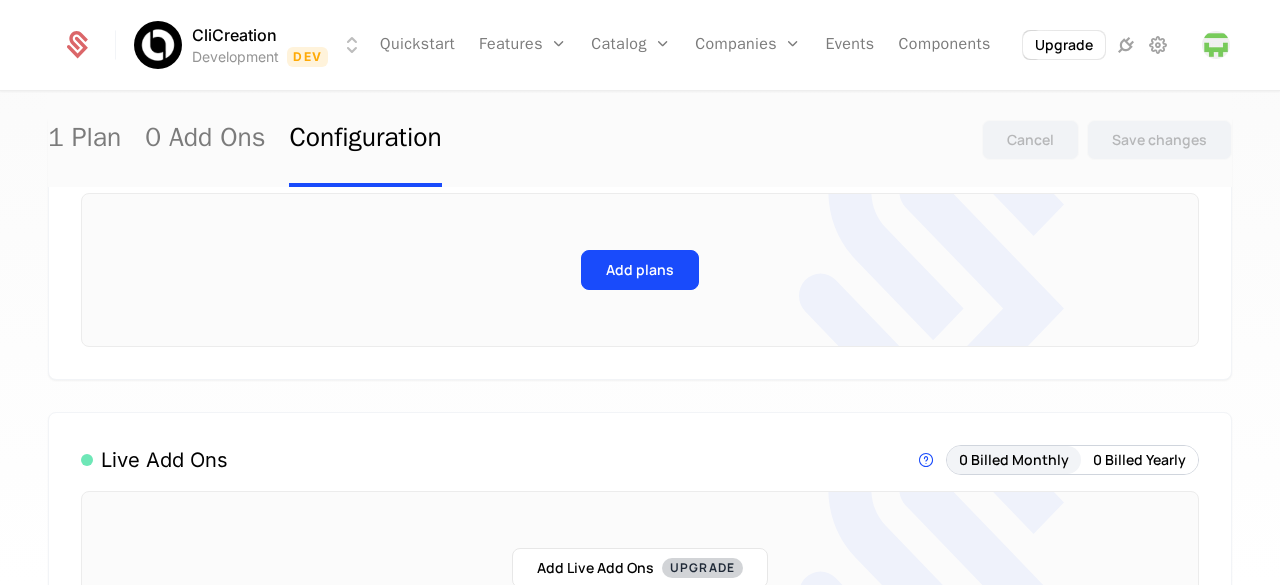 scroll, scrollTop: 273, scrollLeft: 0, axis: vertical 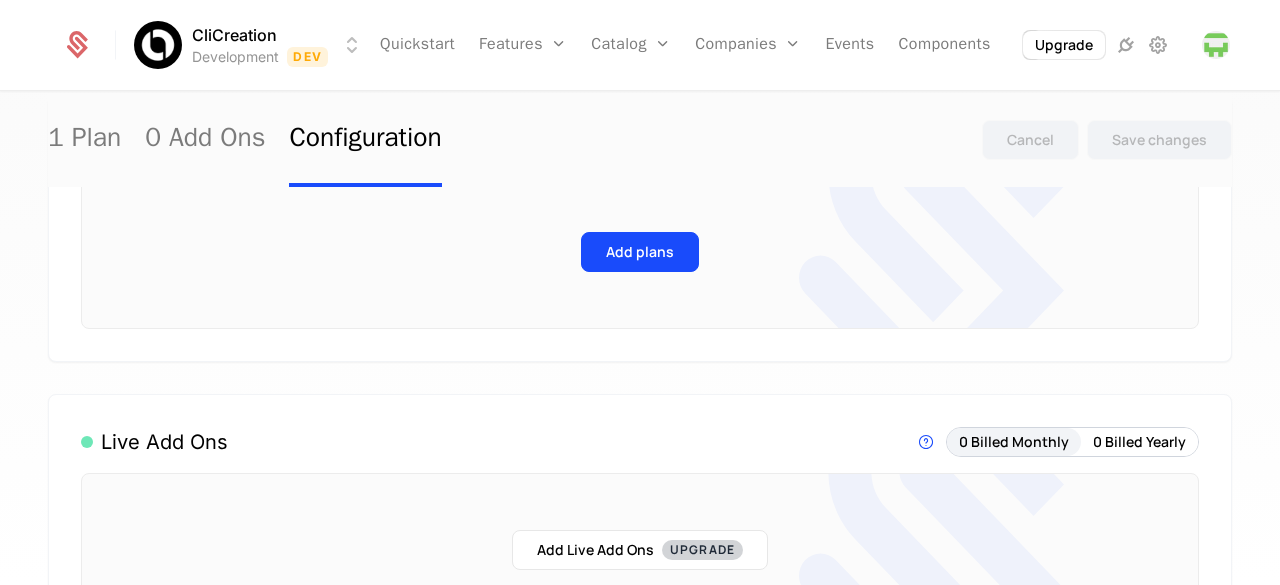 click on "Live plans Live Plans are visible in components and available for purchase. 0 Billed Monthly 0 Billed Yearly Add plans" at bounding box center (640, 229) 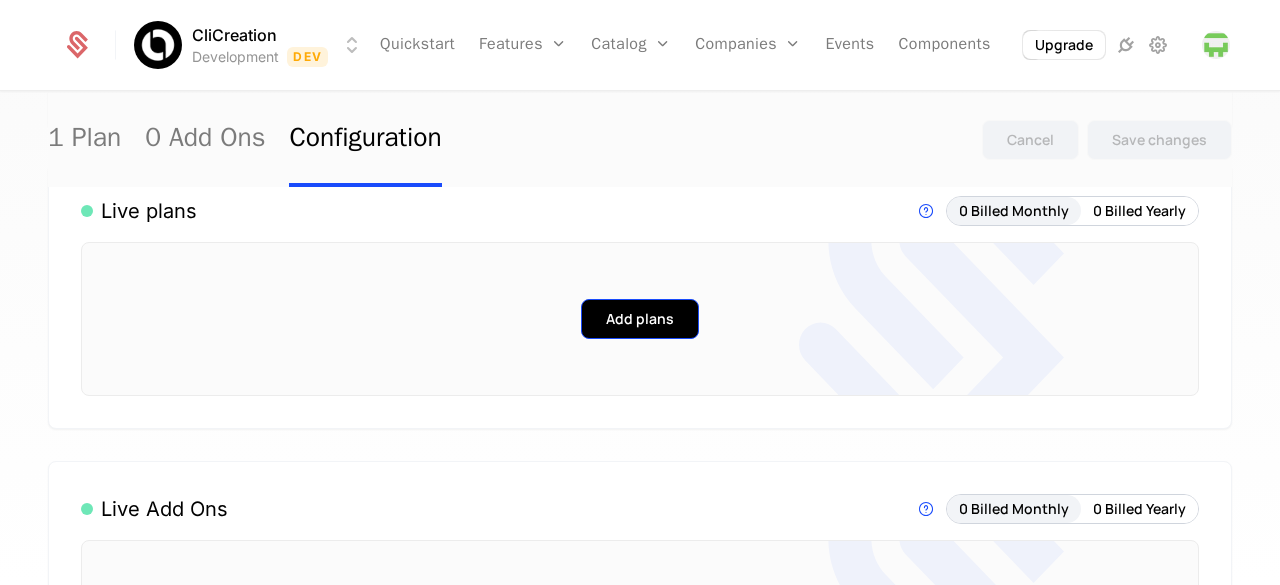 click on "Add plans" at bounding box center (640, 319) 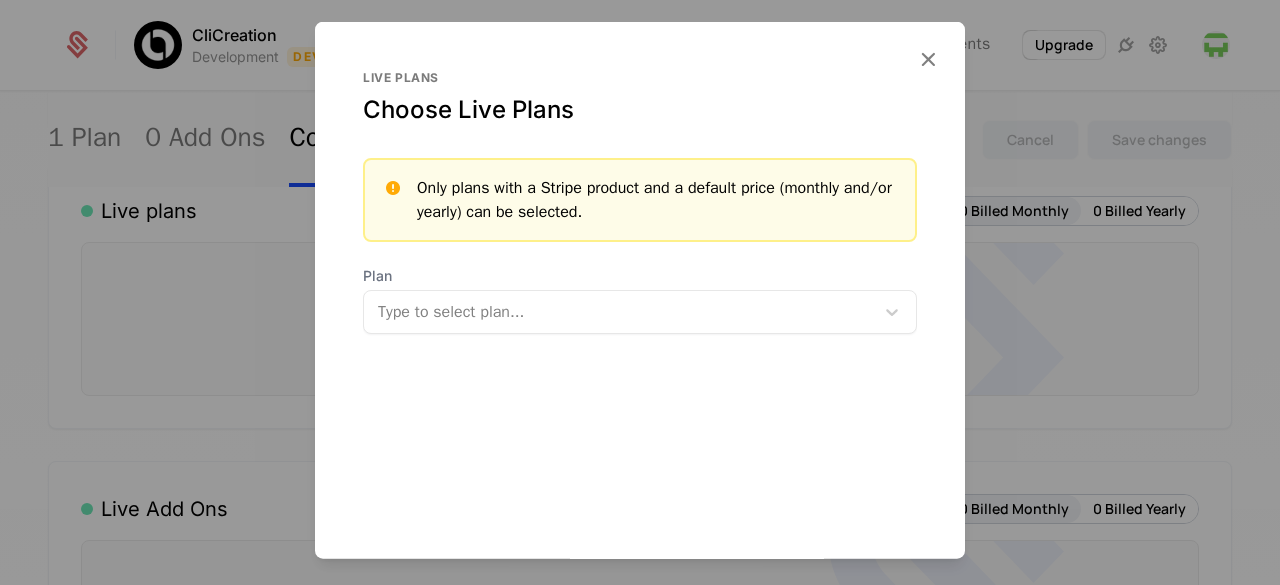 click at bounding box center (621, 311) 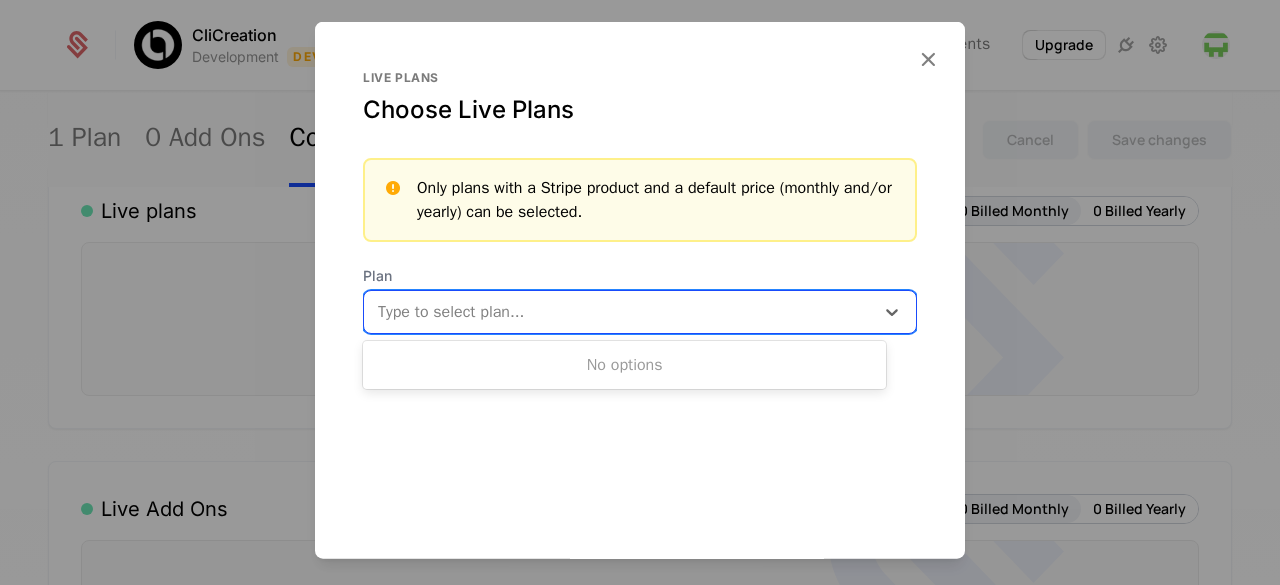 drag, startPoint x: 579, startPoint y: 378, endPoint x: 701, endPoint y: 312, distance: 138.70833 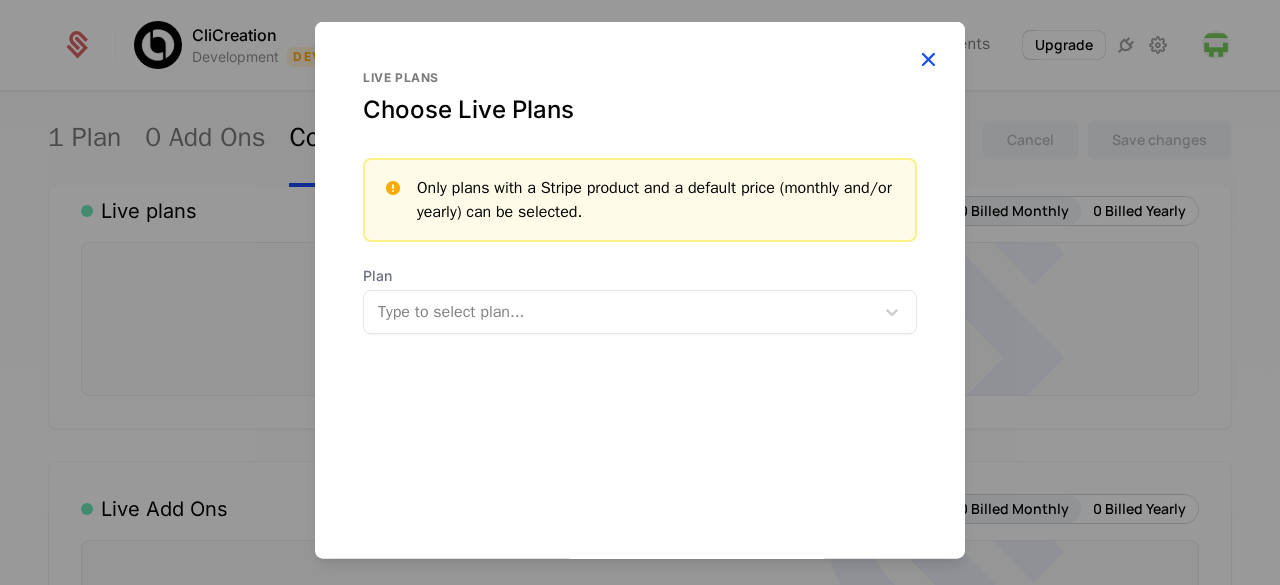 click on "Live plans Choose Live Plans Only plans with a Stripe product and a default price (monthly and/or yearly) can be selected. Plan Type to select plan... Save changes" at bounding box center (640, 337) 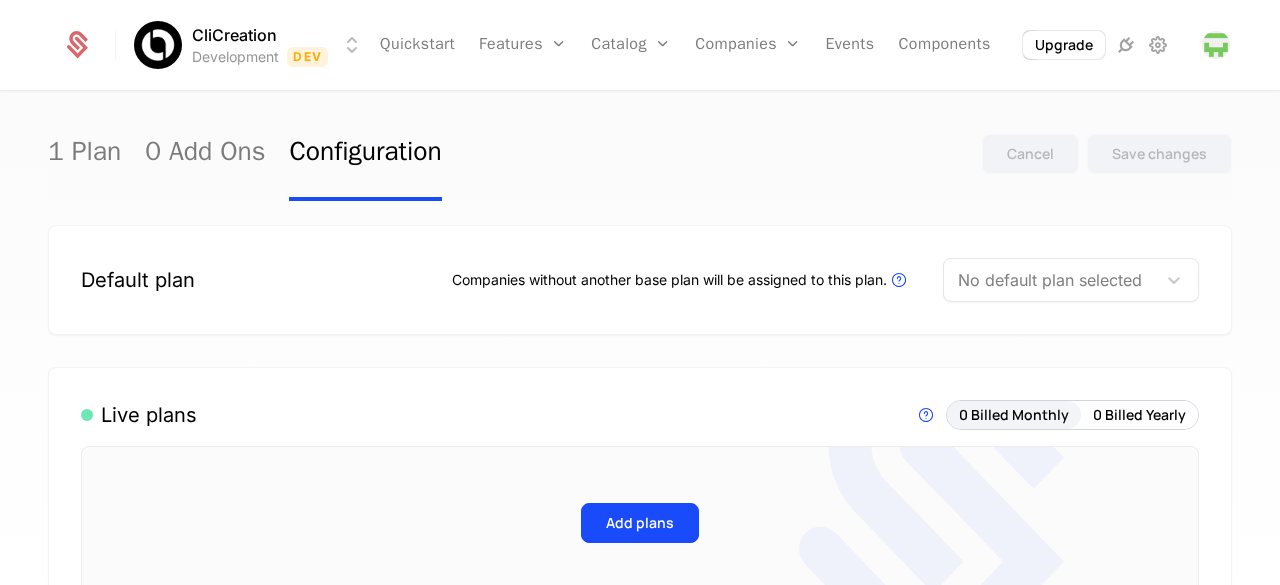 scroll, scrollTop: 0, scrollLeft: 0, axis: both 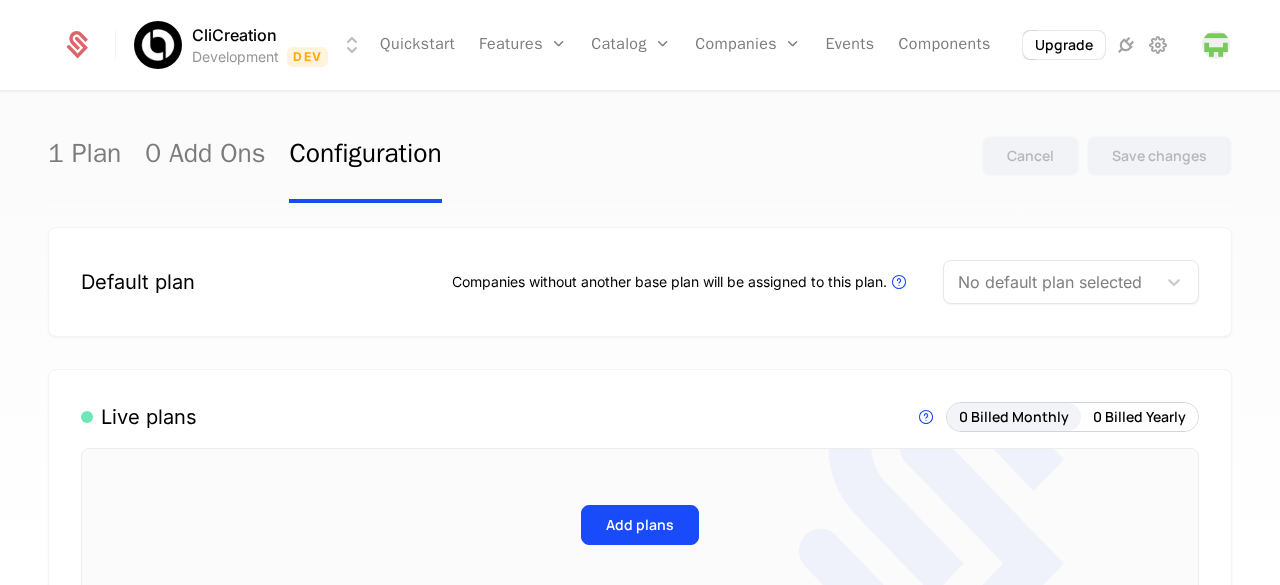 click at bounding box center [1050, 282] 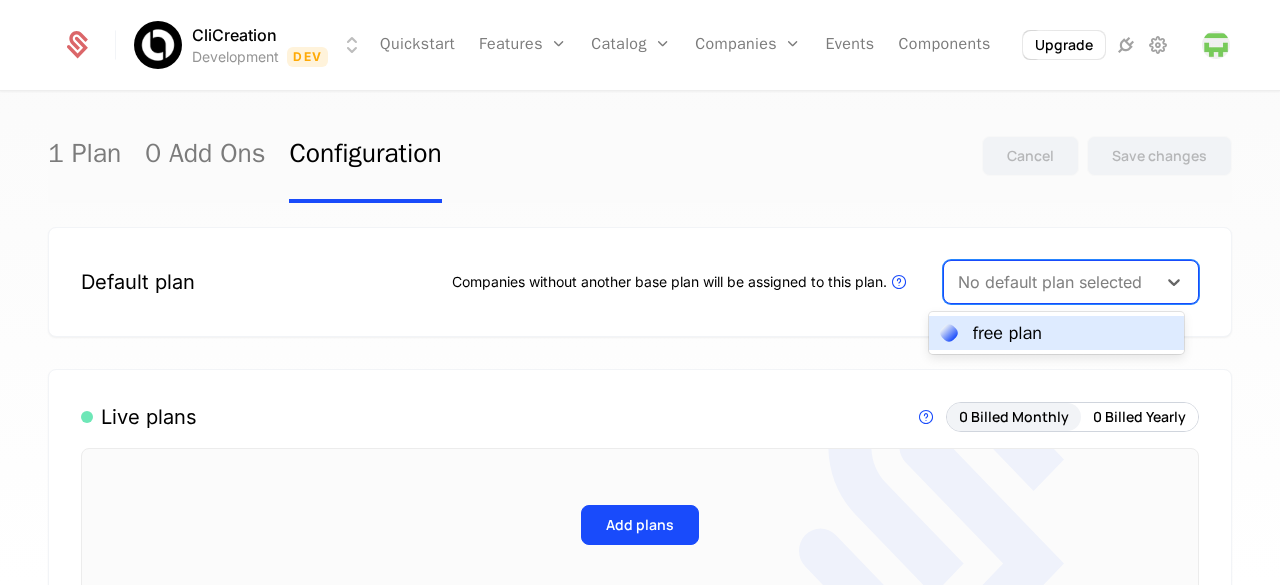 click on "free plan" at bounding box center [1057, 333] 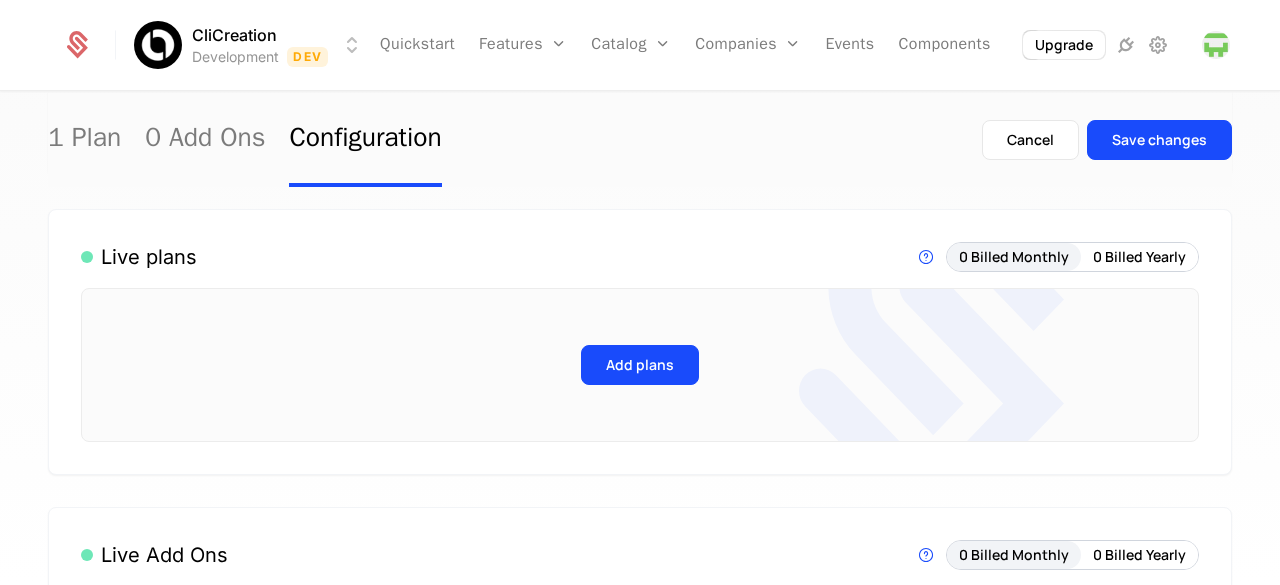 scroll, scrollTop: 246, scrollLeft: 0, axis: vertical 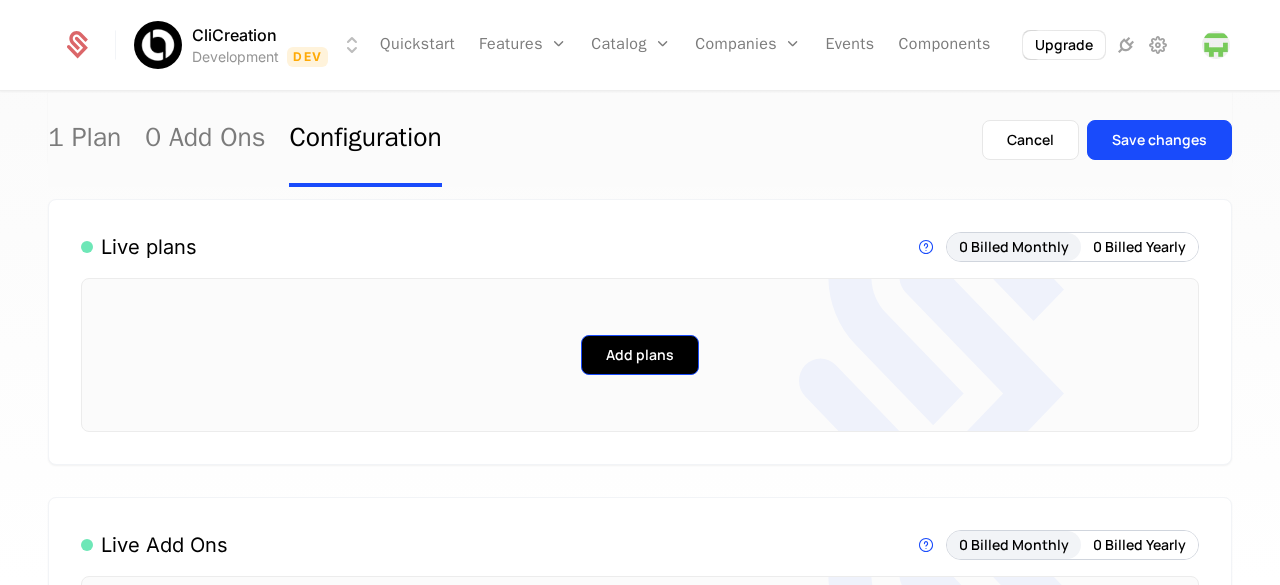 click on "Add plans" at bounding box center (640, 355) 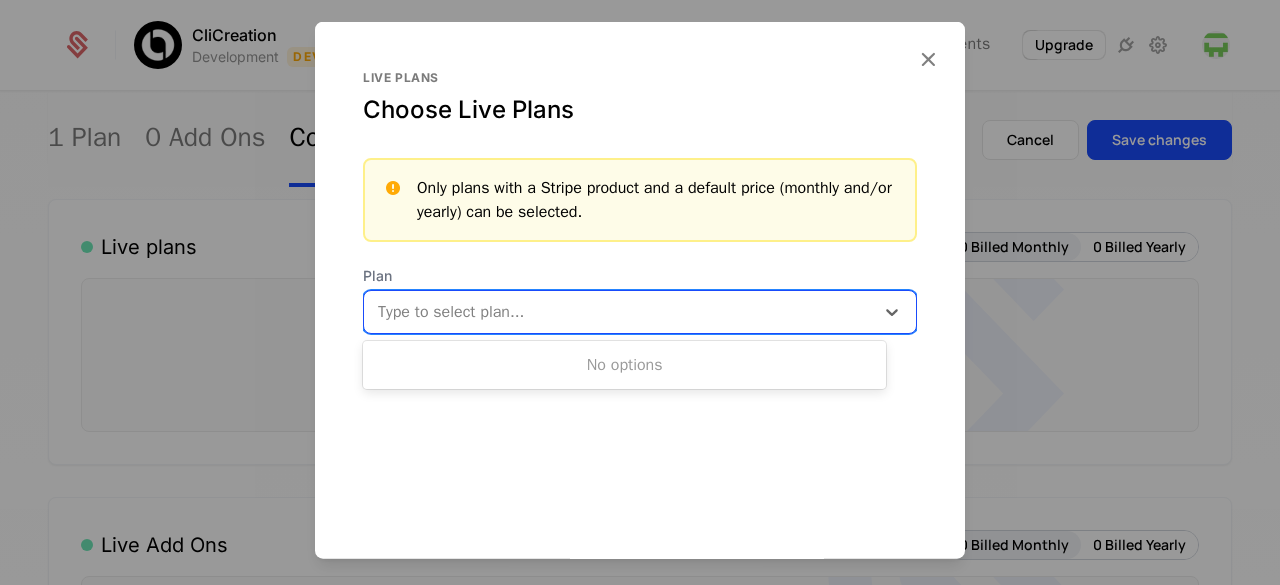 click at bounding box center (621, 311) 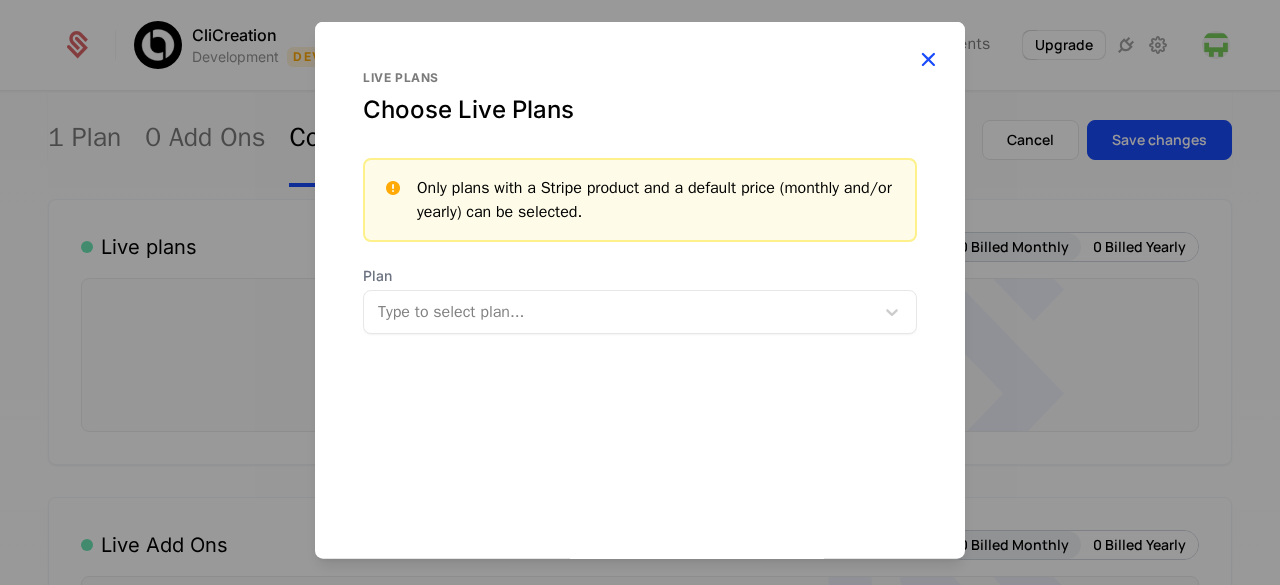 click at bounding box center (928, 58) 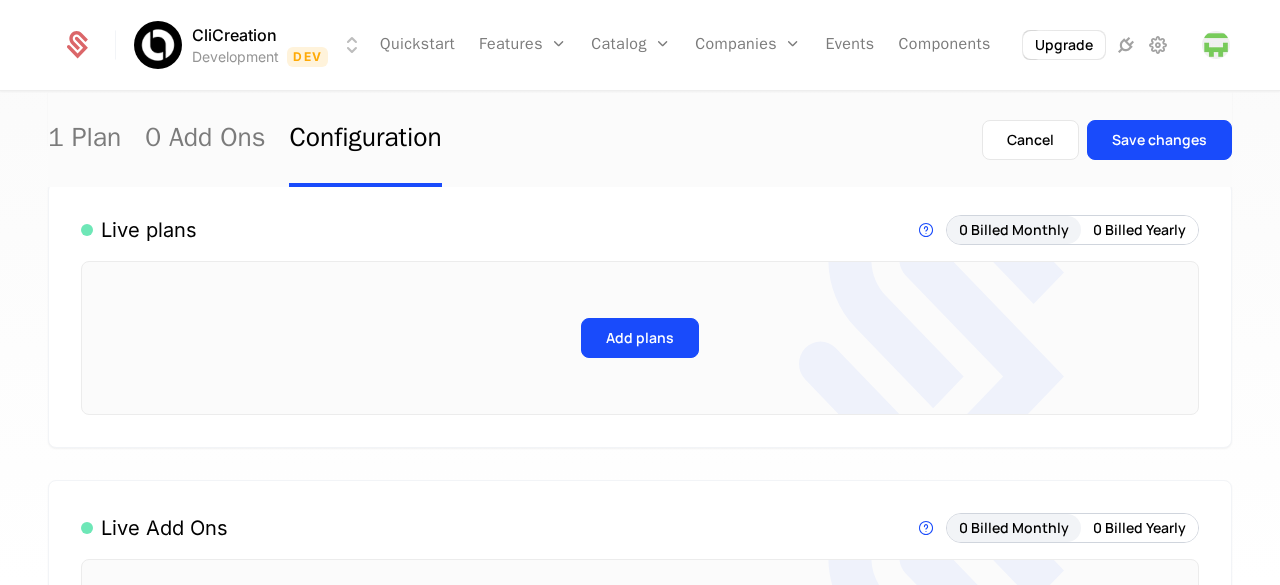 scroll, scrollTop: 0, scrollLeft: 0, axis: both 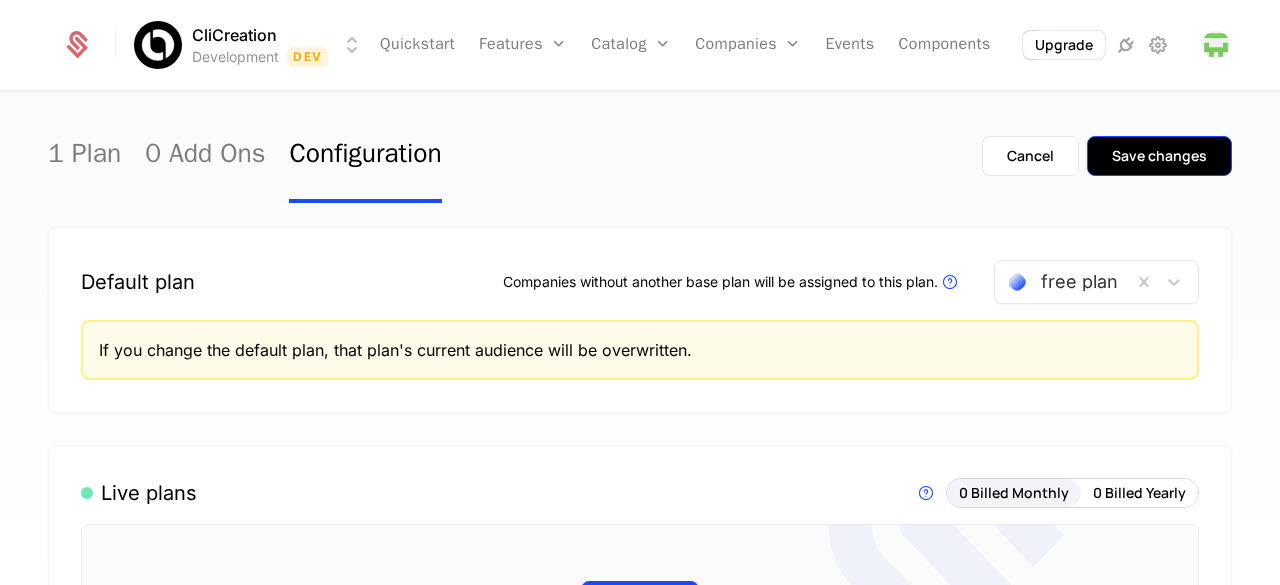 click on "Save changes" at bounding box center (1159, 156) 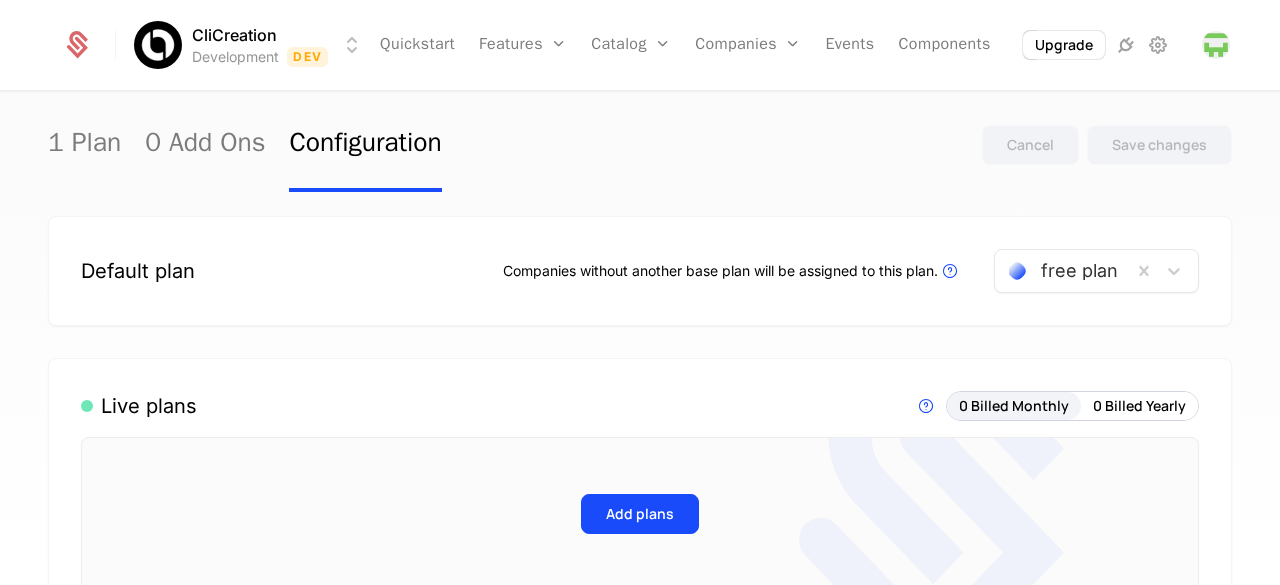 scroll, scrollTop: 6, scrollLeft: 0, axis: vertical 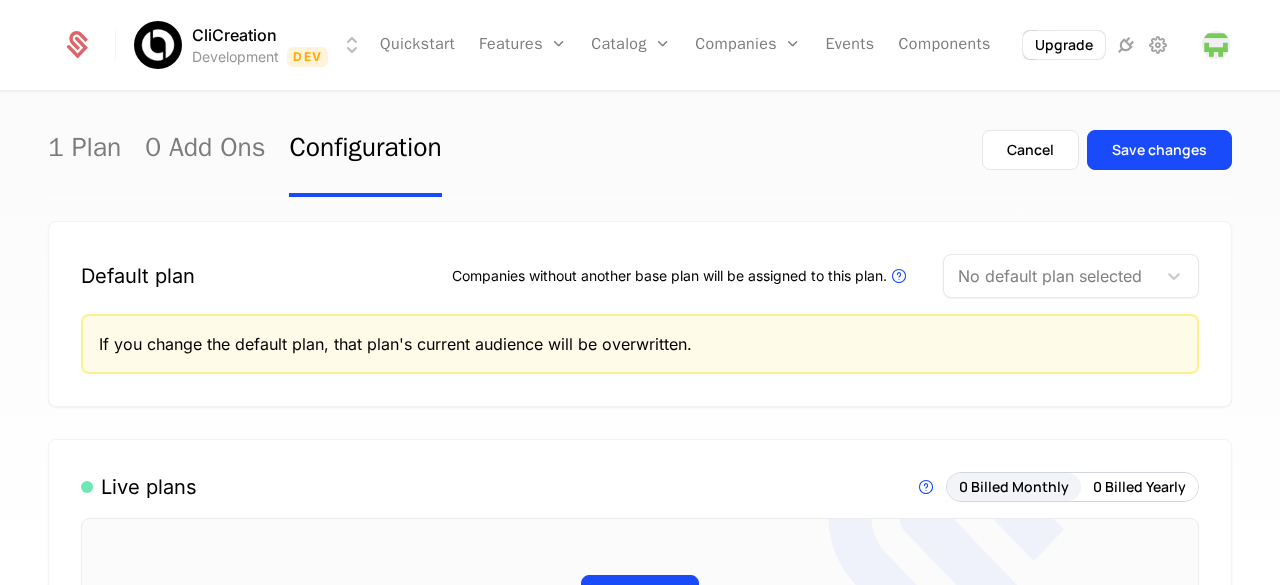 click on "1 Plan 0 Add Ons Configuration" at bounding box center (245, 150) 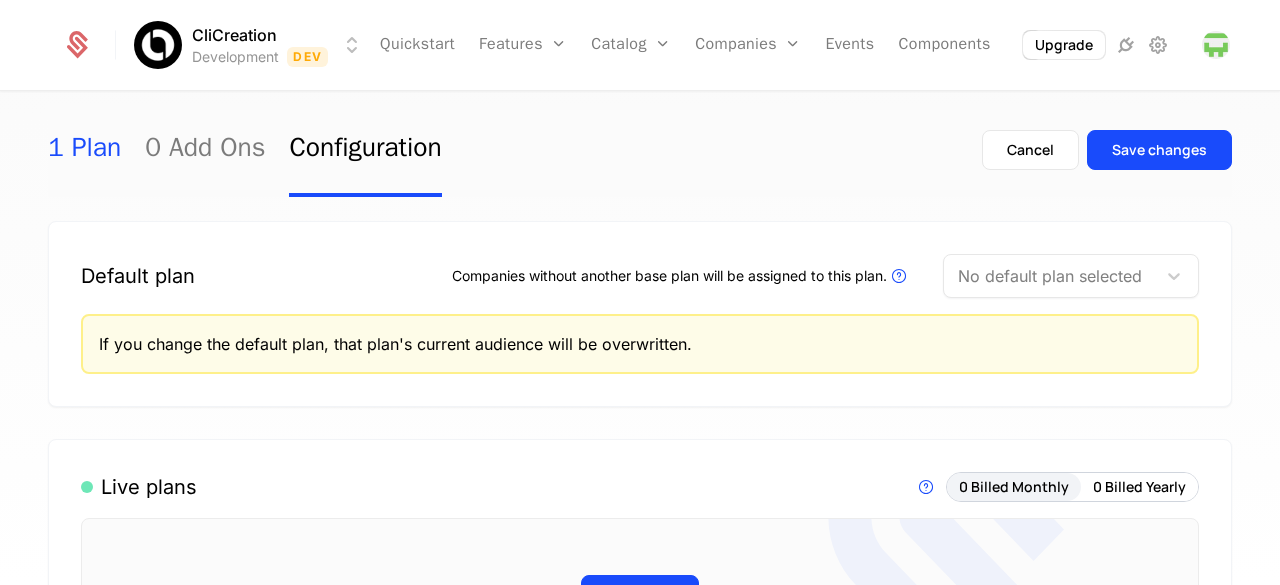 click on "1 Plan" at bounding box center [84, 150] 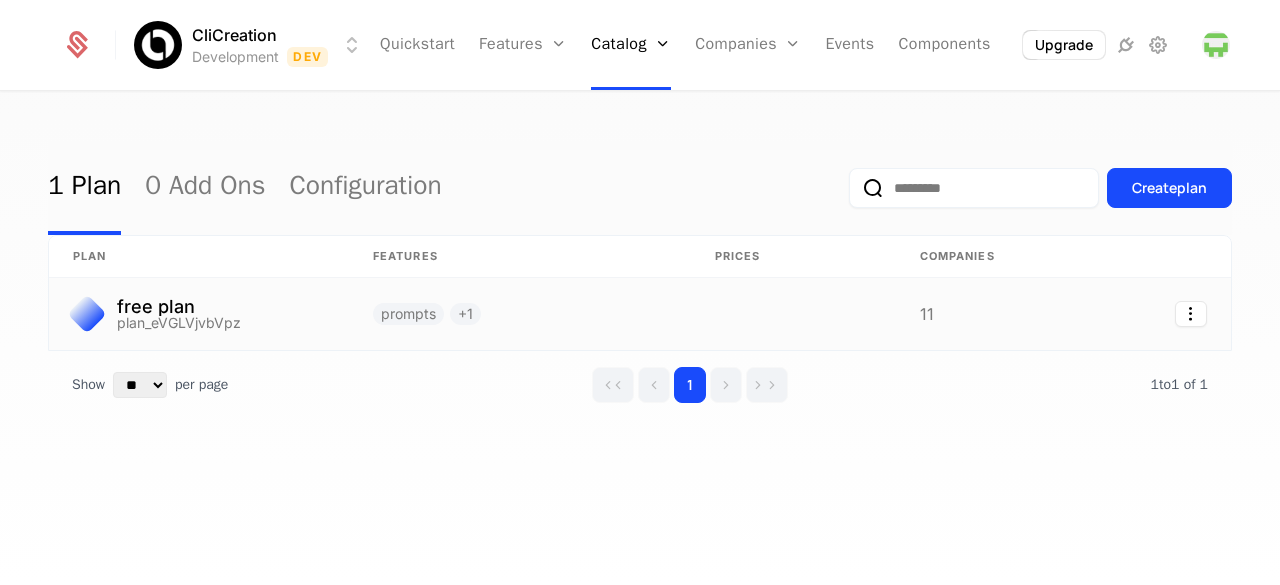 click on "free plan plan_eVGLVjvbVpz" at bounding box center (199, 314) 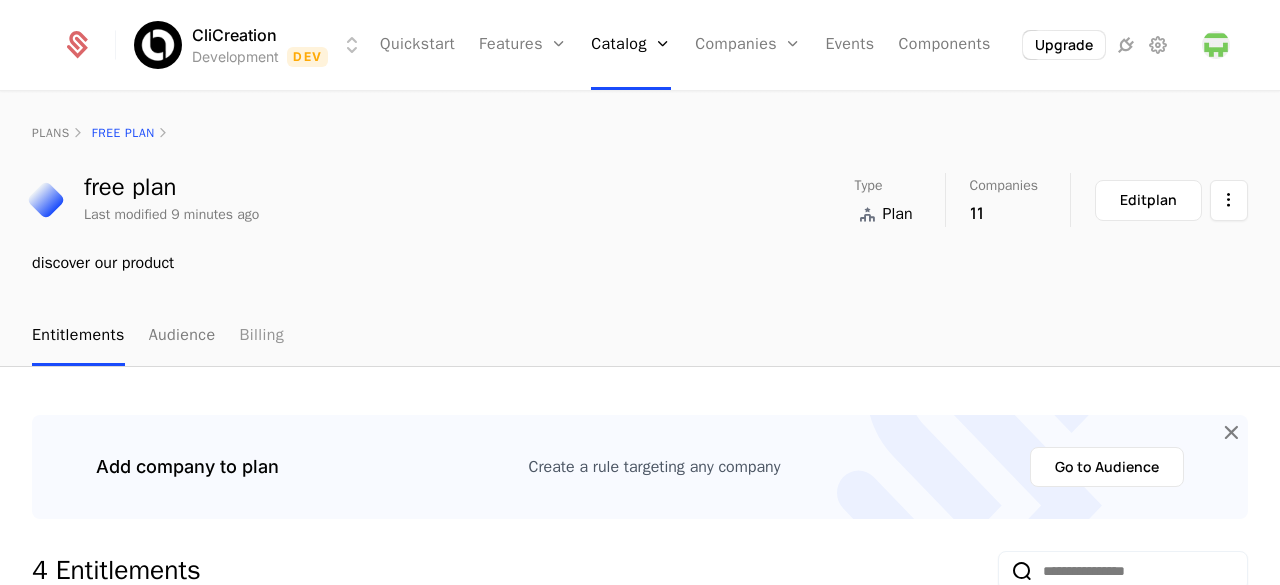 click on "Billing" at bounding box center [261, 336] 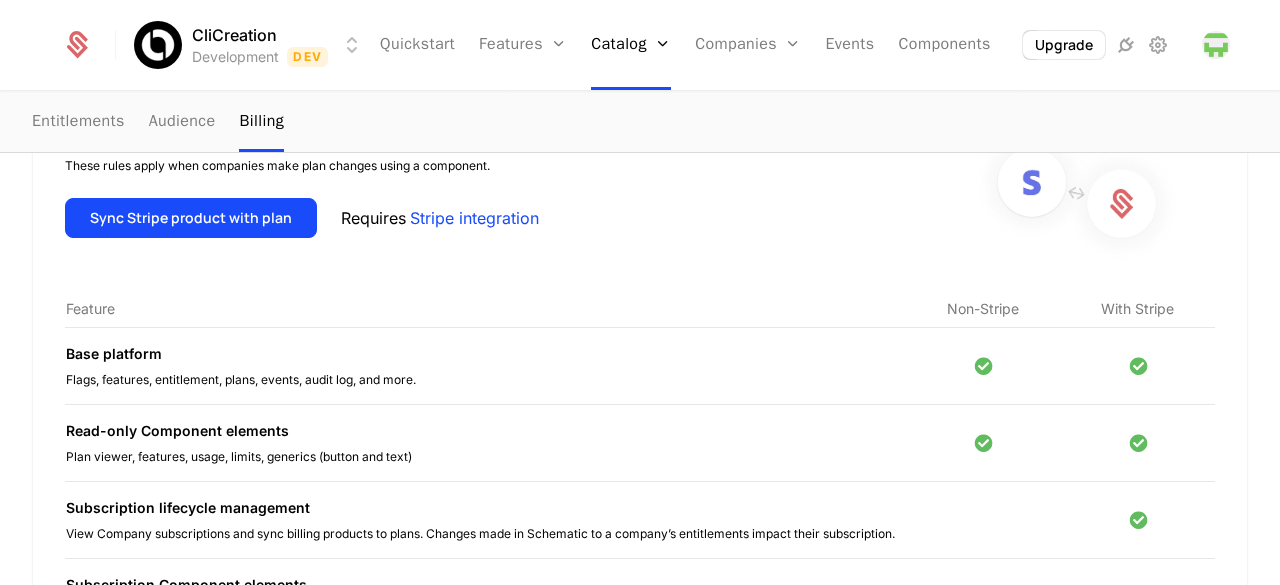 scroll, scrollTop: 294, scrollLeft: 0, axis: vertical 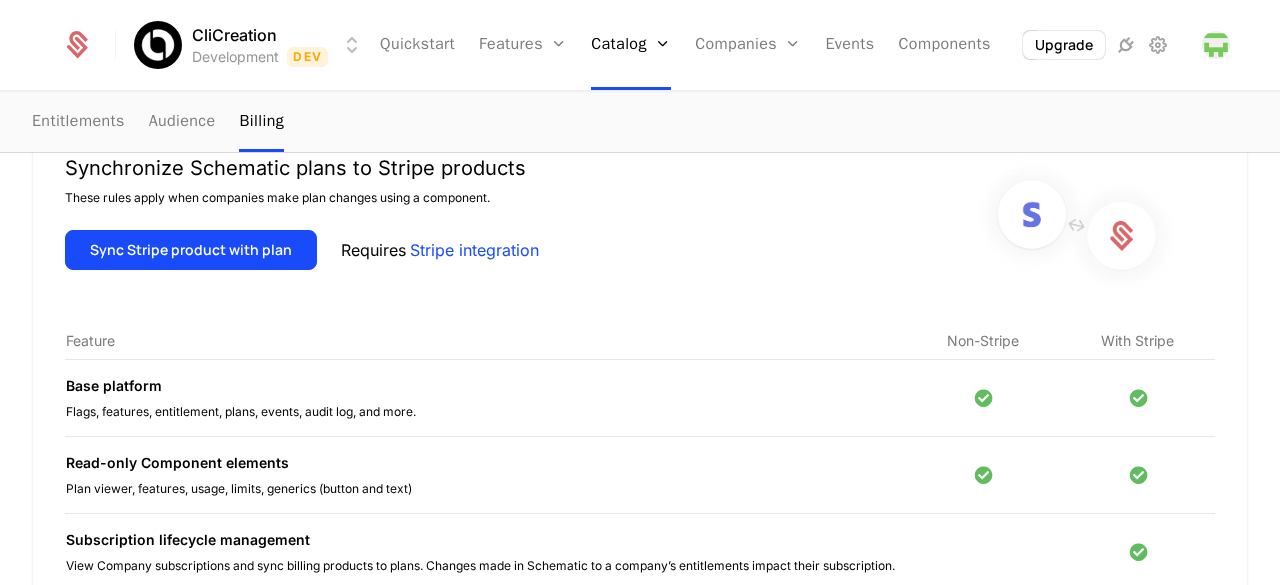 click on "Synchronize Schematic plans to Stripe products These rules apply when companies make plan changes using a component. Sync Stripe product with plan Requires   Stripe integration" at bounding box center [302, 226] 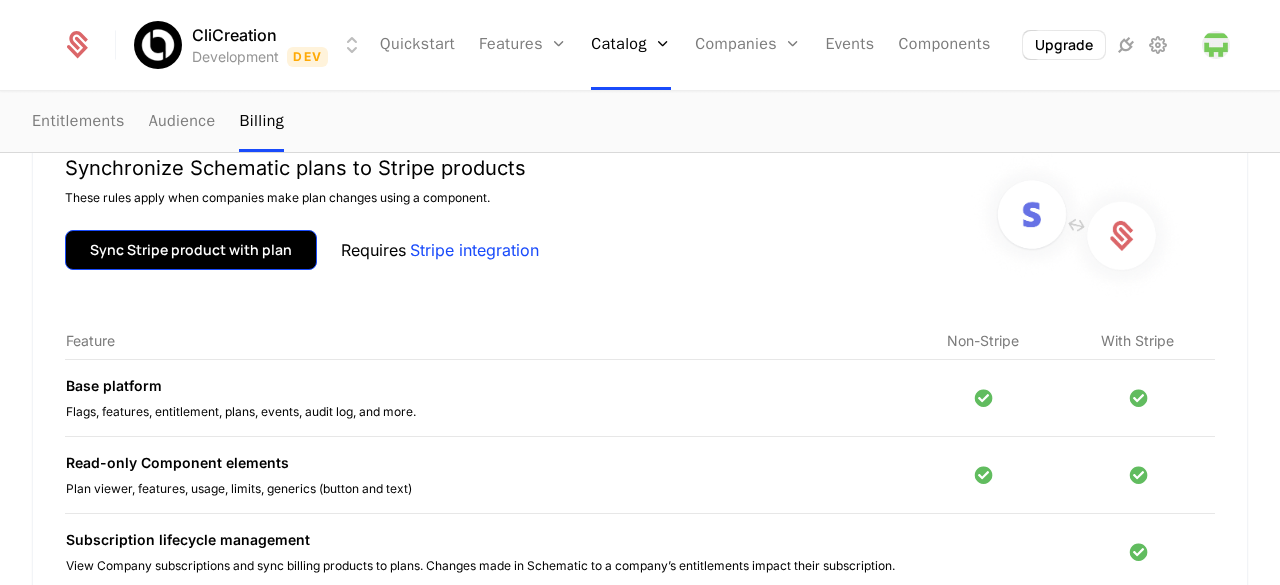 click on "Sync Stripe product with plan" at bounding box center (191, 250) 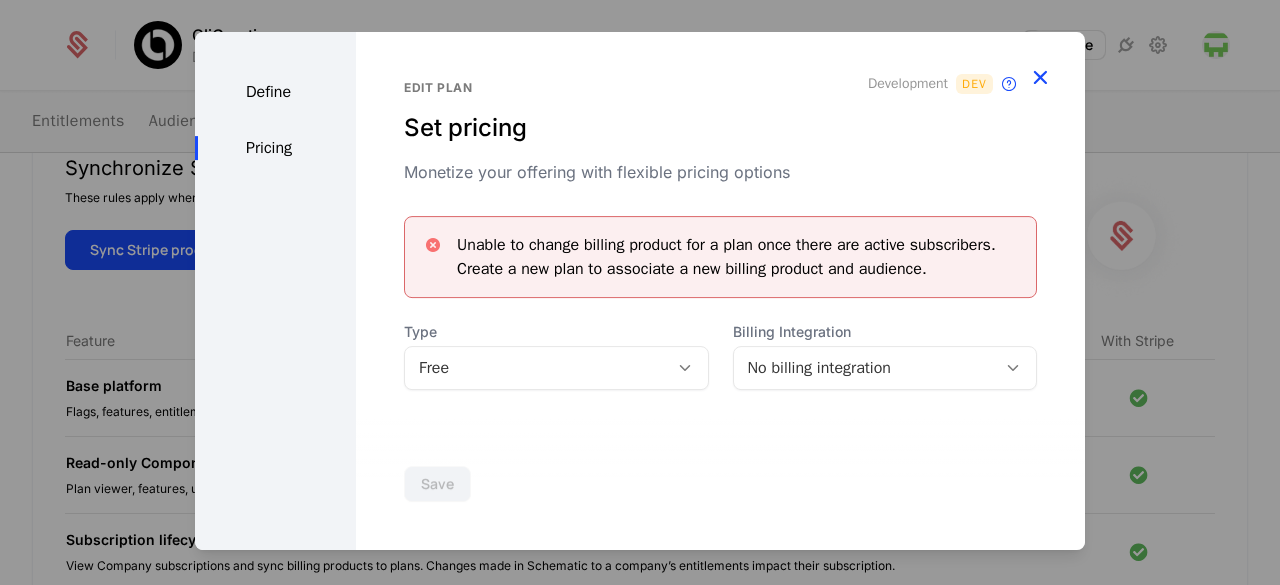 click at bounding box center [1040, 77] 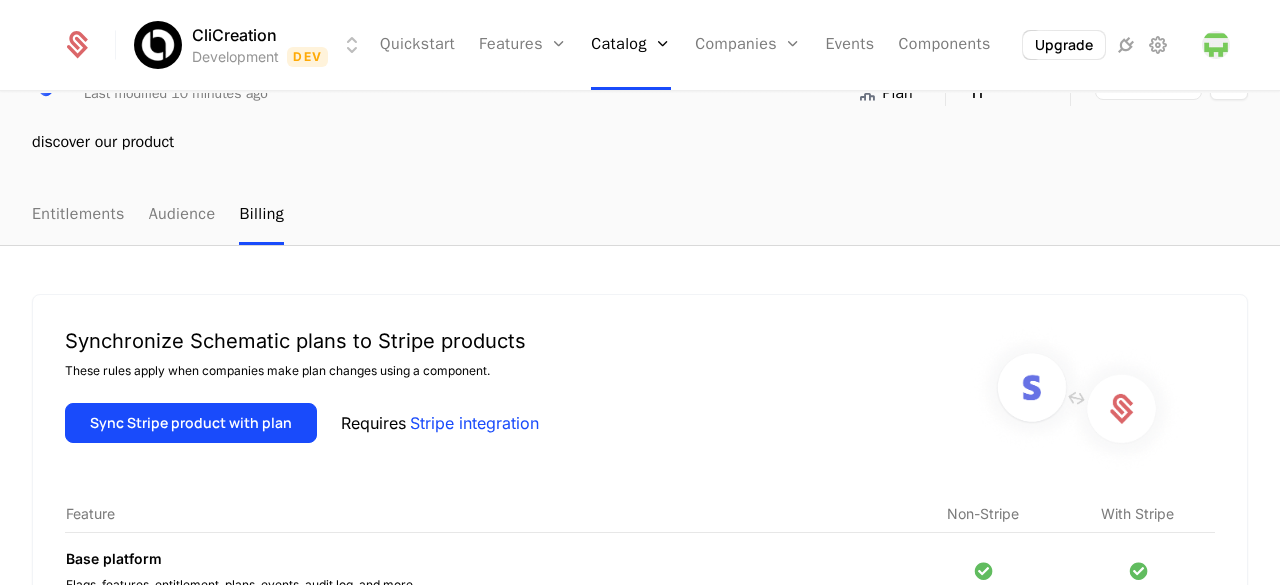 scroll, scrollTop: 120, scrollLeft: 0, axis: vertical 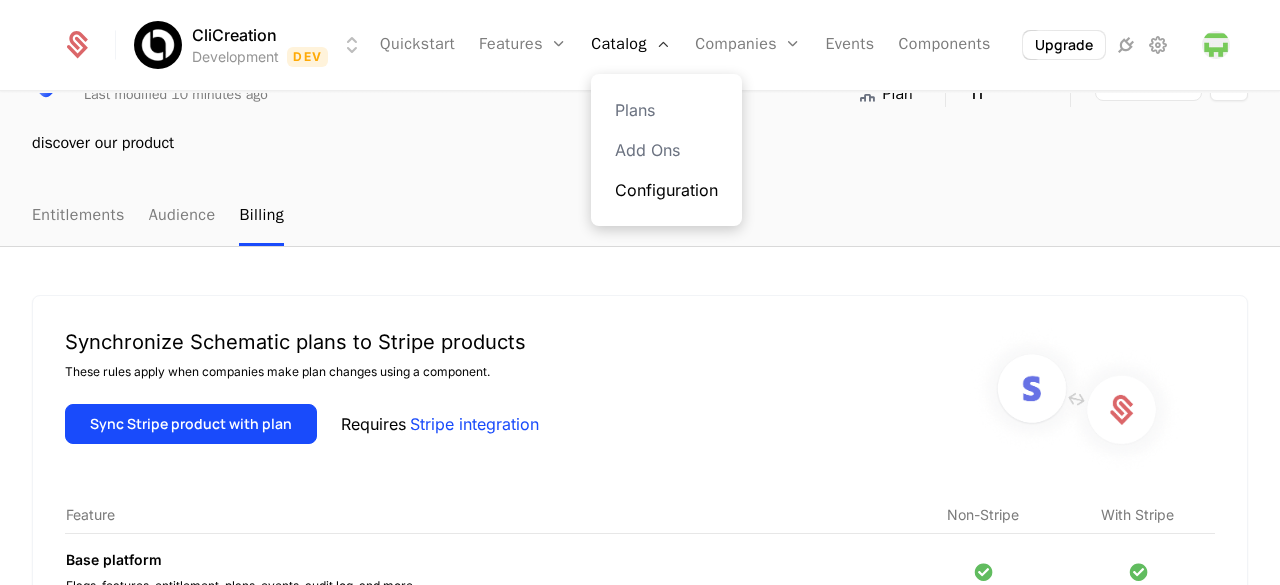 click on "Configuration" at bounding box center [666, 190] 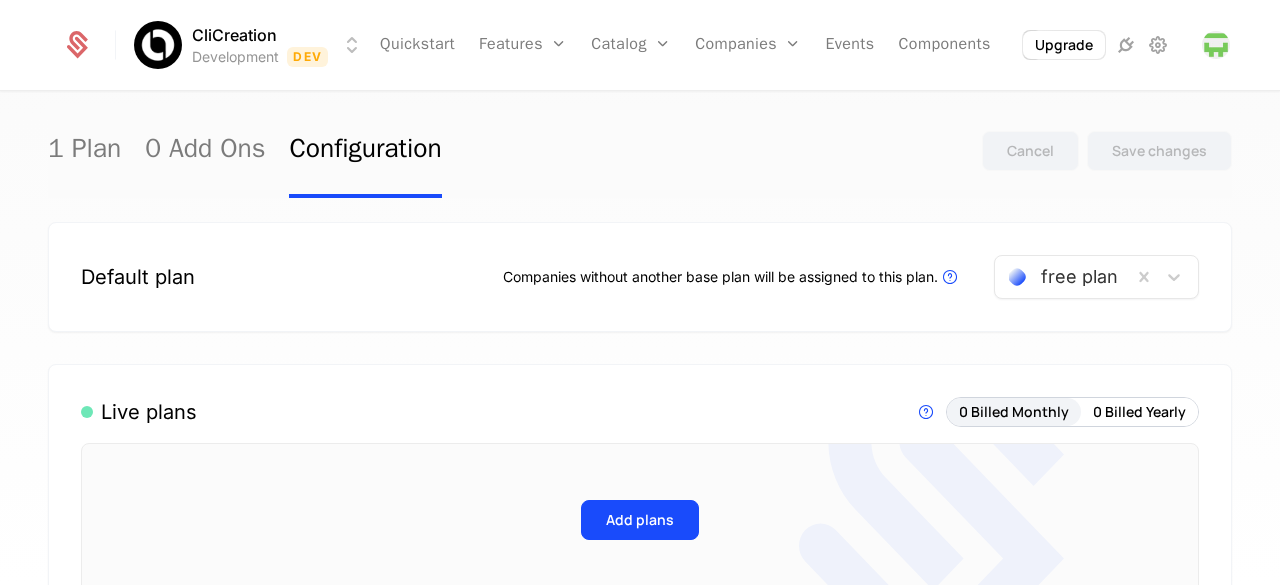 scroll, scrollTop: 0, scrollLeft: 0, axis: both 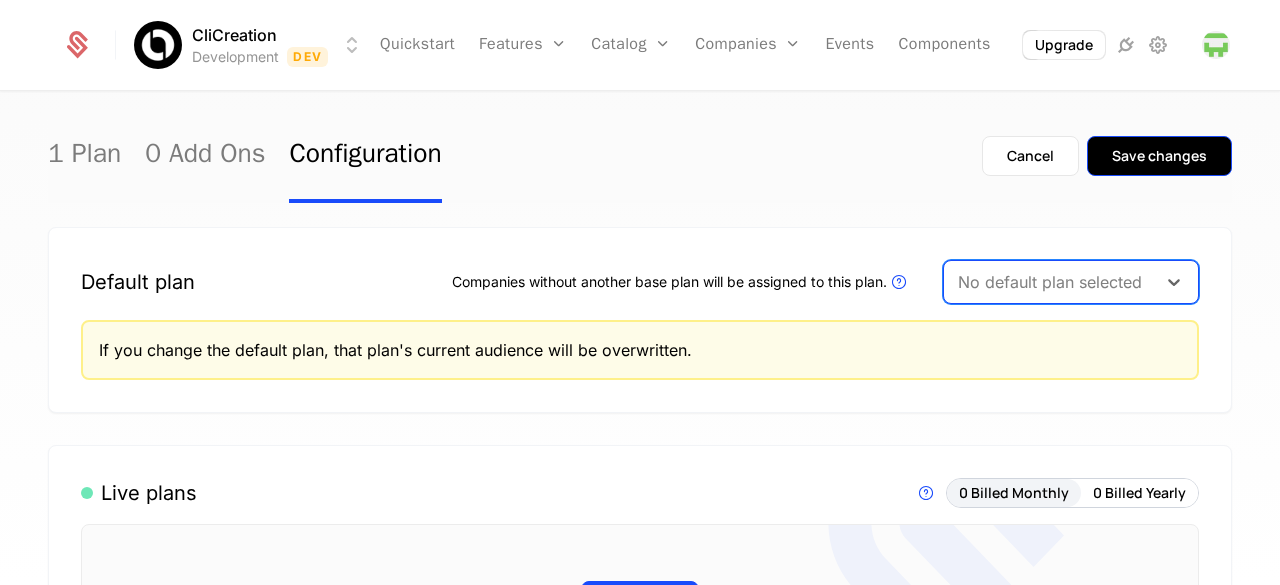 click on "Save changes" at bounding box center [1159, 156] 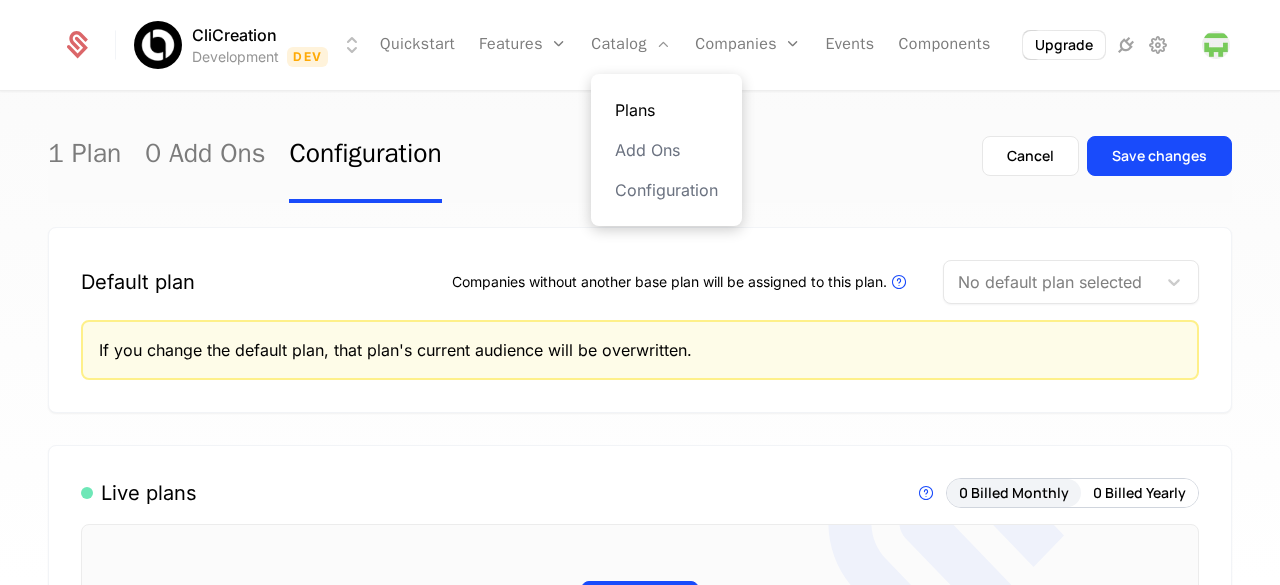 click on "Plans" at bounding box center [666, 110] 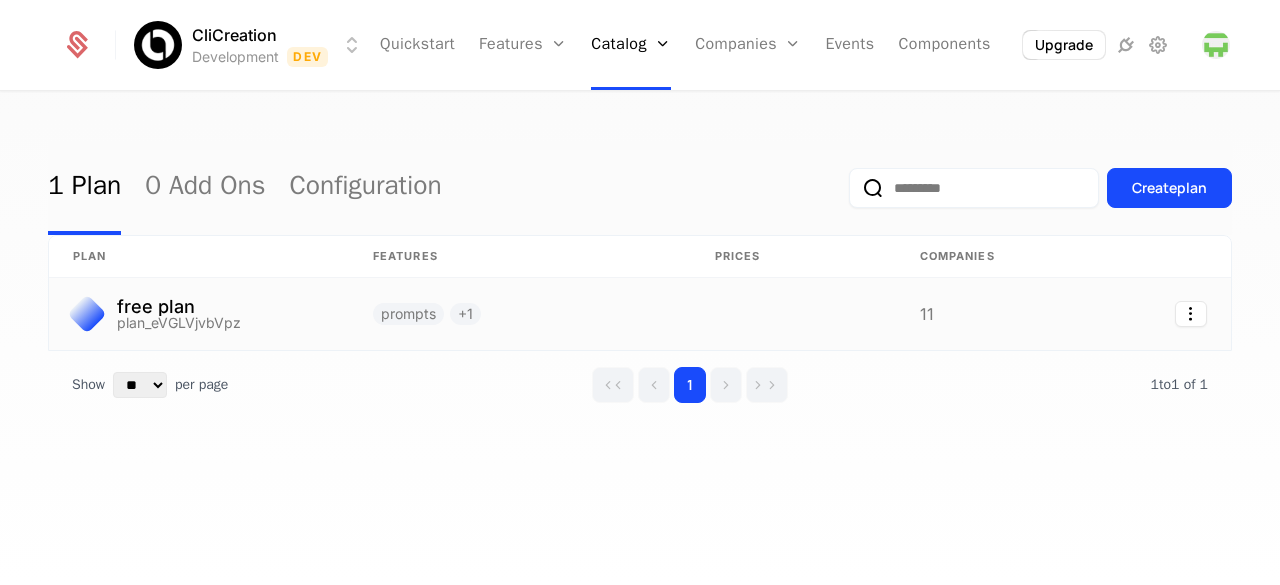 click at bounding box center [793, 314] 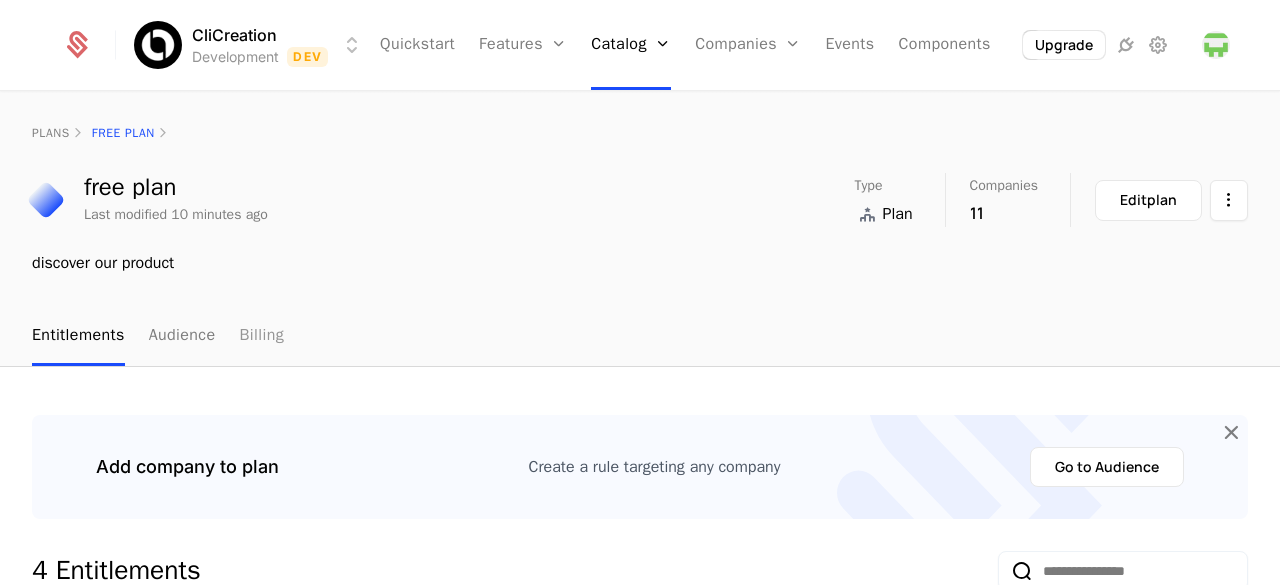 click on "Billing" at bounding box center [261, 336] 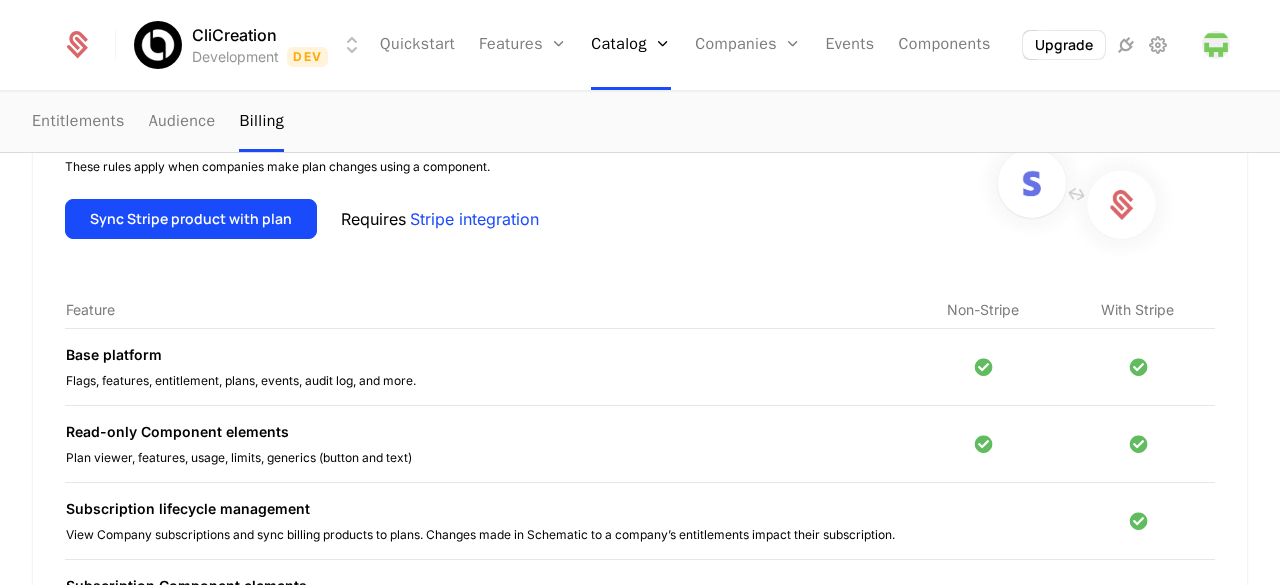 scroll, scrollTop: 327, scrollLeft: 0, axis: vertical 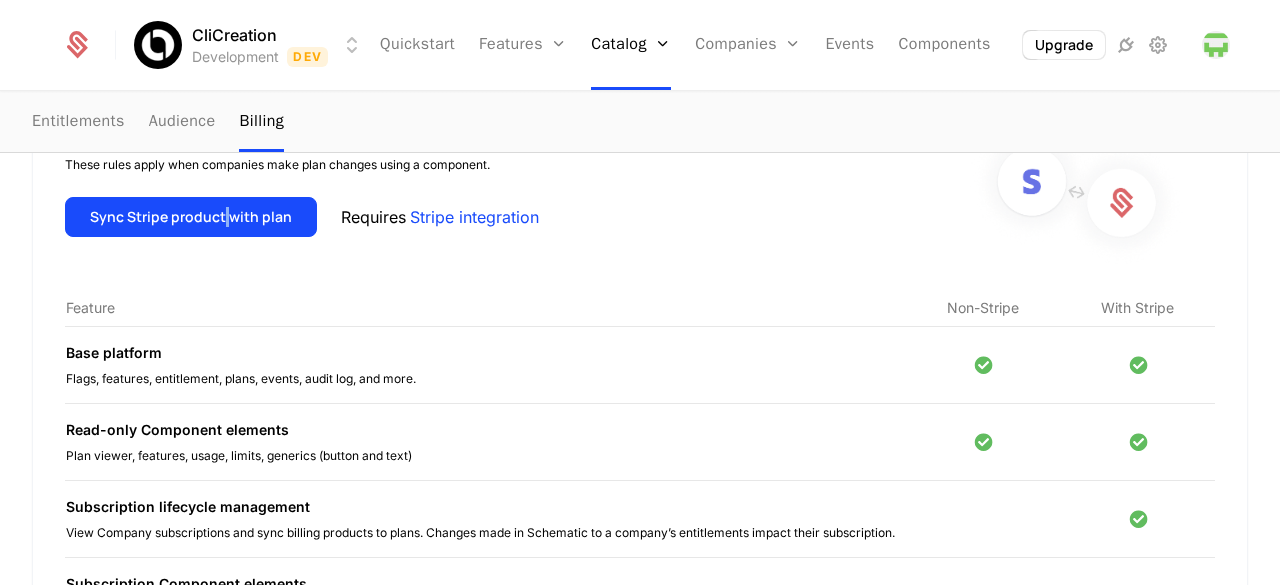 click on "Synchronize Schematic plans to Stripe products These rules apply when companies make plan changes using a component. Sync Stripe product with plan Requires   Stripe integration" at bounding box center (302, 193) 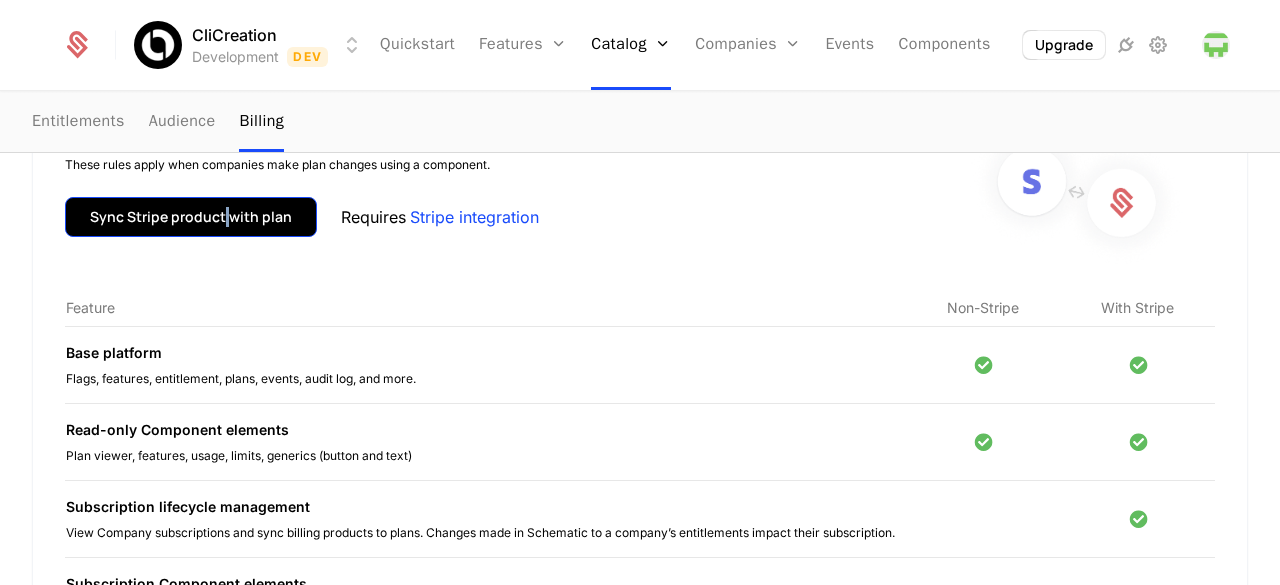 click on "Sync Stripe product with plan" at bounding box center (191, 217) 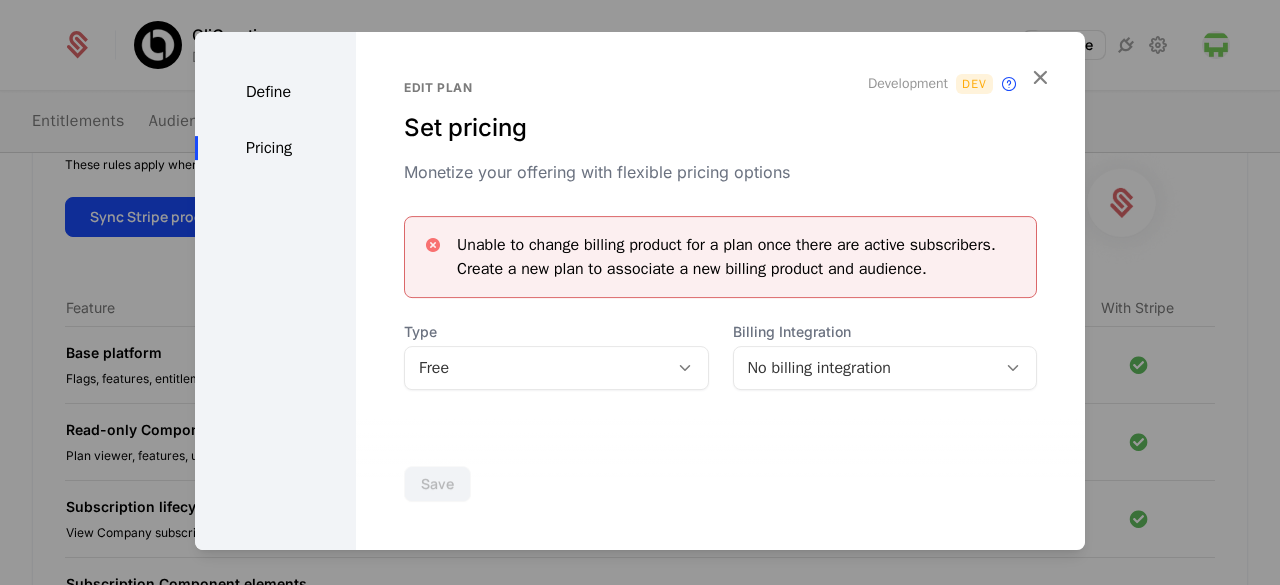 click on "Define" at bounding box center (275, 92) 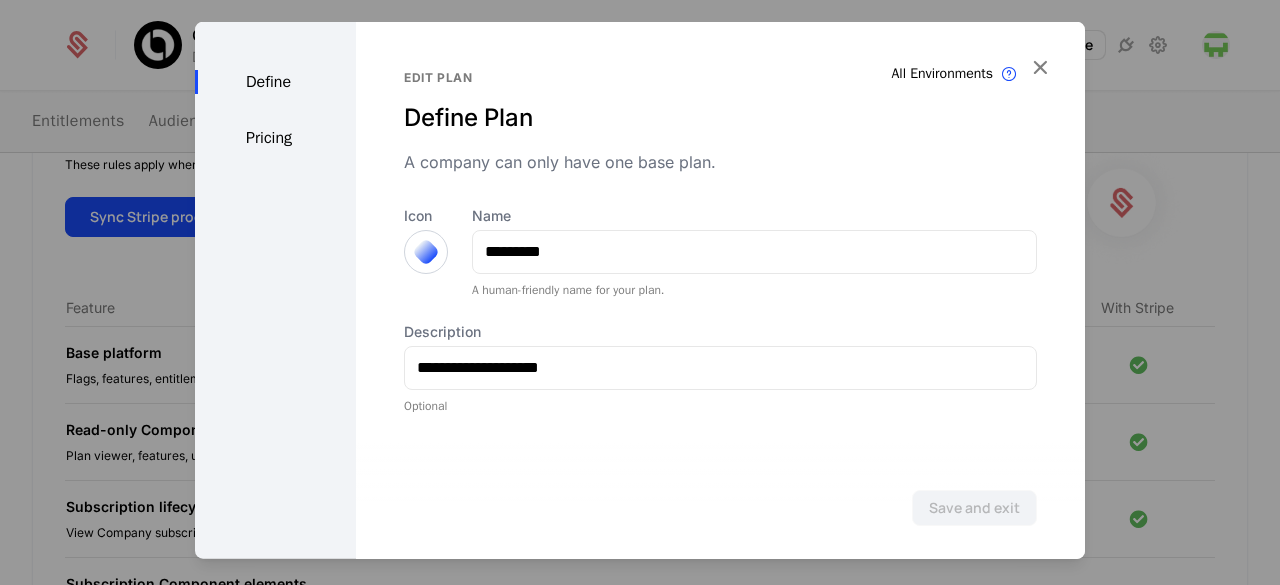 click on "Pricing" at bounding box center (275, 137) 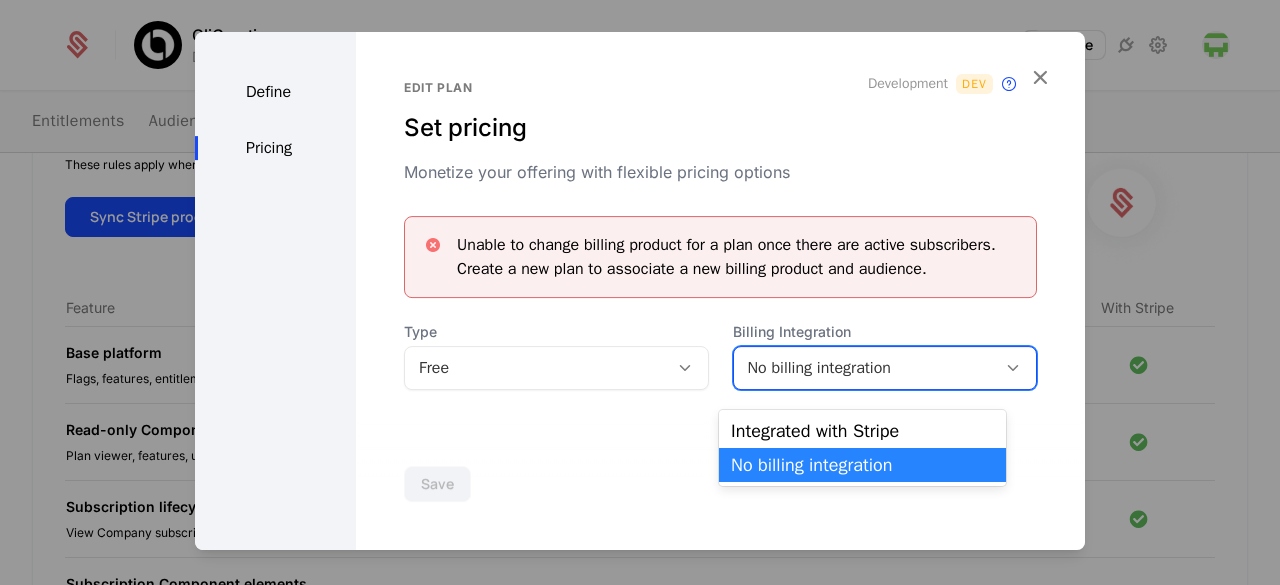 click on "No billing integration" at bounding box center [865, 368] 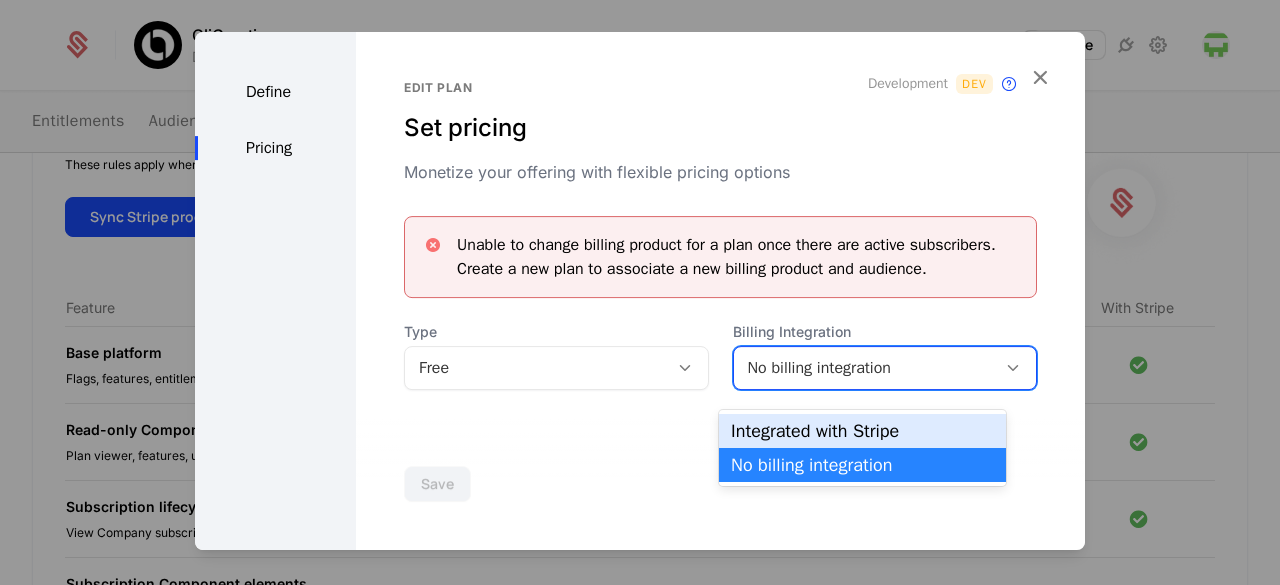 click on "Integrated with Stripe" at bounding box center [862, 431] 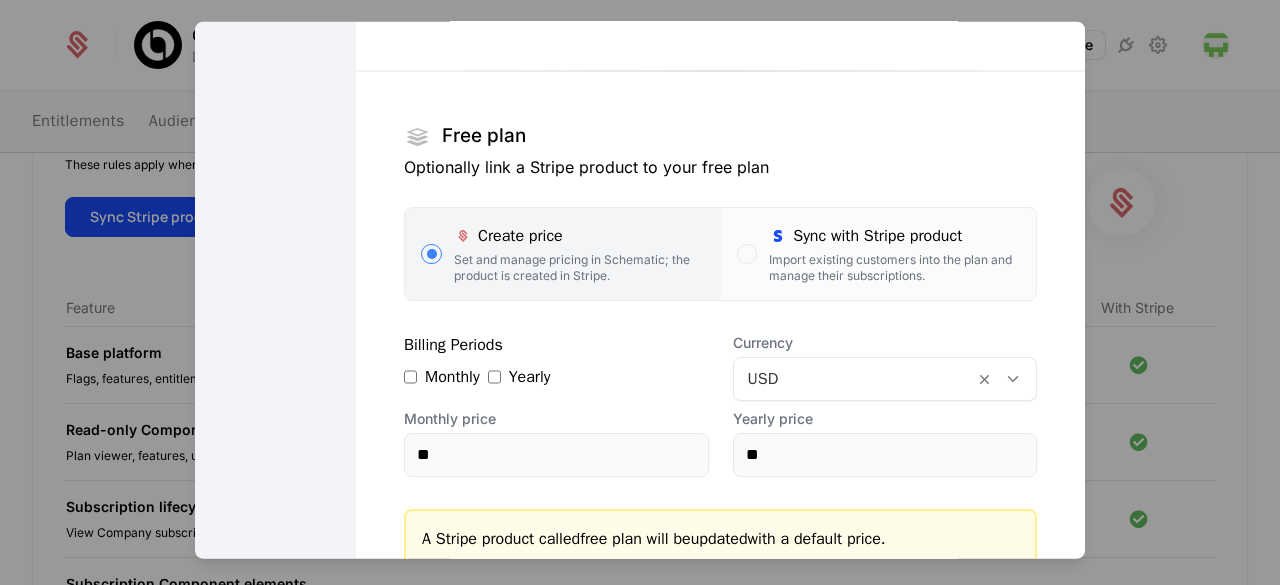 scroll, scrollTop: 366, scrollLeft: 0, axis: vertical 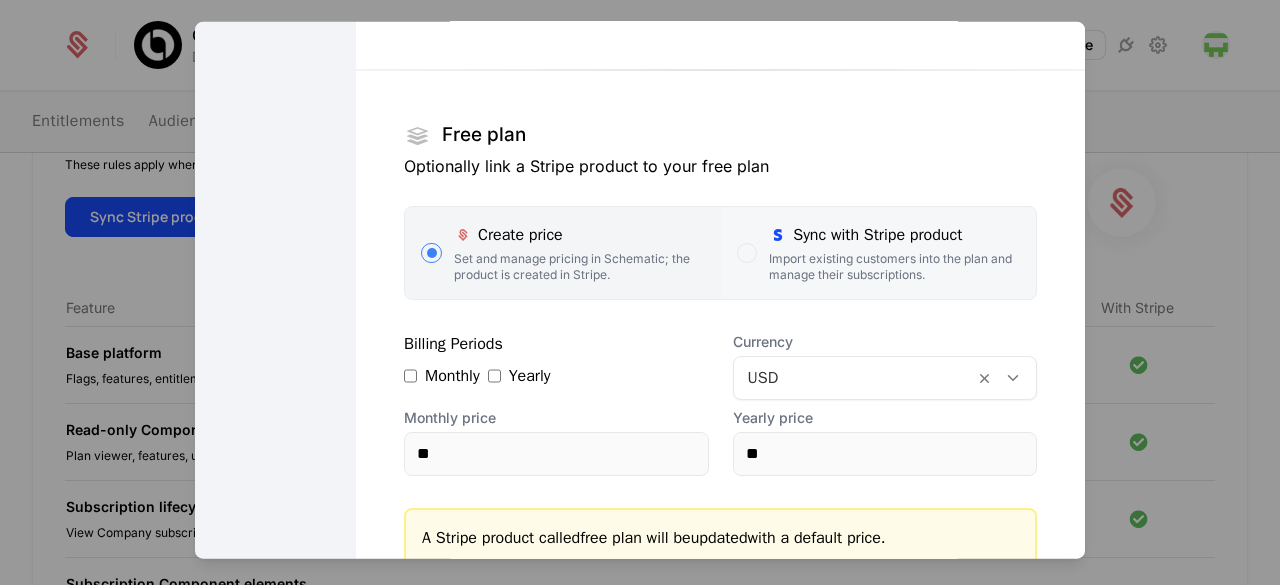 click on "Import existing customers into the plan and manage their subscriptions." at bounding box center [894, 266] 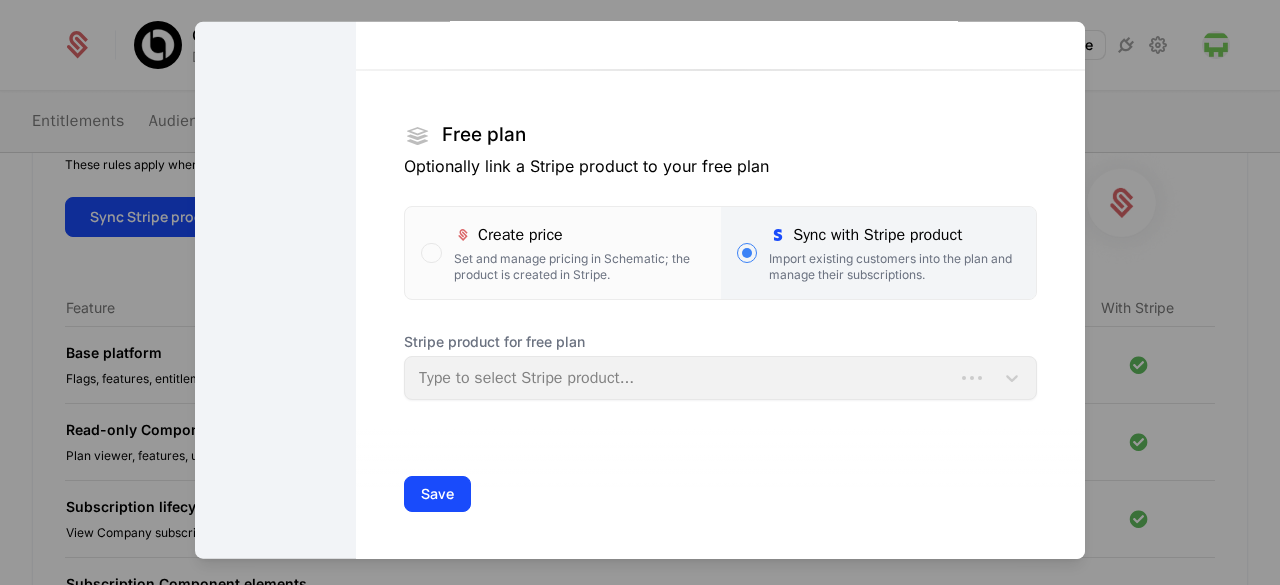 scroll, scrollTop: 389, scrollLeft: 0, axis: vertical 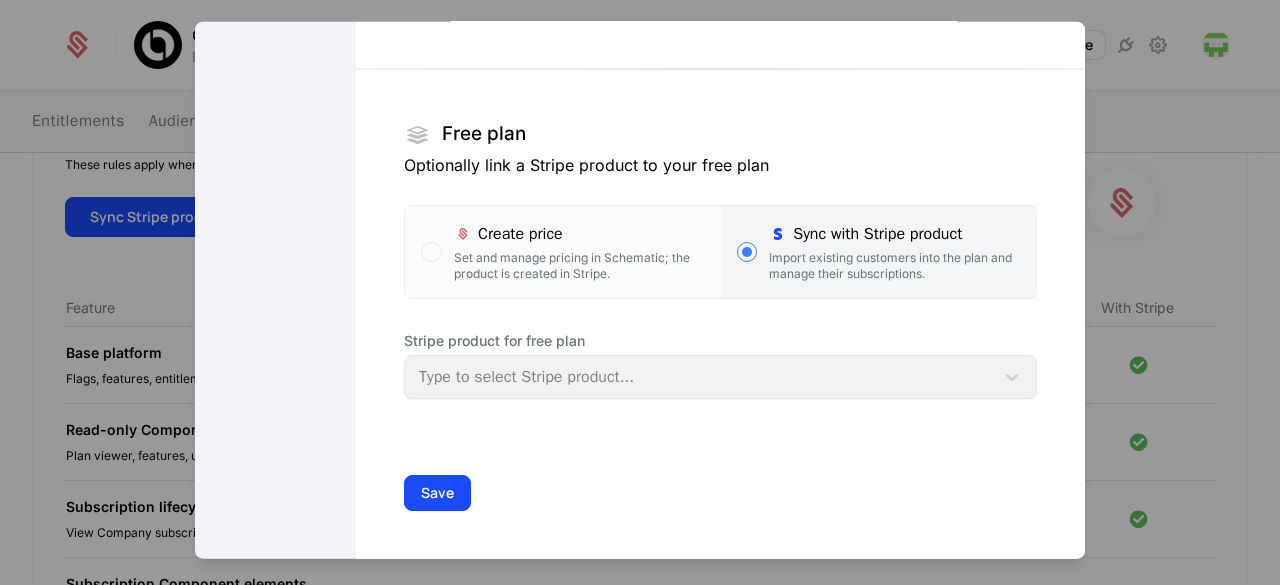 click on "Stripe product for free plan Type to select Stripe product..." at bounding box center (720, 364) 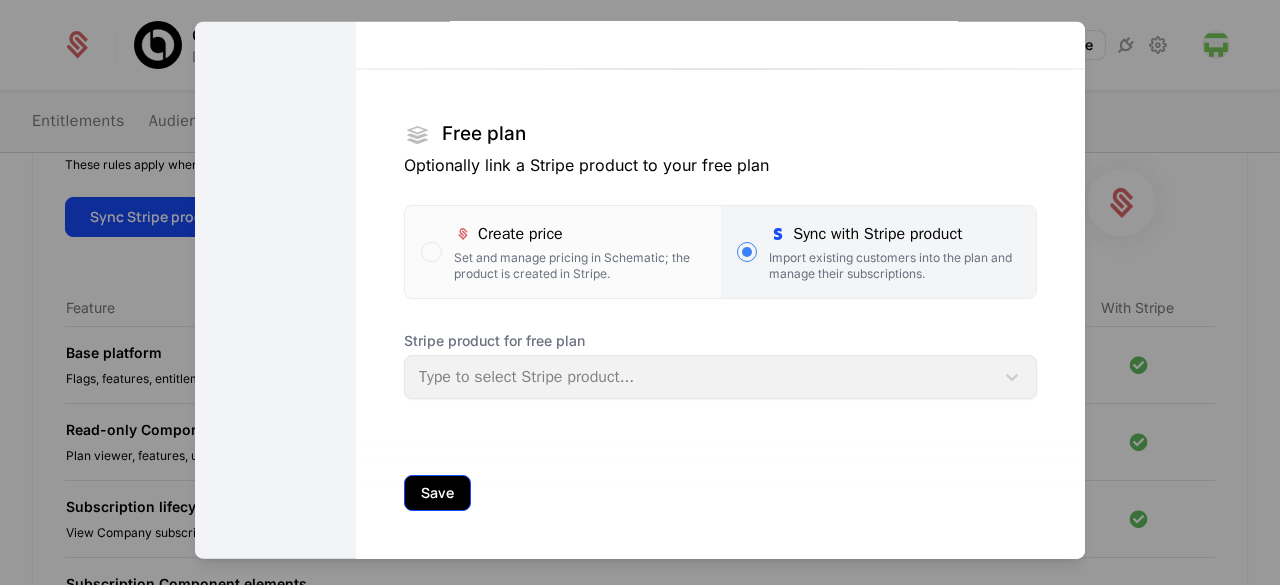 click on "Save" at bounding box center (437, 492) 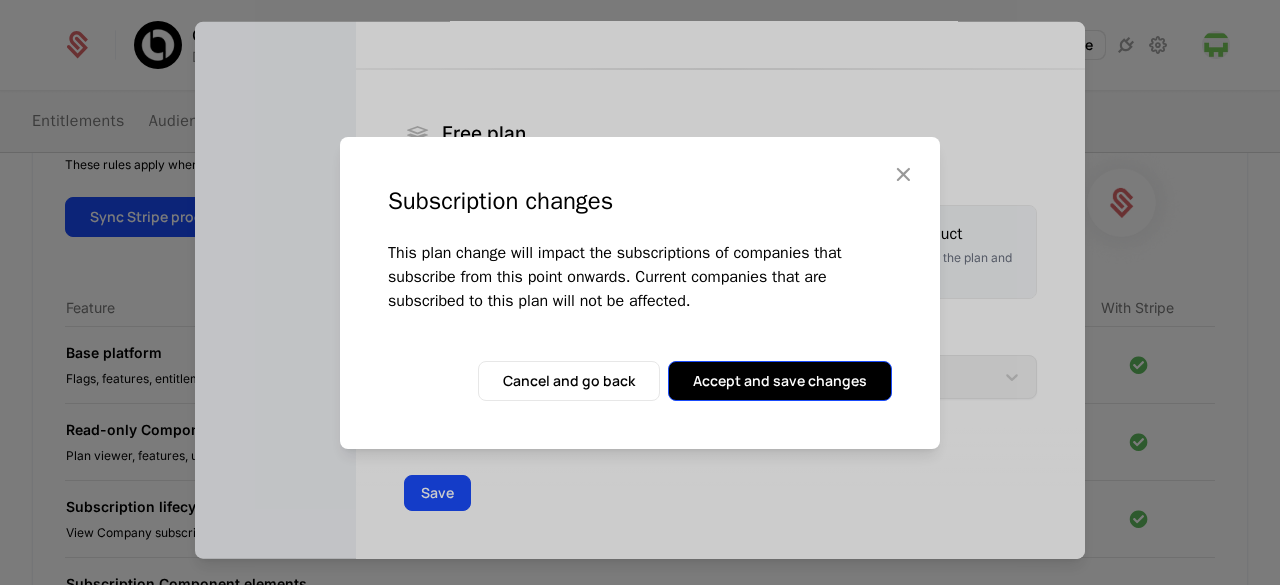click on "Accept and save changes" at bounding box center [780, 381] 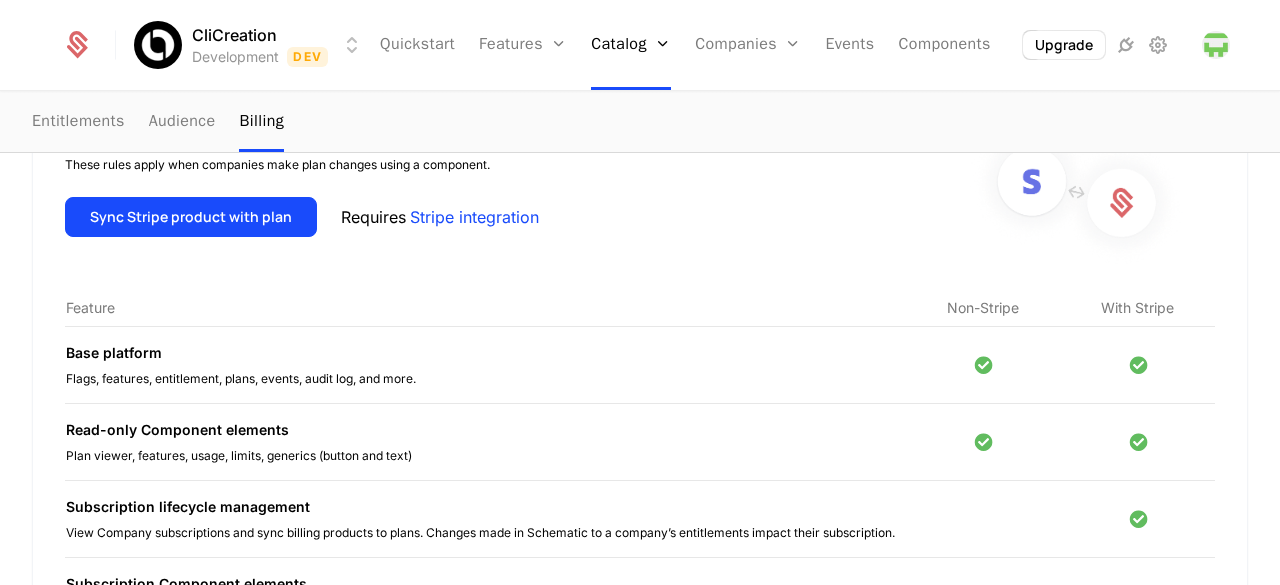 scroll, scrollTop: 83, scrollLeft: 0, axis: vertical 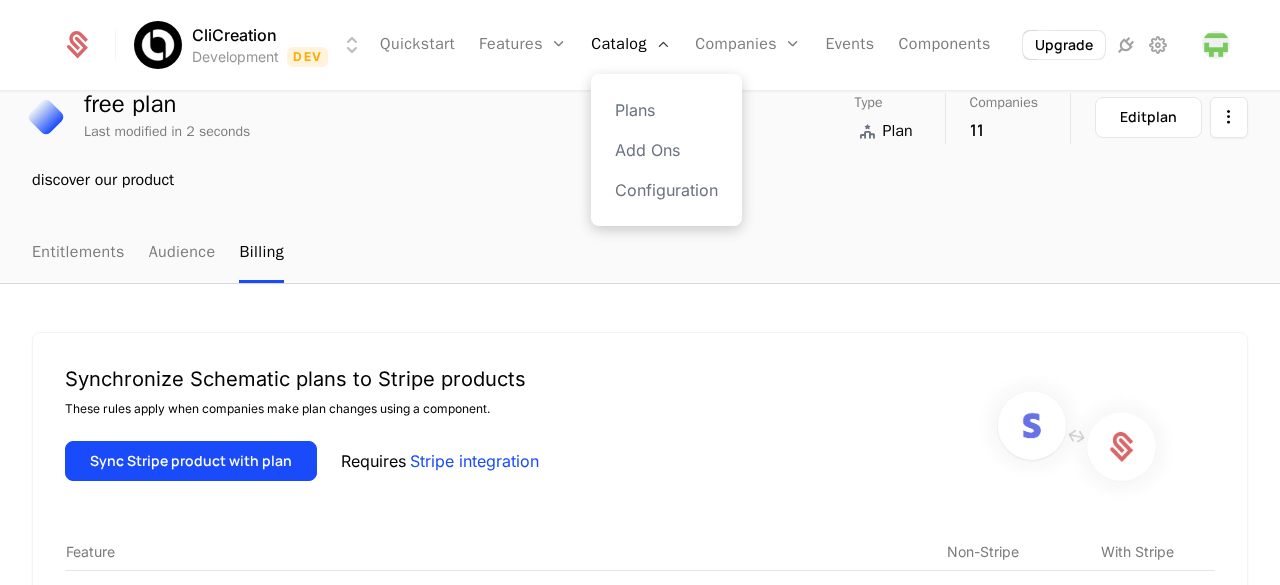 click on "Plans Add Ons Configuration" at bounding box center [666, 150] 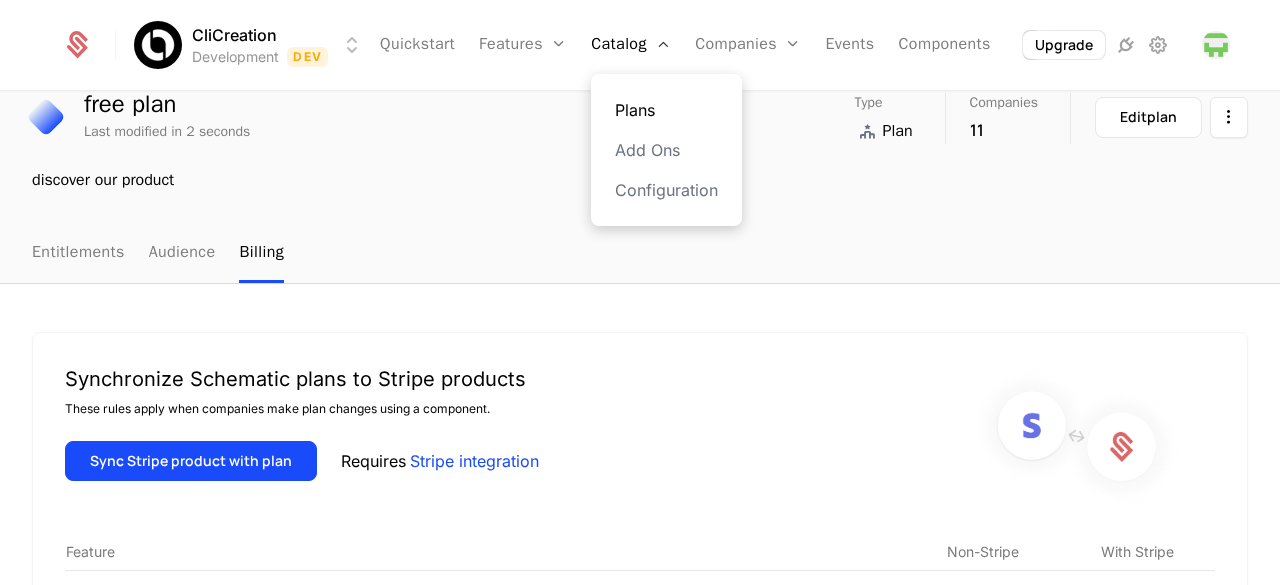 click on "Plans" at bounding box center (666, 110) 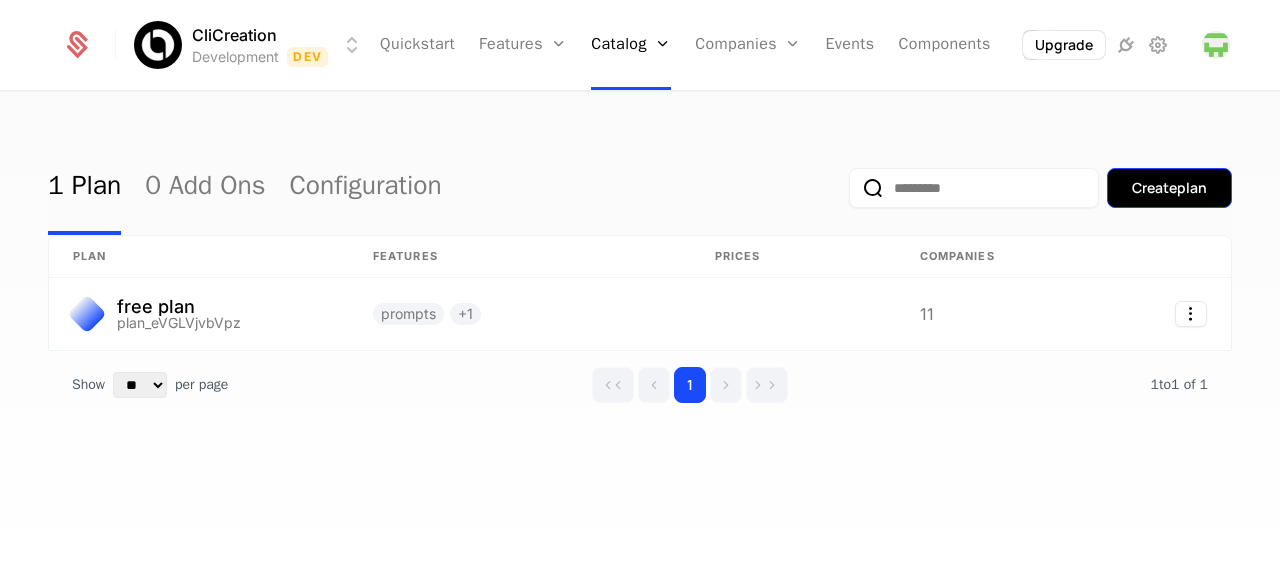 click on "Create  plan" at bounding box center (1169, 188) 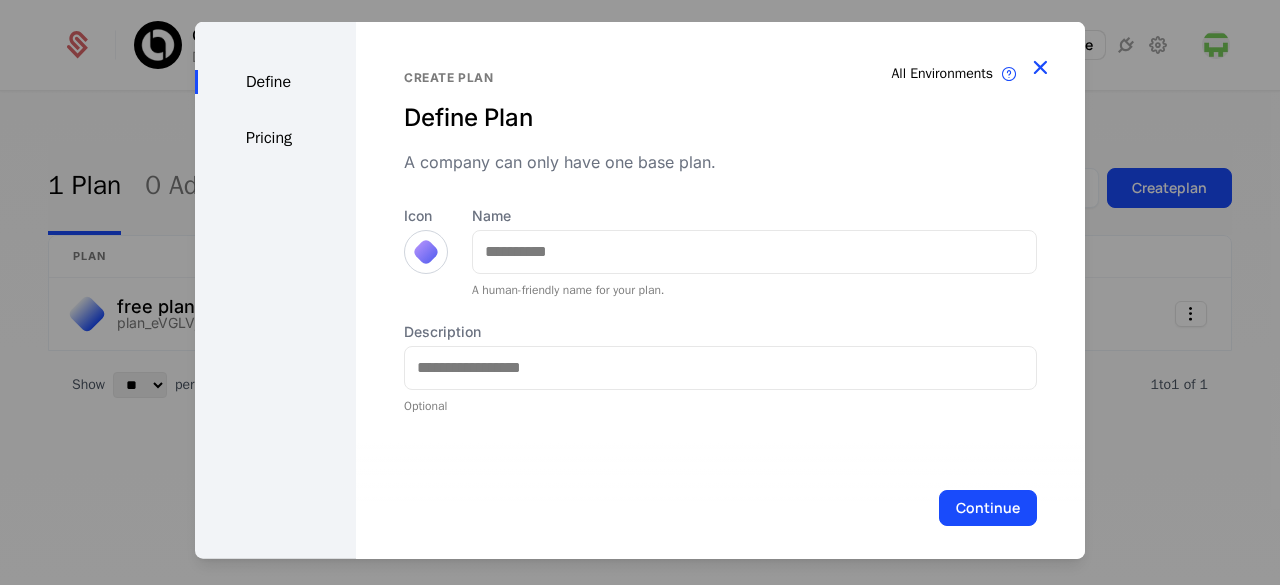 click at bounding box center [1040, 66] 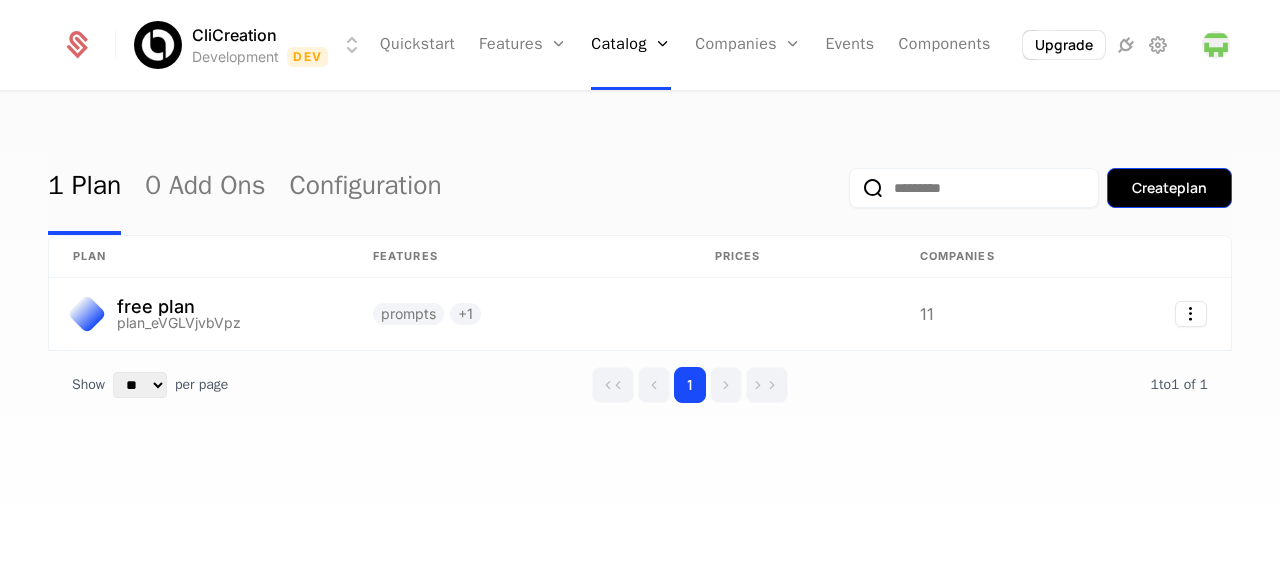 click on "Create  plan" at bounding box center [1169, 188] 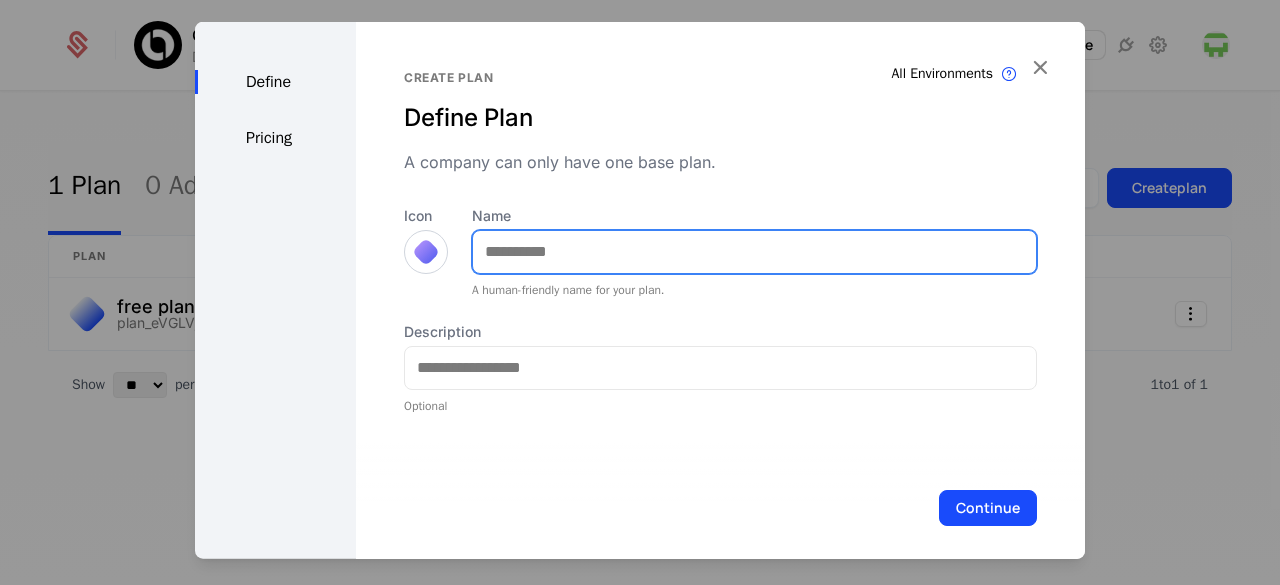 click on "Name" at bounding box center (754, 251) 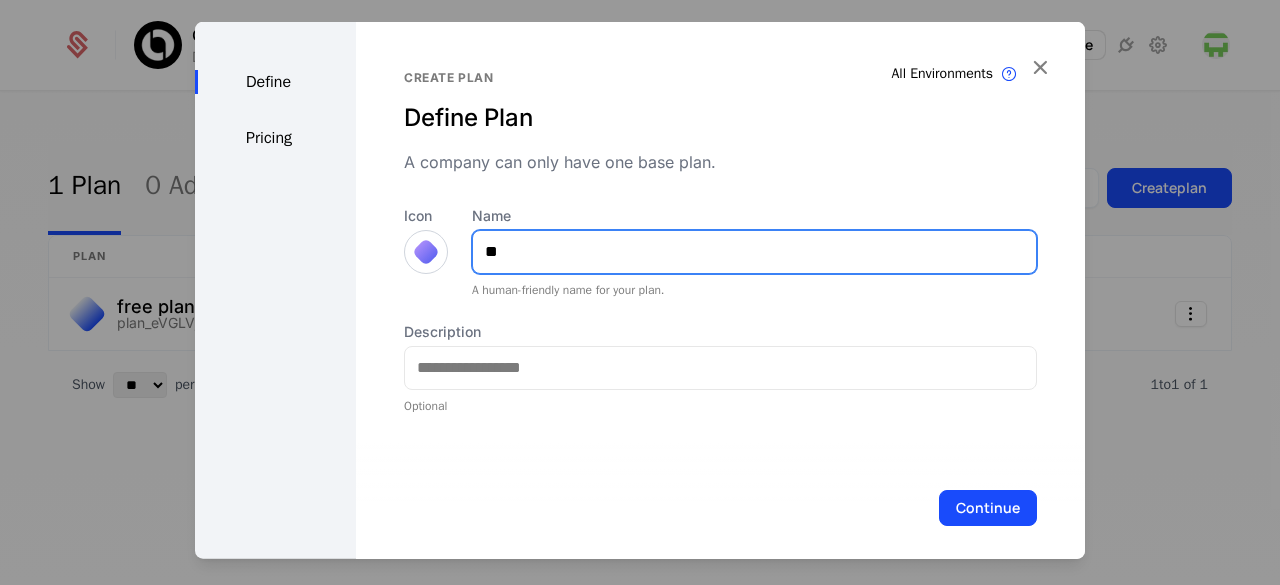 type on "*" 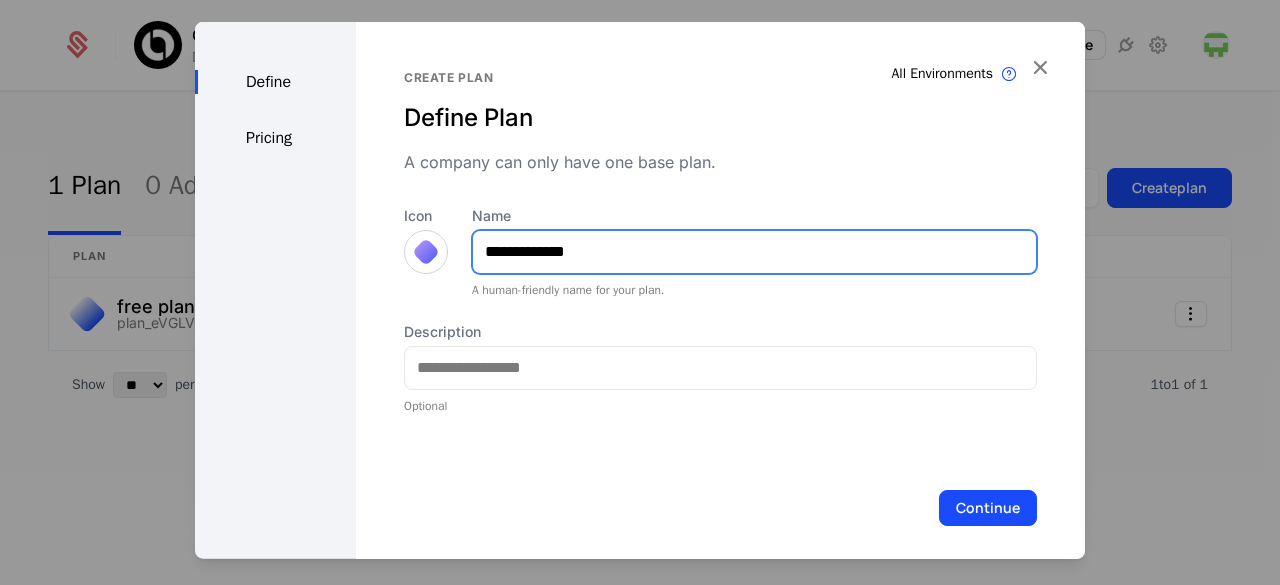 type on "**********" 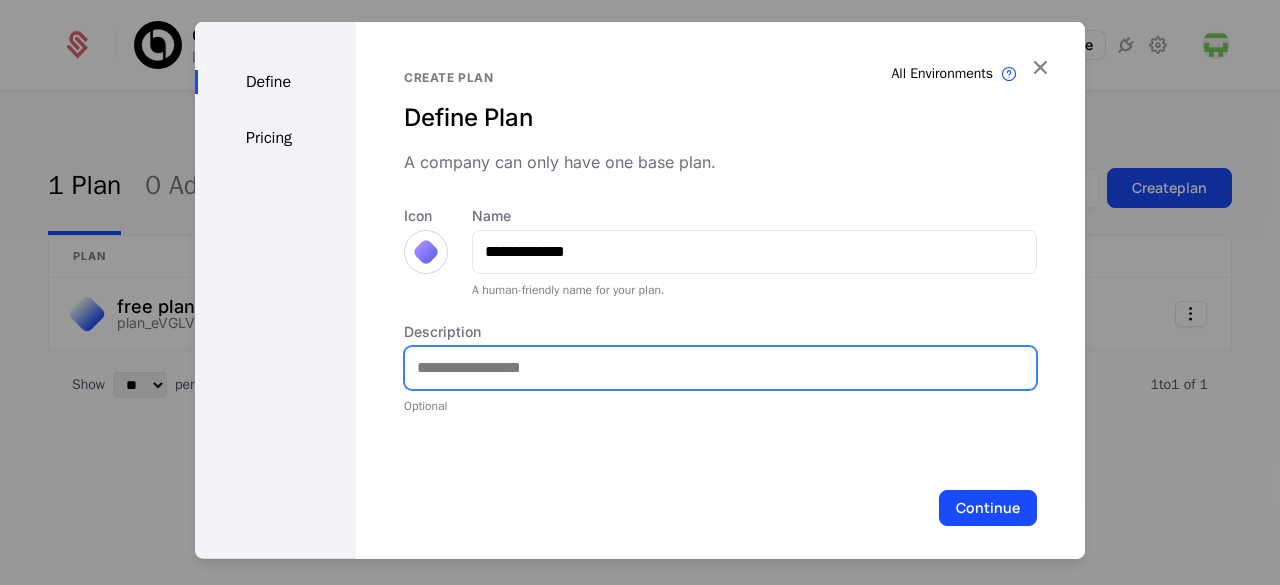 click on "Description" at bounding box center (720, 367) 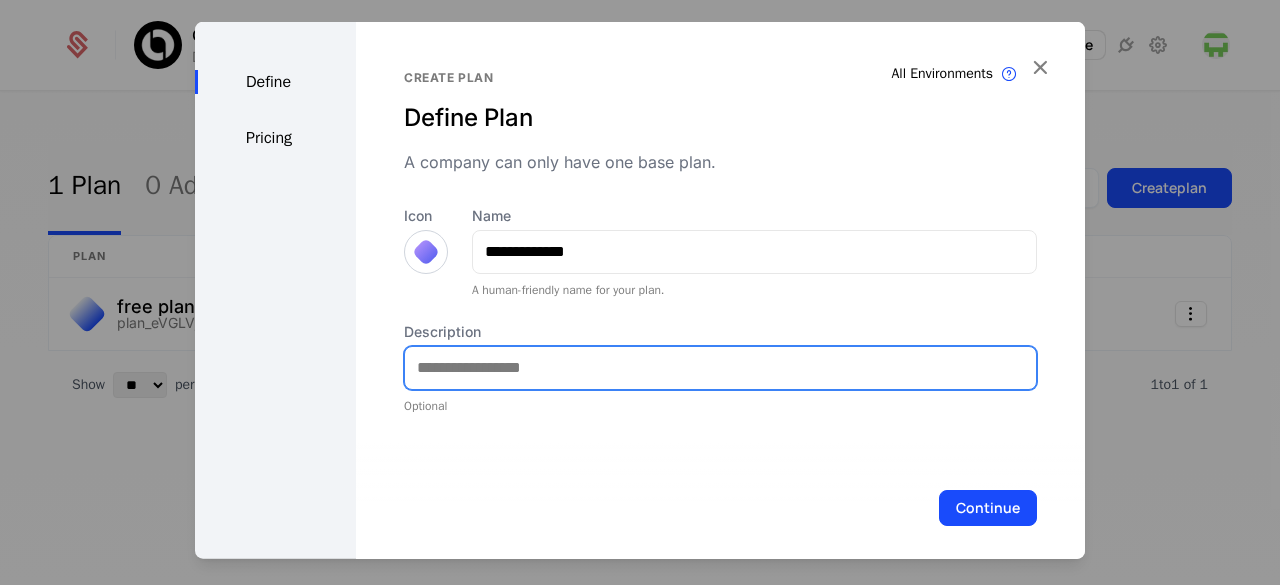 type on "**********" 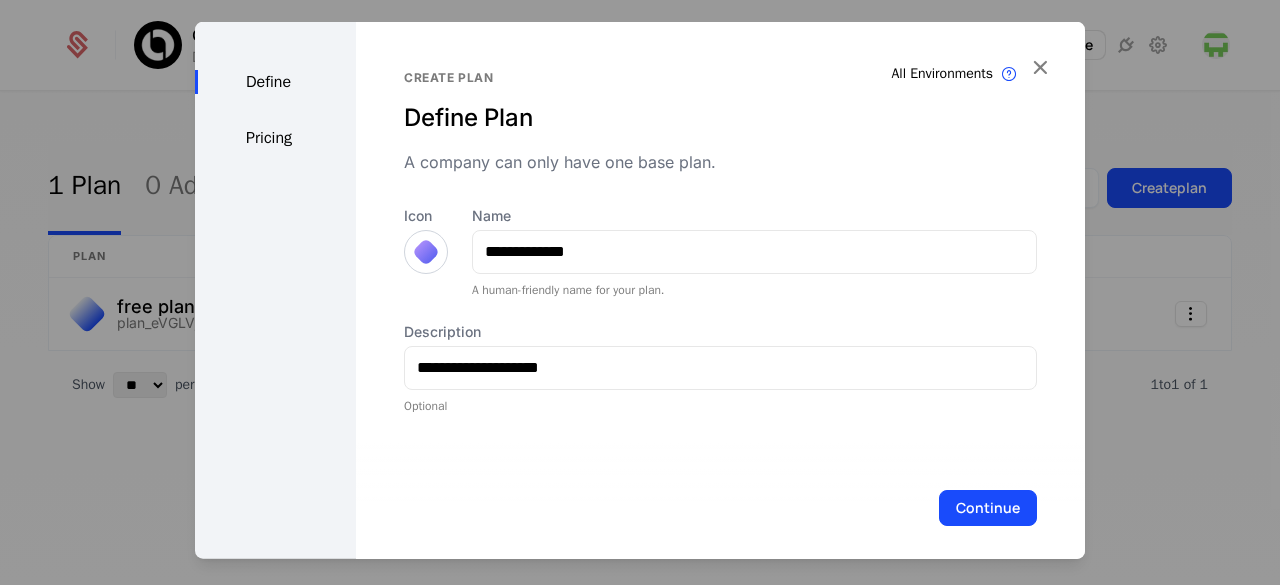 click on "Continue" at bounding box center (720, 507) 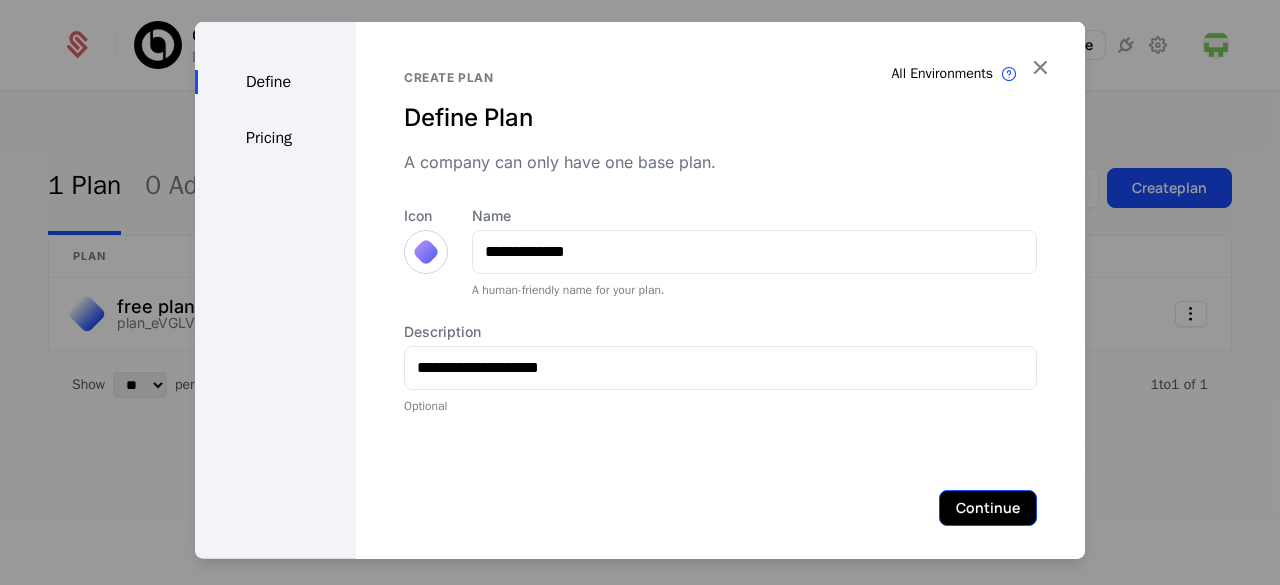 click on "Continue" at bounding box center (988, 507) 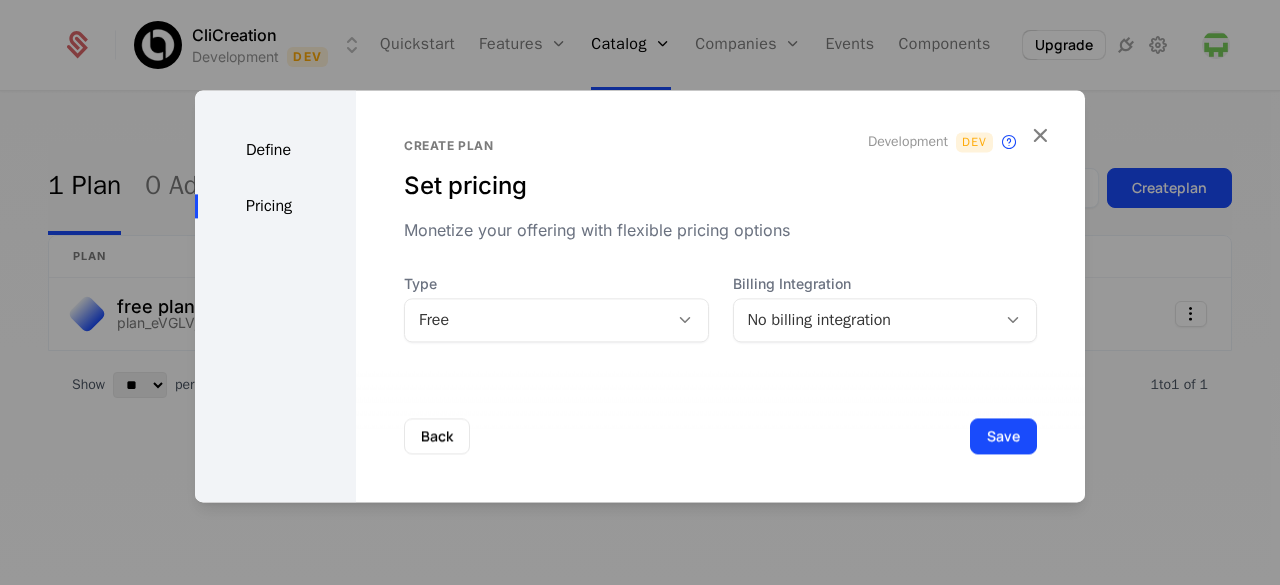 click on "No billing integration" at bounding box center [865, 320] 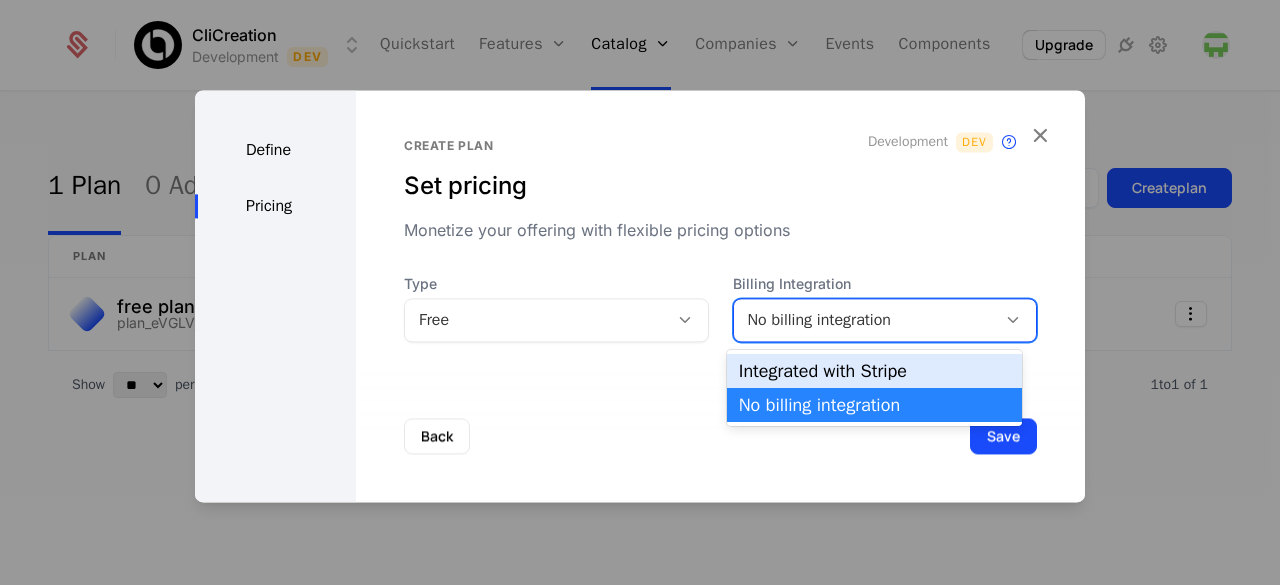 click on "Integrated with Stripe" at bounding box center (874, 371) 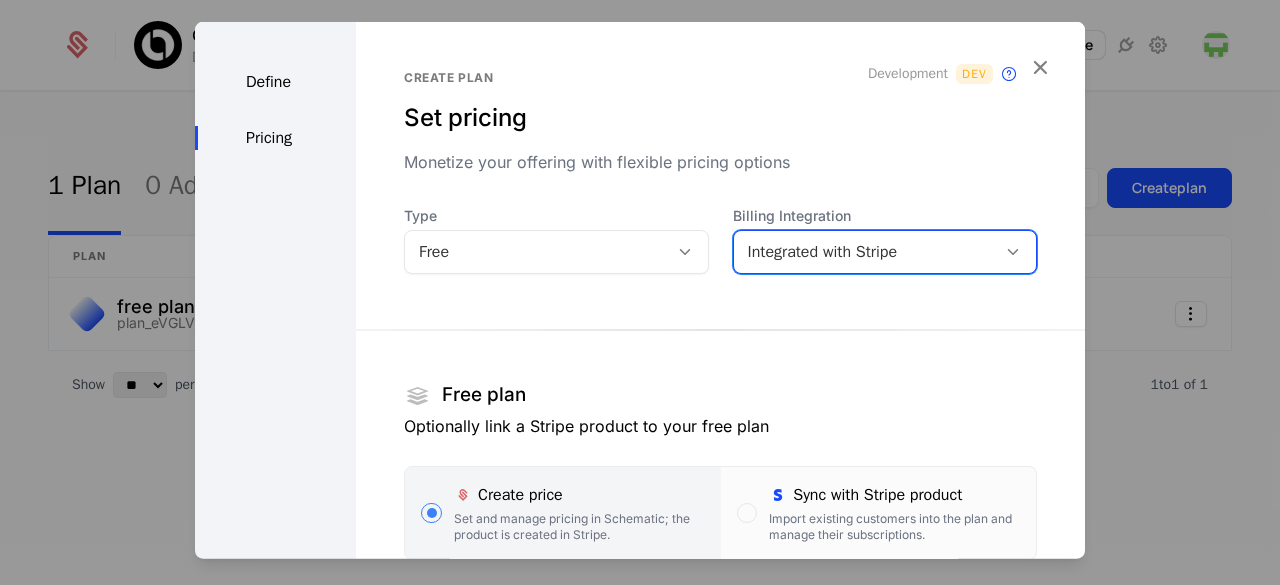 click on "Type Free" at bounding box center [556, 239] 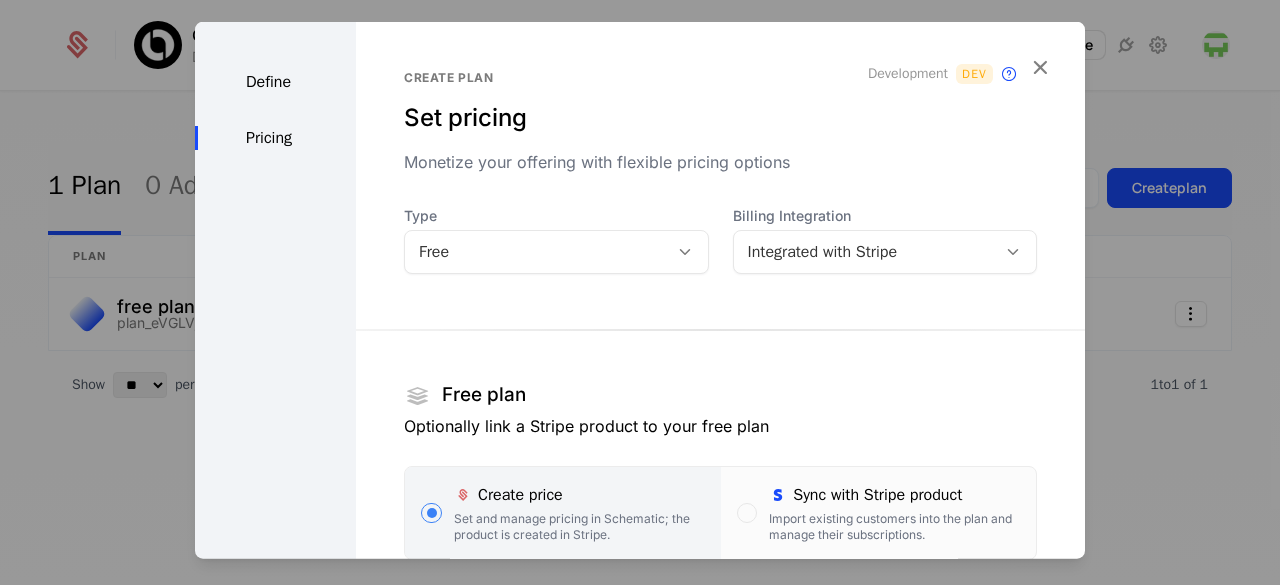 click on "Free" at bounding box center [536, 251] 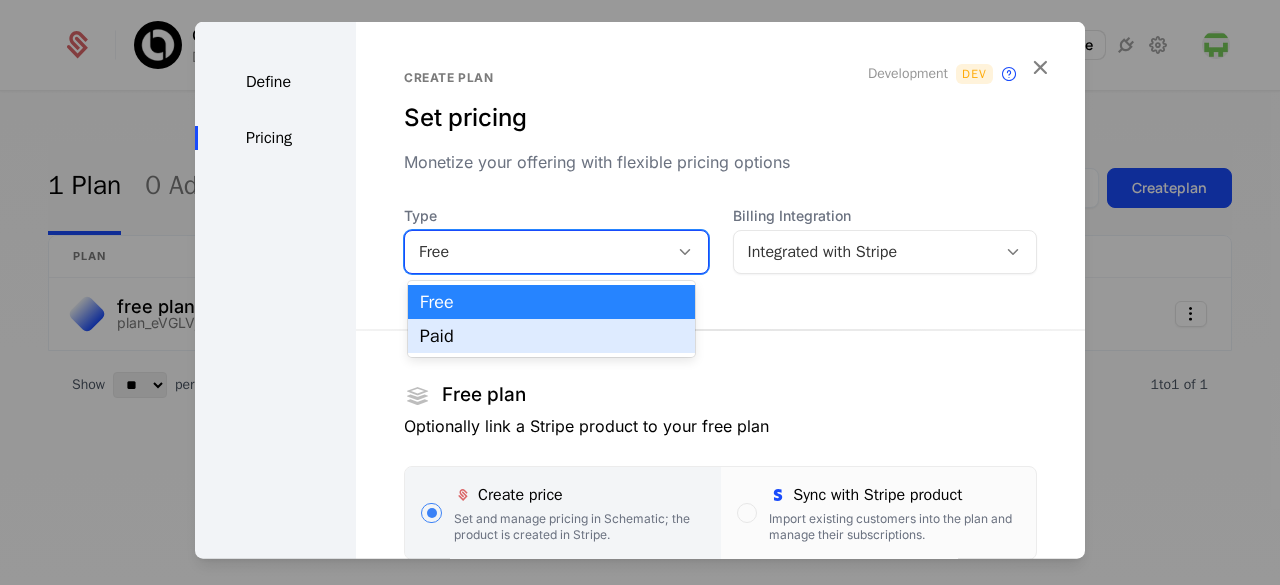 click on "Paid" at bounding box center [551, 336] 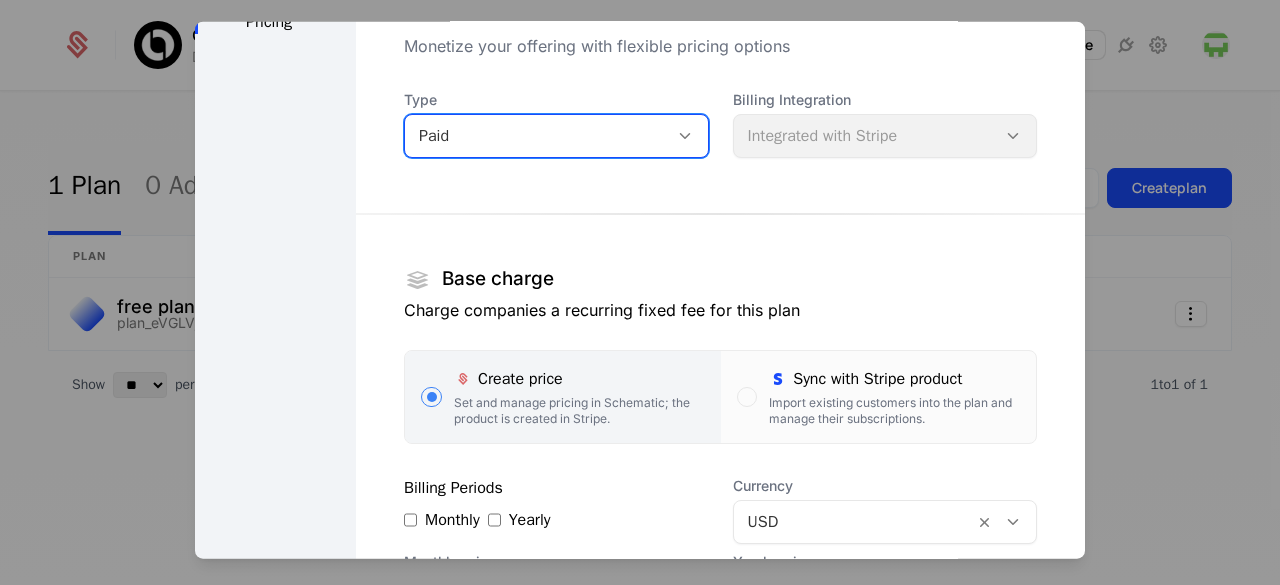 scroll, scrollTop: 130, scrollLeft: 0, axis: vertical 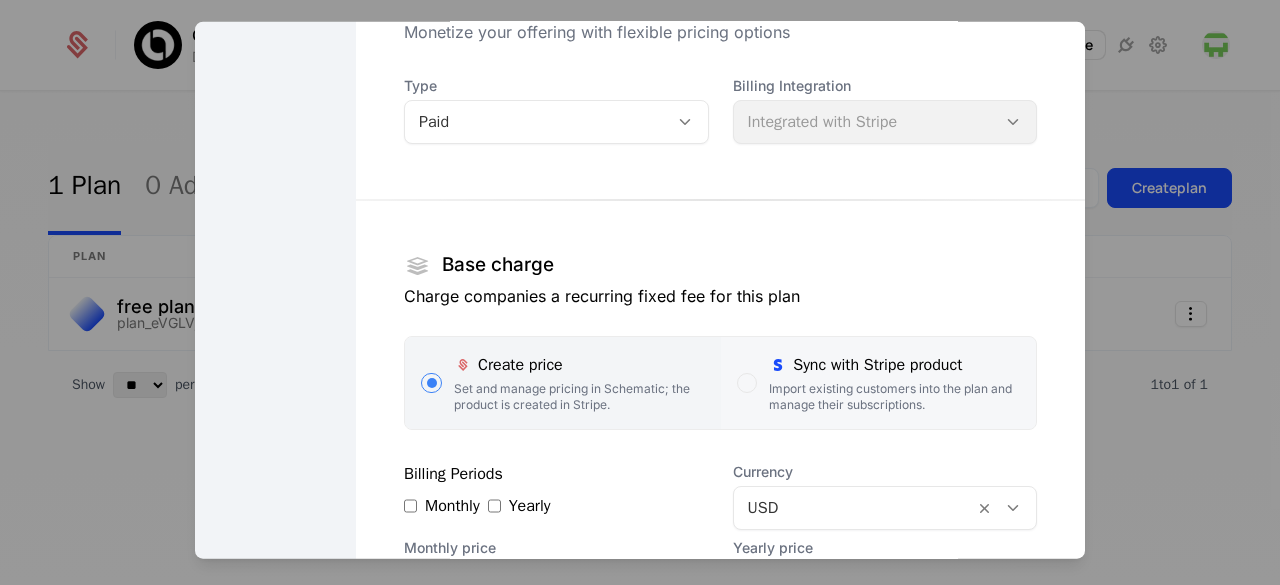 click on "Sync with Stripe product" at bounding box center [894, 364] 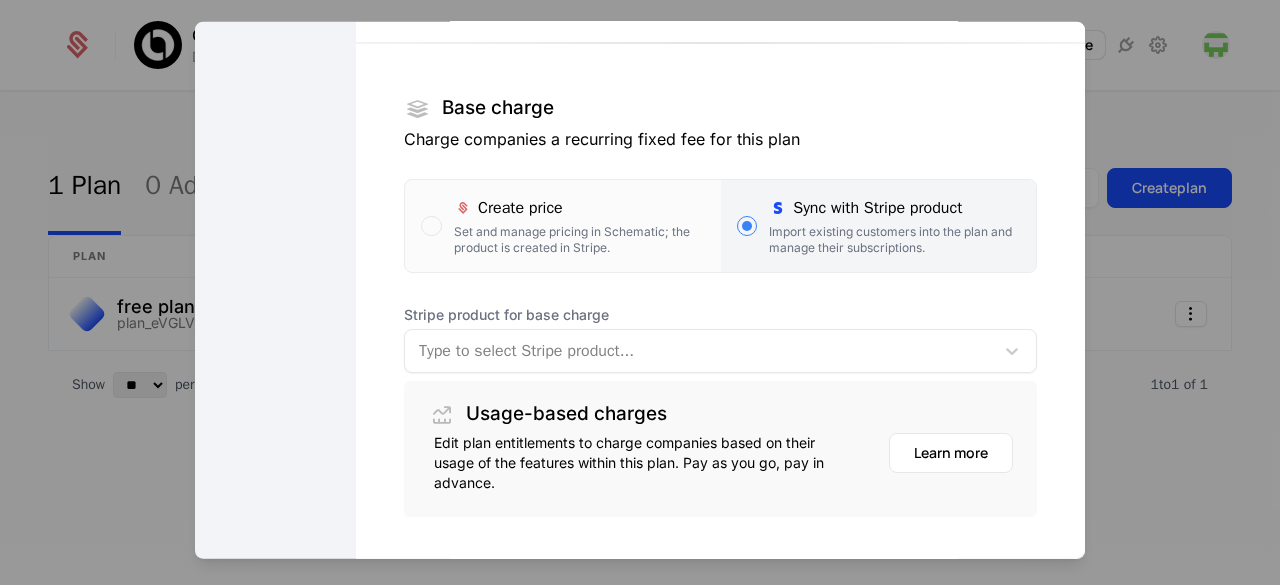 scroll, scrollTop: 288, scrollLeft: 0, axis: vertical 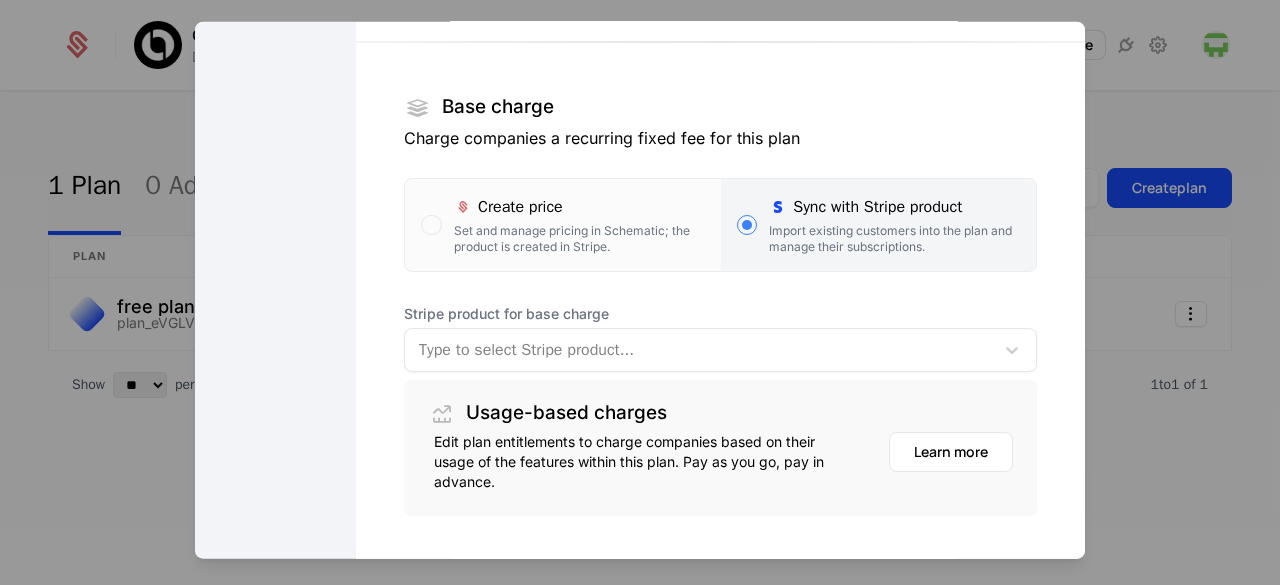 click at bounding box center [699, 349] 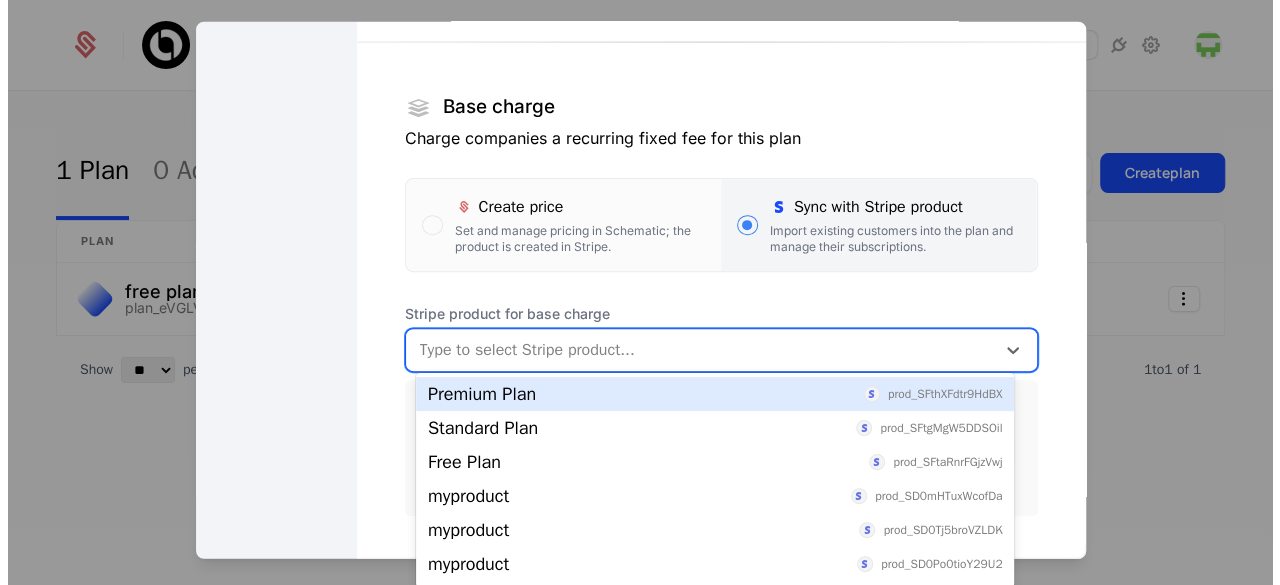 scroll, scrollTop: 0, scrollLeft: 0, axis: both 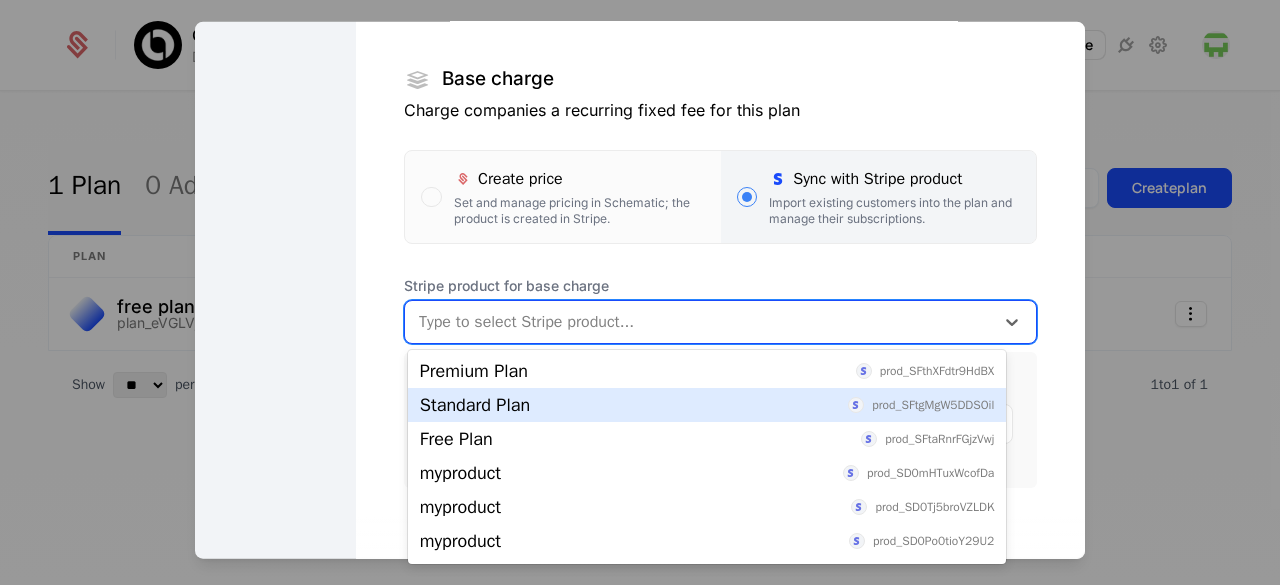click on "Standard Plan prod_SFtgMgW5DDSOil" at bounding box center (707, 405) 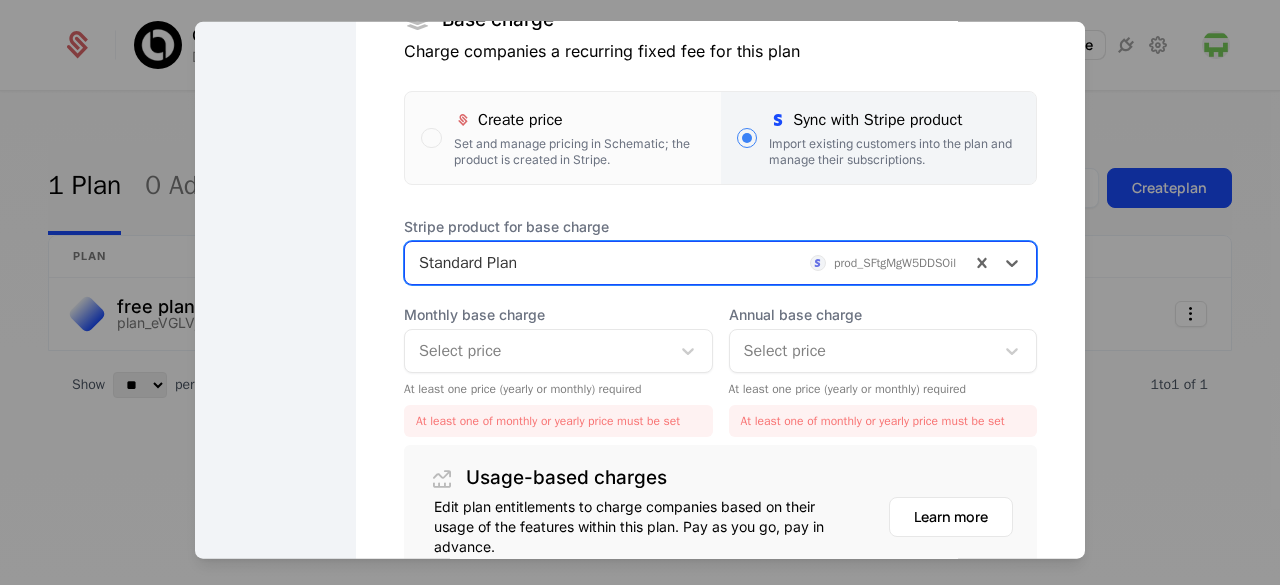 scroll, scrollTop: 380, scrollLeft: 0, axis: vertical 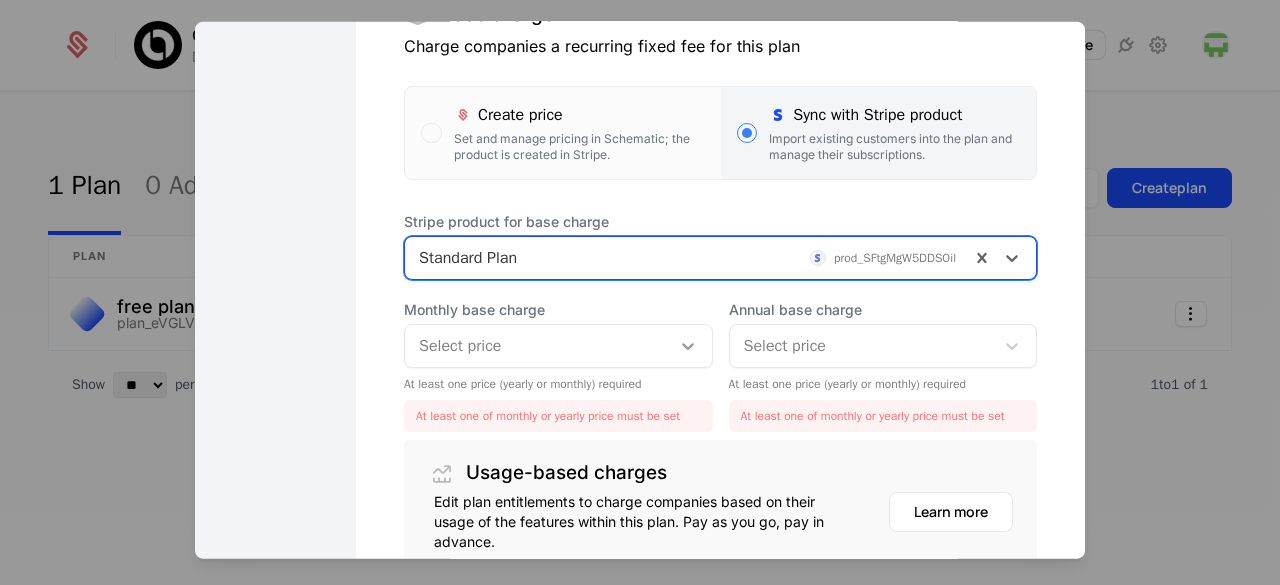 click 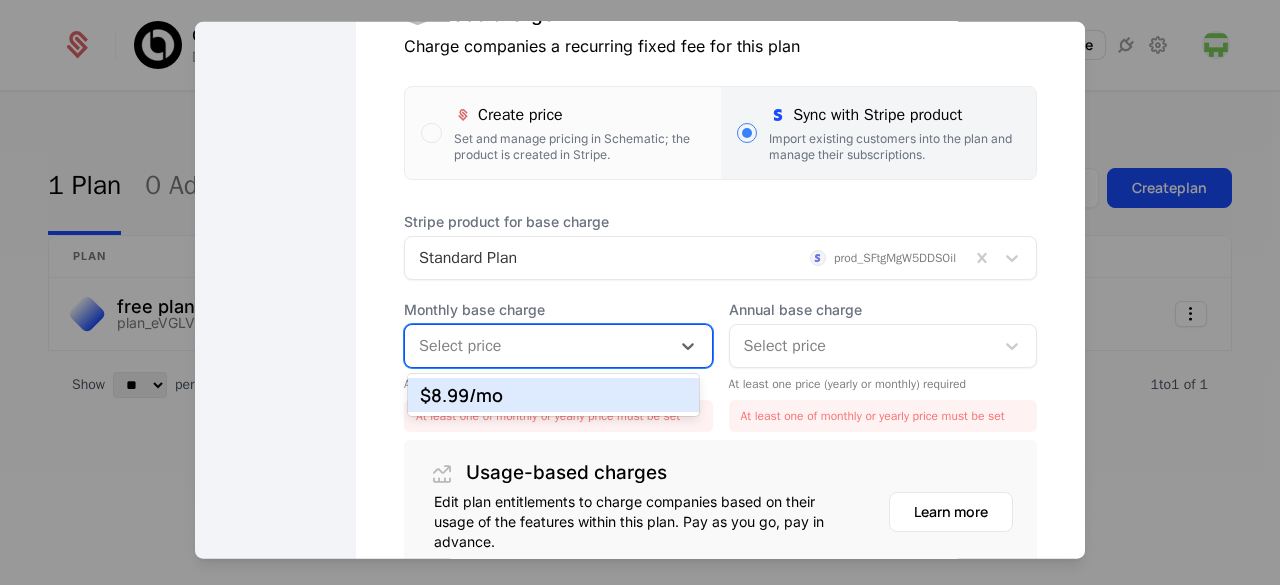 click on "$8.99 /mo" at bounding box center (553, 395) 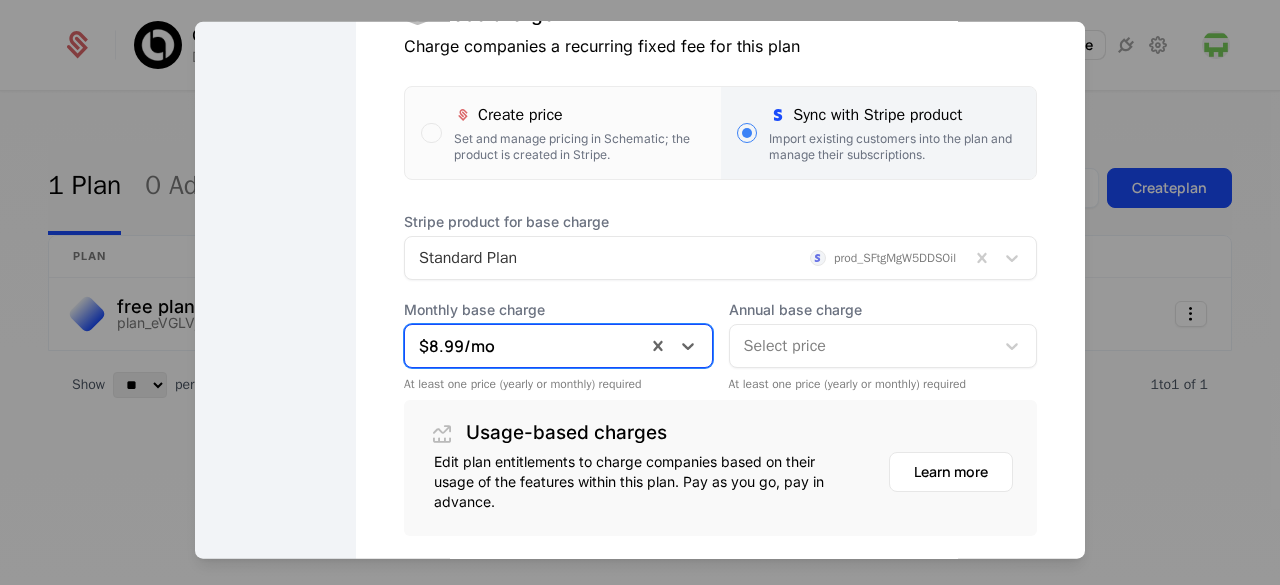 click at bounding box center (862, 345) 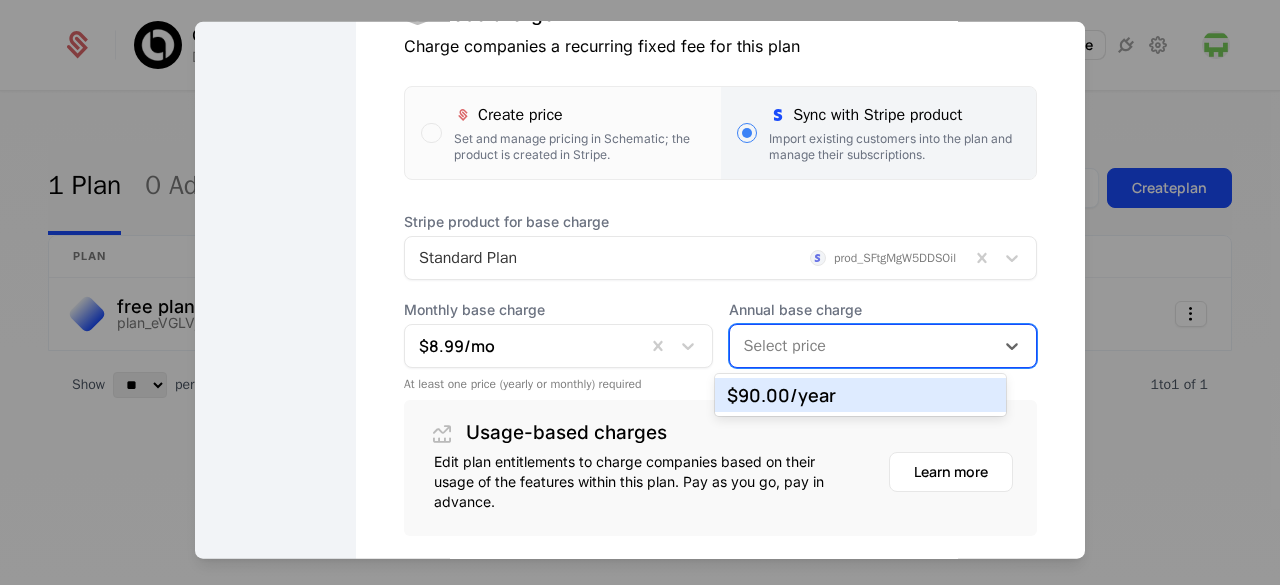 click on "$90.00 /year" at bounding box center [860, 395] 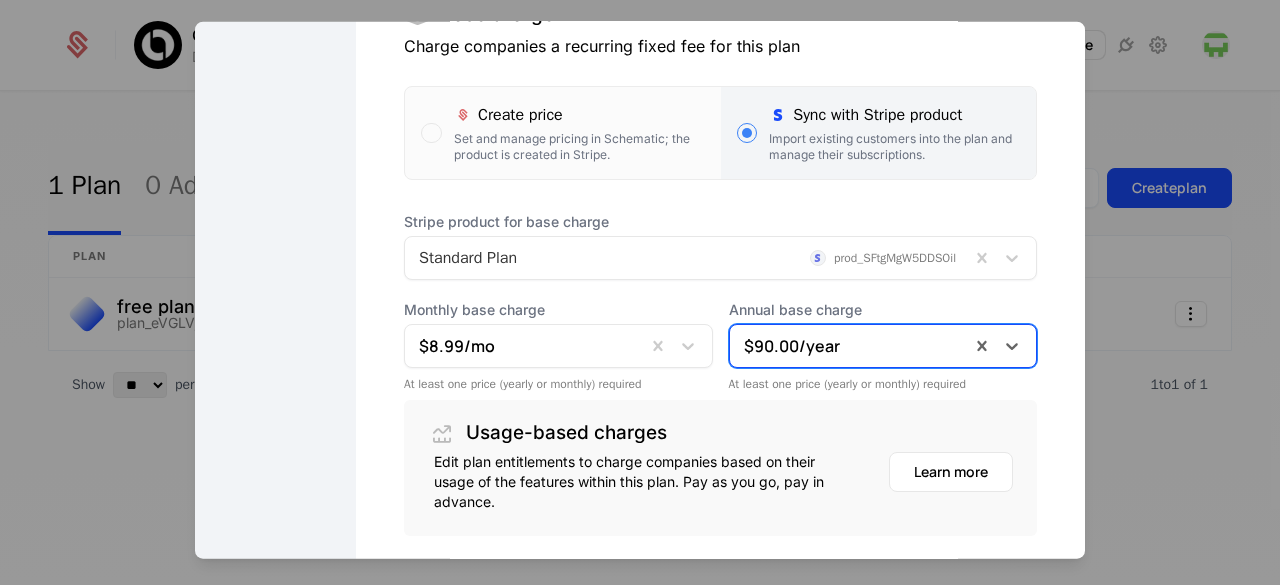 scroll, scrollTop: 516, scrollLeft: 0, axis: vertical 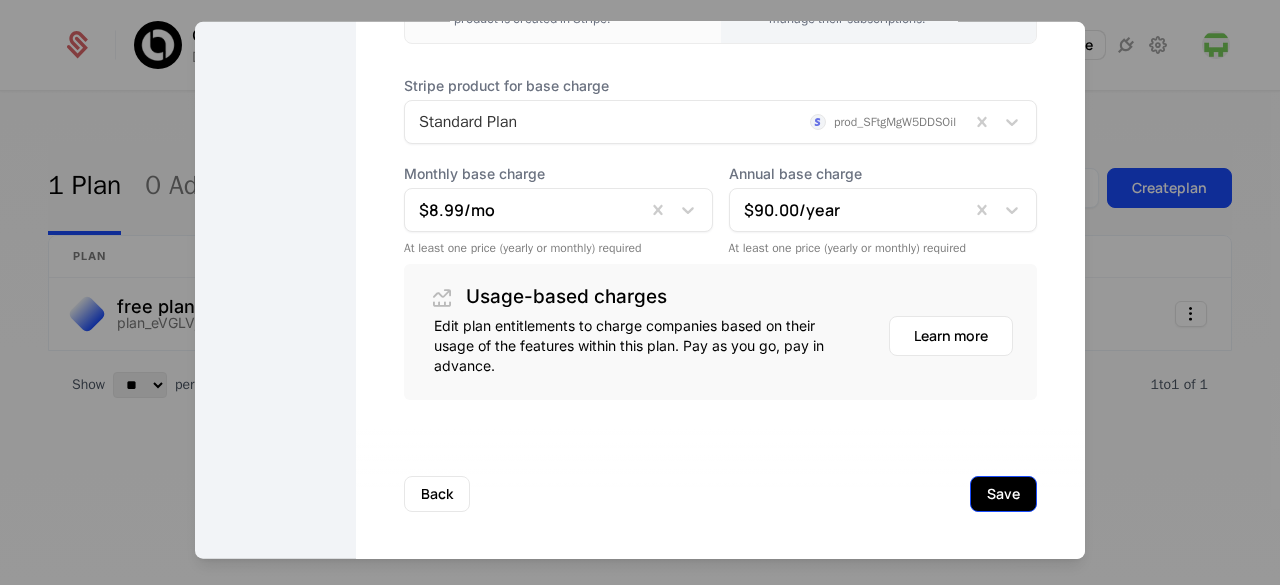 click on "Save" at bounding box center [1003, 493] 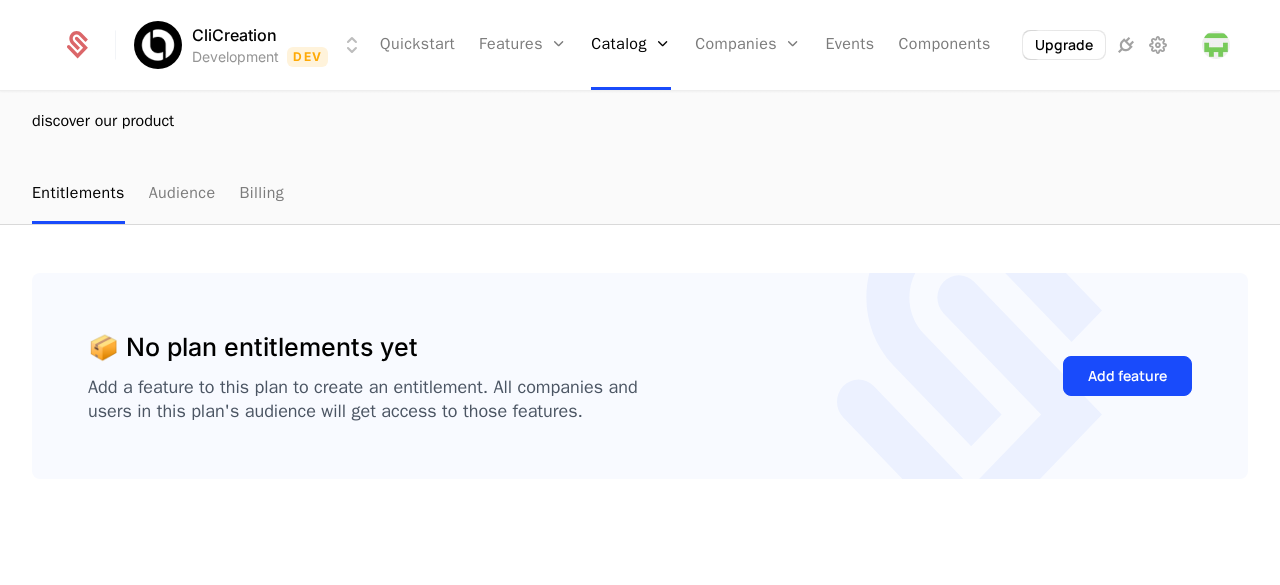 scroll, scrollTop: 75, scrollLeft: 0, axis: vertical 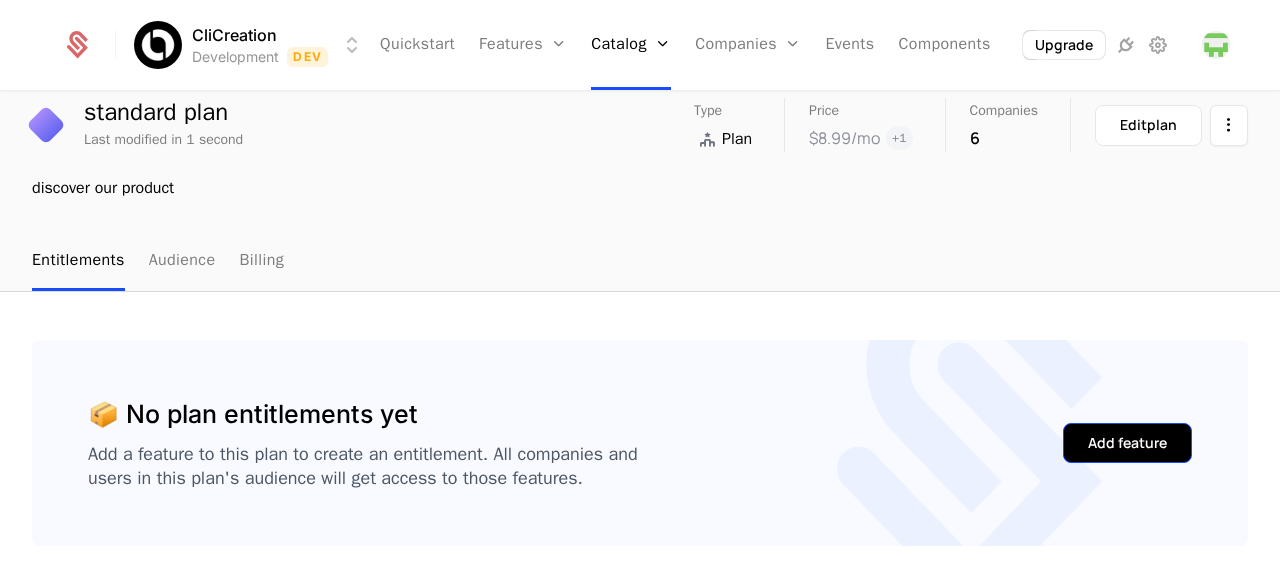 click on "Add feature" at bounding box center [1127, 443] 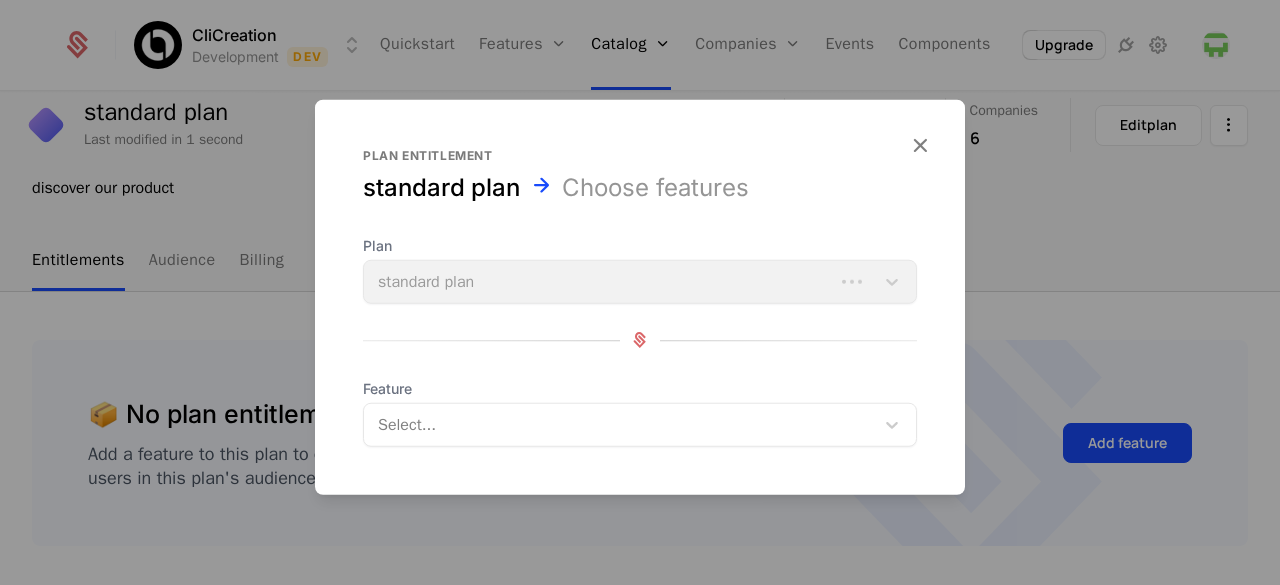 click on "Plan standard plan" at bounding box center [640, 269] 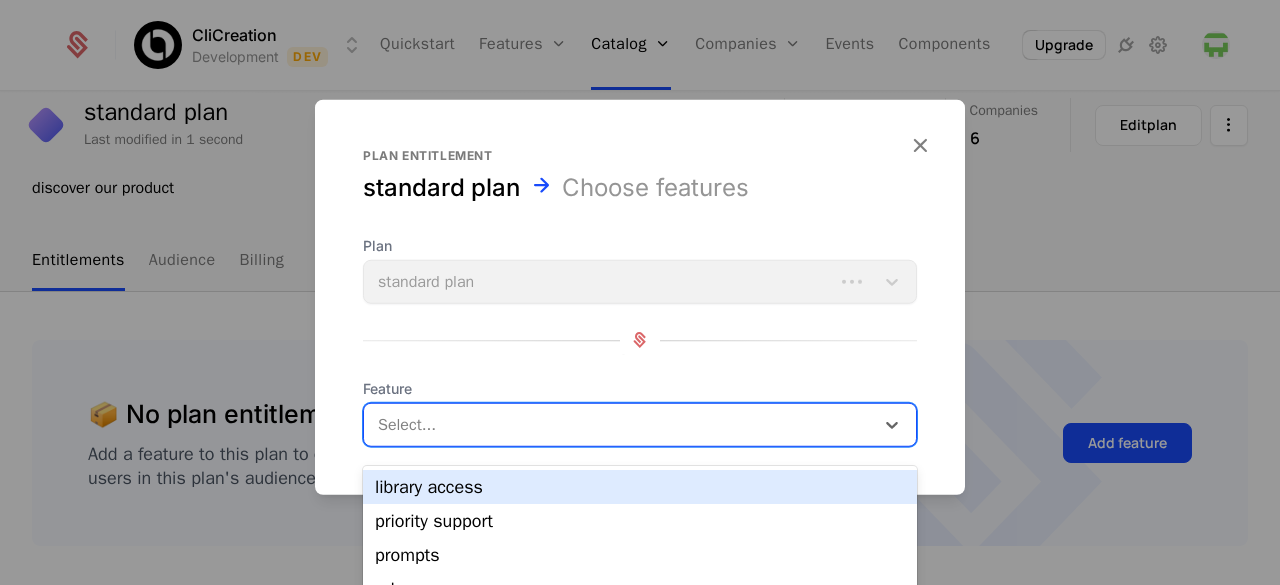 click at bounding box center [621, 424] 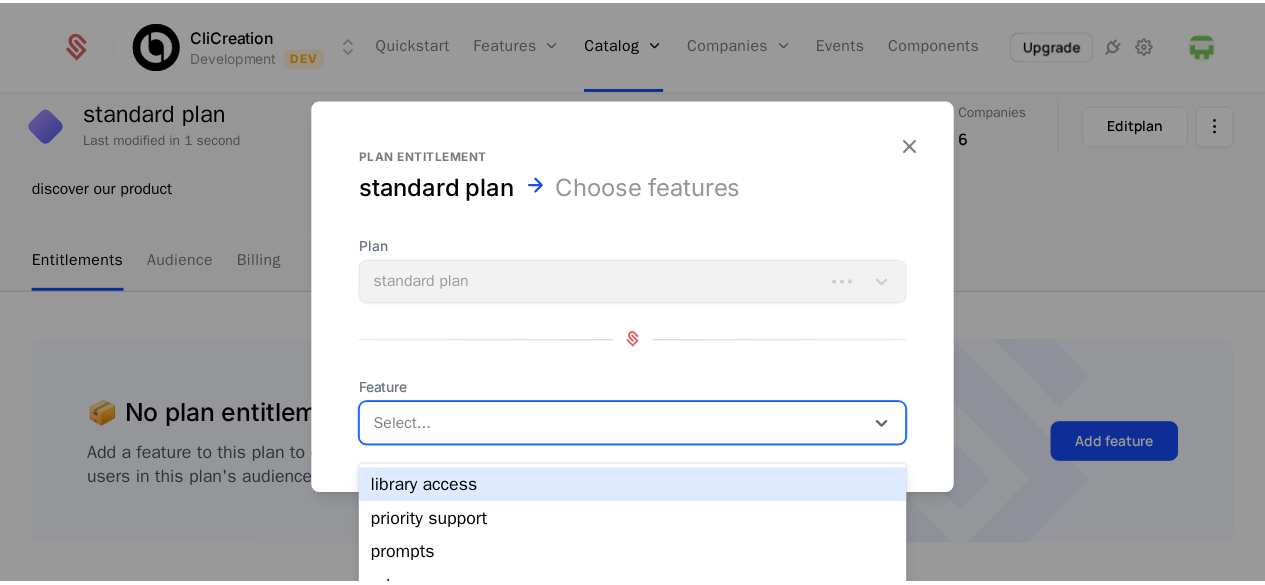 scroll, scrollTop: 12, scrollLeft: 0, axis: vertical 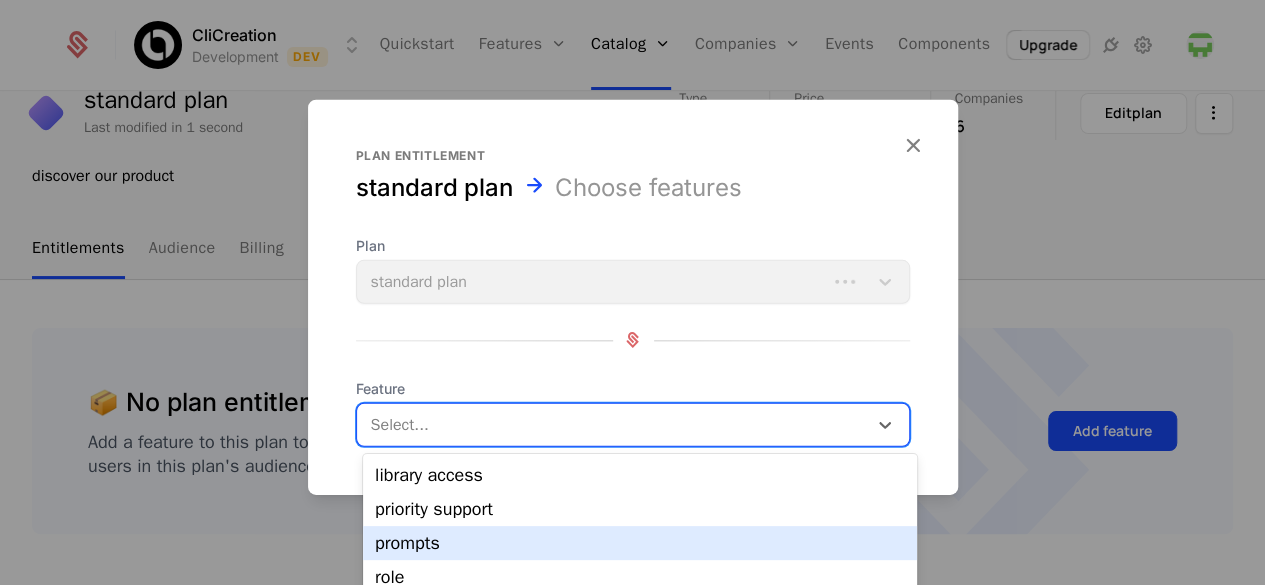 click on "prompts" at bounding box center (640, 543) 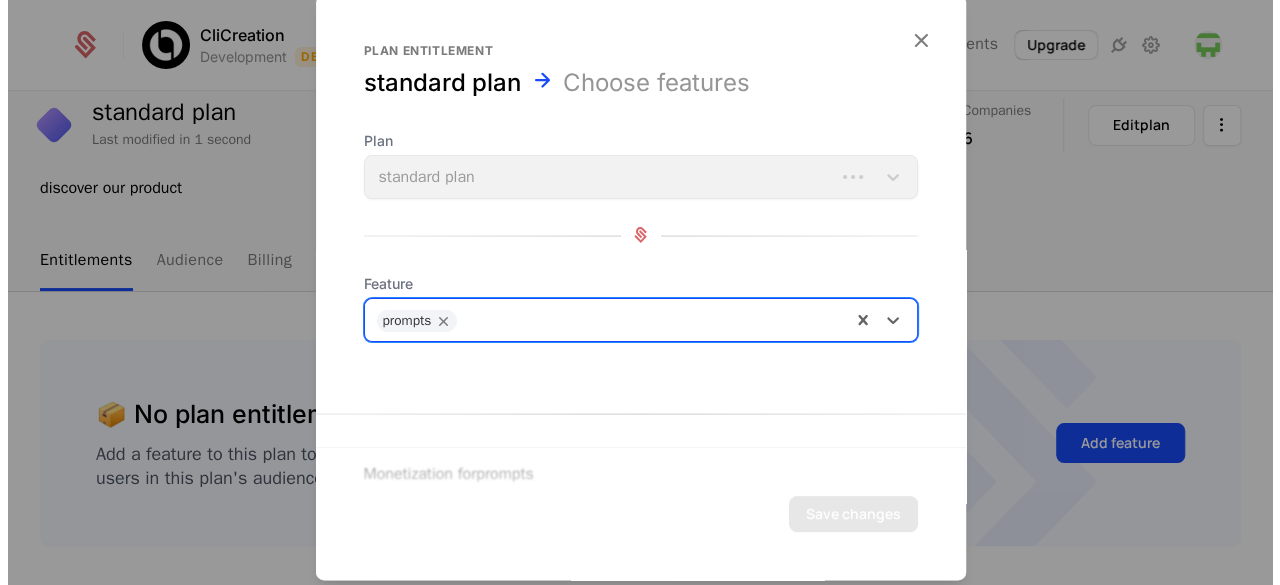scroll, scrollTop: 0, scrollLeft: 0, axis: both 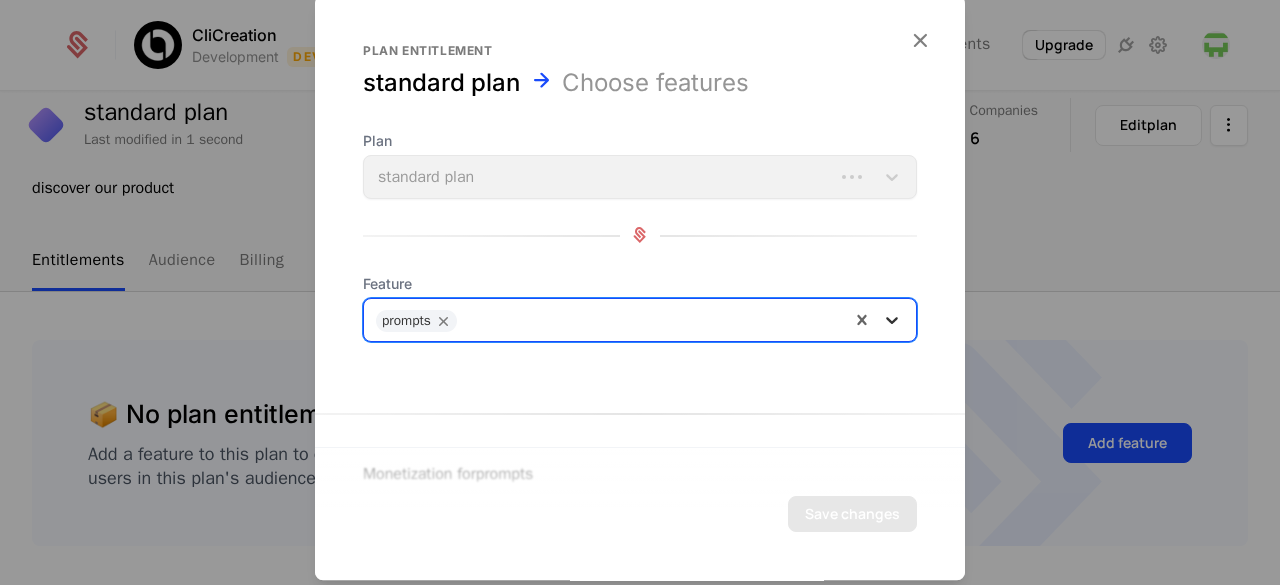 click at bounding box center (883, 320) 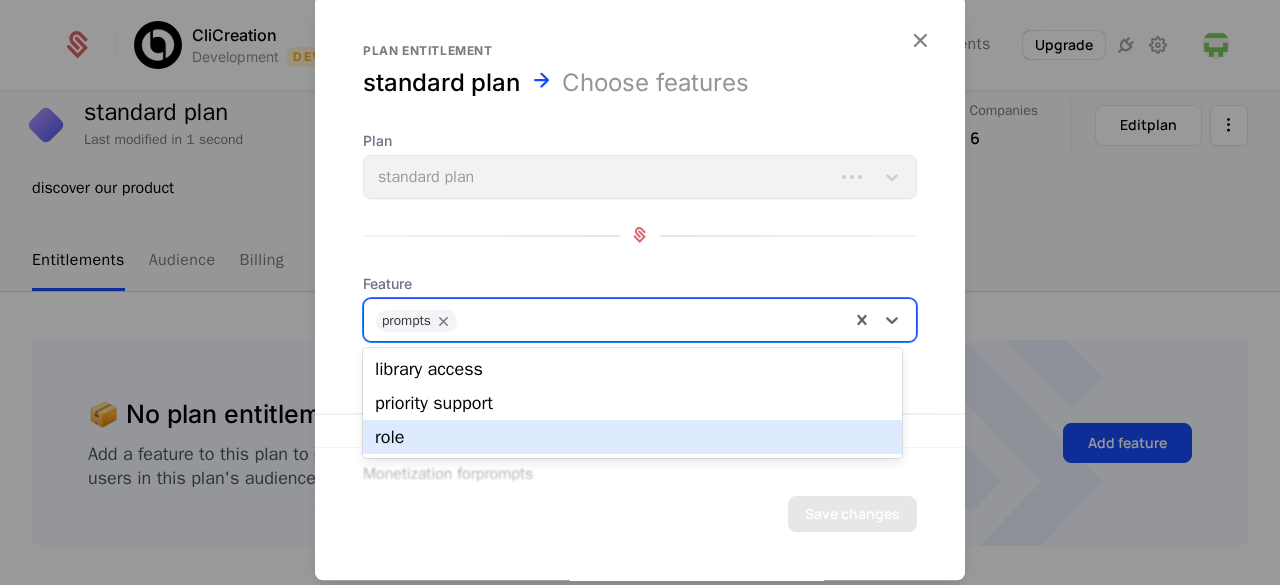 click on "role" at bounding box center [632, 437] 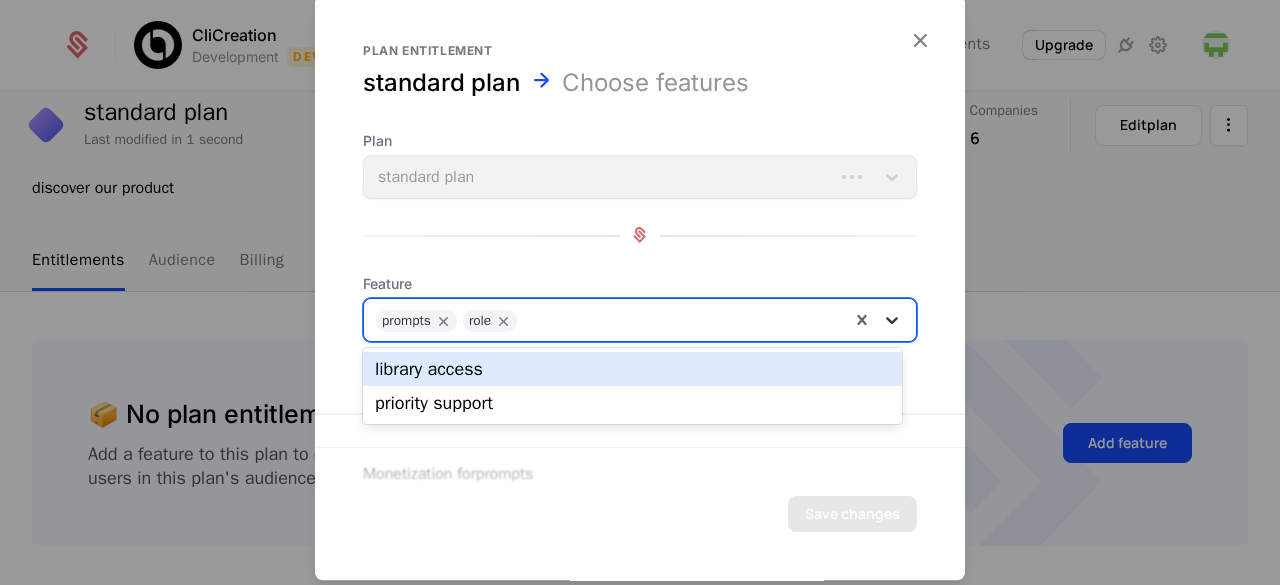 click 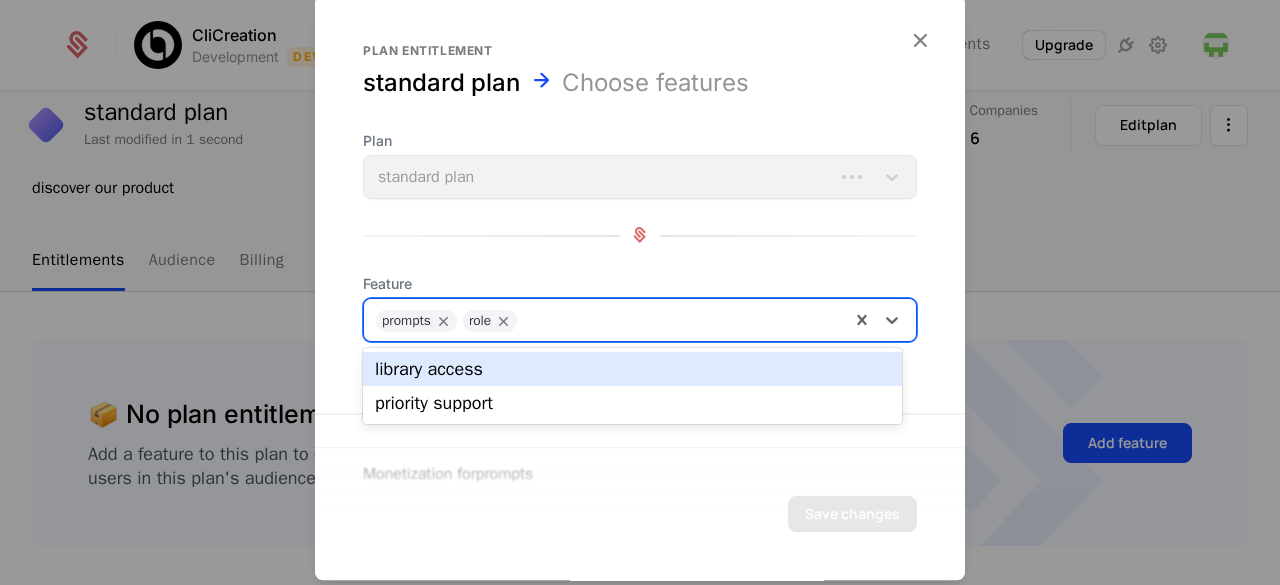 click on "library access" at bounding box center (632, 369) 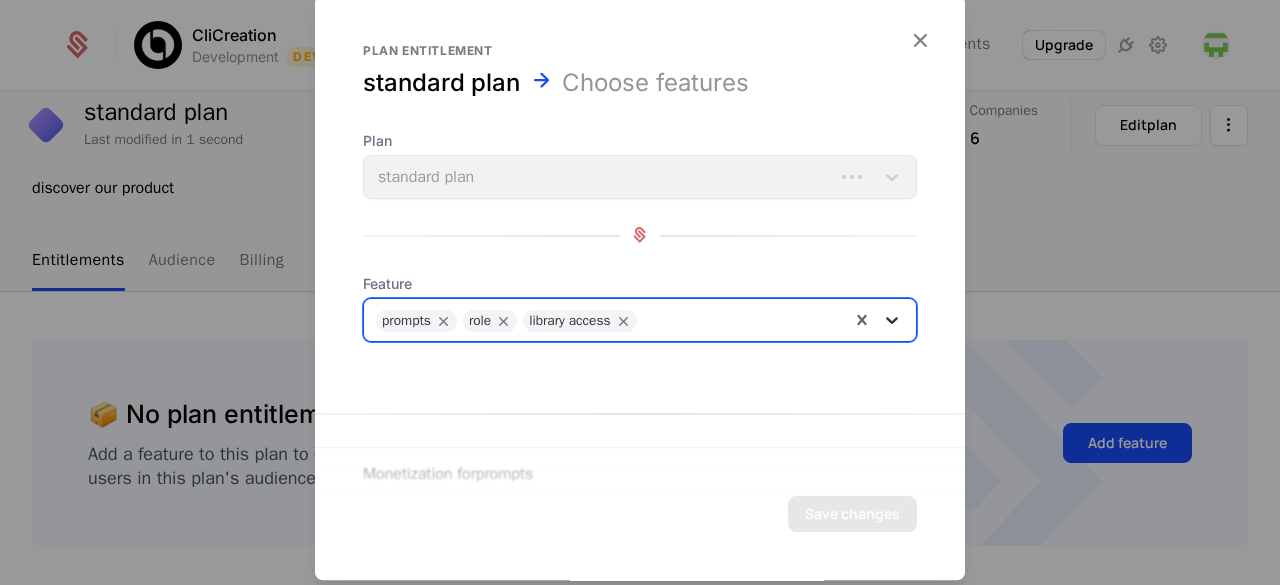 click 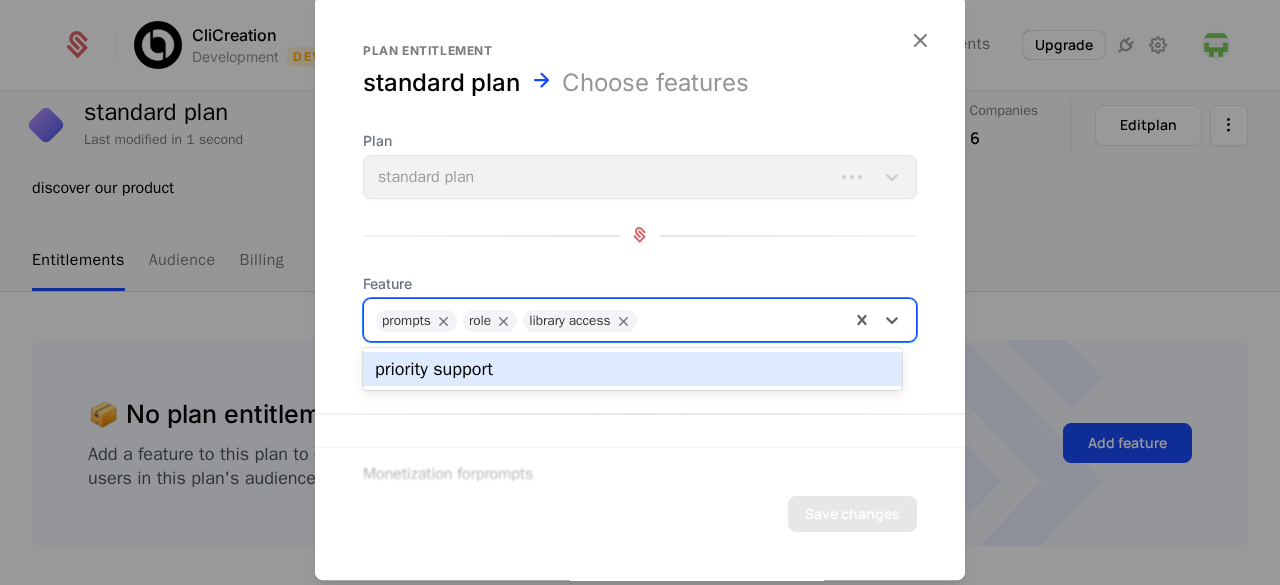click on "priority support" at bounding box center (632, 369) 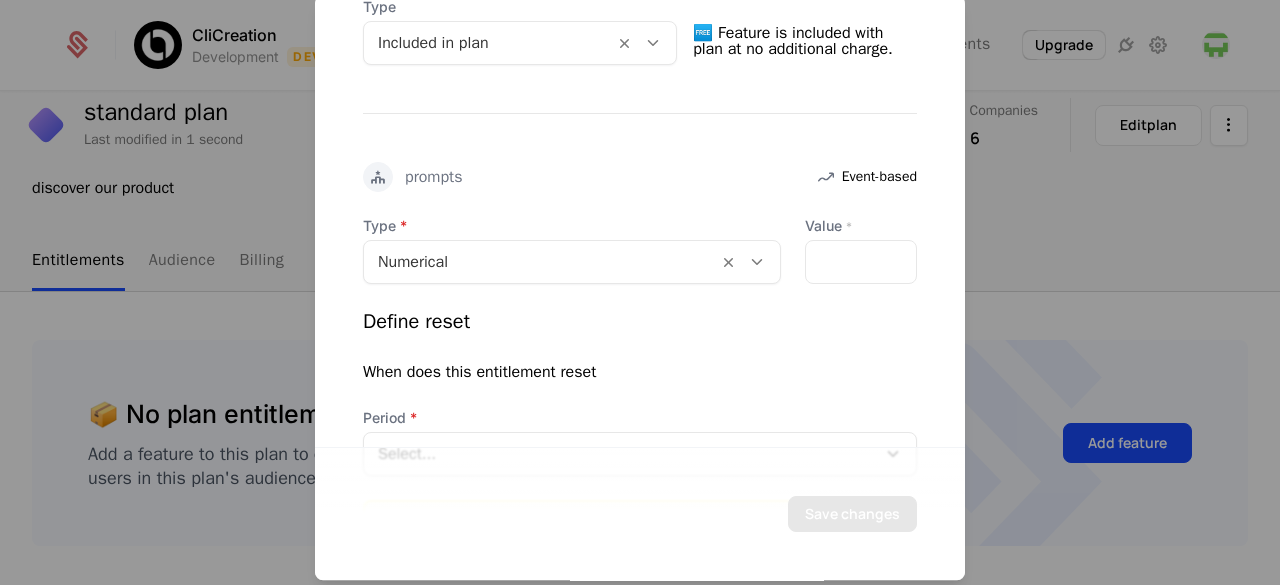 scroll, scrollTop: 515, scrollLeft: 0, axis: vertical 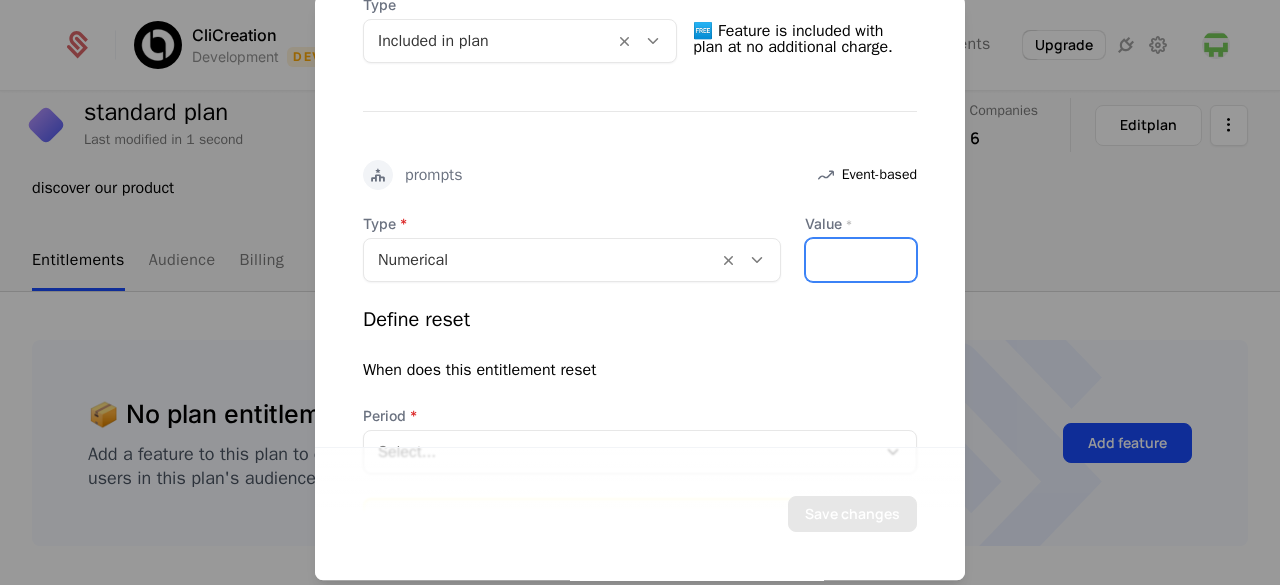 click on "*" at bounding box center (861, 260) 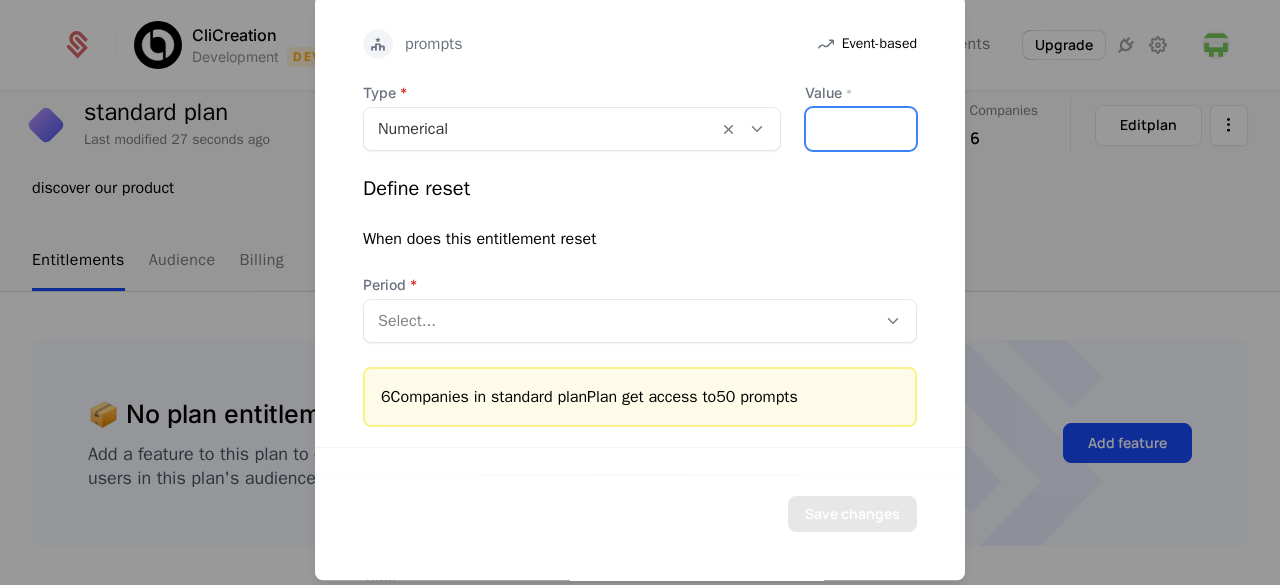 scroll, scrollTop: 652, scrollLeft: 0, axis: vertical 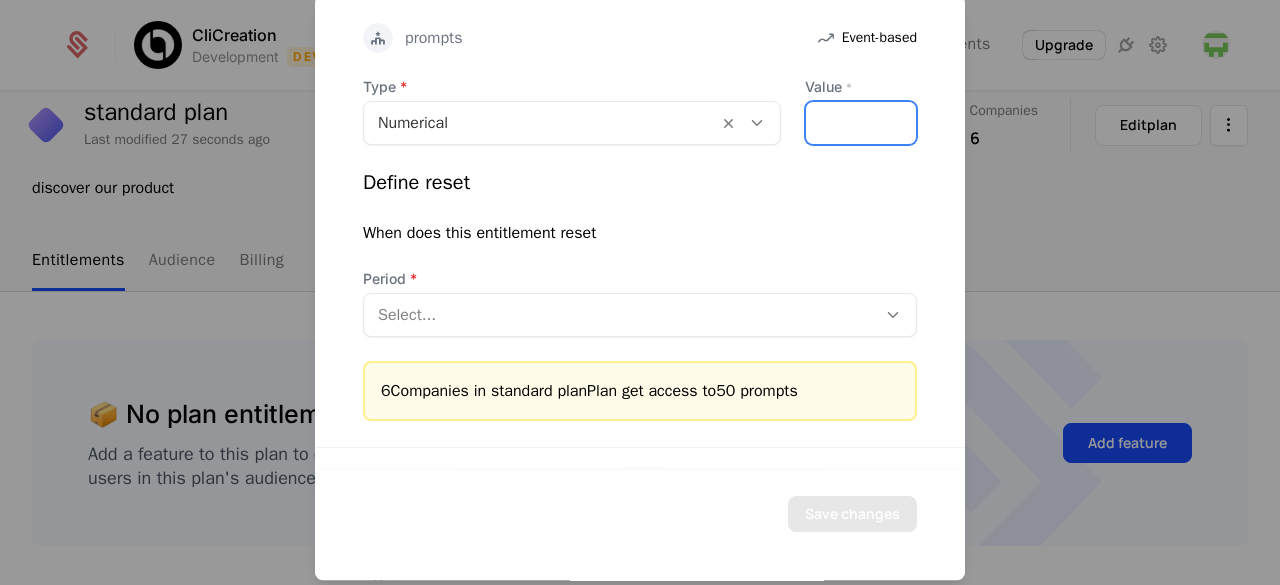 type on "**" 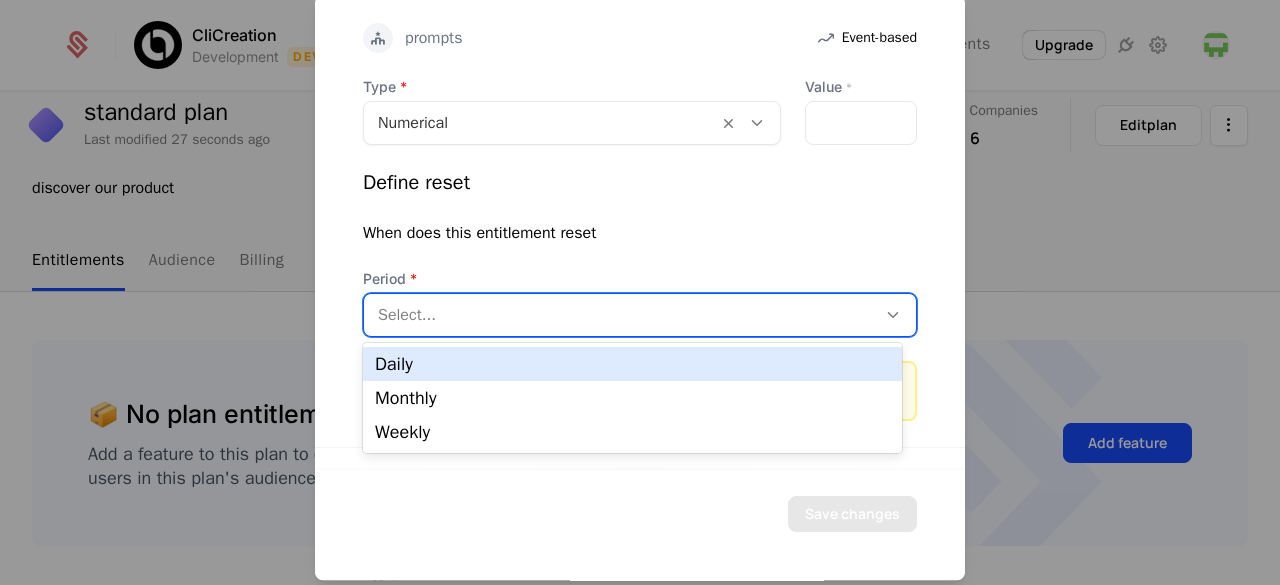 click at bounding box center [620, 315] 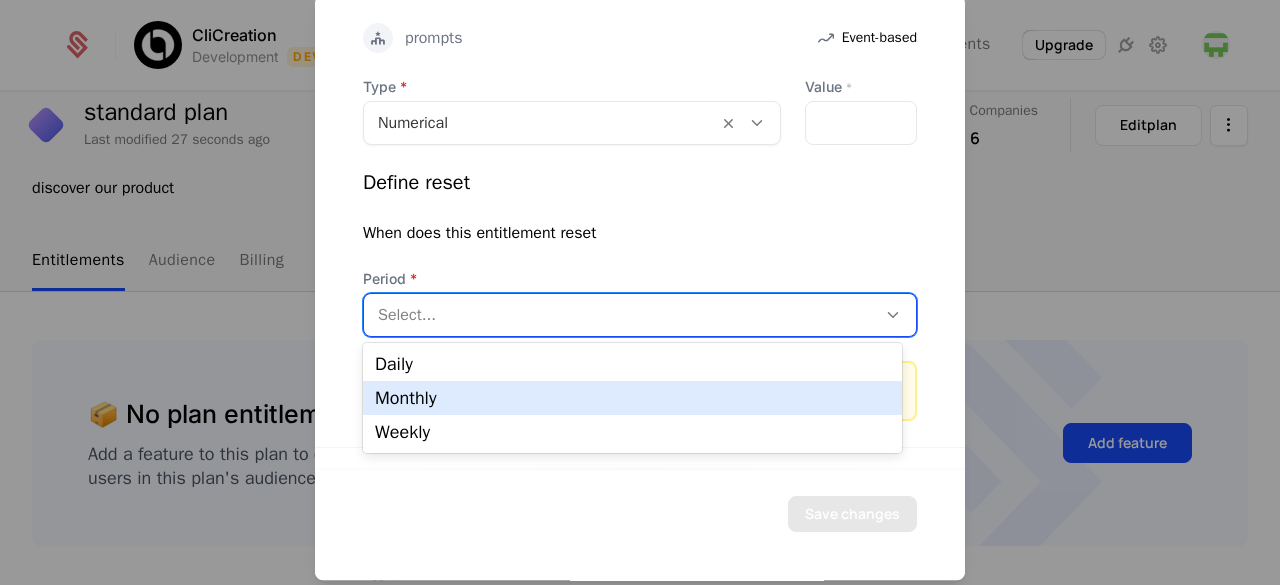click on "Monthly" at bounding box center (632, 398) 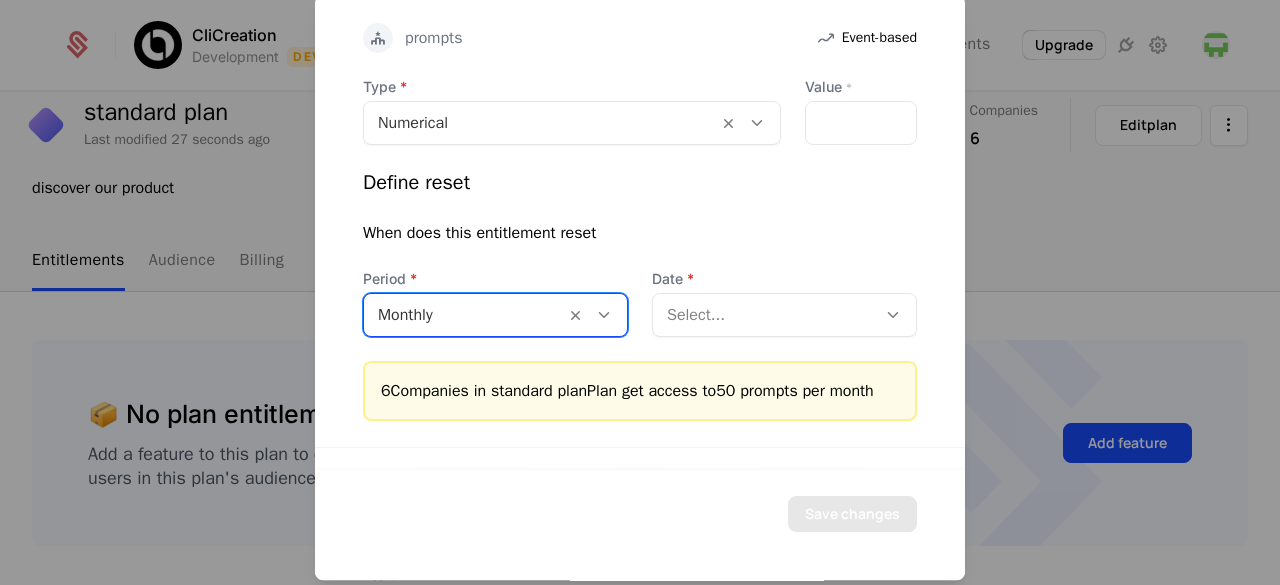 scroll, scrollTop: 755, scrollLeft: 0, axis: vertical 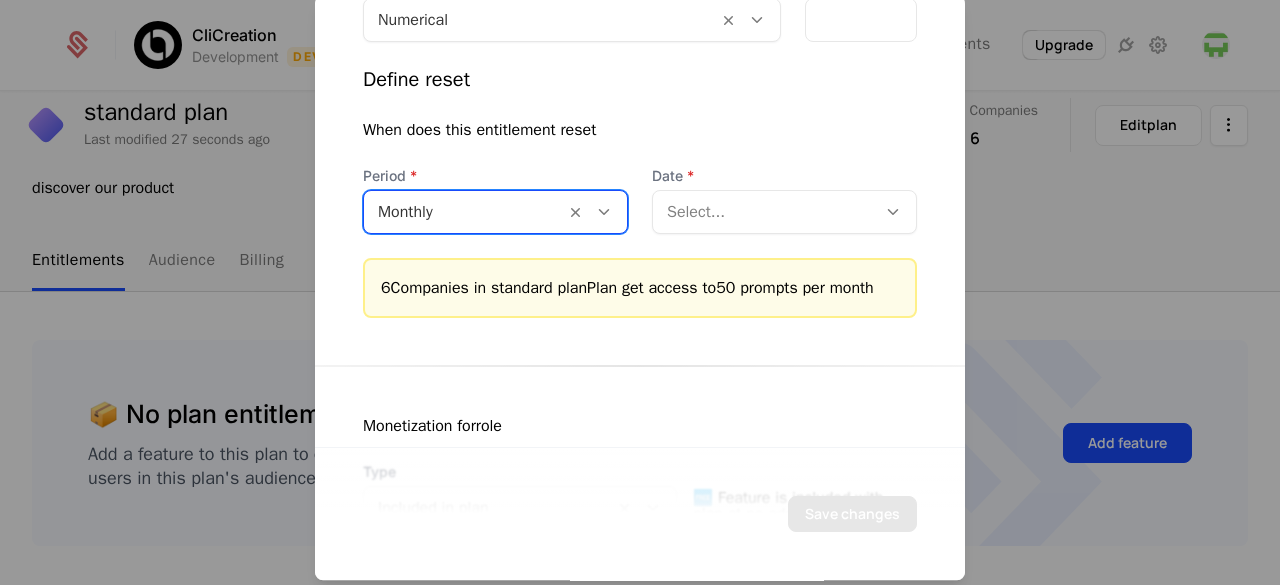 click at bounding box center [764, 212] 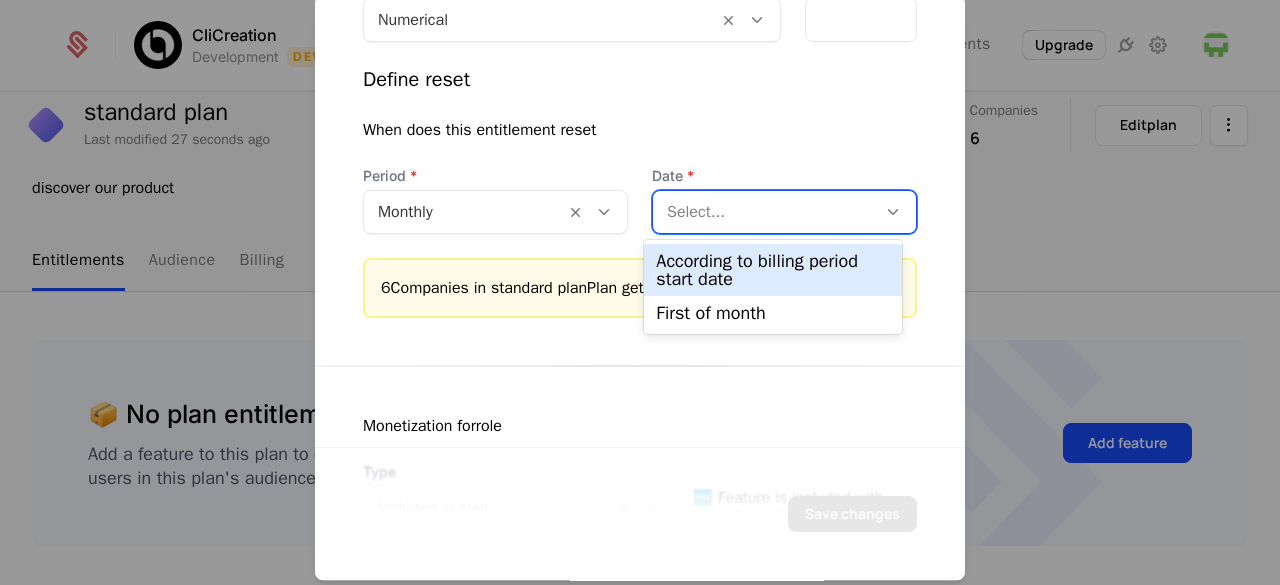 click on "According to billing period start date" at bounding box center [772, 270] 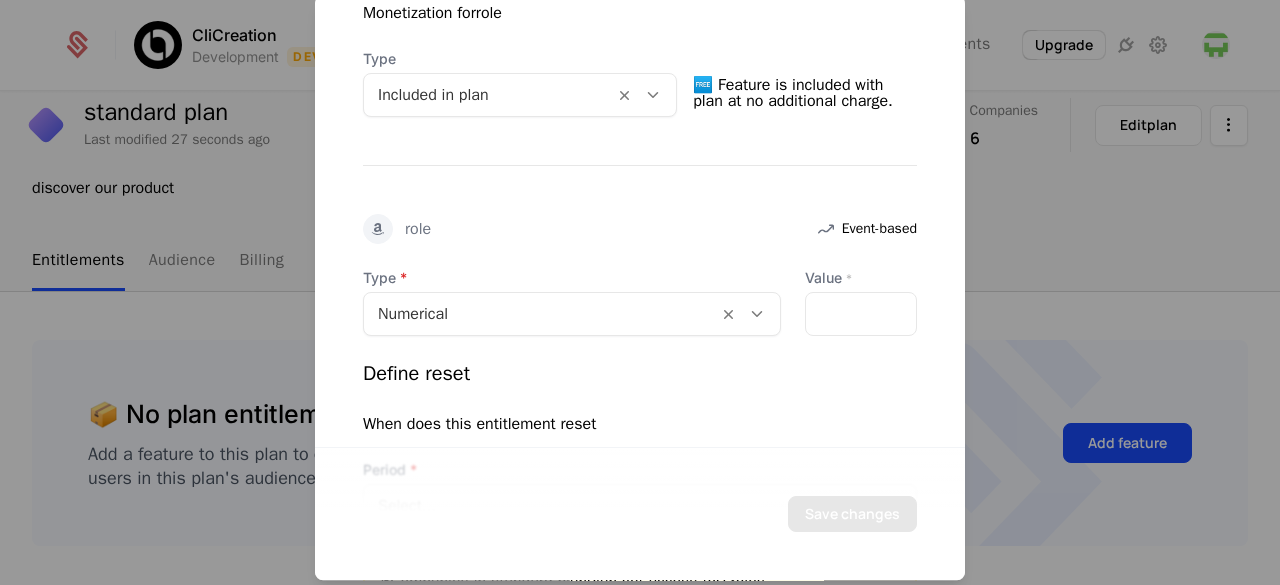 scroll, scrollTop: 1210, scrollLeft: 0, axis: vertical 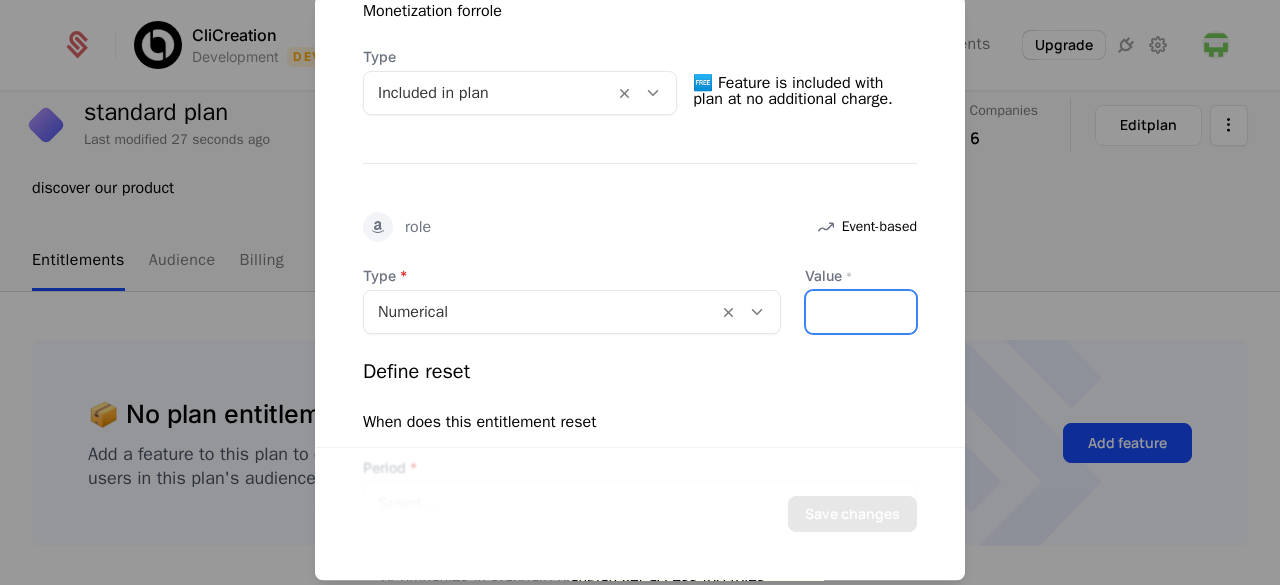 click on "*" at bounding box center [861, 312] 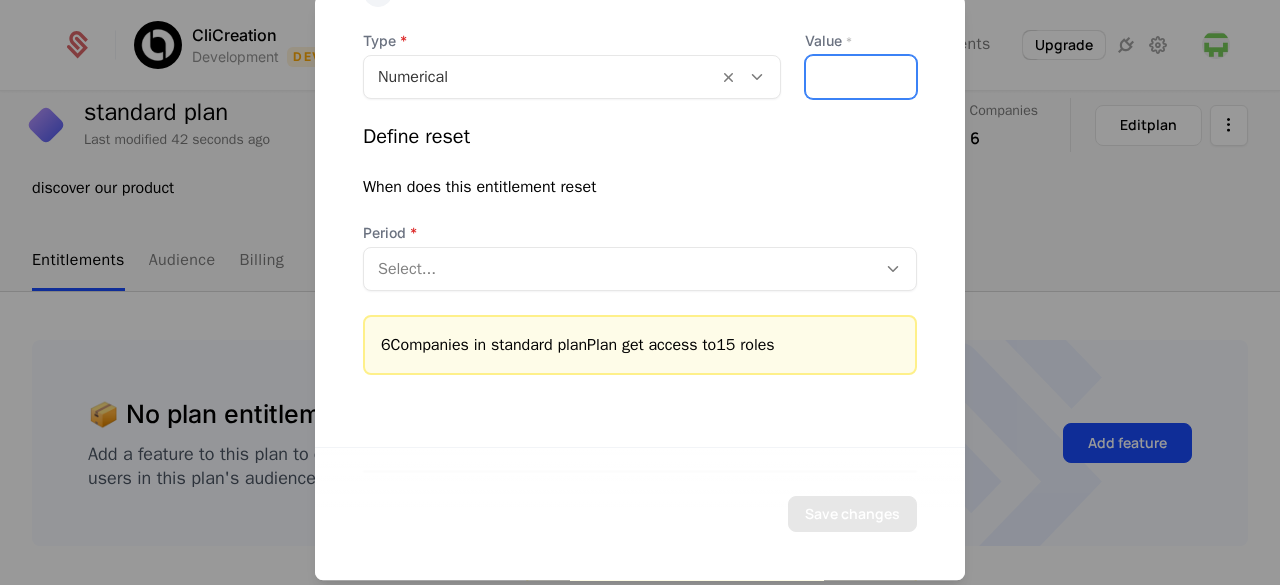scroll, scrollTop: 1446, scrollLeft: 0, axis: vertical 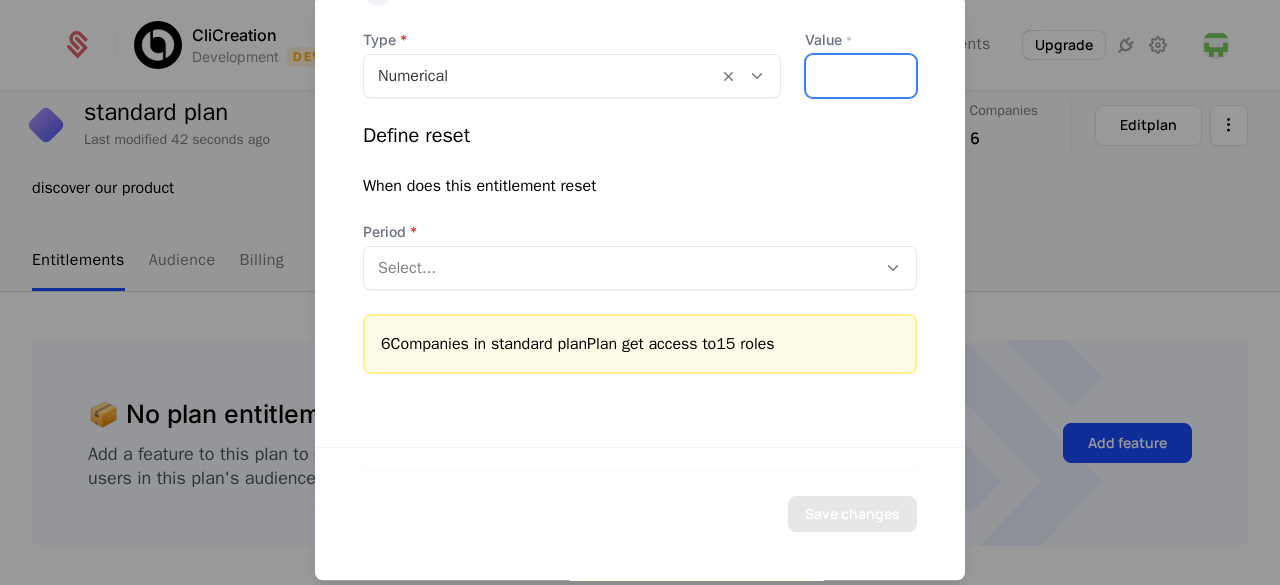 type on "**" 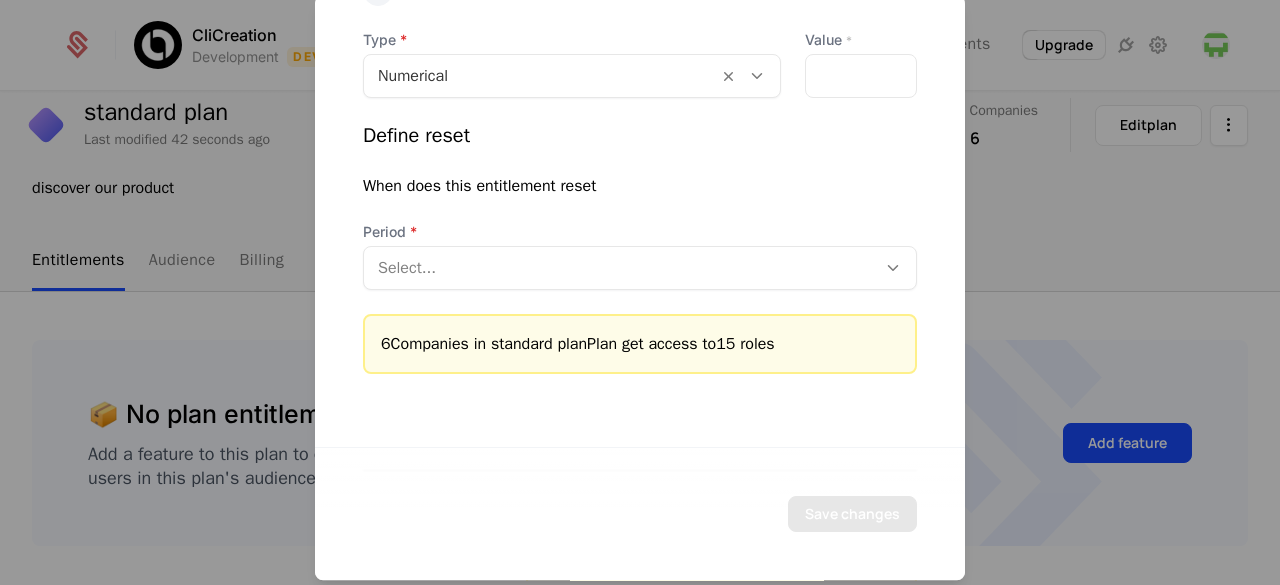 click at bounding box center (620, 268) 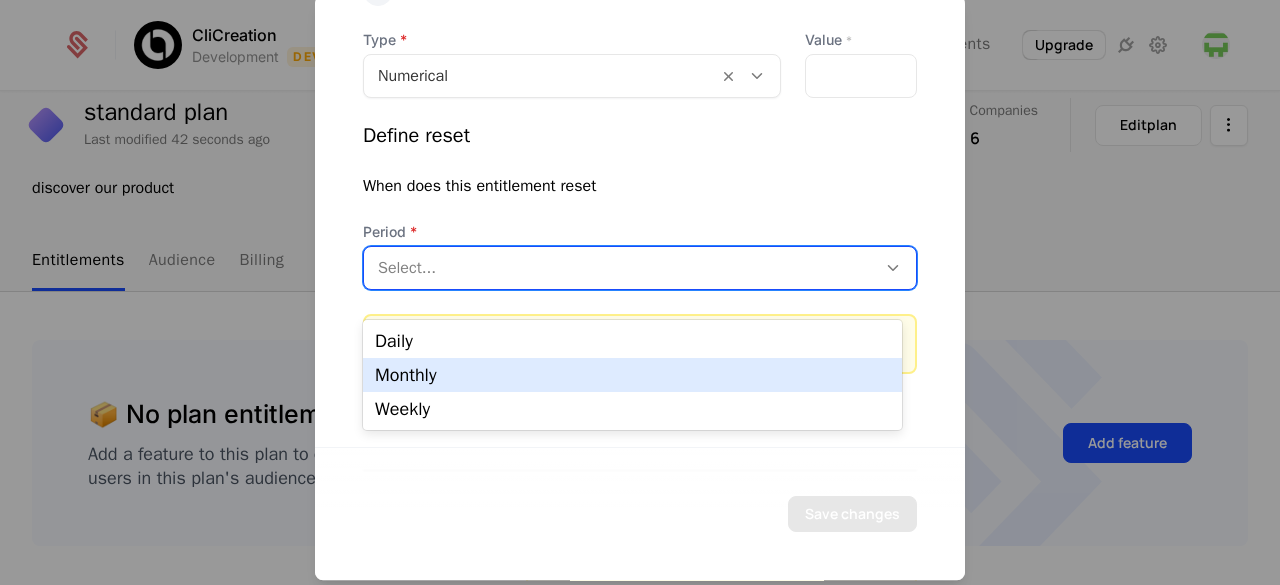 click on "Monthly" at bounding box center [632, 375] 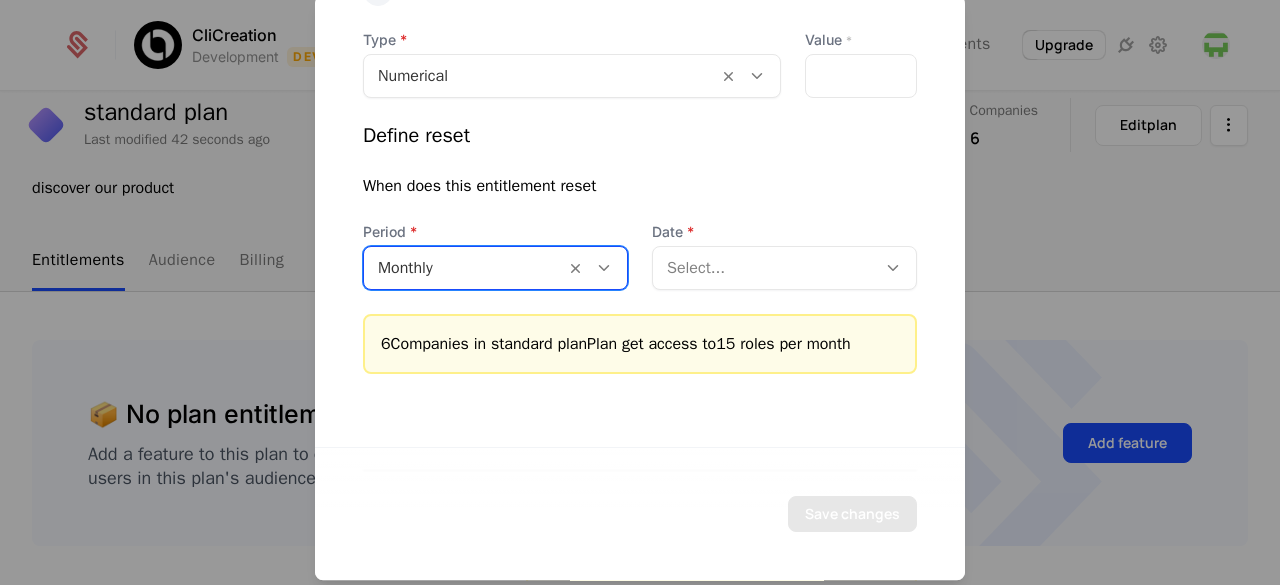 click on "Type Numerical Value * ** Define reset When does this entitlement reset Period option Monthly, selected. Monthly Date Select... 6  Companies in   standard plan  Plan get access to  15   roles   per month" at bounding box center [640, 202] 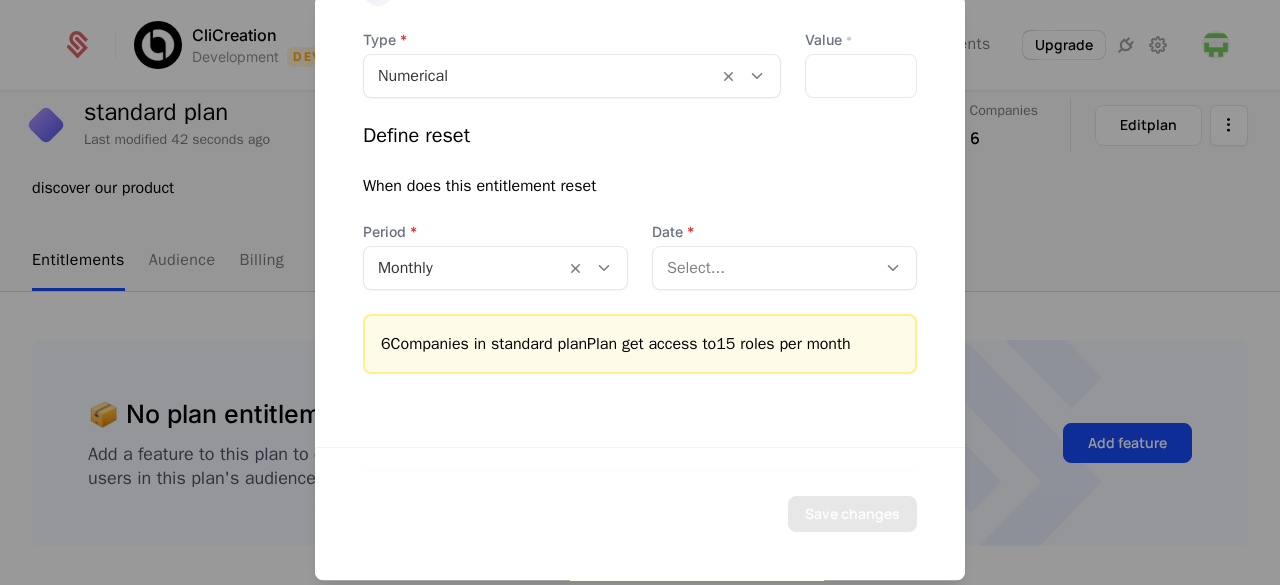 click on "Select..." at bounding box center (764, 268) 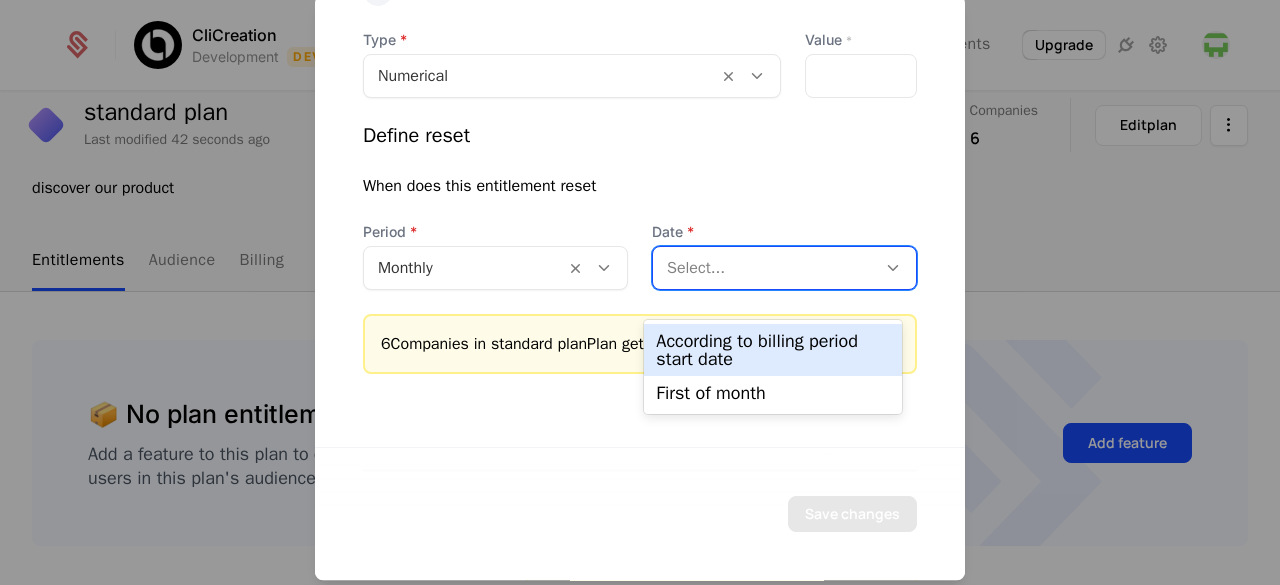 click on "According to billing period start date" at bounding box center [772, 350] 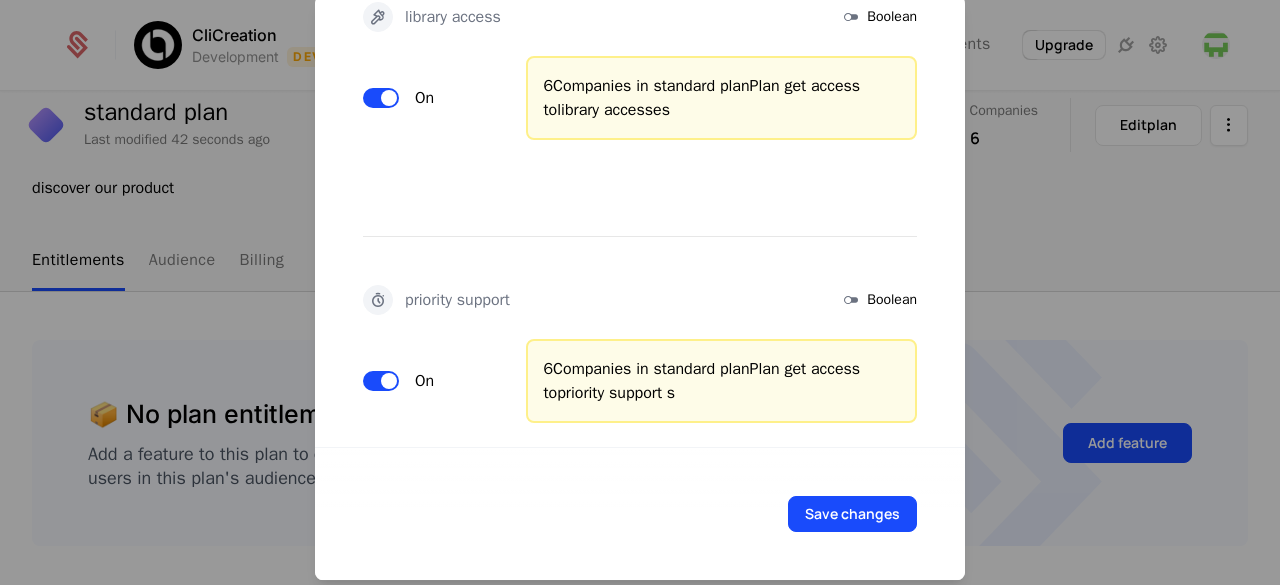 scroll, scrollTop: 2024, scrollLeft: 0, axis: vertical 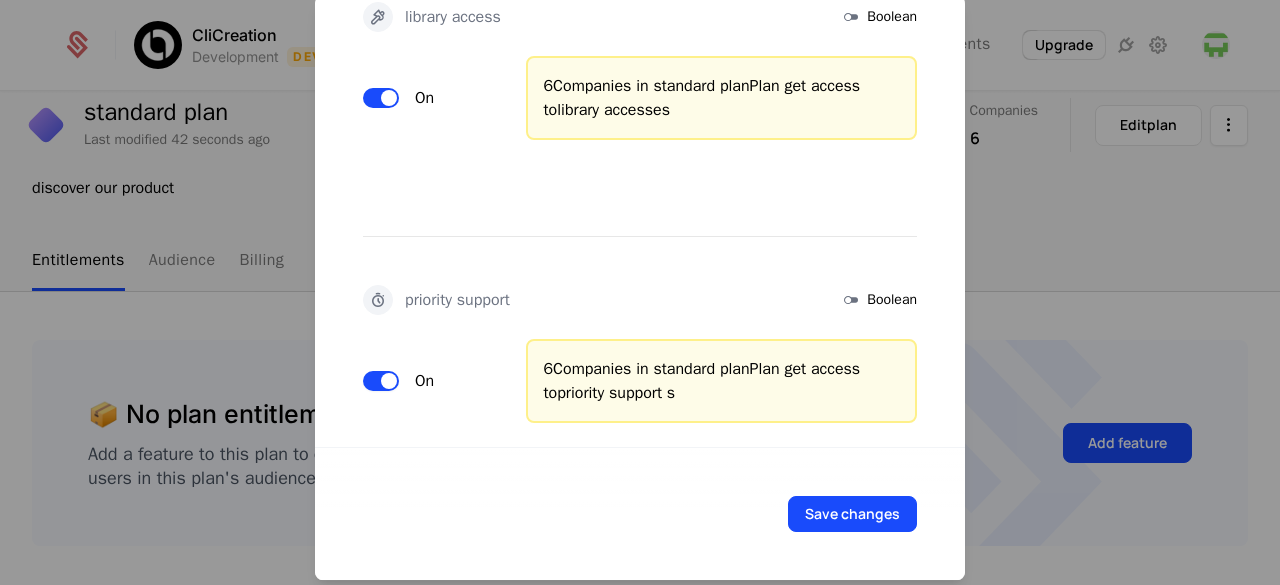 click on "On" at bounding box center [381, 381] 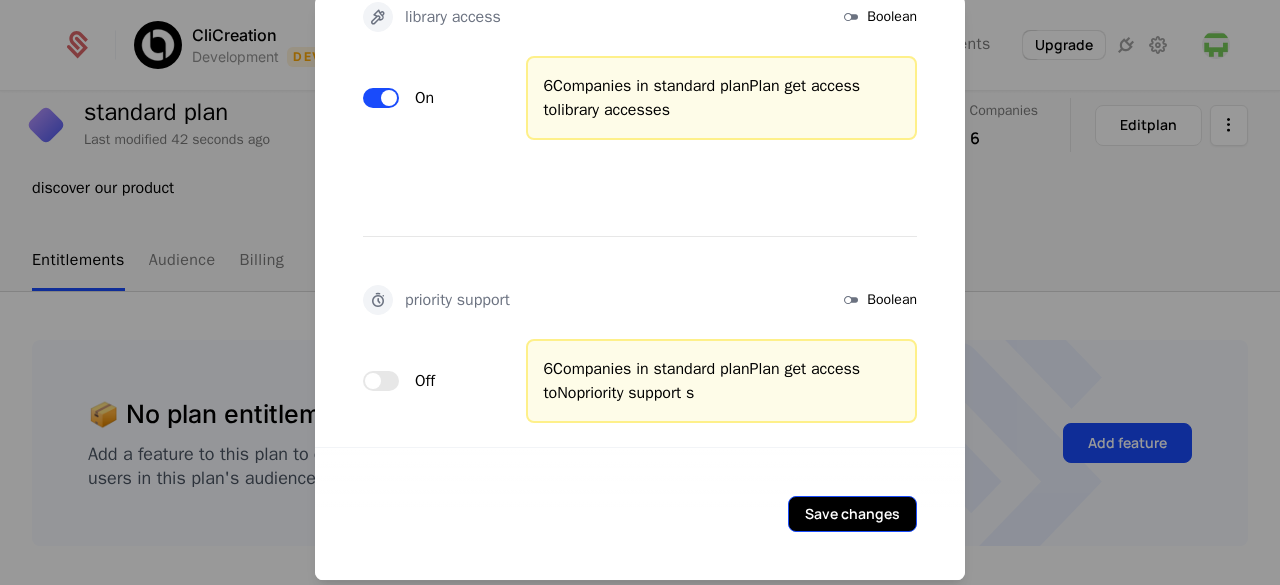 click on "Save changes" at bounding box center [852, 514] 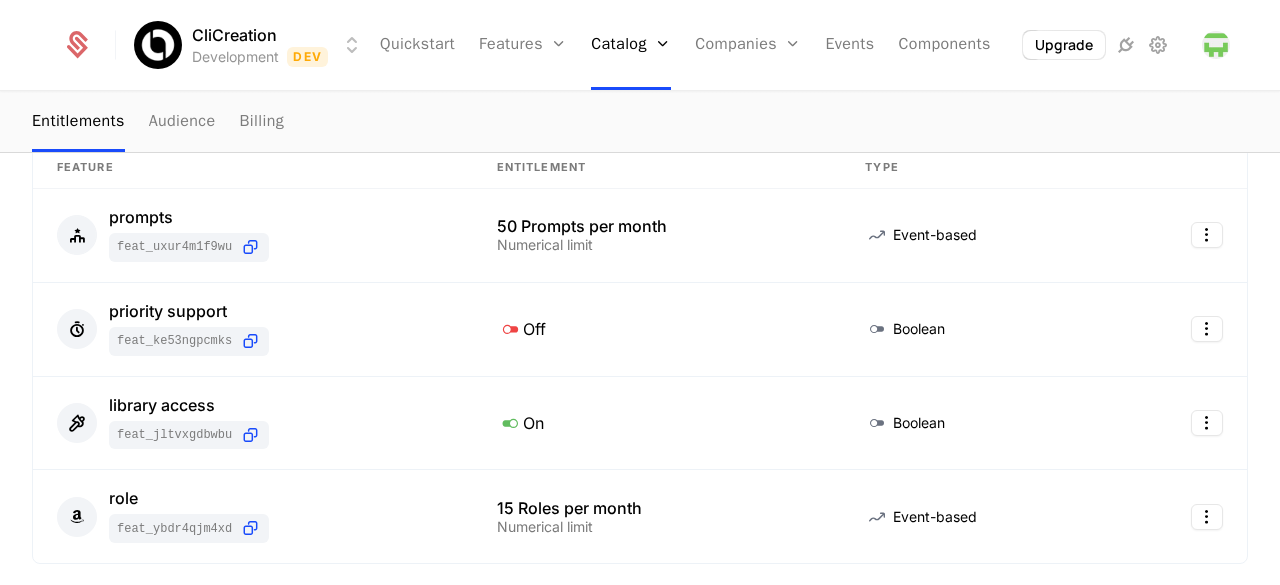 scroll, scrollTop: 335, scrollLeft: 0, axis: vertical 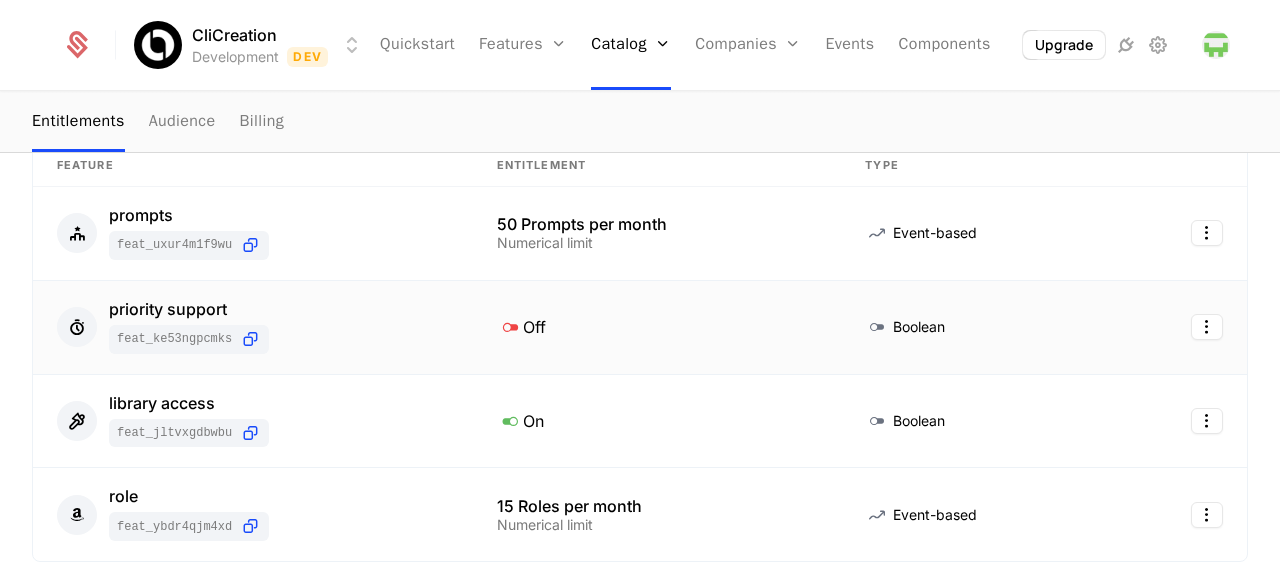 click on "Boolean" at bounding box center [976, 327] 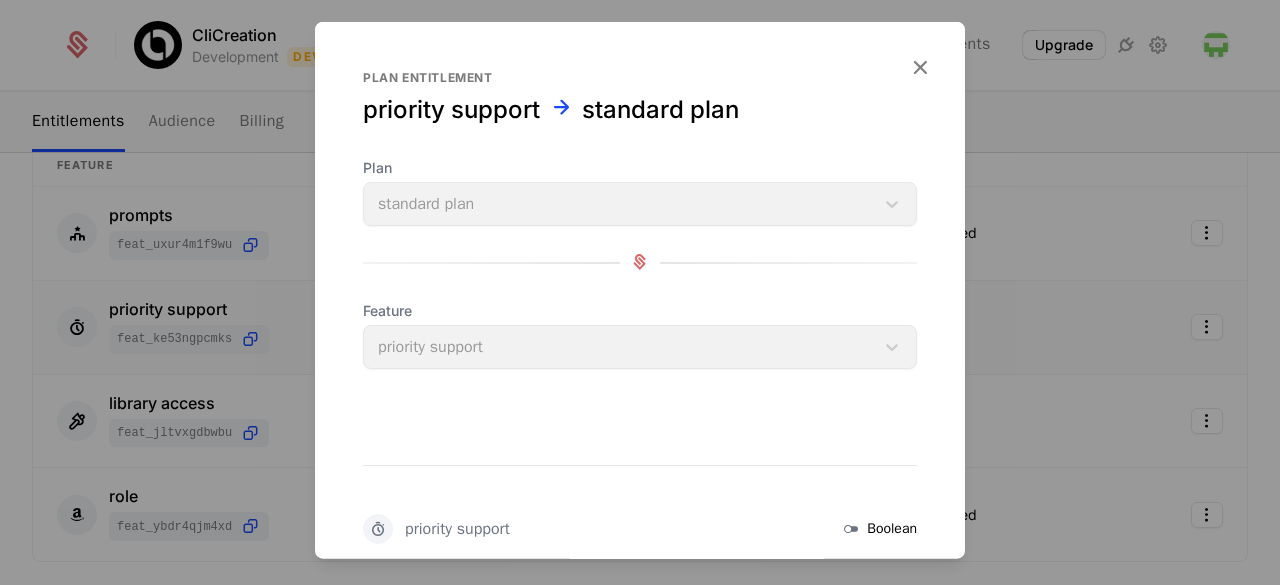 scroll, scrollTop: 234, scrollLeft: 0, axis: vertical 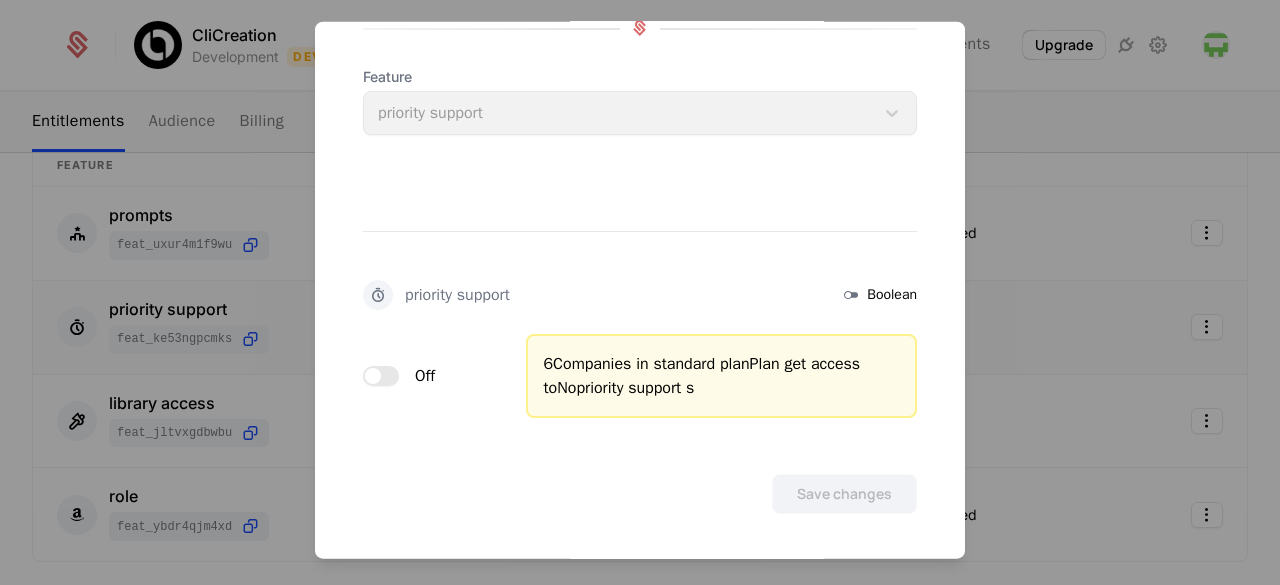 click on "Off" at bounding box center [381, 375] 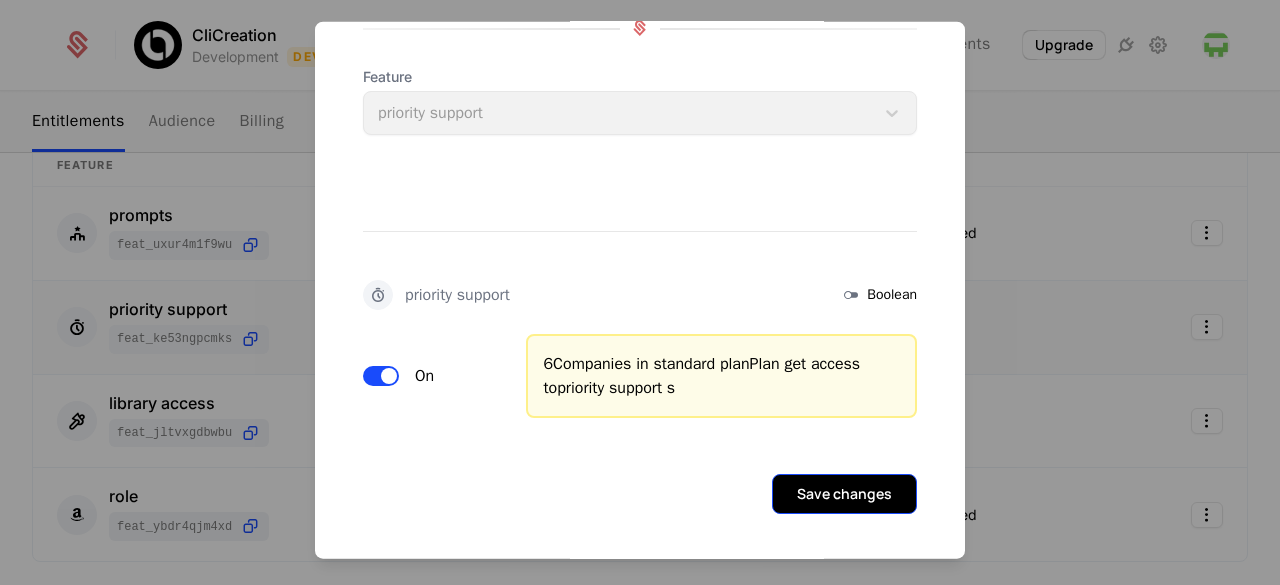click on "Save changes" at bounding box center [844, 493] 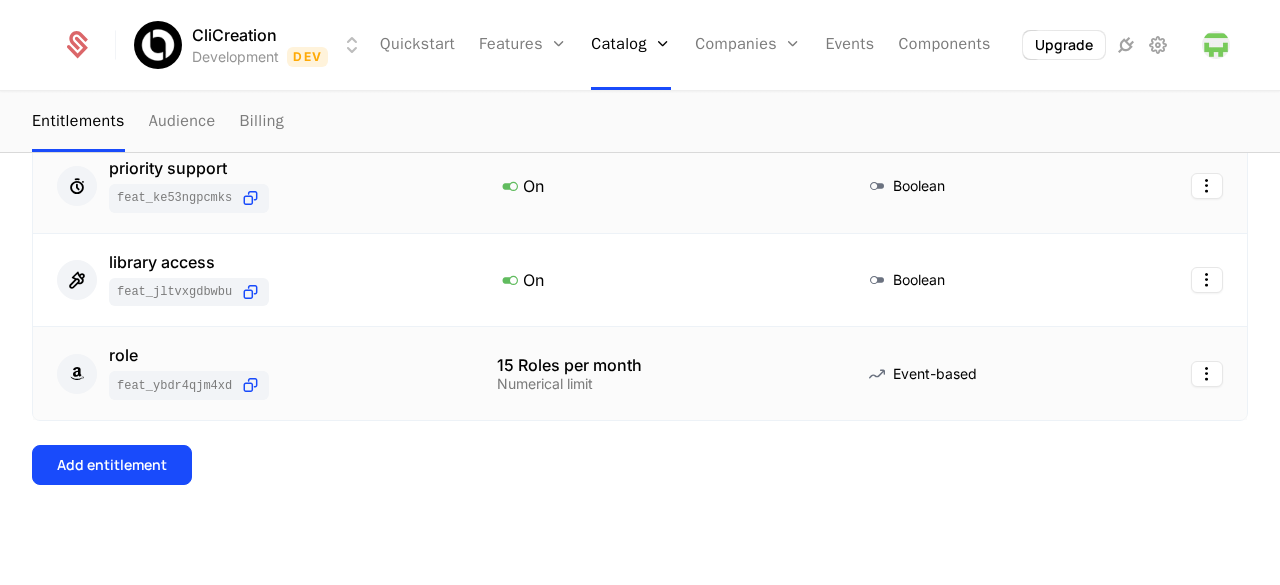 scroll, scrollTop: 0, scrollLeft: 0, axis: both 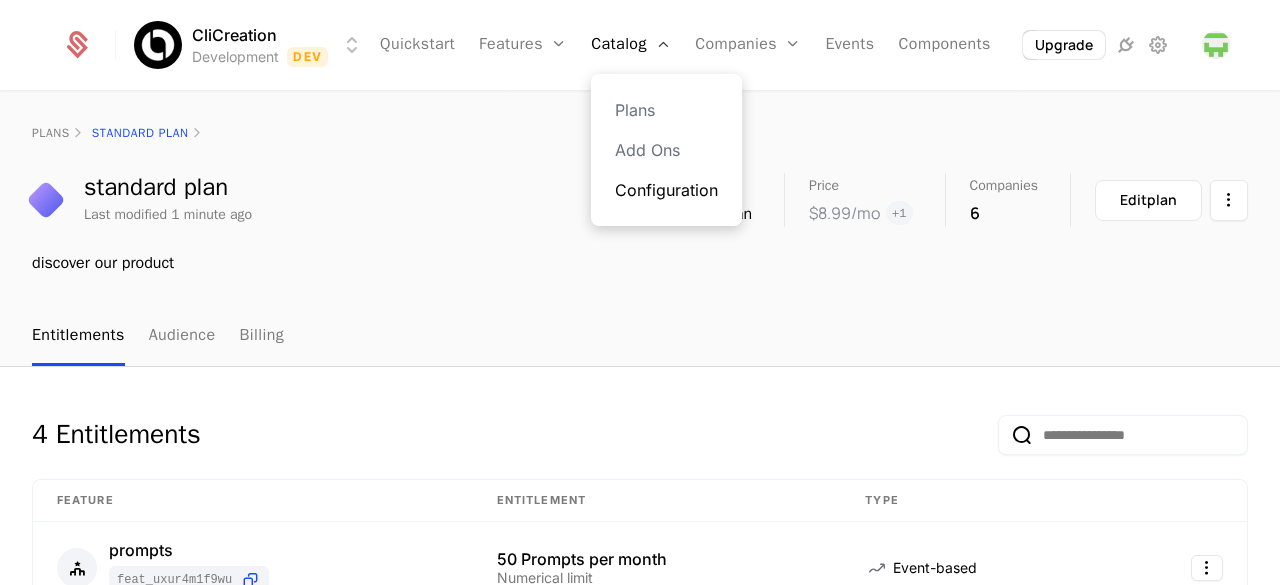 click on "Configuration" at bounding box center (666, 190) 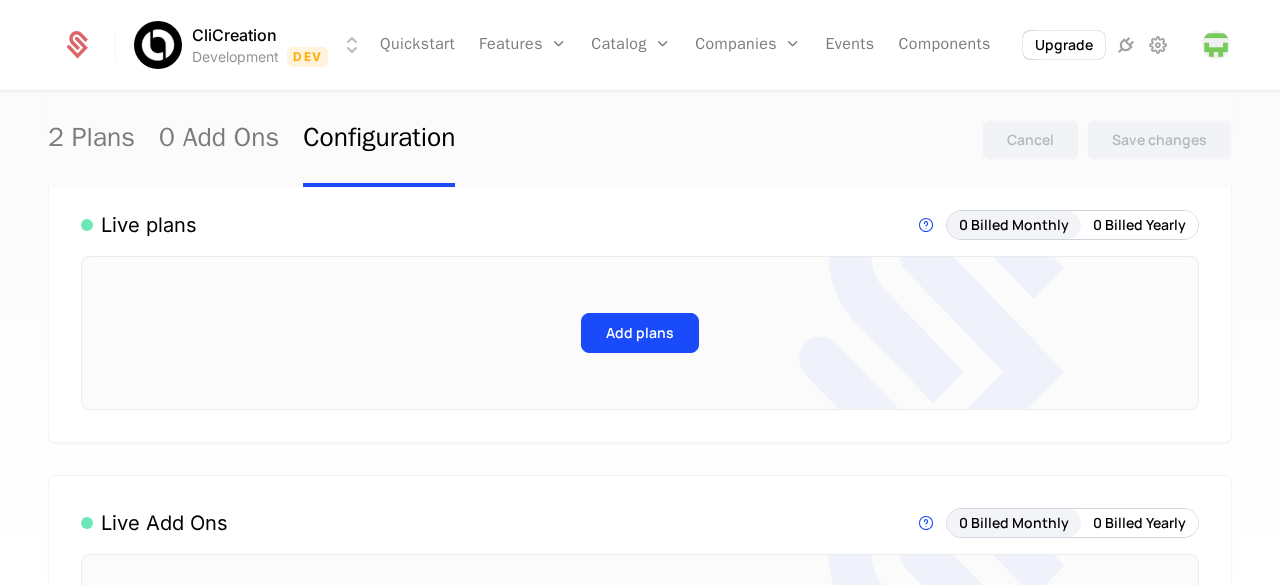 scroll, scrollTop: 199, scrollLeft: 0, axis: vertical 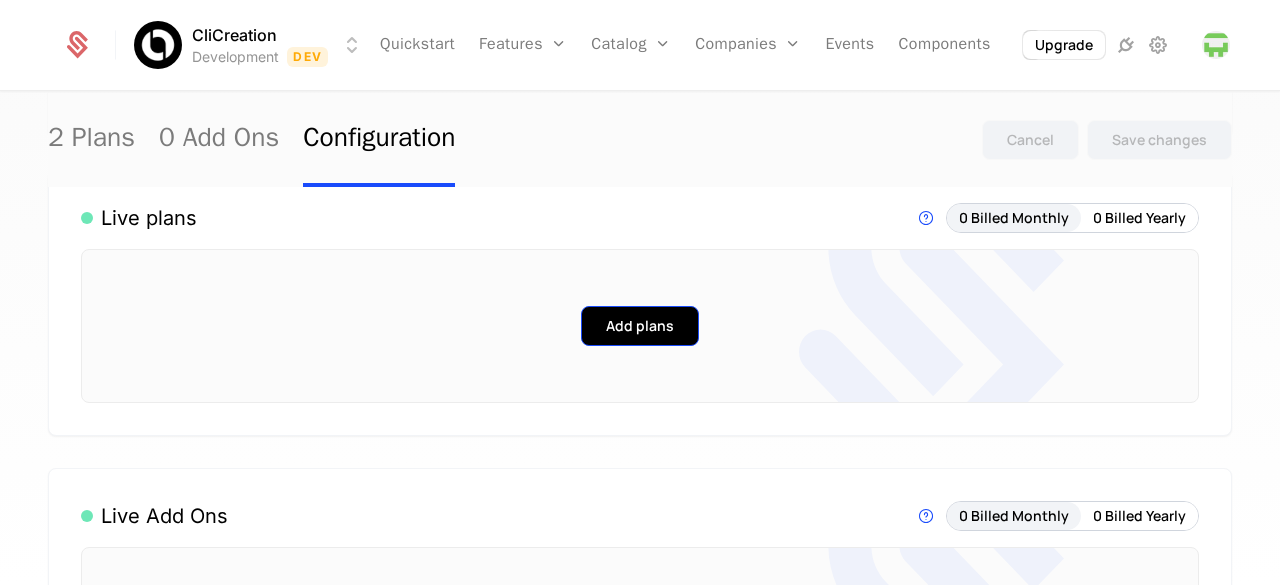 click on "Add plans" at bounding box center (640, 326) 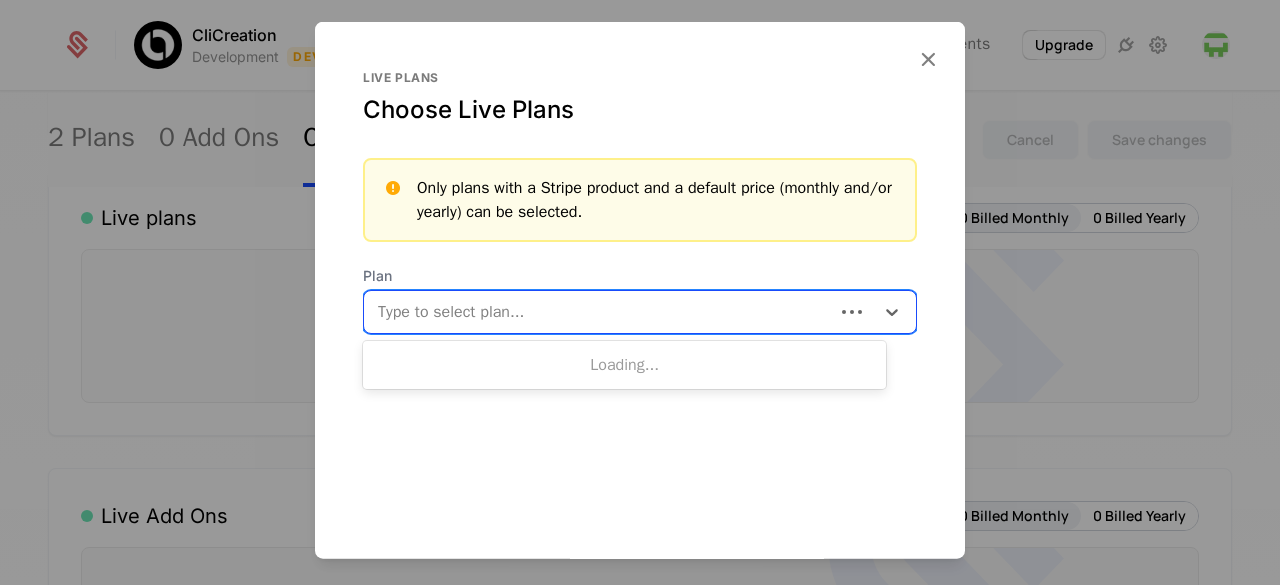 click at bounding box center [601, 311] 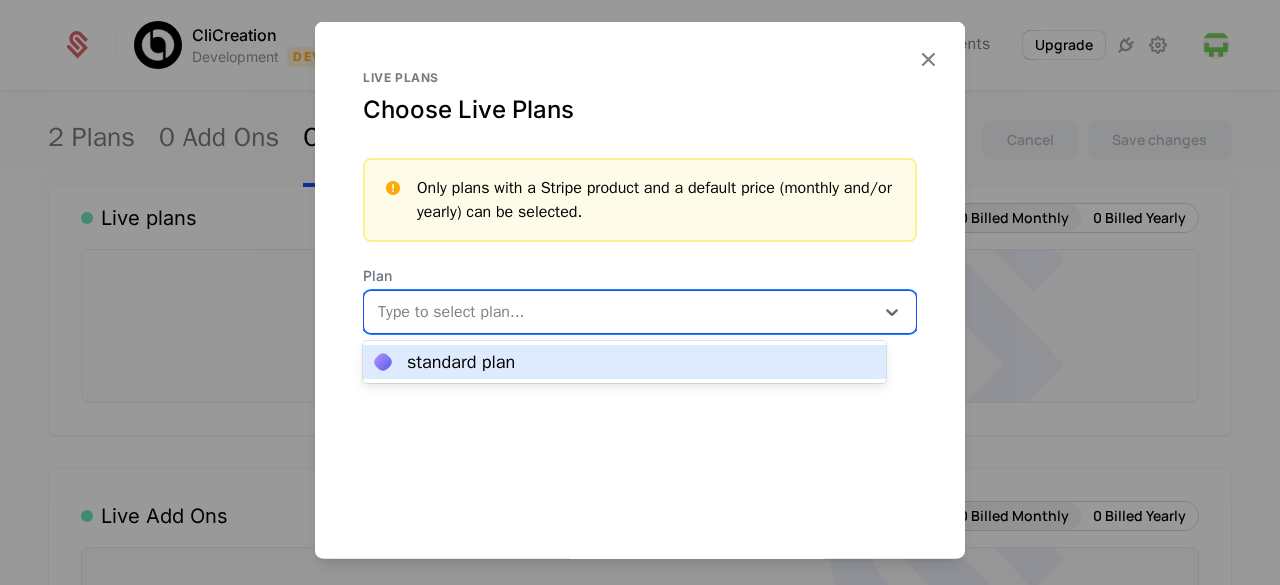 click on "standard plan" at bounding box center (624, 362) 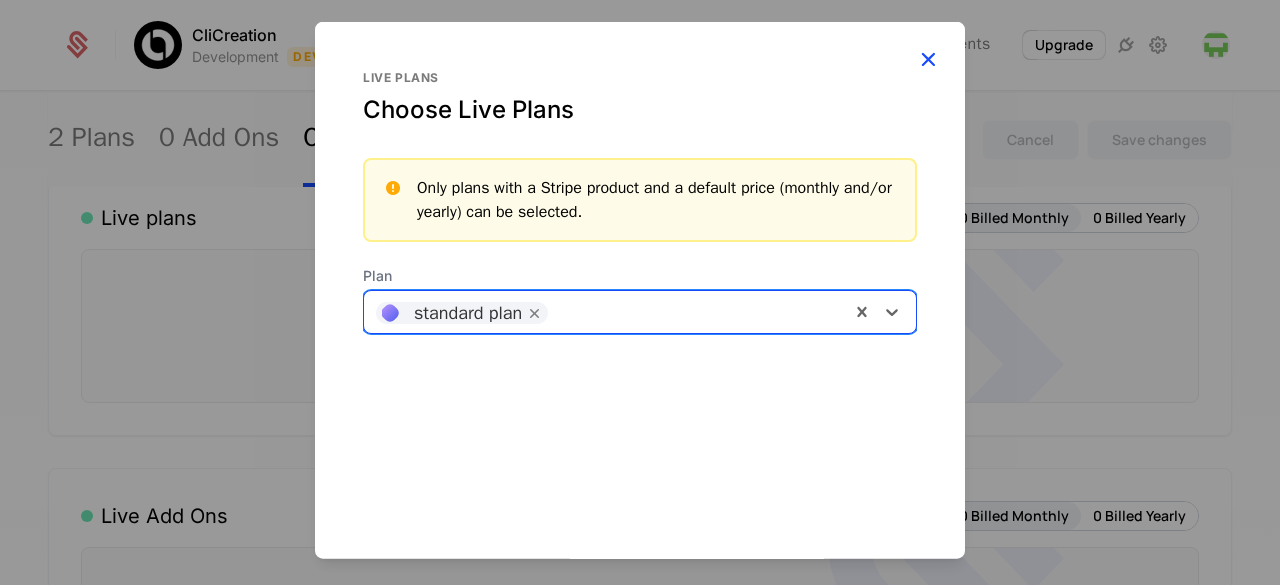 click at bounding box center (928, 58) 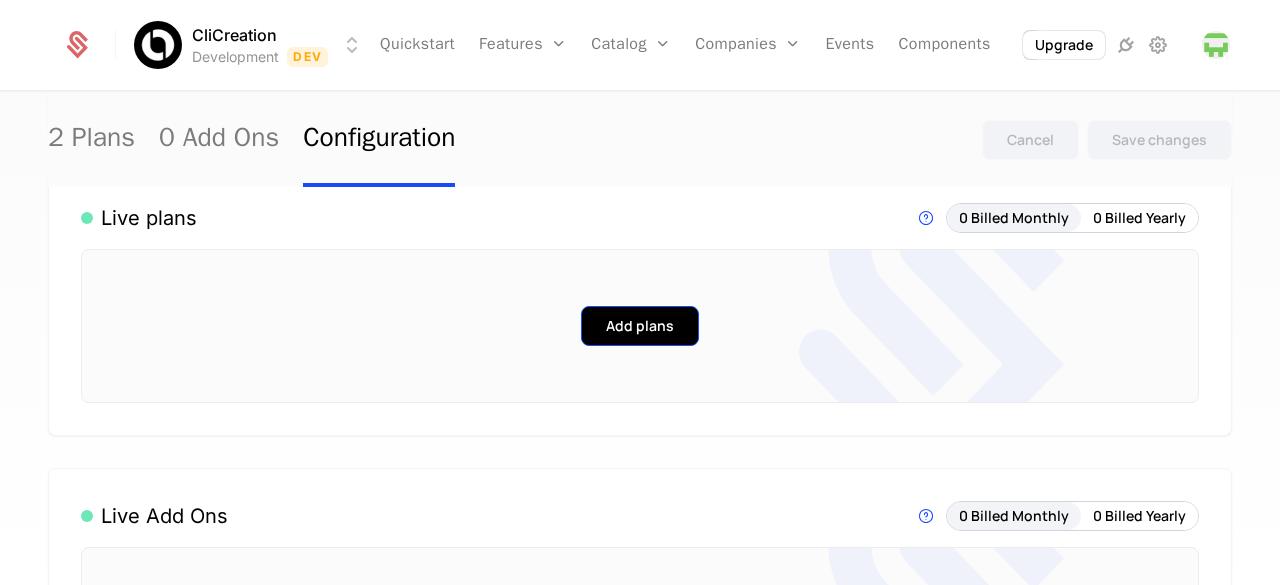 click on "Add plans" at bounding box center (640, 326) 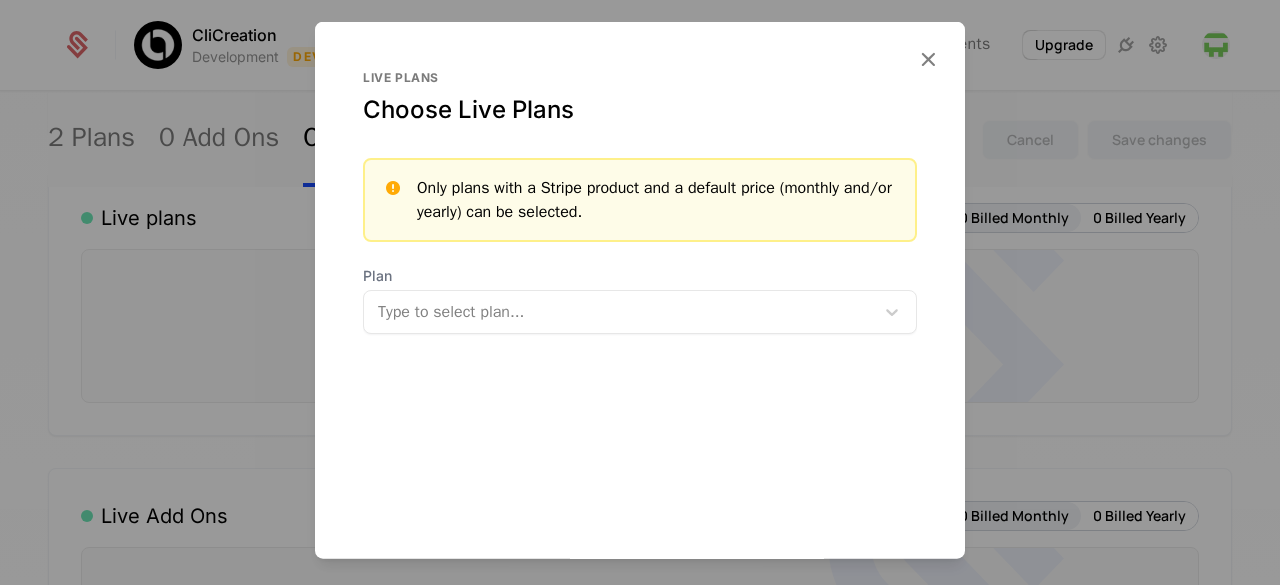 click on "Type to select plan..." at bounding box center (619, 311) 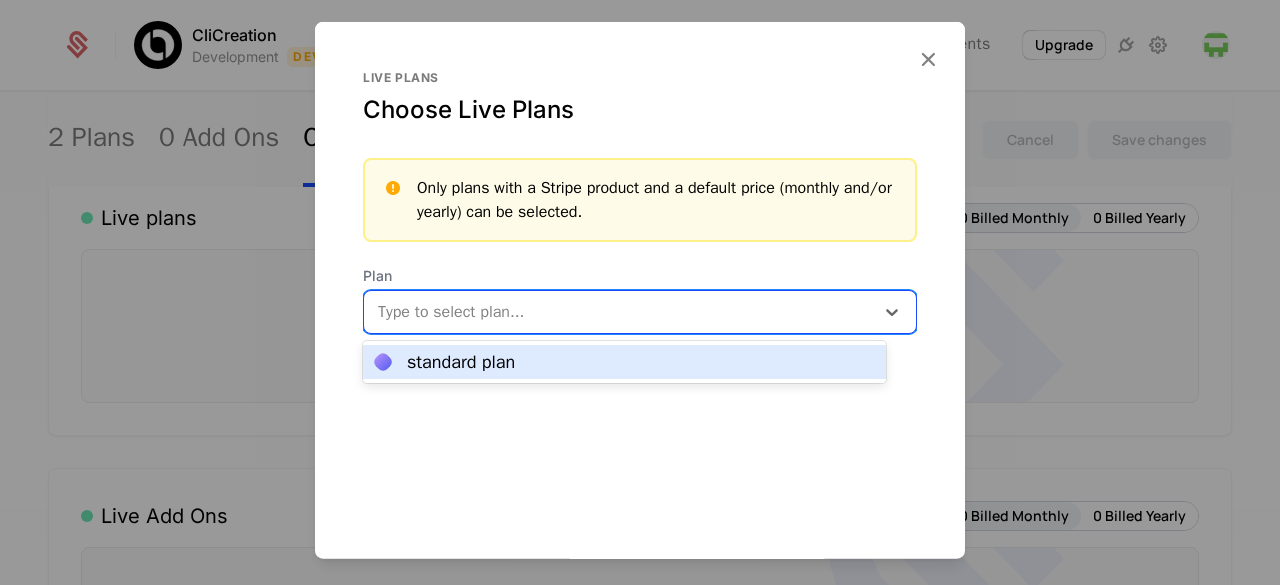 click on "standard plan" at bounding box center (624, 362) 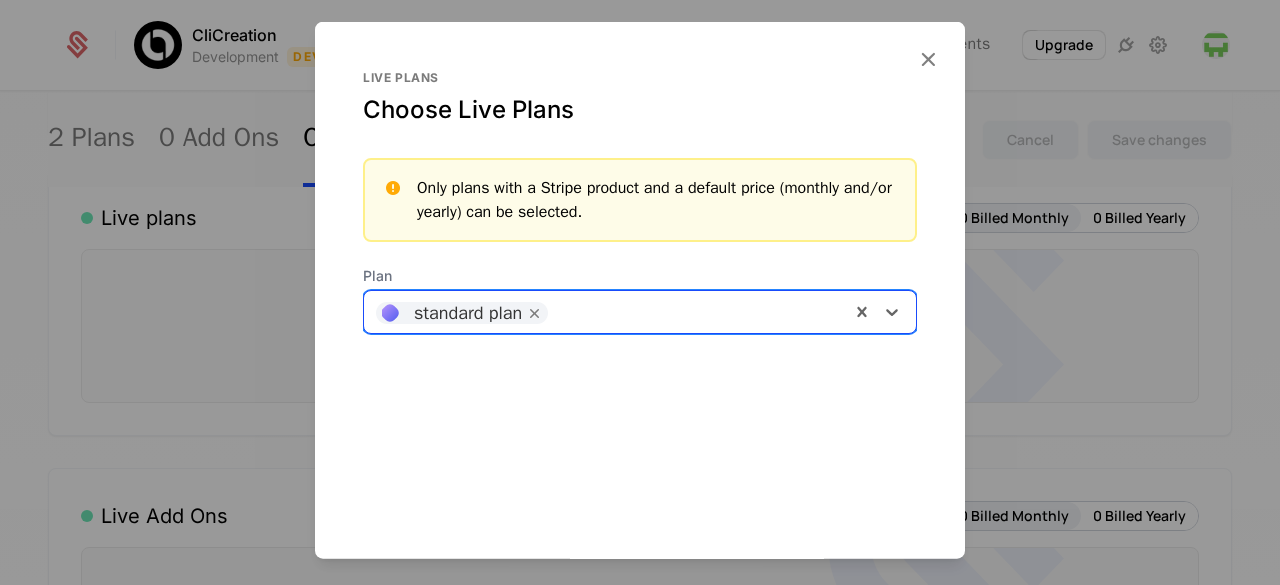 click on "Save changes" at bounding box center [852, 587] 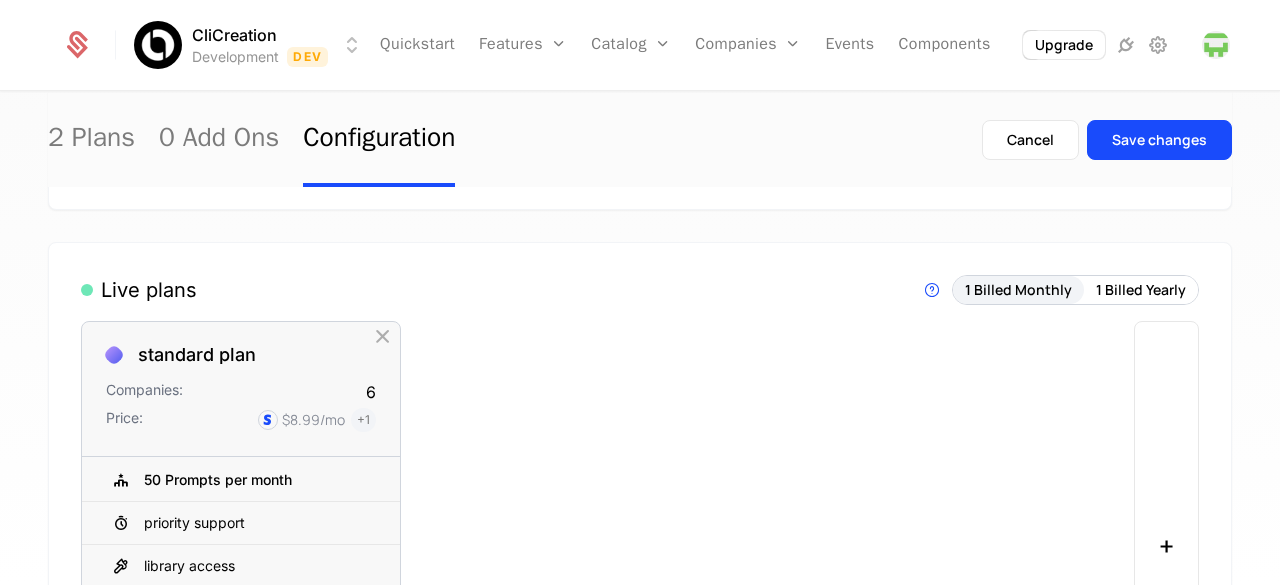scroll, scrollTop: 207, scrollLeft: 0, axis: vertical 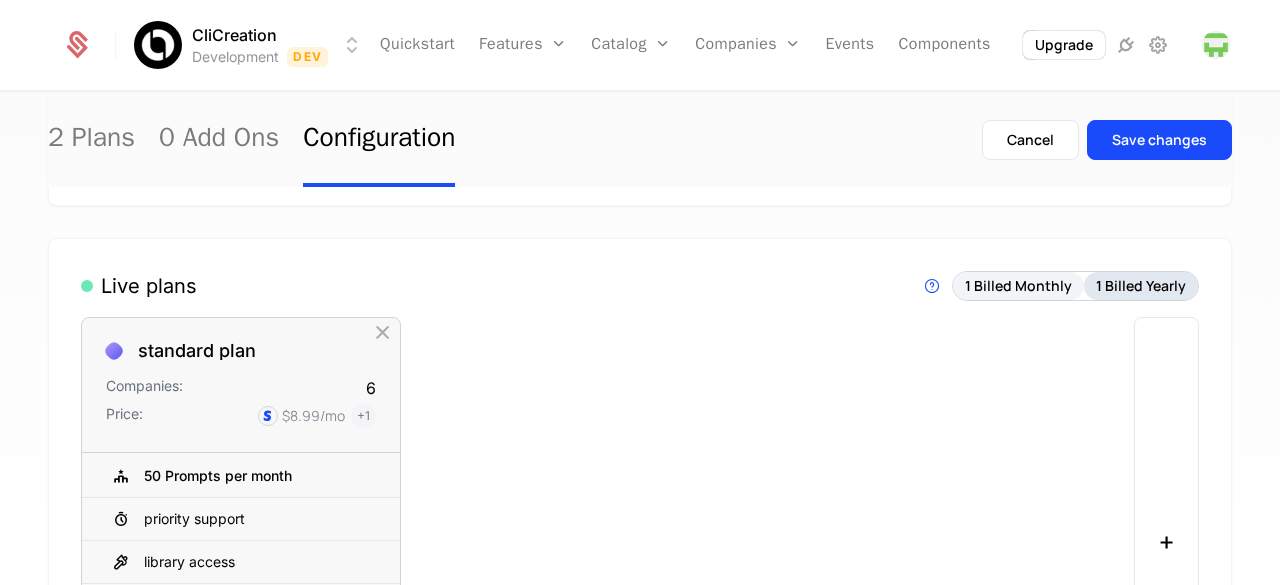click on "1 Billed Yearly" at bounding box center [1141, 286] 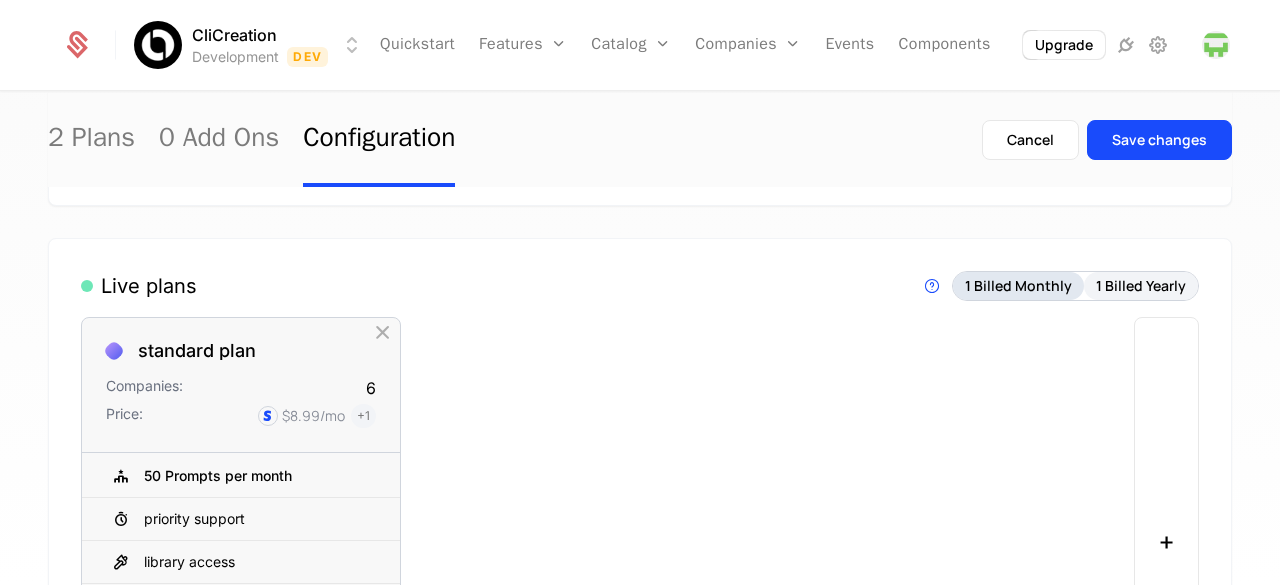 click on "1 Billed Monthly" at bounding box center (1018, 286) 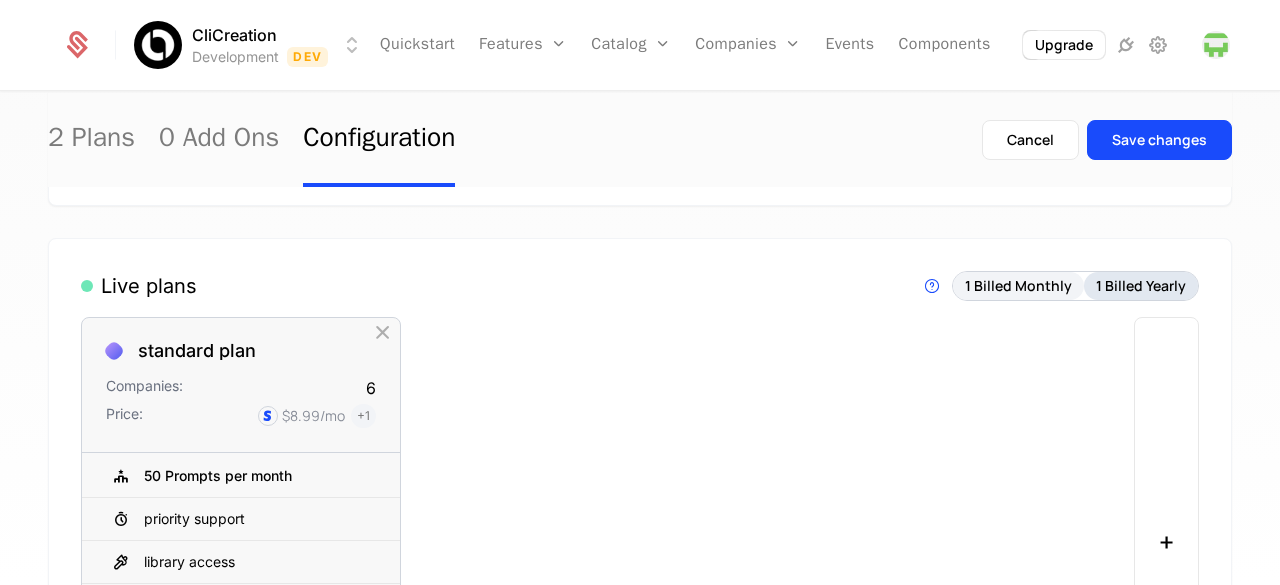 click on "1 Billed Yearly" at bounding box center [1141, 286] 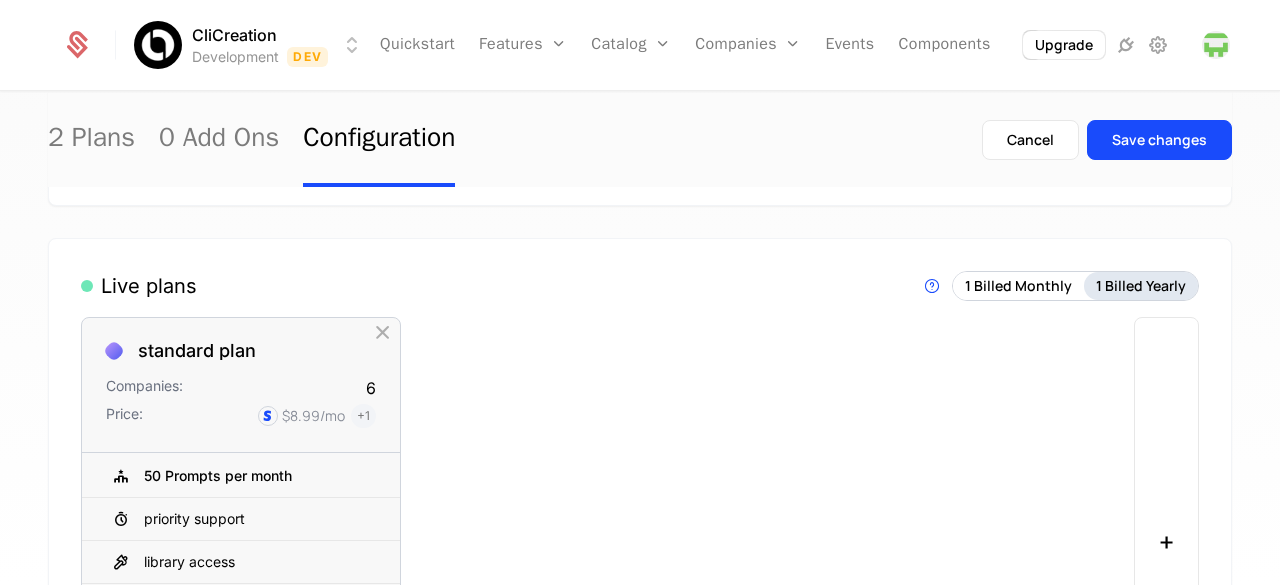click on "1 Billed Yearly" at bounding box center [1141, 286] 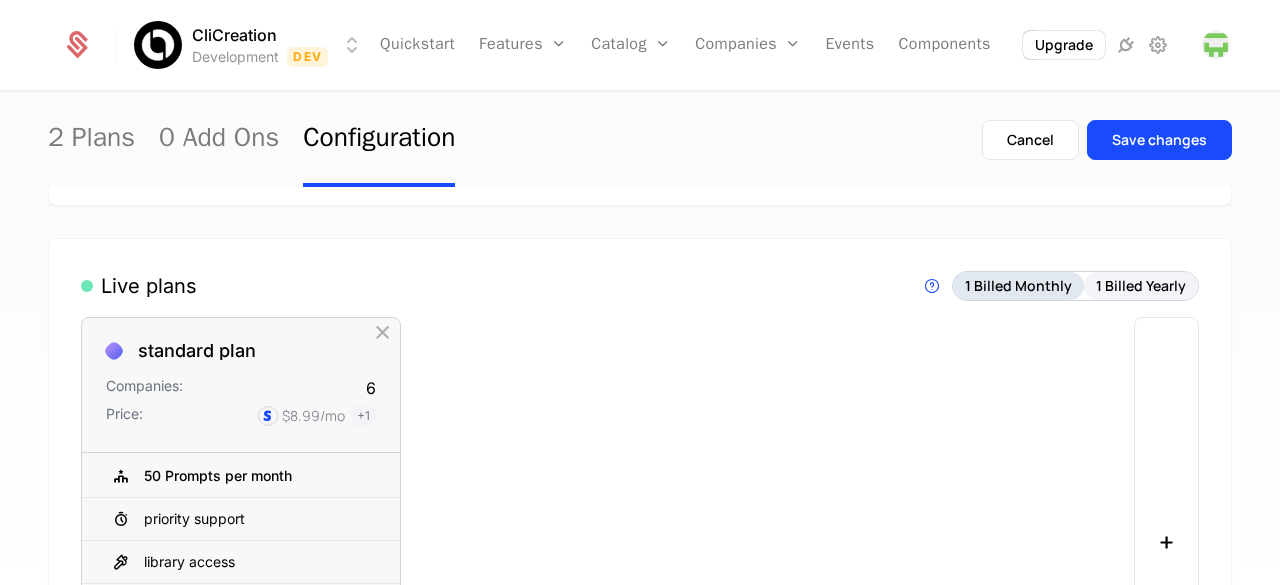click on "1 Billed Monthly" at bounding box center (1018, 286) 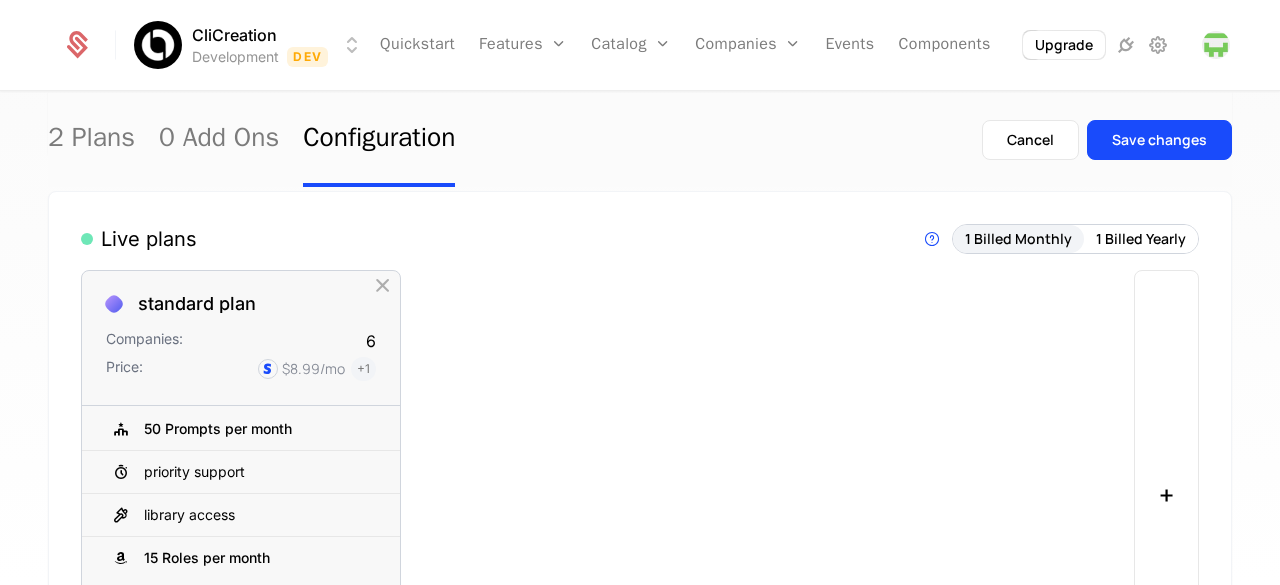 scroll, scrollTop: 281, scrollLeft: 0, axis: vertical 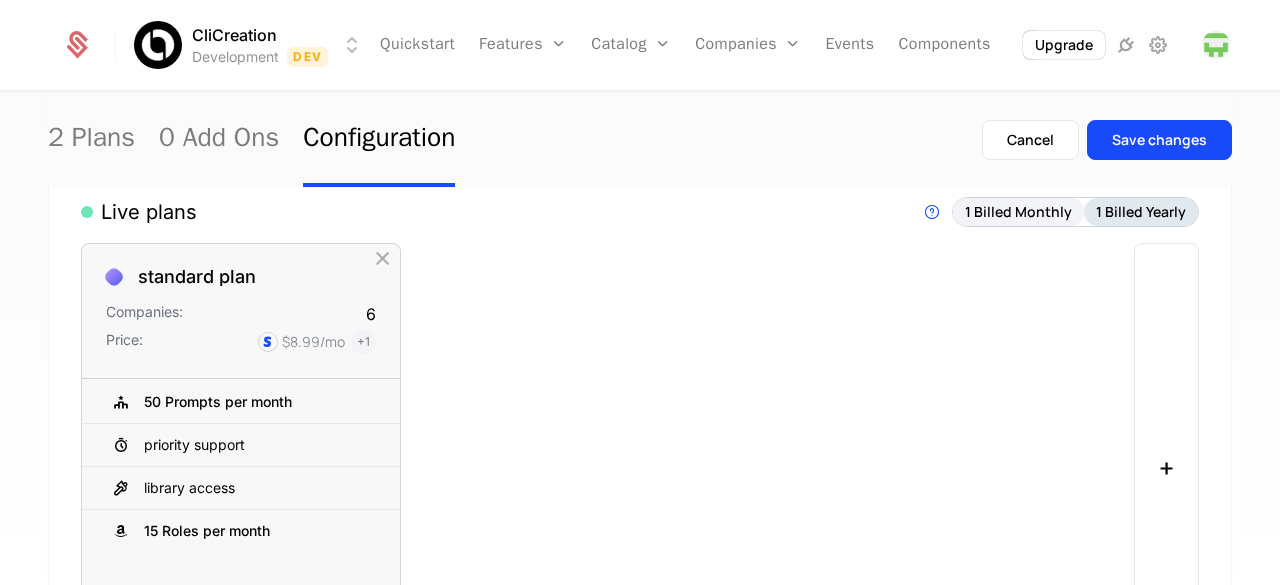 click on "1 Billed Yearly" at bounding box center [1141, 212] 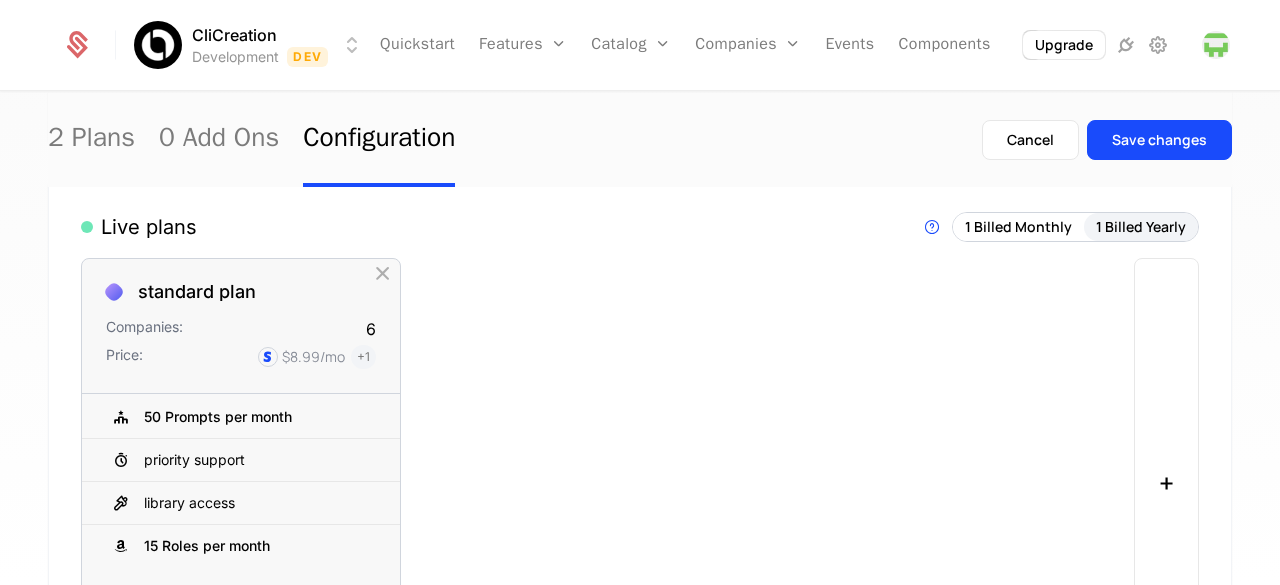 scroll, scrollTop: 265, scrollLeft: 0, axis: vertical 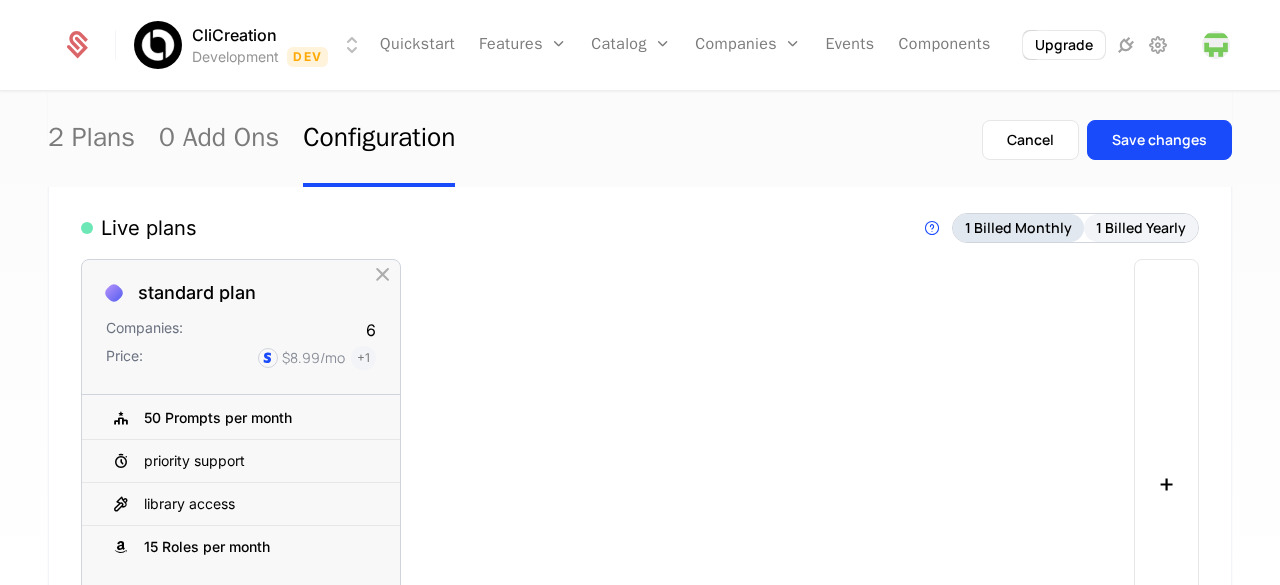 click on "1 Billed Monthly" at bounding box center [1018, 228] 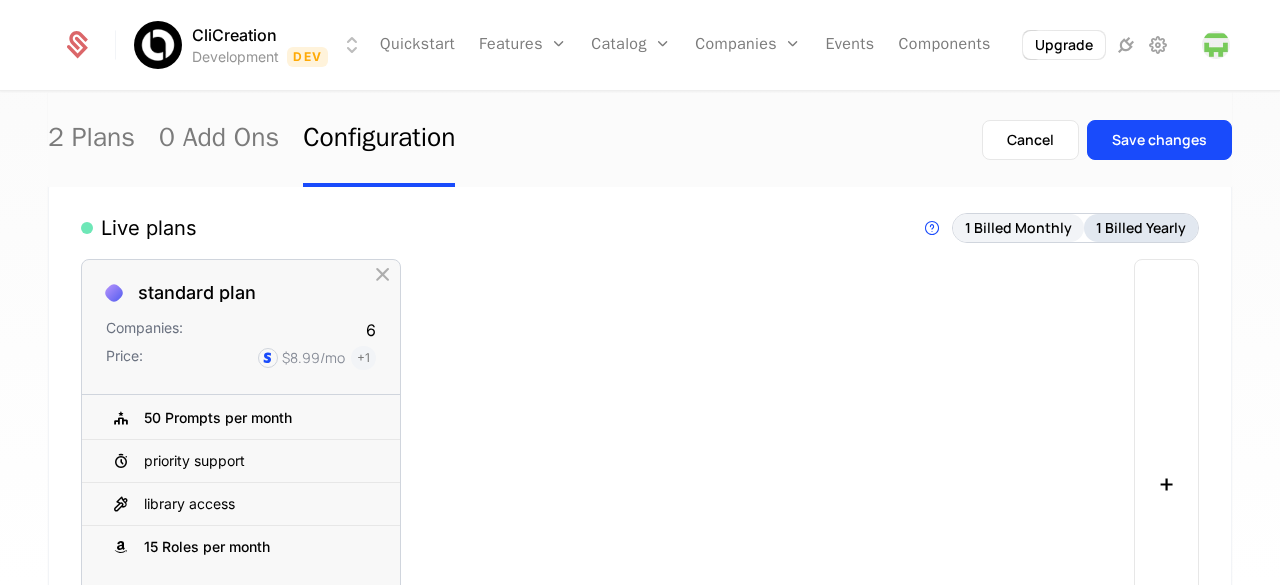 click on "1 Billed Yearly" at bounding box center [1141, 228] 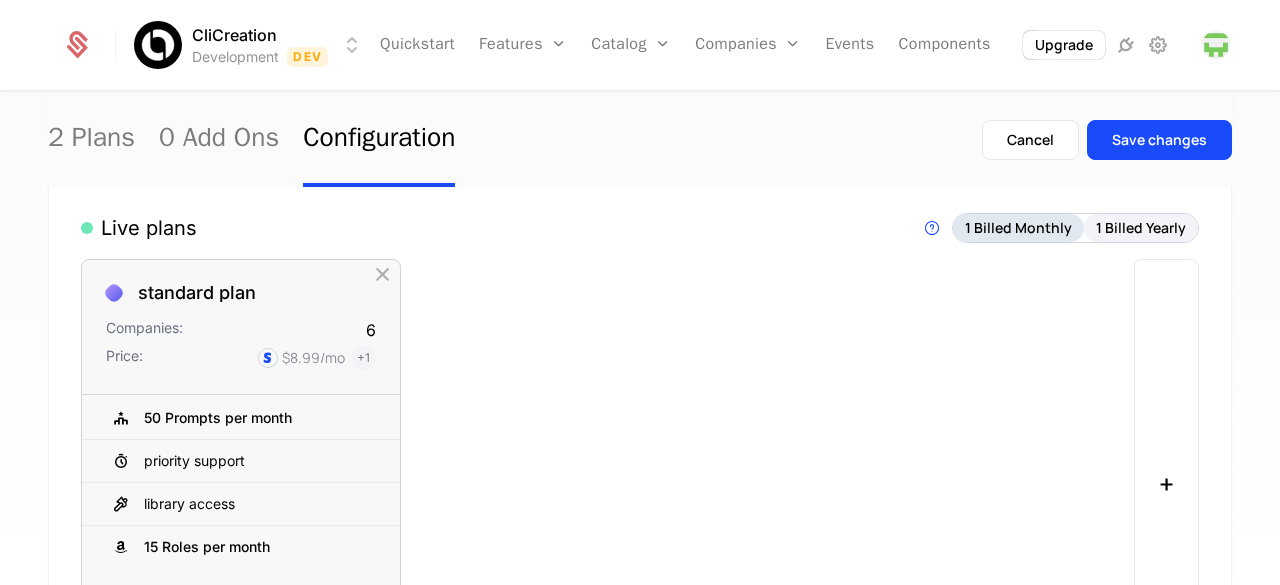 click on "1 Billed Monthly" at bounding box center (1018, 228) 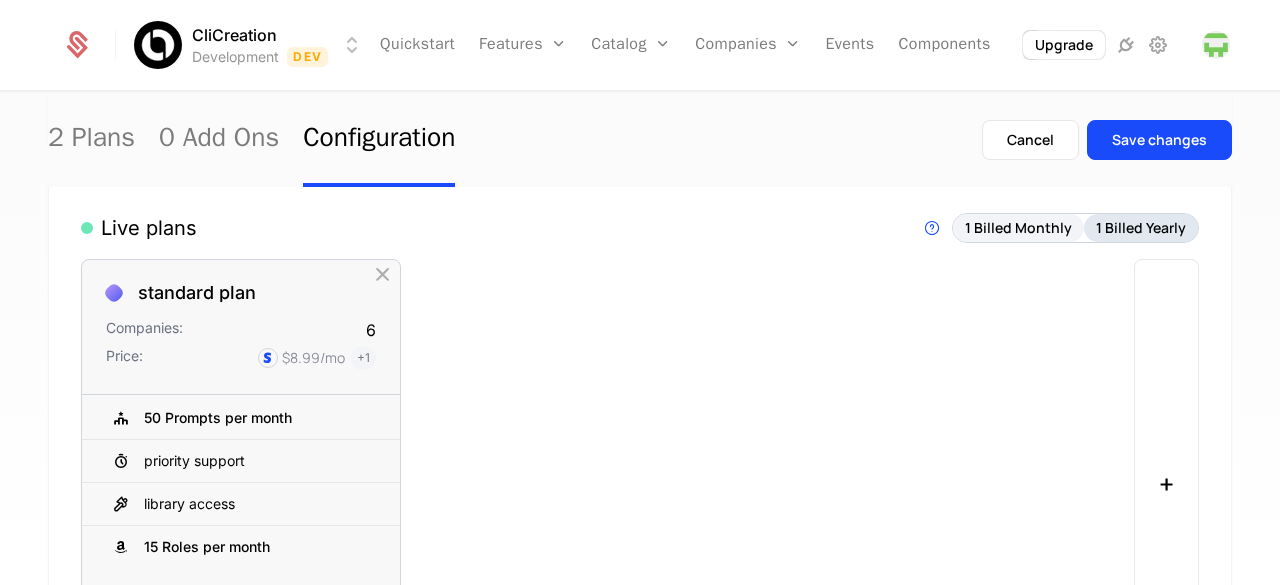 click on "1 Billed Yearly" at bounding box center [1141, 228] 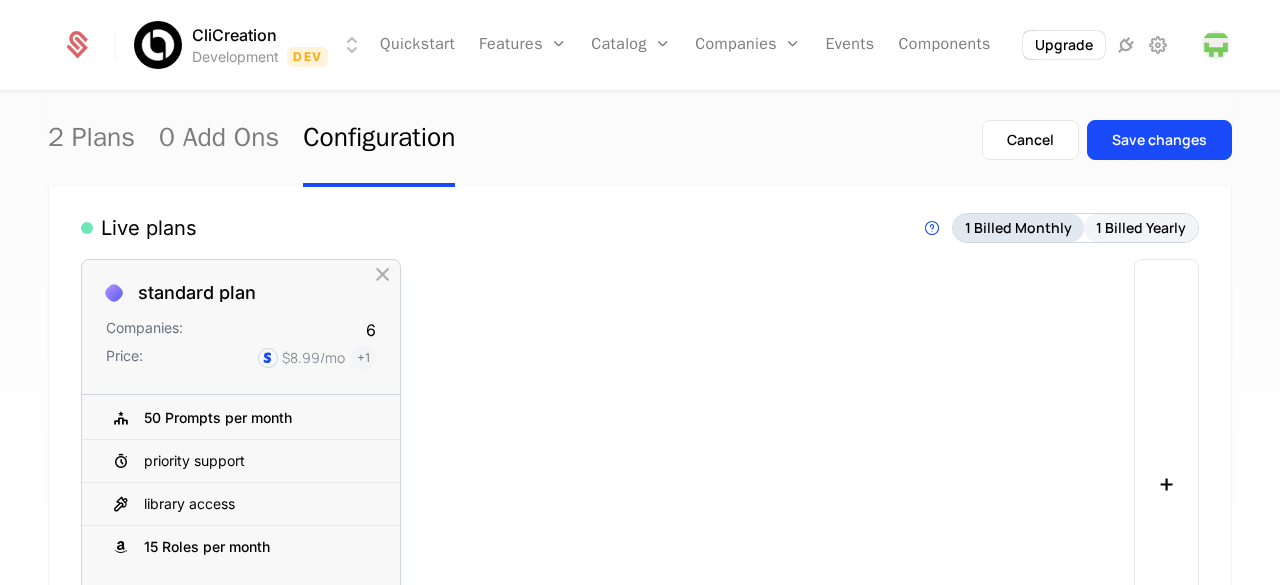 click on "1 Billed Monthly" at bounding box center [1018, 228] 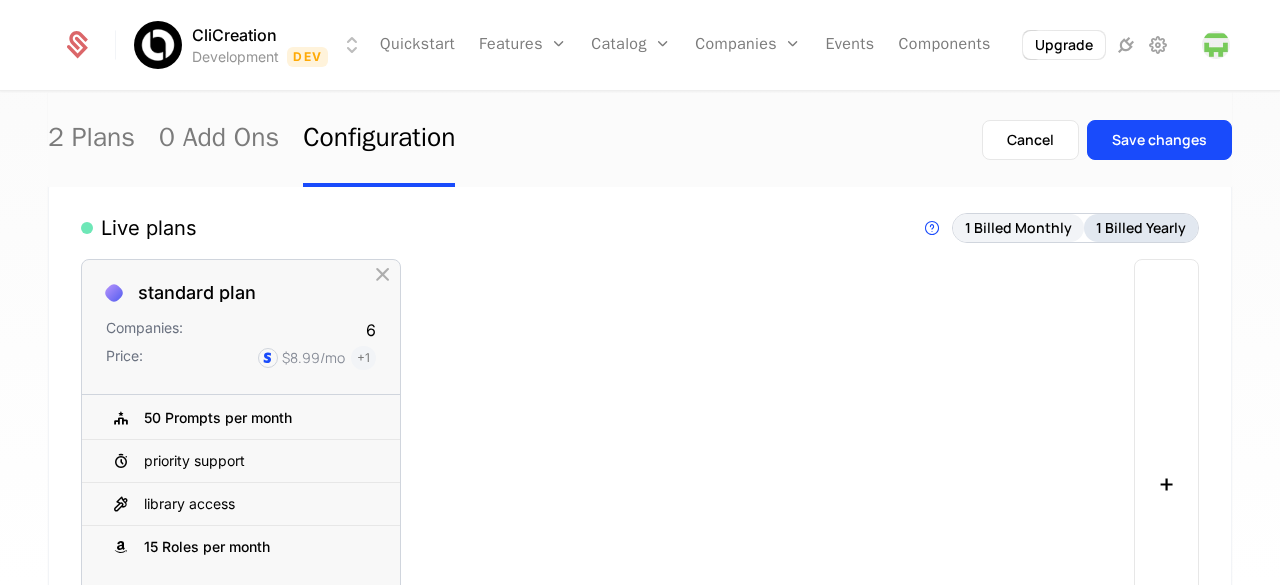 click on "1 Billed Yearly" at bounding box center (1141, 228) 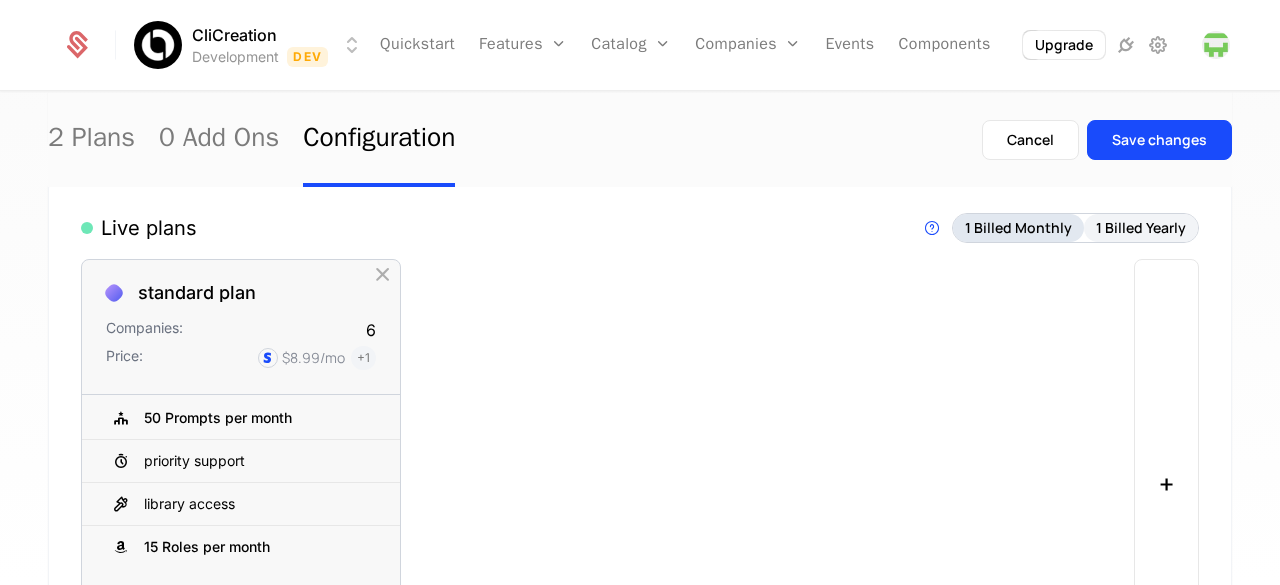 click on "1 Billed Monthly" at bounding box center [1018, 228] 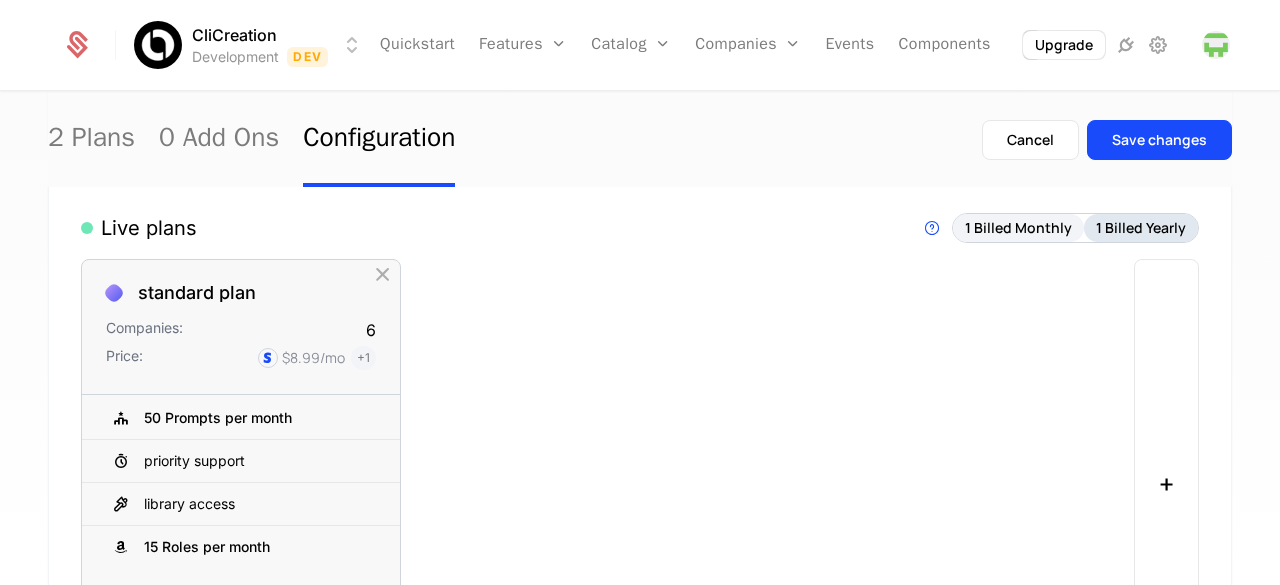 click on "1 Billed Yearly" at bounding box center (1141, 228) 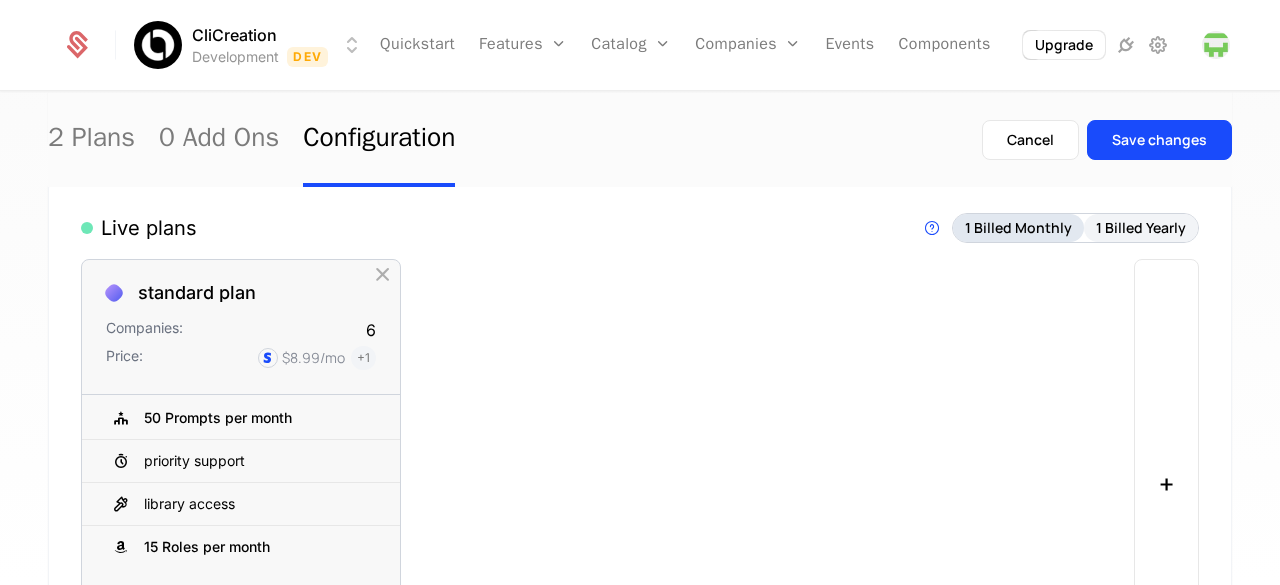 click on "1 Billed Monthly" at bounding box center (1018, 228) 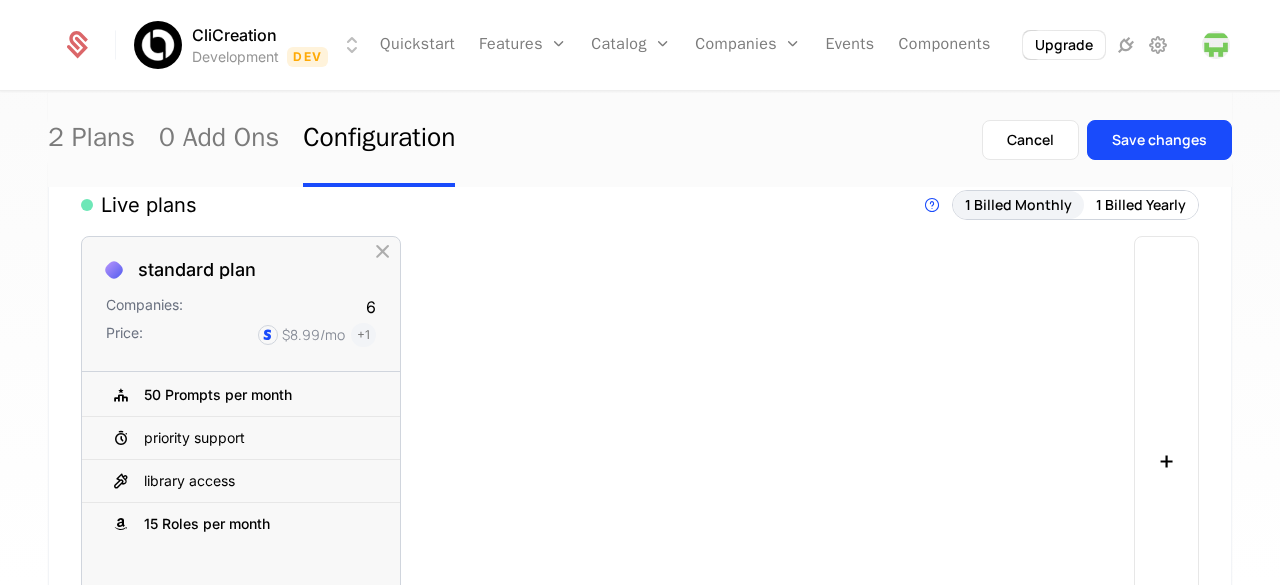 scroll, scrollTop: 289, scrollLeft: 0, axis: vertical 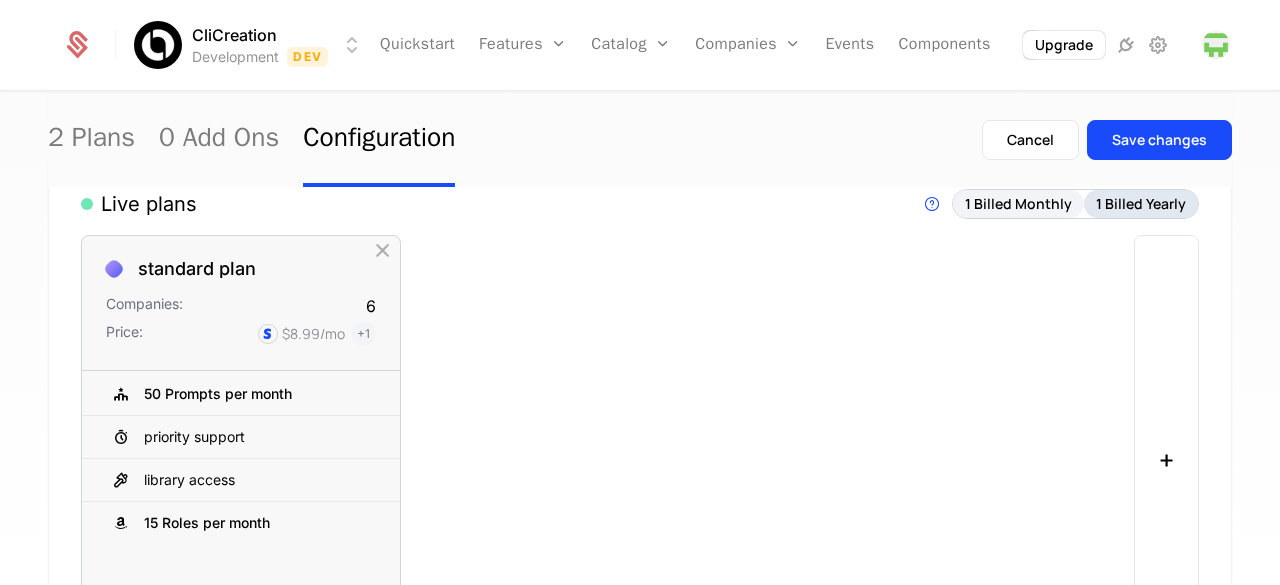click on "1 Billed Yearly" at bounding box center [1141, 204] 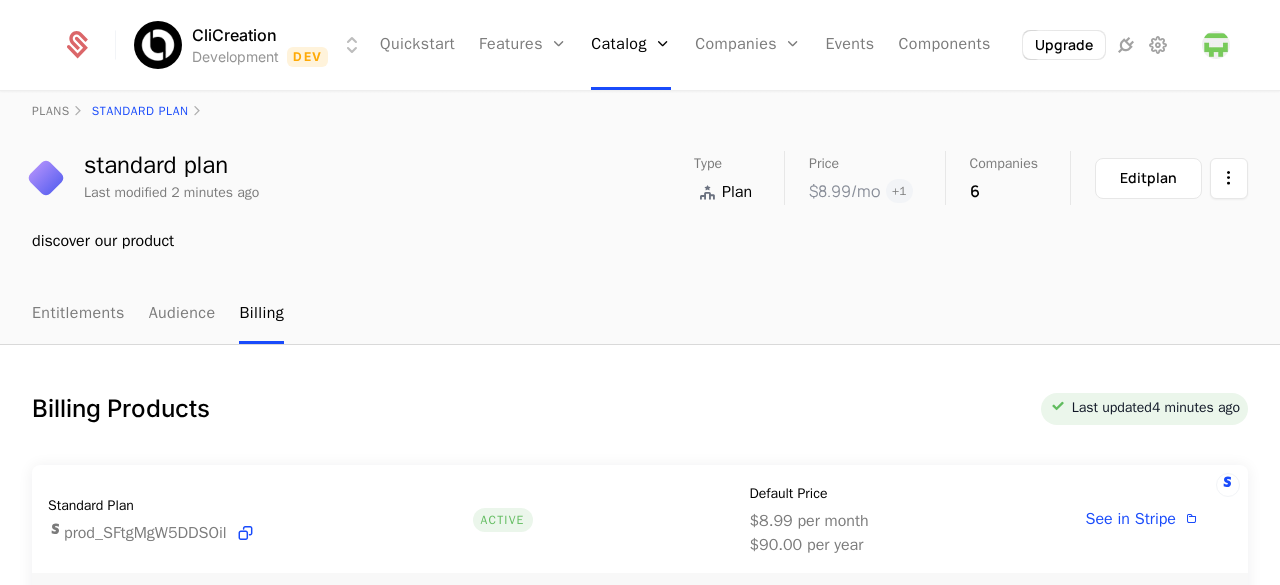 scroll, scrollTop: 21, scrollLeft: 0, axis: vertical 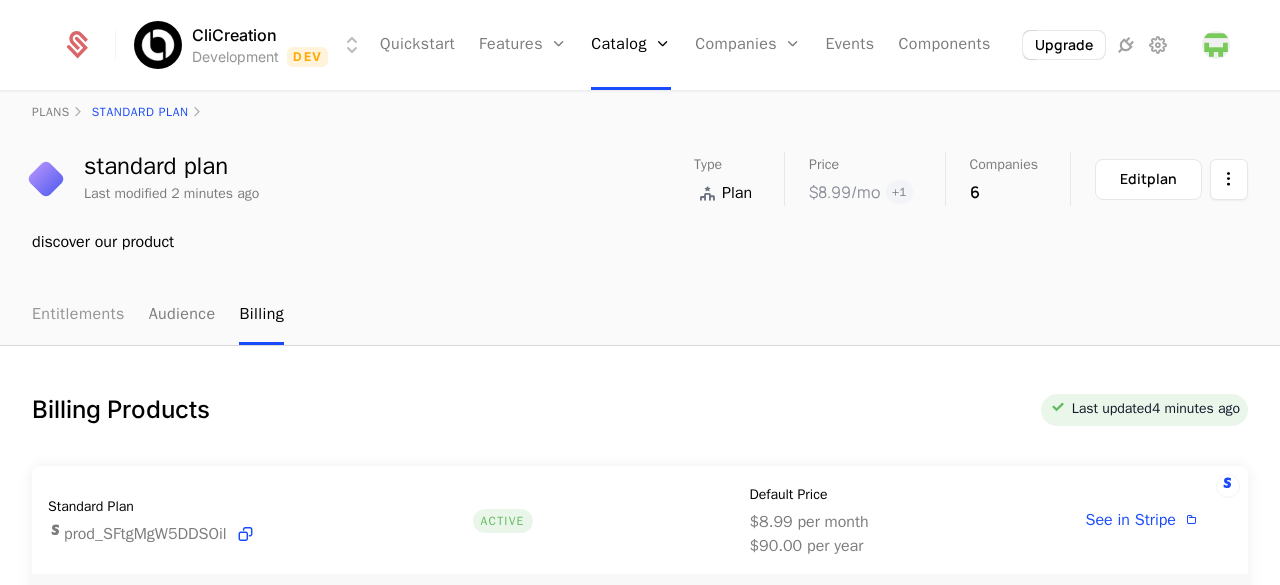click on "Entitlements" at bounding box center (78, 315) 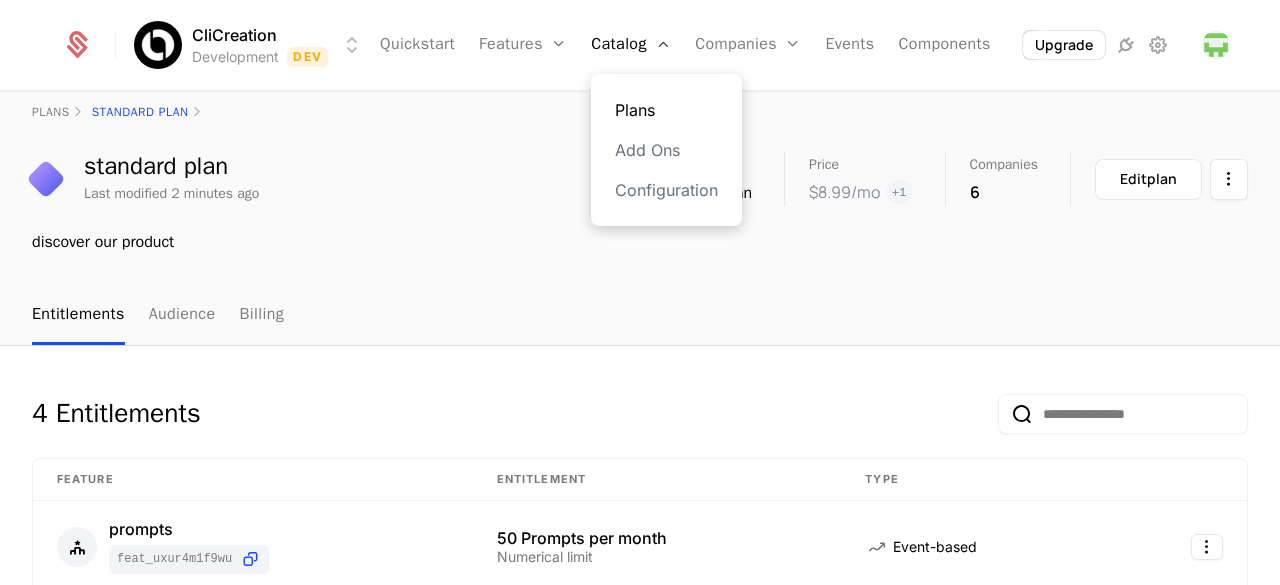 click on "Plans" at bounding box center [666, 110] 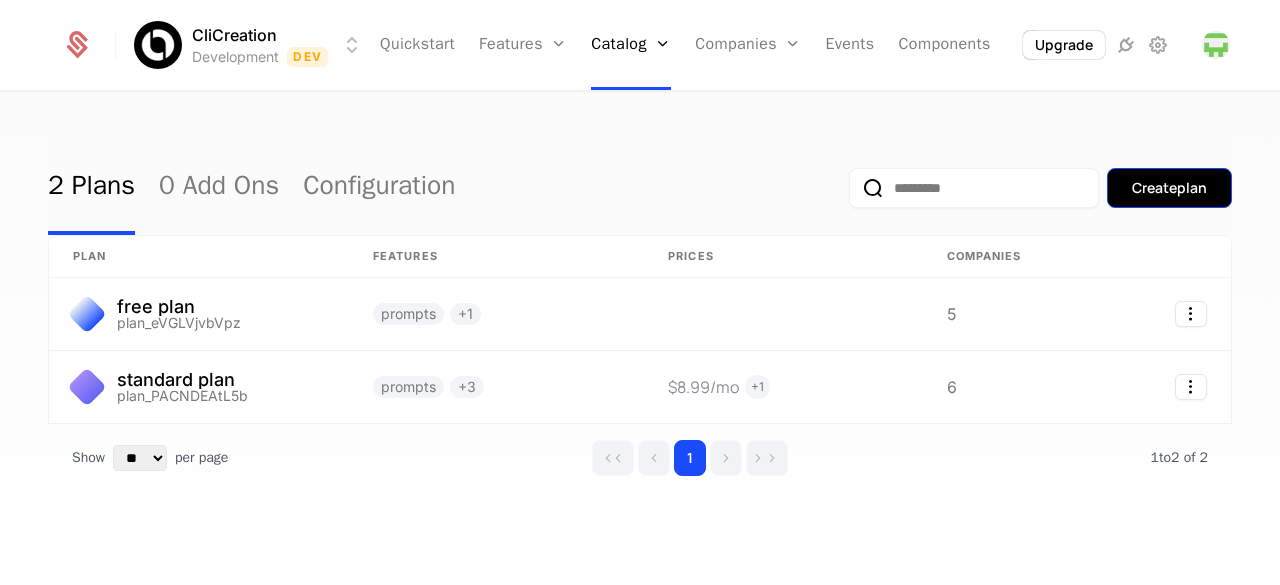 click on "Create  plan" at bounding box center (1169, 188) 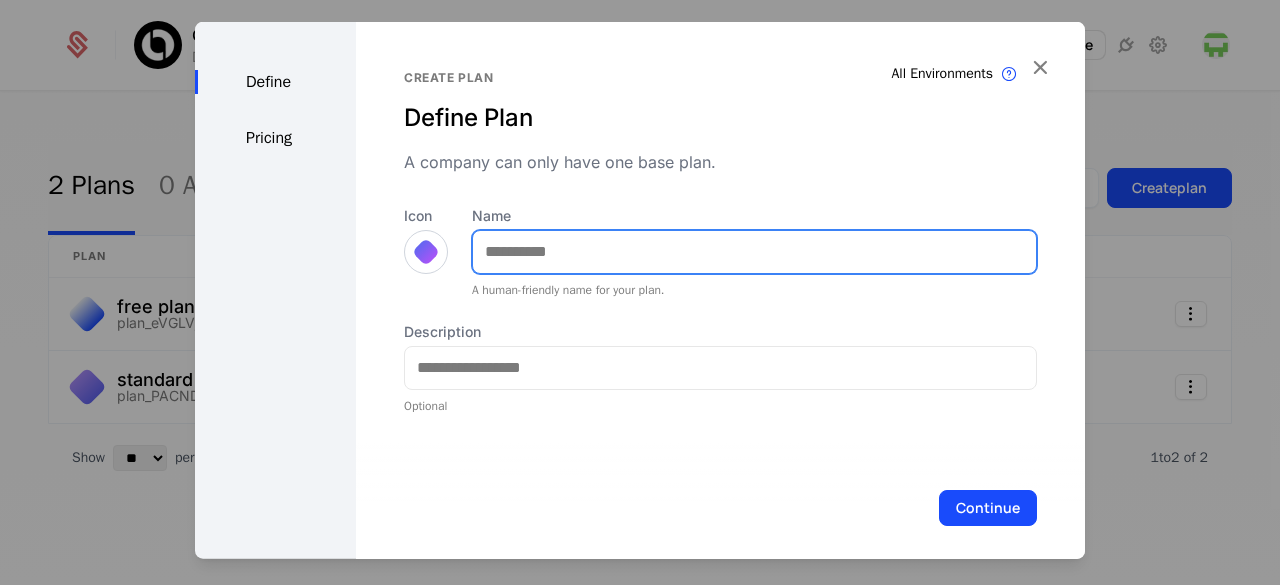click on "Name" at bounding box center [754, 251] 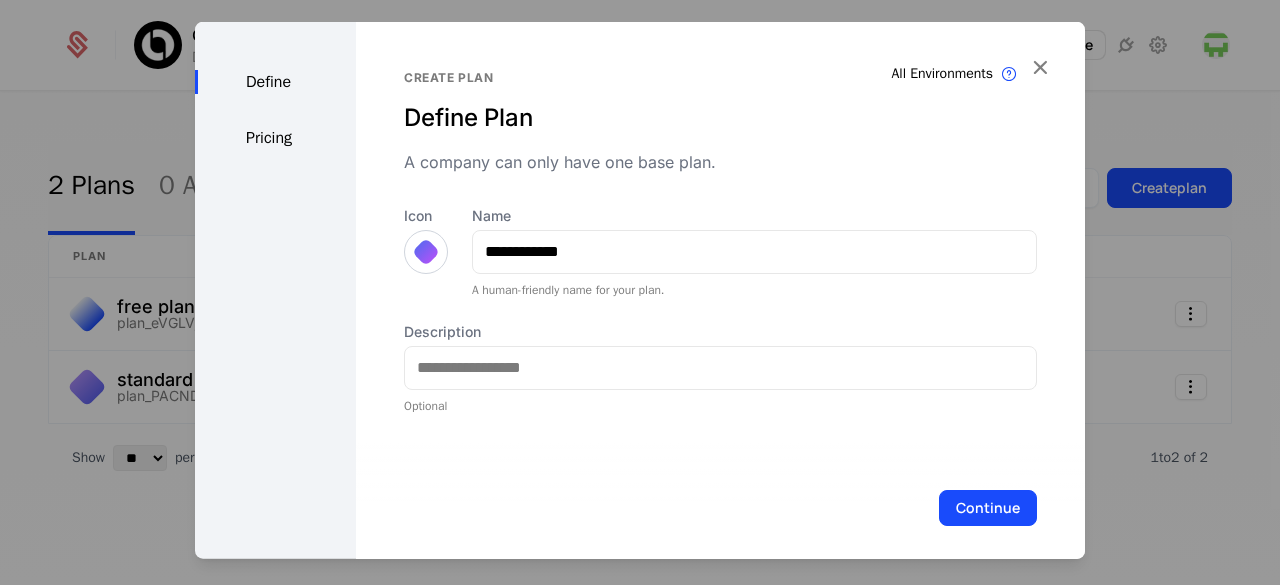 click on "Description Optional" at bounding box center [720, 367] 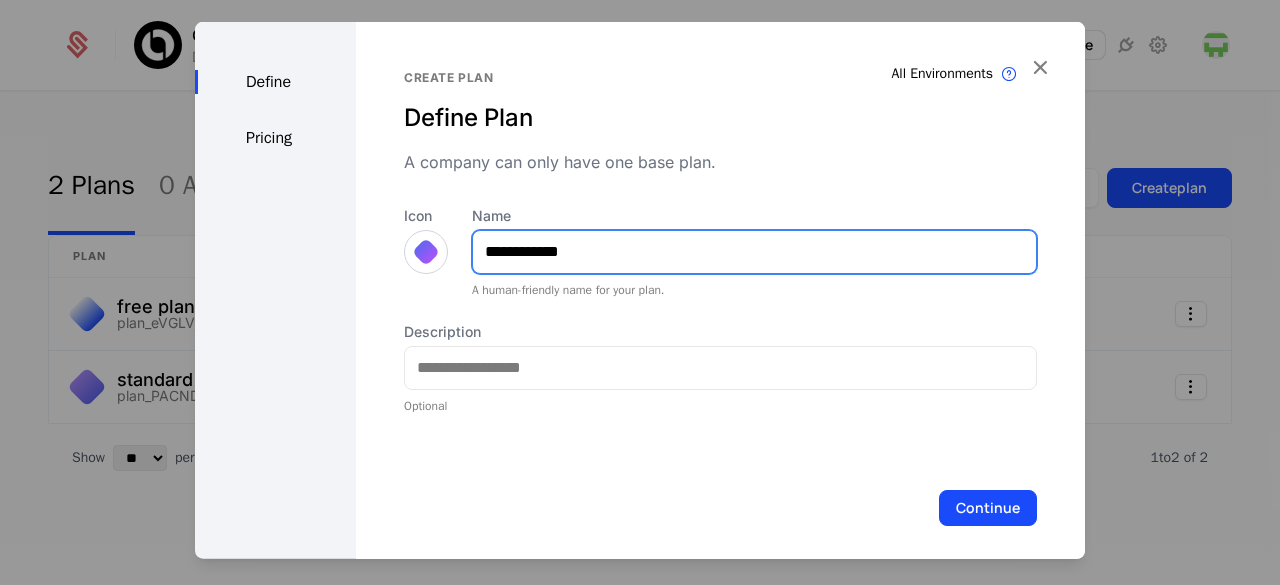 click on "**********" at bounding box center [754, 251] 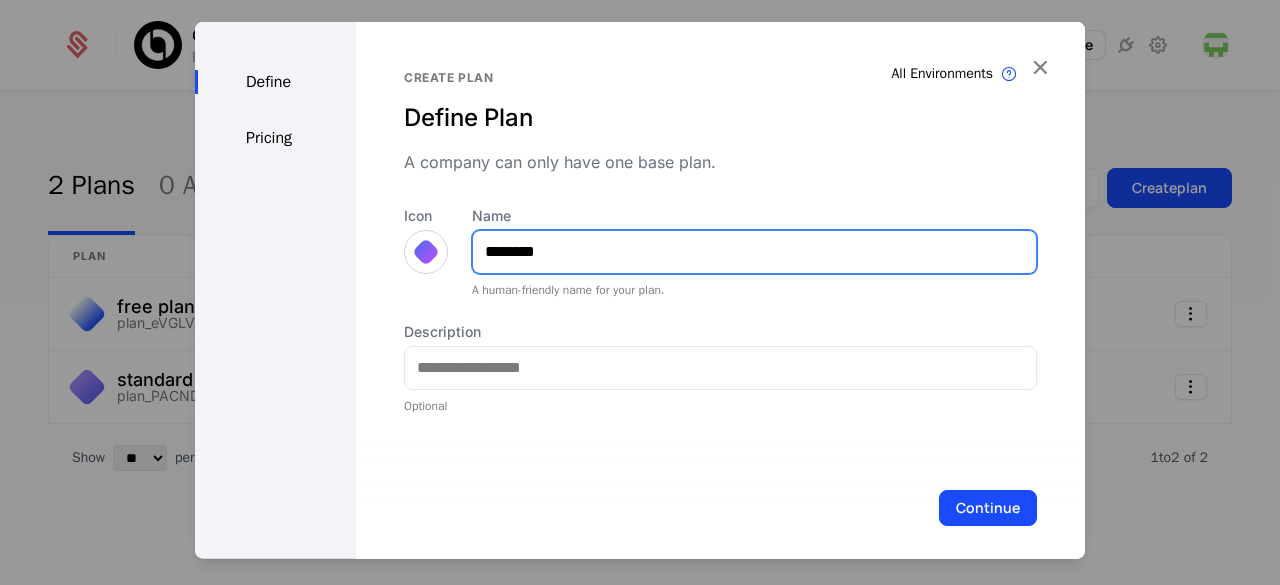 type on "*******" 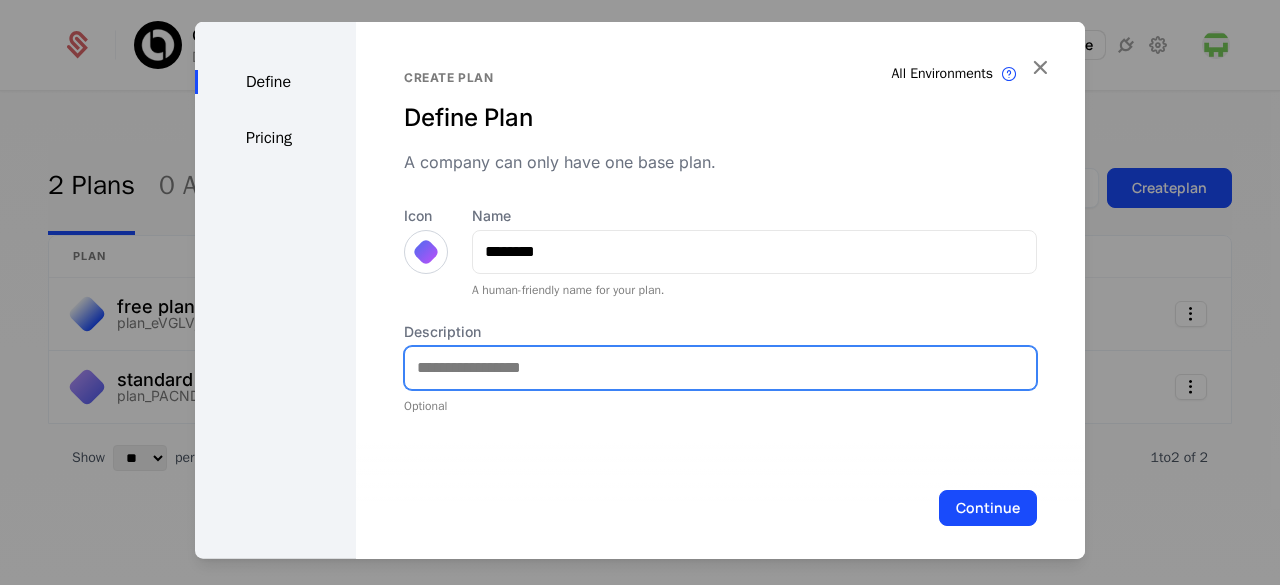 click on "Description" at bounding box center [720, 367] 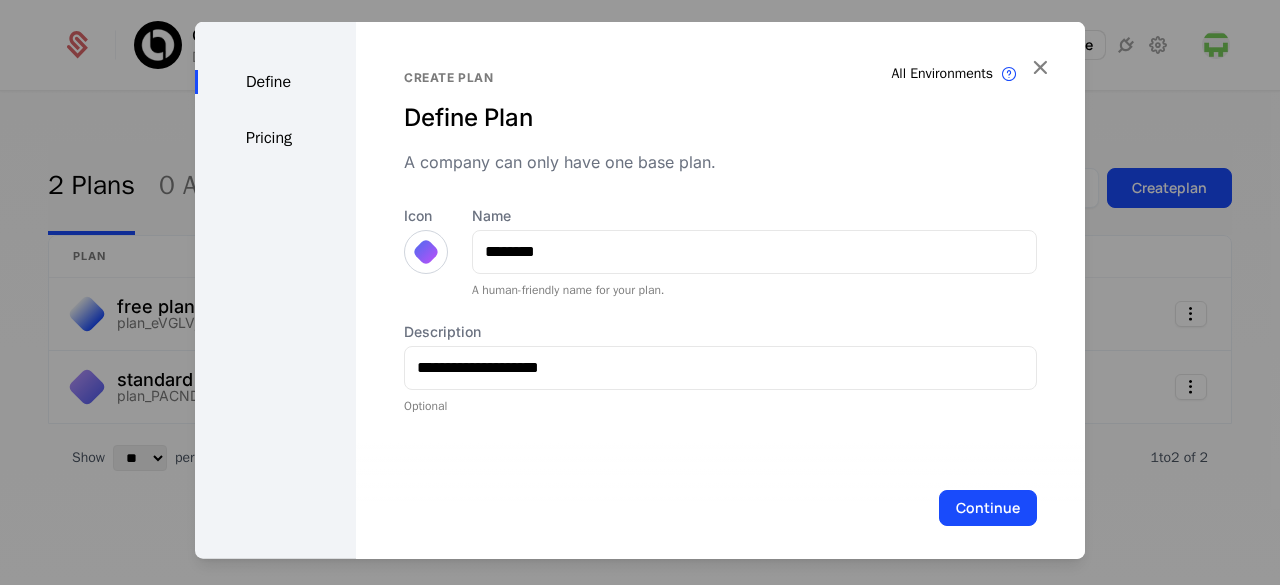 click on "Continue" at bounding box center (720, 507) 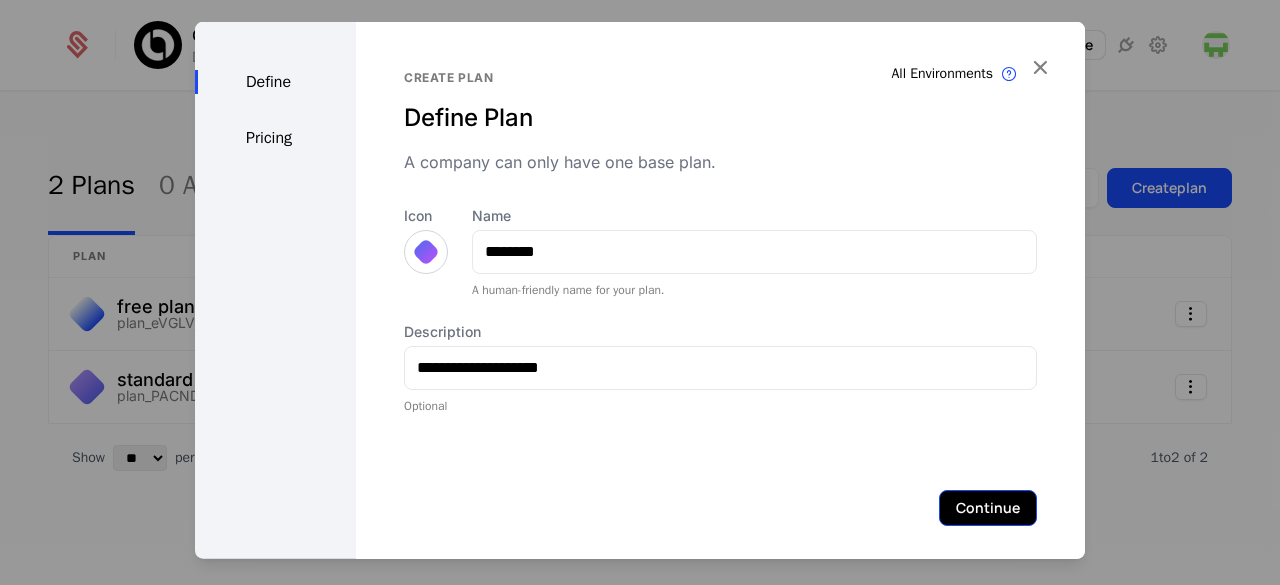 click on "Continue" at bounding box center [988, 507] 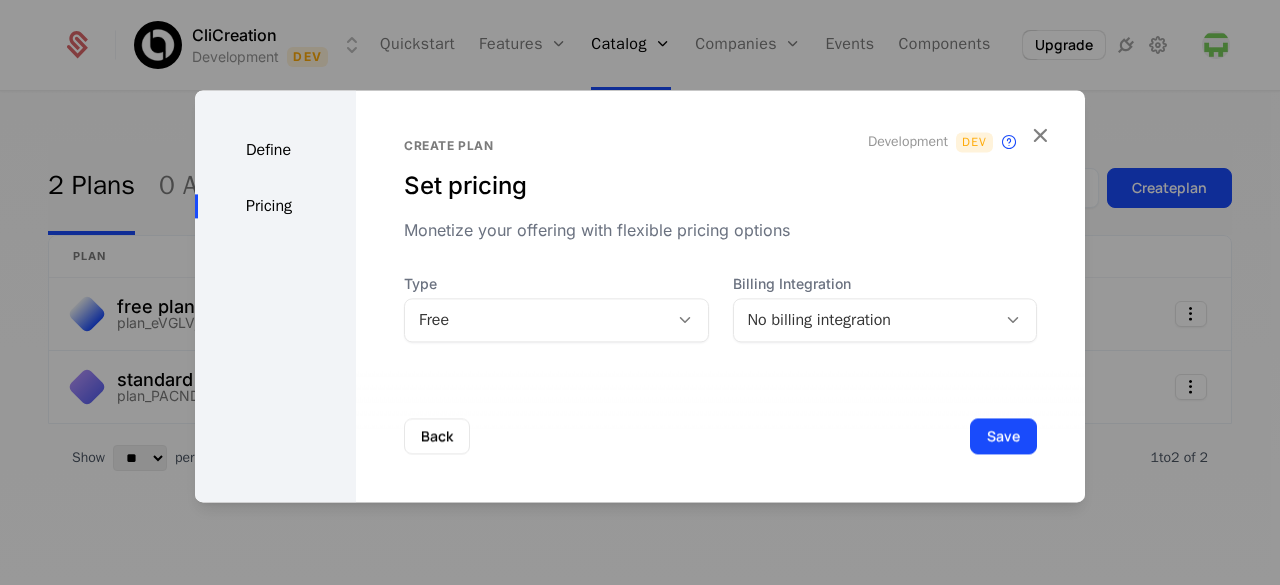 click on "Free" at bounding box center (536, 320) 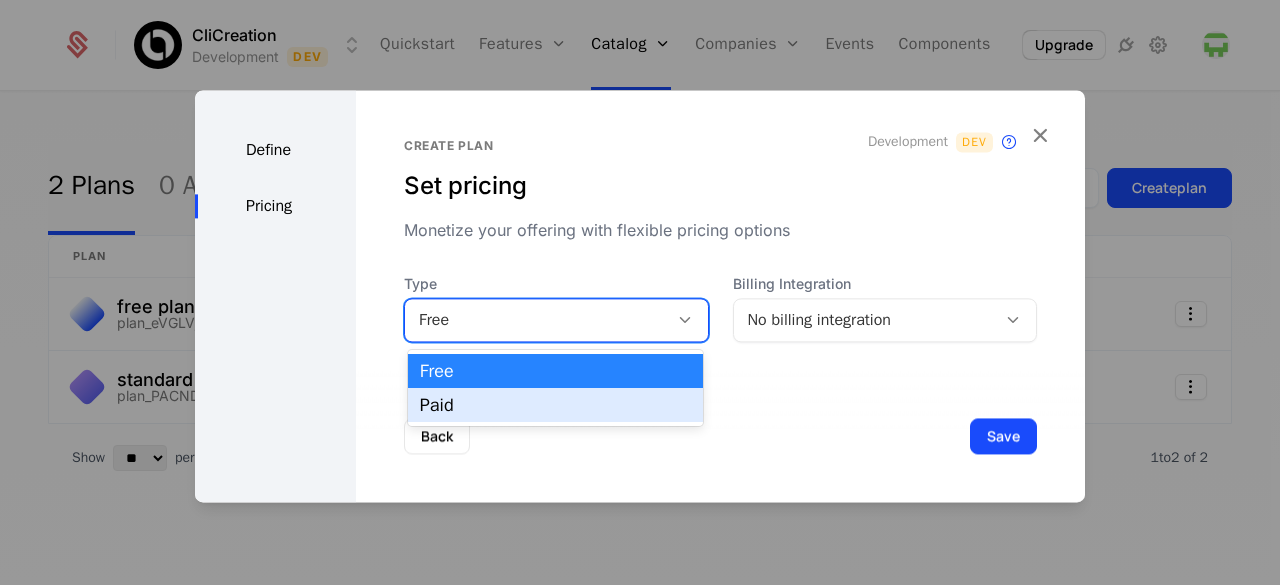 click on "Paid" at bounding box center (555, 405) 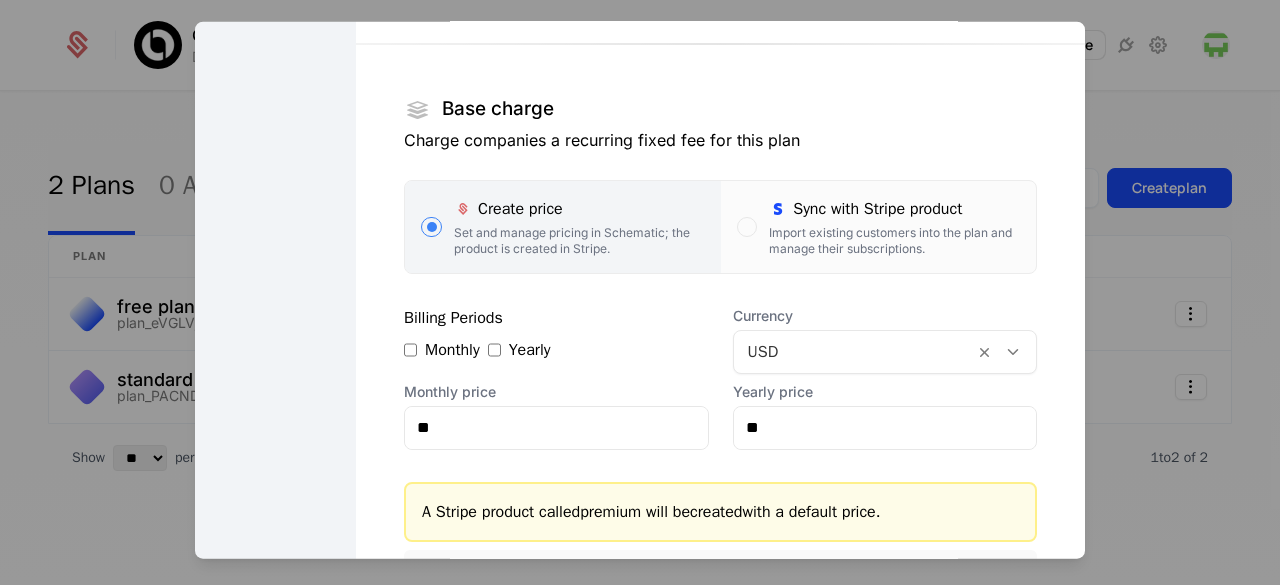 scroll, scrollTop: 290, scrollLeft: 0, axis: vertical 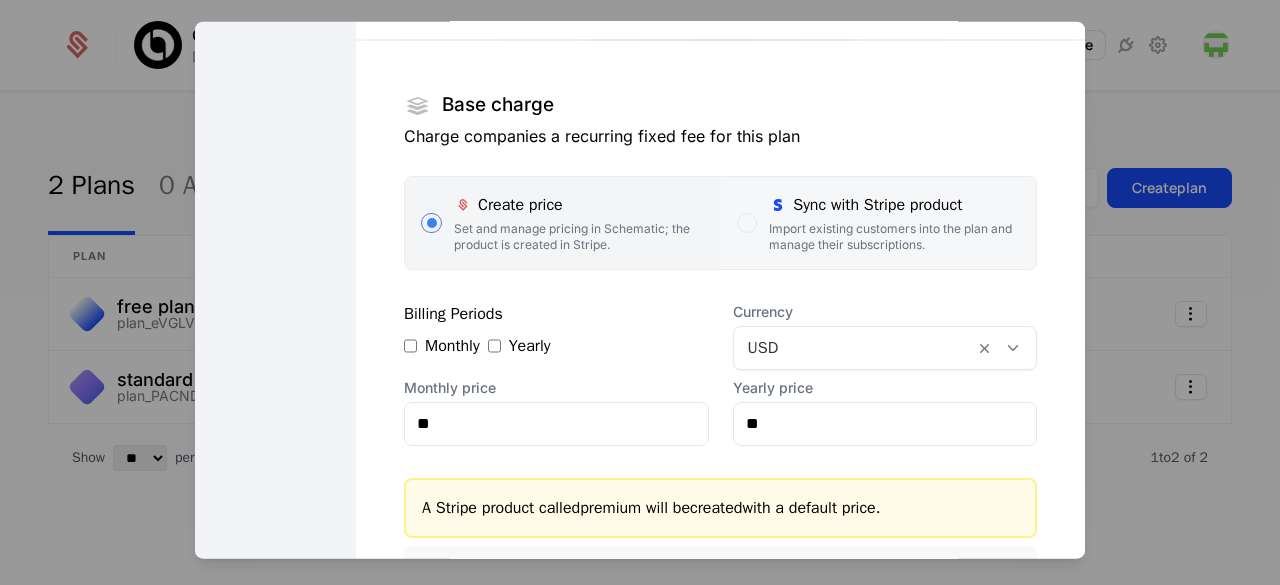 click on "Import existing customers into the plan and manage their subscriptions." at bounding box center [894, 236] 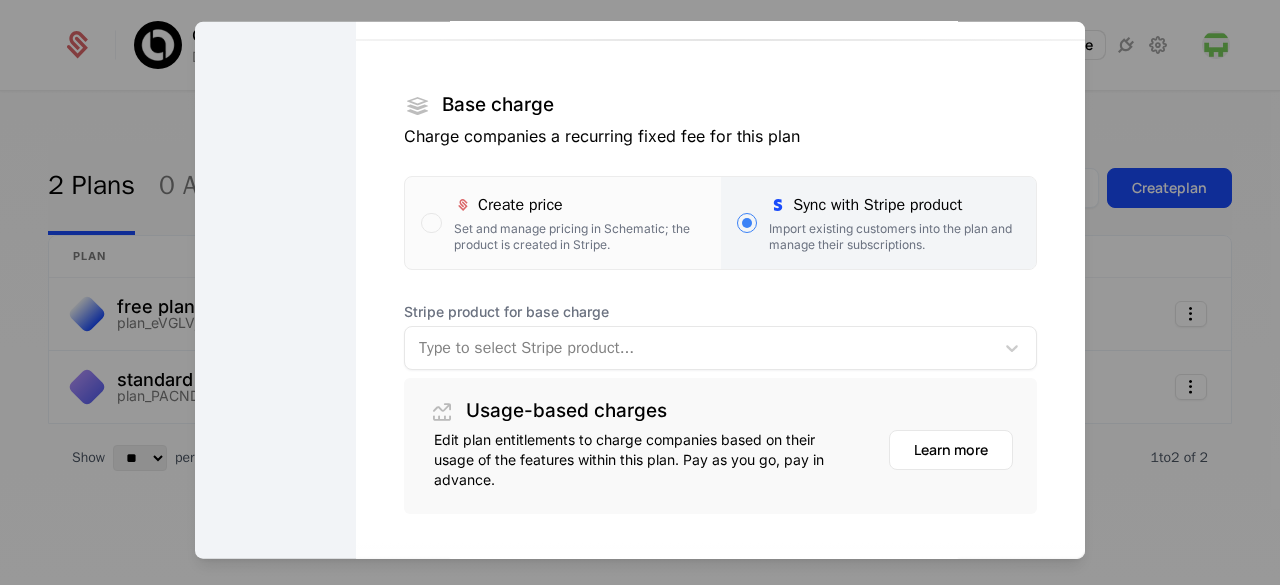 scroll, scrollTop: 404, scrollLeft: 0, axis: vertical 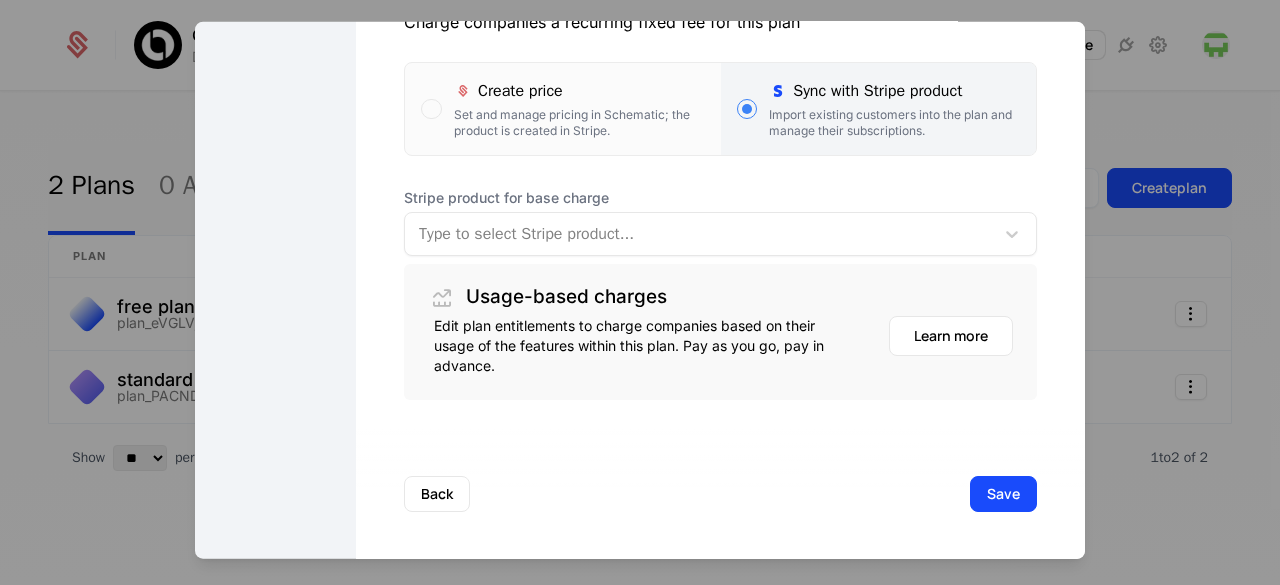 click at bounding box center [699, 233] 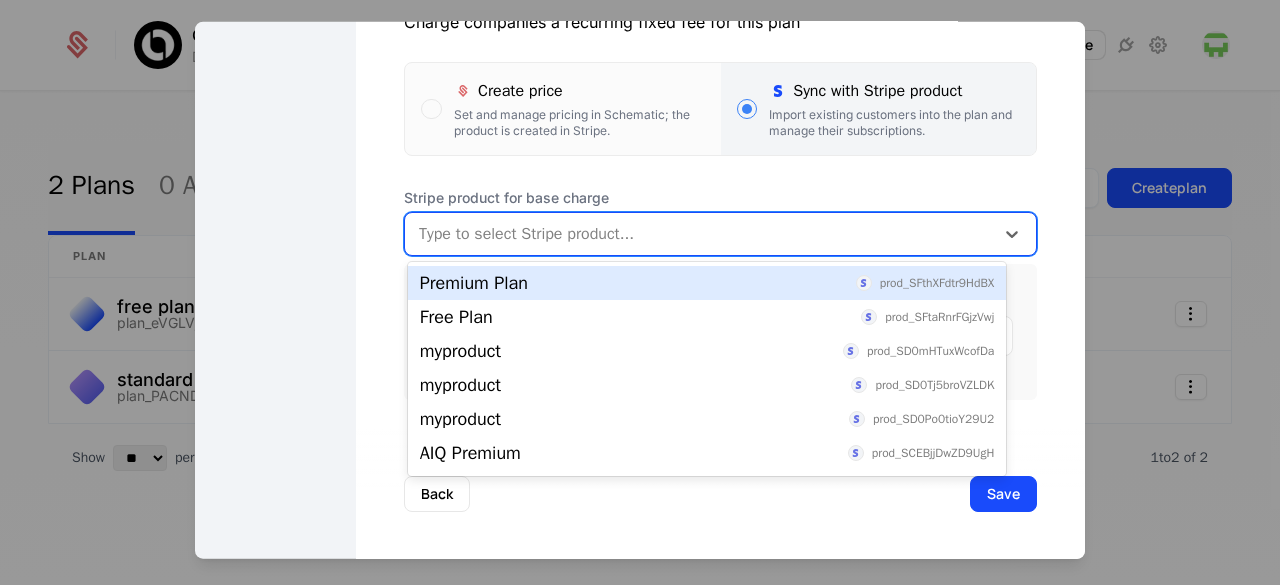 click on "Premium Plan prod_SFthXFdtr9HdBX" at bounding box center (707, 283) 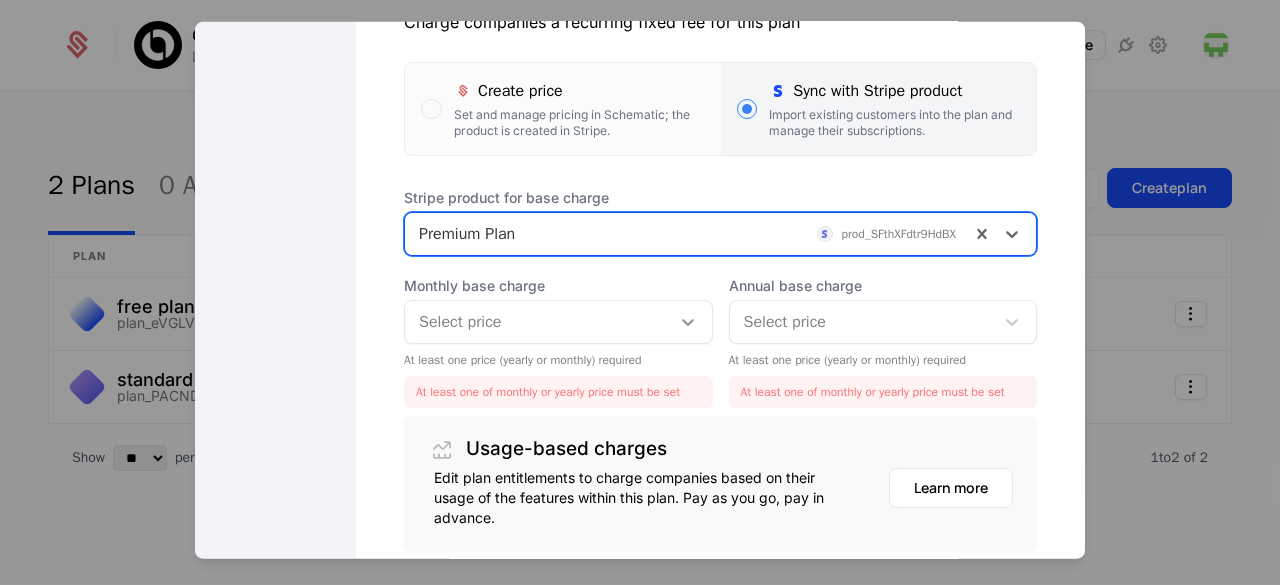 click 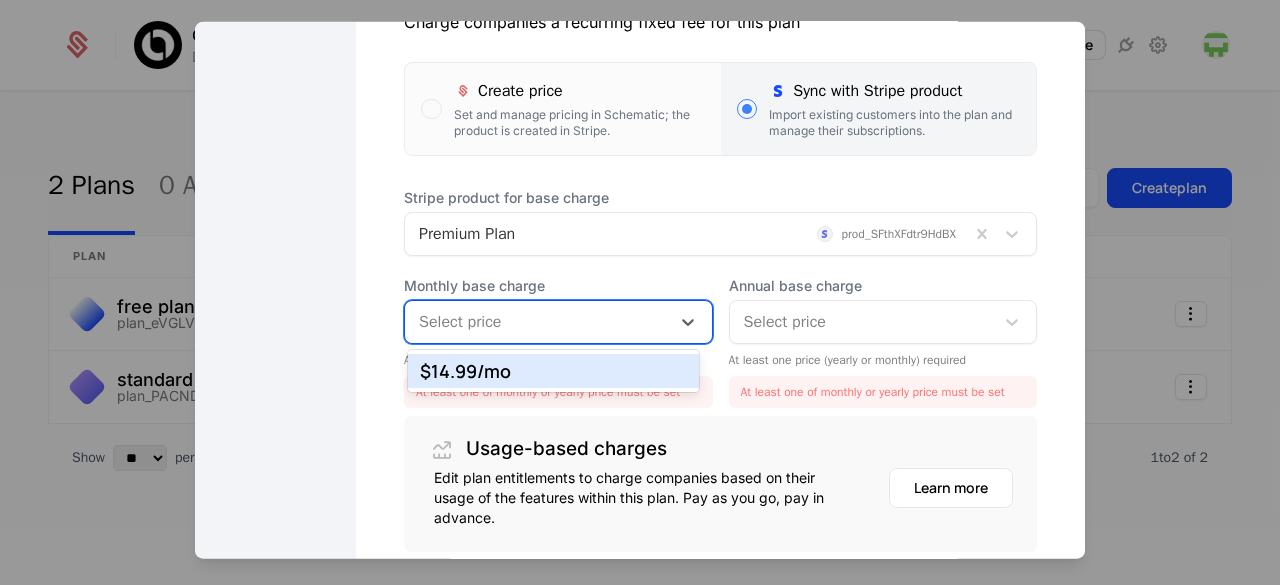 click on "$14.99 /mo" at bounding box center (553, 371) 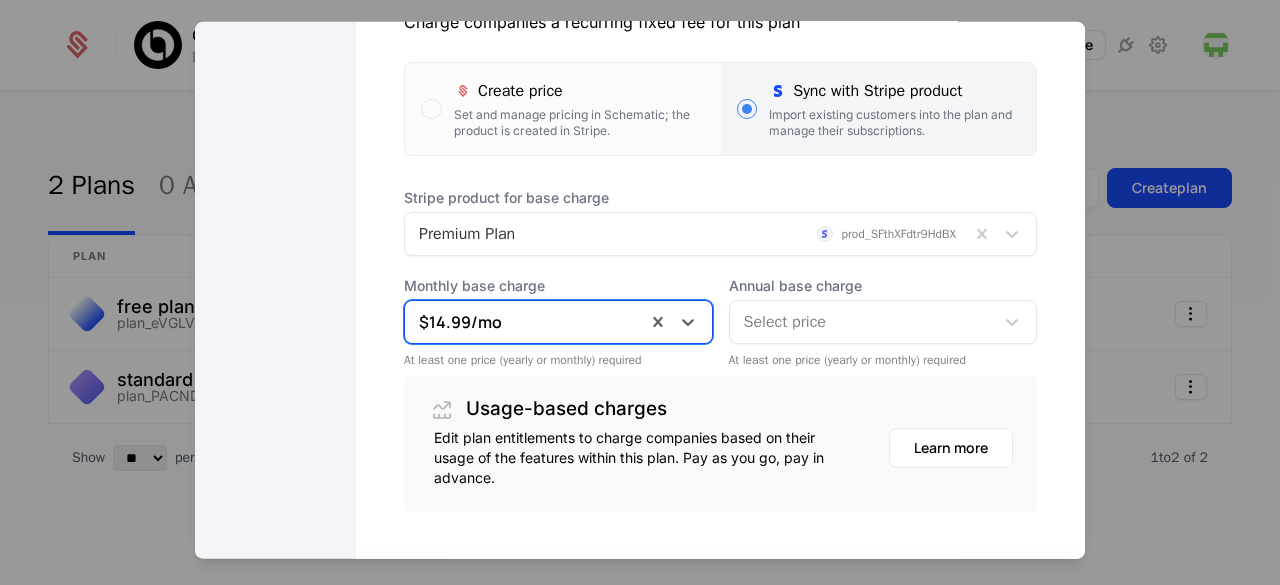 click at bounding box center (862, 321) 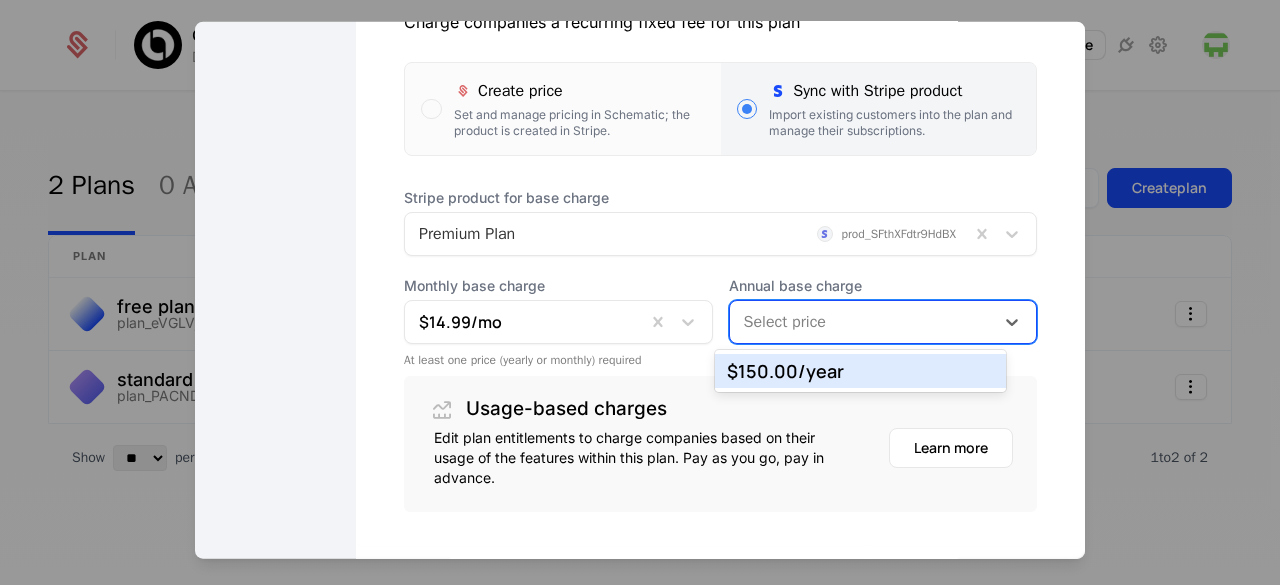 click on "$150.00 /year" at bounding box center (860, 371) 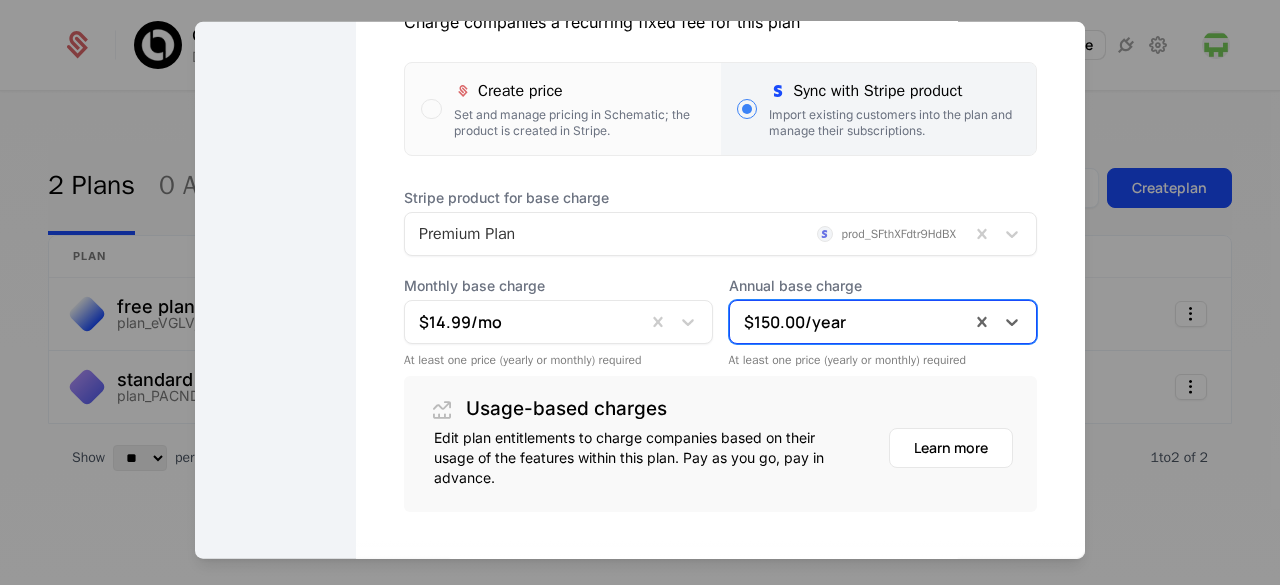 scroll, scrollTop: 516, scrollLeft: 0, axis: vertical 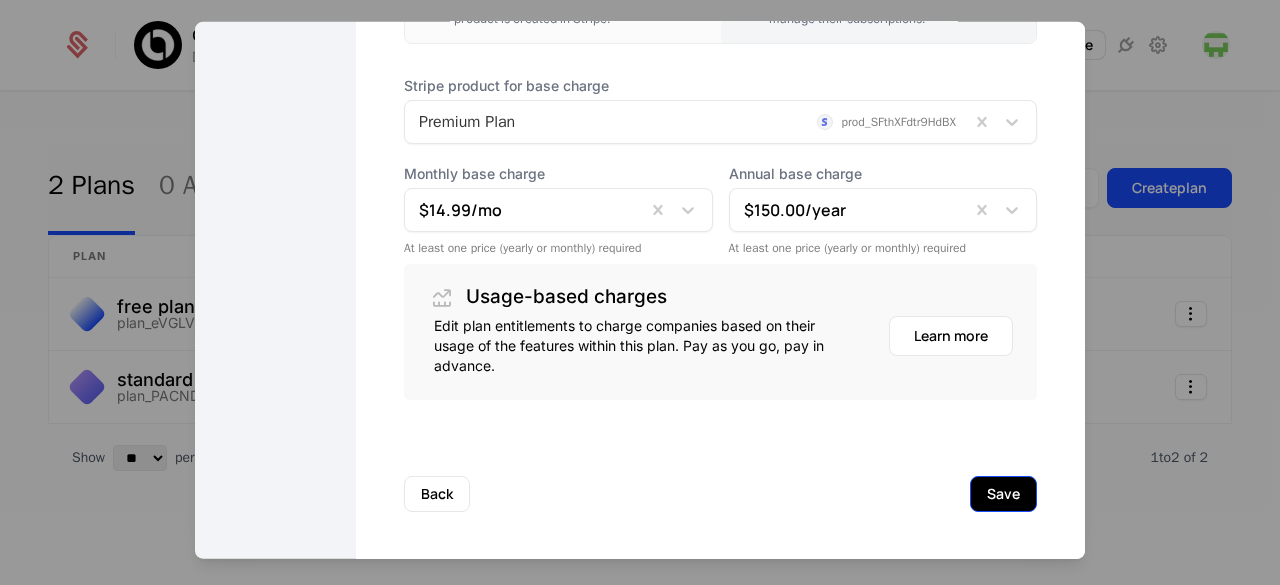 click on "Back Save" at bounding box center (720, 493) 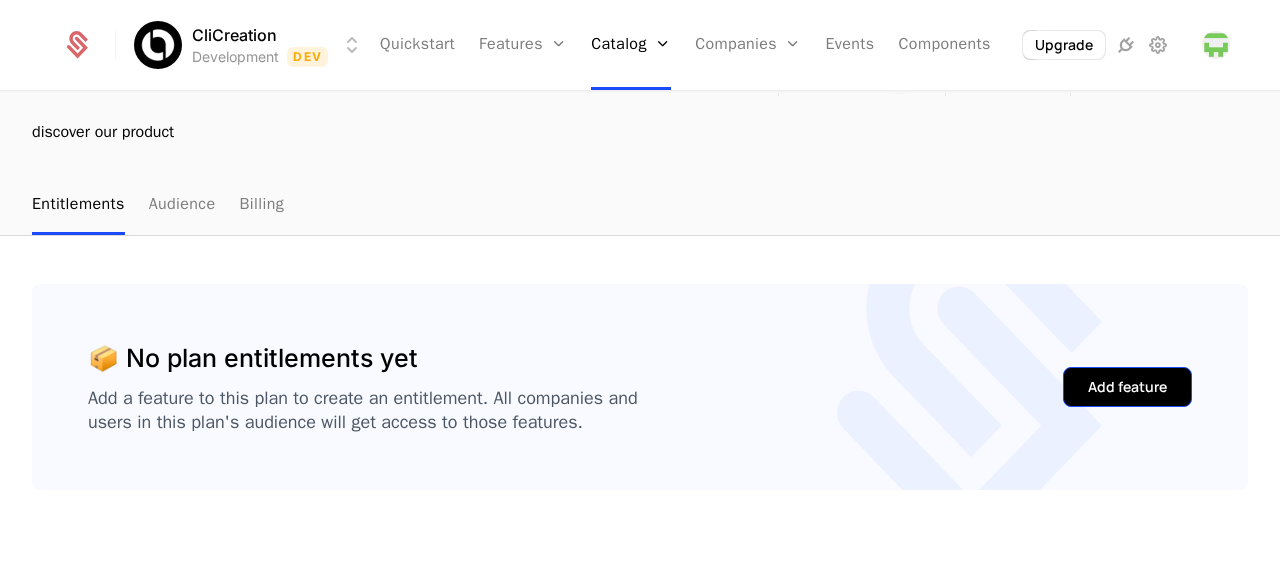 scroll, scrollTop: 133, scrollLeft: 0, axis: vertical 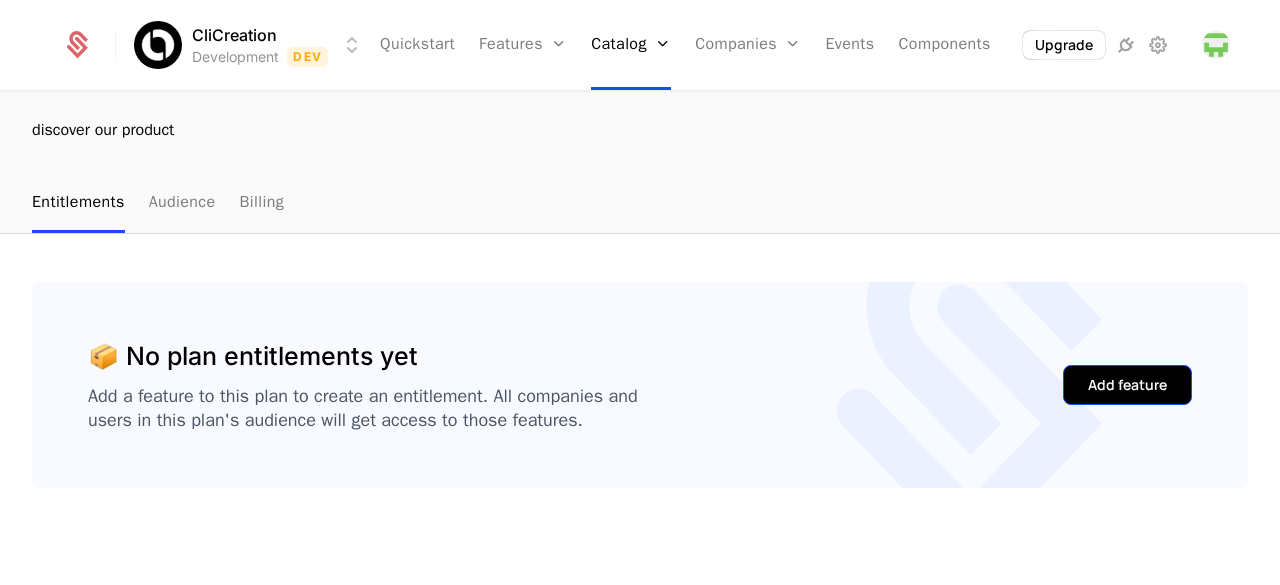 click on "Add feature" at bounding box center (1127, 385) 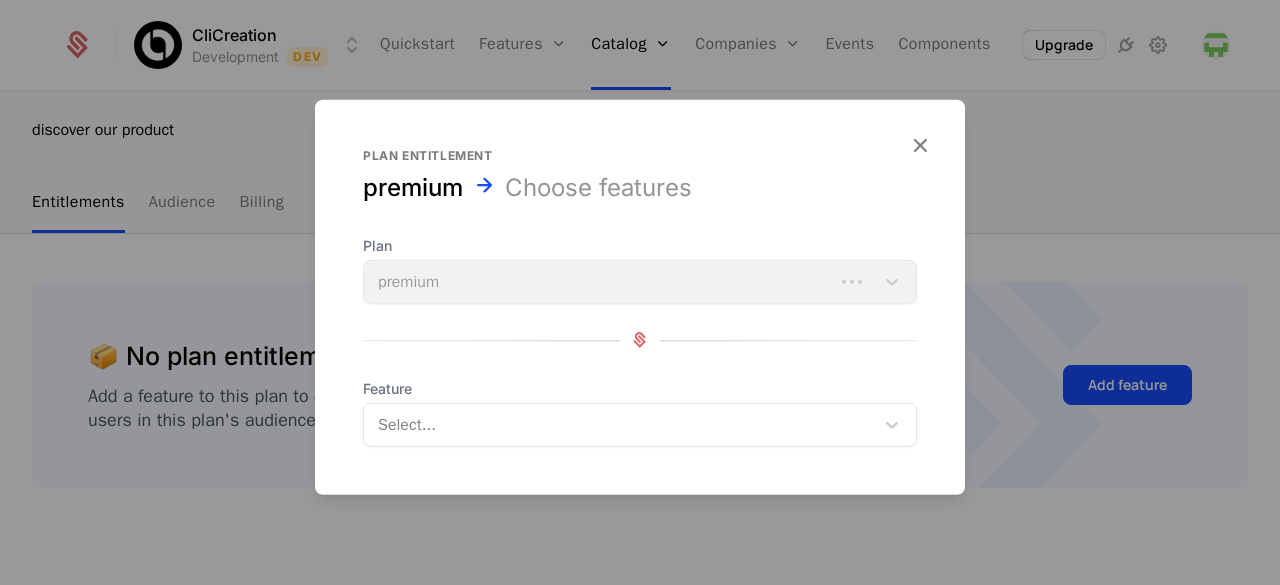 click at bounding box center (621, 424) 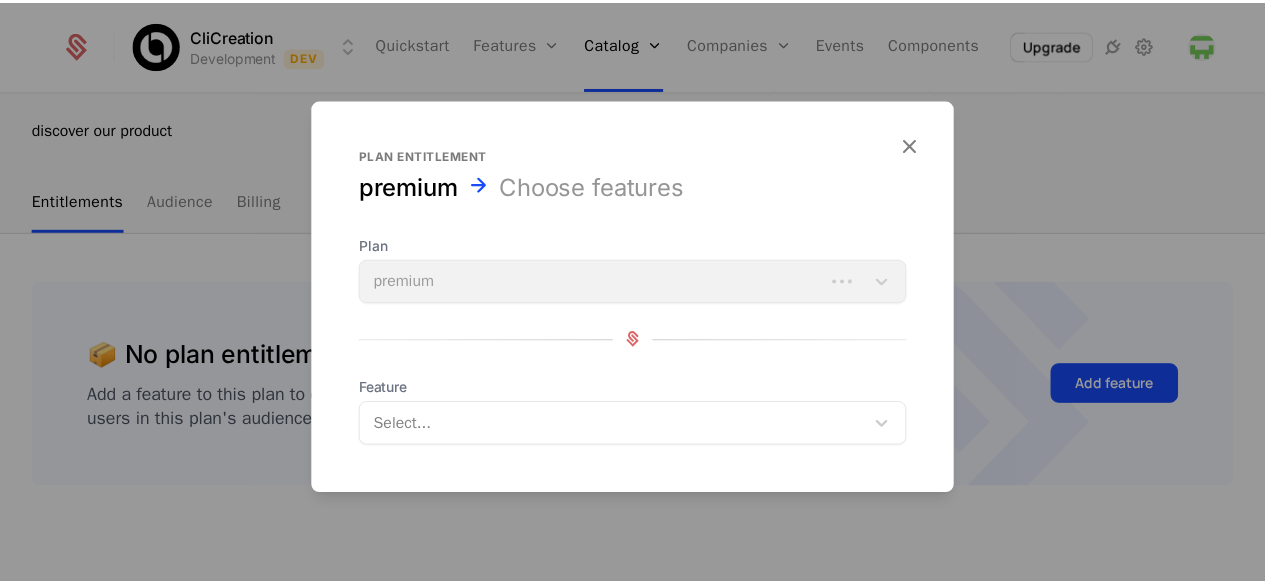 scroll, scrollTop: 12, scrollLeft: 0, axis: vertical 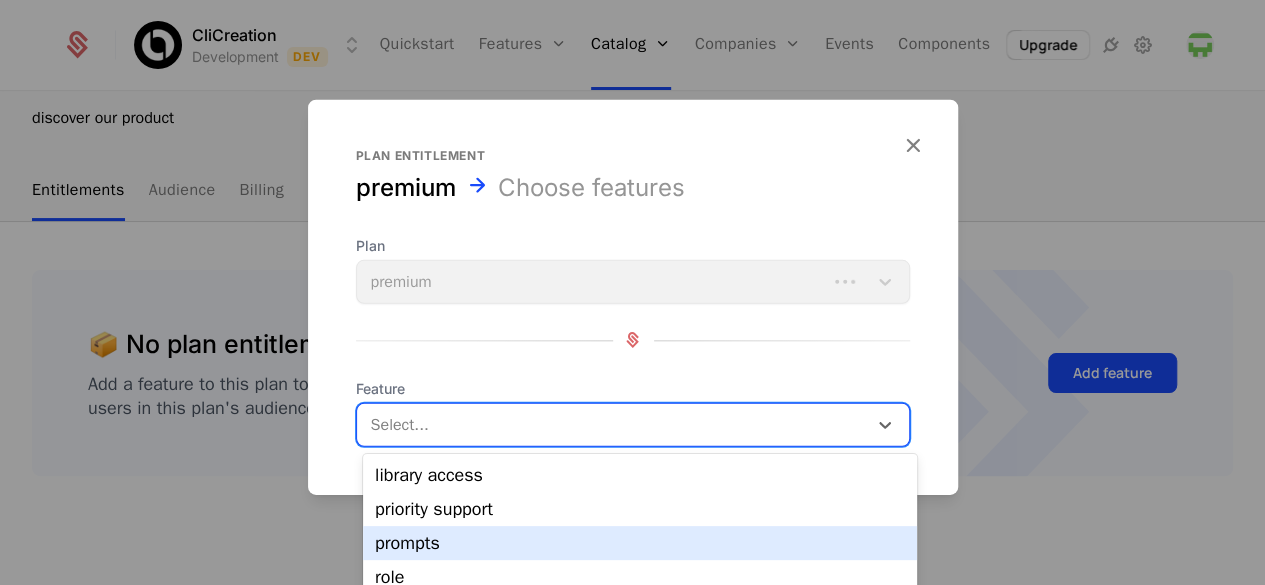 click on "prompts" at bounding box center (640, 543) 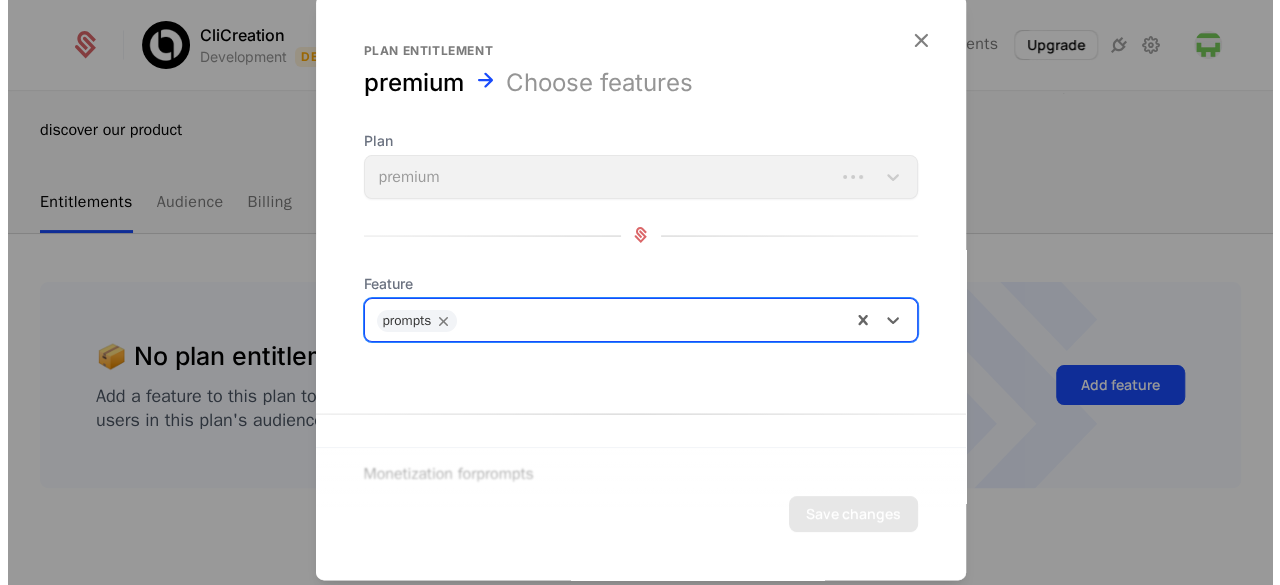 scroll, scrollTop: 0, scrollLeft: 0, axis: both 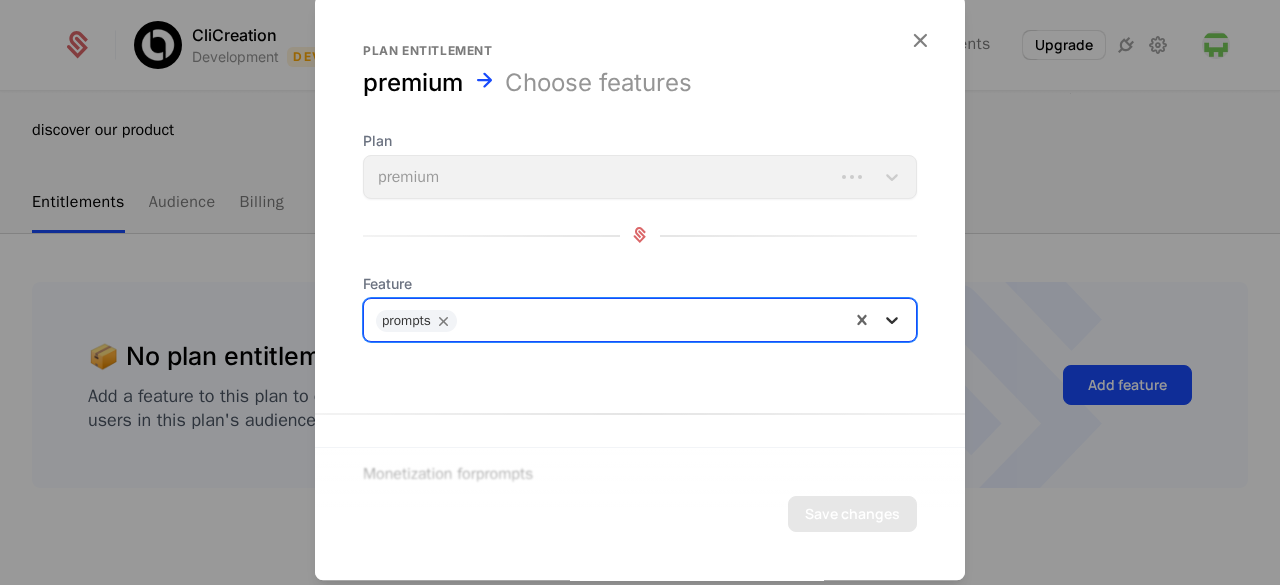 click 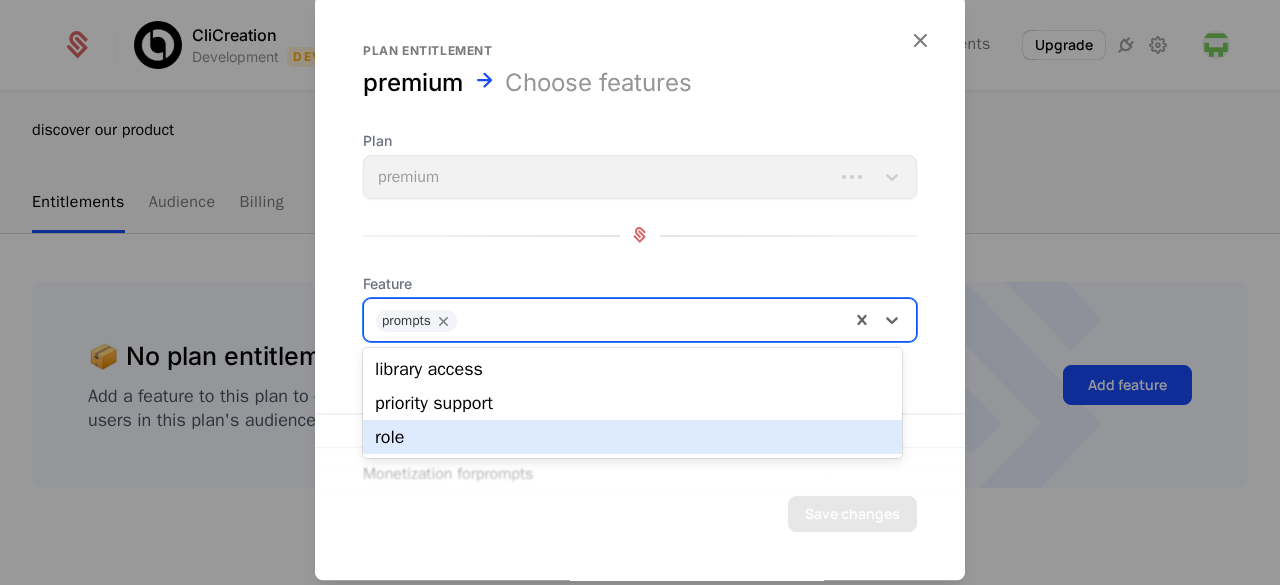 click on "role" at bounding box center (632, 437) 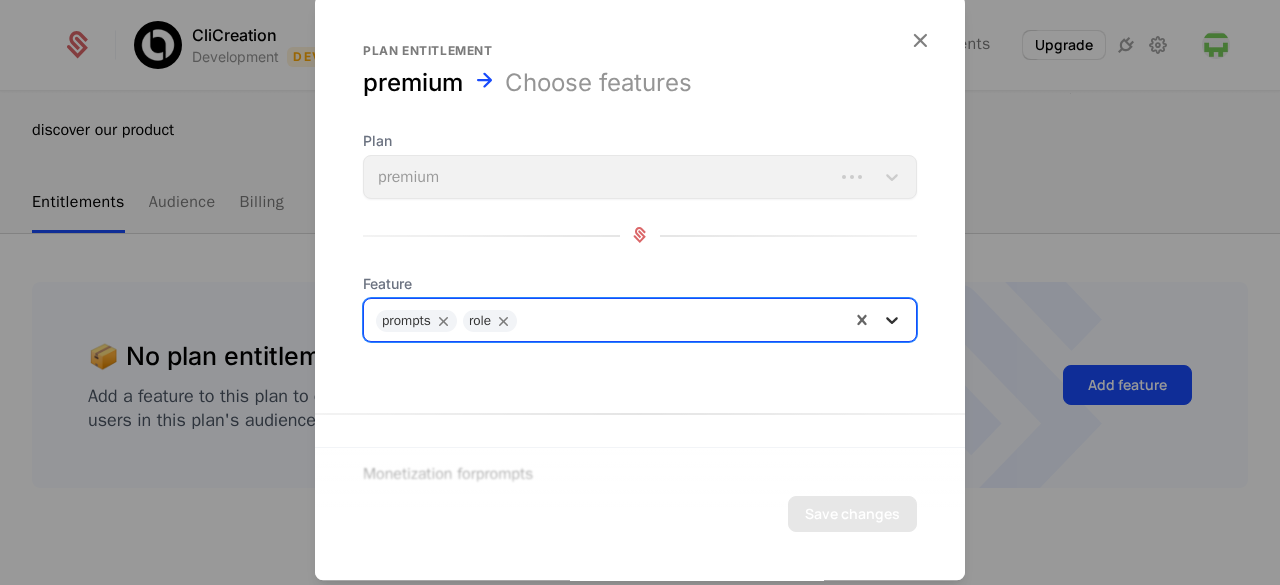 click 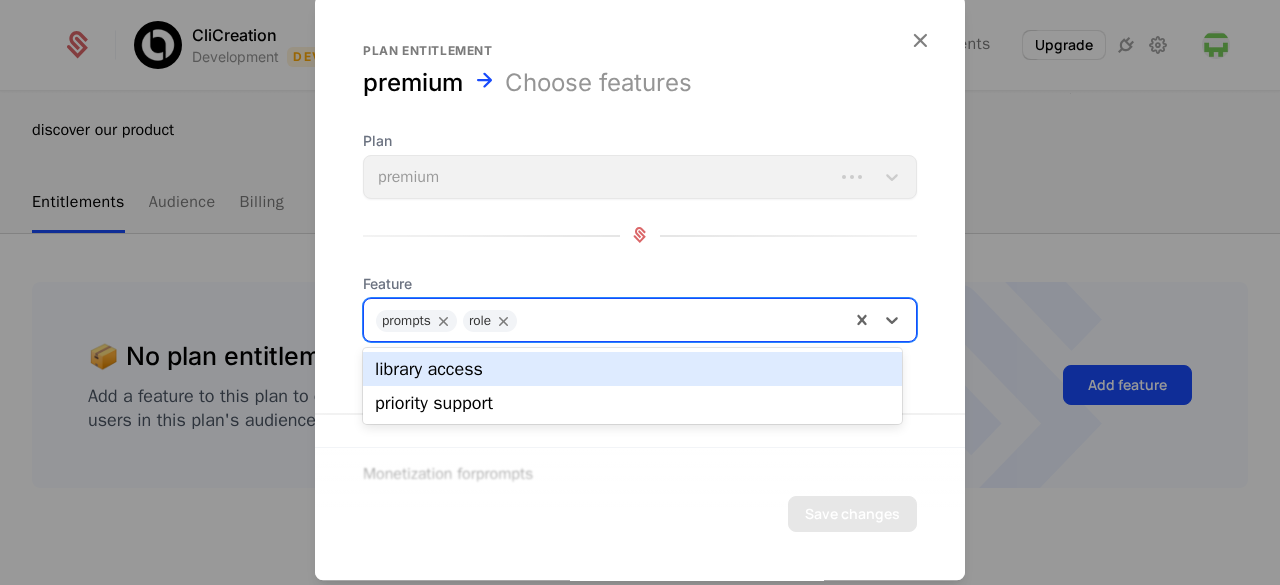 click on "library access" at bounding box center [632, 369] 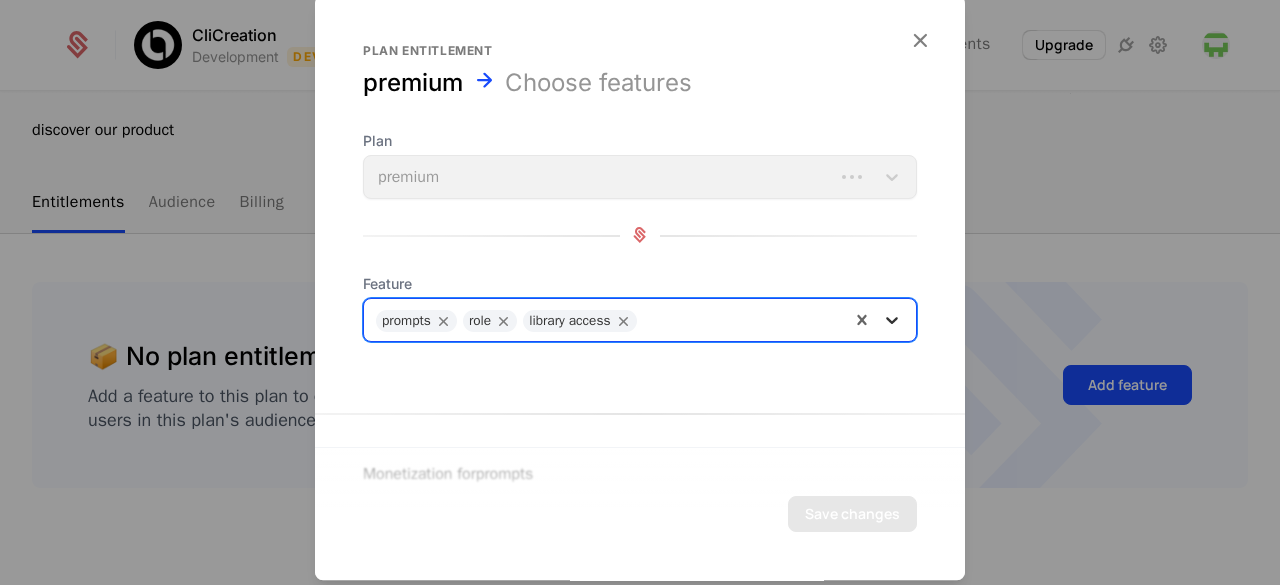 click 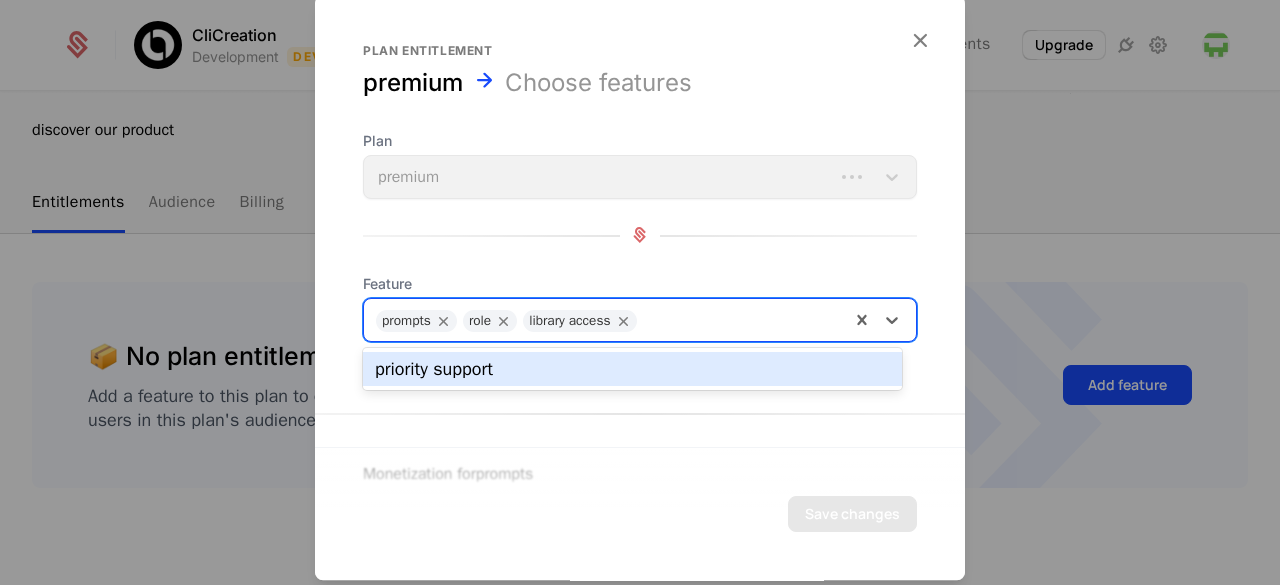 click on "priority support" at bounding box center [632, 369] 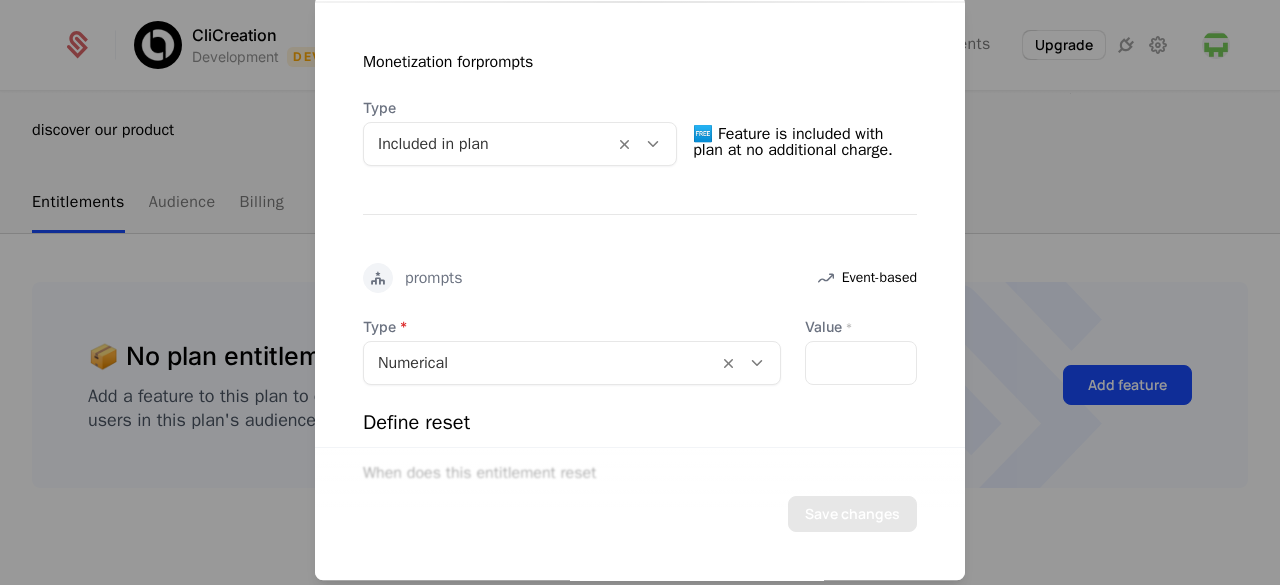 scroll, scrollTop: 415, scrollLeft: 0, axis: vertical 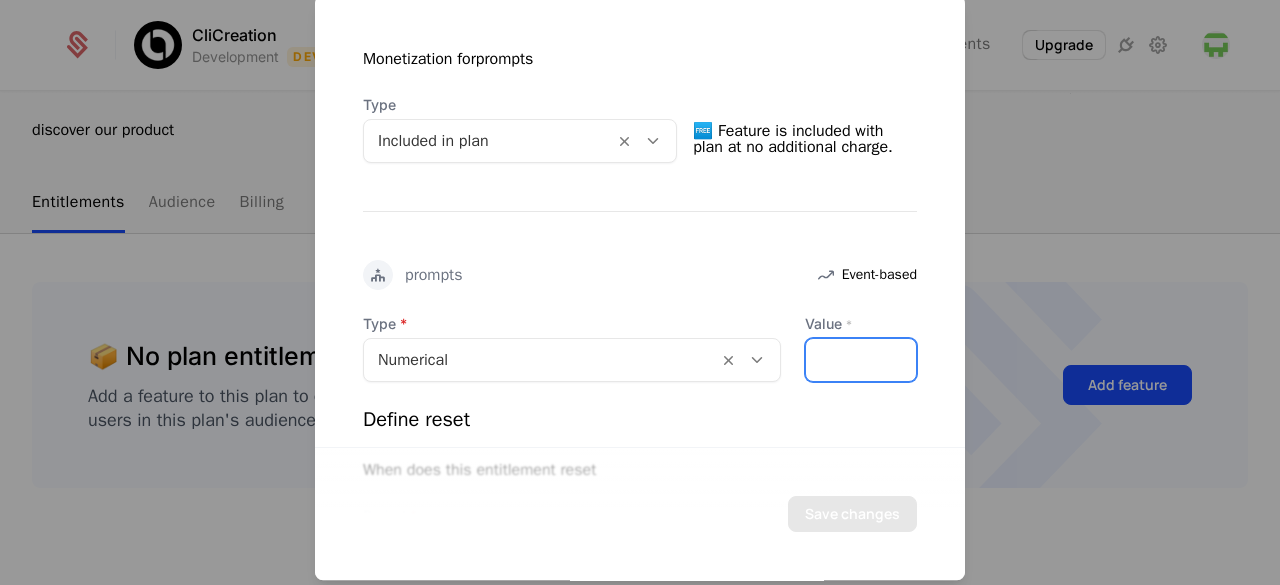 drag, startPoint x: 837, startPoint y: 359, endPoint x: 792, endPoint y: 351, distance: 45.705578 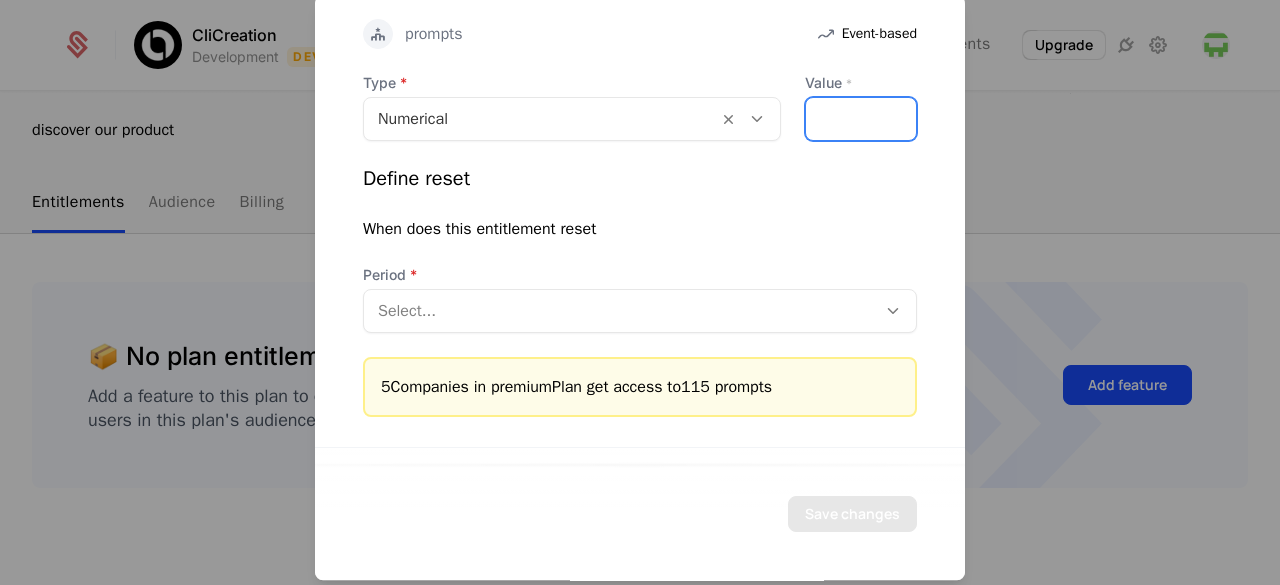 scroll, scrollTop: 657, scrollLeft: 0, axis: vertical 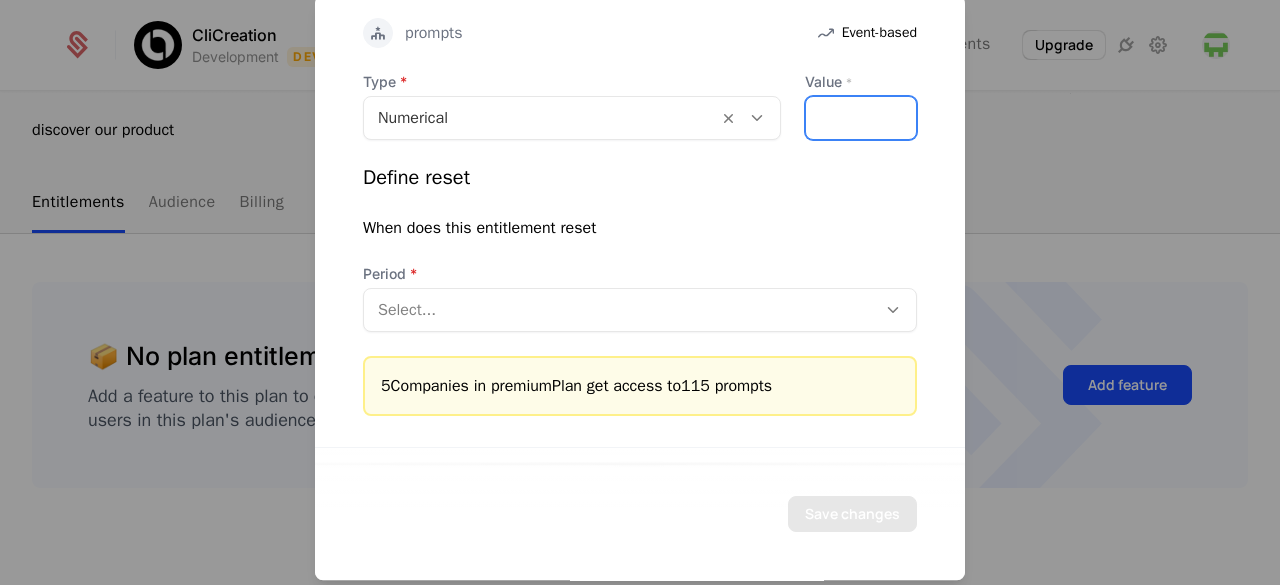 type on "***" 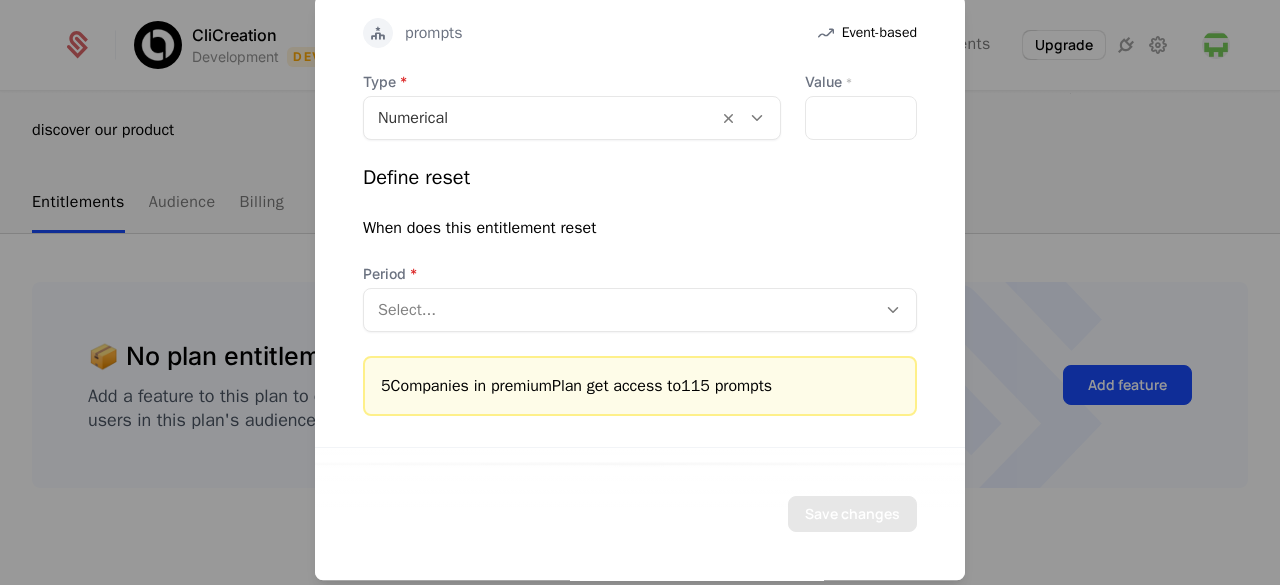 click at bounding box center [620, 310] 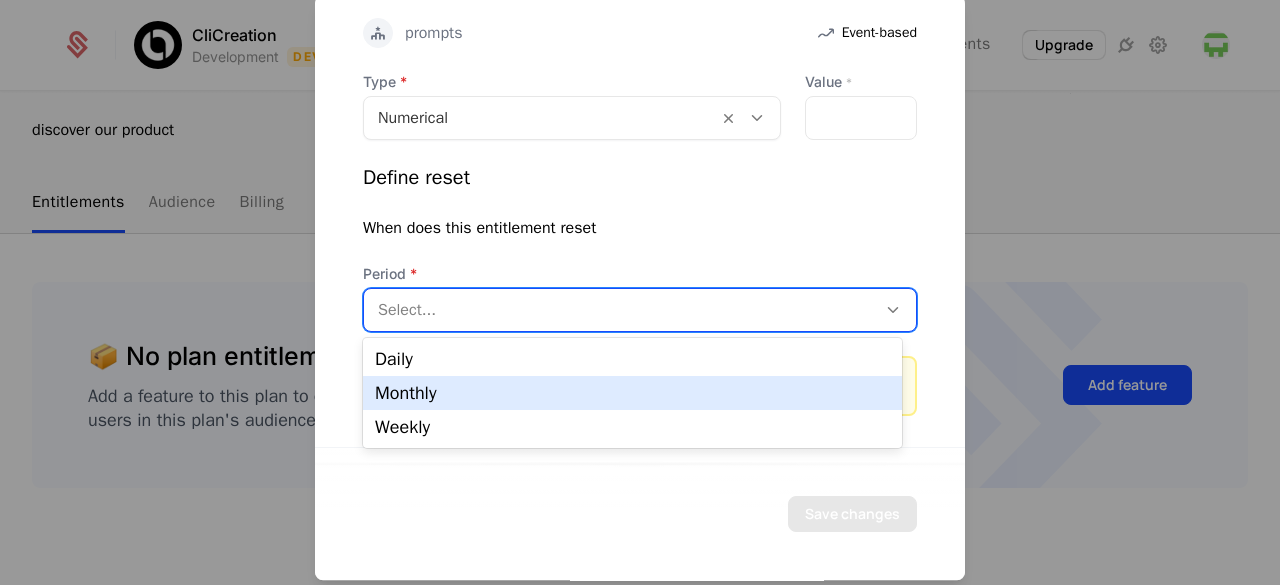 click on "Monthly" at bounding box center (632, 393) 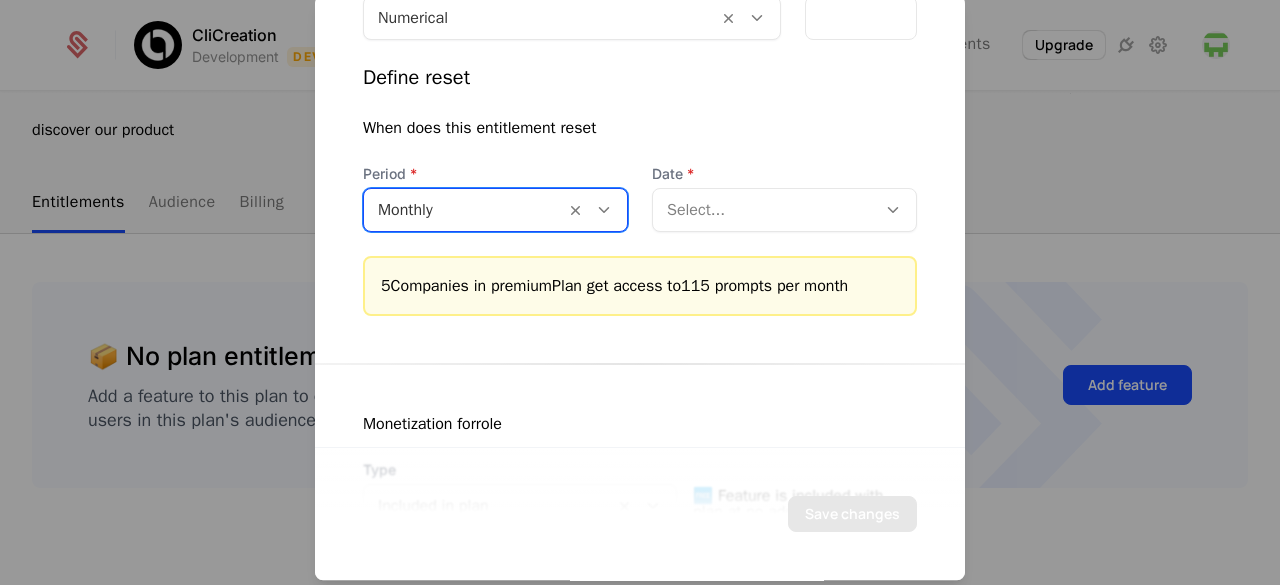 scroll, scrollTop: 769, scrollLeft: 0, axis: vertical 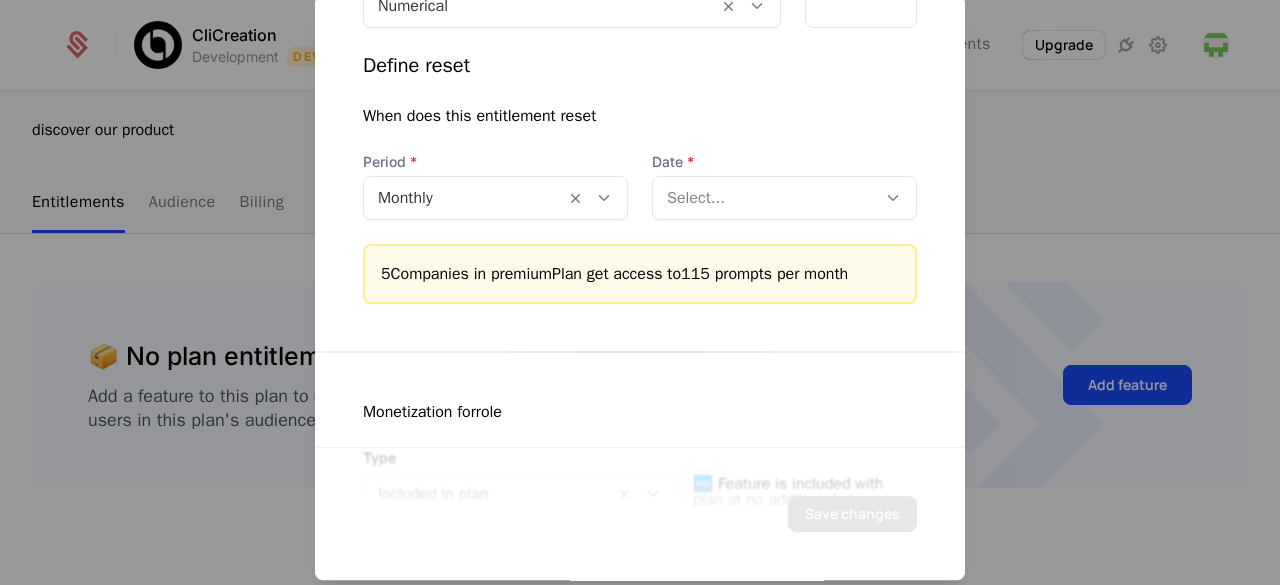 click on "Type Numerical Value * *** Define reset When does this entitlement reset Period Monthly Date Select... 5  Companies in   premium   Plan get access to  115   prompts   per month" at bounding box center (640, 132) 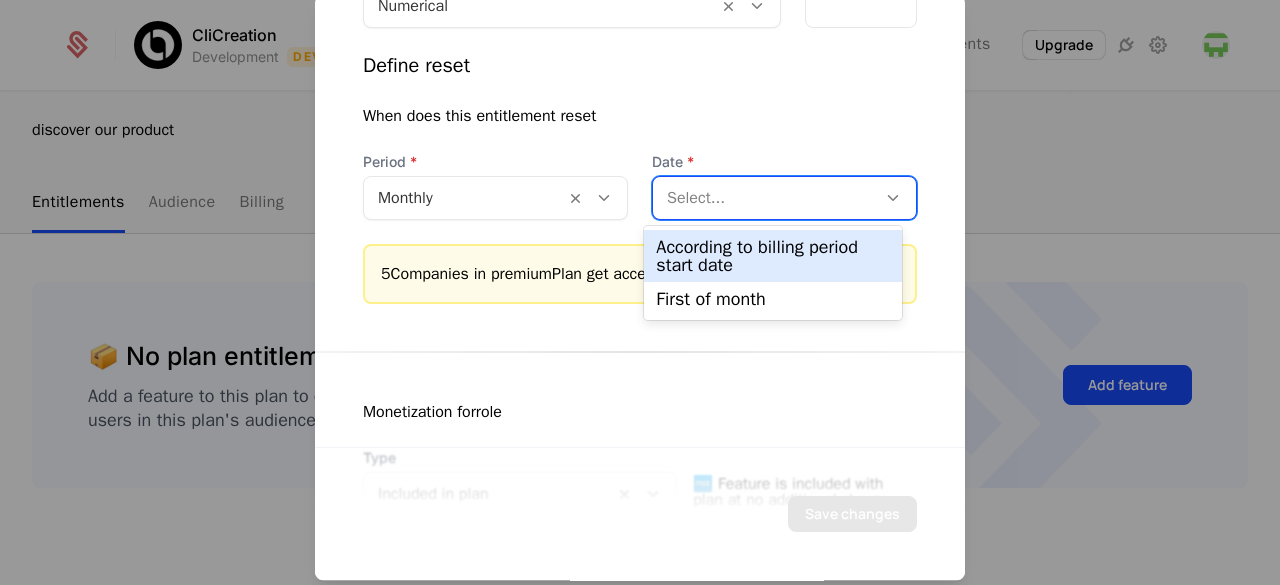 click on "Select..." at bounding box center (764, 198) 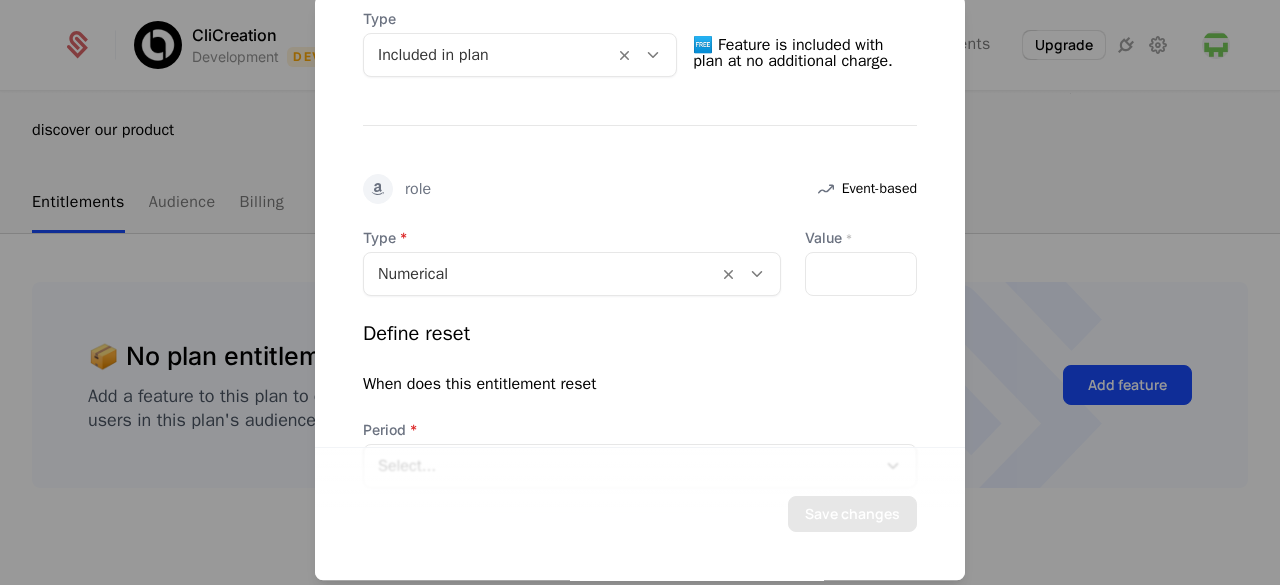 scroll, scrollTop: 1249, scrollLeft: 0, axis: vertical 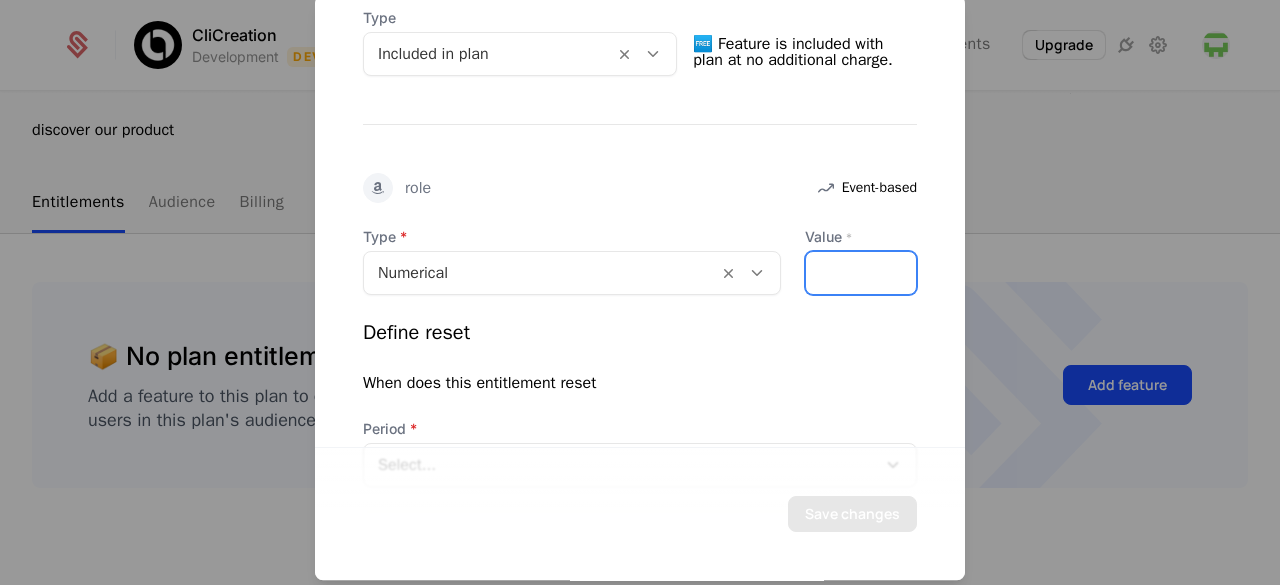 click on "*" at bounding box center [861, 273] 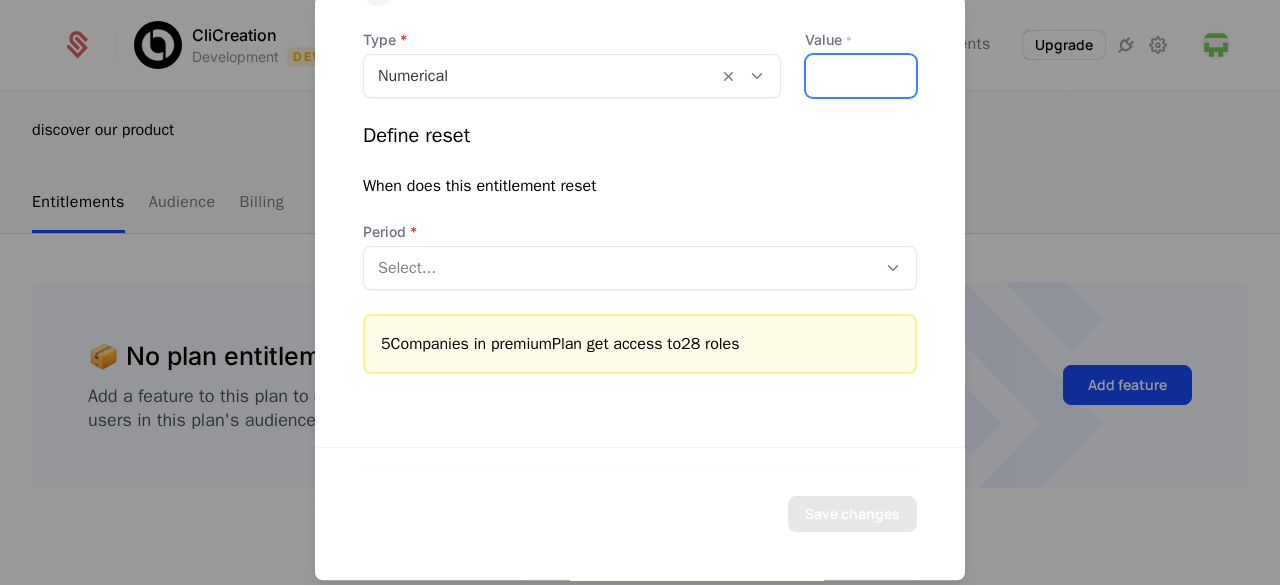 scroll, scrollTop: 1453, scrollLeft: 0, axis: vertical 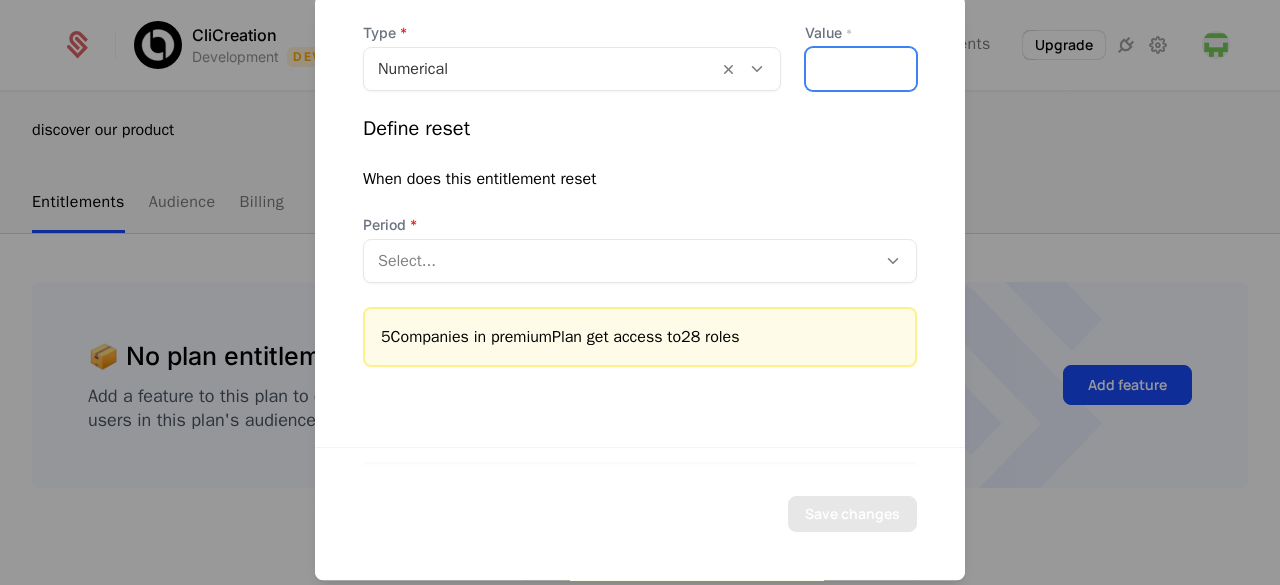 type on "*" 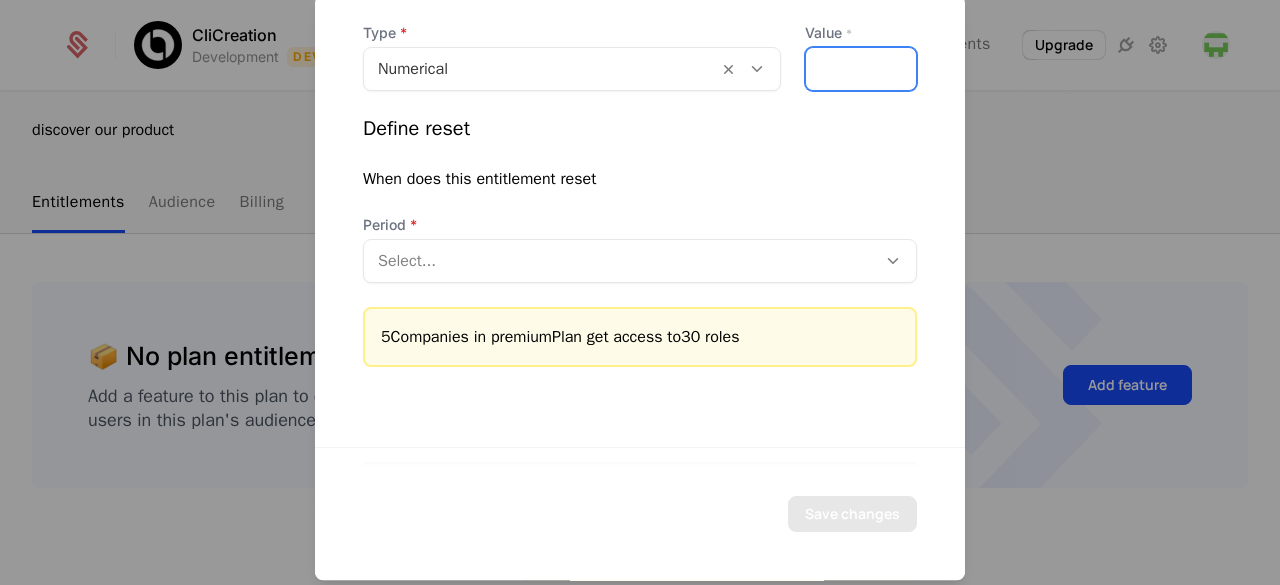 type on "**" 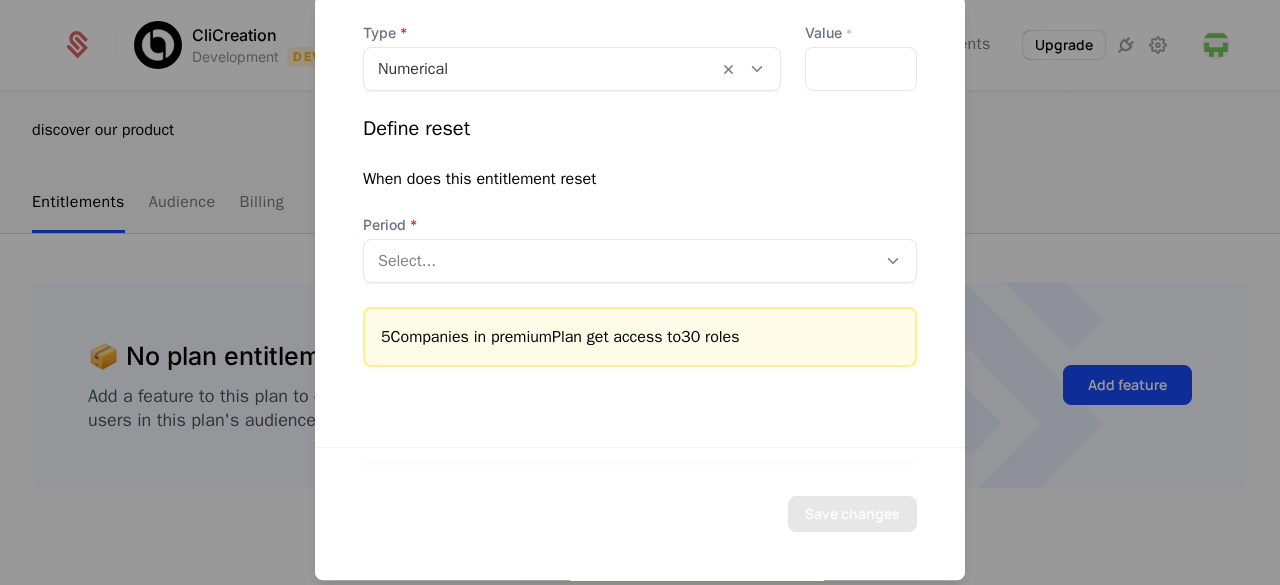 click on "When does this entitlement reset" at bounding box center [640, 179] 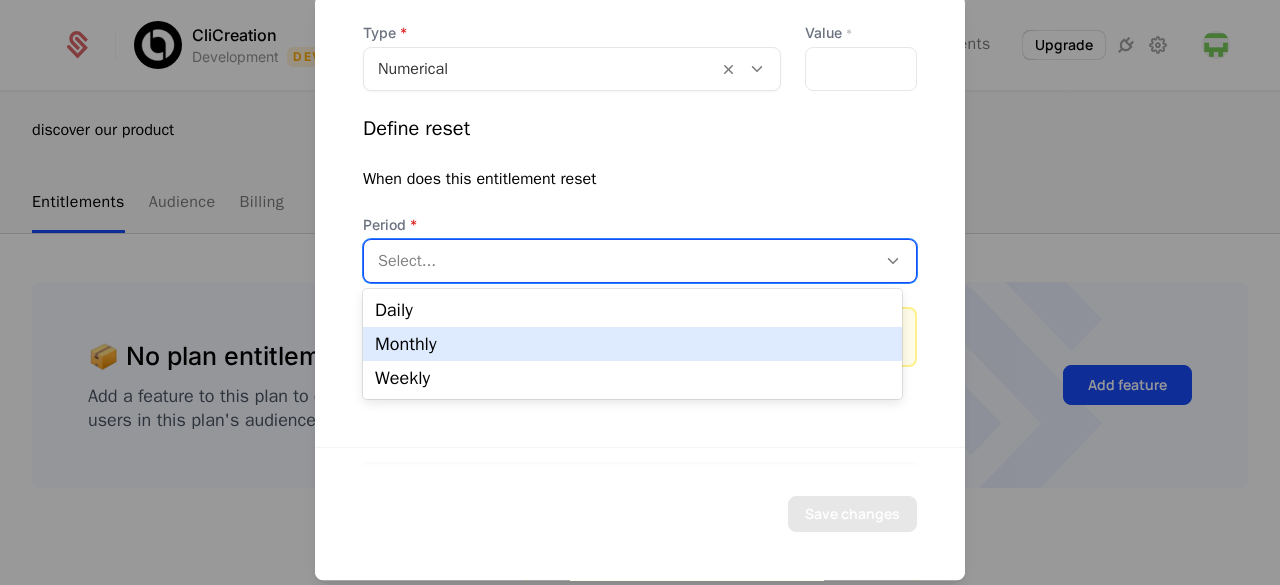 click on "Monthly" at bounding box center [632, 344] 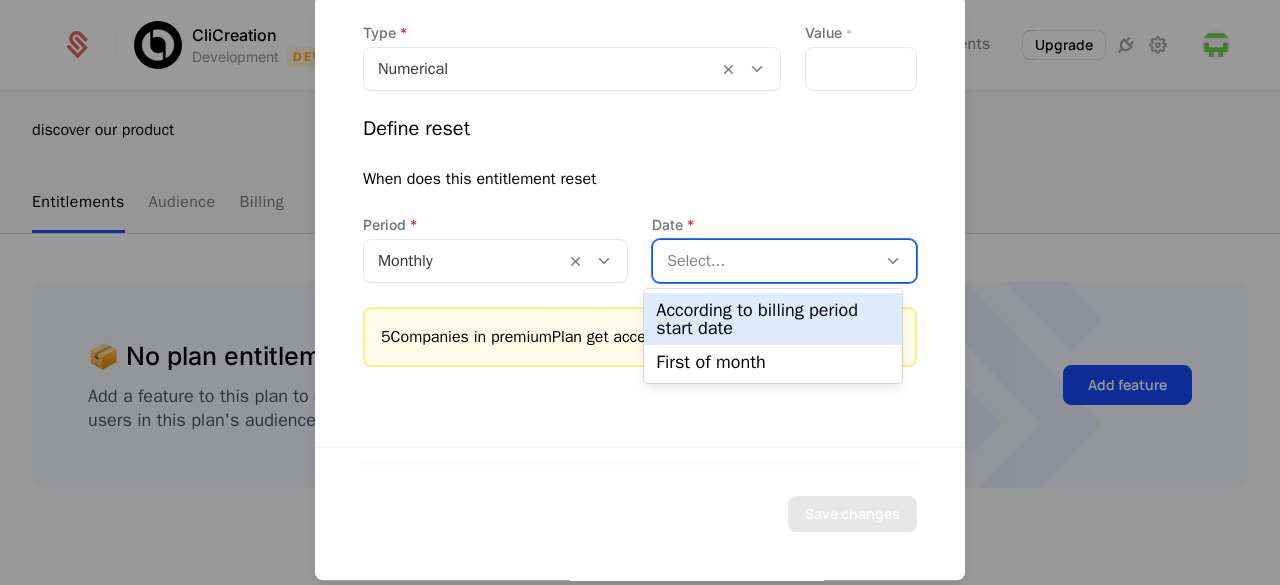 click on "Select..." at bounding box center (764, 261) 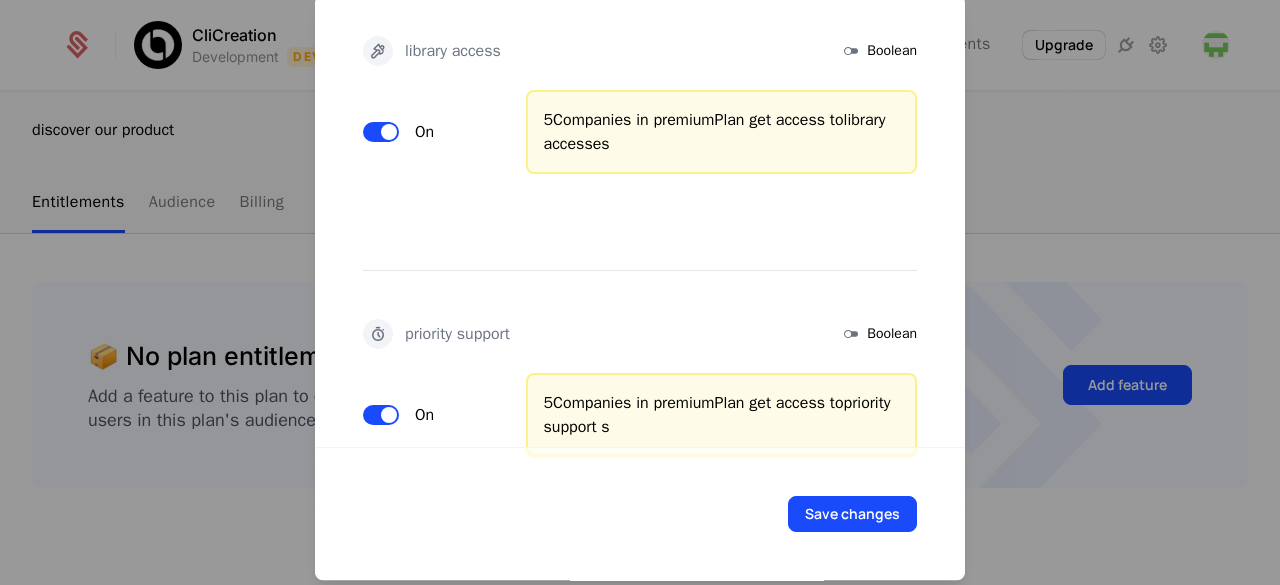 scroll, scrollTop: 2000, scrollLeft: 0, axis: vertical 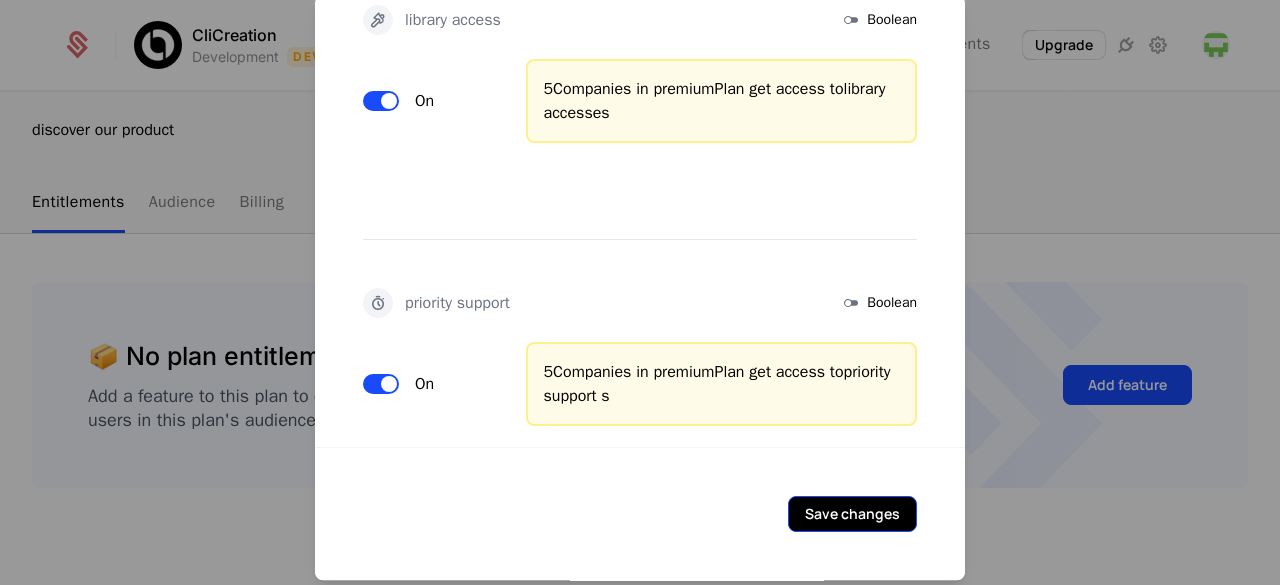 click on "Save changes" at bounding box center (852, 514) 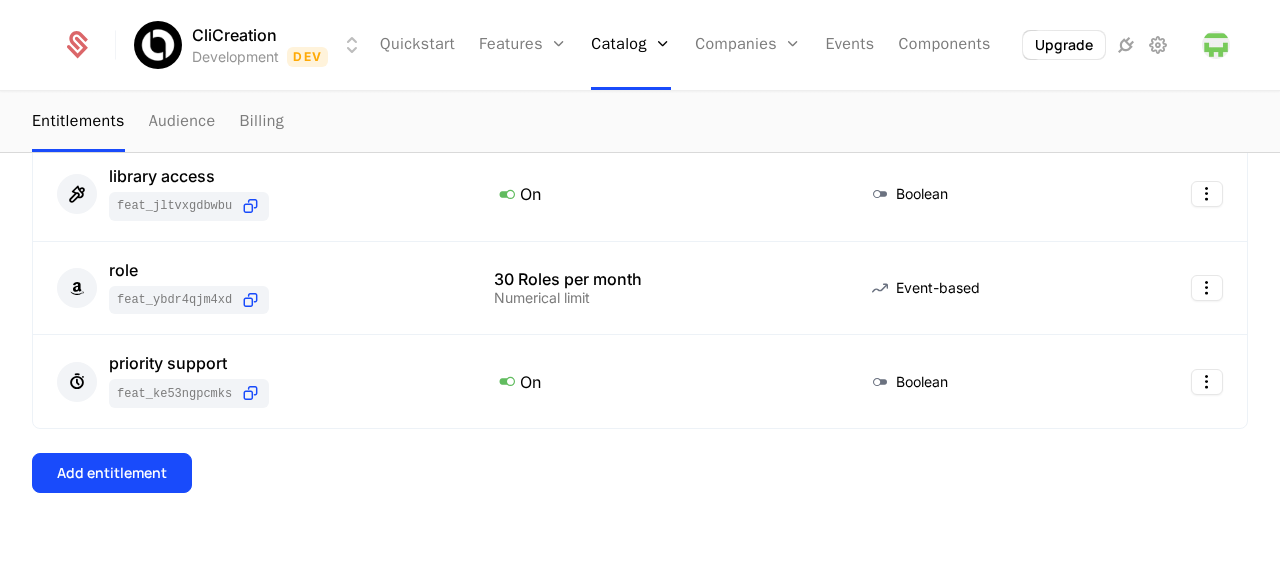 scroll, scrollTop: 483, scrollLeft: 0, axis: vertical 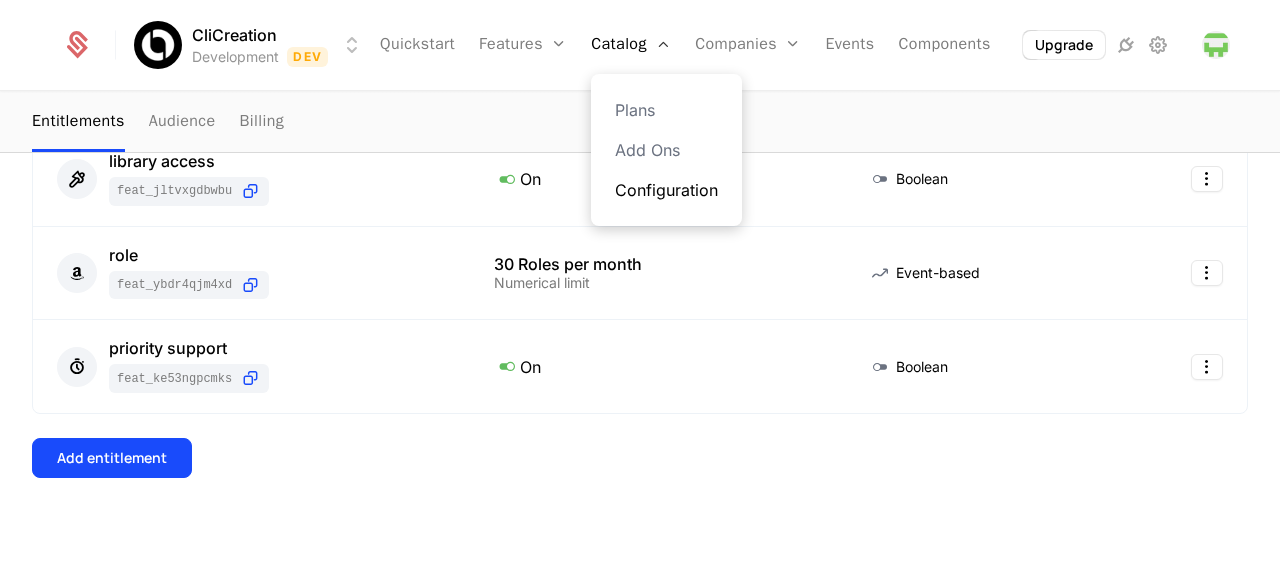 click on "Configuration" at bounding box center (666, 190) 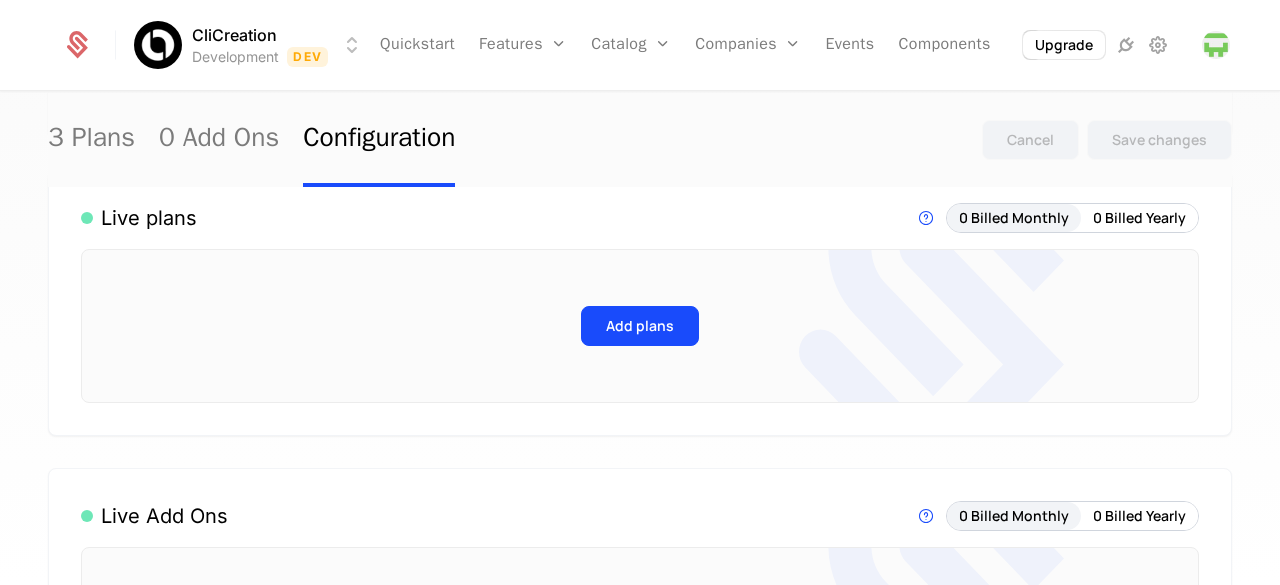 scroll, scrollTop: 197, scrollLeft: 0, axis: vertical 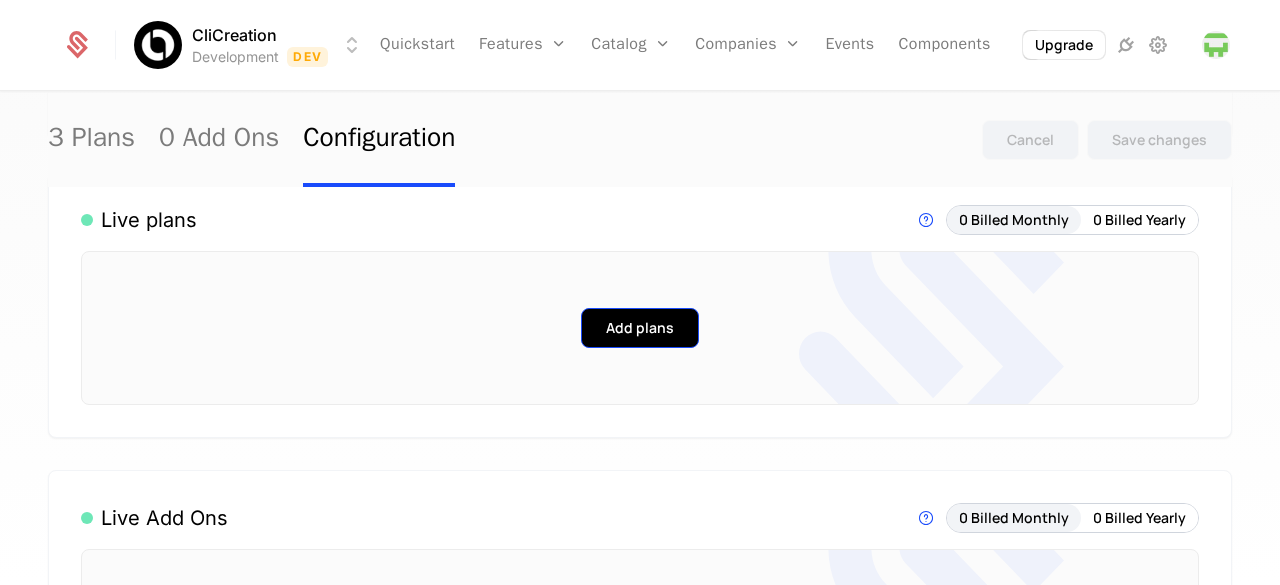 click on "Add plans" at bounding box center (640, 328) 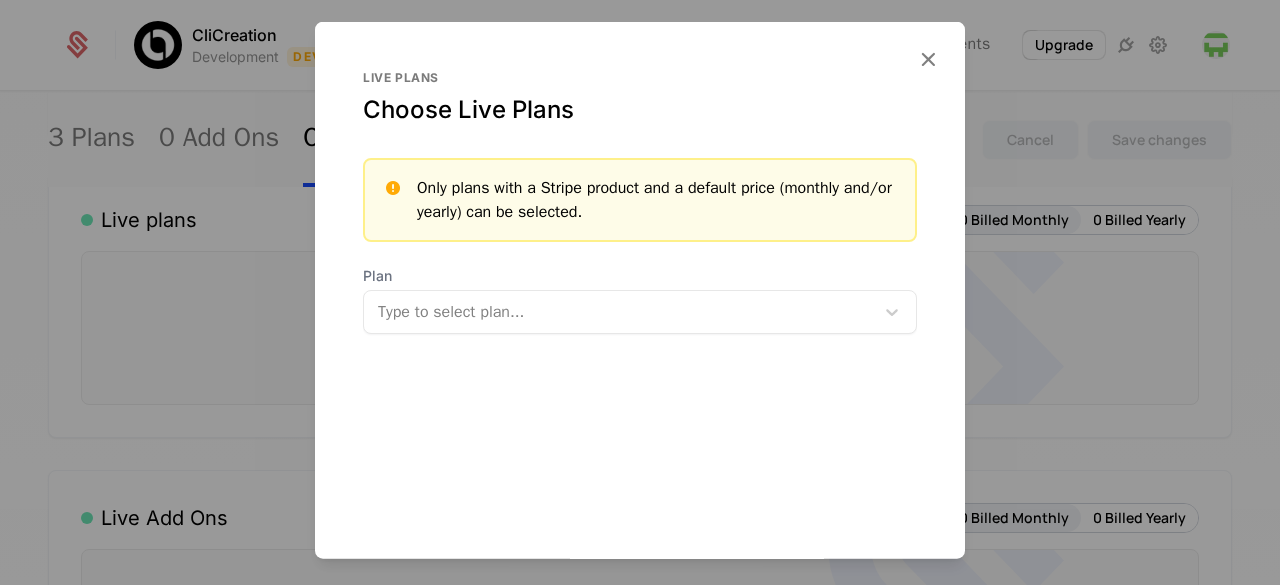 click on "Type to select plan..." at bounding box center (640, 311) 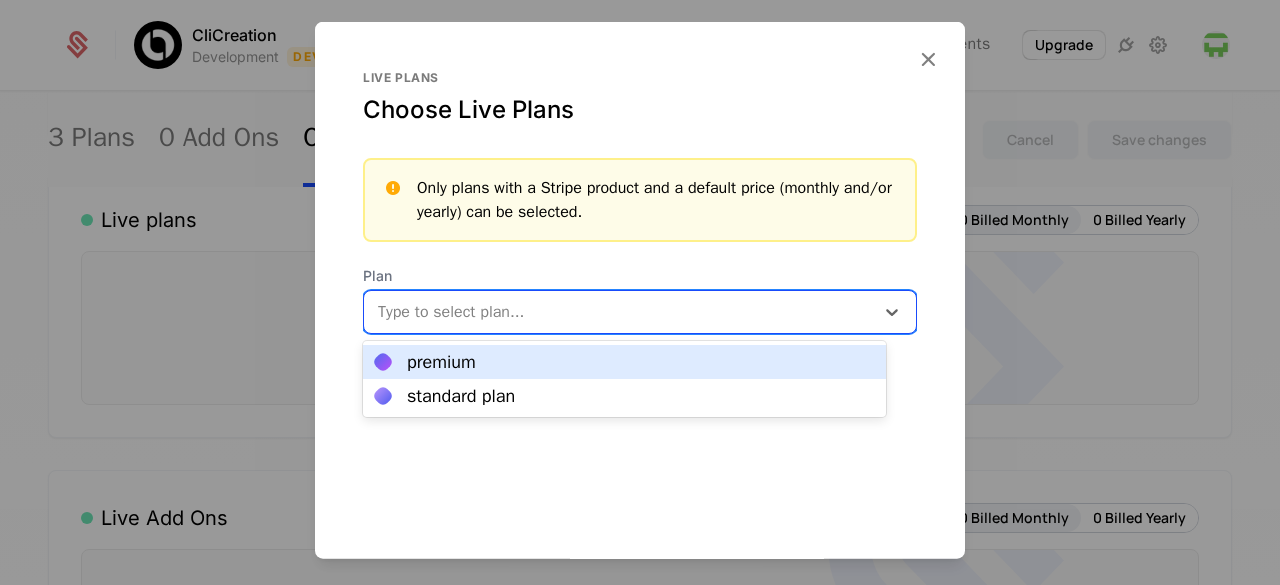 click on "premium" at bounding box center [624, 362] 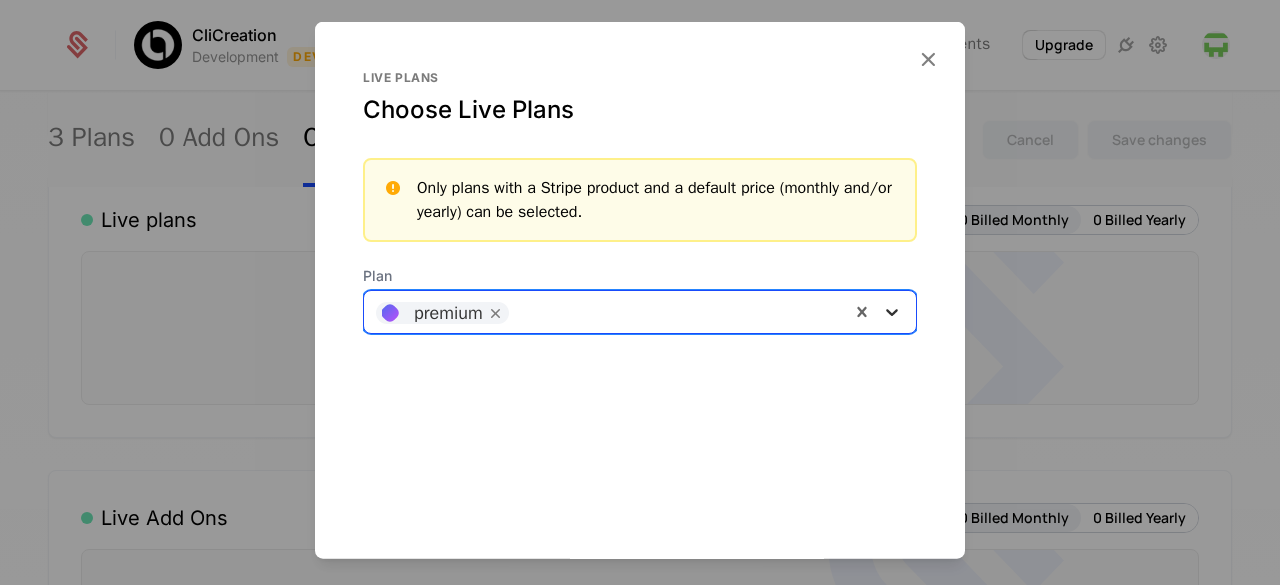 click 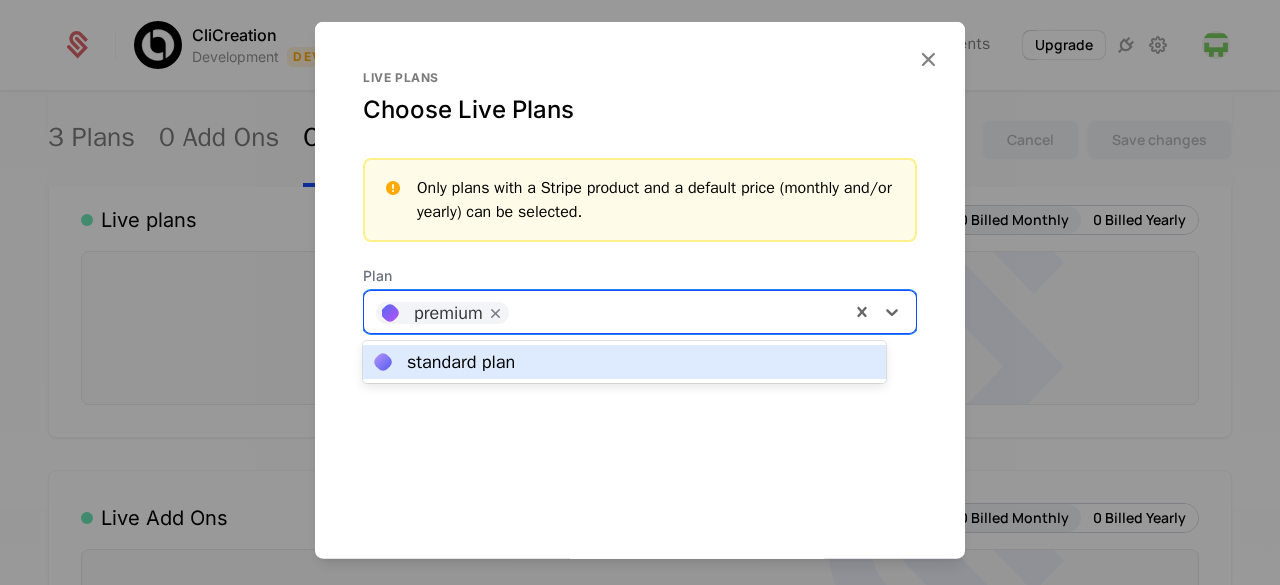 click on "standard plan" at bounding box center [624, 362] 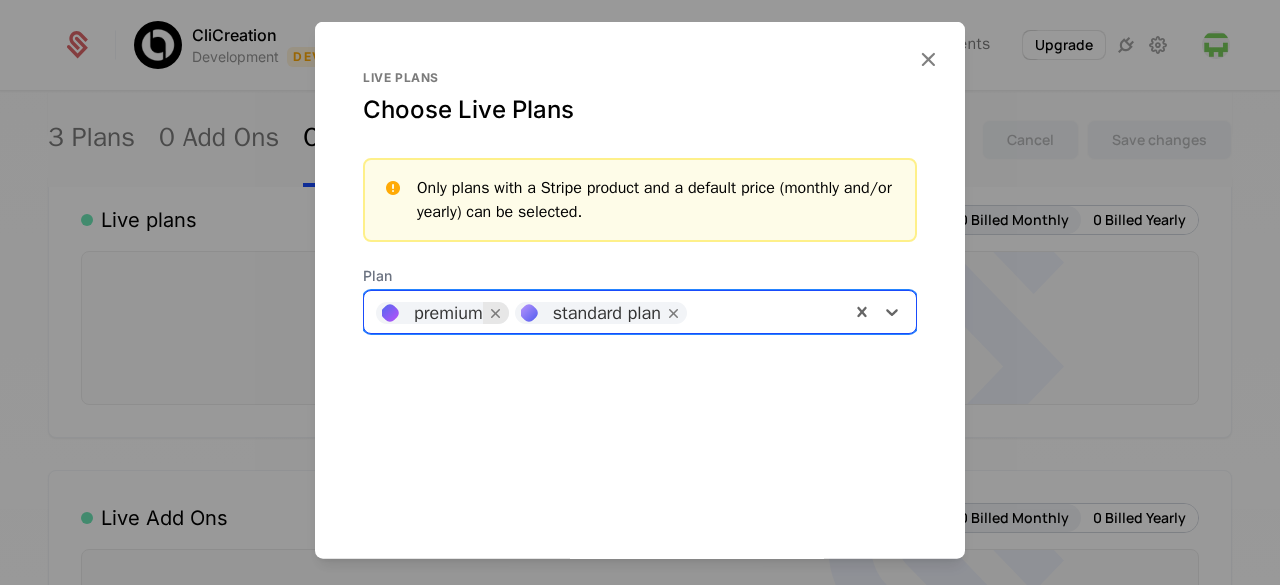 click at bounding box center (496, 312) 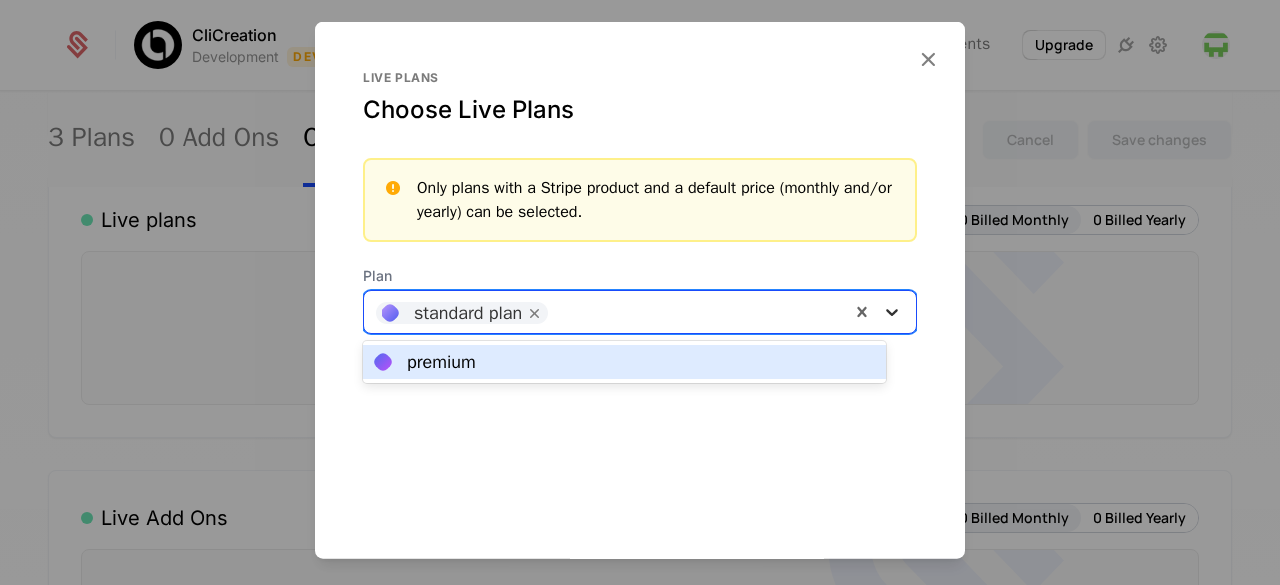 click 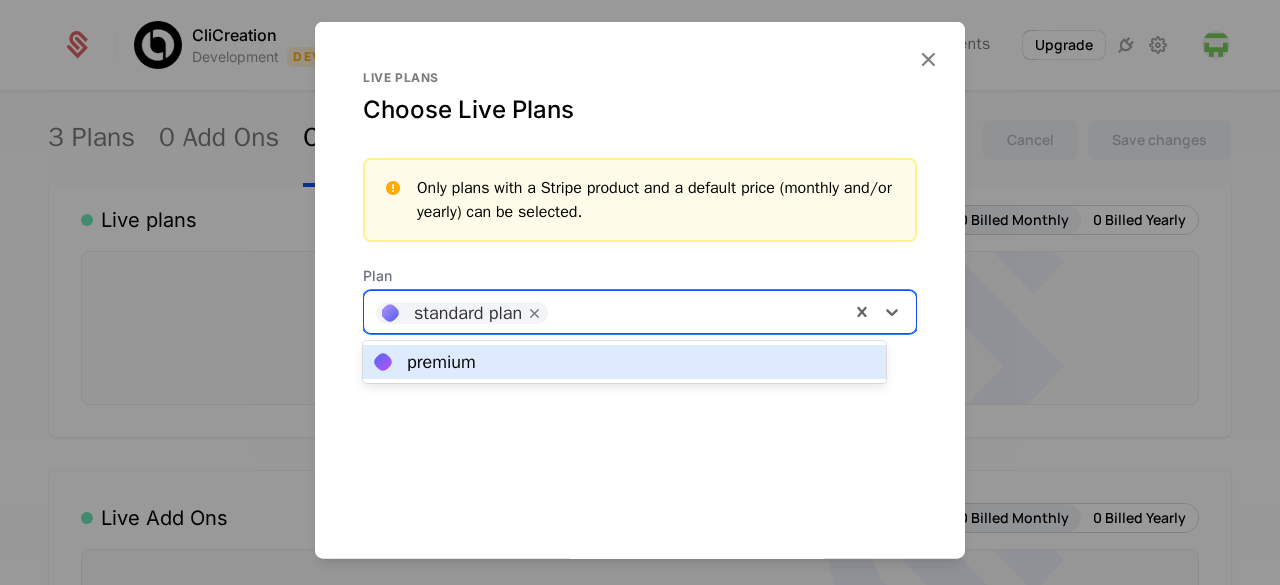 click on "premium" at bounding box center [624, 362] 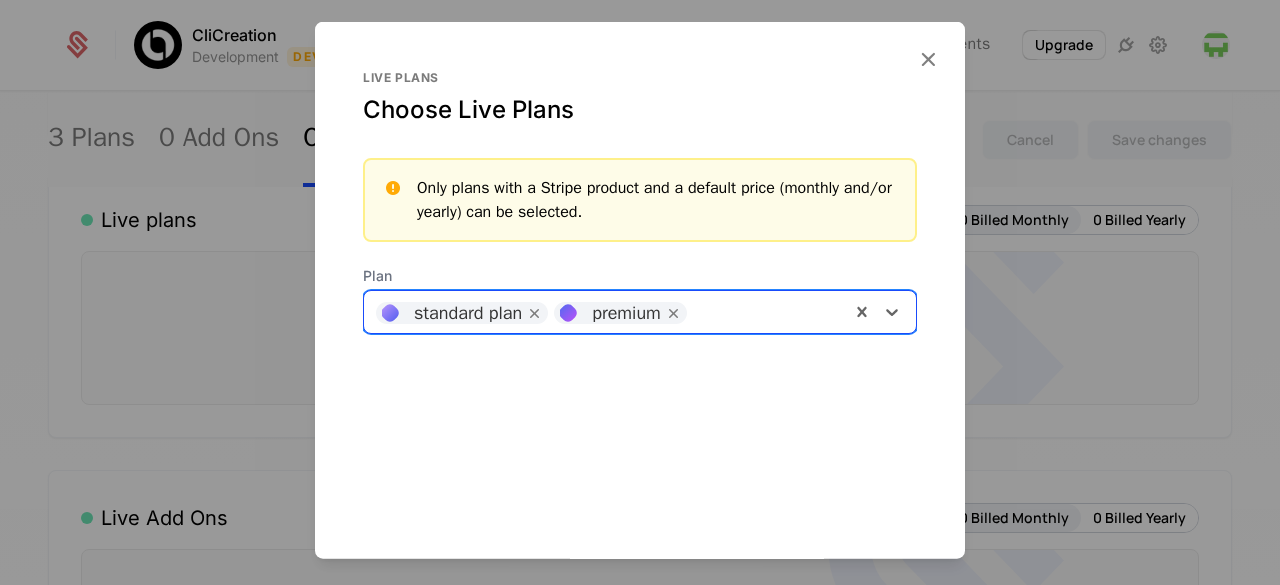 scroll, scrollTop: 94, scrollLeft: 0, axis: vertical 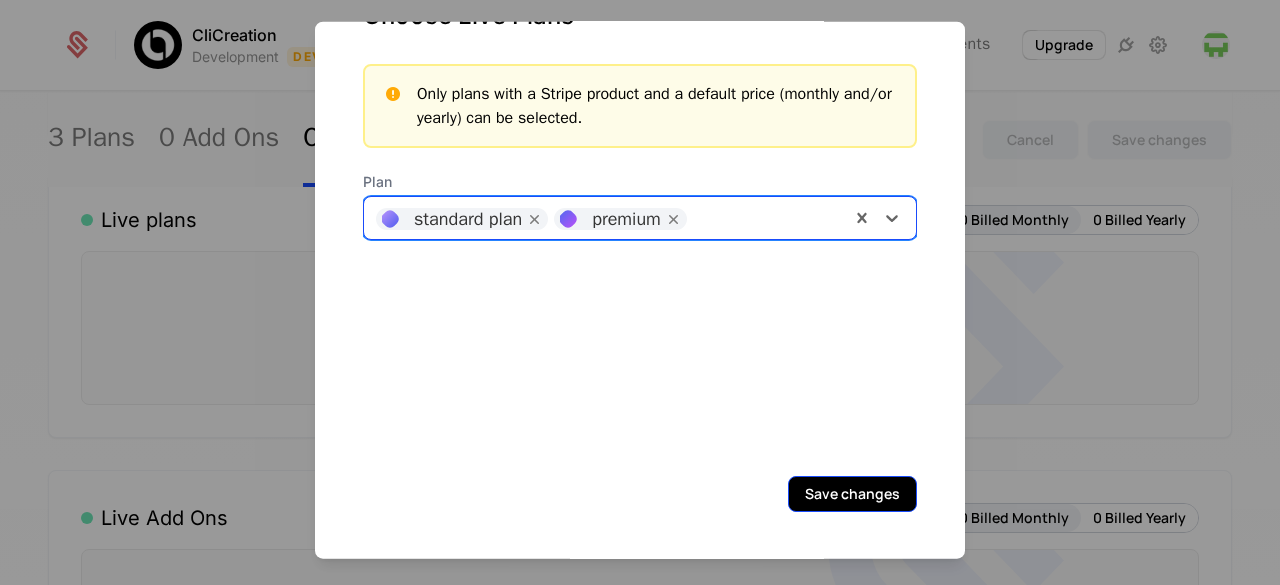 click on "Live plans Choose Live Plans Only plans with a Stripe product and a default price (monthly and/or yearly) can be selected. Plan option [object Object], selected. standard plan premium  Save changes" at bounding box center (640, 243) 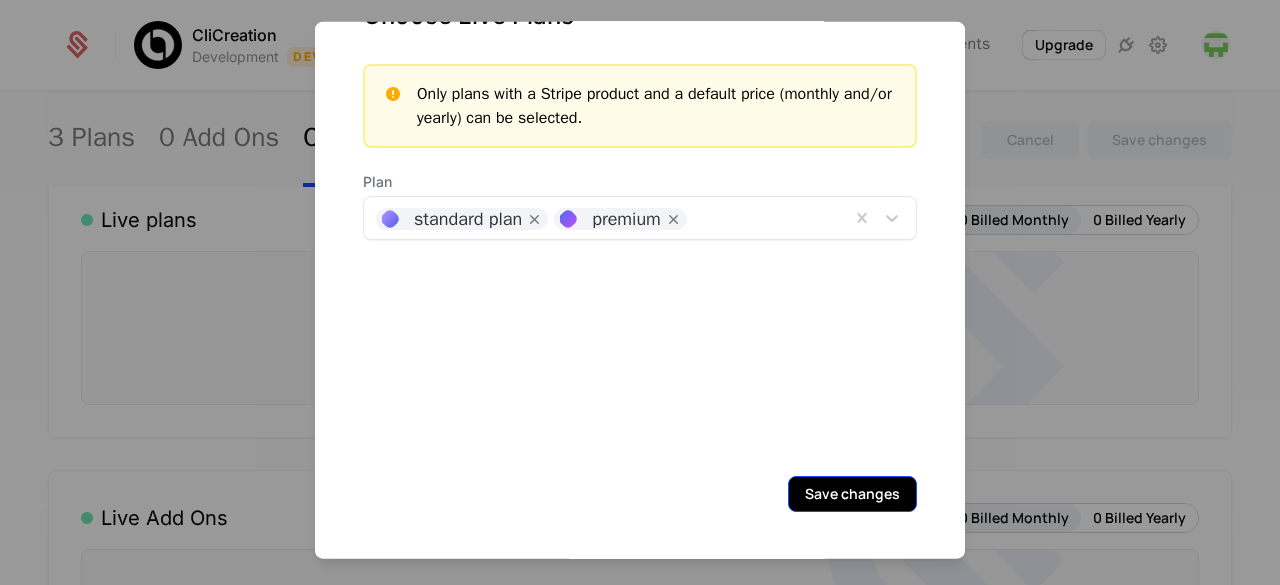 click on "Save changes" at bounding box center (852, 493) 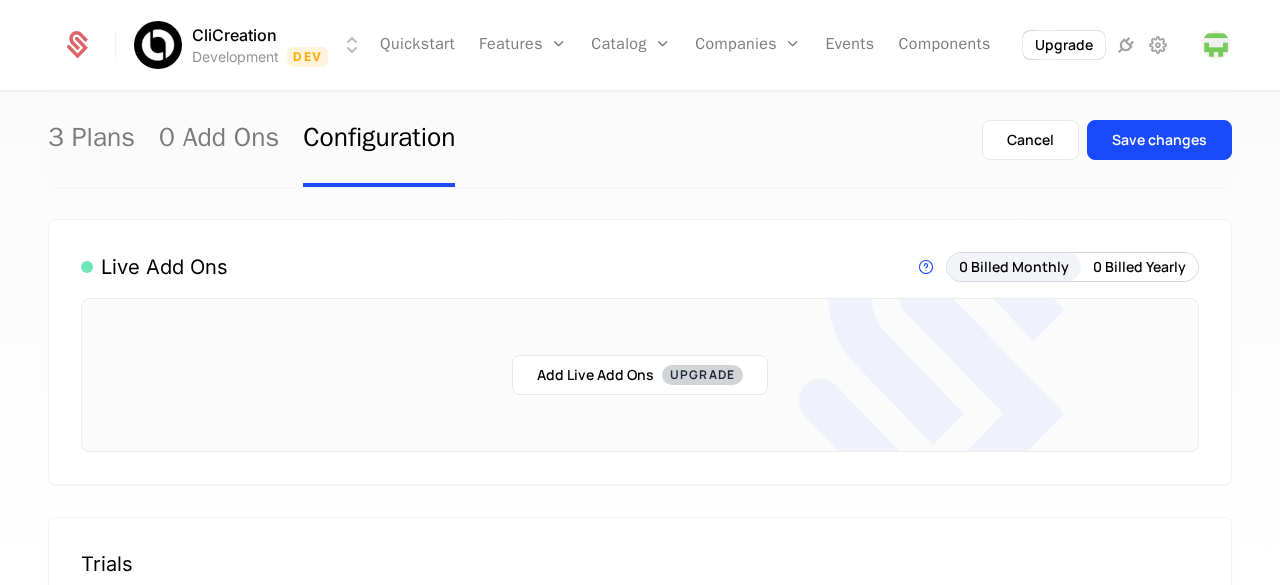 scroll, scrollTop: 815, scrollLeft: 0, axis: vertical 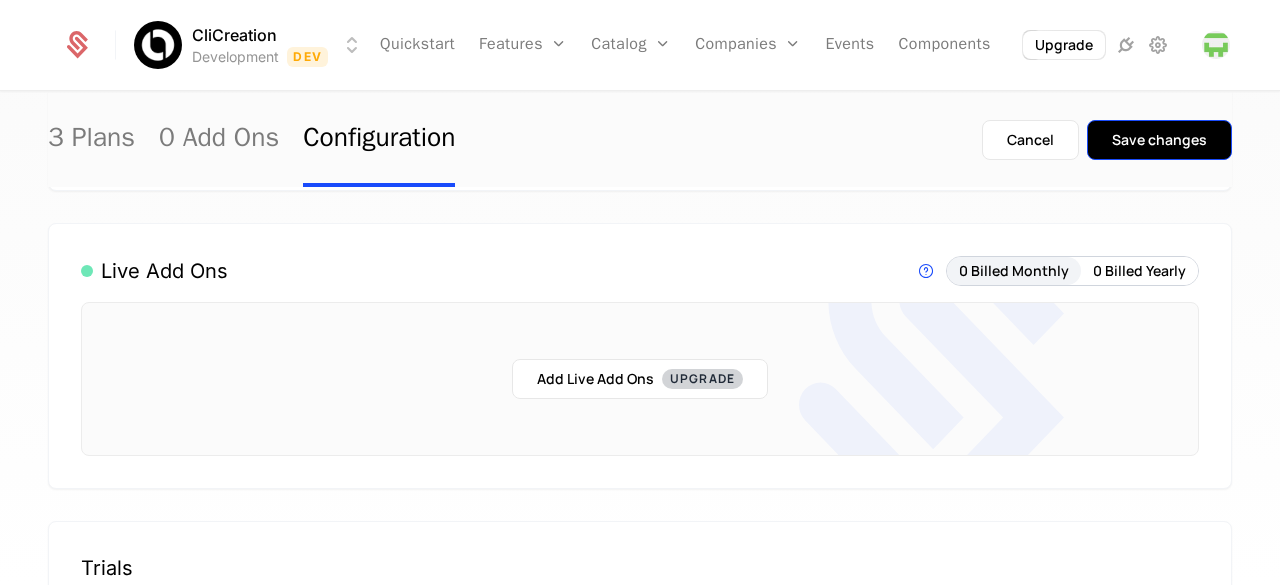 click on "Save changes" at bounding box center [1159, 140] 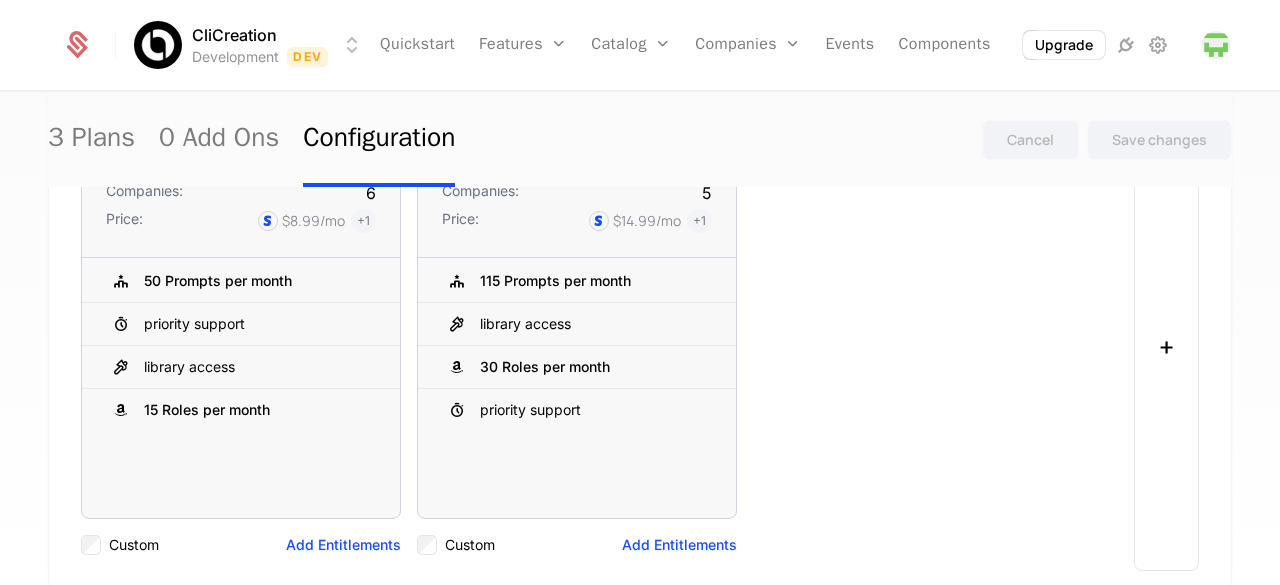 scroll, scrollTop: 0, scrollLeft: 0, axis: both 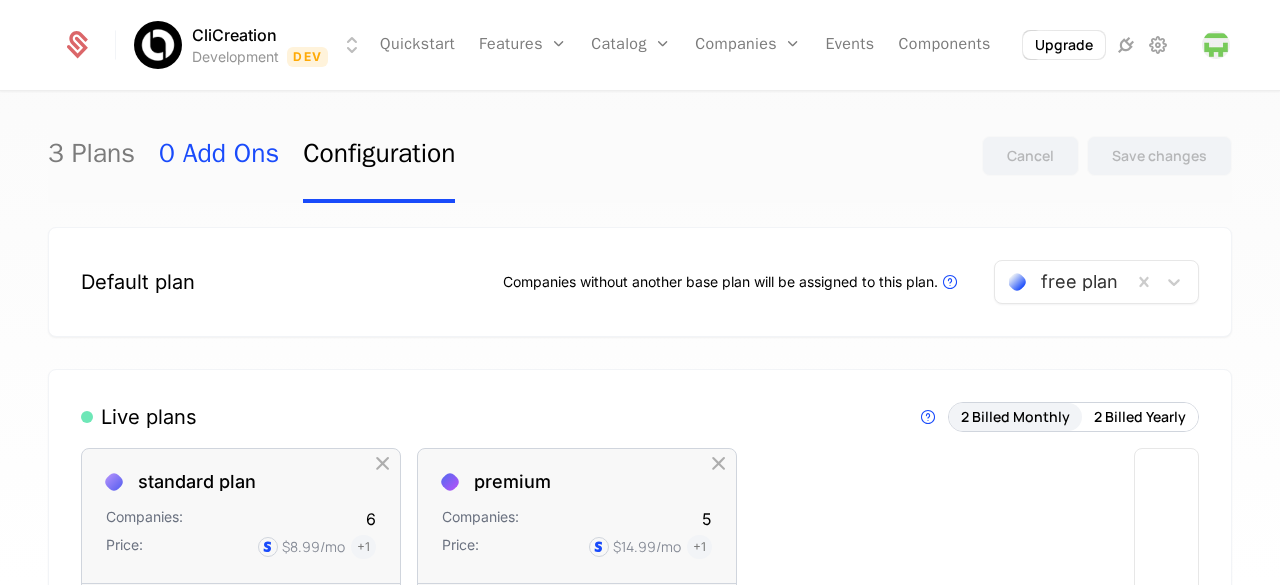 click on "0 Add Ons" at bounding box center [219, 156] 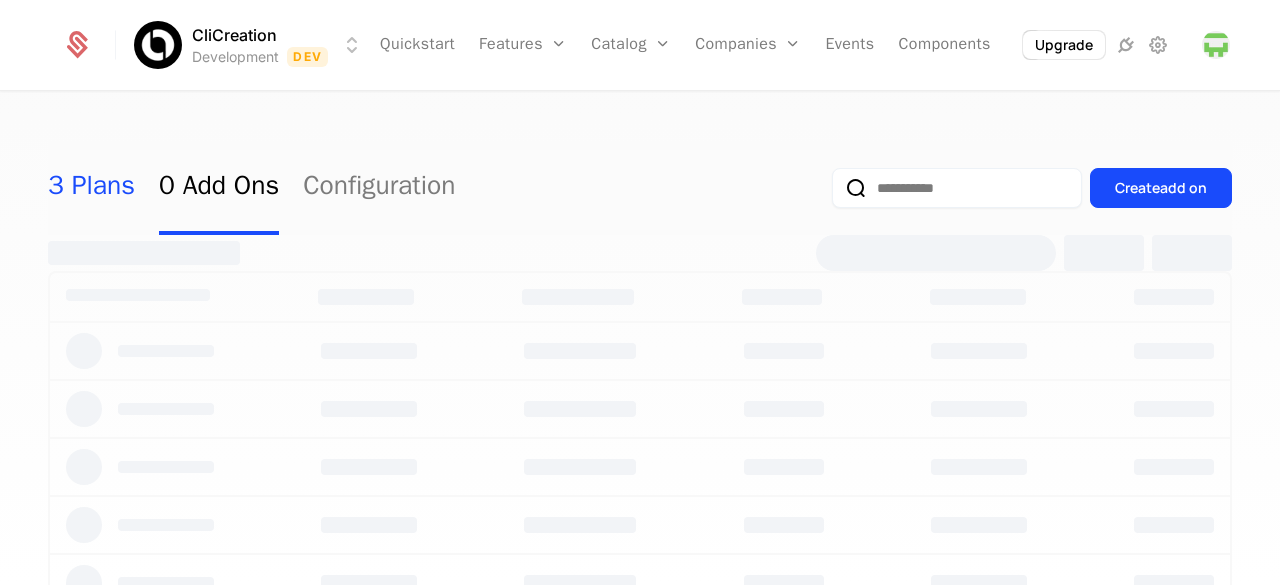 click on "3 Plans" at bounding box center (91, 188) 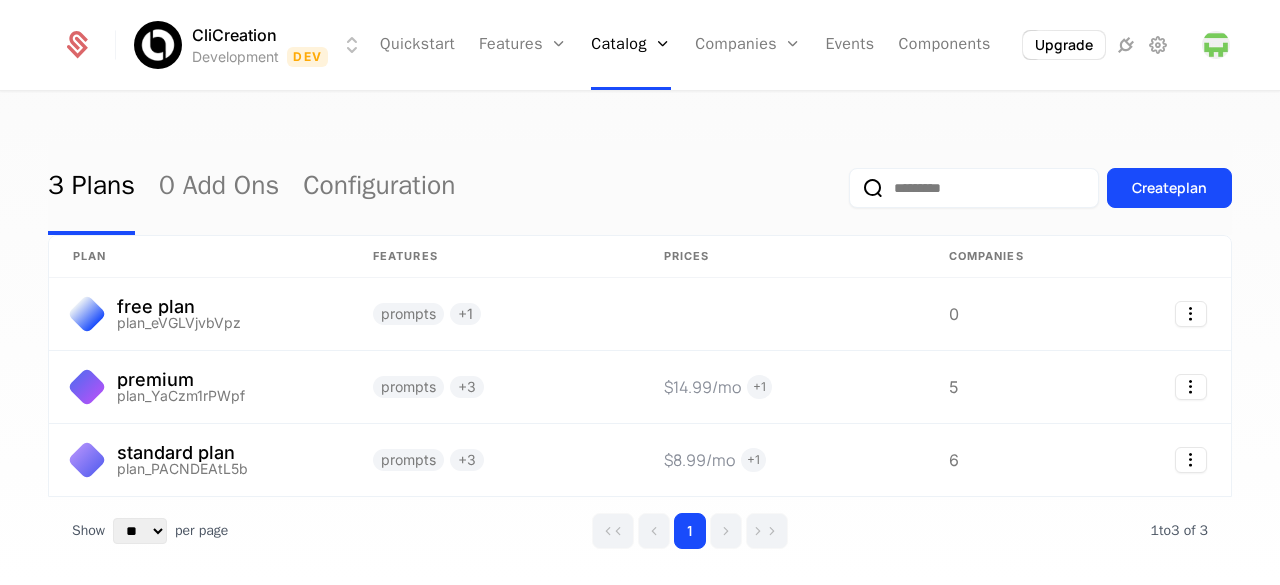 scroll, scrollTop: 76, scrollLeft: 0, axis: vertical 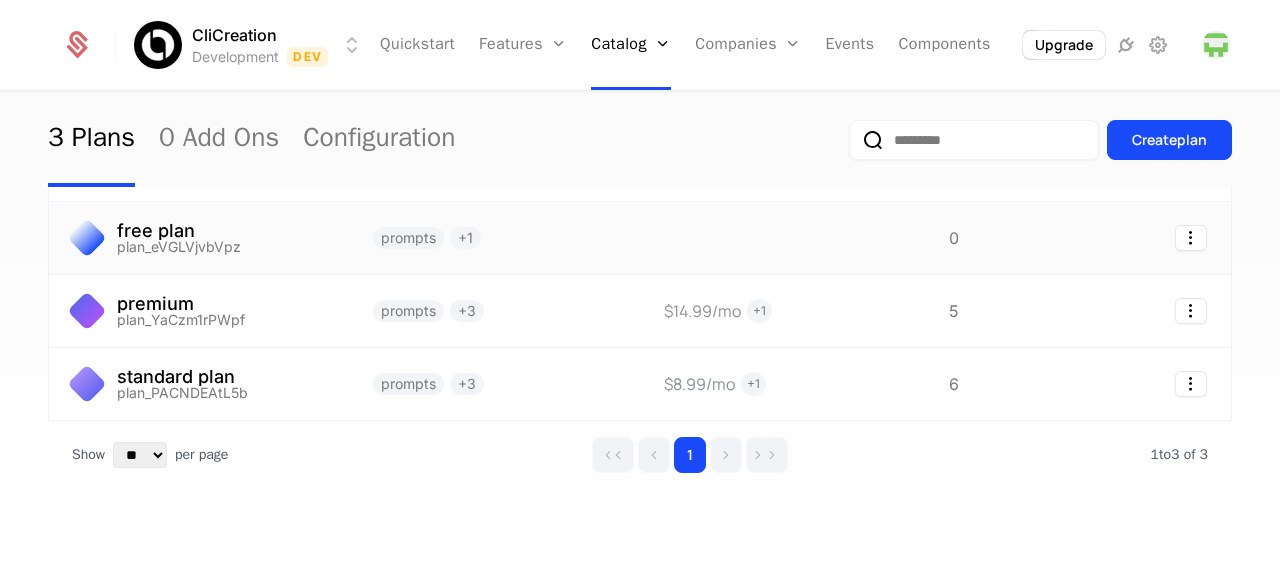 click on "free plan plan_eVGLVjvbVpz" at bounding box center (199, 238) 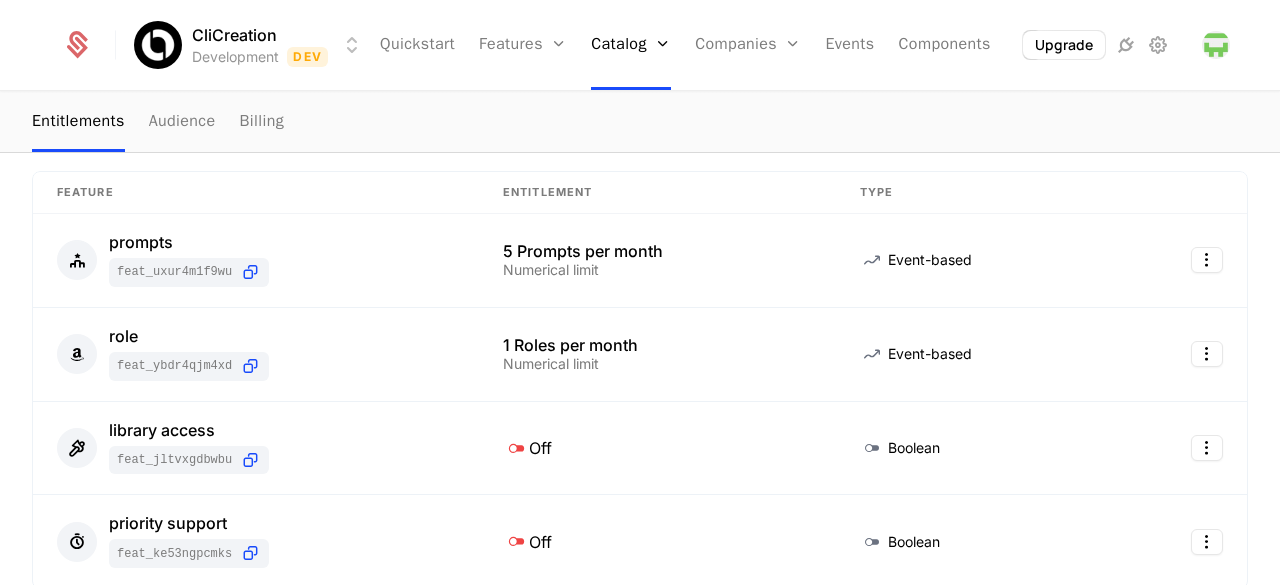 scroll, scrollTop: 445, scrollLeft: 0, axis: vertical 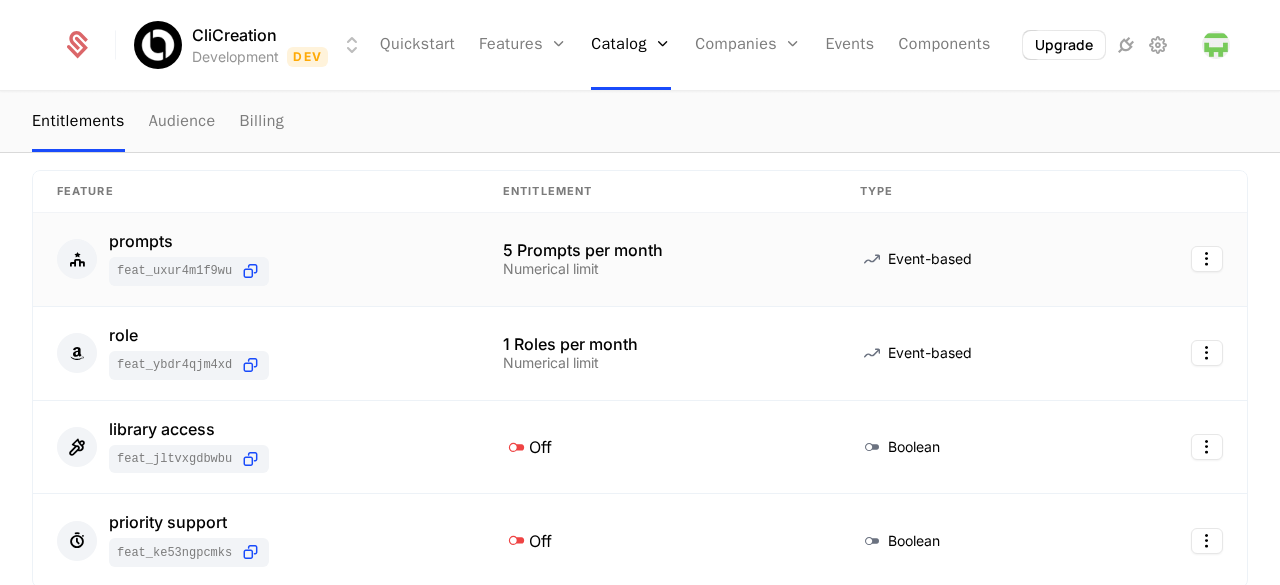 click on "prompts feat_UXuR4m1F9wu" at bounding box center [256, 260] 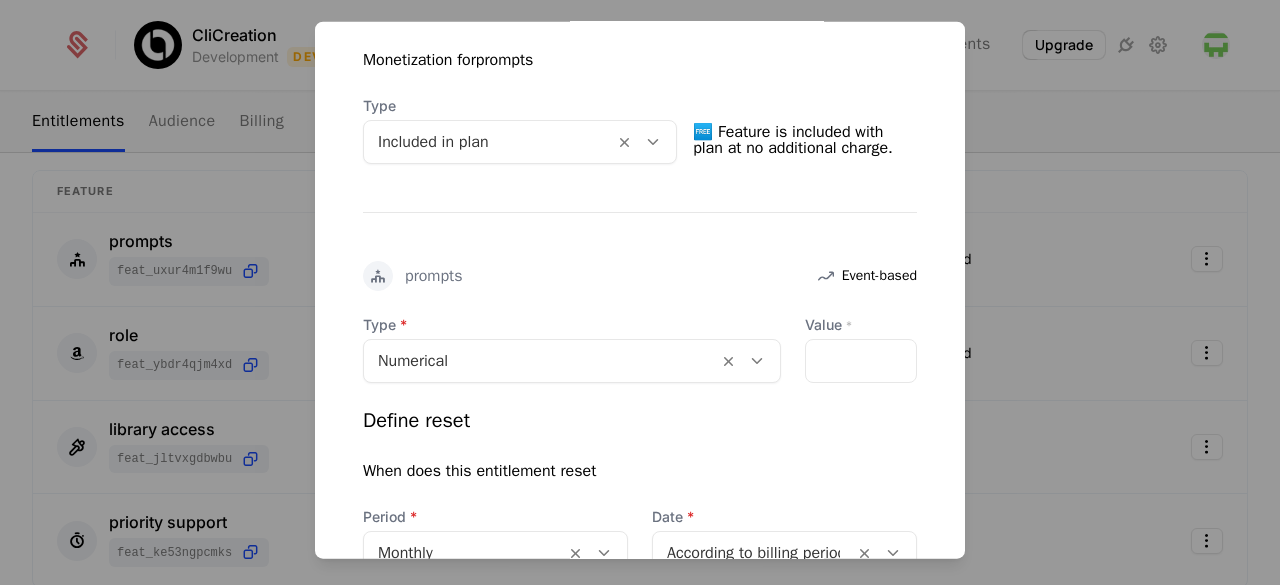 scroll, scrollTop: 418, scrollLeft: 0, axis: vertical 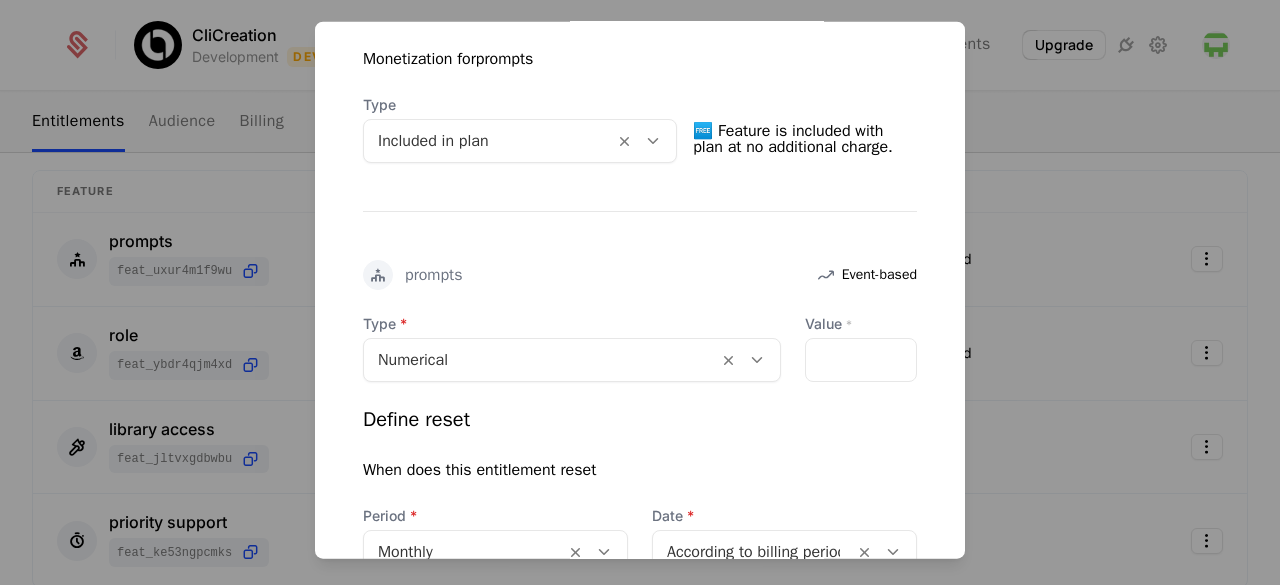 click at bounding box center [378, 274] 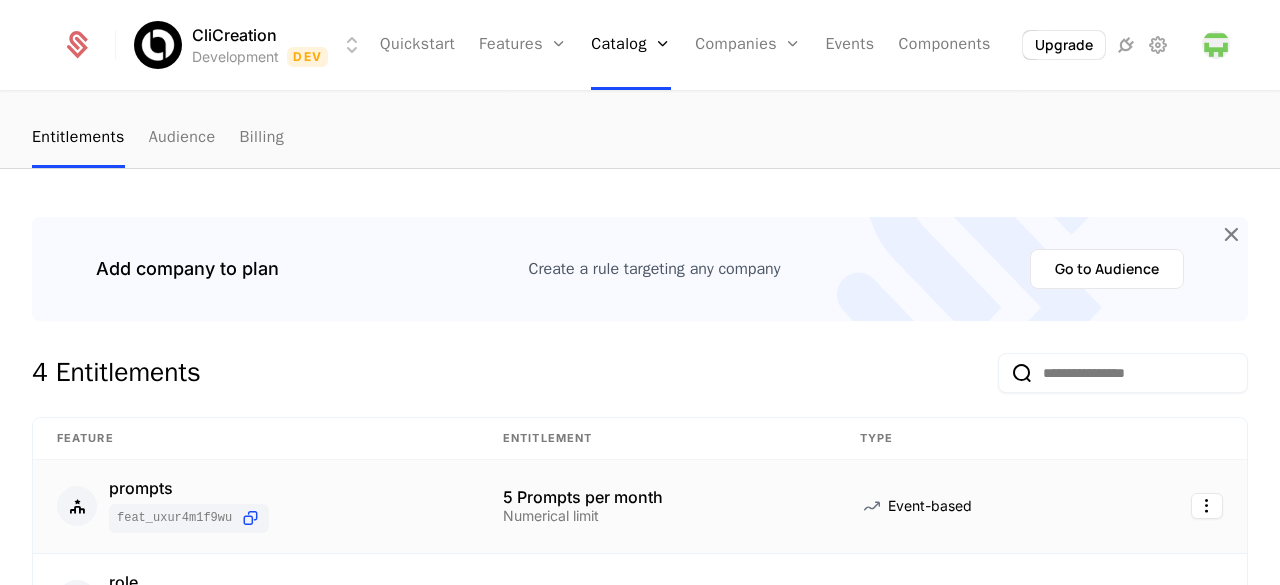 scroll, scrollTop: 197, scrollLeft: 0, axis: vertical 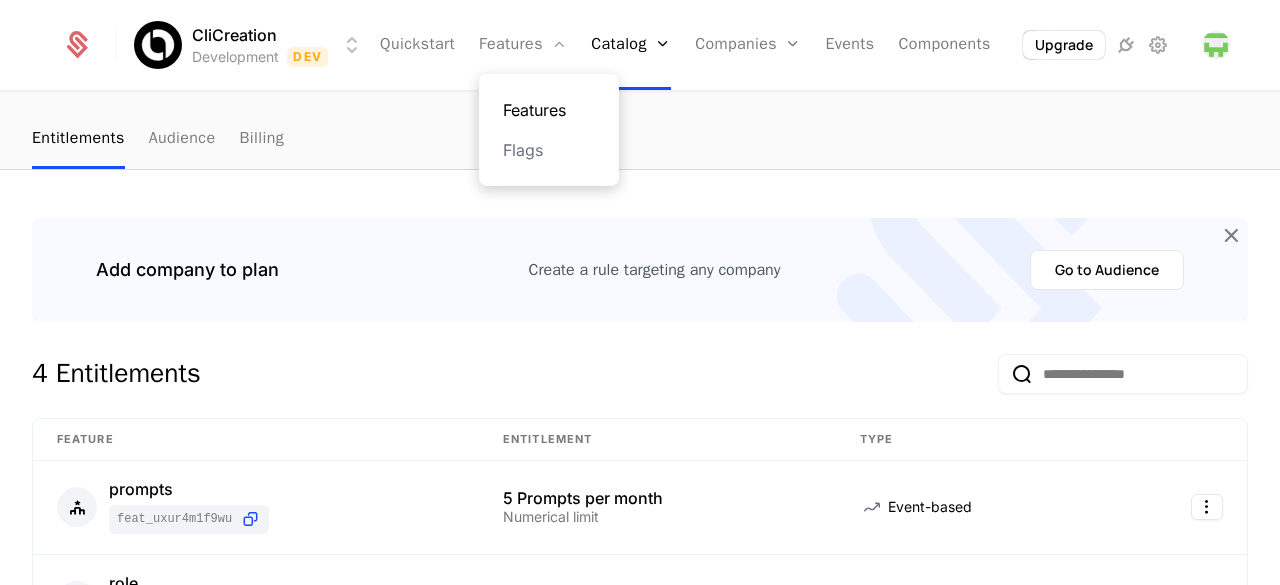 click on "Features" at bounding box center [549, 110] 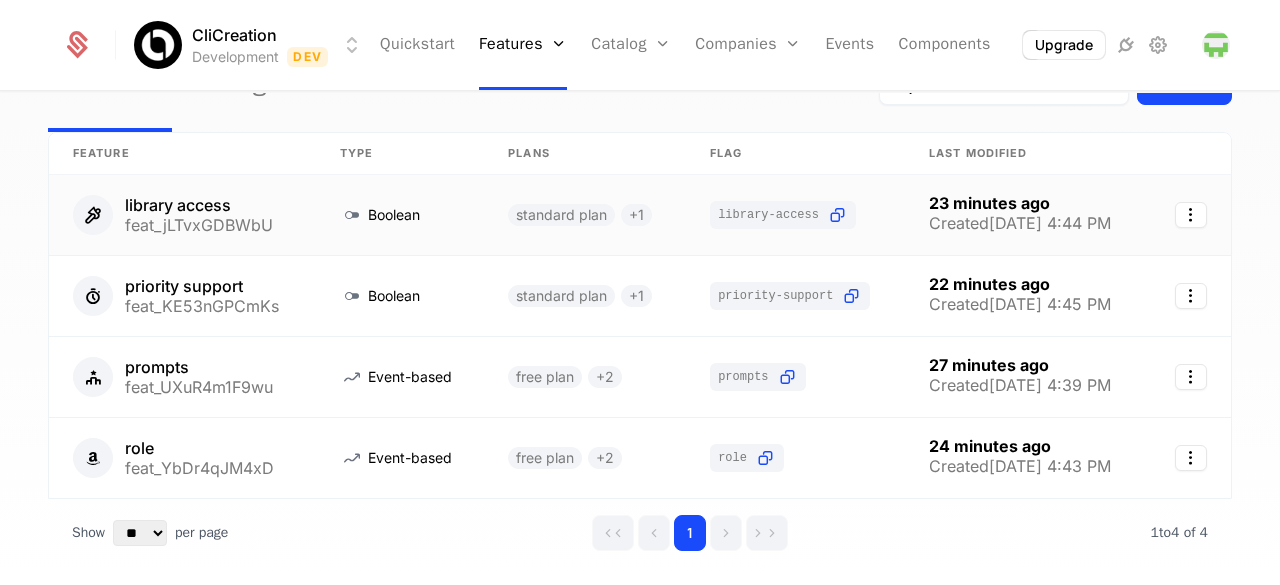 scroll, scrollTop: 104, scrollLeft: 0, axis: vertical 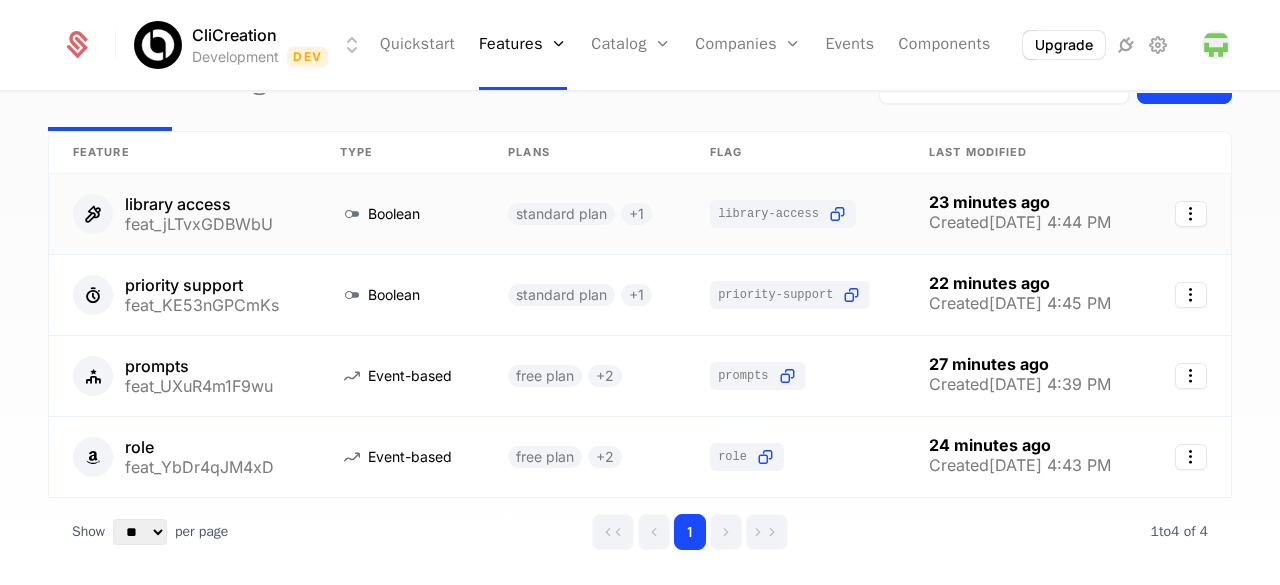 click at bounding box center [93, 214] 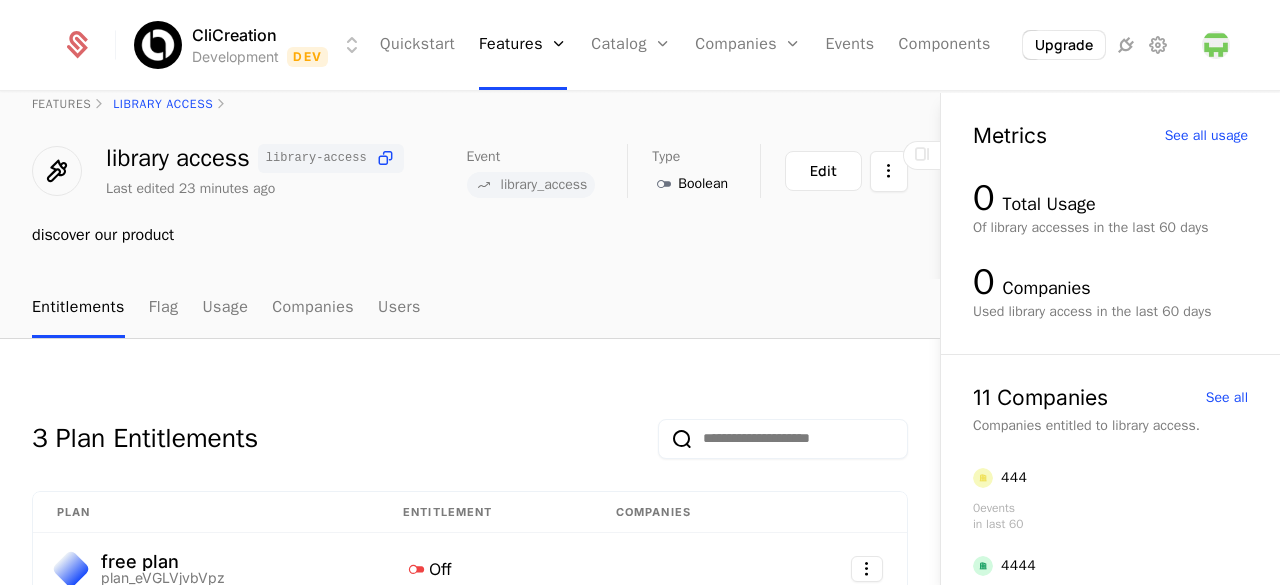 scroll, scrollTop: 30, scrollLeft: 0, axis: vertical 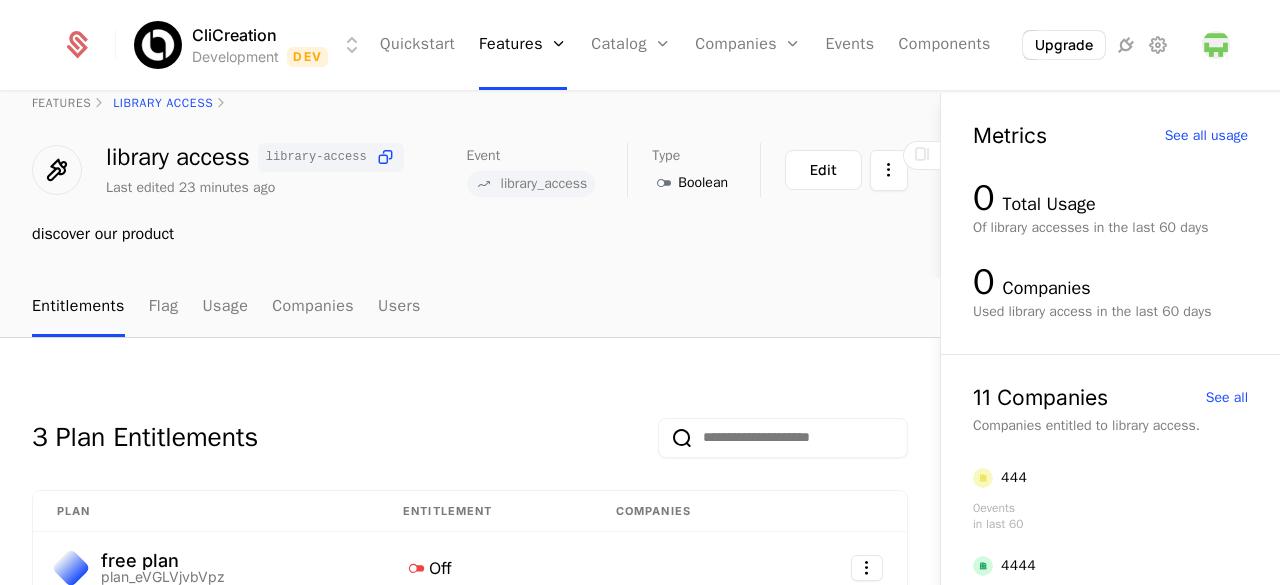 click at bounding box center [57, 170] 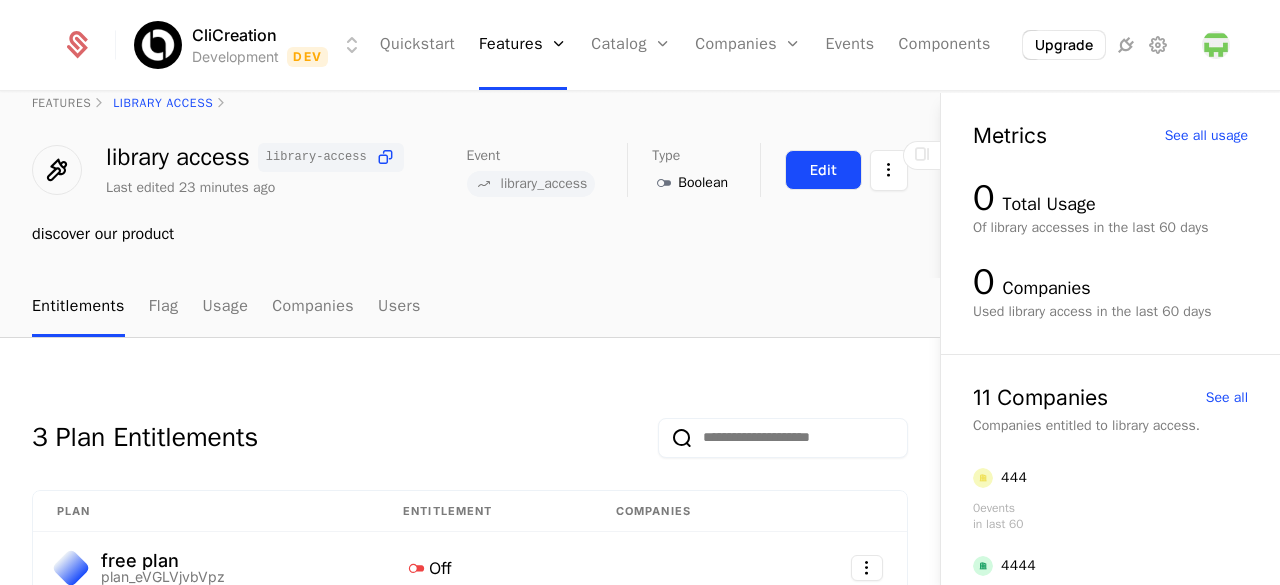 click on "Edit" at bounding box center [823, 170] 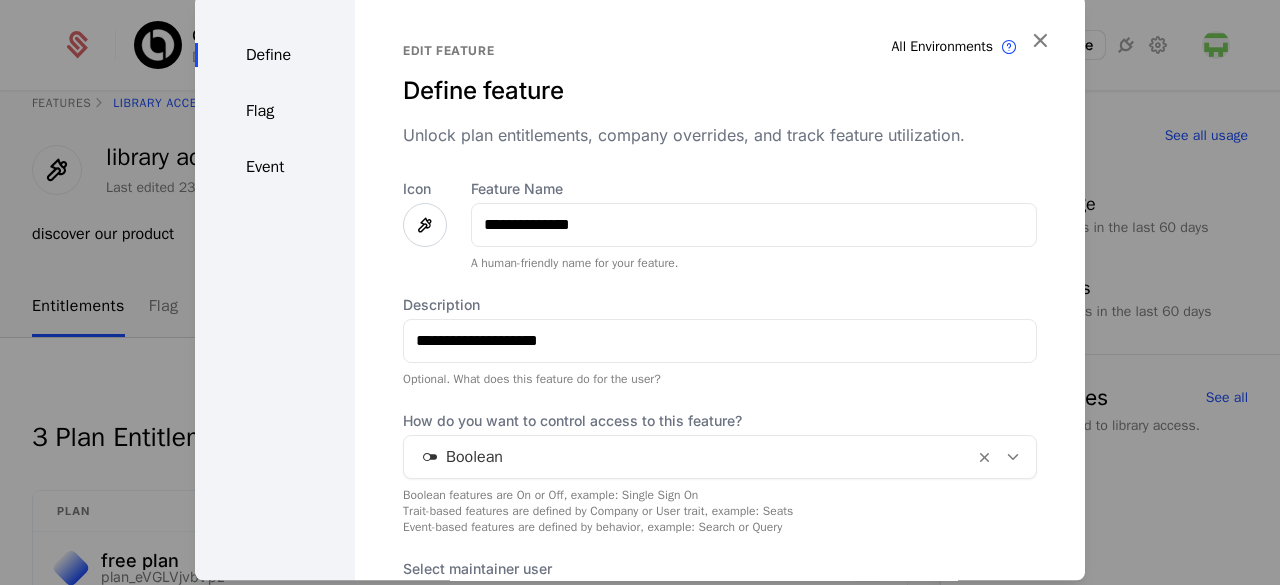 click at bounding box center (425, 225) 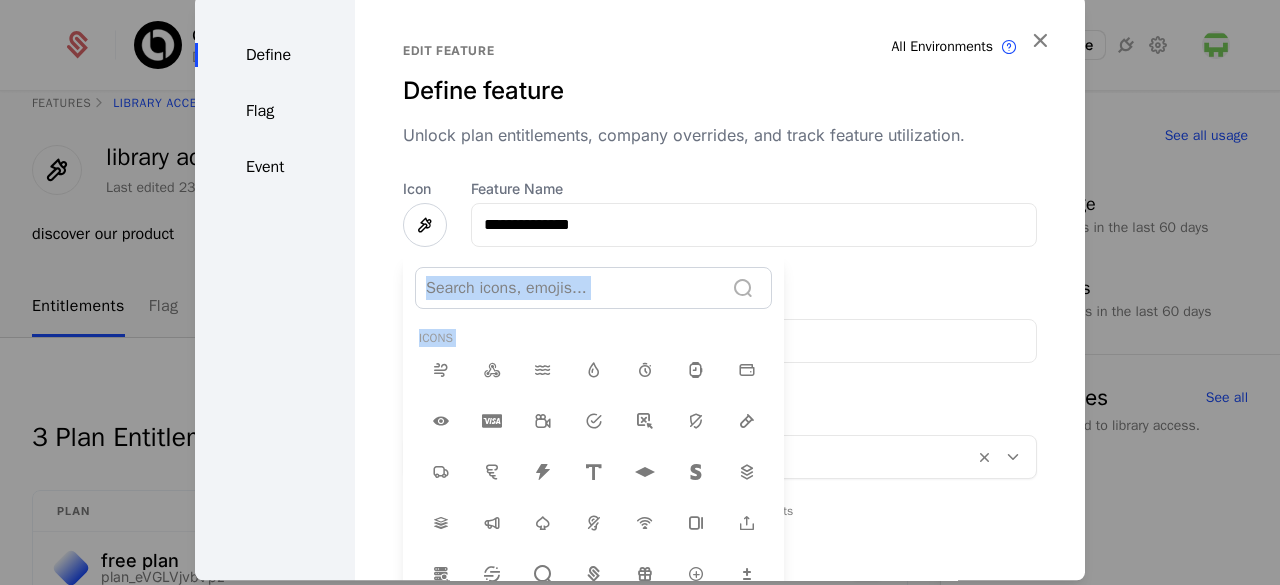 scroll, scrollTop: 206, scrollLeft: 0, axis: vertical 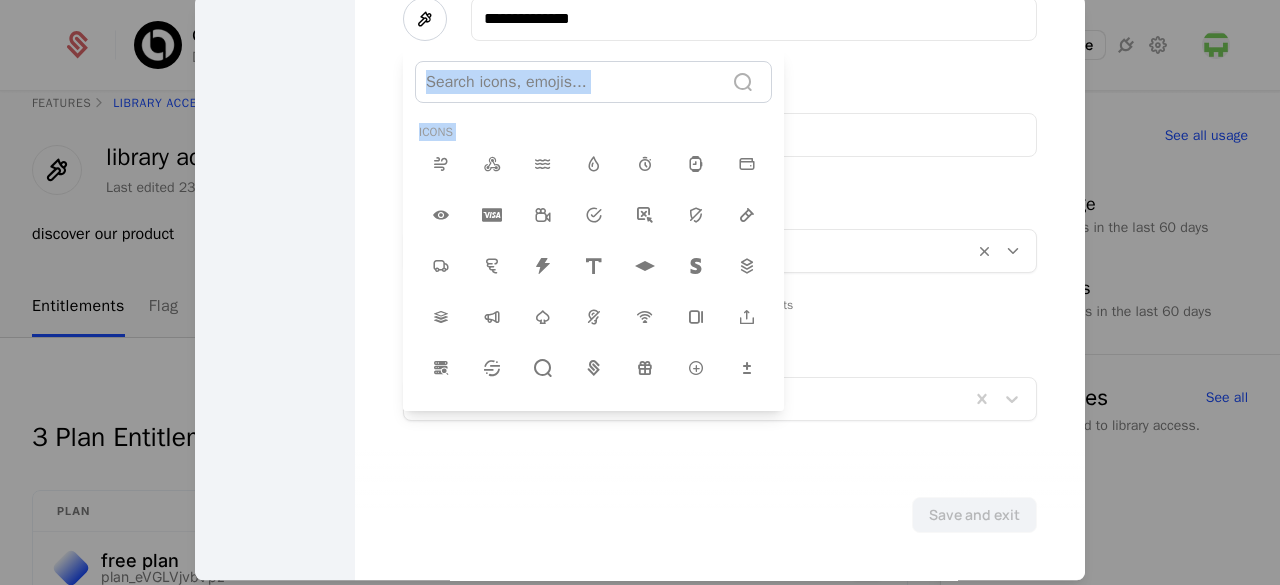 click at bounding box center [640, 81] 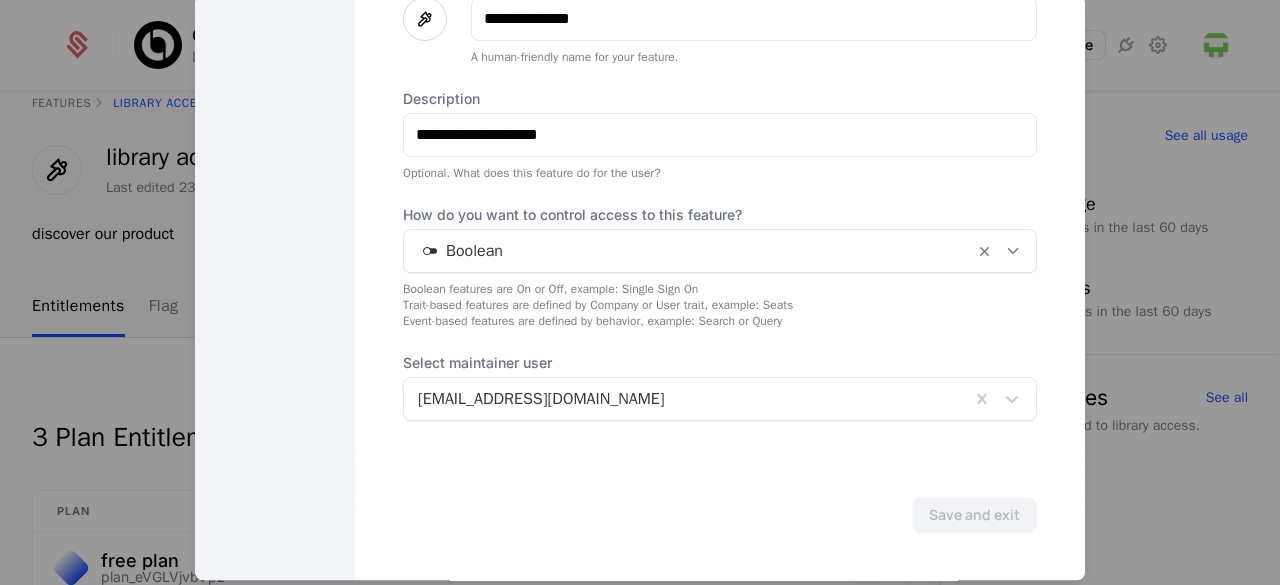 click at bounding box center [425, 19] 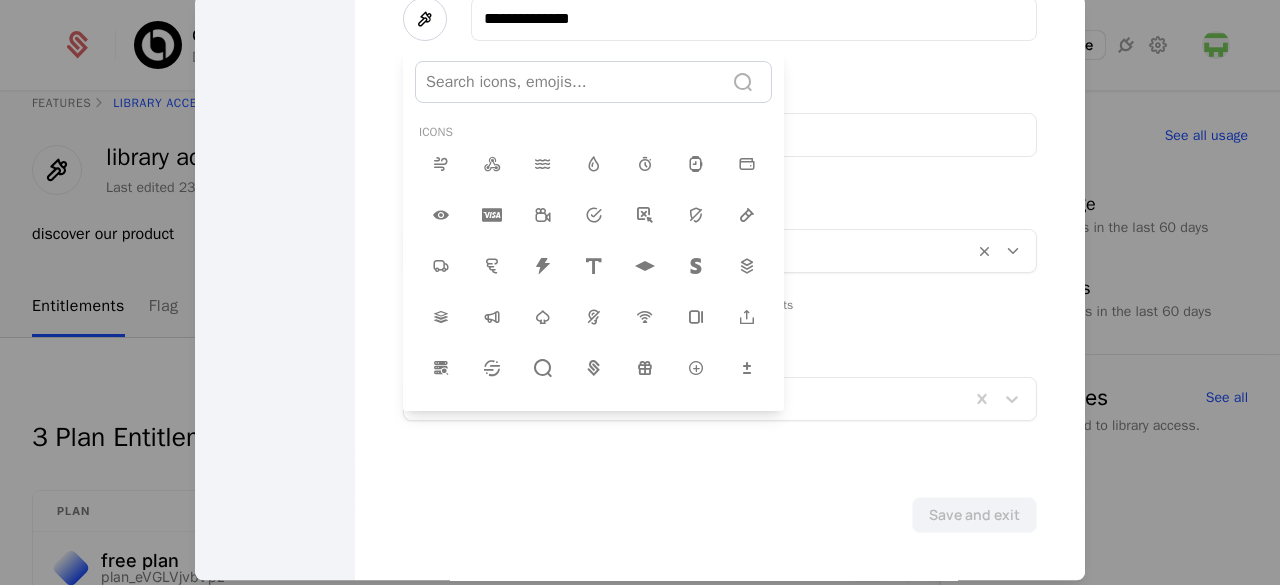 click at bounding box center (569, 82) 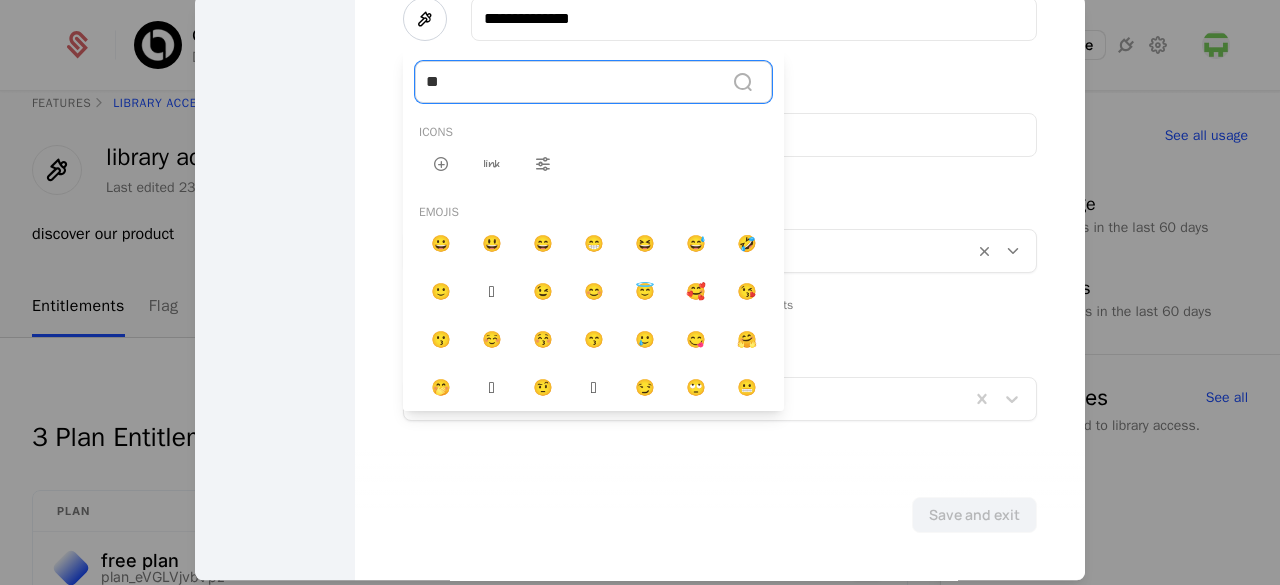 type on "*" 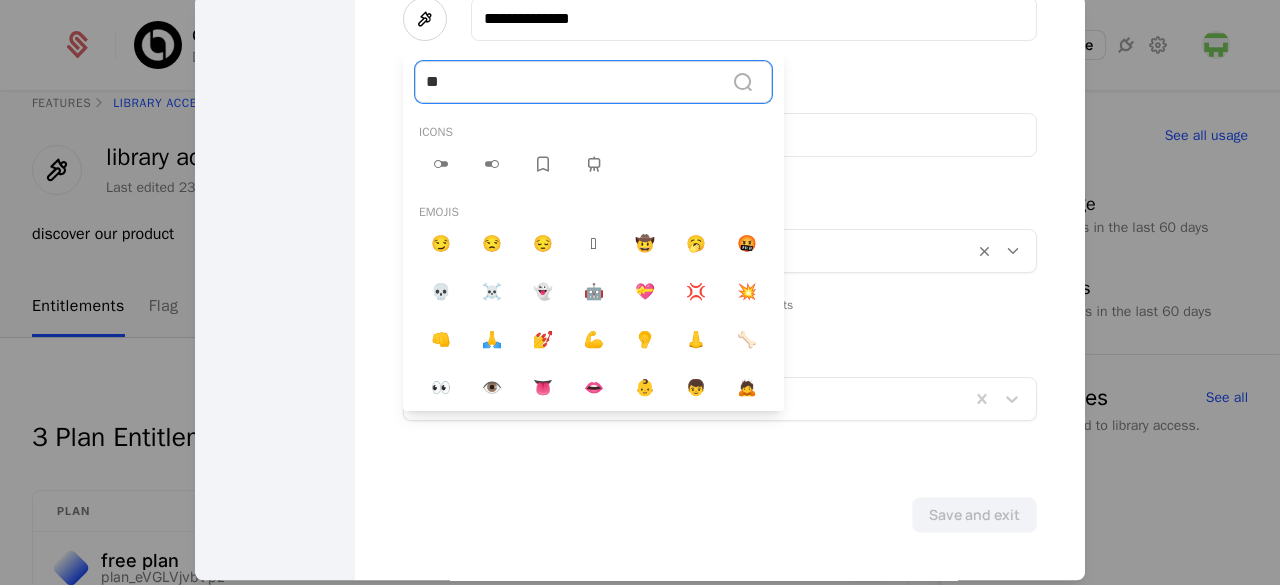 type on "*" 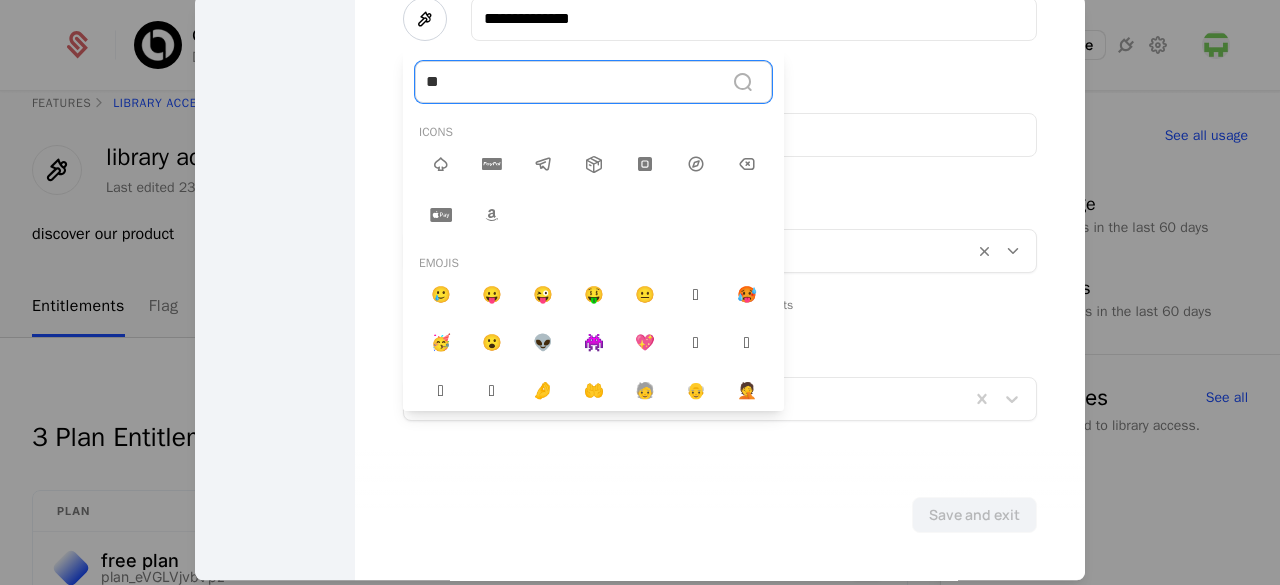 type on "*" 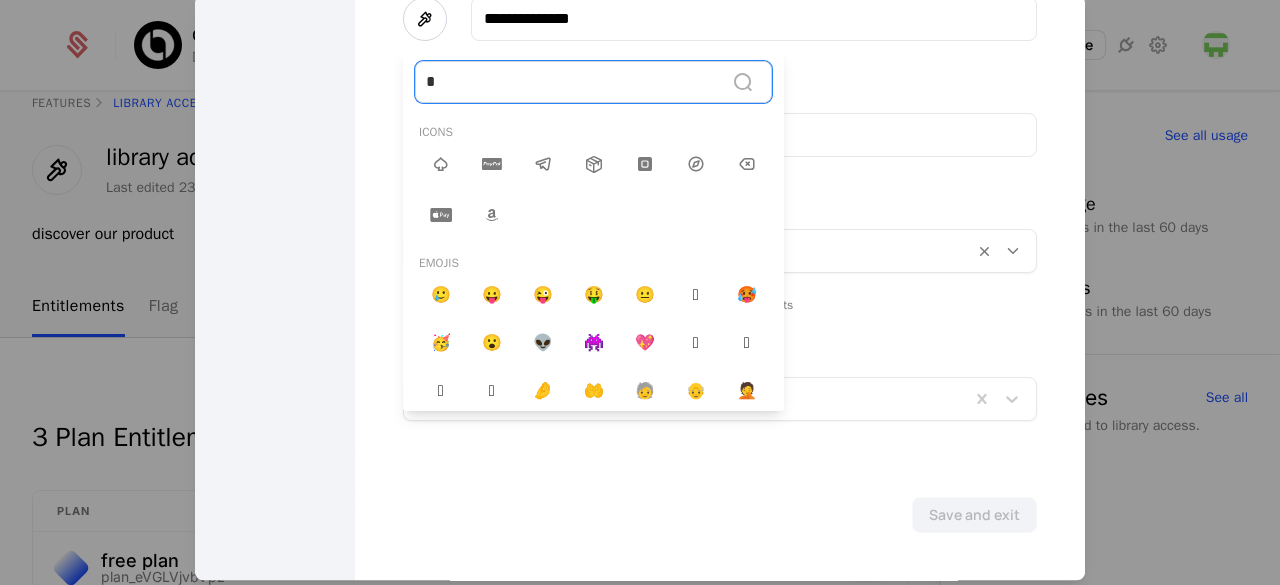 type 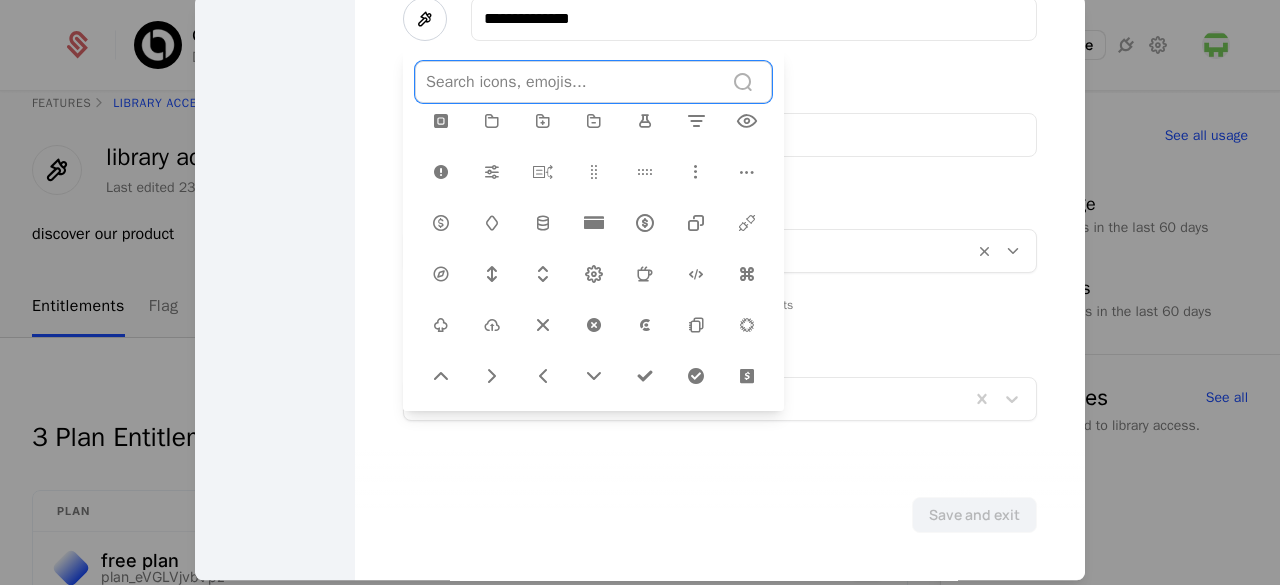 scroll, scrollTop: 510, scrollLeft: 0, axis: vertical 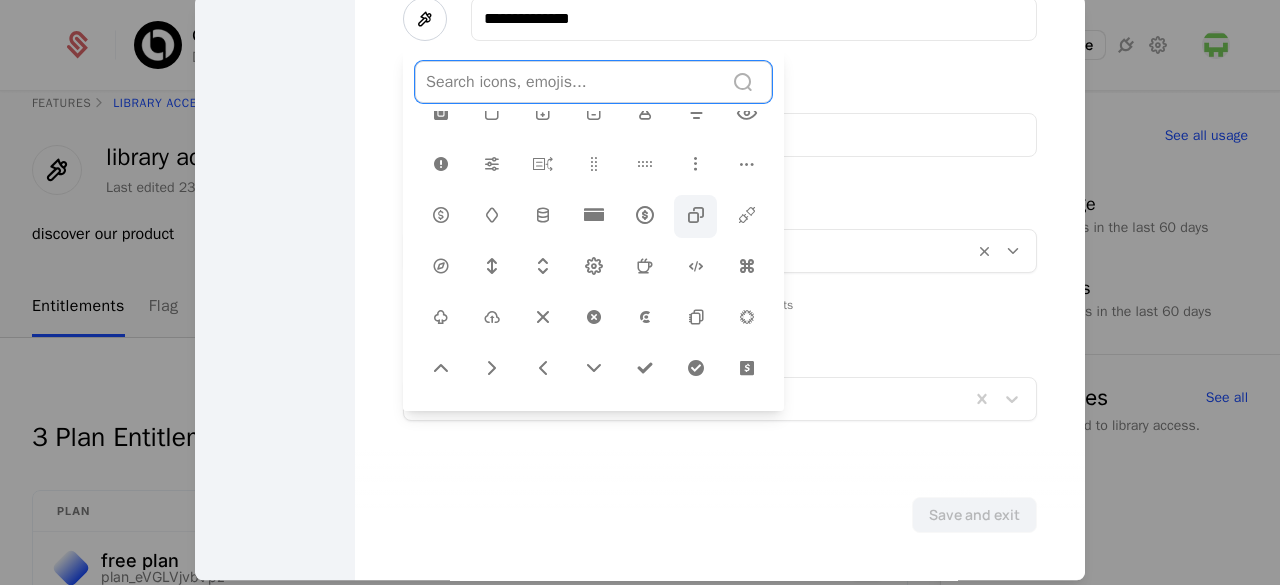 click at bounding box center [696, 215] 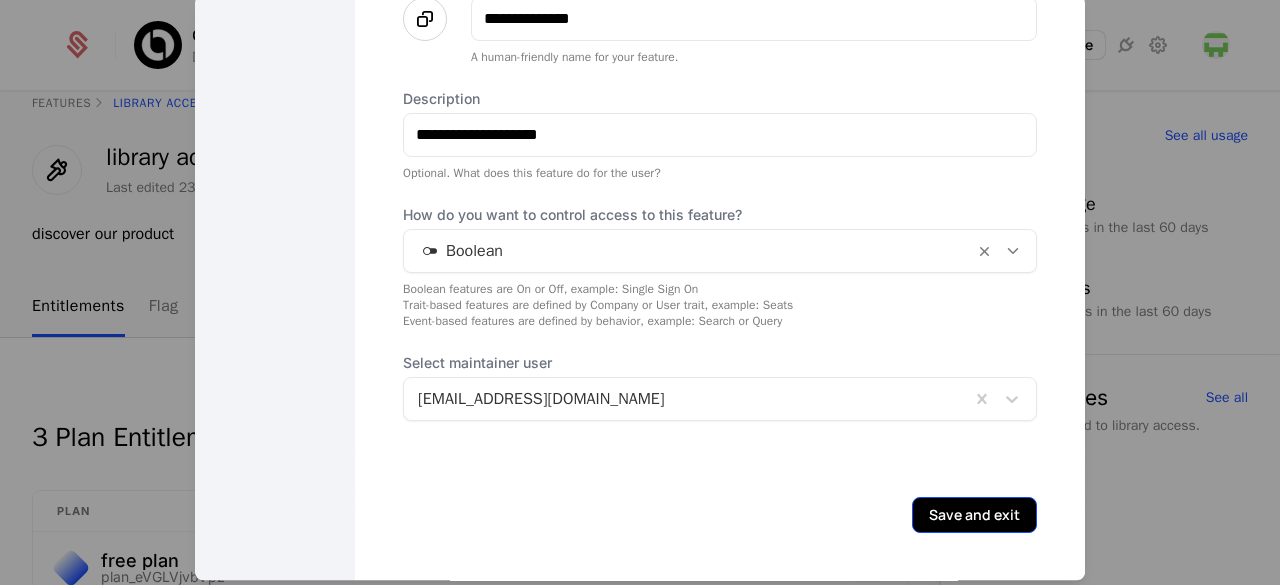 click on "Save and exit" at bounding box center [974, 515] 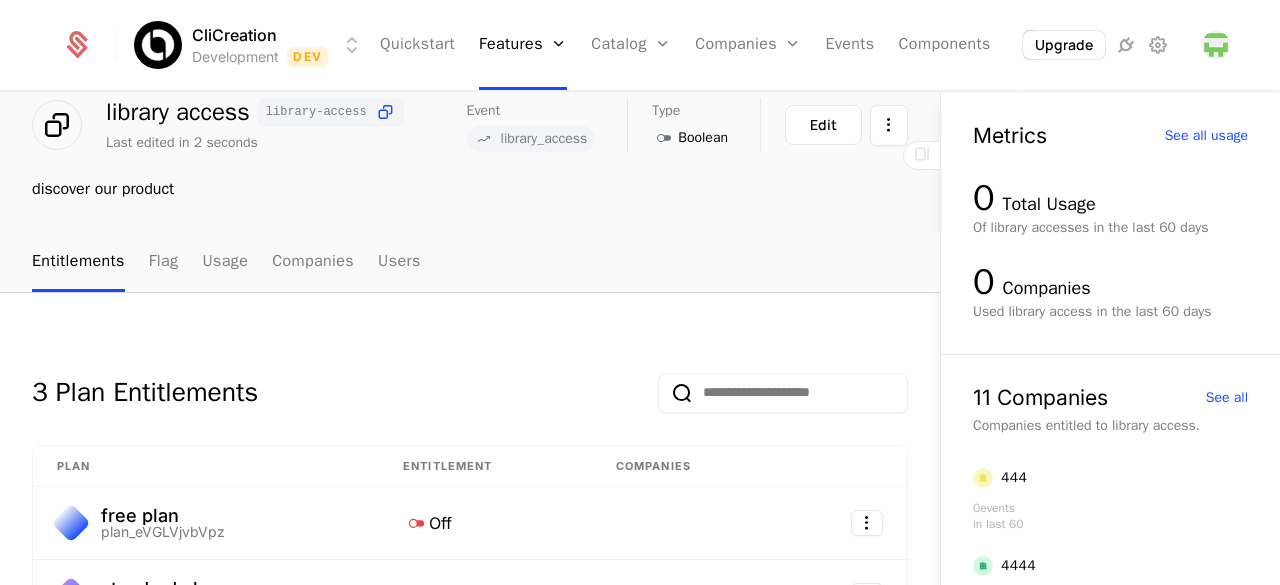 scroll, scrollTop: 0, scrollLeft: 0, axis: both 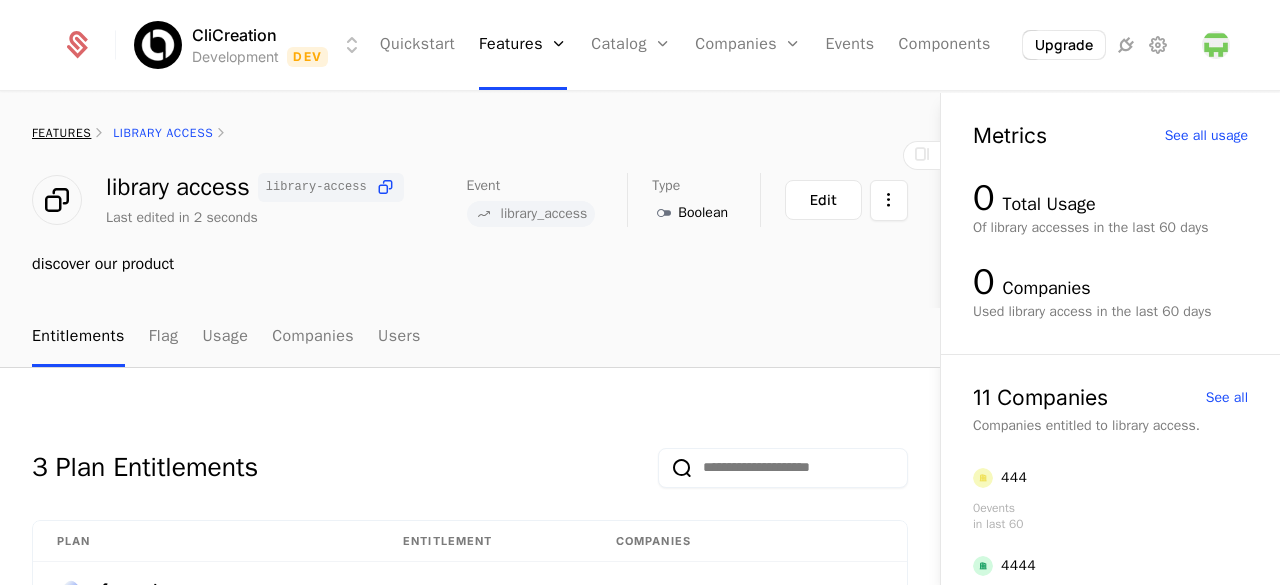 click on "features" at bounding box center (61, 133) 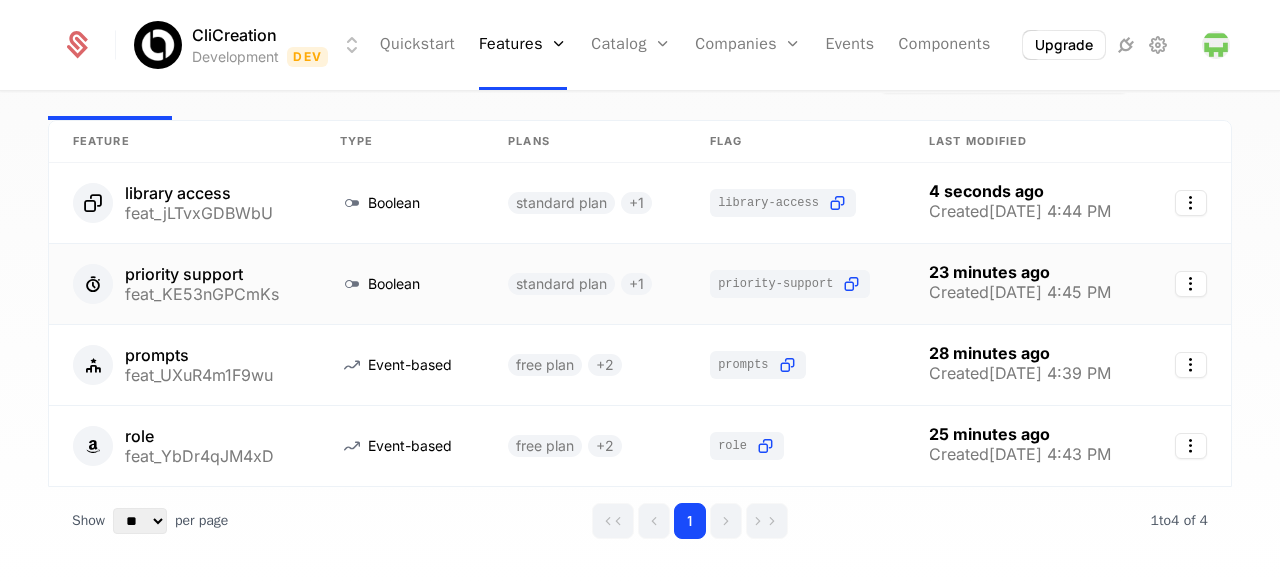 scroll, scrollTop: 130, scrollLeft: 0, axis: vertical 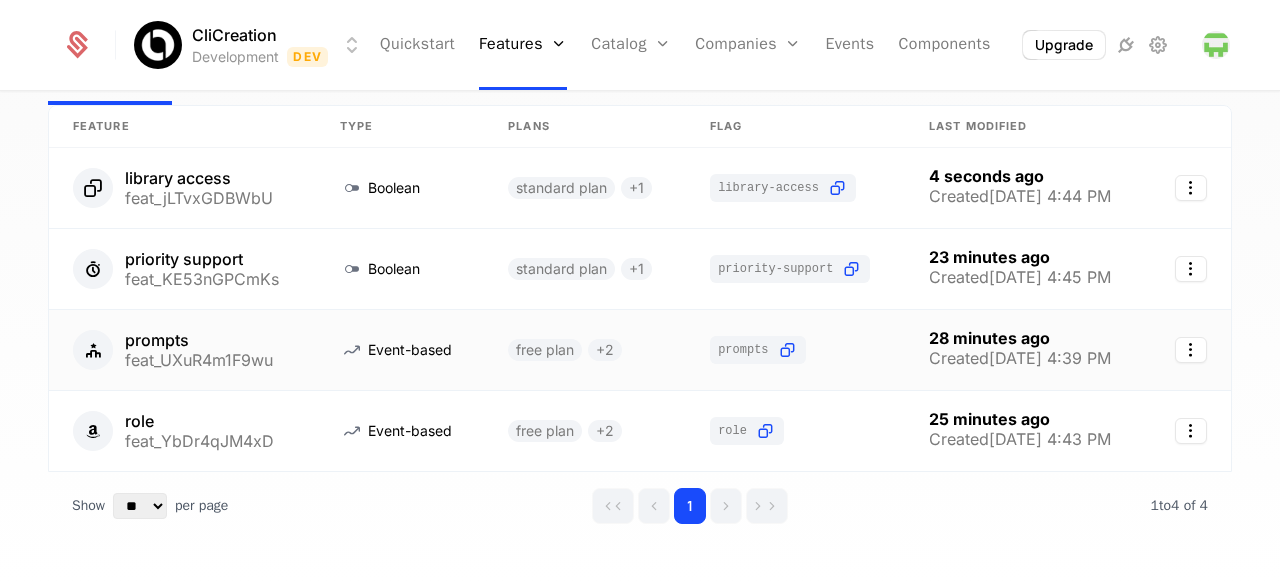 click on "feat_UXuR4m1F9wu" at bounding box center (199, 360) 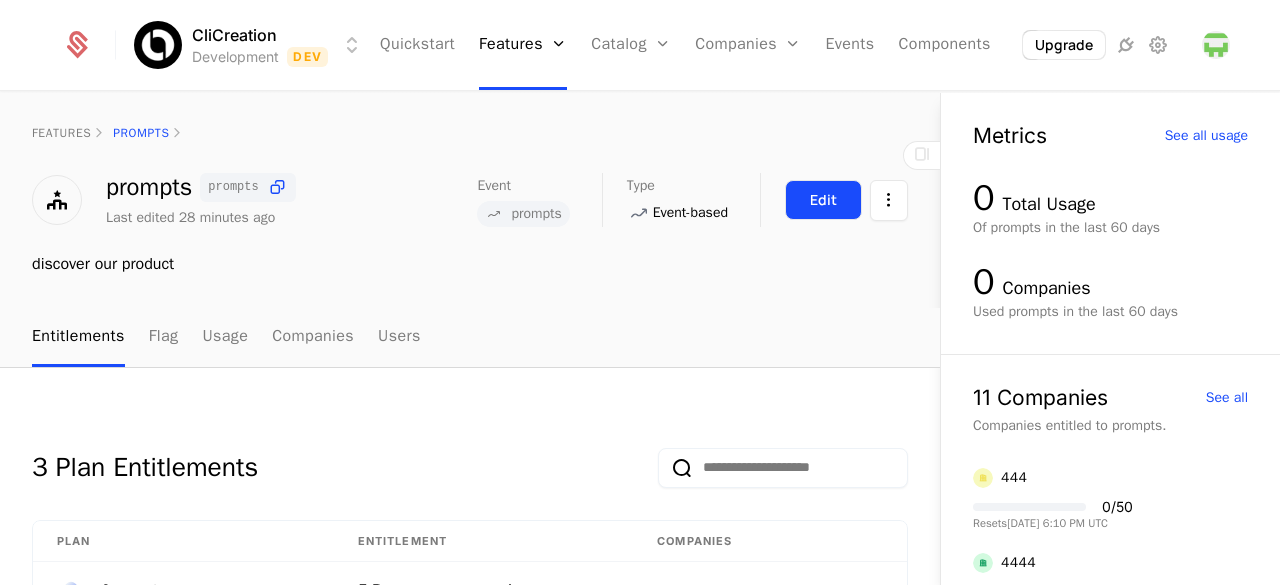 click on "Edit" at bounding box center (823, 200) 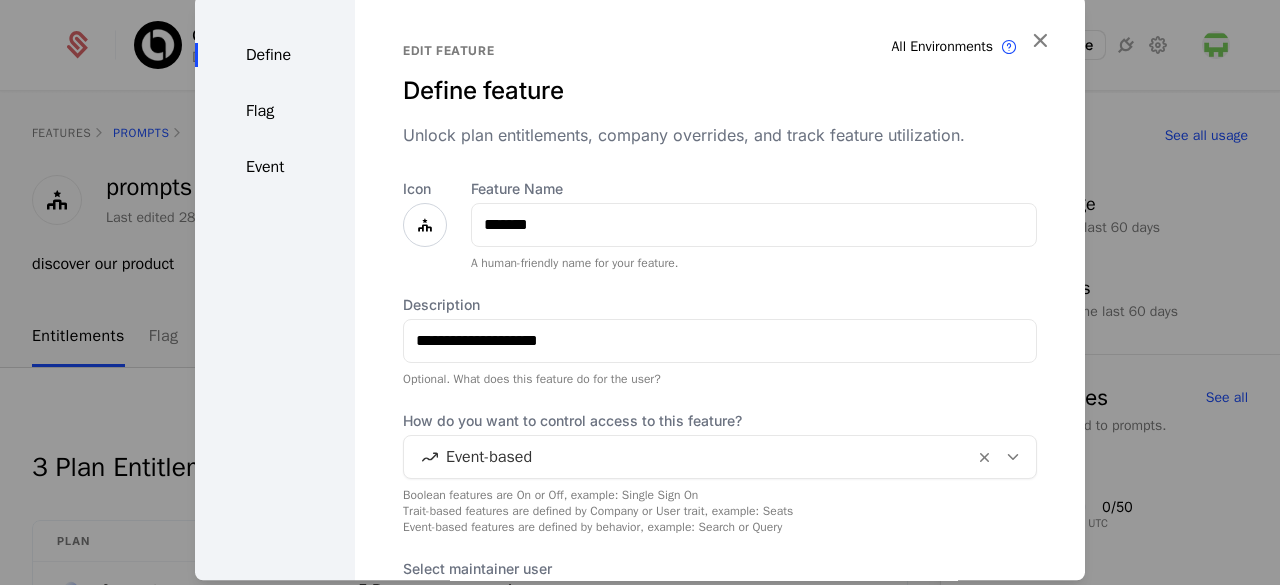 click at bounding box center [425, 225] 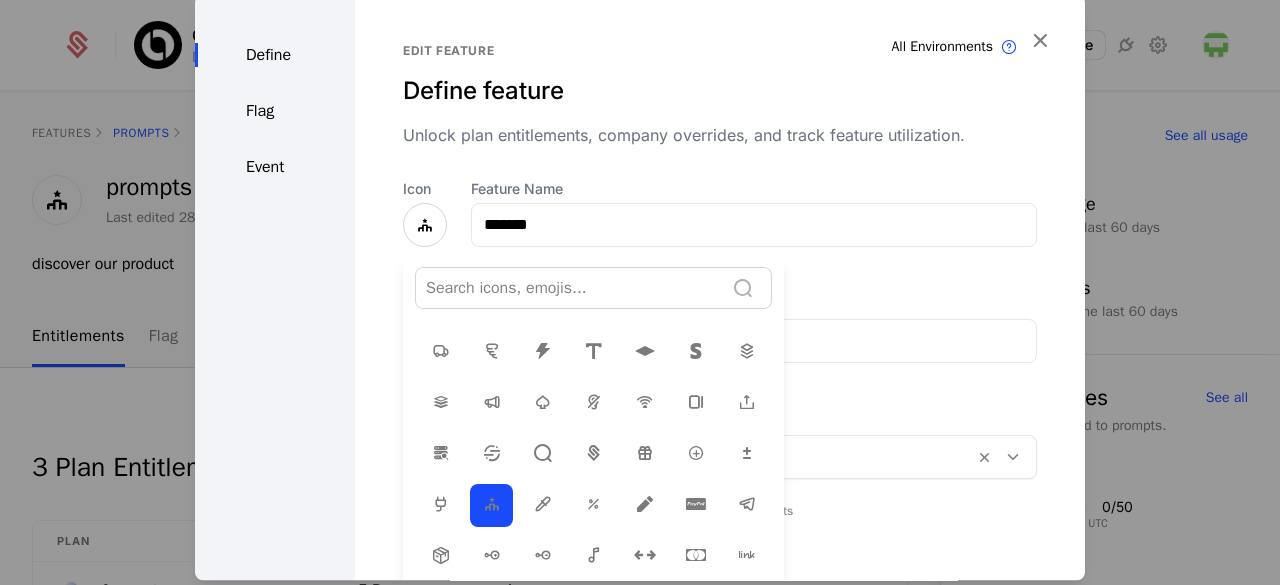 scroll, scrollTop: 124, scrollLeft: 0, axis: vertical 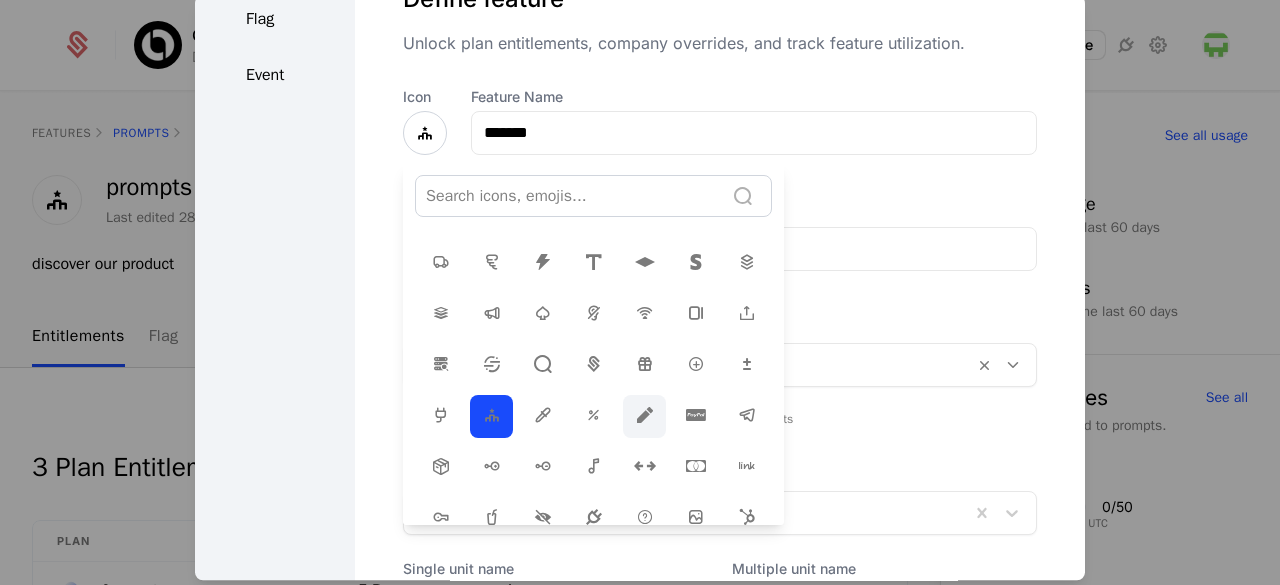 click at bounding box center (645, 415) 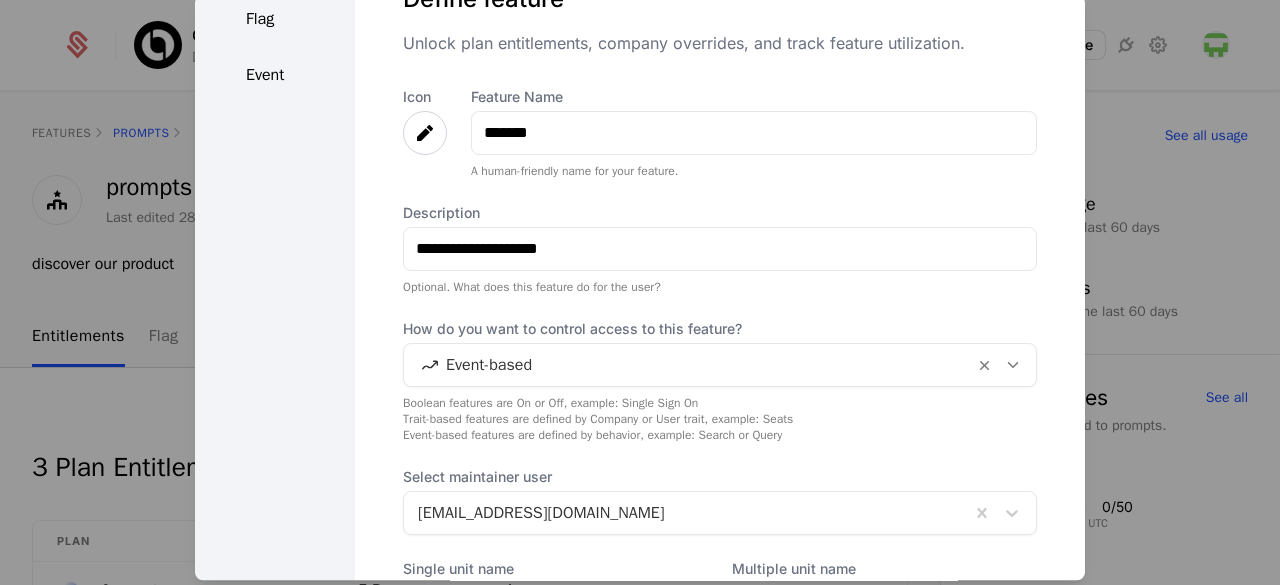 scroll, scrollTop: 298, scrollLeft: 0, axis: vertical 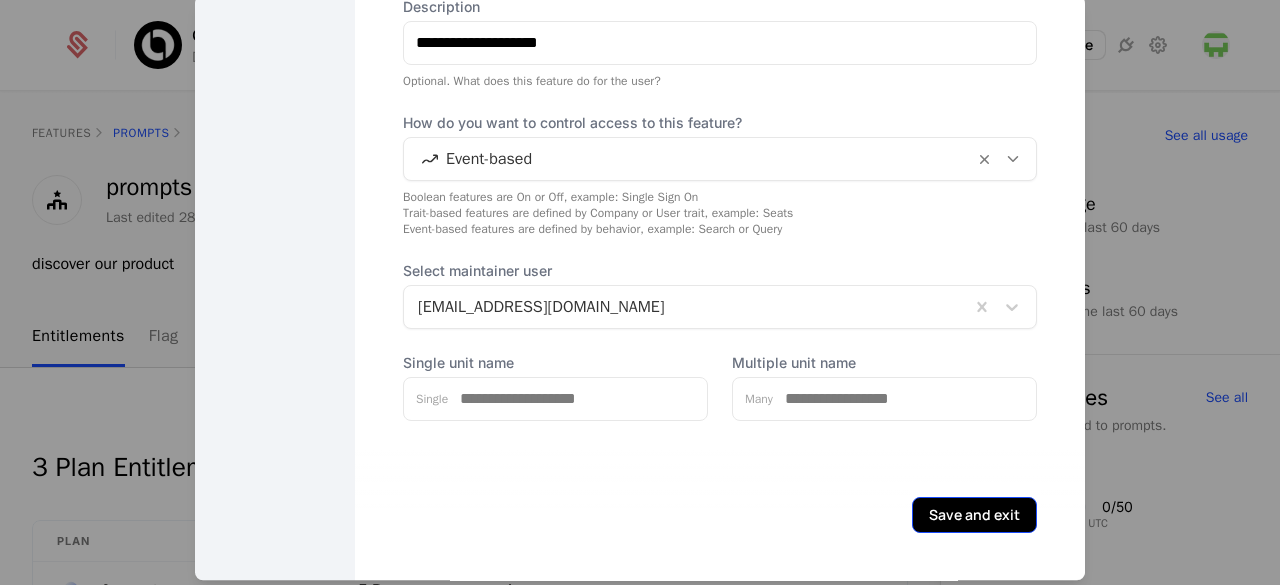 click on "Save and exit" at bounding box center [974, 515] 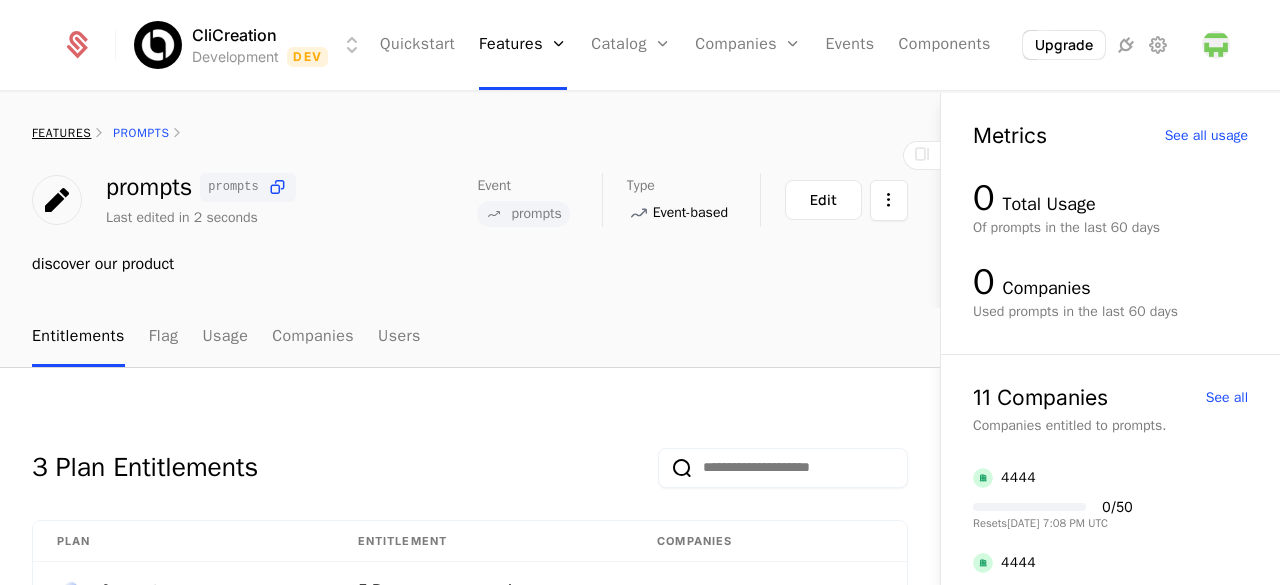 click on "features" at bounding box center (61, 133) 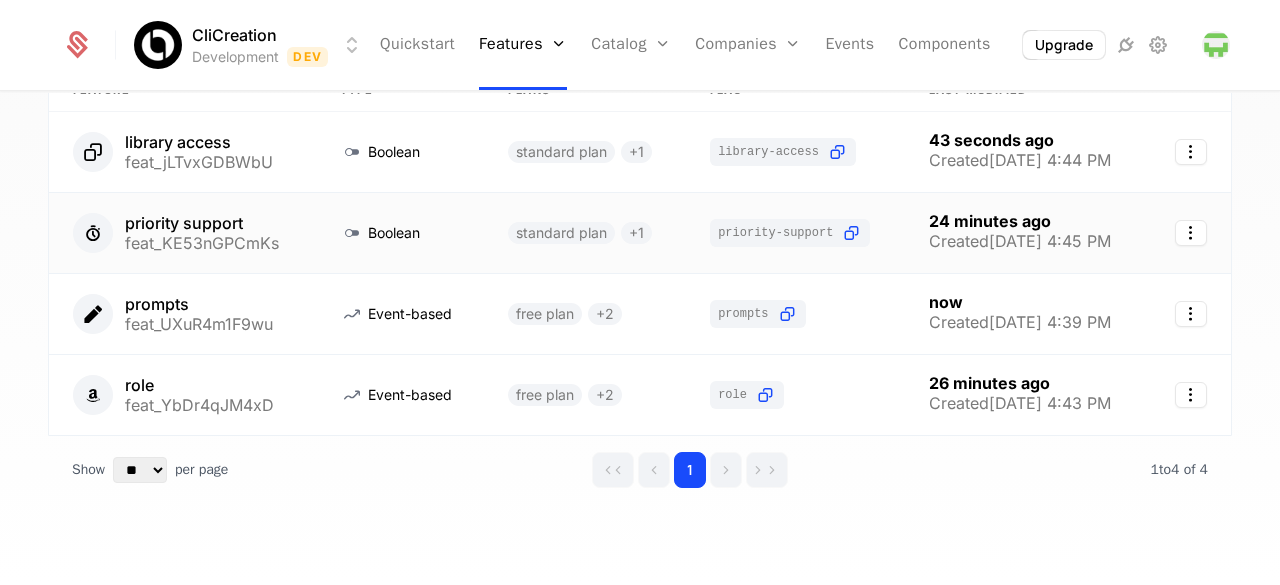 scroll, scrollTop: 174, scrollLeft: 0, axis: vertical 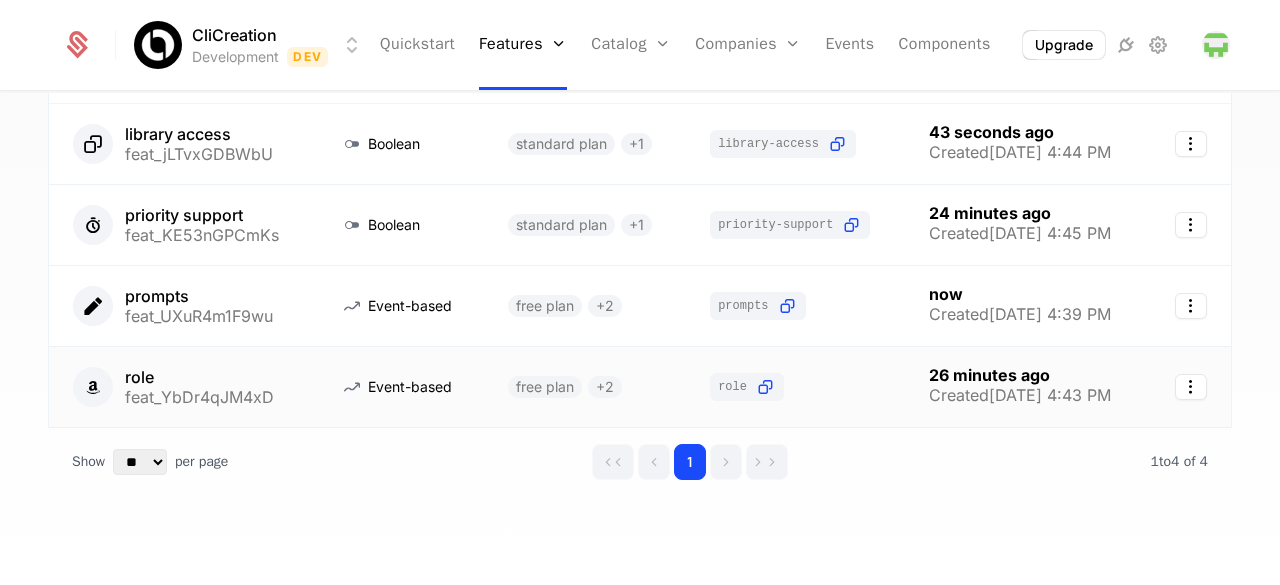 click on "role" at bounding box center [199, 377] 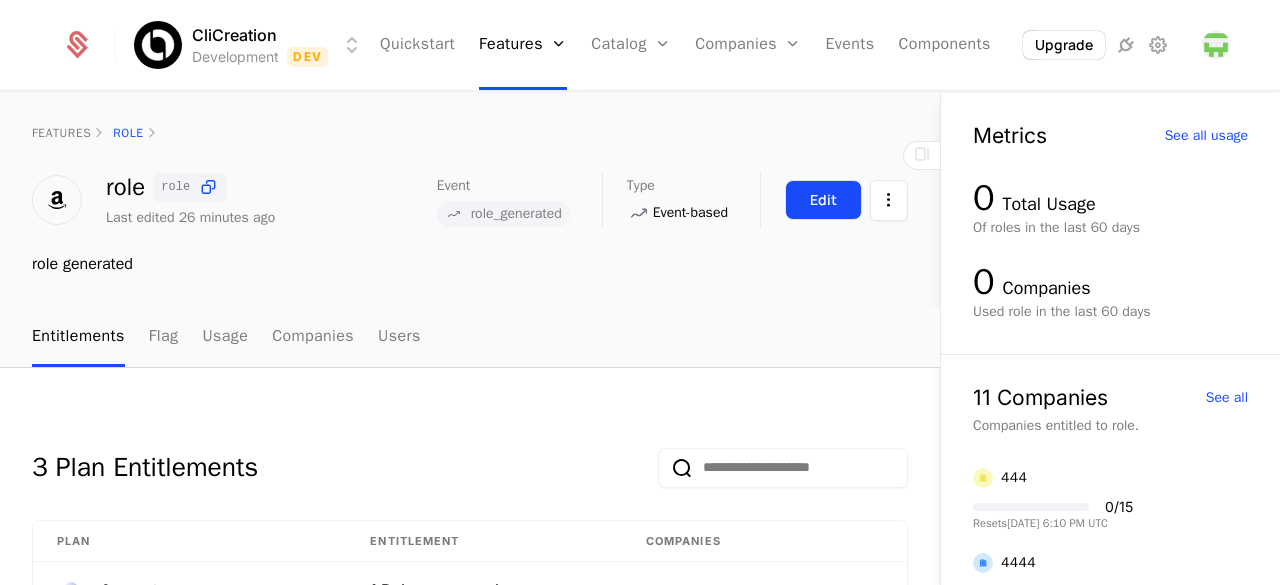click on "Edit" at bounding box center (823, 200) 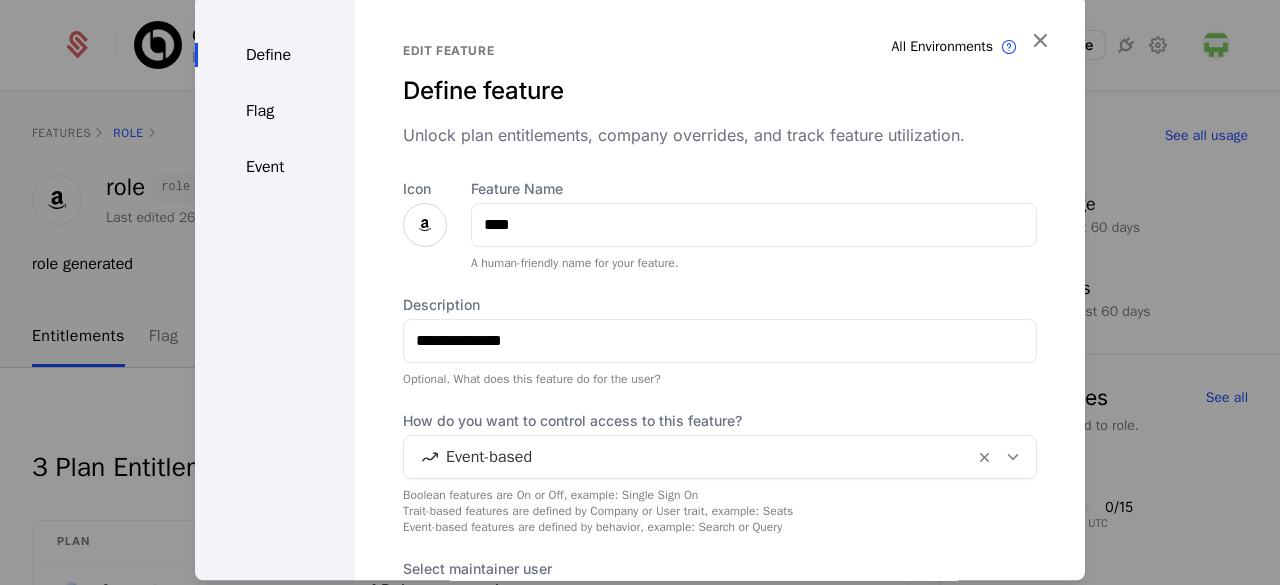 click at bounding box center [425, 225] 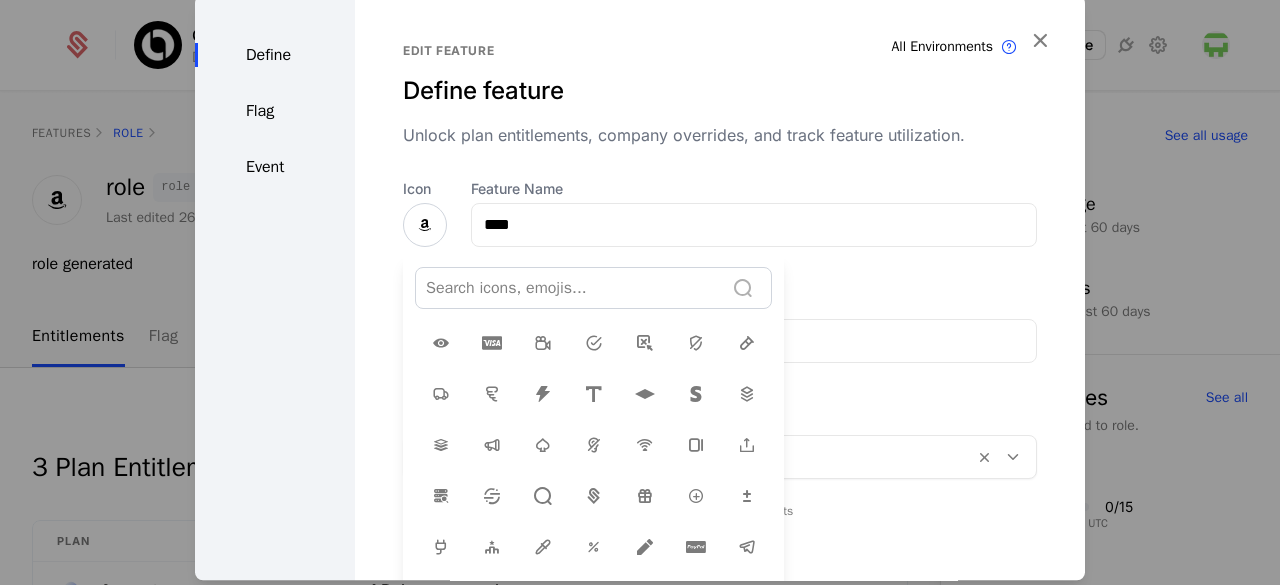 scroll, scrollTop: 80, scrollLeft: 0, axis: vertical 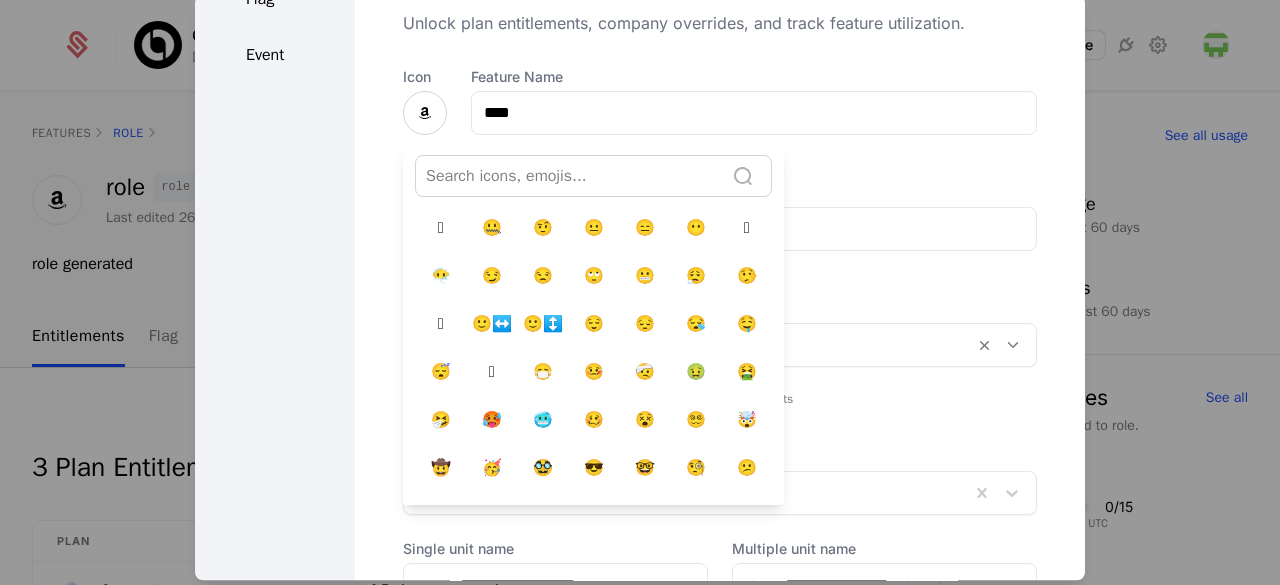 click at bounding box center (569, 176) 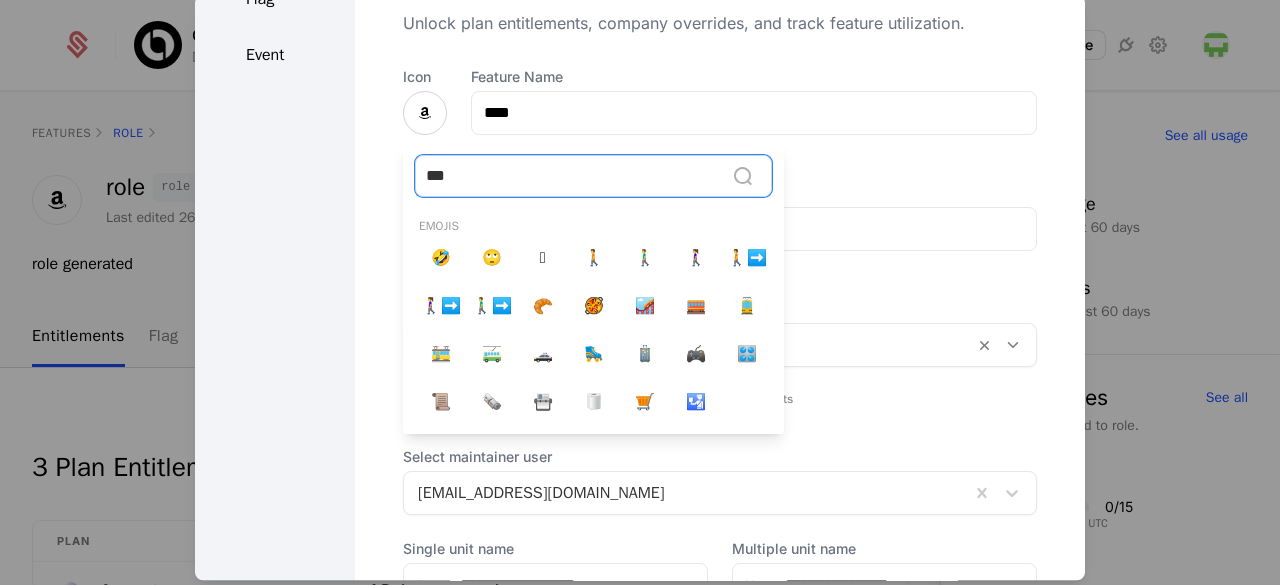 scroll, scrollTop: 0, scrollLeft: 0, axis: both 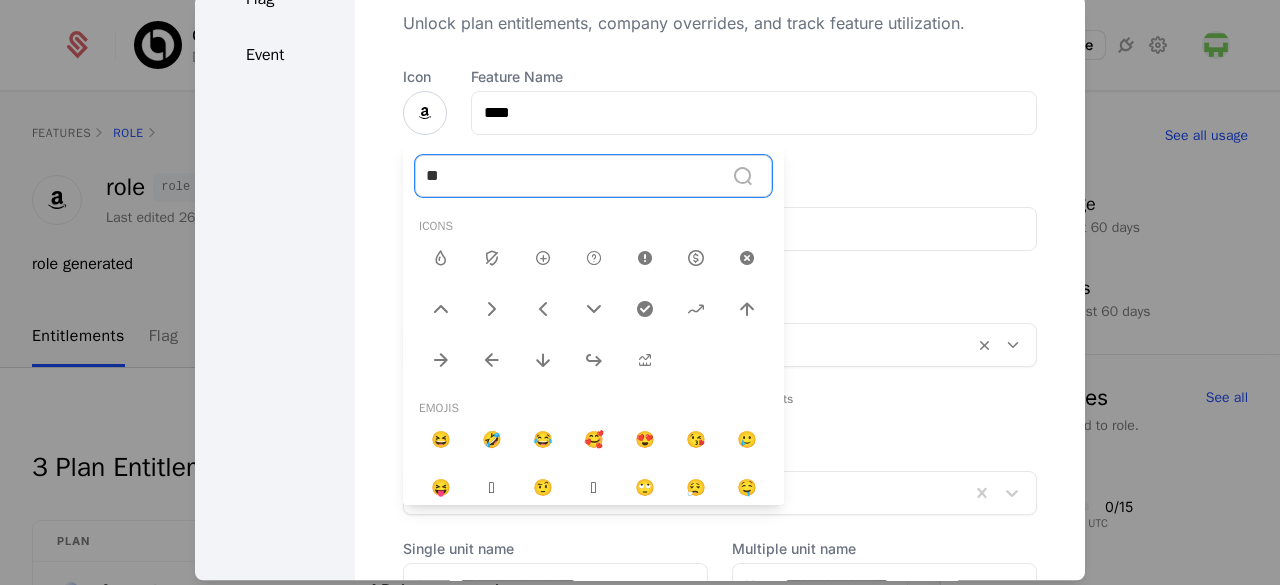 type on "*" 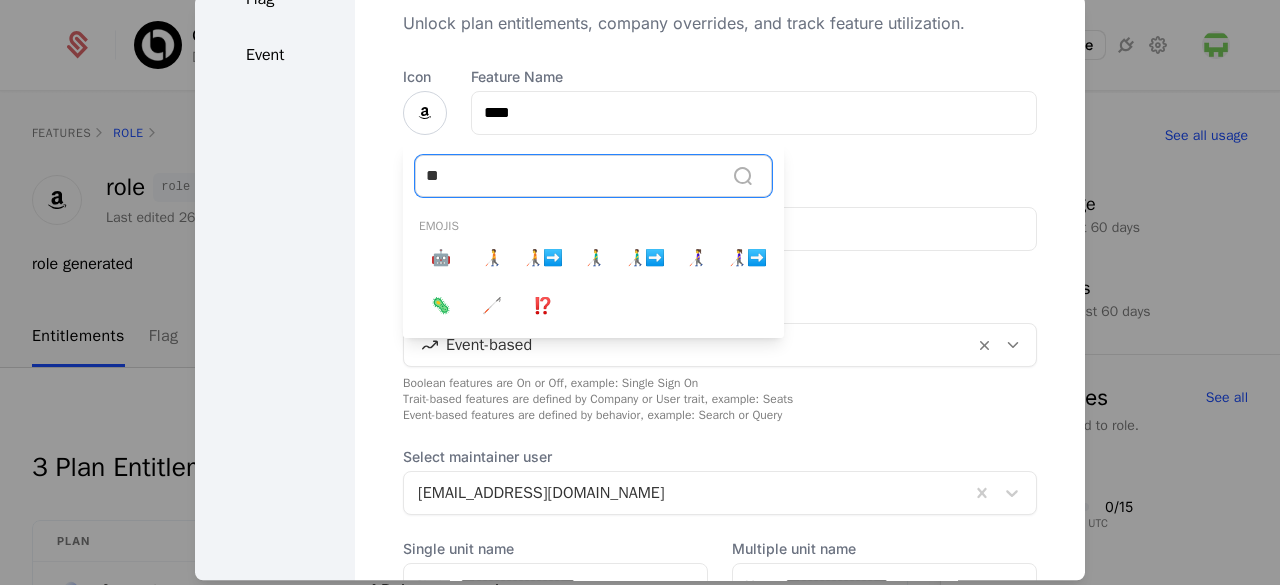 type on "*" 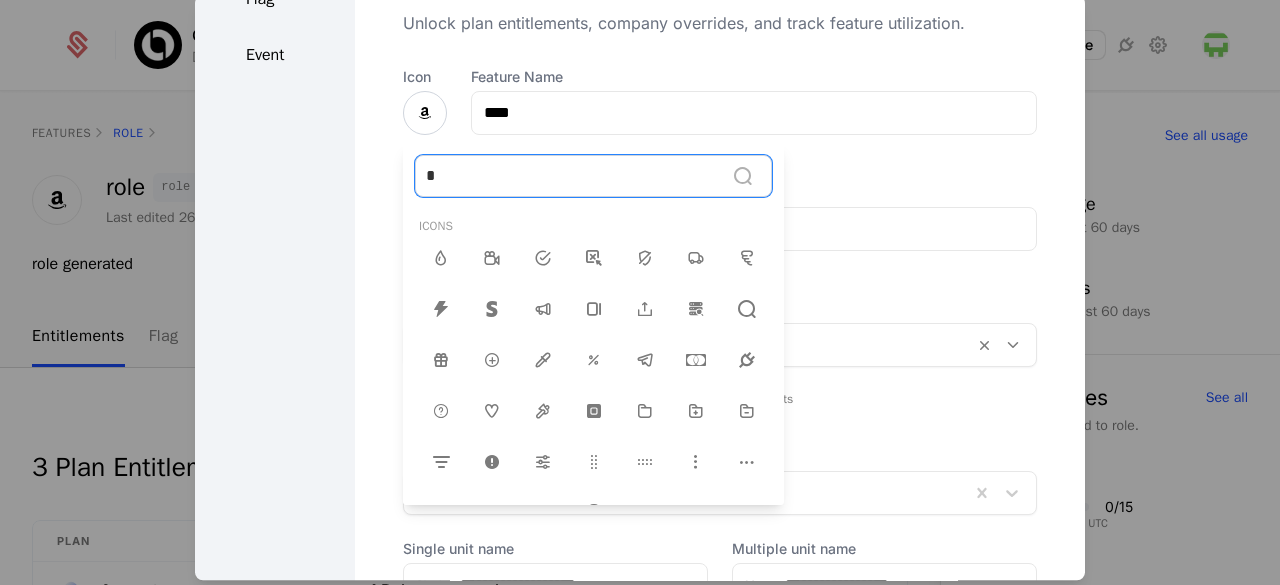 type 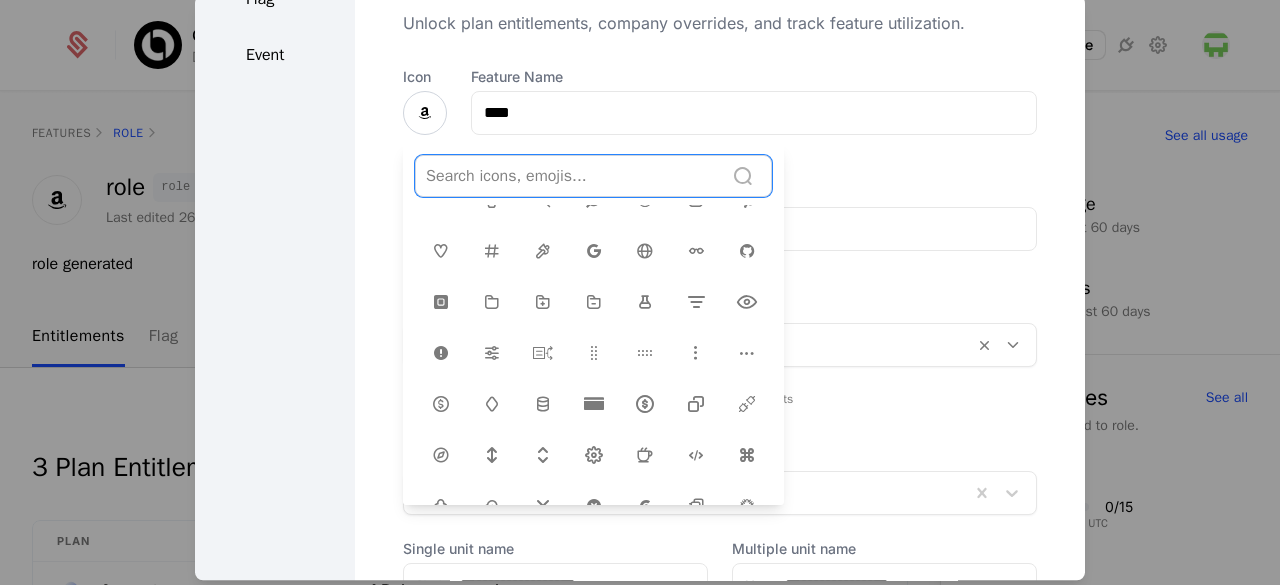 scroll, scrollTop: 415, scrollLeft: 0, axis: vertical 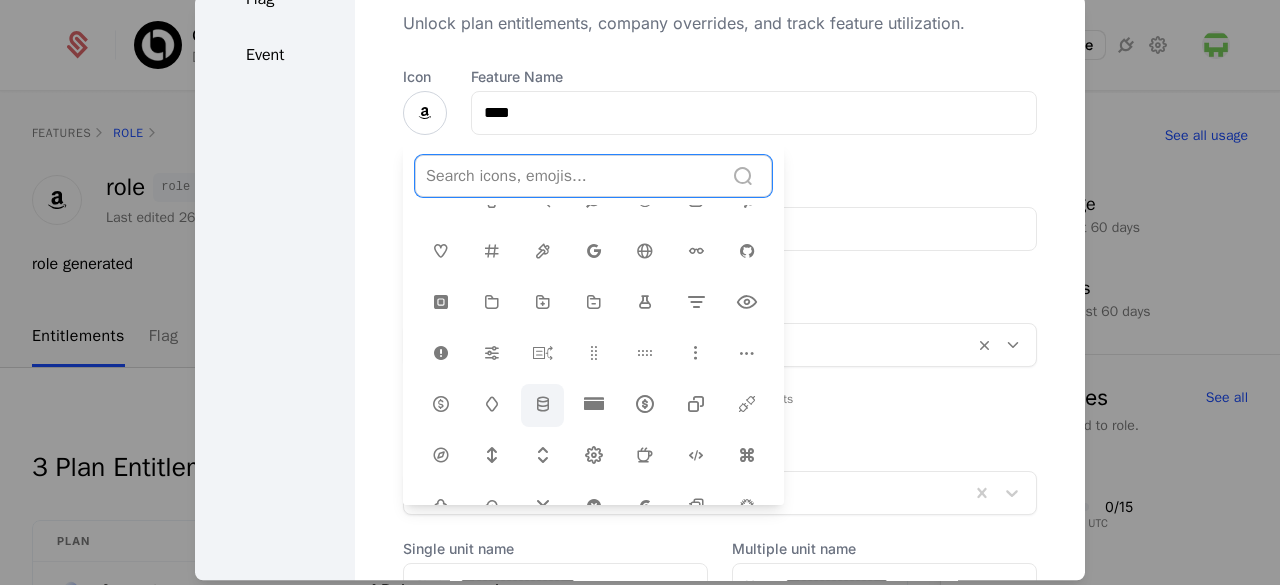 click at bounding box center (543, 404) 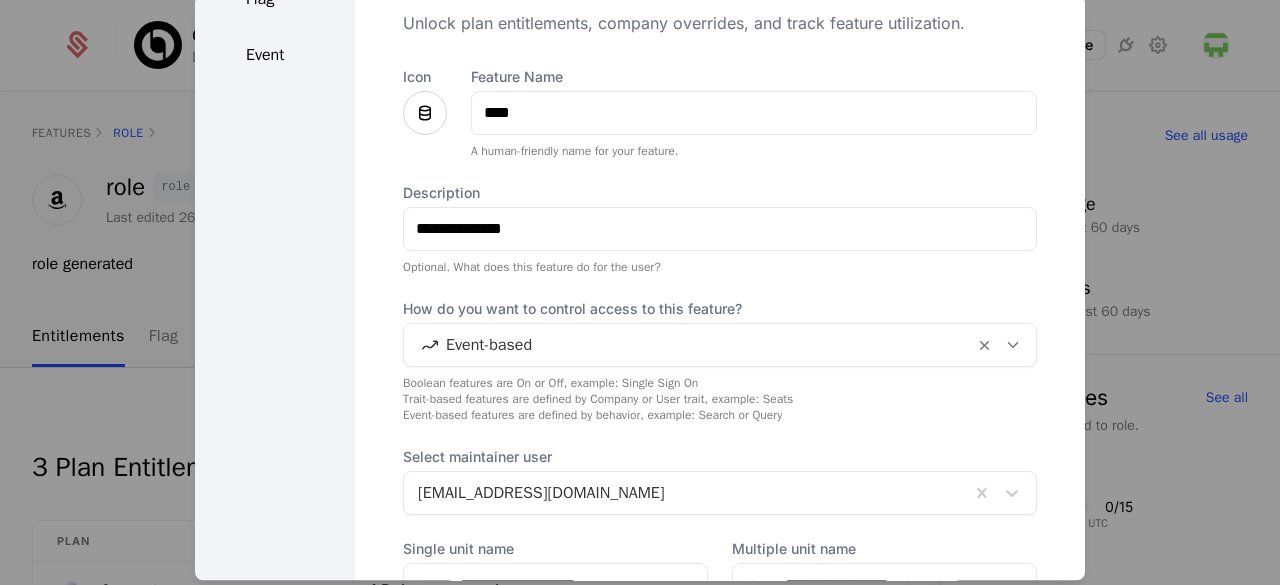 scroll, scrollTop: 298, scrollLeft: 0, axis: vertical 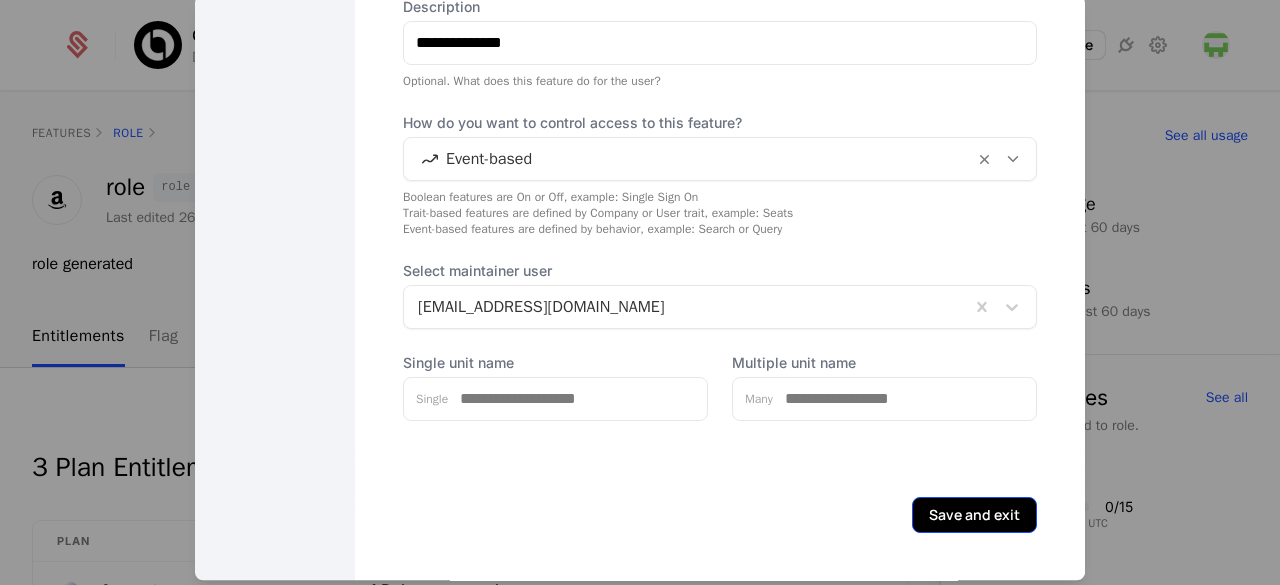 click on "Save and exit" at bounding box center [974, 515] 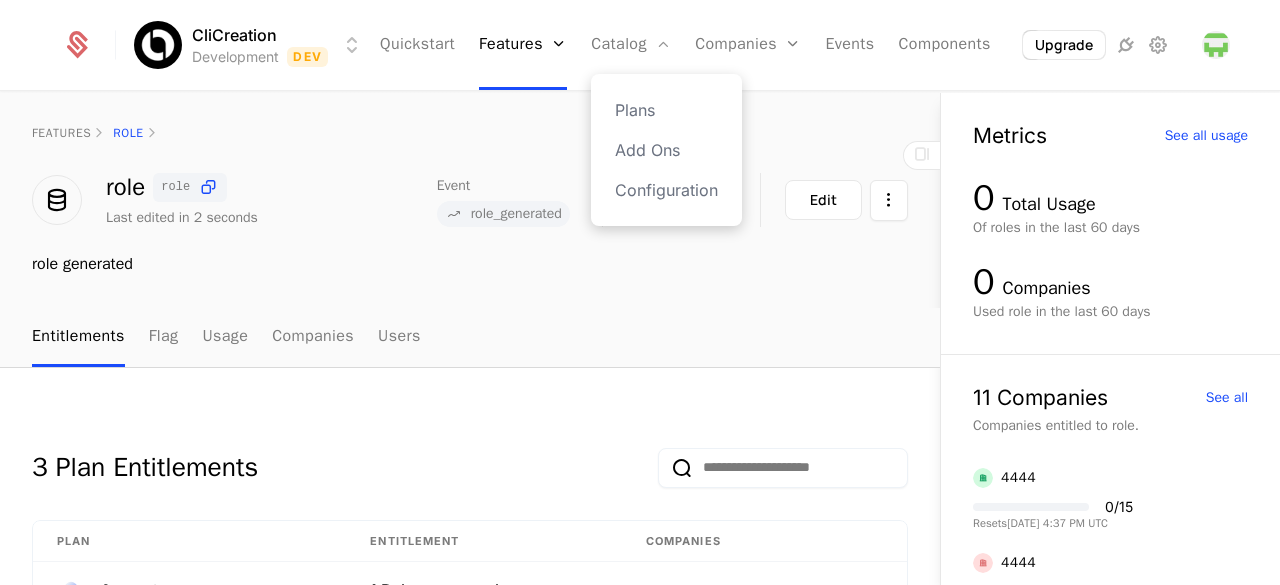 click on "Plans Add Ons Configuration" at bounding box center (666, 150) 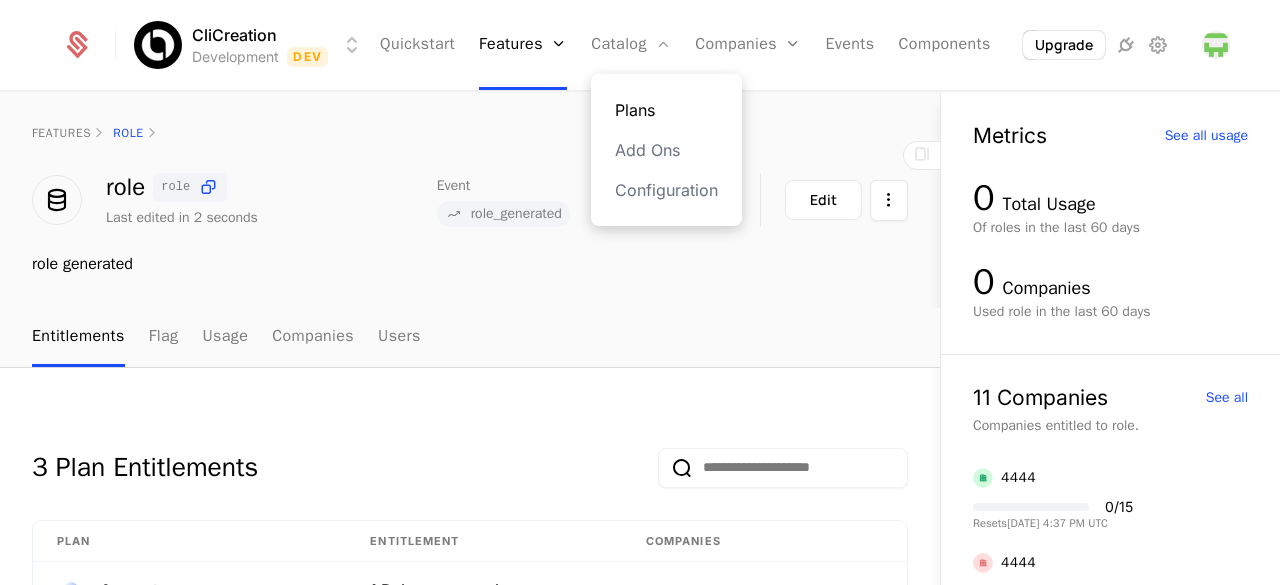 click on "Plans" at bounding box center [666, 110] 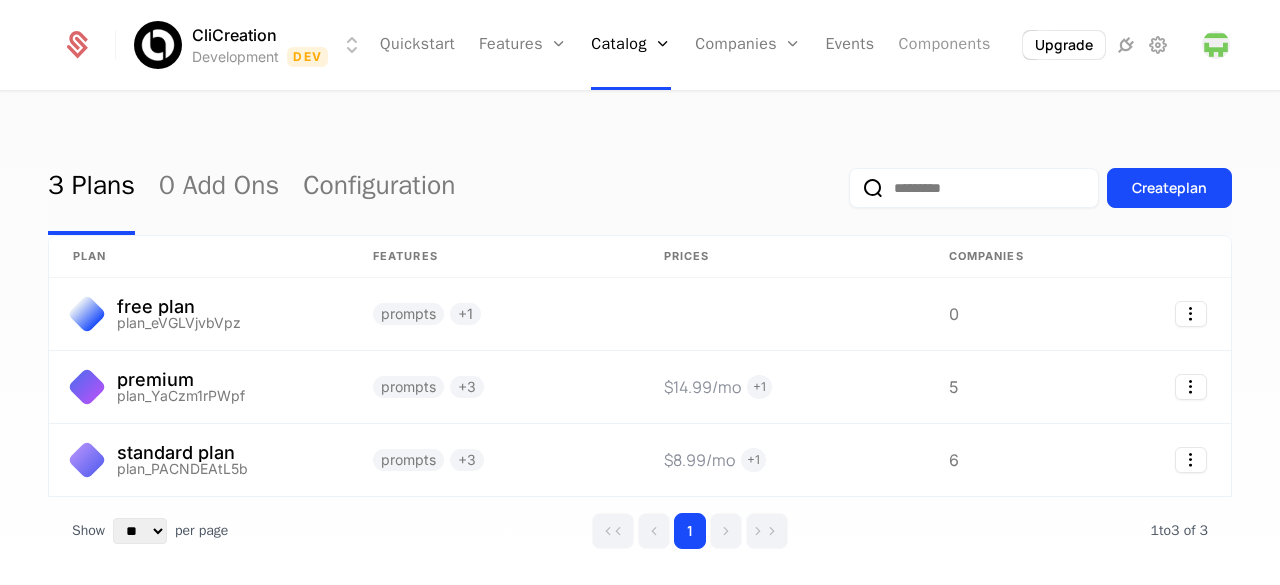 click on "Components" at bounding box center [945, 45] 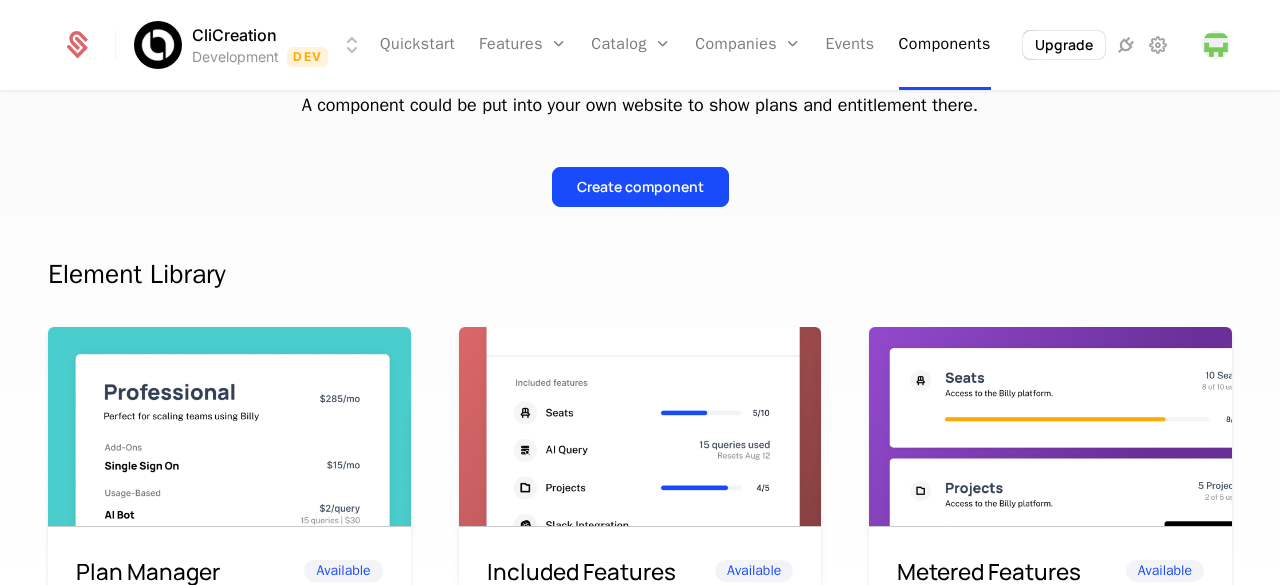 scroll, scrollTop: 0, scrollLeft: 0, axis: both 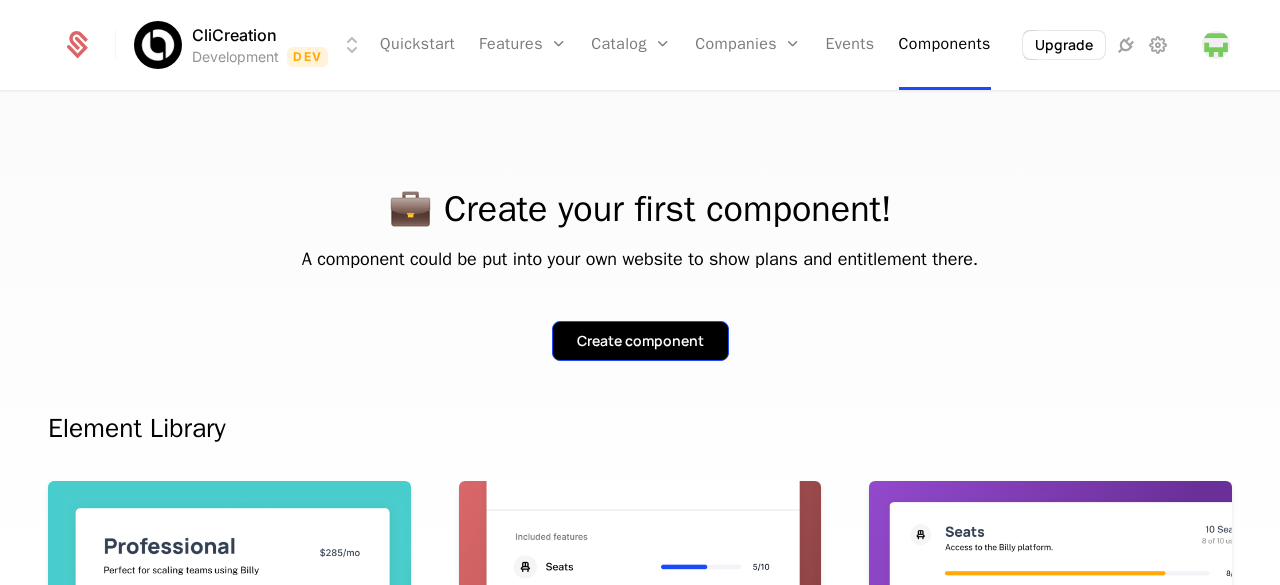 click on "Create component" at bounding box center (640, 341) 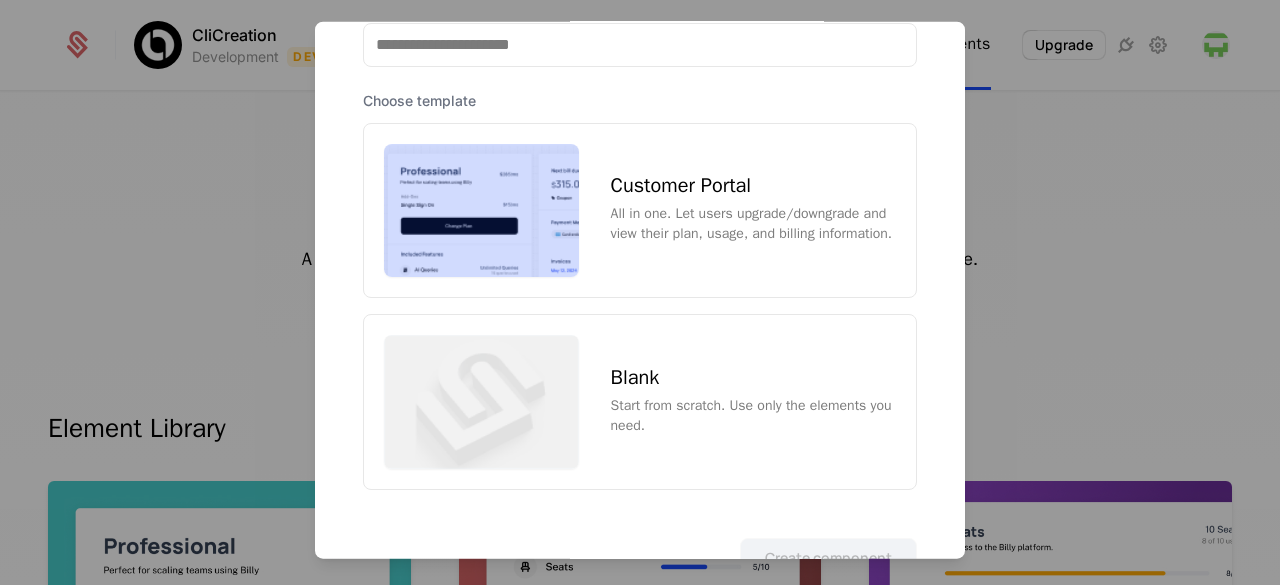 scroll, scrollTop: 233, scrollLeft: 0, axis: vertical 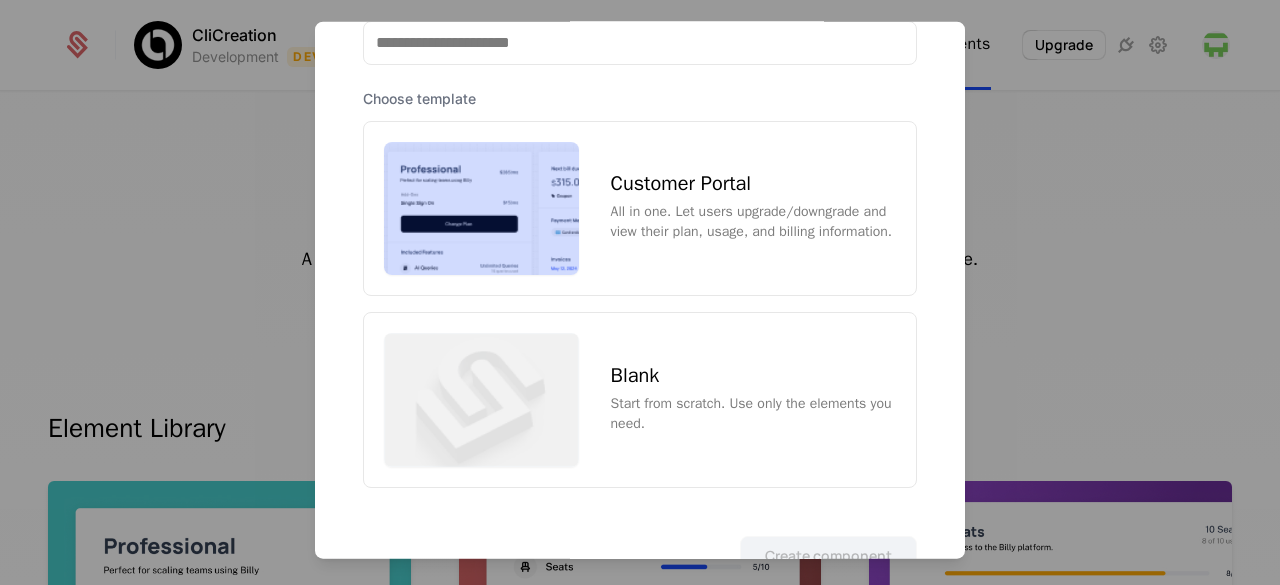 click at bounding box center (481, 208) 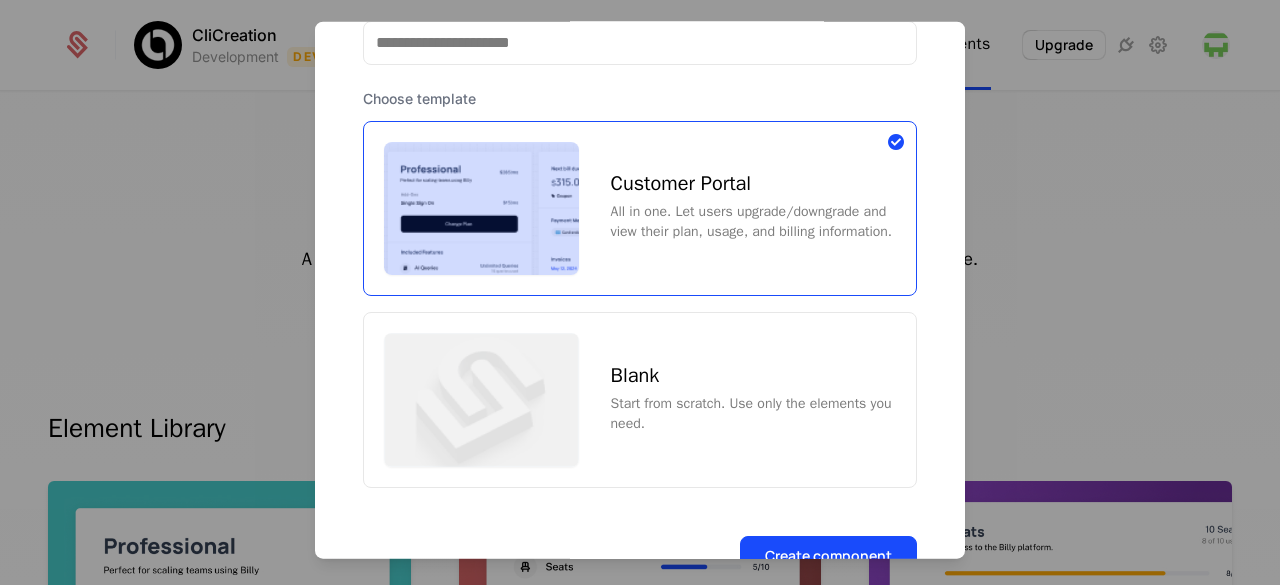 scroll, scrollTop: 288, scrollLeft: 0, axis: vertical 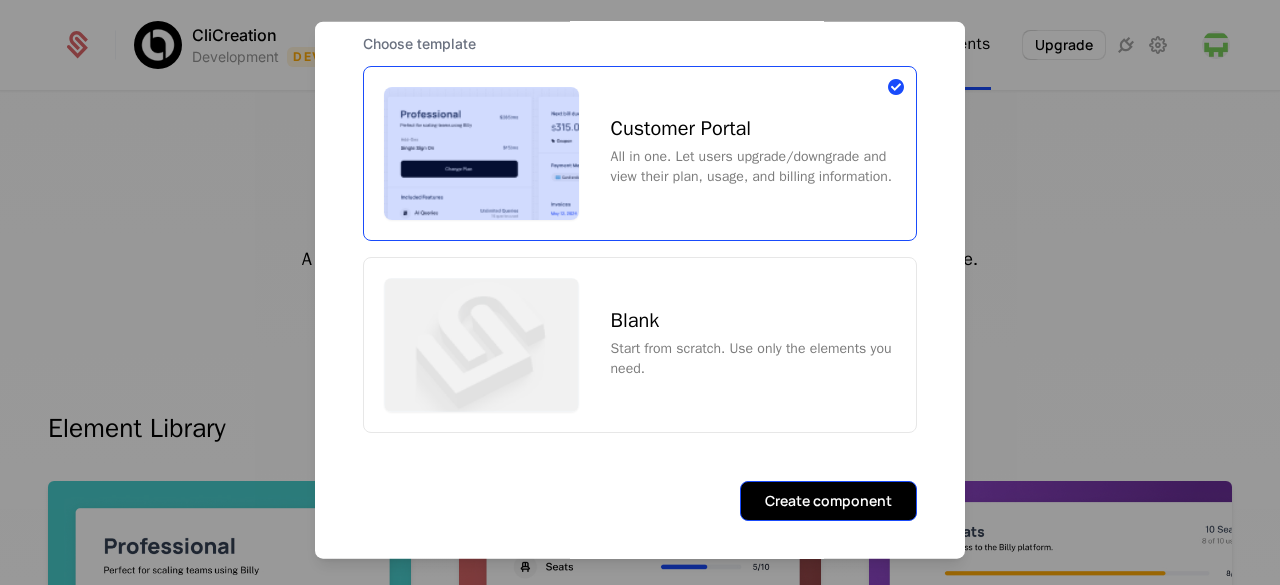 click on "Create component" at bounding box center [828, 501] 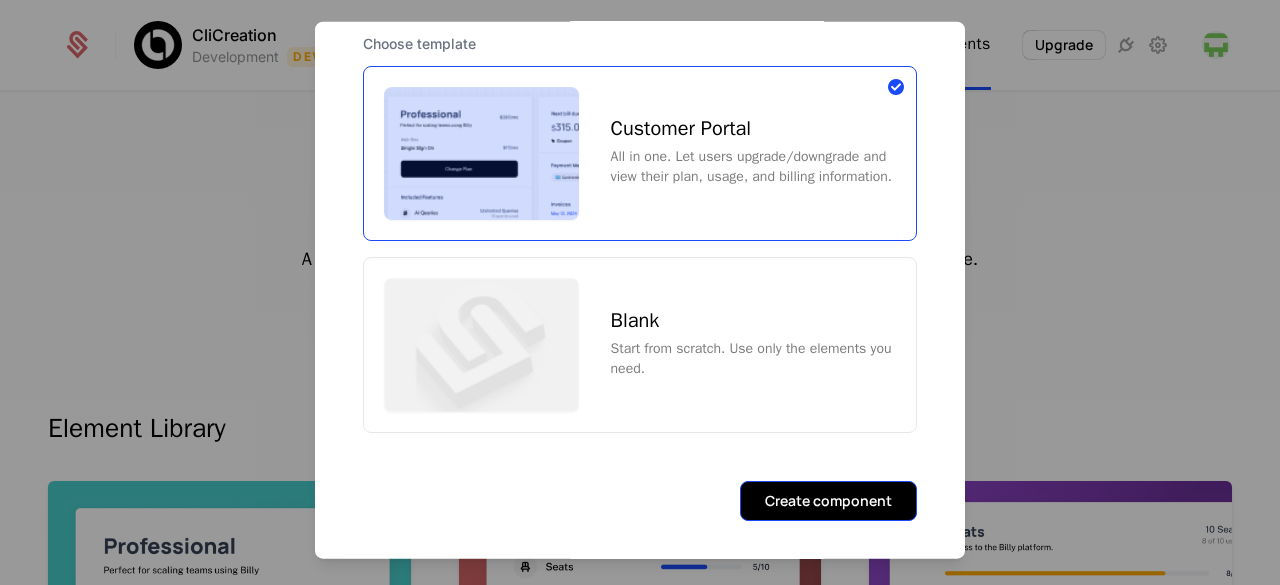 click on "Create component" at bounding box center (828, 501) 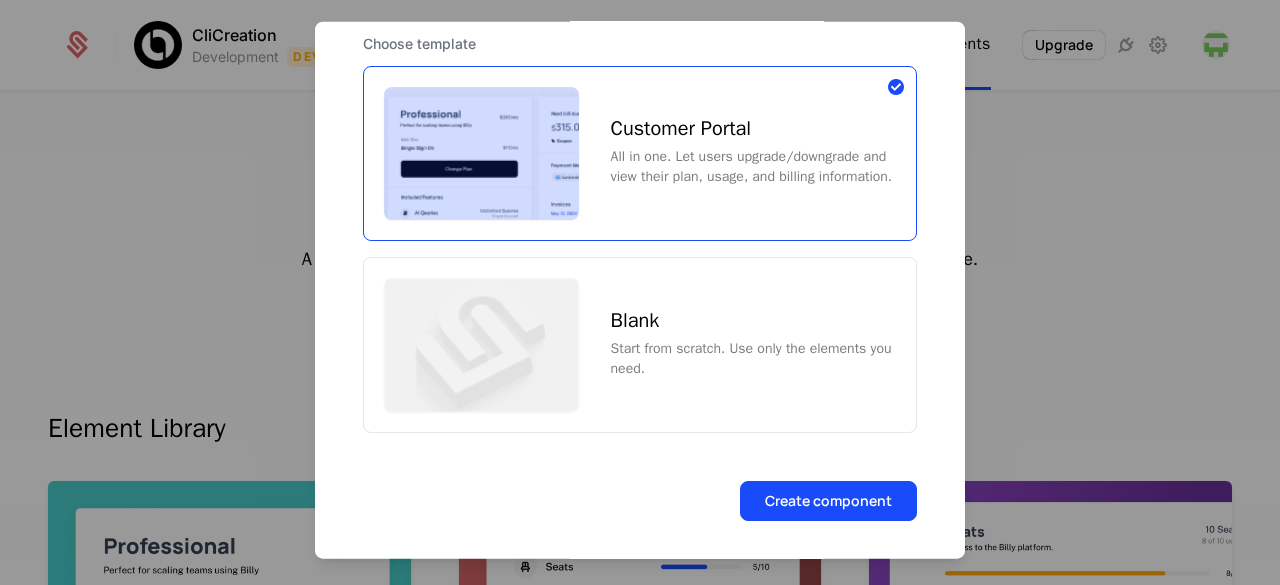 click on "Customer Portal  All in one. Let users upgrade/downgrade and view their plan, usage, and billing information." at bounding box center [640, 153] 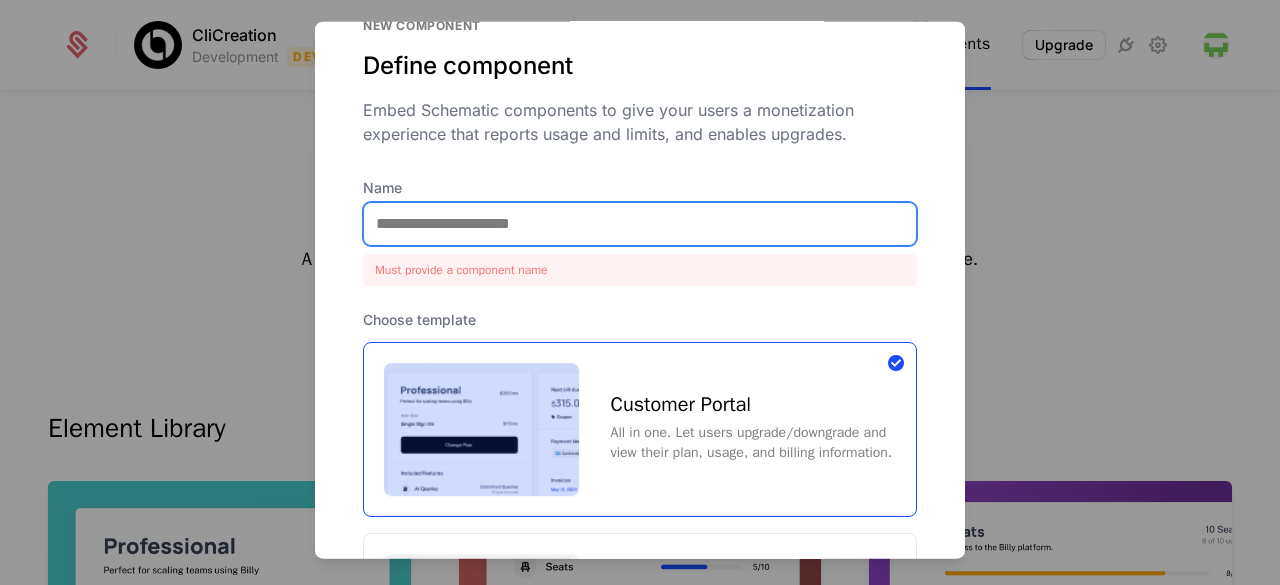 click on "Name" at bounding box center (640, 223) 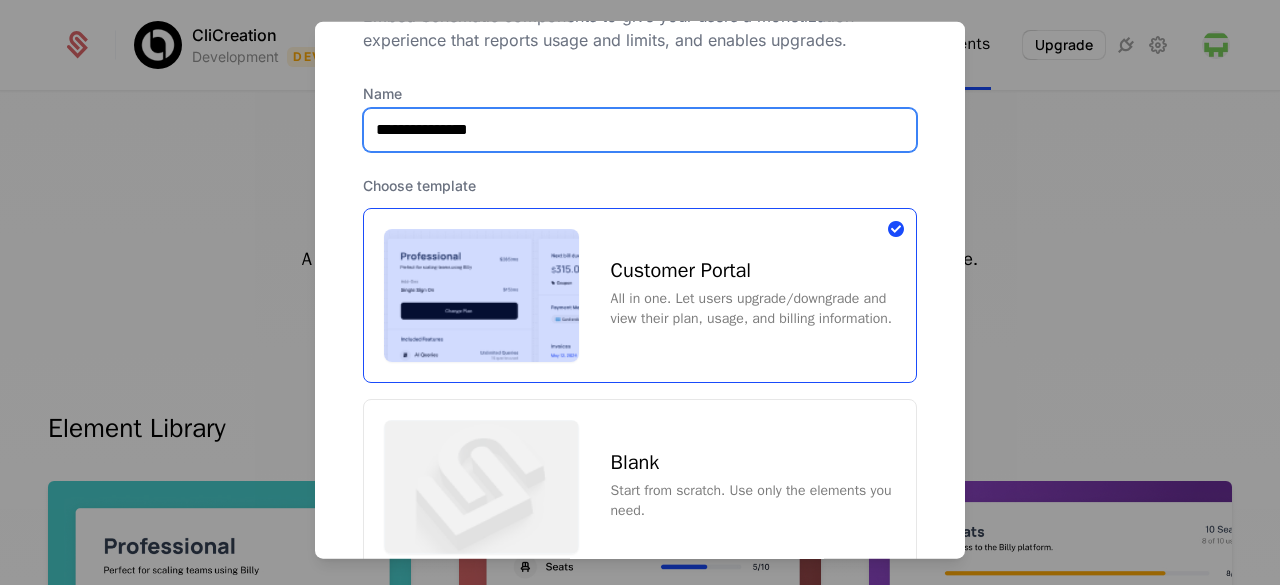 scroll, scrollTop: 288, scrollLeft: 0, axis: vertical 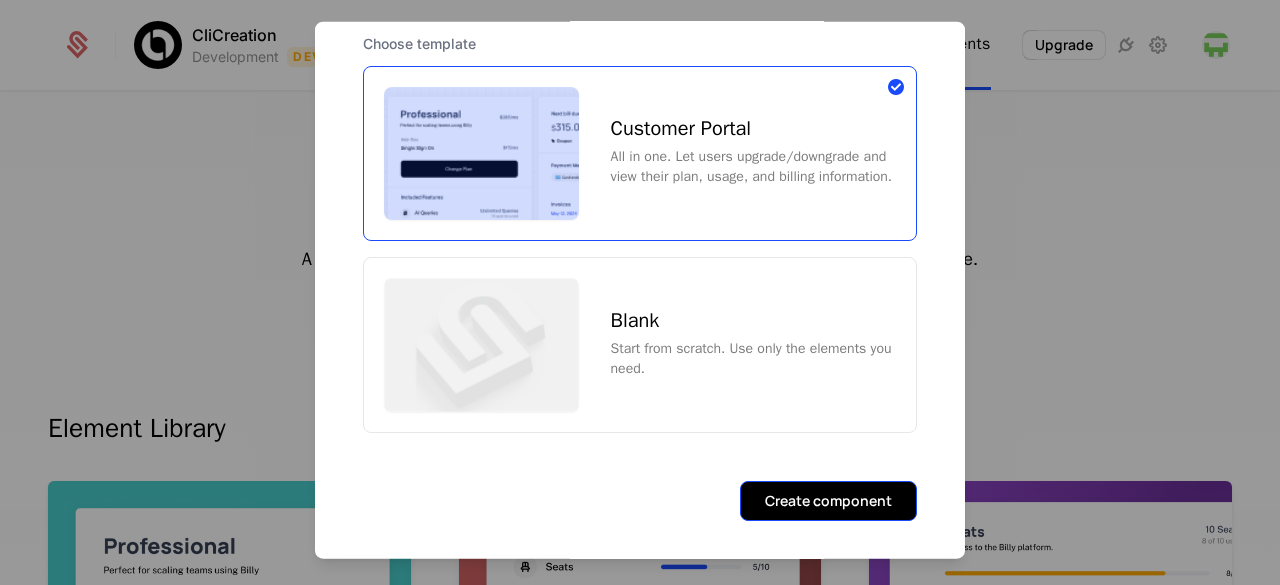 type on "**********" 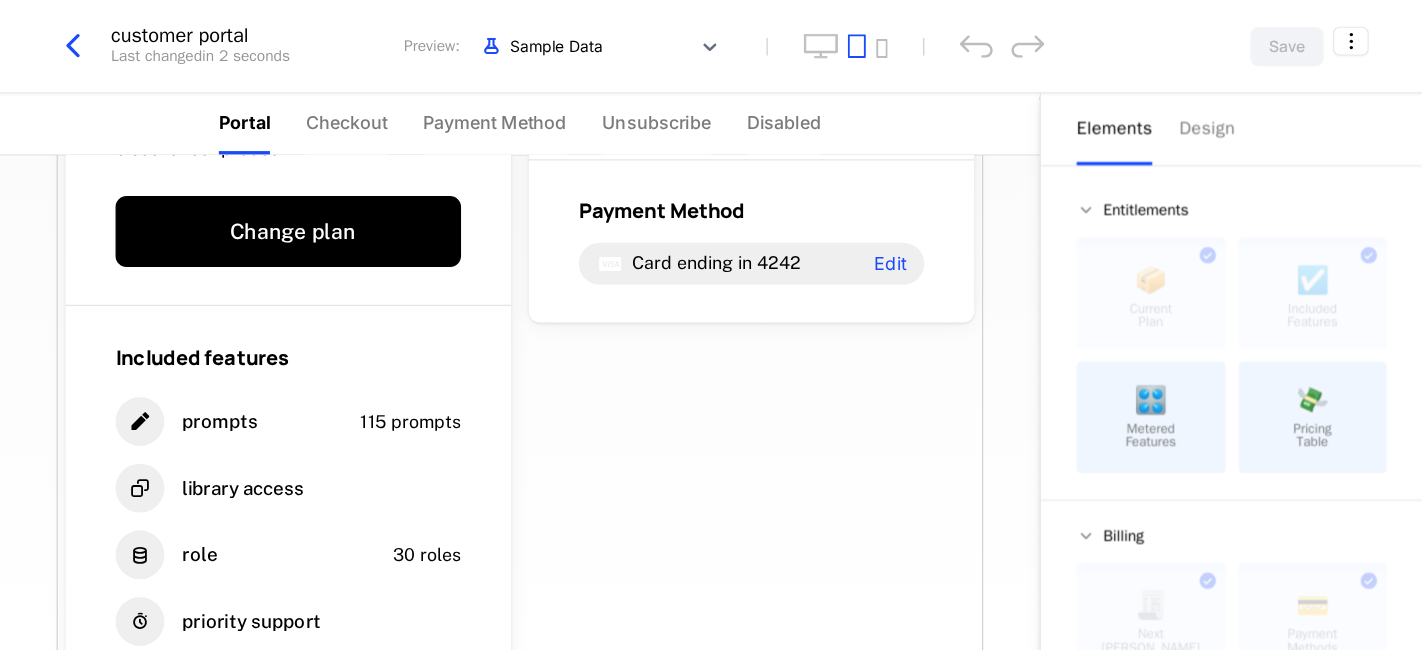 scroll, scrollTop: 143, scrollLeft: 0, axis: vertical 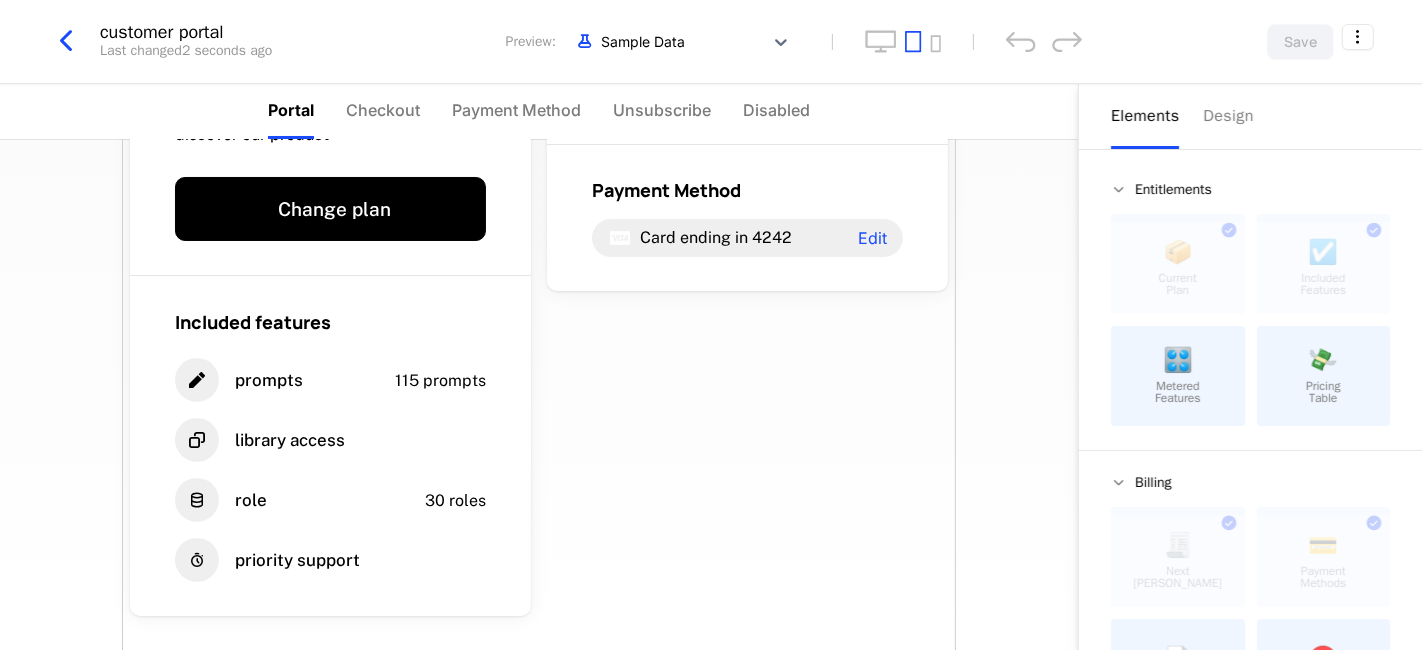 drag, startPoint x: 1266, startPoint y: 0, endPoint x: 902, endPoint y: 437, distance: 568.7398 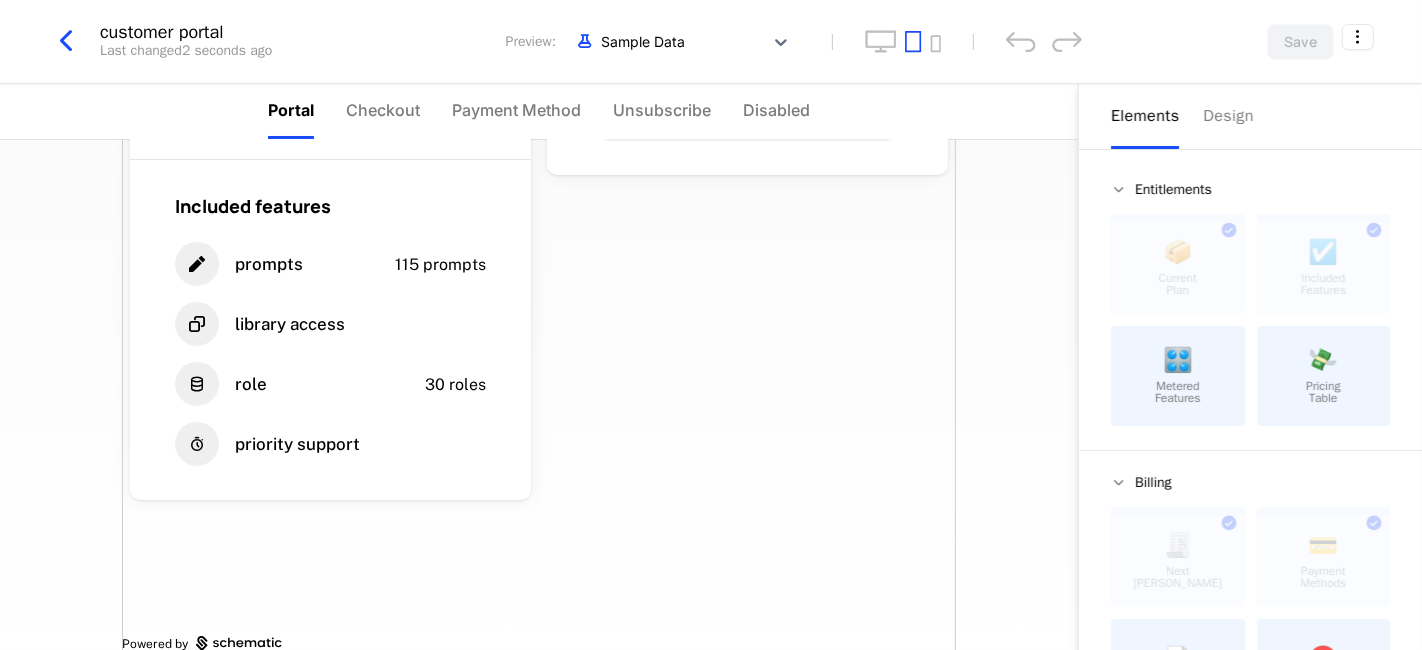 scroll, scrollTop: 292, scrollLeft: 0, axis: vertical 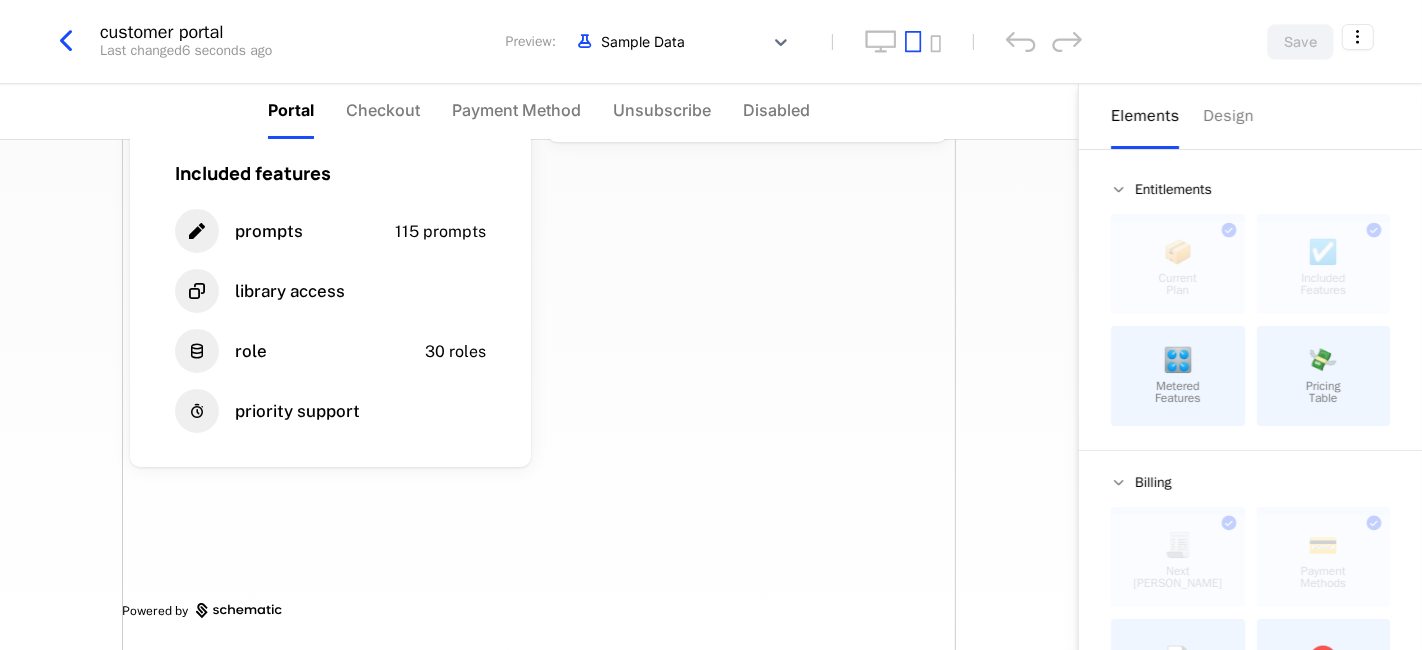 click 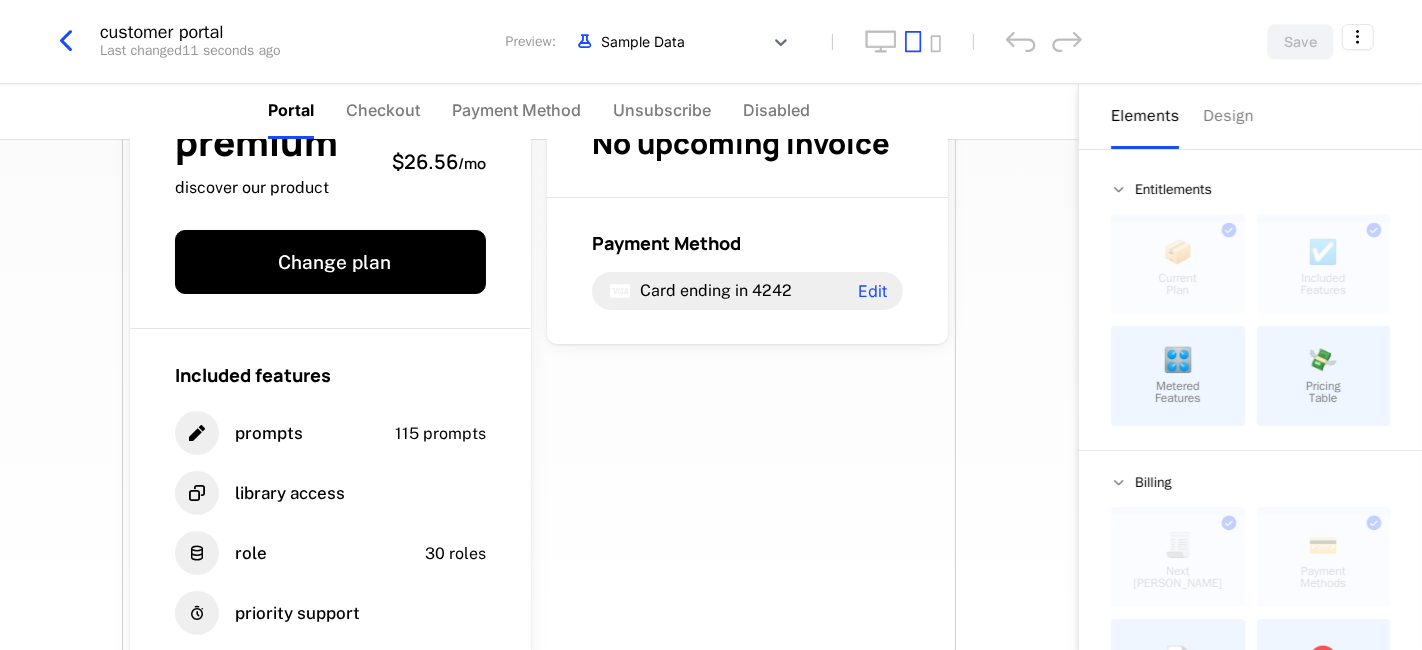 scroll, scrollTop: 103, scrollLeft: 0, axis: vertical 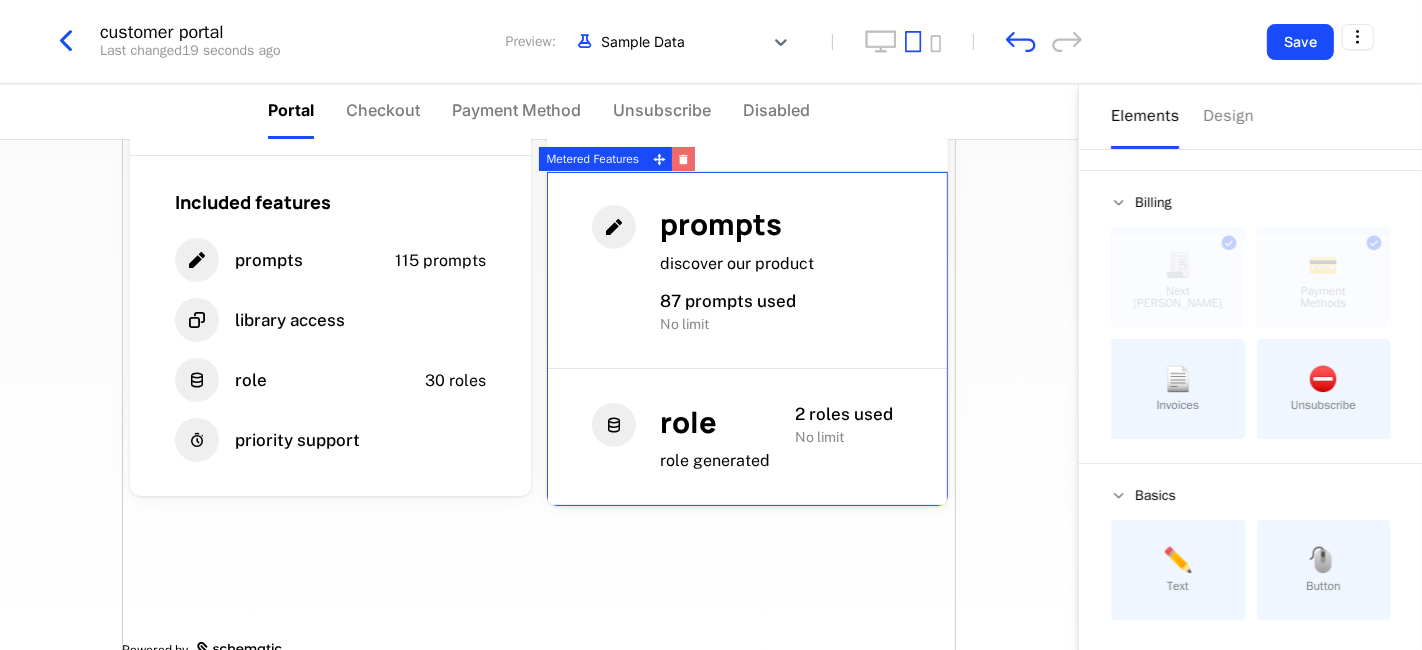 click at bounding box center [683, 159] 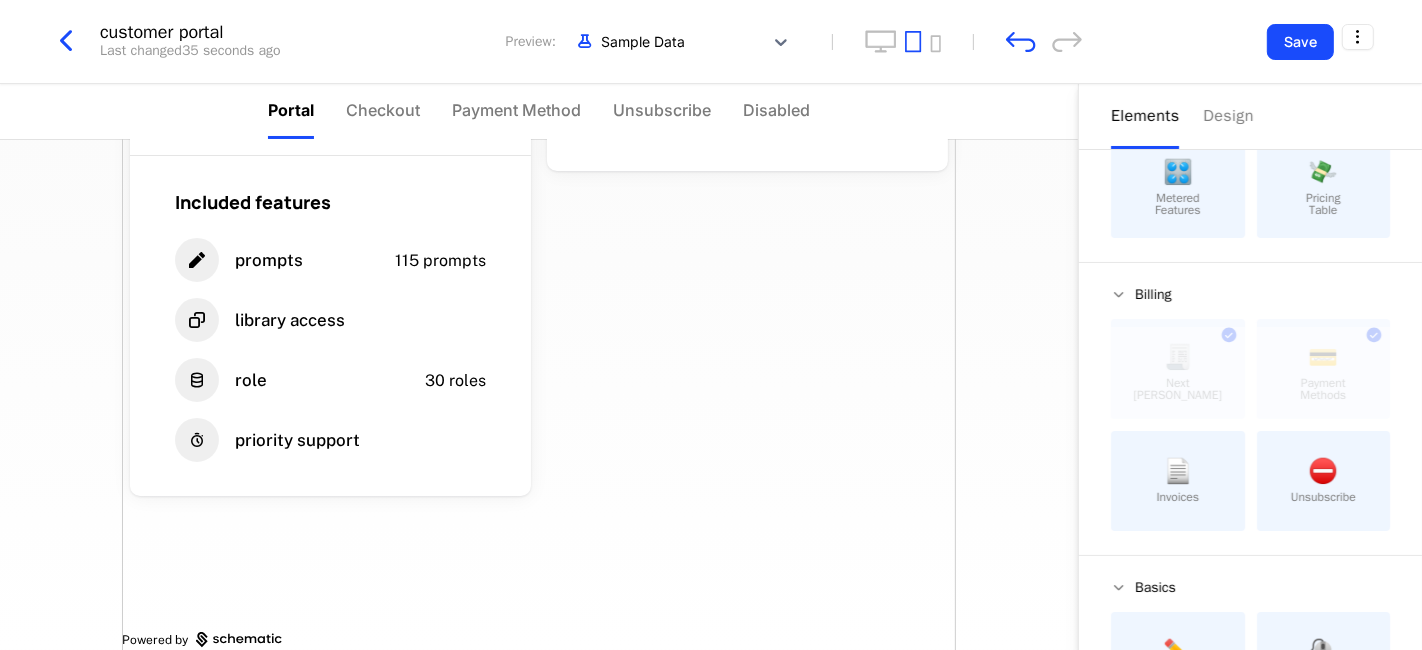 scroll, scrollTop: 187, scrollLeft: 0, axis: vertical 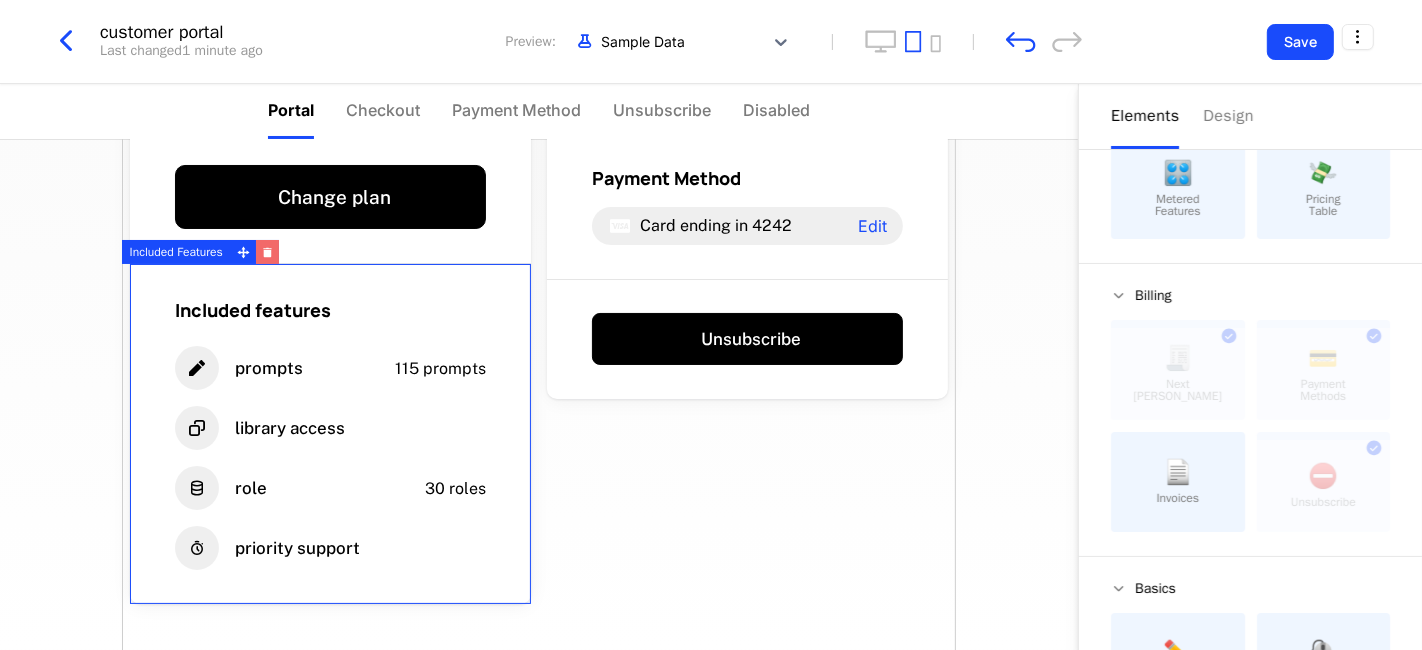 click 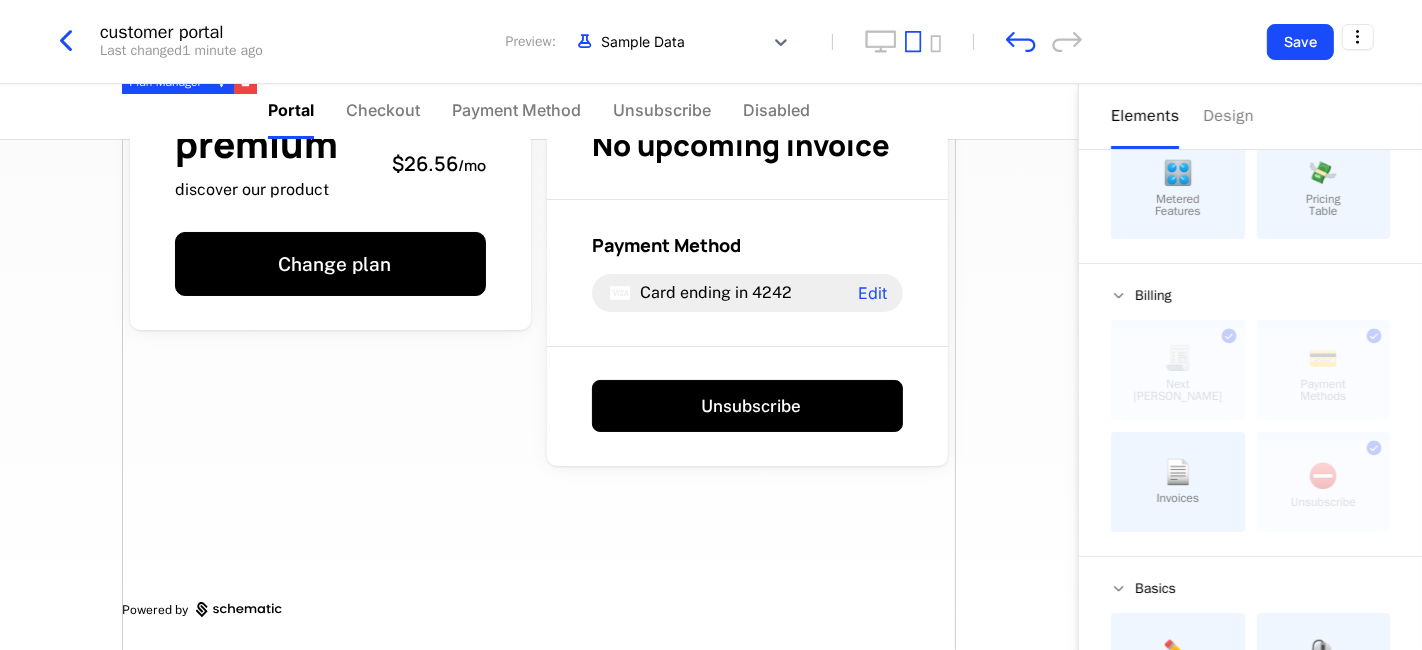 scroll, scrollTop: 87, scrollLeft: 0, axis: vertical 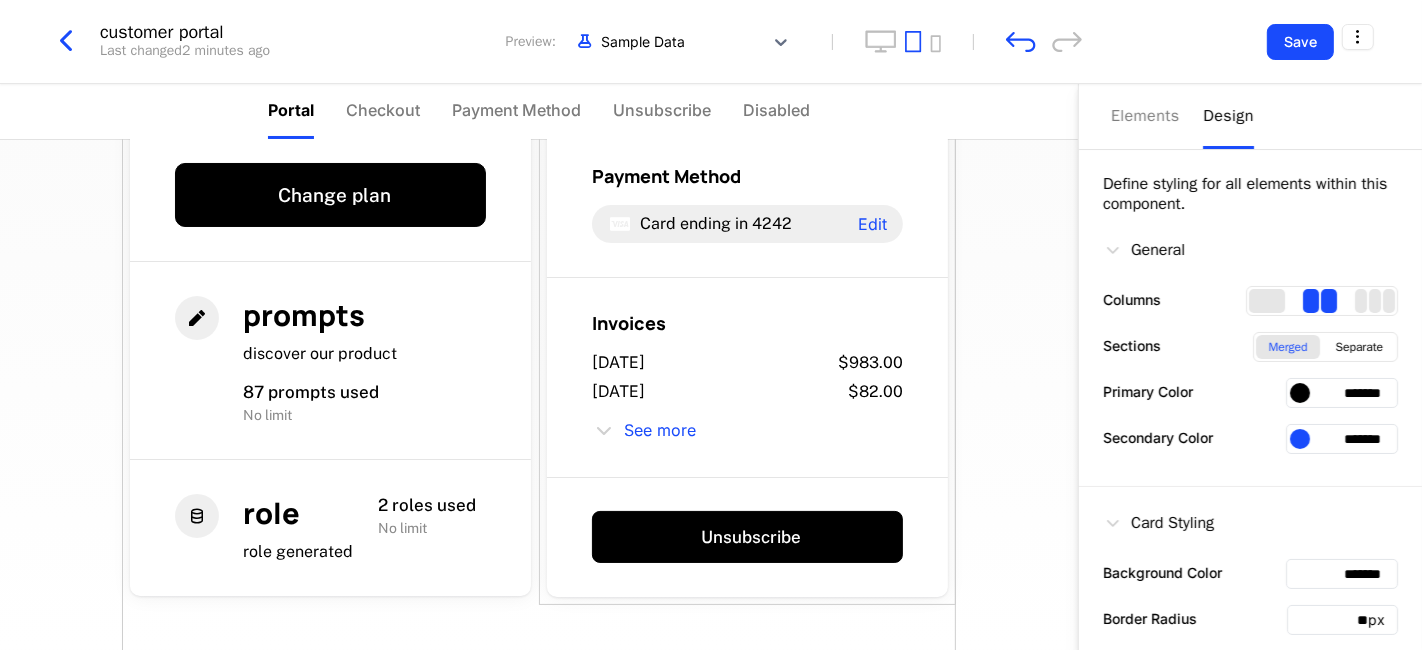 click on "Design" at bounding box center [1228, 116] 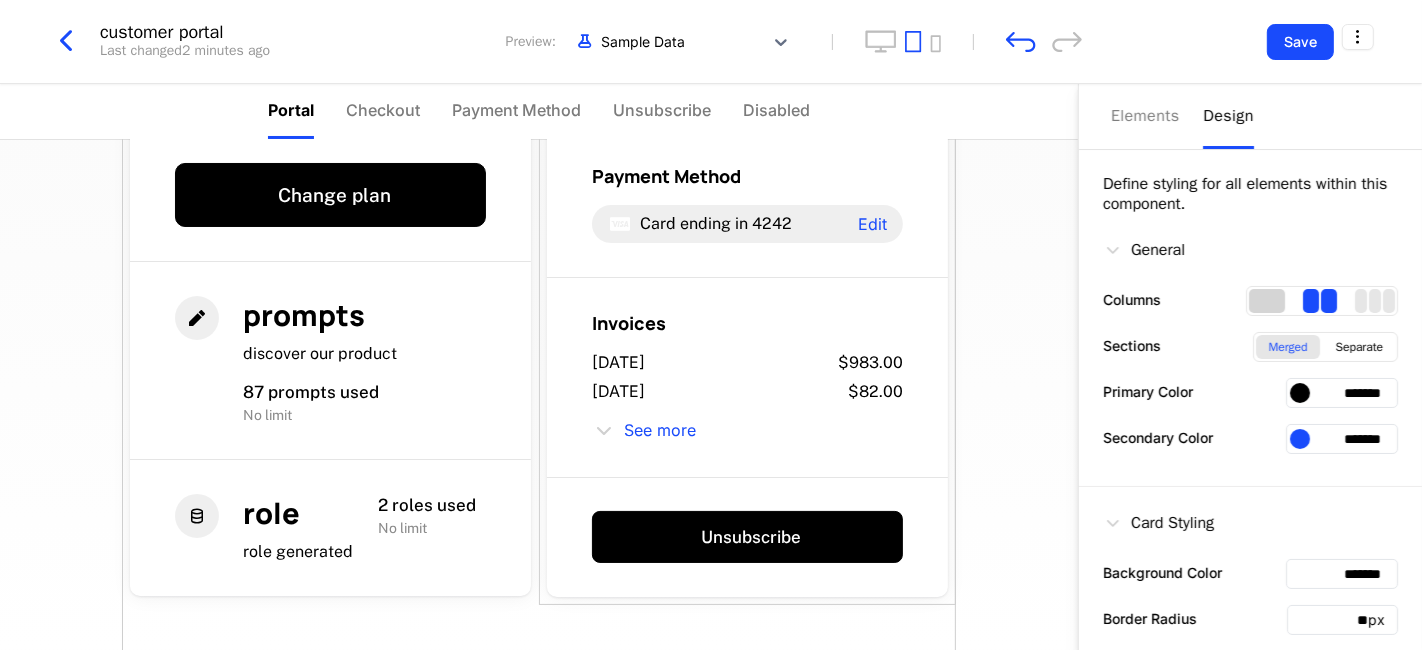 click at bounding box center [1267, 301] 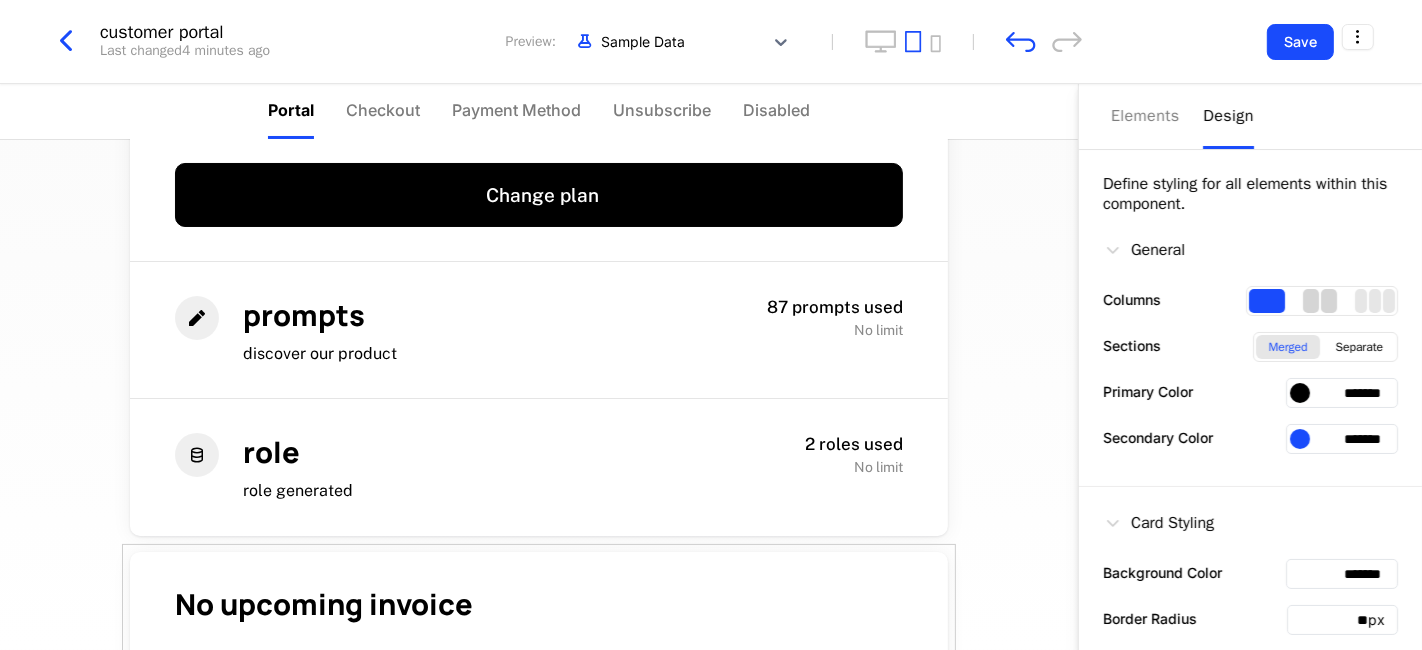 click at bounding box center (1329, 301) 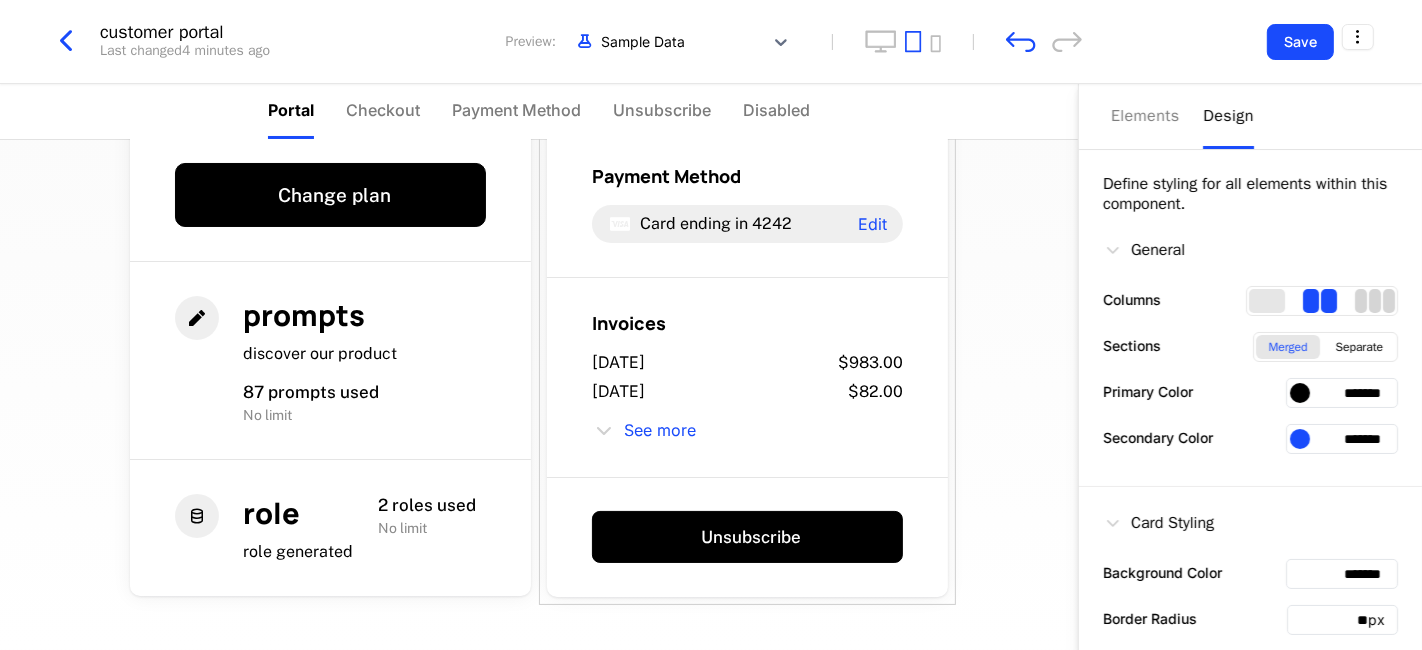 click at bounding box center (1375, 301) 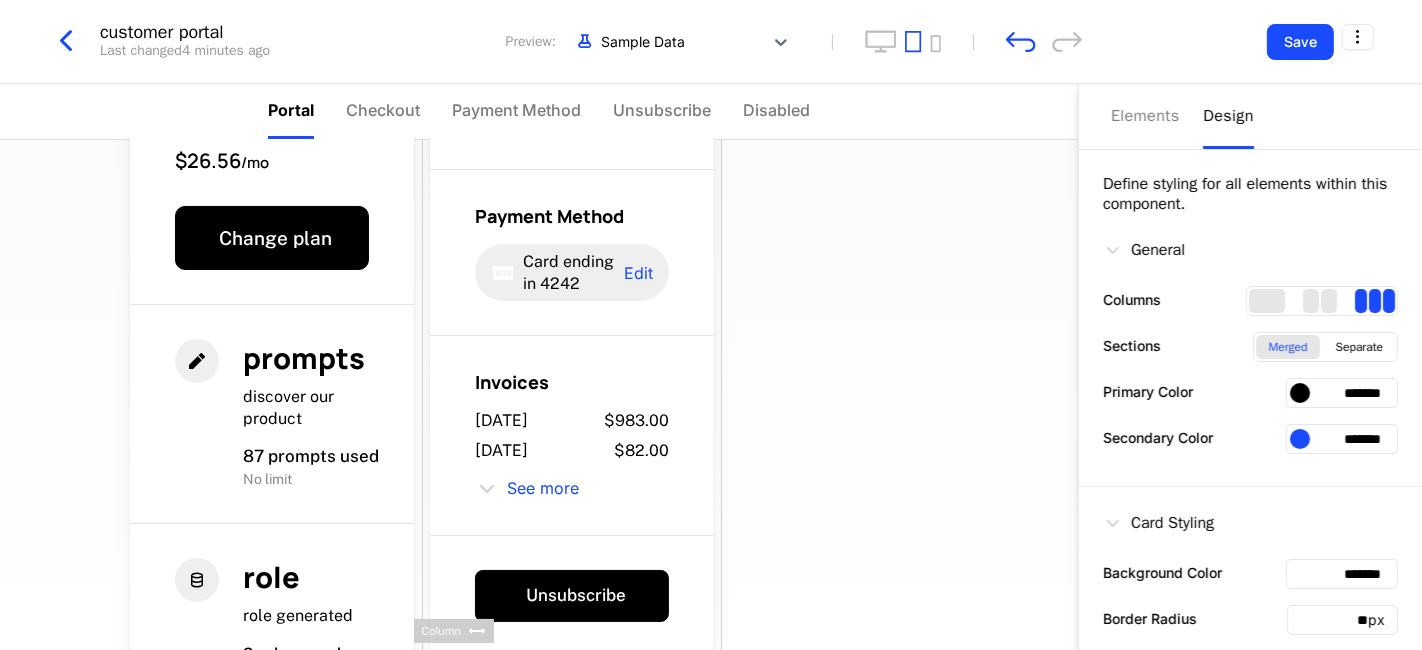 scroll, scrollTop: 200, scrollLeft: 0, axis: vertical 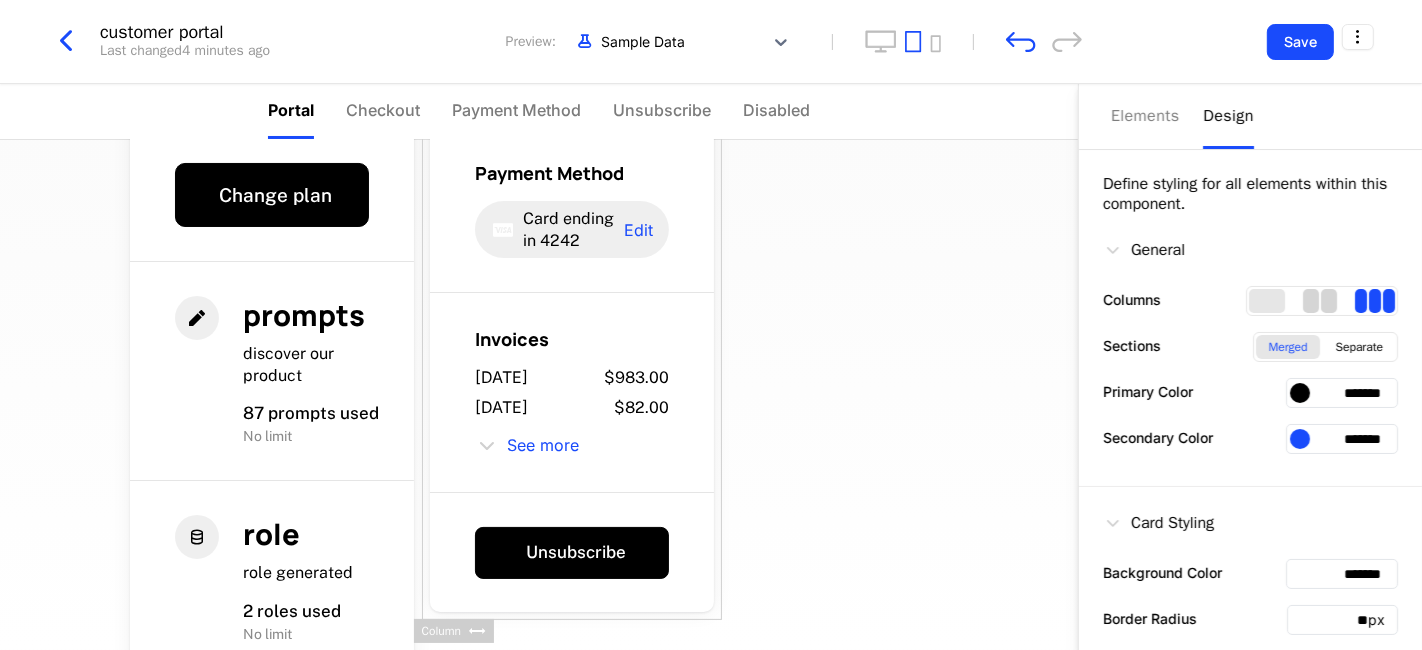 click at bounding box center (1311, 301) 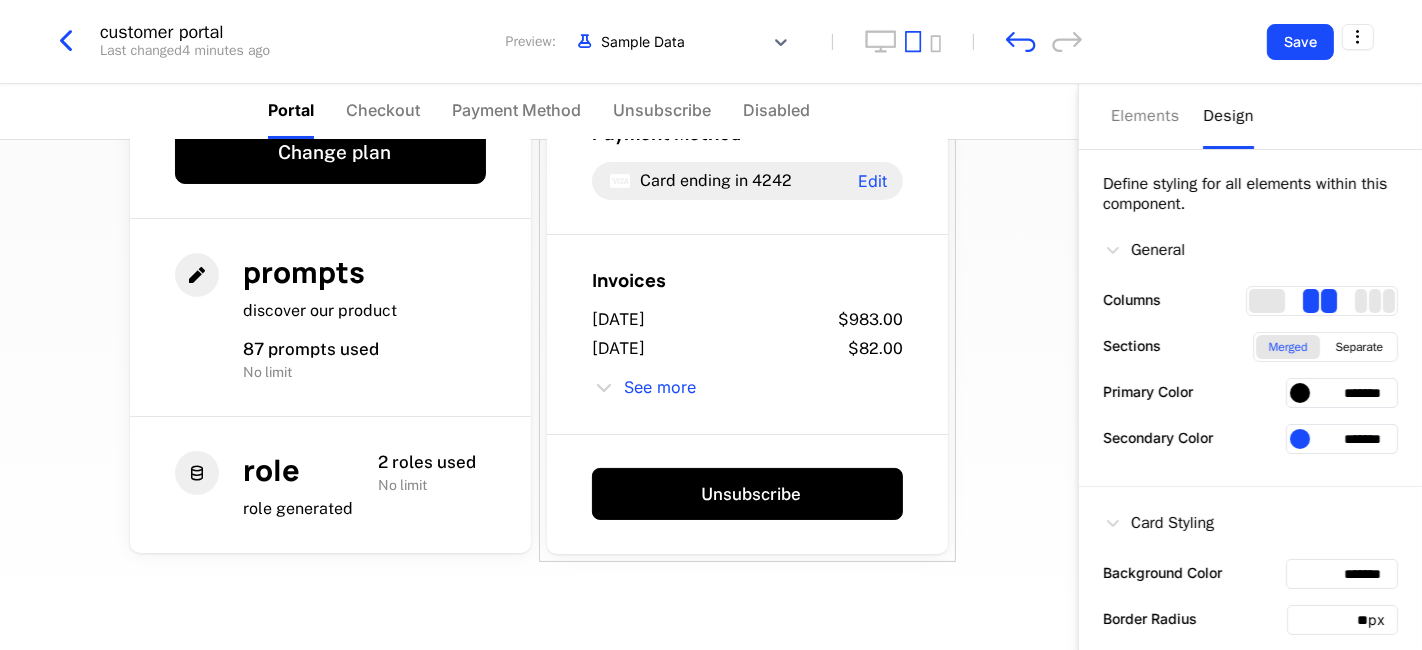 scroll, scrollTop: 157, scrollLeft: 0, axis: vertical 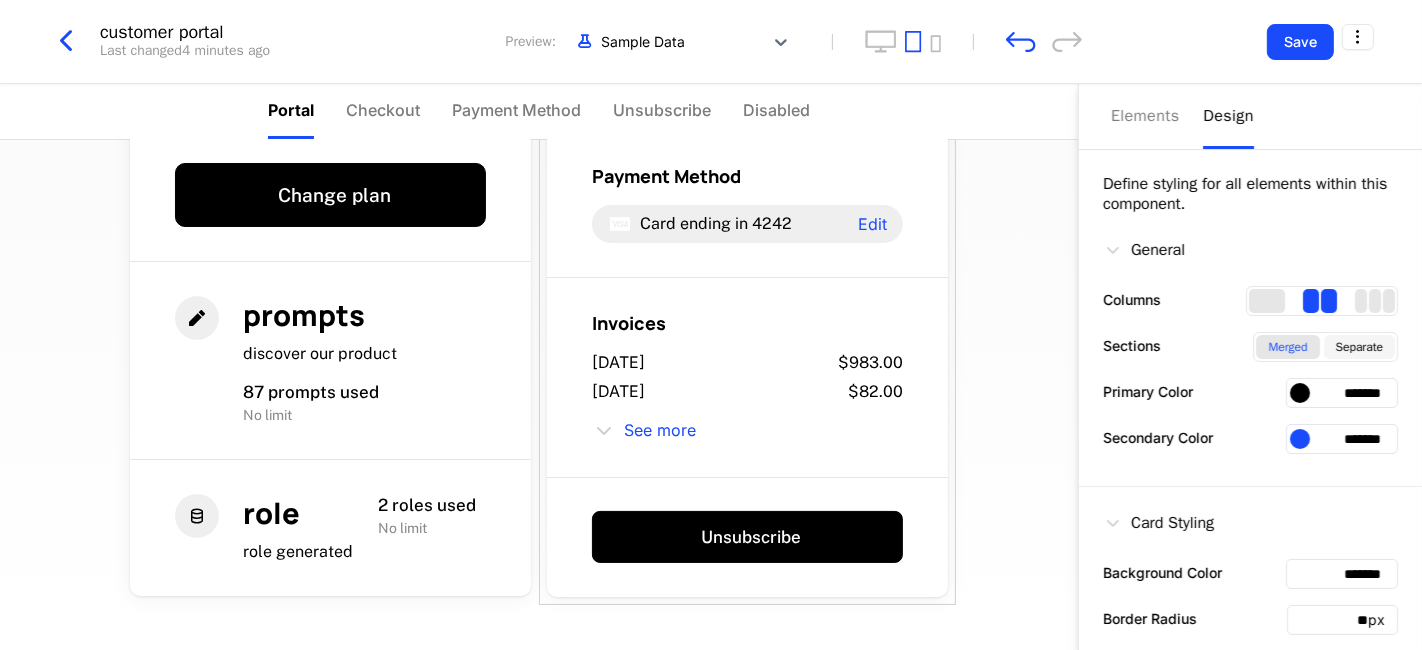 click on "Separate" at bounding box center [1359, 347] 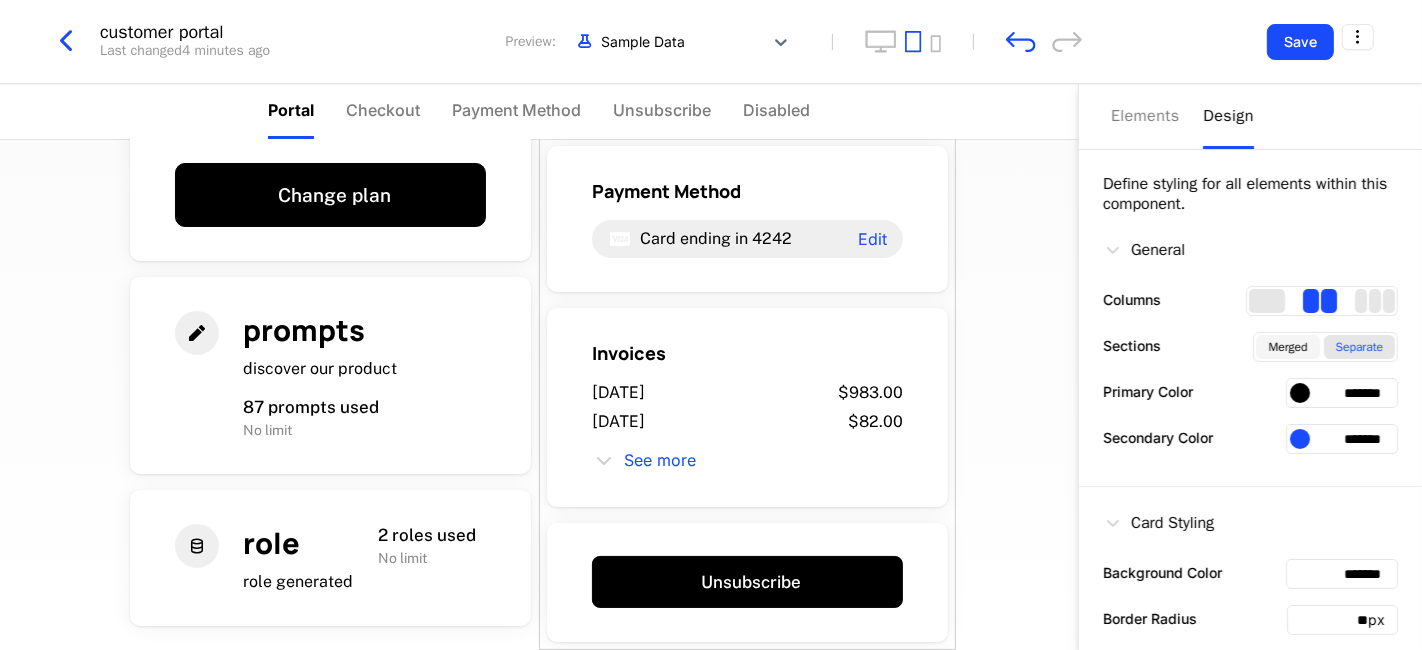 click on "Merged" at bounding box center [1287, 347] 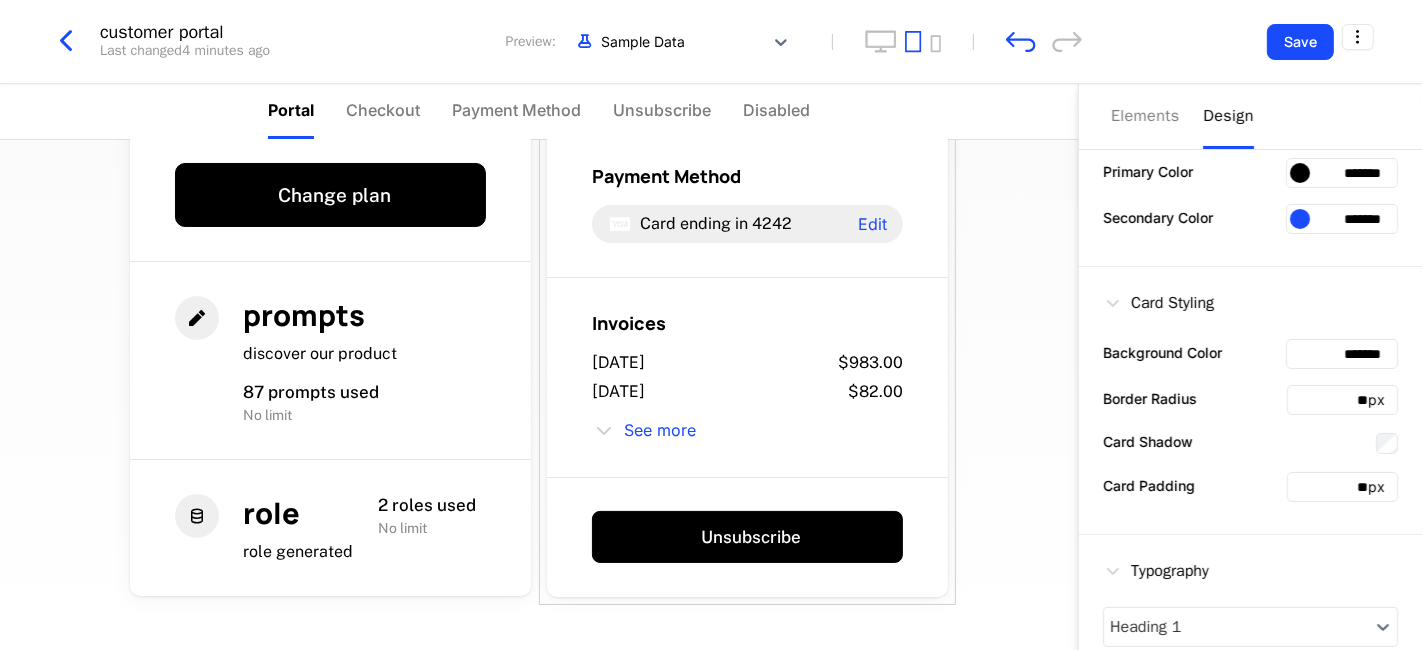 scroll, scrollTop: 0, scrollLeft: 0, axis: both 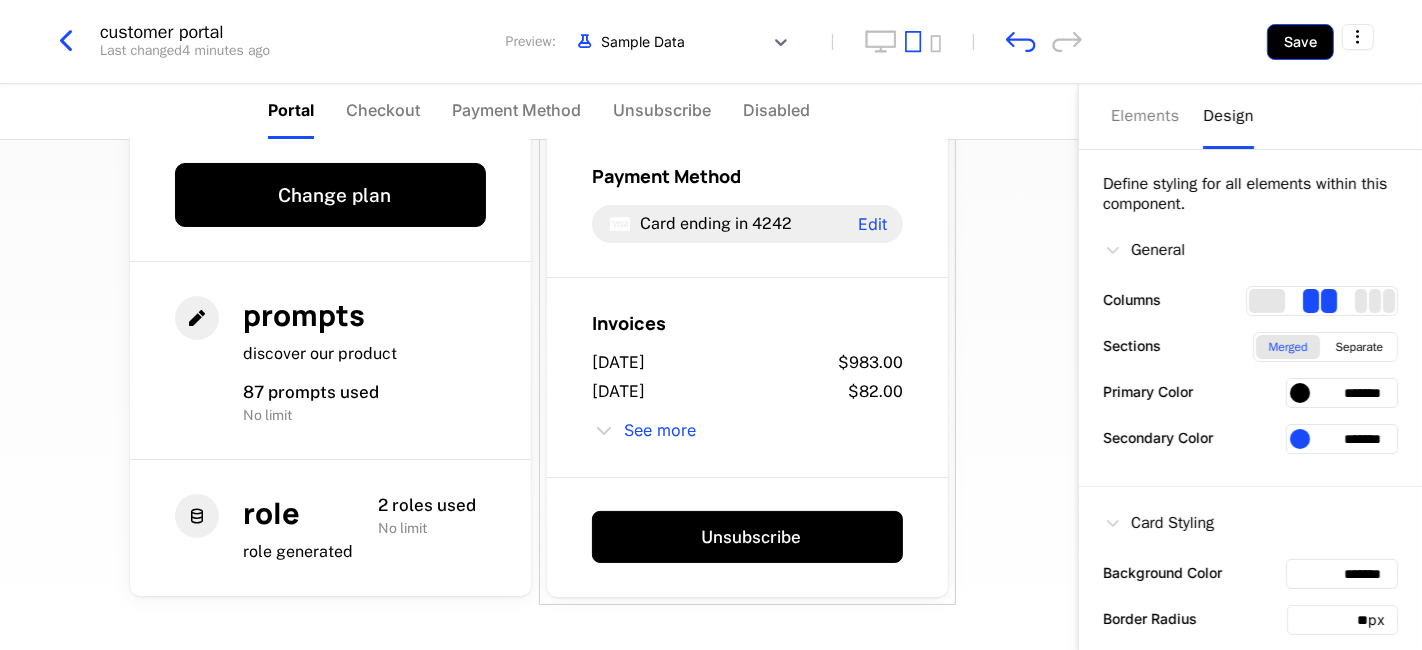 click on "Save" at bounding box center (1300, 42) 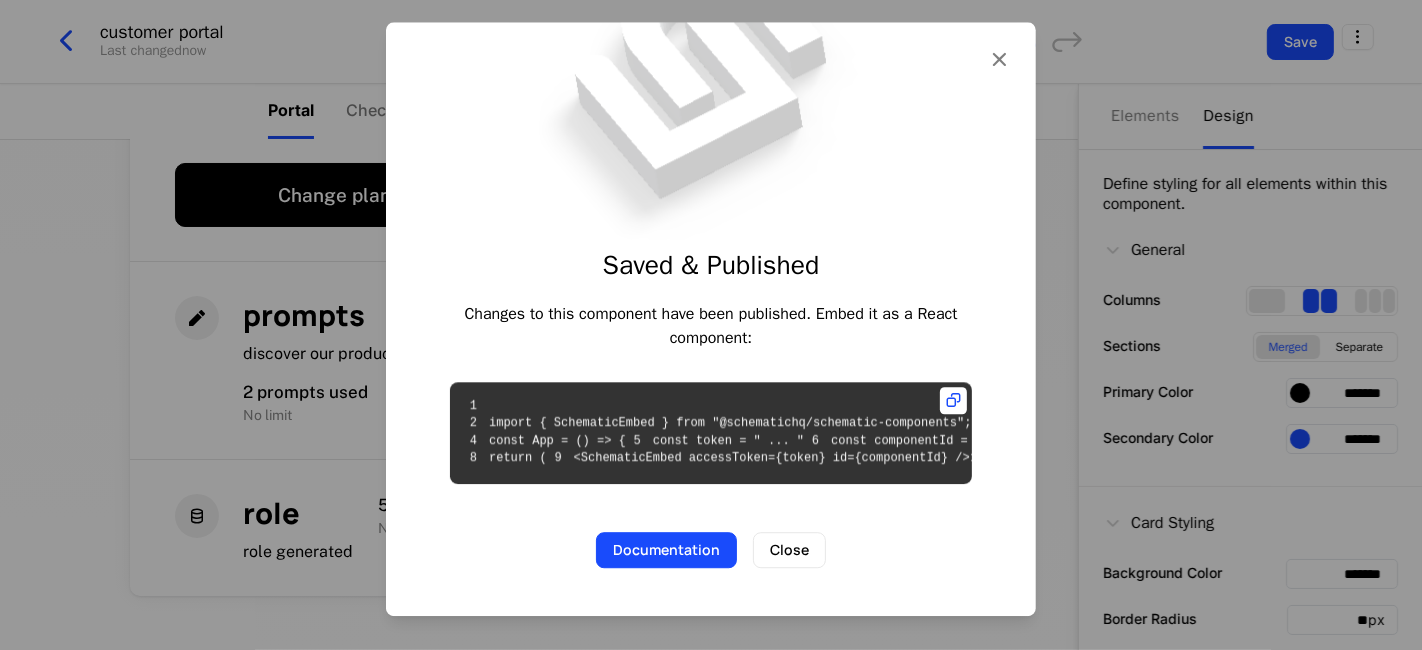 scroll, scrollTop: 94, scrollLeft: 0, axis: vertical 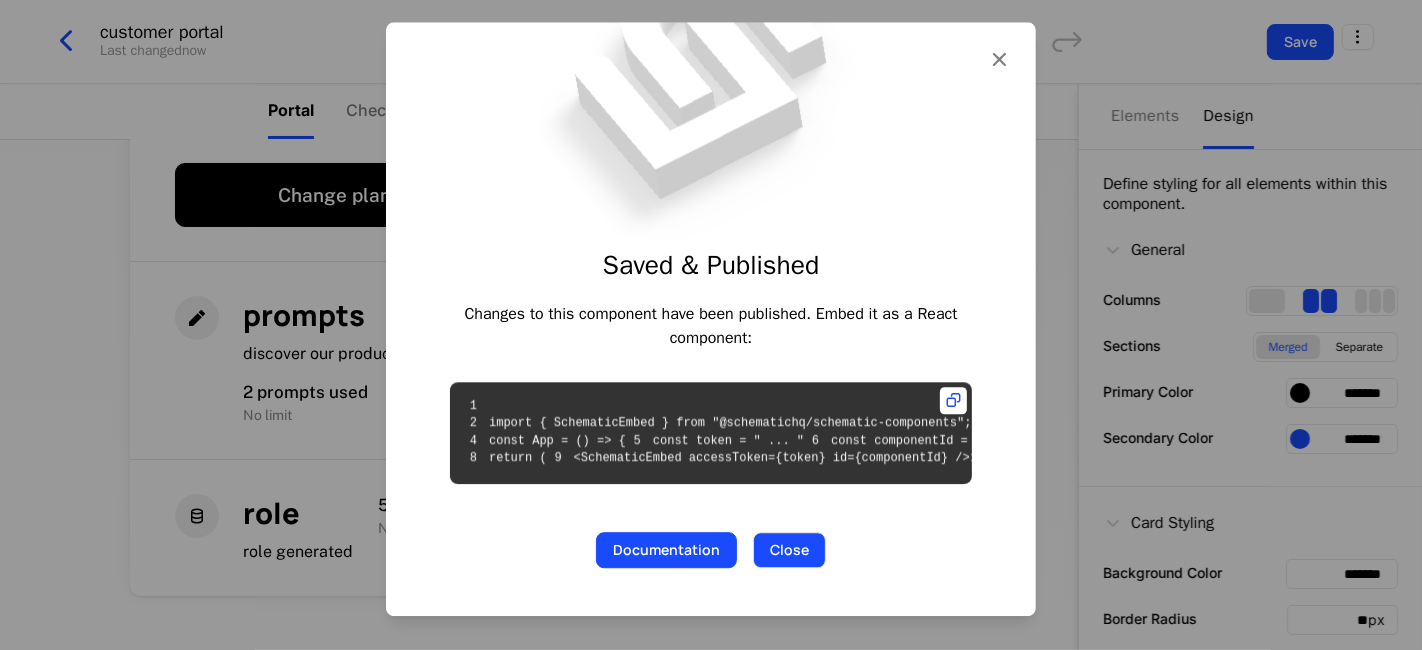click on "Close" at bounding box center [789, 550] 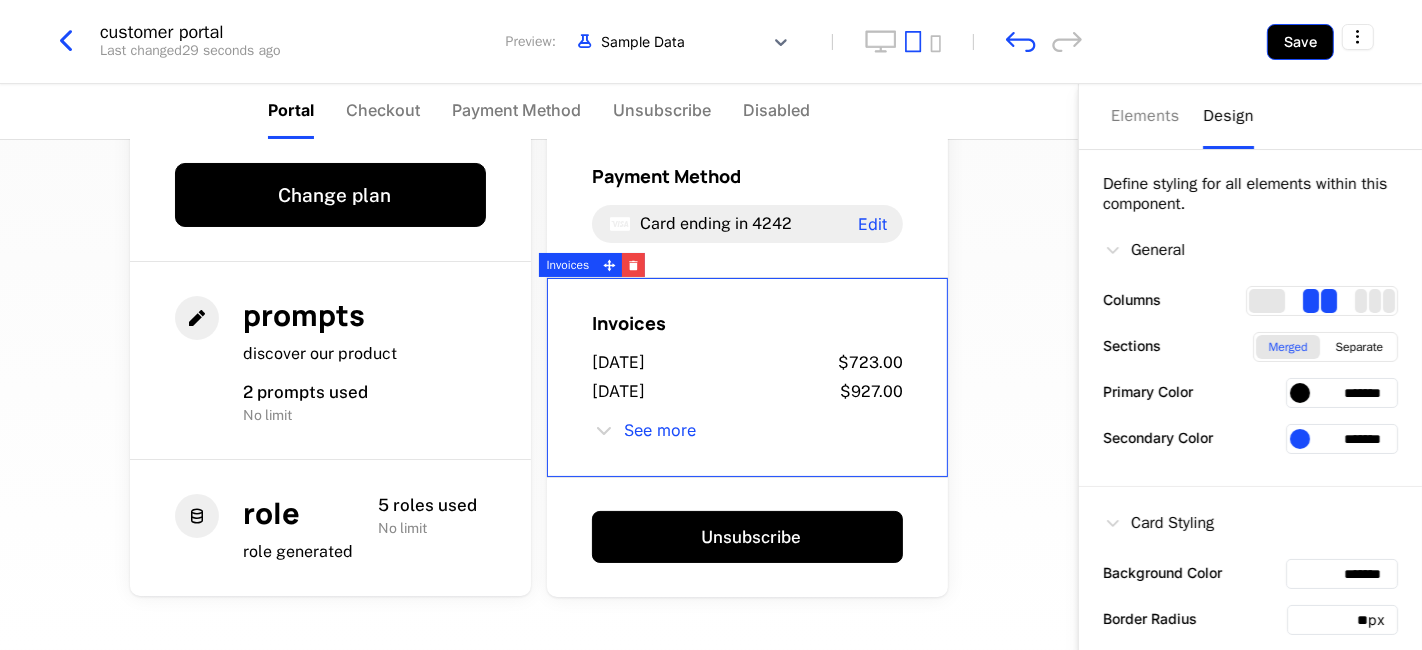 click on "Save" at bounding box center (1300, 42) 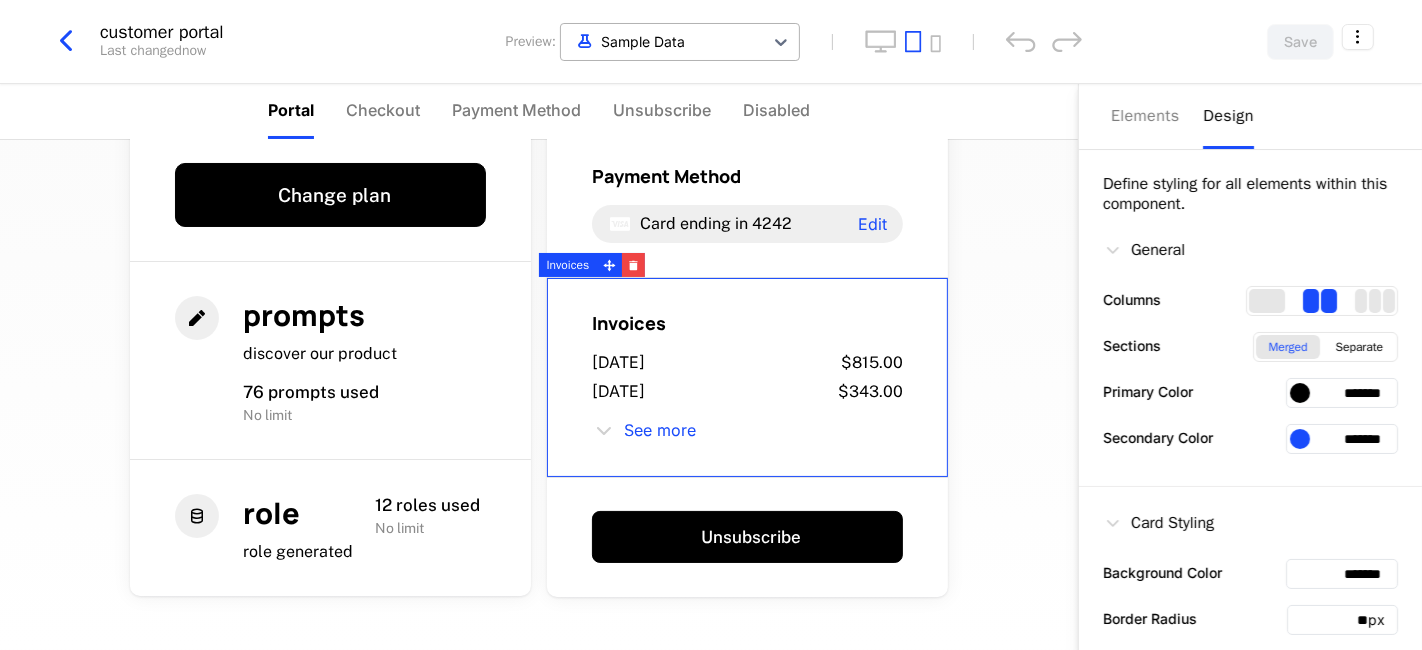 click at bounding box center (662, 41) 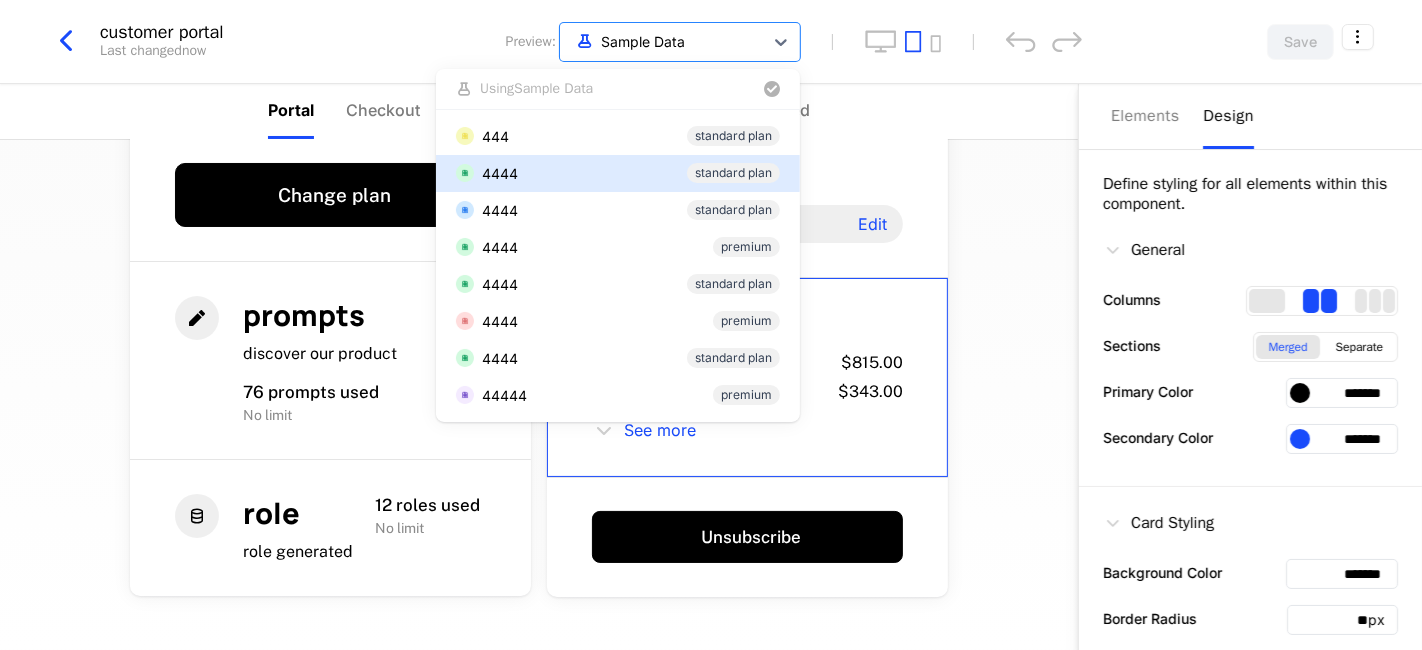 click on "4444 standard plan" at bounding box center (618, 173) 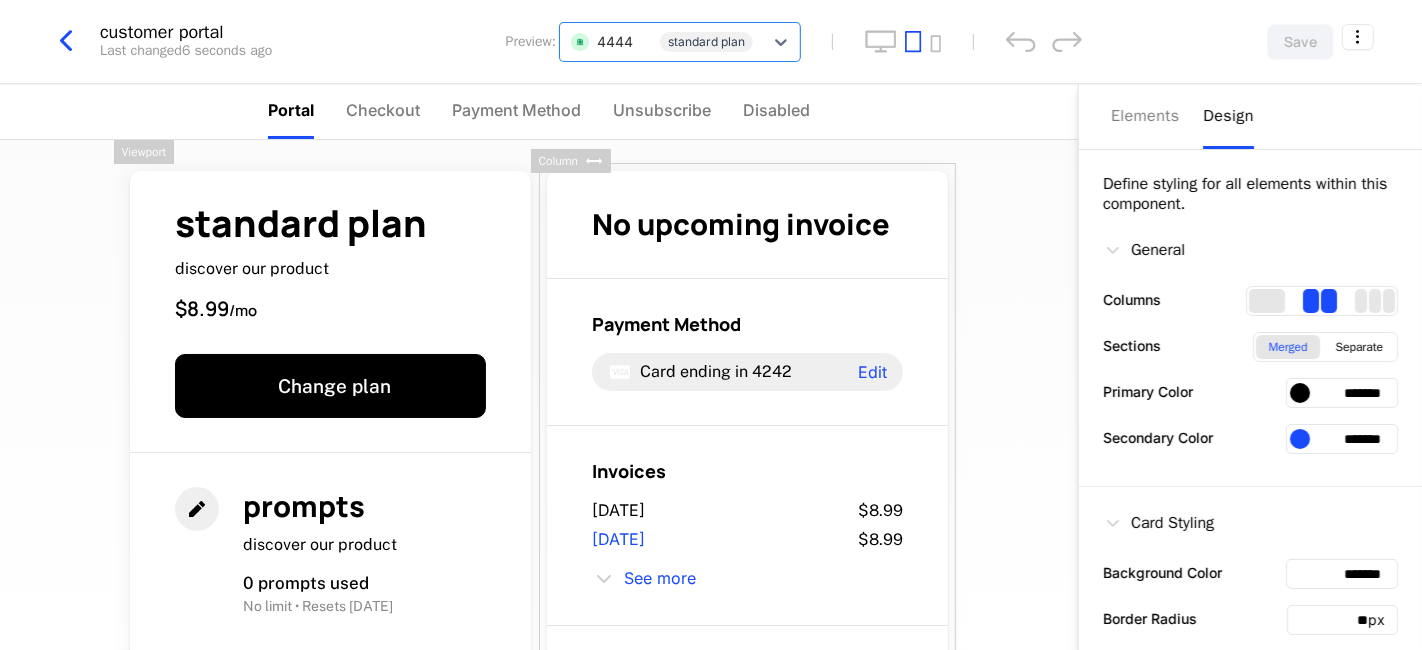 scroll, scrollTop: 0, scrollLeft: 0, axis: both 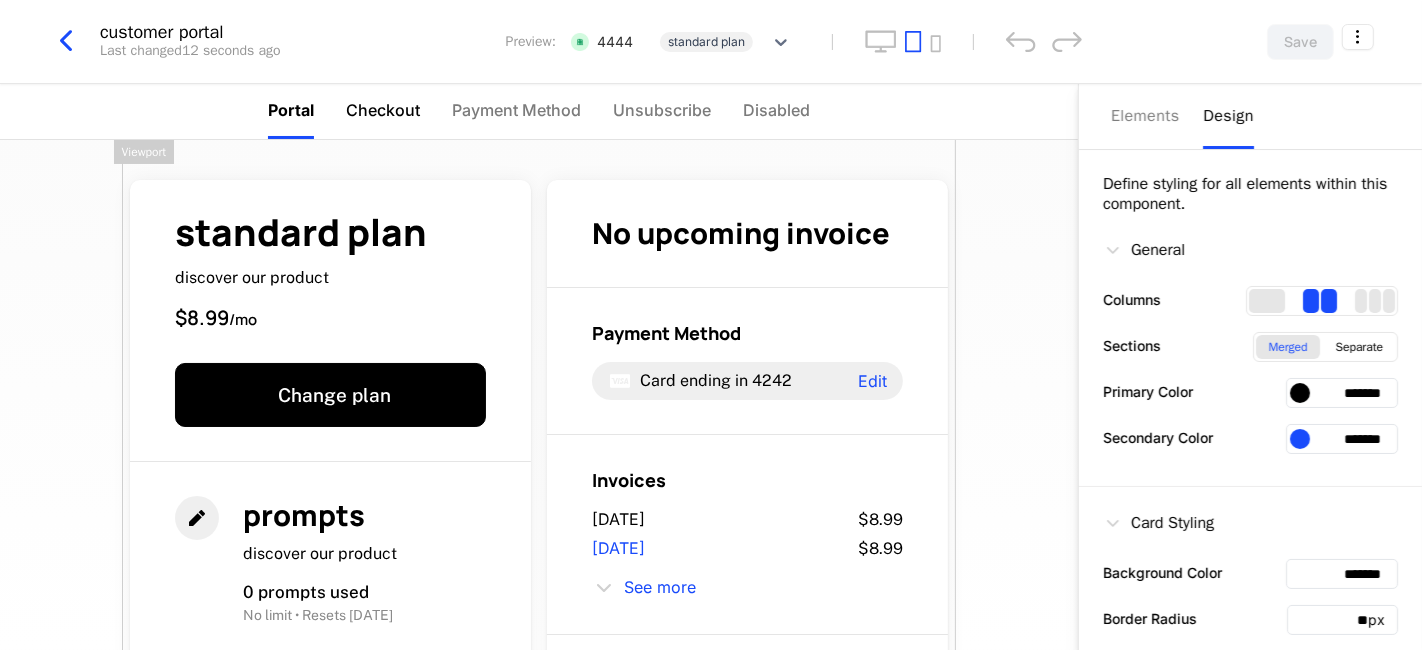 click on "Checkout" at bounding box center (383, 110) 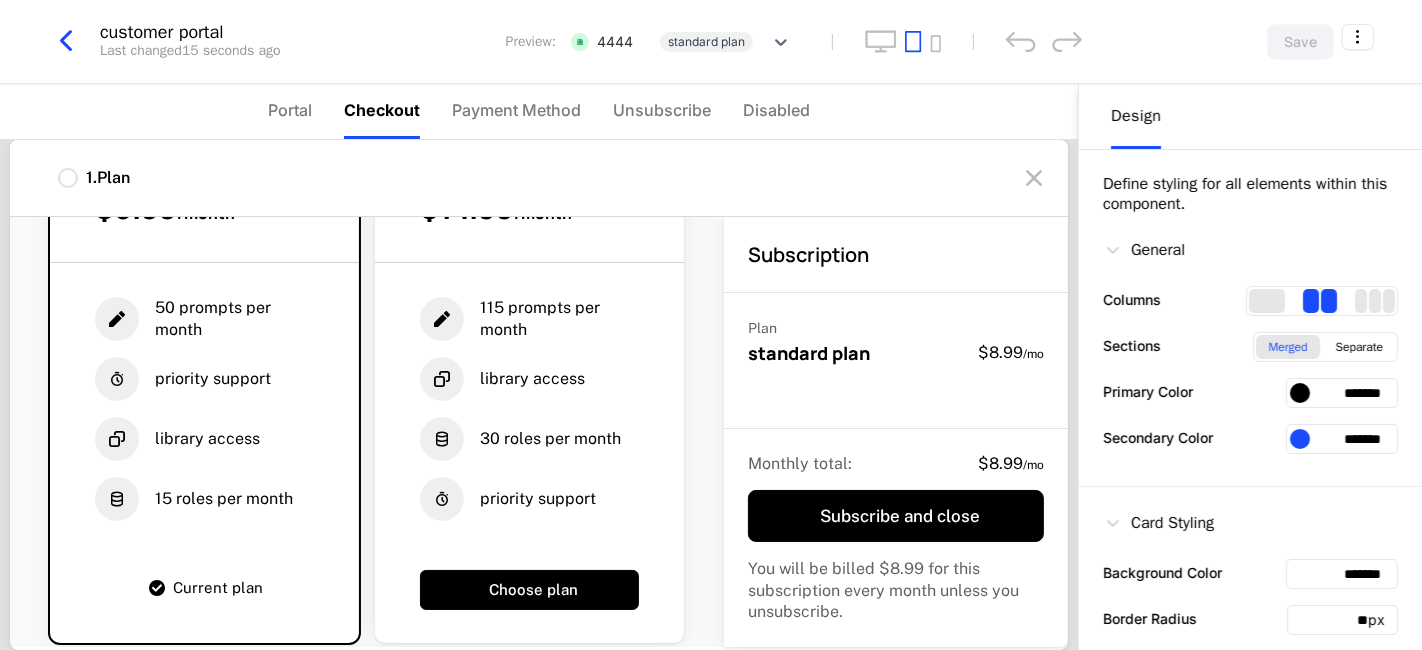 scroll, scrollTop: 0, scrollLeft: 0, axis: both 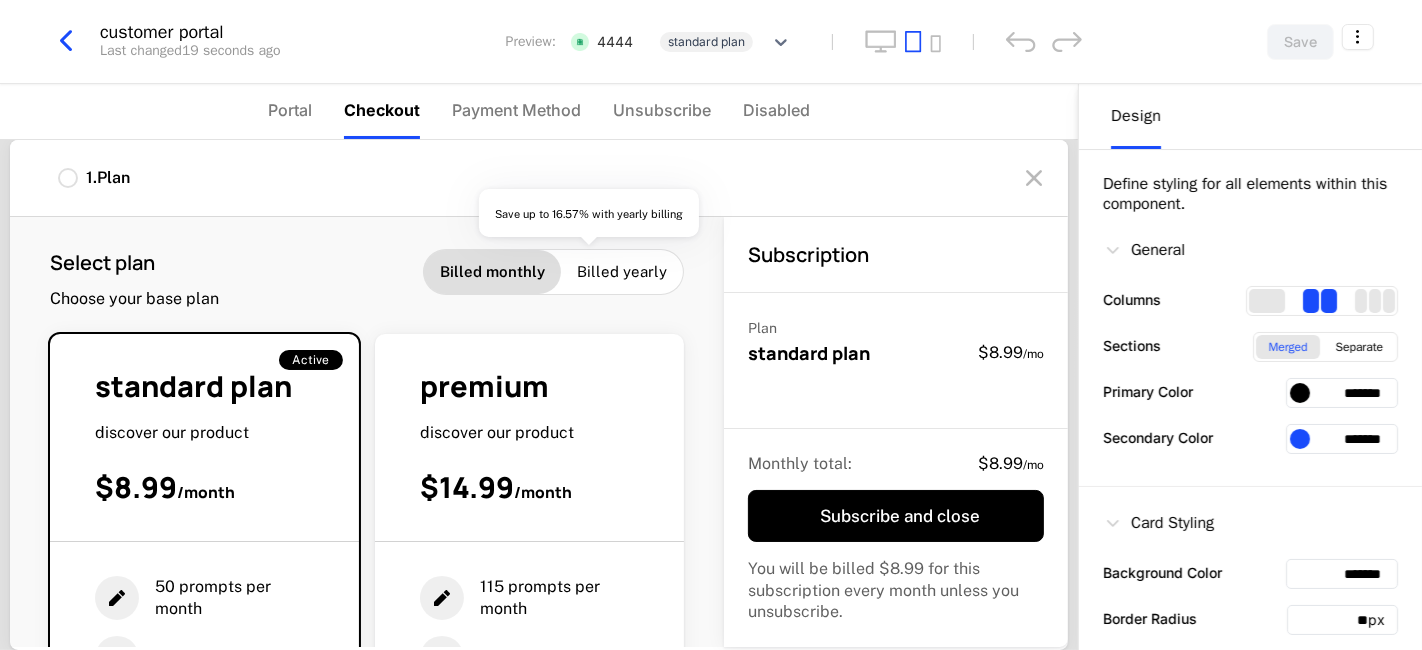 click on "Billed yearly" at bounding box center (622, 272) 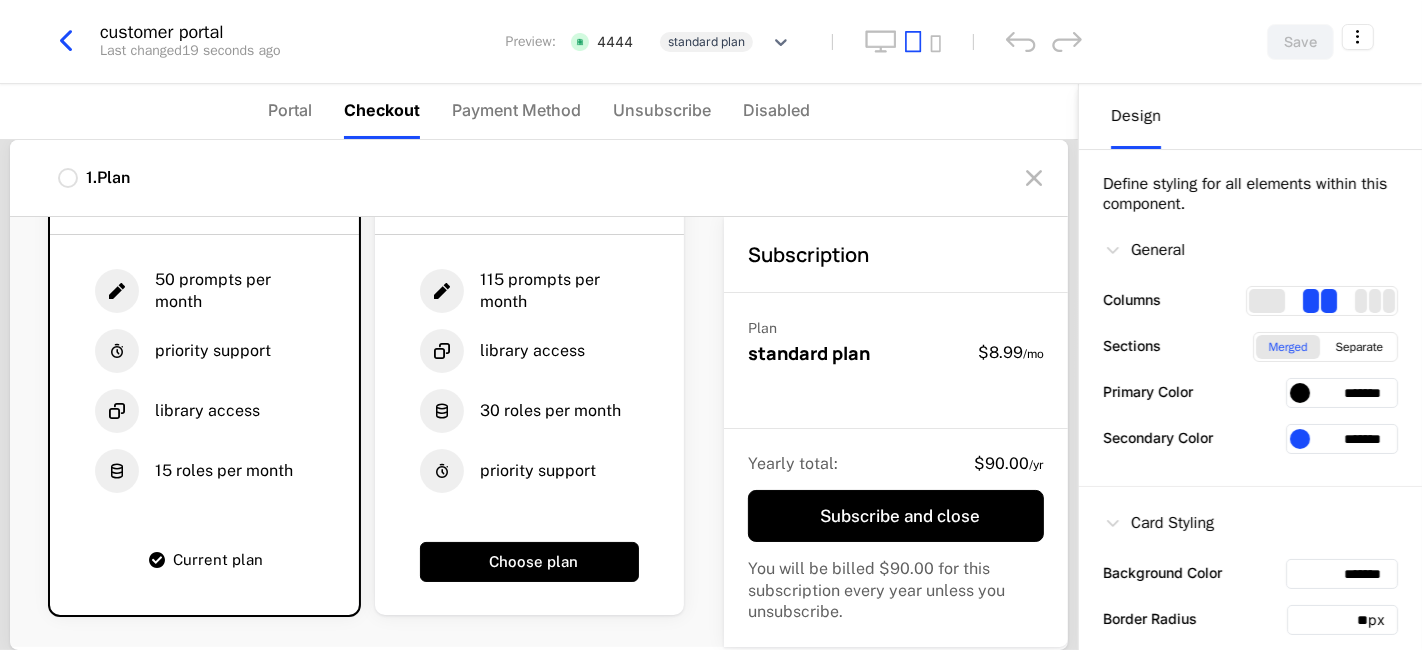 scroll, scrollTop: 557, scrollLeft: 0, axis: vertical 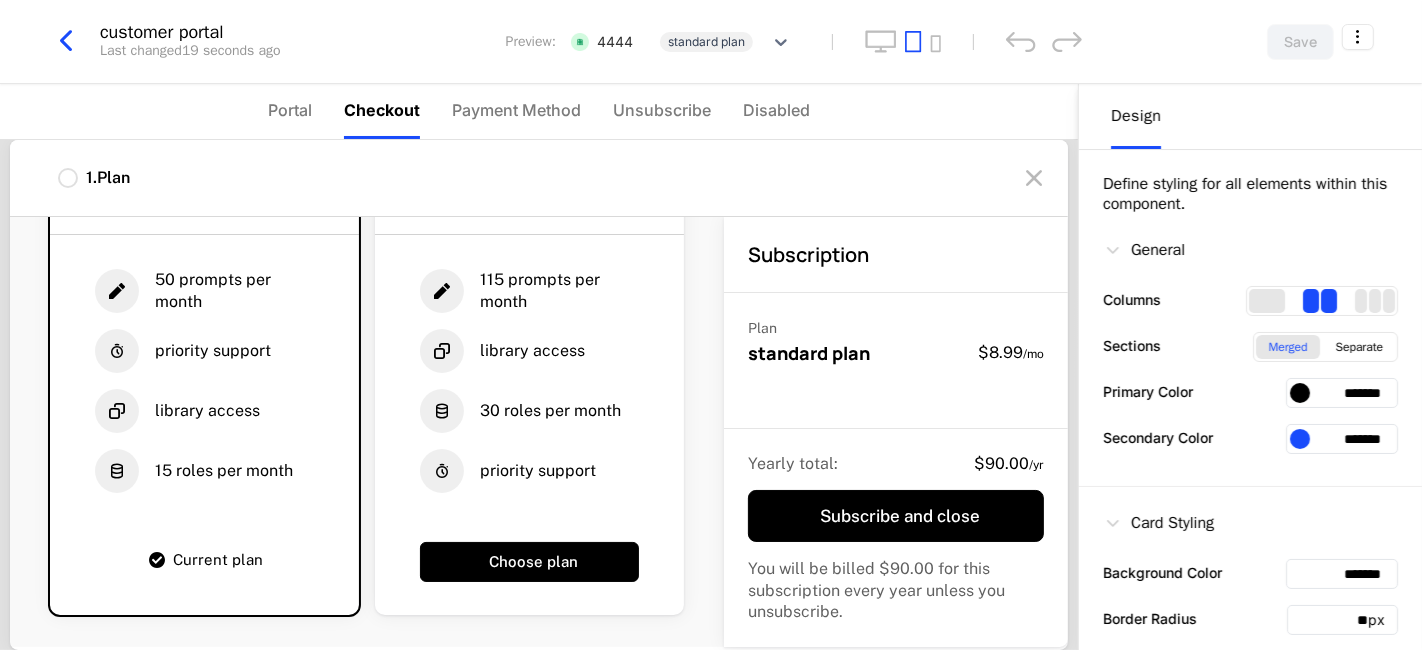 click on "premium  discover our product $150.00 / year" at bounding box center [529, 147] 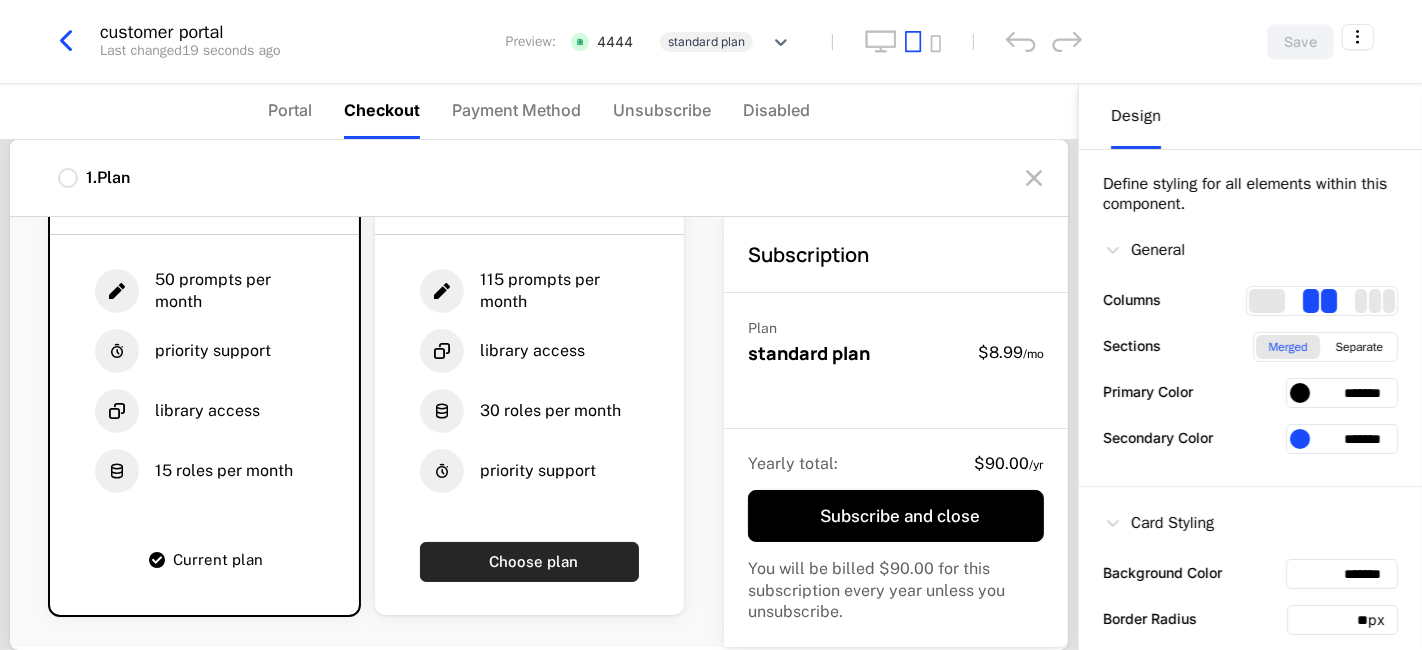 click on "Choose plan" at bounding box center (529, 562) 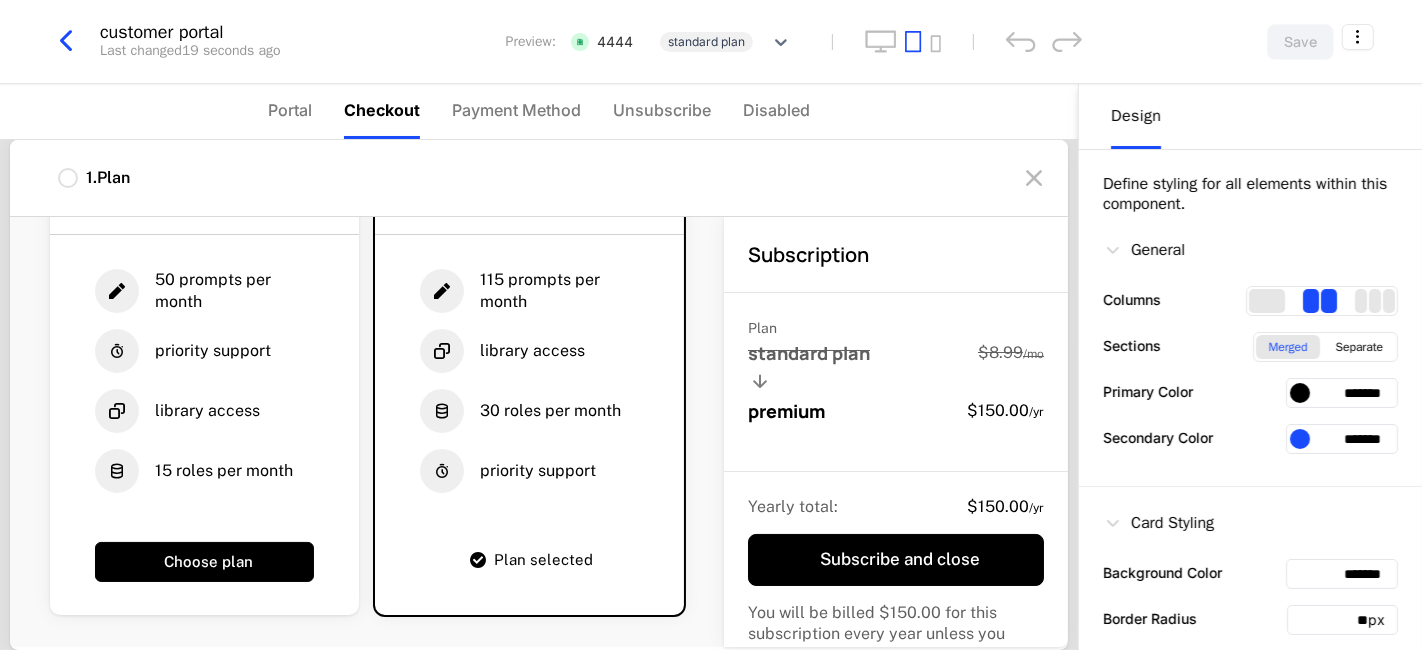 scroll, scrollTop: 693, scrollLeft: 0, axis: vertical 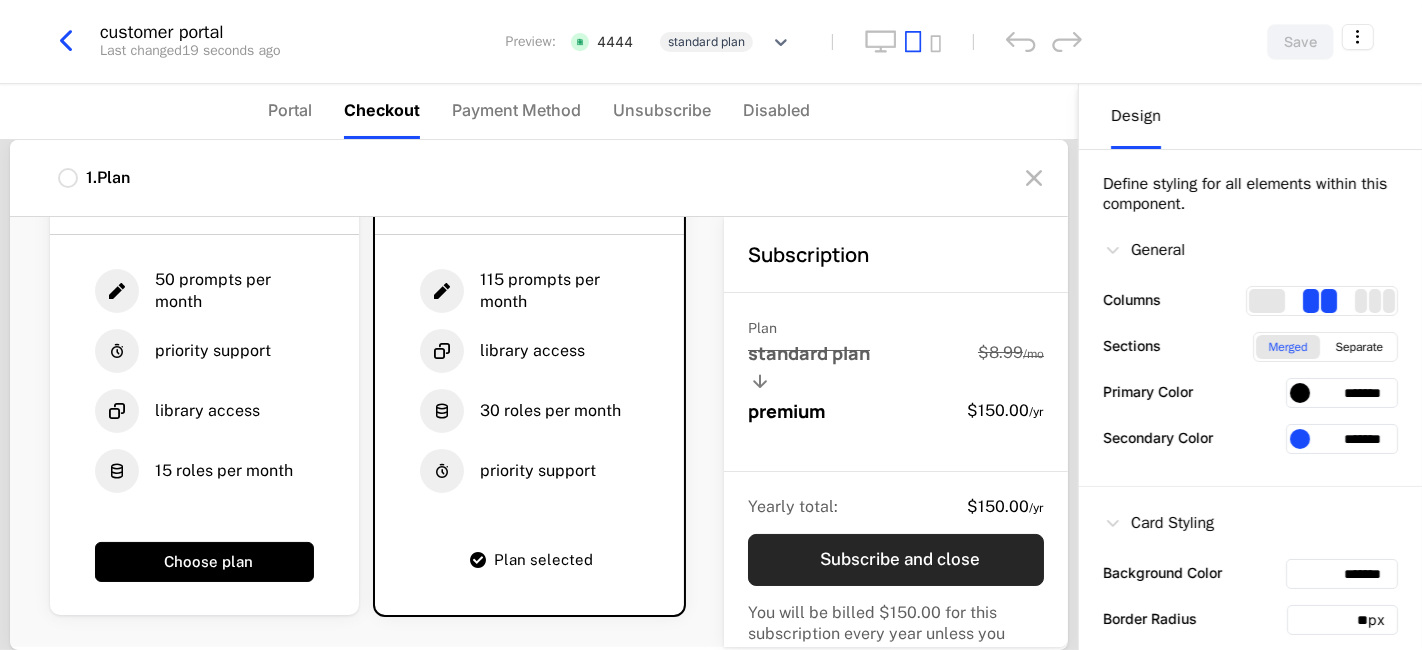 click on "Subscribe and close" at bounding box center [896, 560] 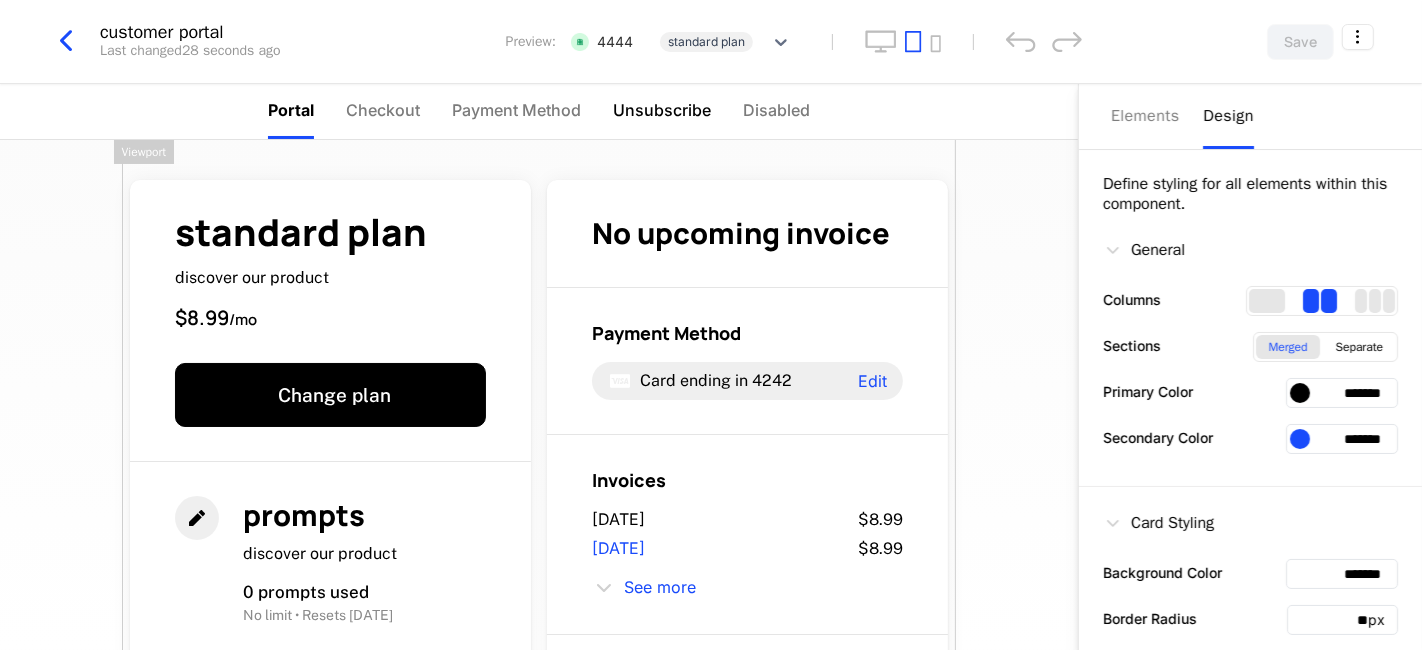 click on "Unsubscribe" at bounding box center (662, 110) 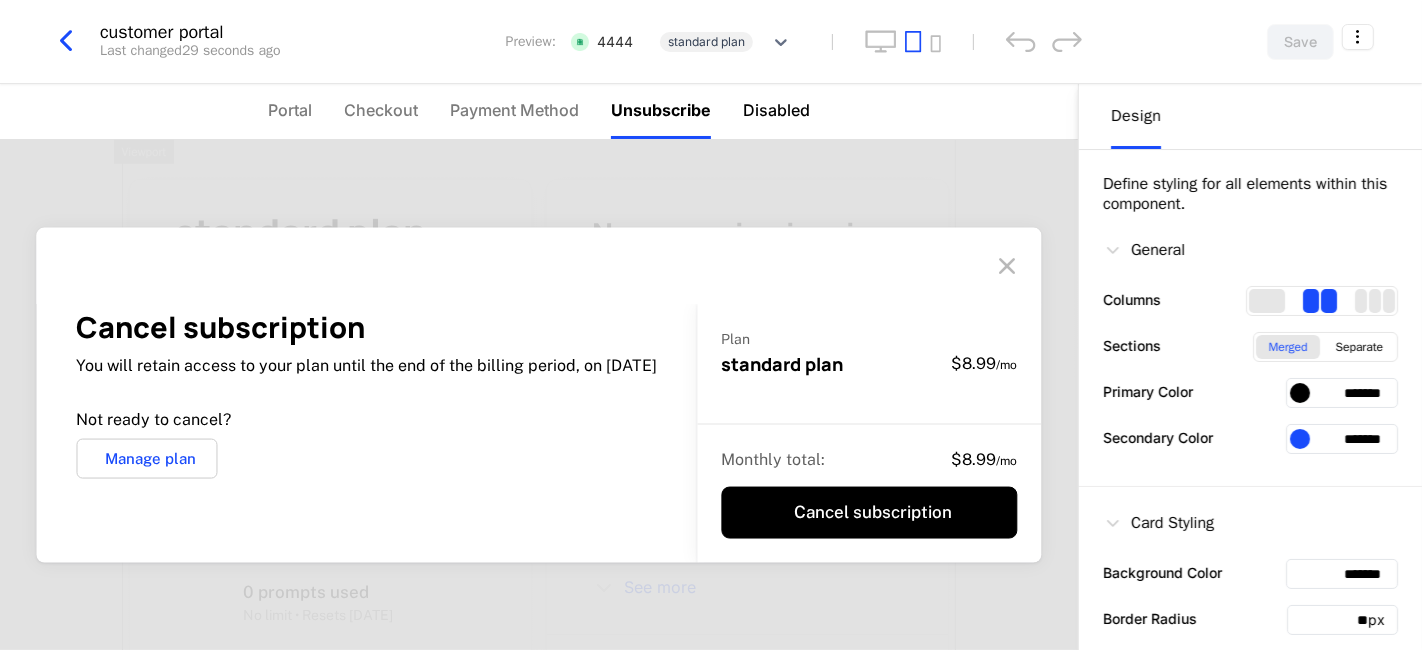 click on "Disabled" at bounding box center (776, 111) 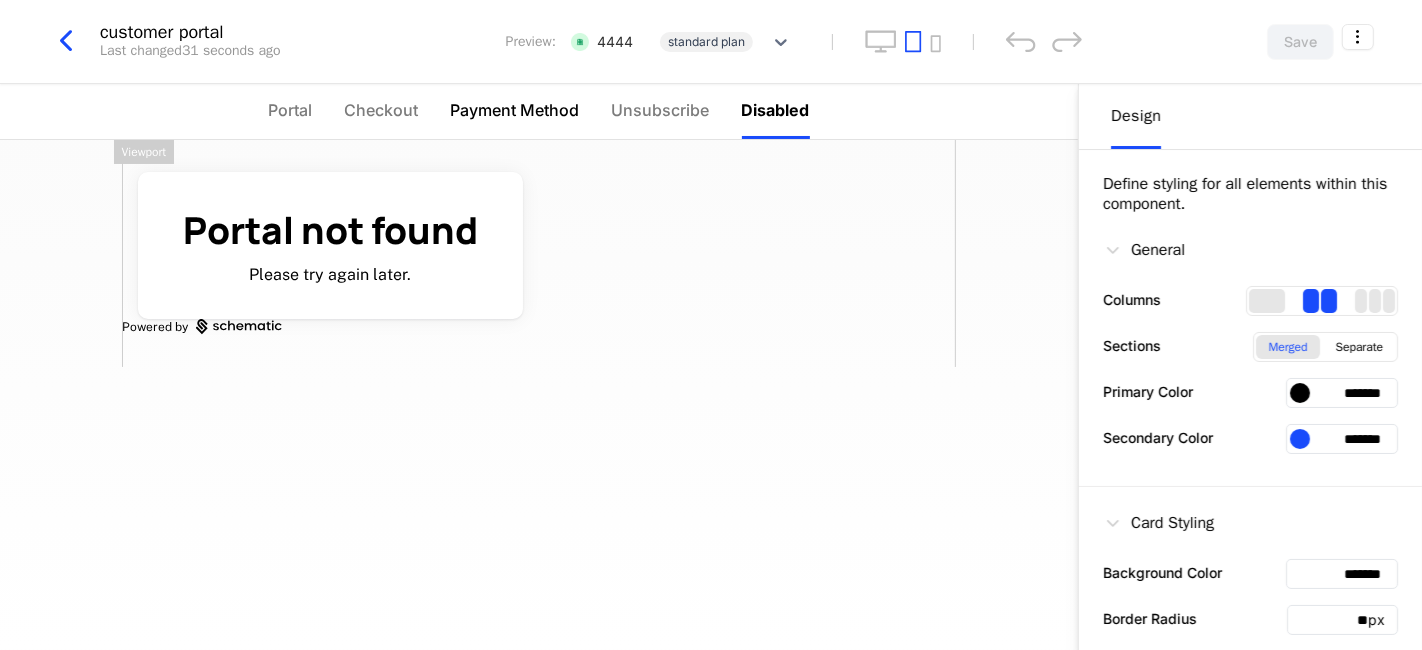 click on "Payment Method" at bounding box center [515, 110] 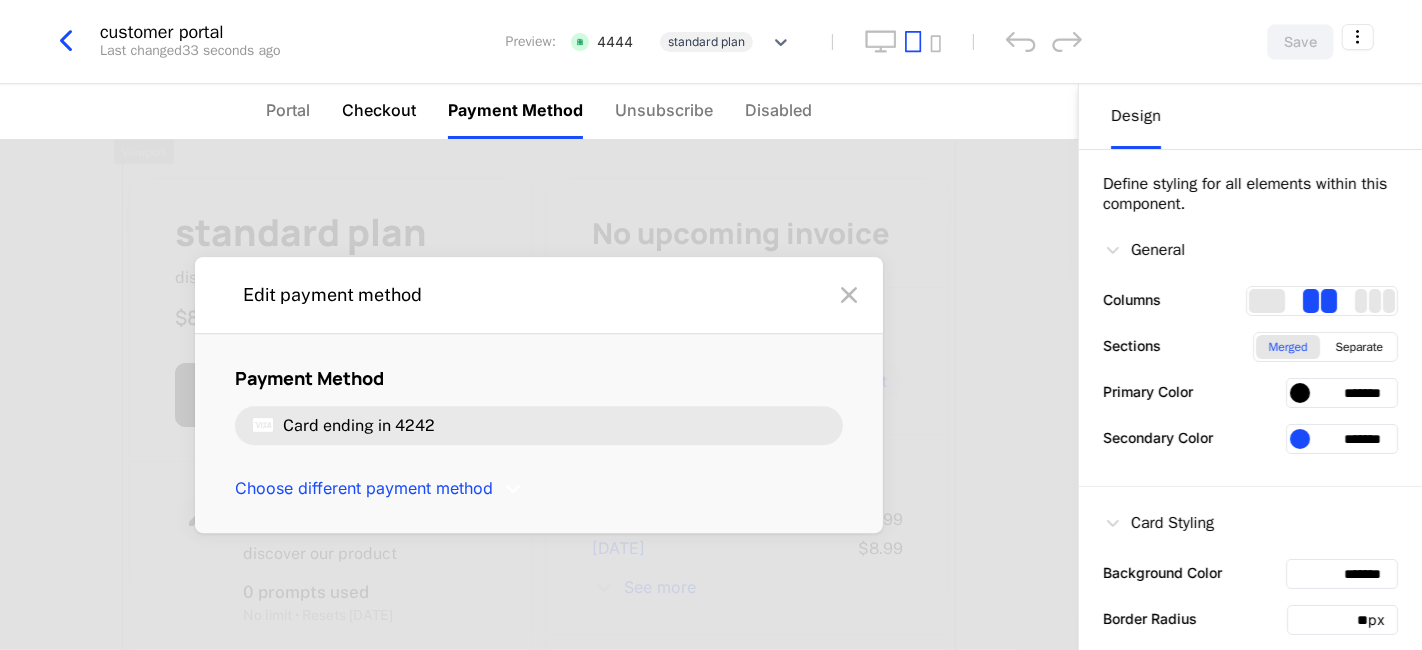 click on "Checkout" at bounding box center [379, 110] 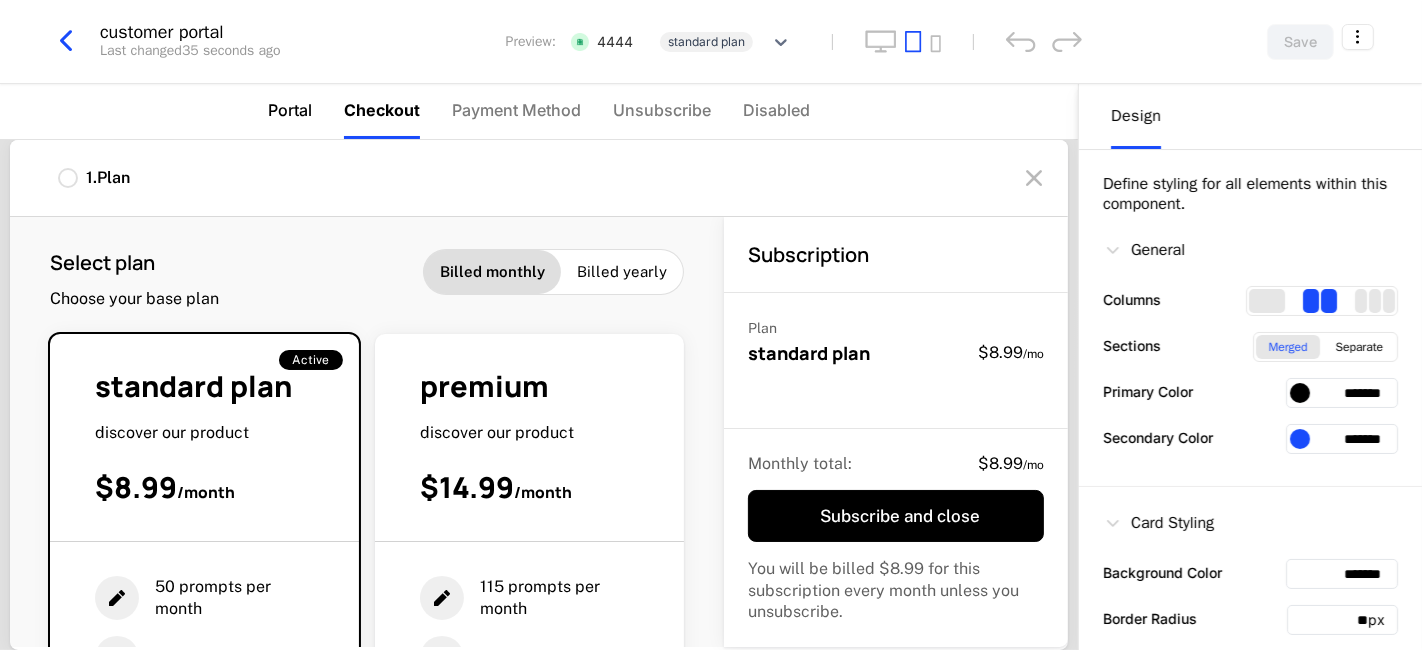 click on "Portal" at bounding box center (290, 110) 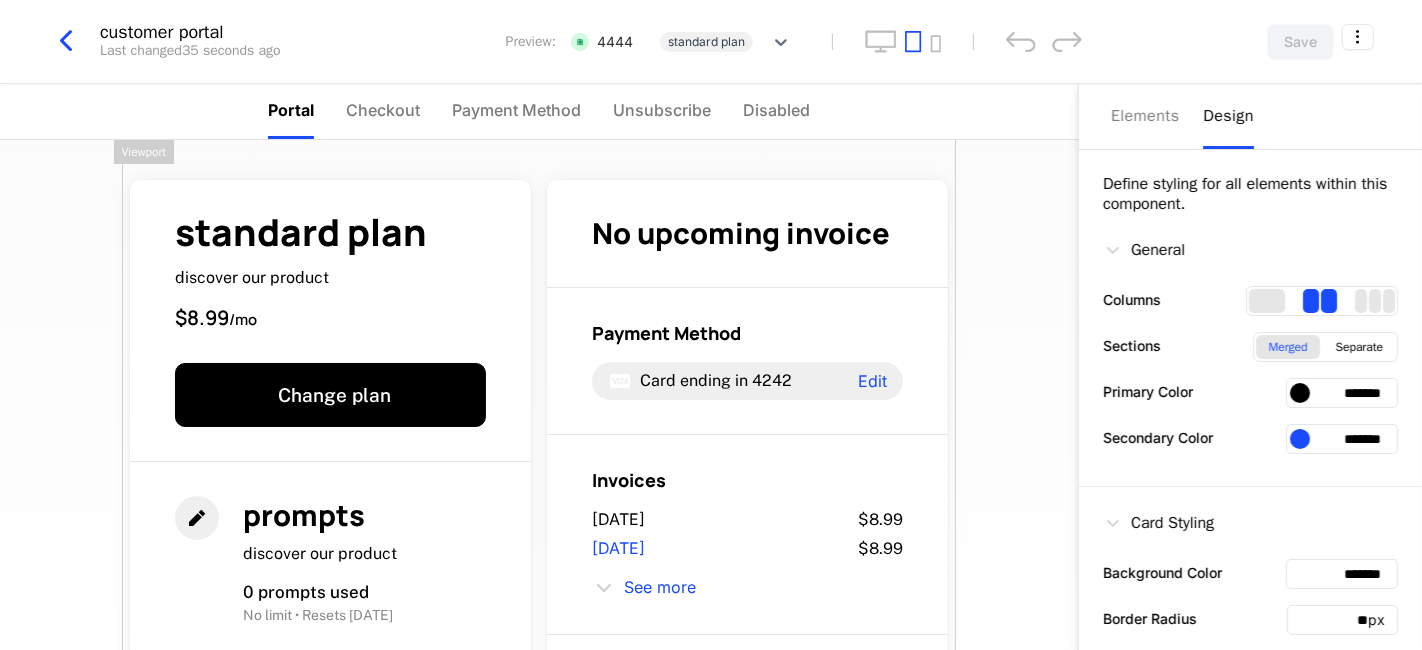click at bounding box center (66, 41) 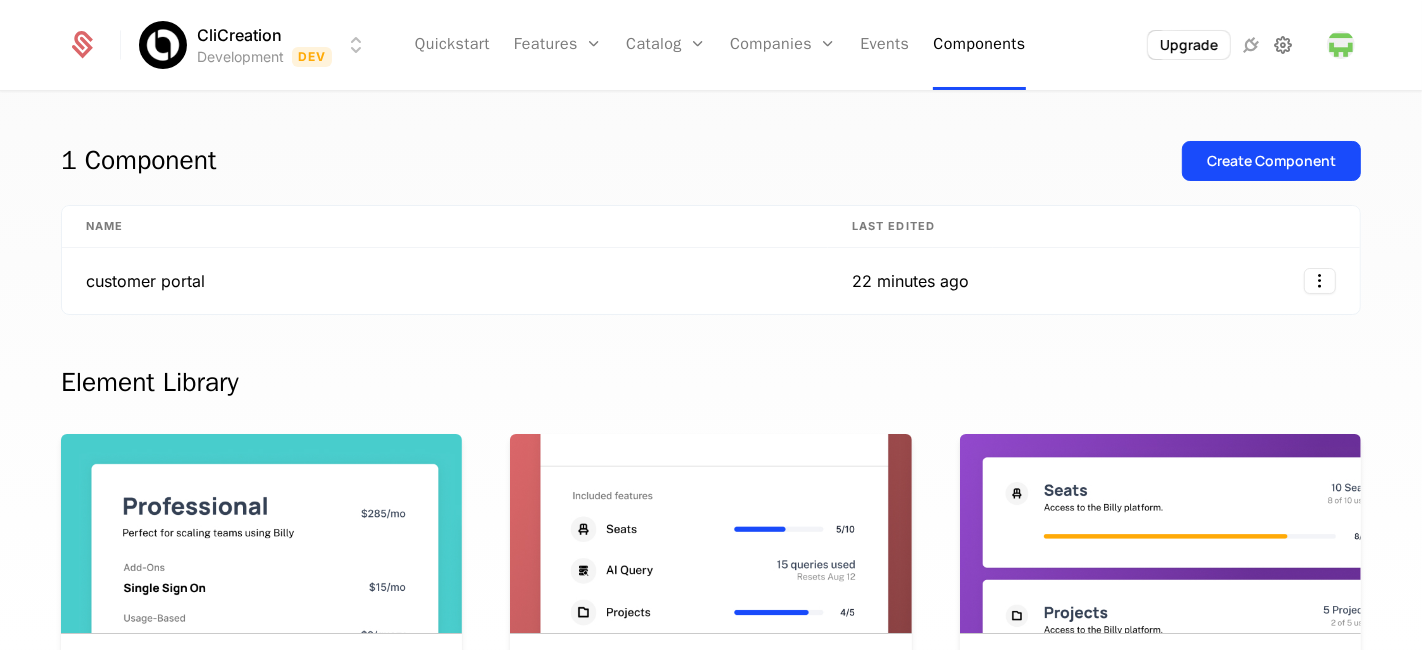 click at bounding box center (1283, 45) 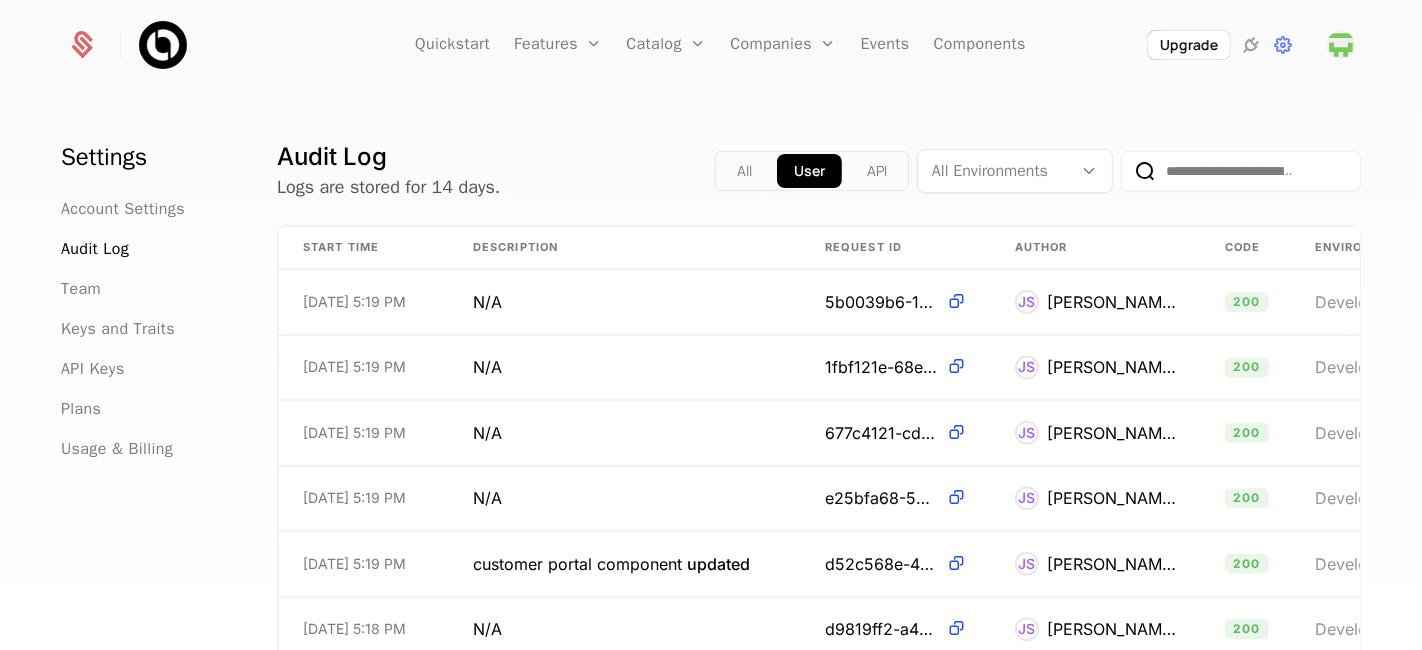 click on "API" at bounding box center (877, 171) 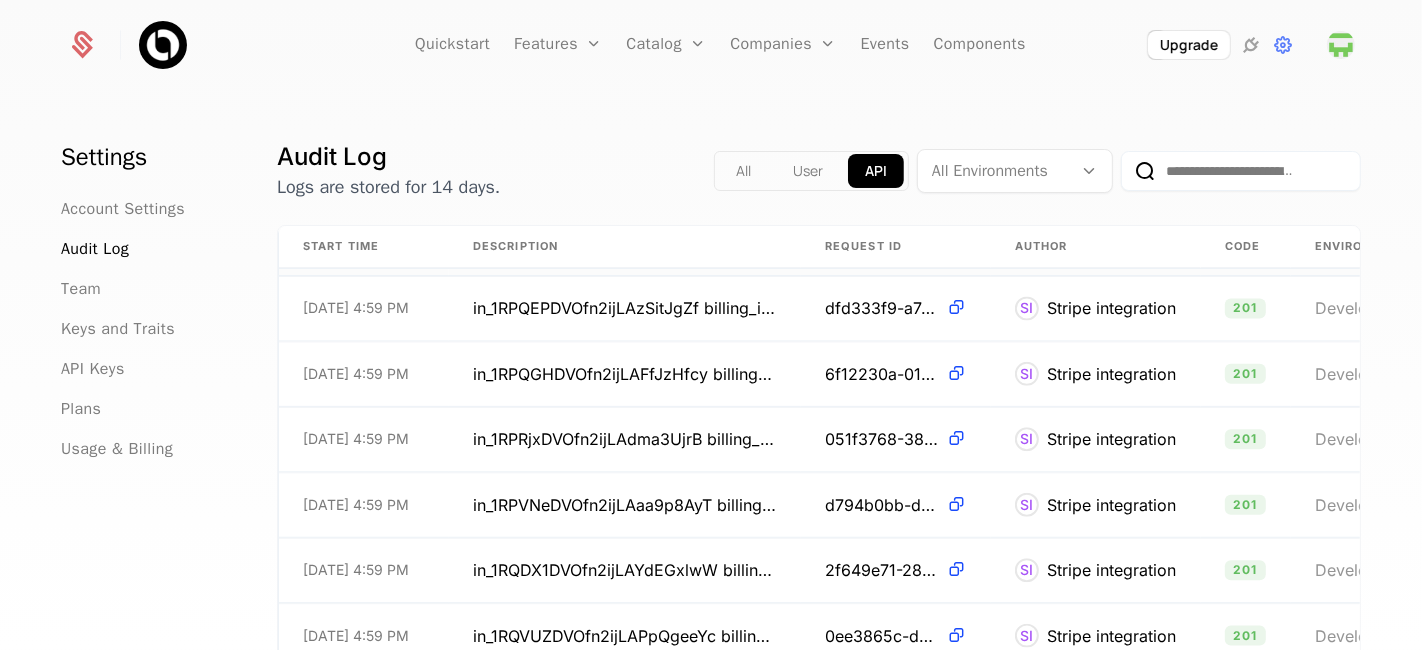 scroll, scrollTop: 0, scrollLeft: 0, axis: both 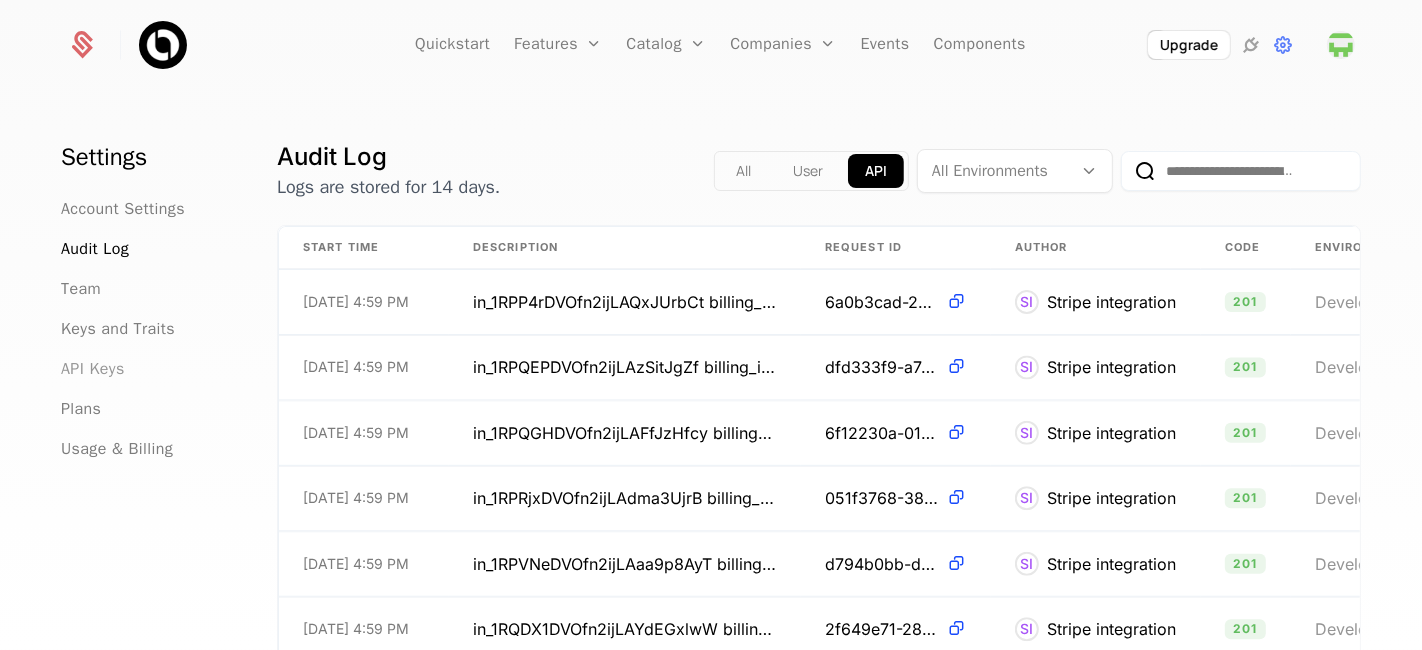 click on "API Keys" at bounding box center (93, 369) 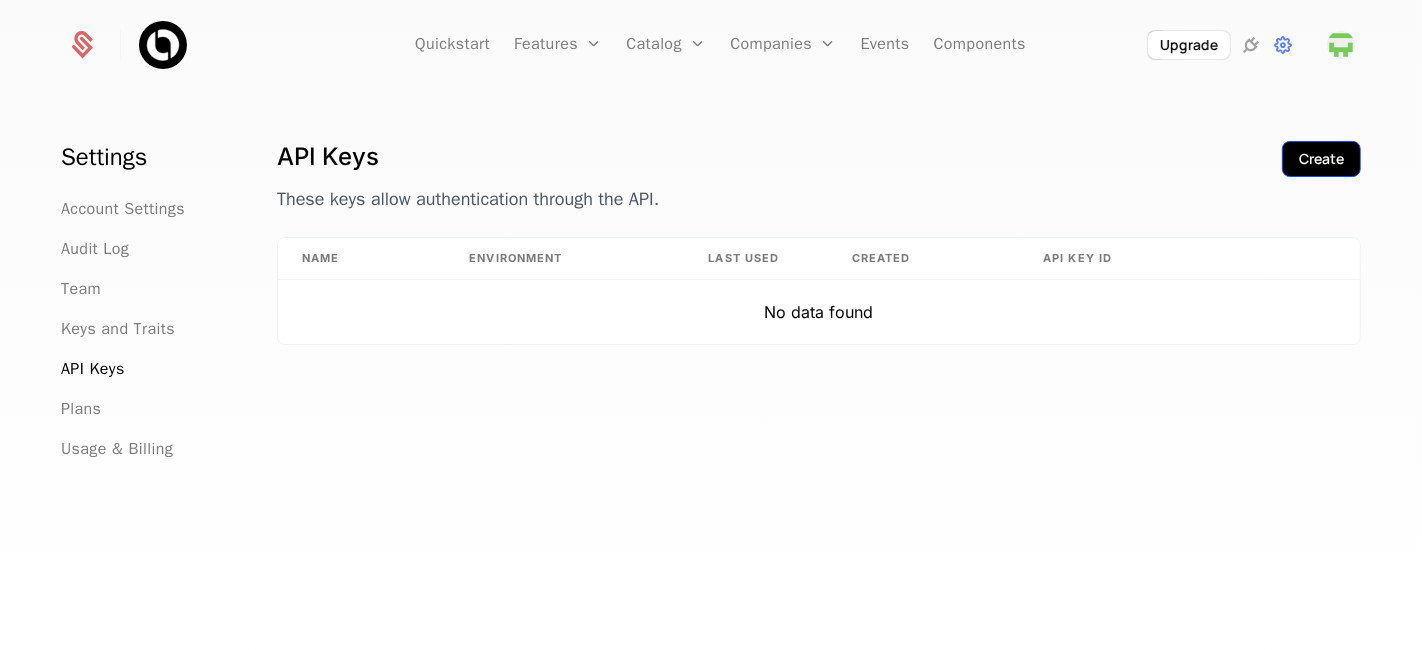 click on "Create" at bounding box center (1321, 159) 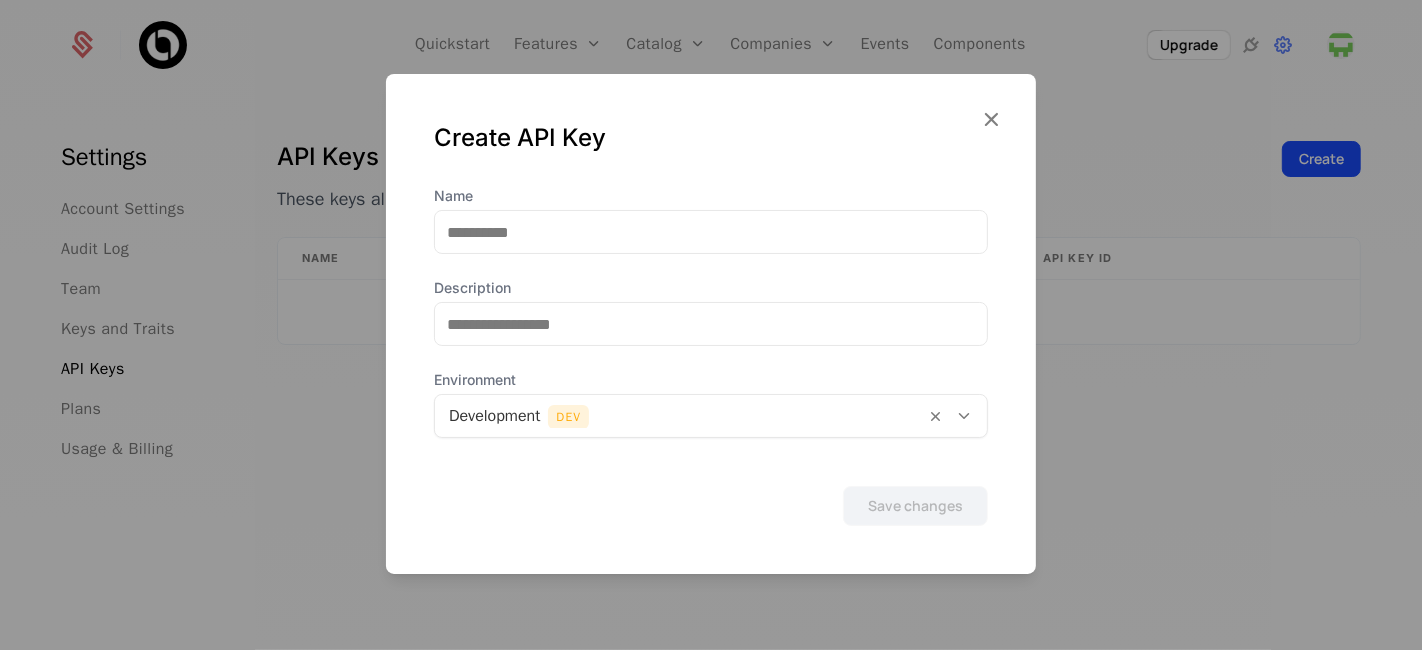 click on "Name" at bounding box center (711, 196) 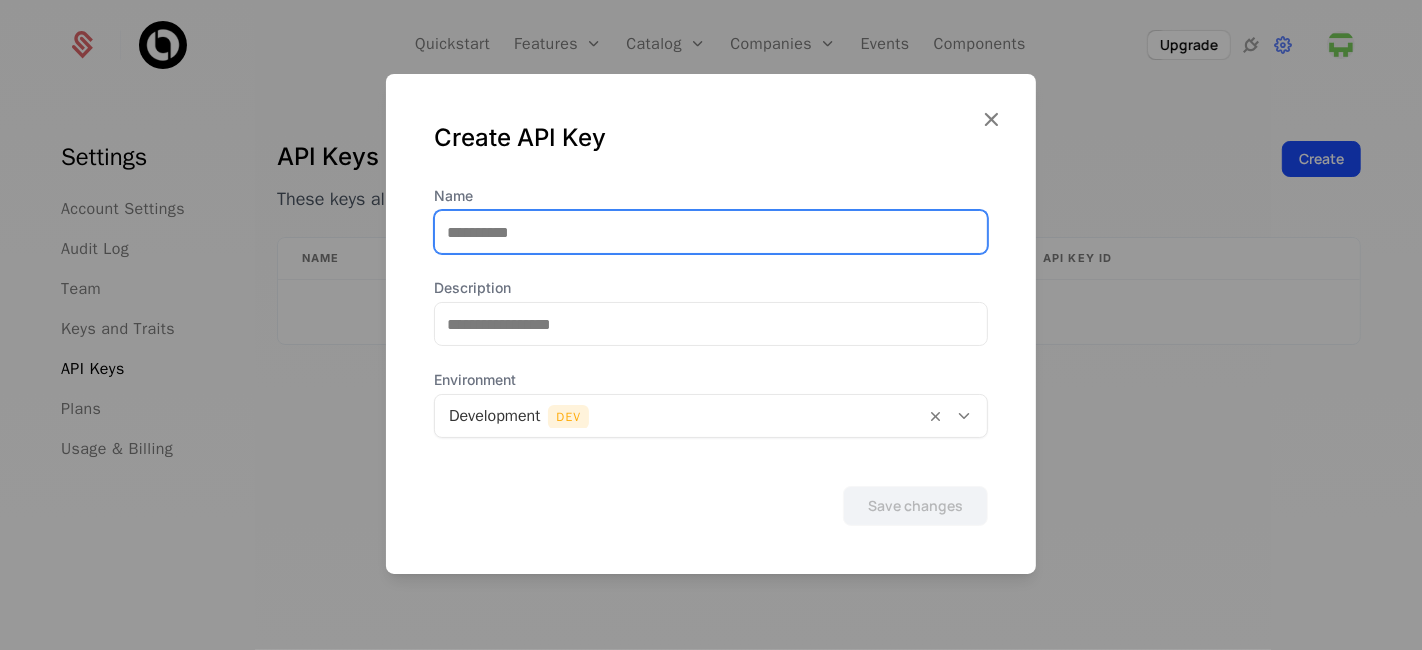 click on "Name" at bounding box center [711, 232] 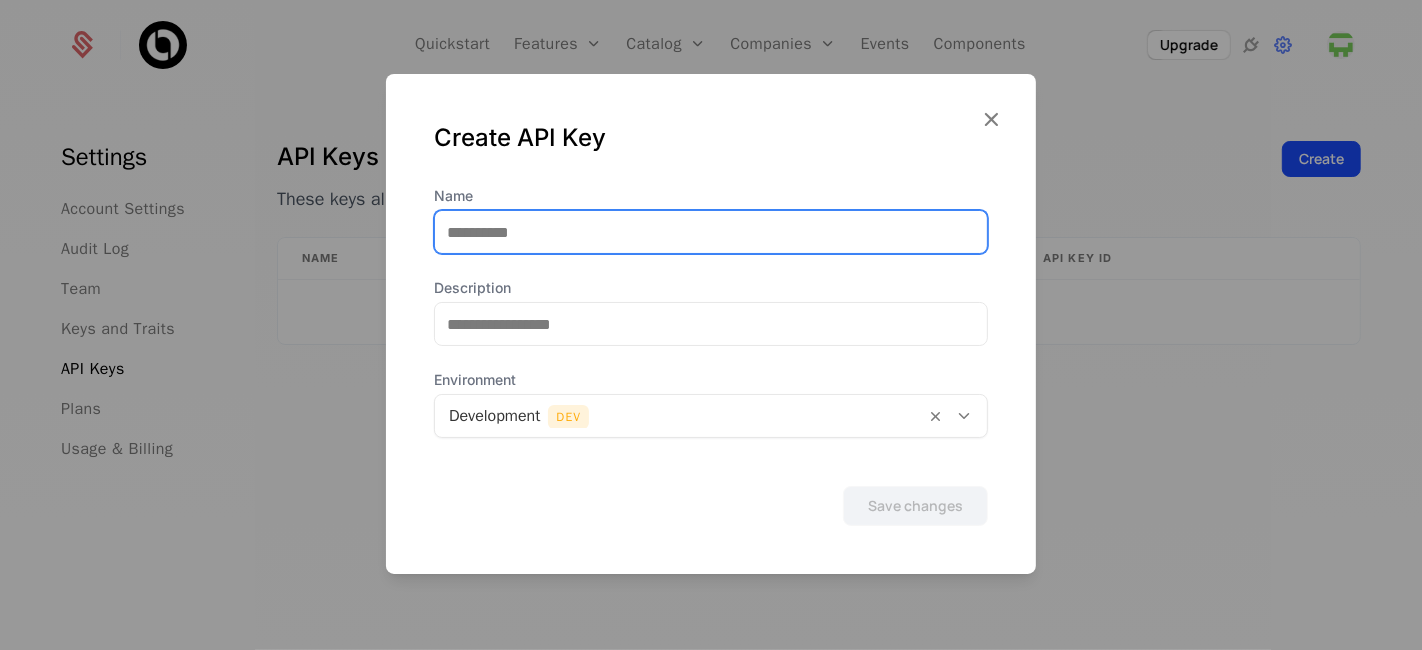 type on "***" 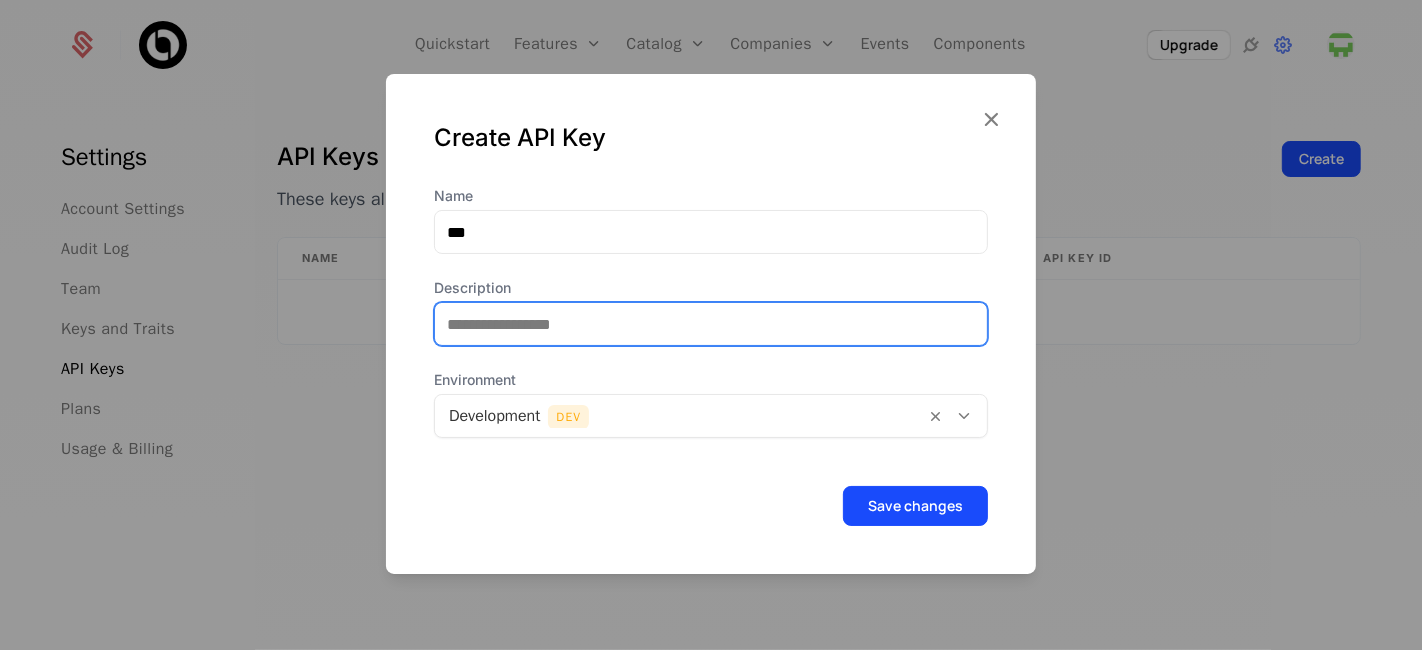 click on "Description" at bounding box center (711, 324) 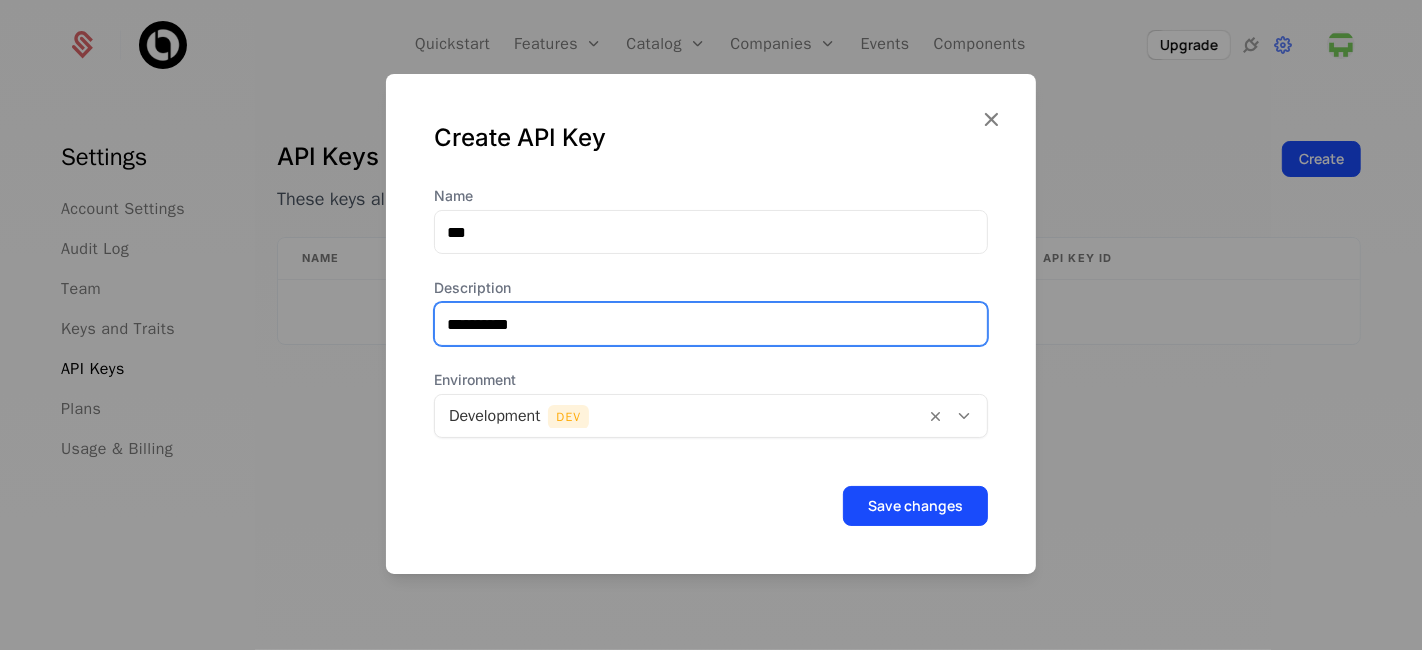 type on "**********" 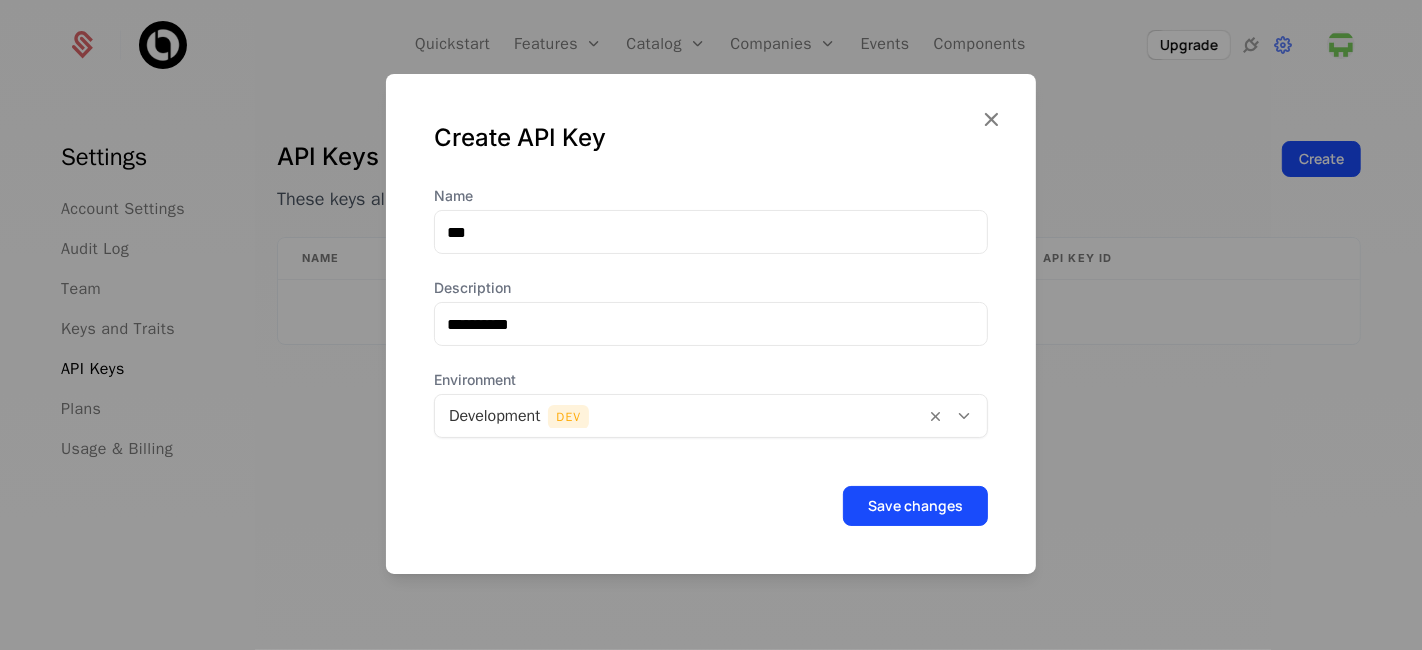 click at bounding box center (680, 416) 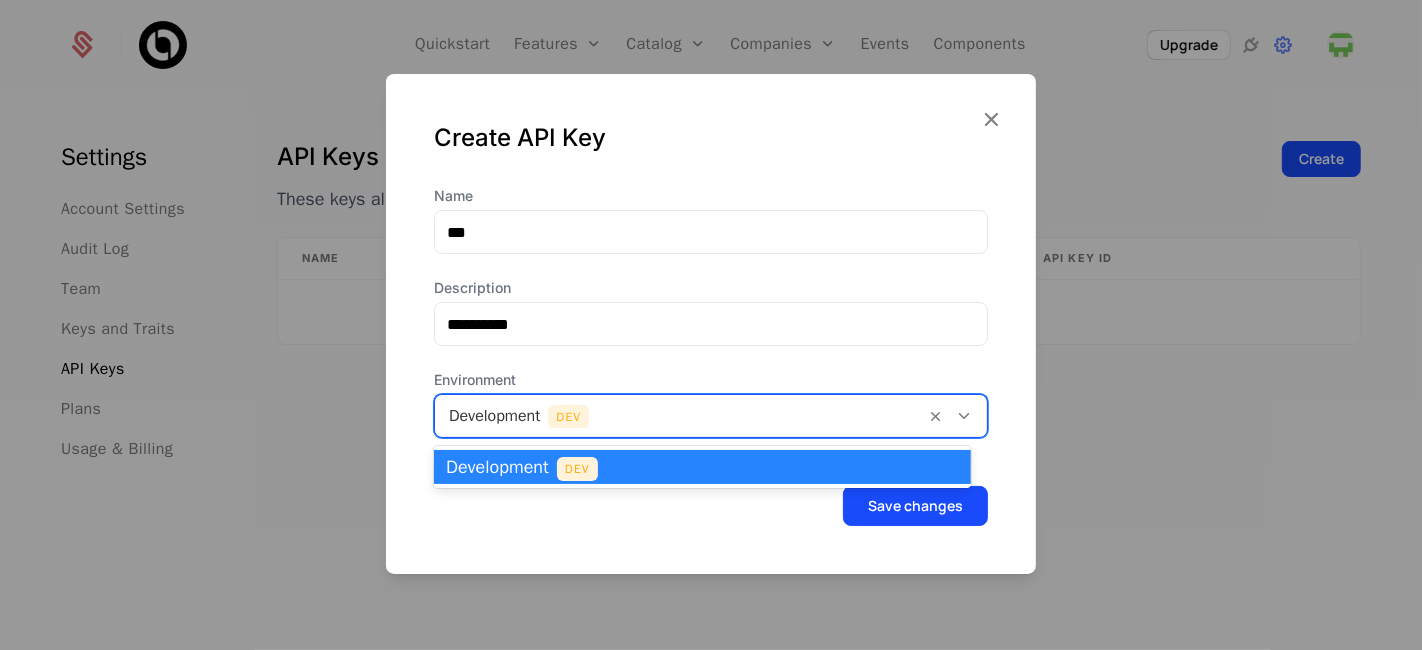 click on "Development Dev" at bounding box center (702, 467) 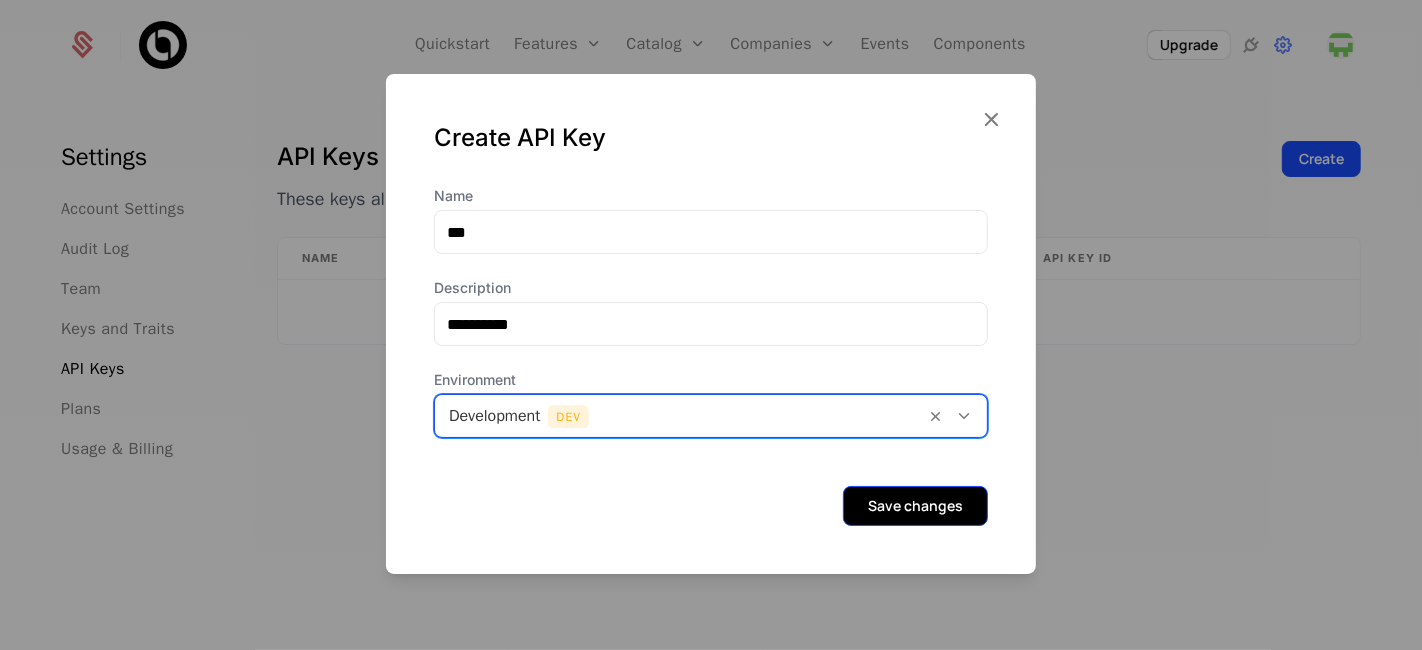 click on "Save changes" at bounding box center (915, 506) 